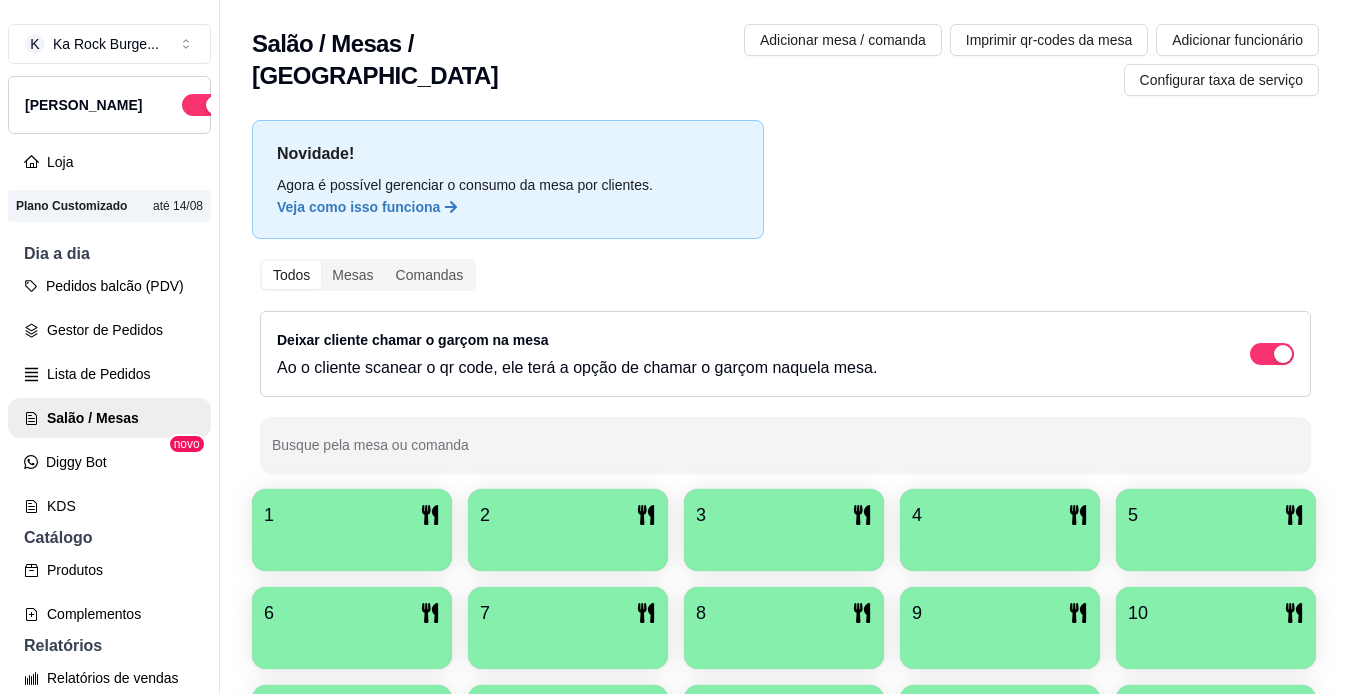 scroll, scrollTop: 32, scrollLeft: 0, axis: vertical 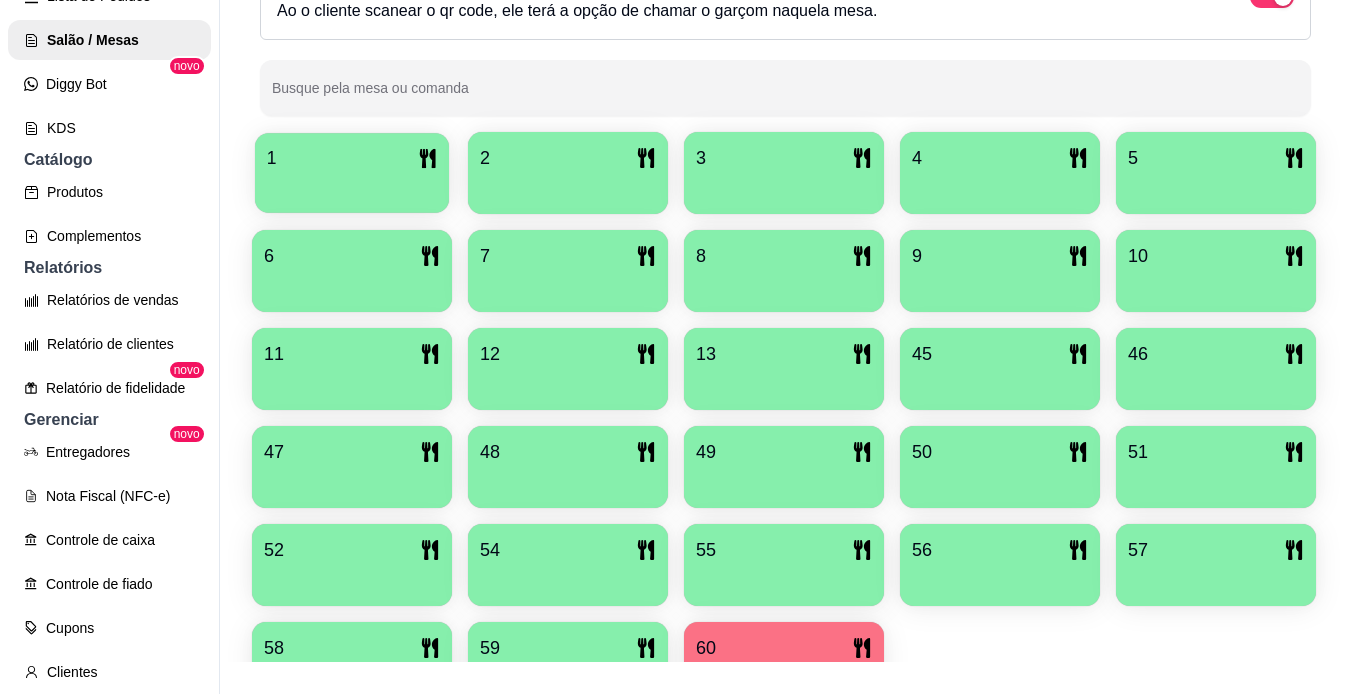click at bounding box center (352, 186) 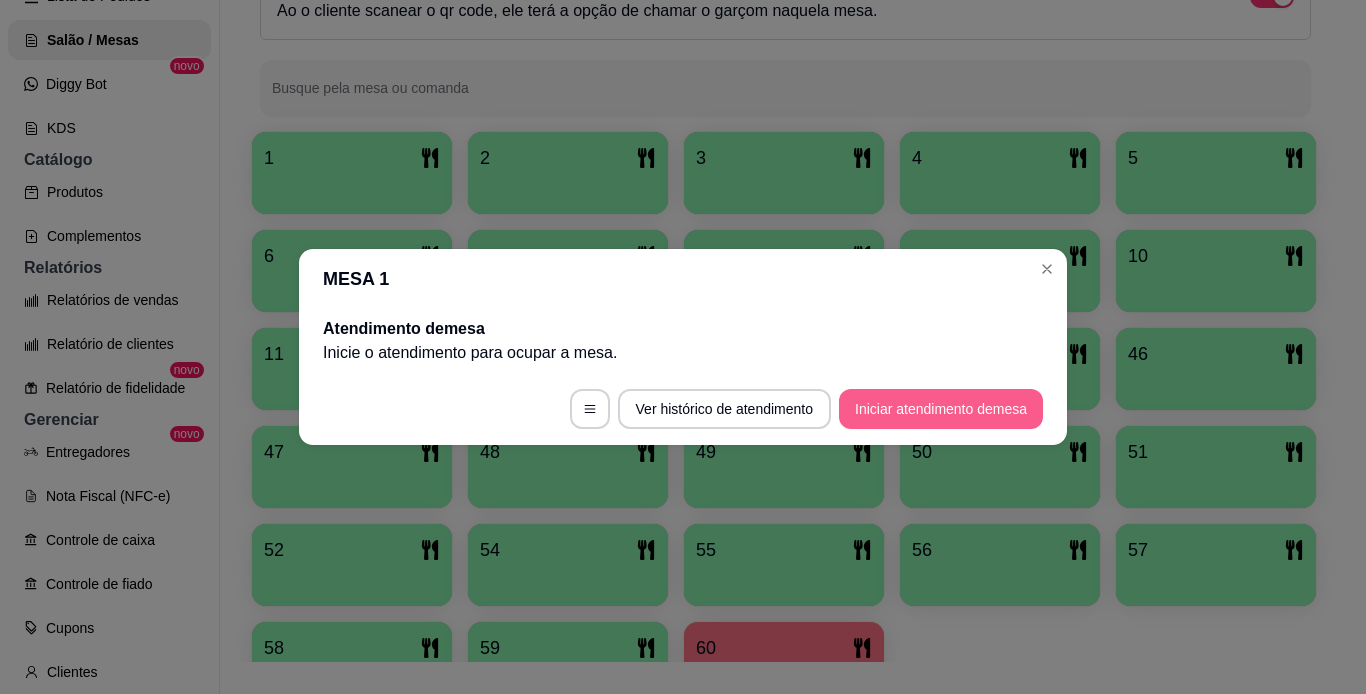 click on "Iniciar atendimento de  mesa" at bounding box center (941, 409) 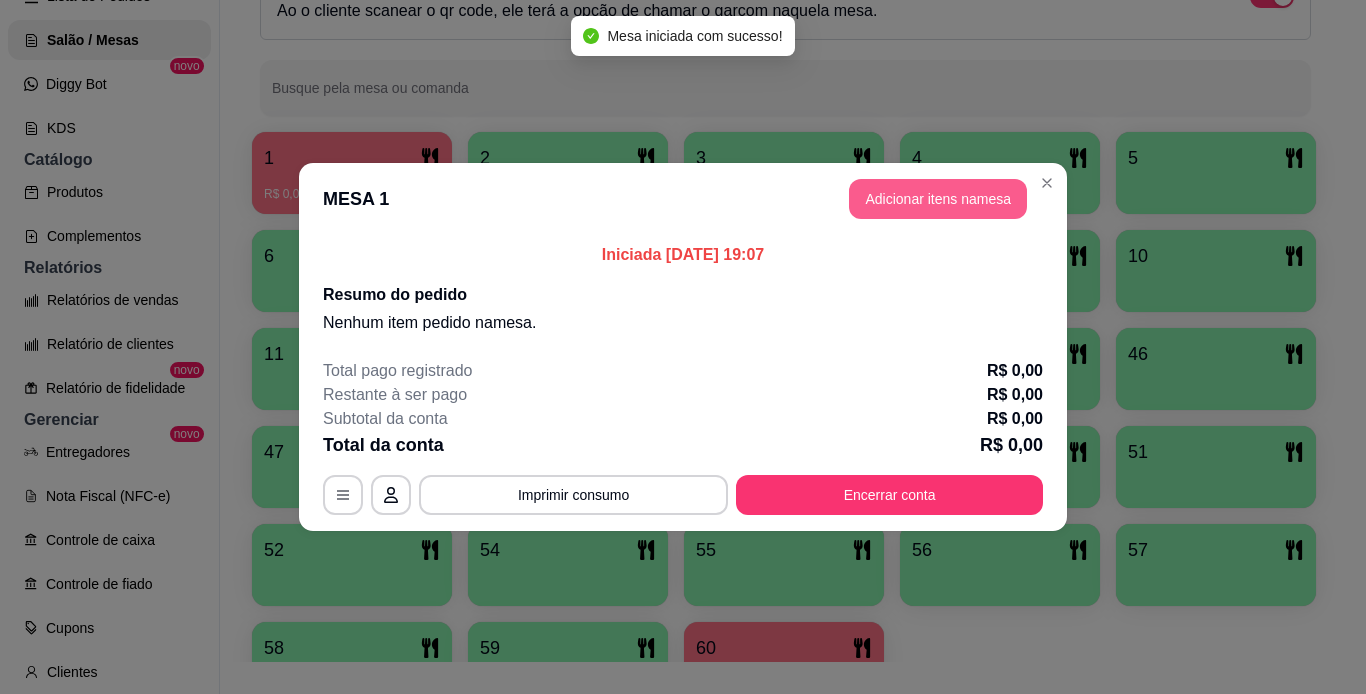 click on "Adicionar itens na  mesa" at bounding box center (938, 199) 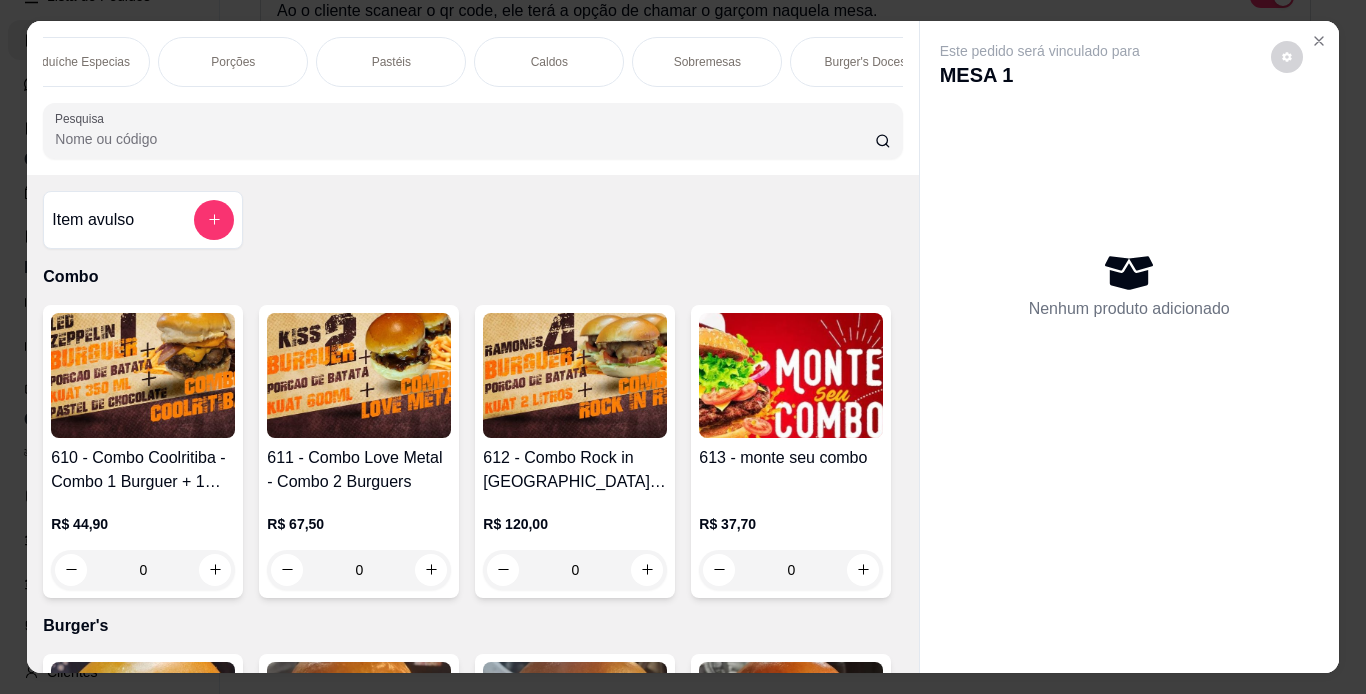 scroll, scrollTop: 0, scrollLeft: 433, axis: horizontal 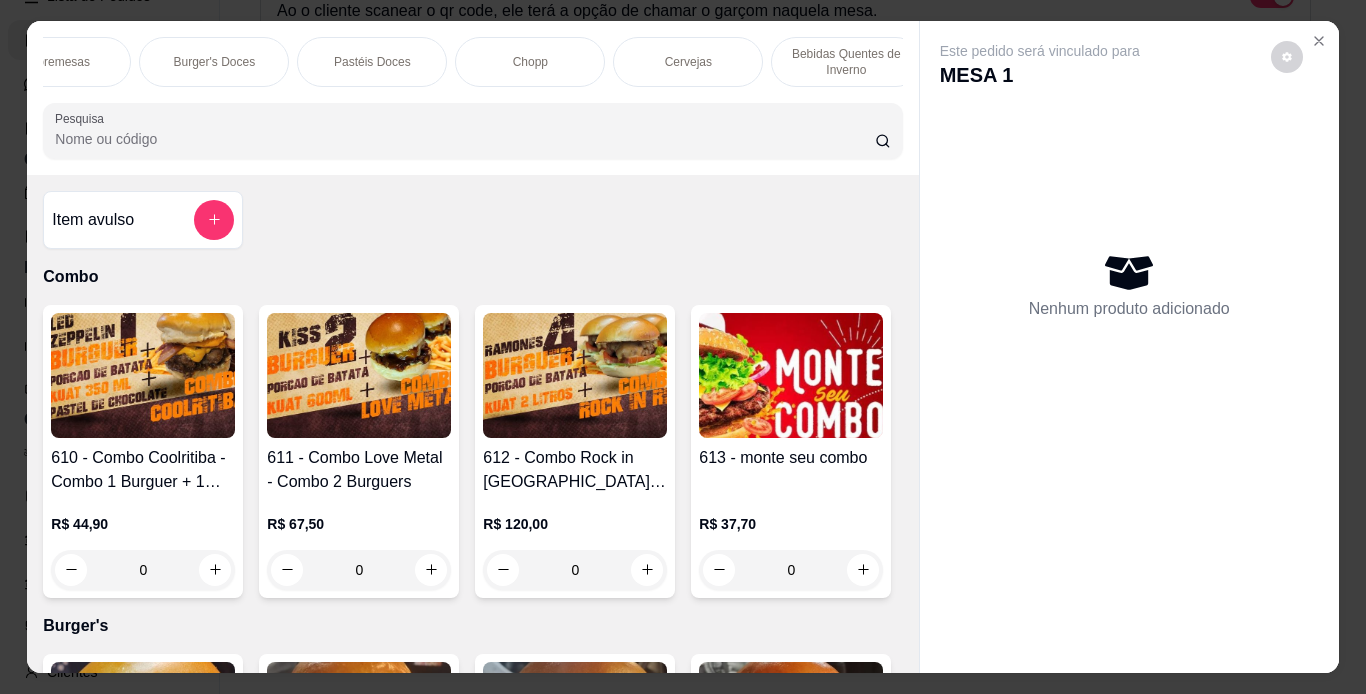 click on "Chopp" at bounding box center (530, 62) 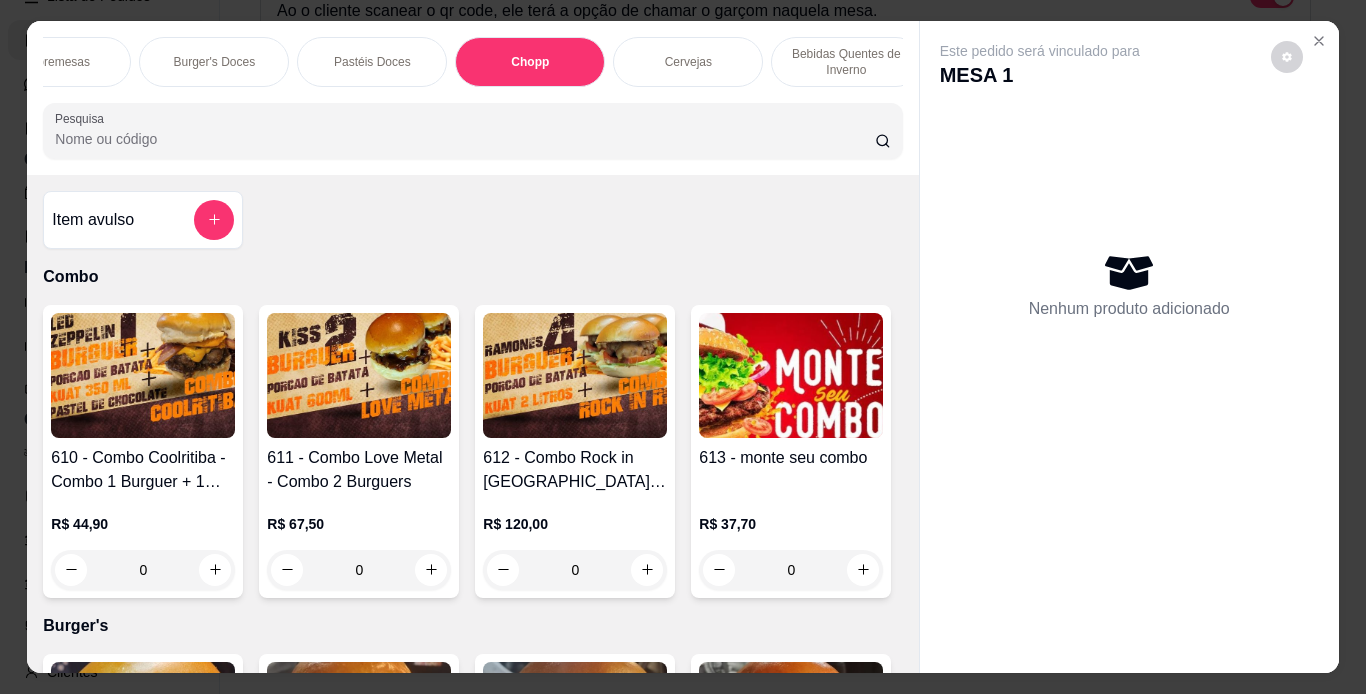 scroll, scrollTop: 7887, scrollLeft: 0, axis: vertical 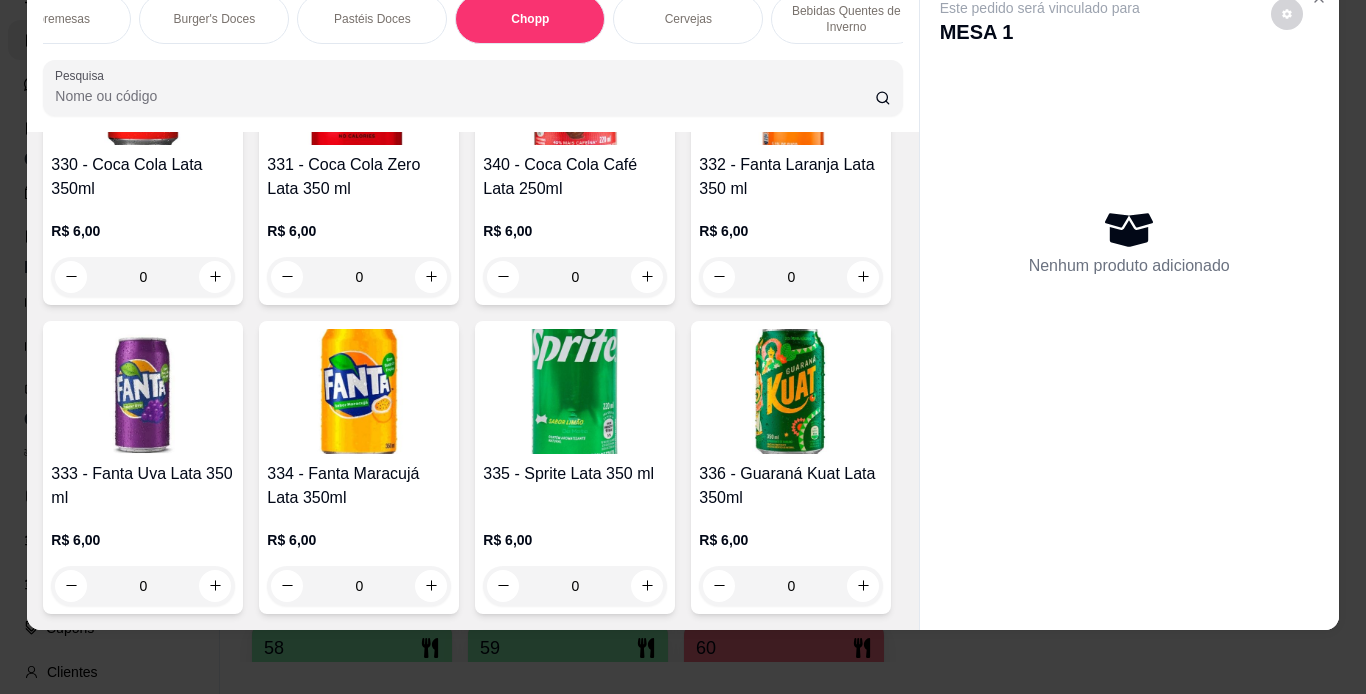 click at bounding box center (791, -1202) 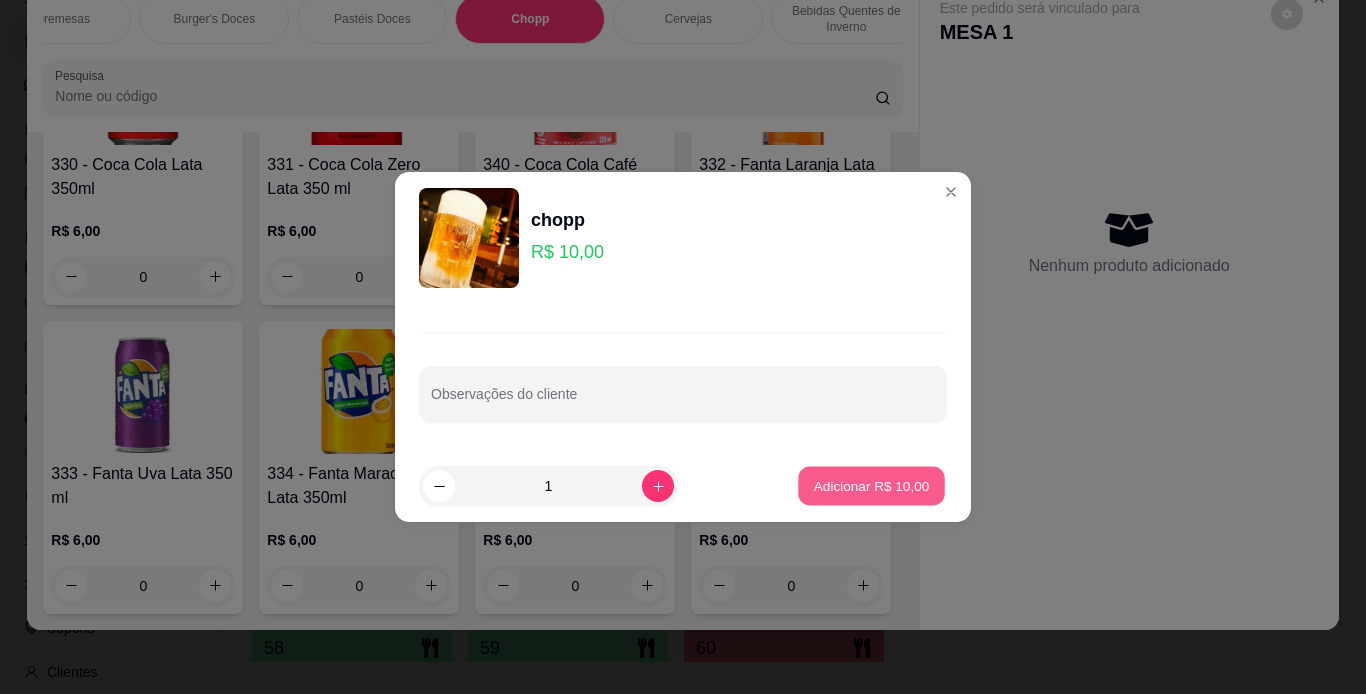 click on "Adicionar   R$ 10,00" at bounding box center [871, 486] 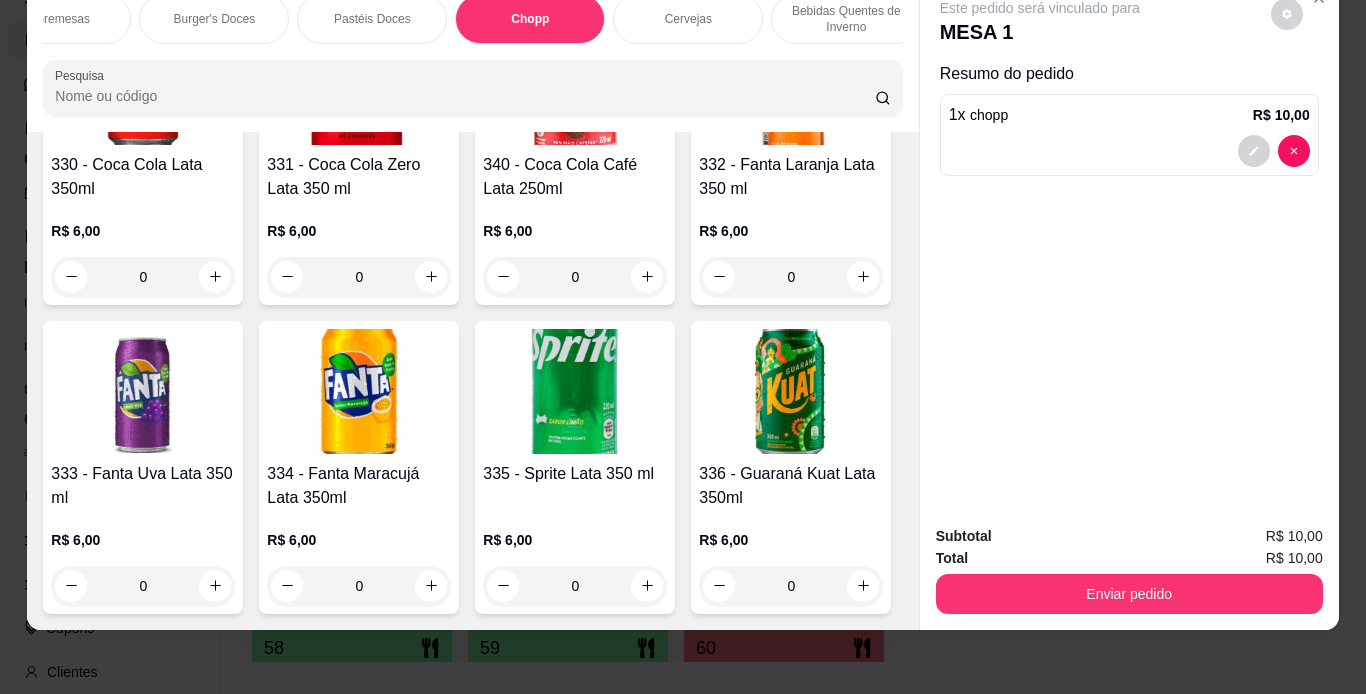 click on "Combo  Burger's  Sanduíche Especias Porções  Pastéis  Caldos  Sobremesas  Burger's Doces Pastéis Doces Chopp  Cervejas  Bebidas Quentes de Inverno  Refrigerantes Energéticos Águas/ Chás/Sucos Drinks Clássicos Drinks da Casa Doces Diversos  Cachaças Bitter's Licores  Gin Whisky  vodka conhaque Steinhaeger  Pesquisa Item avulso Combo  610 - Combo Coolritiba - Combo 1 Burguer + 1 Pastel   R$ 44,90 0 611 - Combo Love Metal - Combo 2 Burguers   R$ 67,50 0 612 - Combo Rock in [GEOGRAPHIC_DATA] - Combo 4 Burguers   R$ 120,00 0 613 - monte seu combo    R$ 37,70 0 Burger's  1 - Ramones Burger    R$ 21,90 0 2 - [PERSON_NAME] Burger   R$ 25,90 0 3 - Zztop Burger    R$ 25,90 0 4 - Led Zepplin Burger    R$ 26,90 0 5 - Kiss Burger    R$ 25,90 0 6 - Iron Maiden Burger    R$ 33,90 0 7 - The Doors Burger    R$ 26,90 0 8 - Deep Purple Burger   R$ 28,90 0 9 - Rolling Stones Burger   R$ 28,90 0 10 - Red Hot Chili Peppers Burger   R$ 30,90 0 11 - Metallica Burger    R$ 27,90 0 12 - Motorhead Burguer    R$ 34,90 0   0" at bounding box center [683, 347] 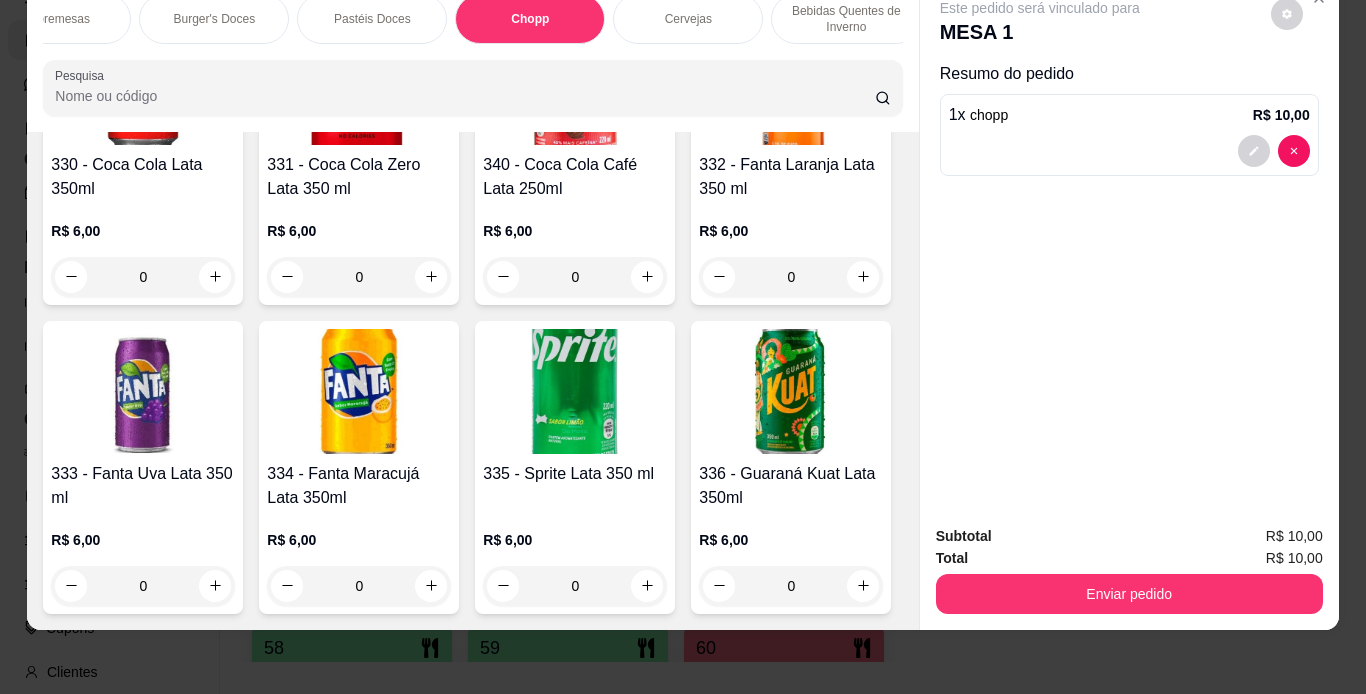 click on "130 - Chopp Pilsen    R$ 12,00 0 132 - Chopp de Vinho Tinto    R$ 14,00 0 Chopp de Vinho Branco   R$ 14,00 0 133 - Growler Chopp Pilsen   R$ 29,90 0 135 - Growler Chopp Vinho Tinto   R$ 35,90 0 Growler de Chopp Vinho Branco   R$ 35,90 0 136 - Double chopp   R$ 20,00 0 138 - chopp   R$ 10,00 1" at bounding box center [472, -1280] 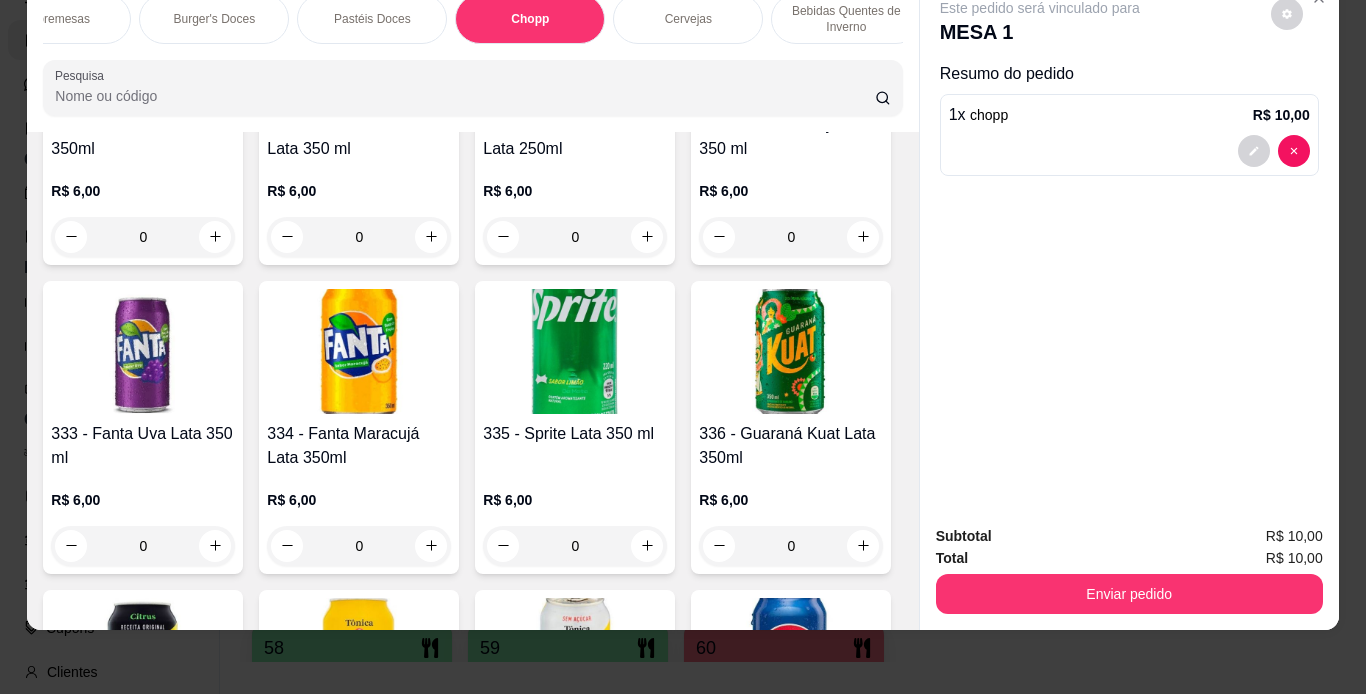 scroll, scrollTop: 8367, scrollLeft: 0, axis: vertical 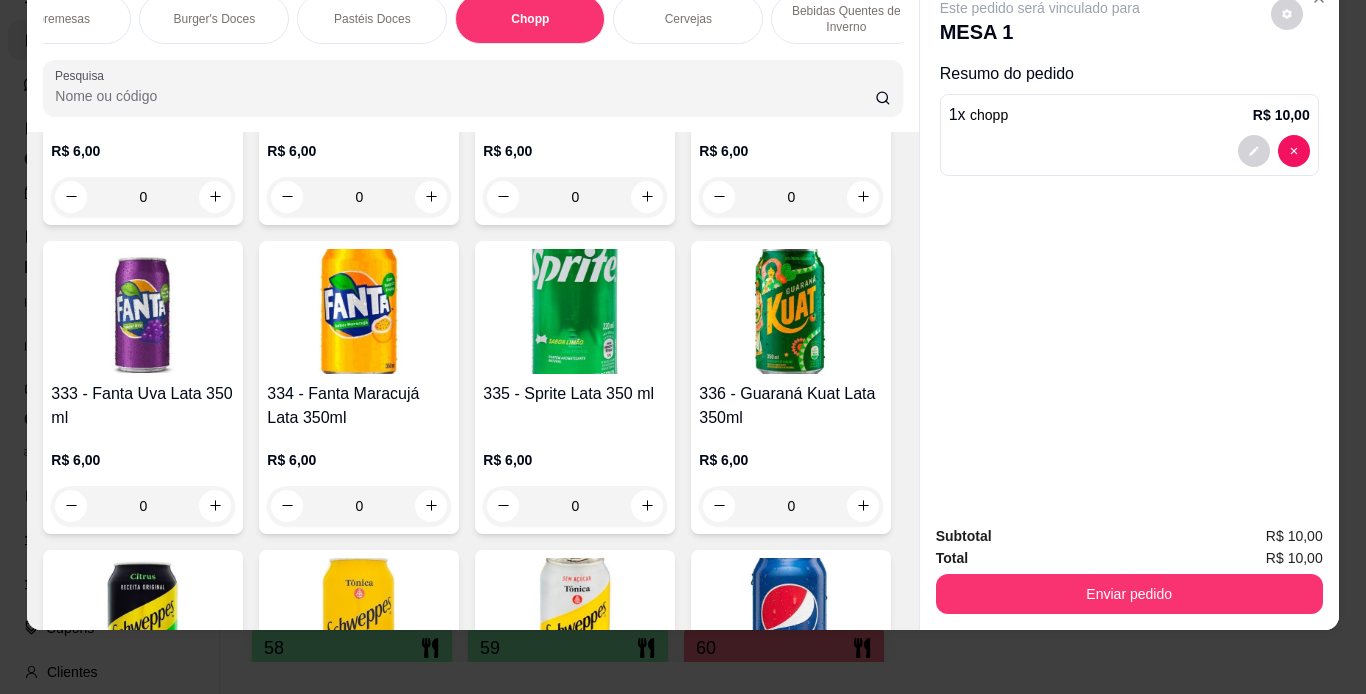click at bounding box center (862, -1089) 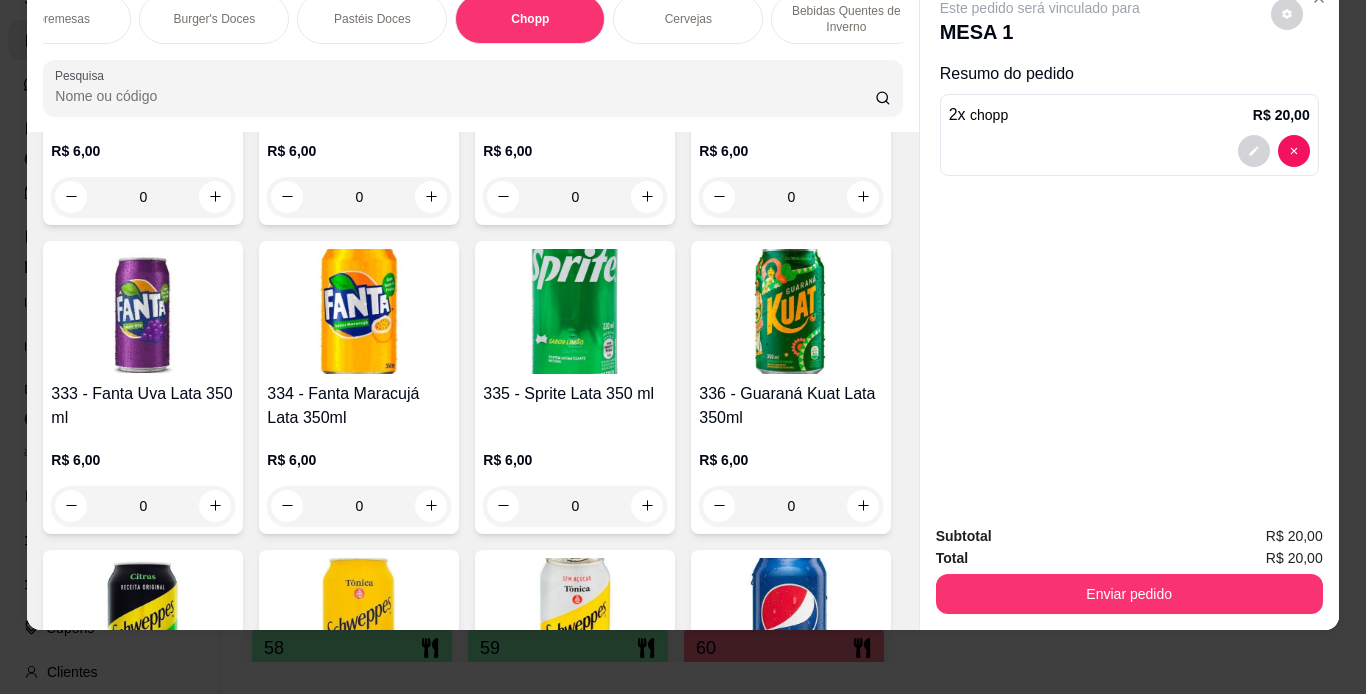 click on "130 - Chopp Pilsen    R$ 12,00 0 132 - Chopp de Vinho Tinto    R$ 14,00 0 Chopp de Vinho Branco   R$ 14,00 0 133 - Growler Chopp Pilsen   R$ 29,90 0 135 - Growler Chopp Vinho Tinto   R$ 35,90 0 Growler de Chopp Vinho Branco   R$ 35,90 0 136 - Double chopp   R$ 20,00 0 138 - chopp   R$ 10,00 2" at bounding box center (472, -1360) 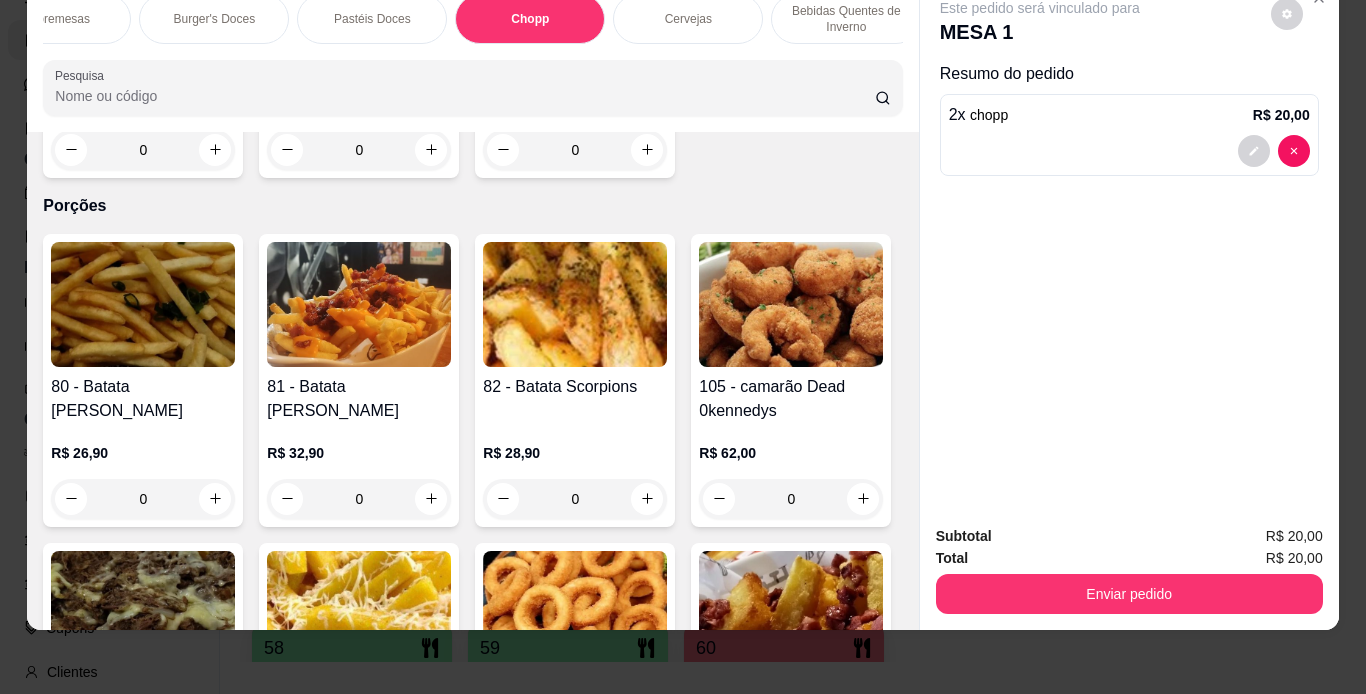 scroll, scrollTop: 2015, scrollLeft: 0, axis: vertical 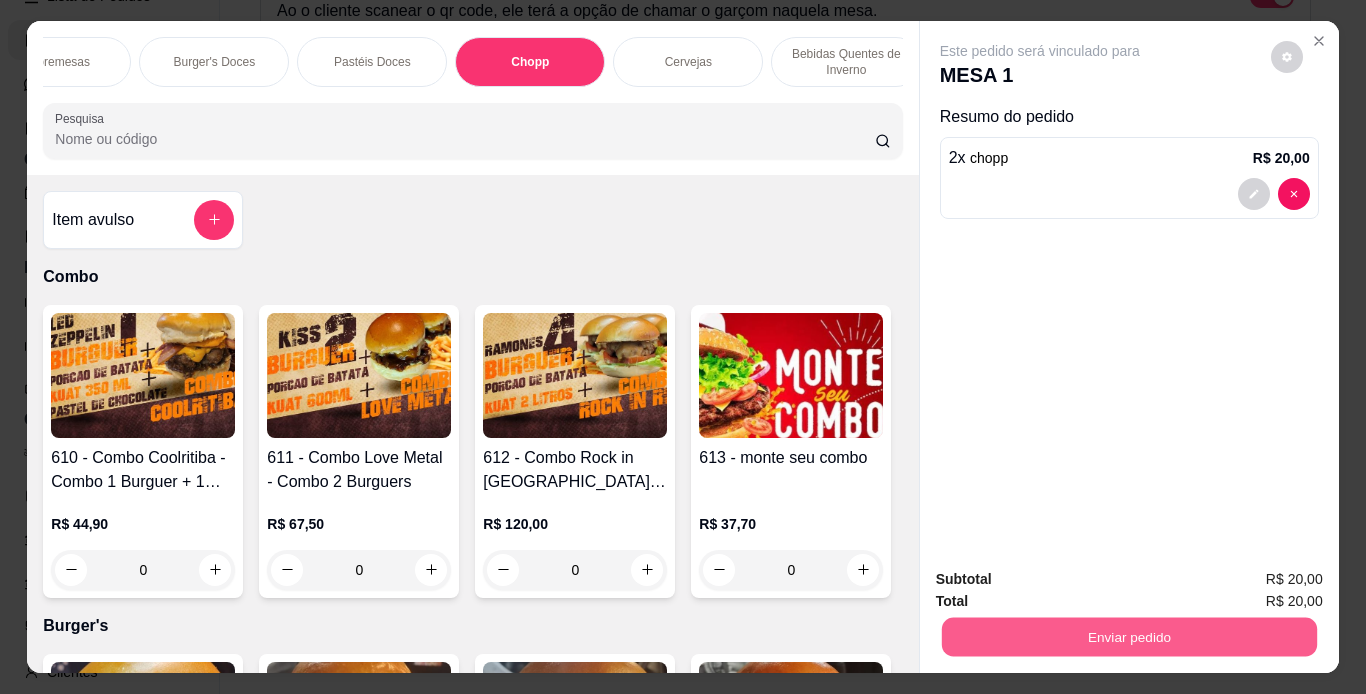 click on "Enviar pedido" at bounding box center [1128, 637] 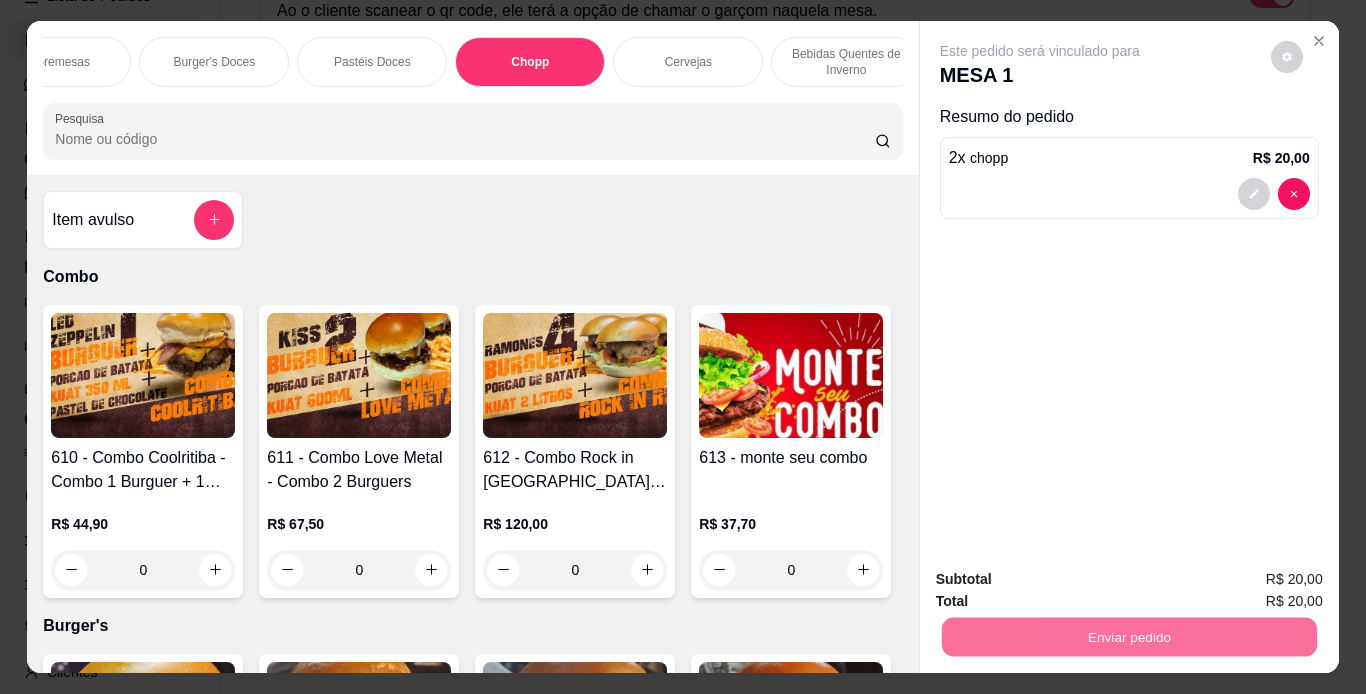 click on "Não registrar e enviar pedido" at bounding box center (1063, 580) 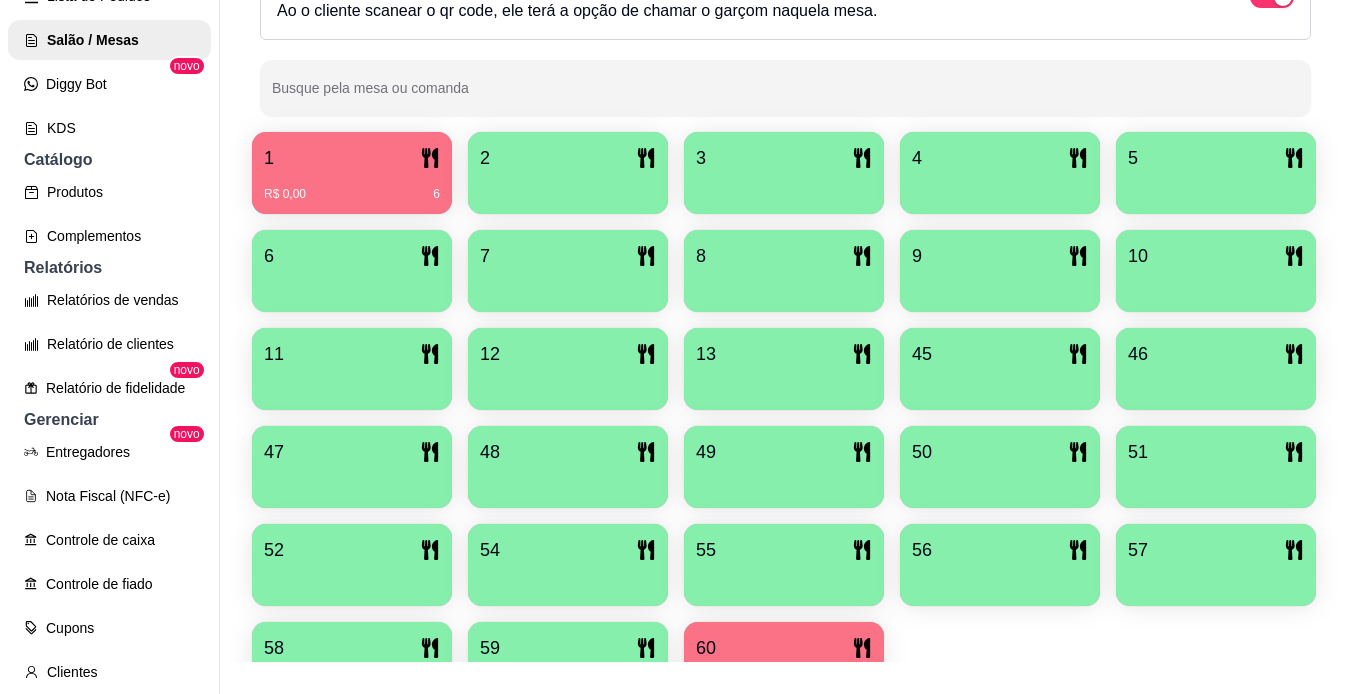click on "R$ 0,00 6" at bounding box center [352, 187] 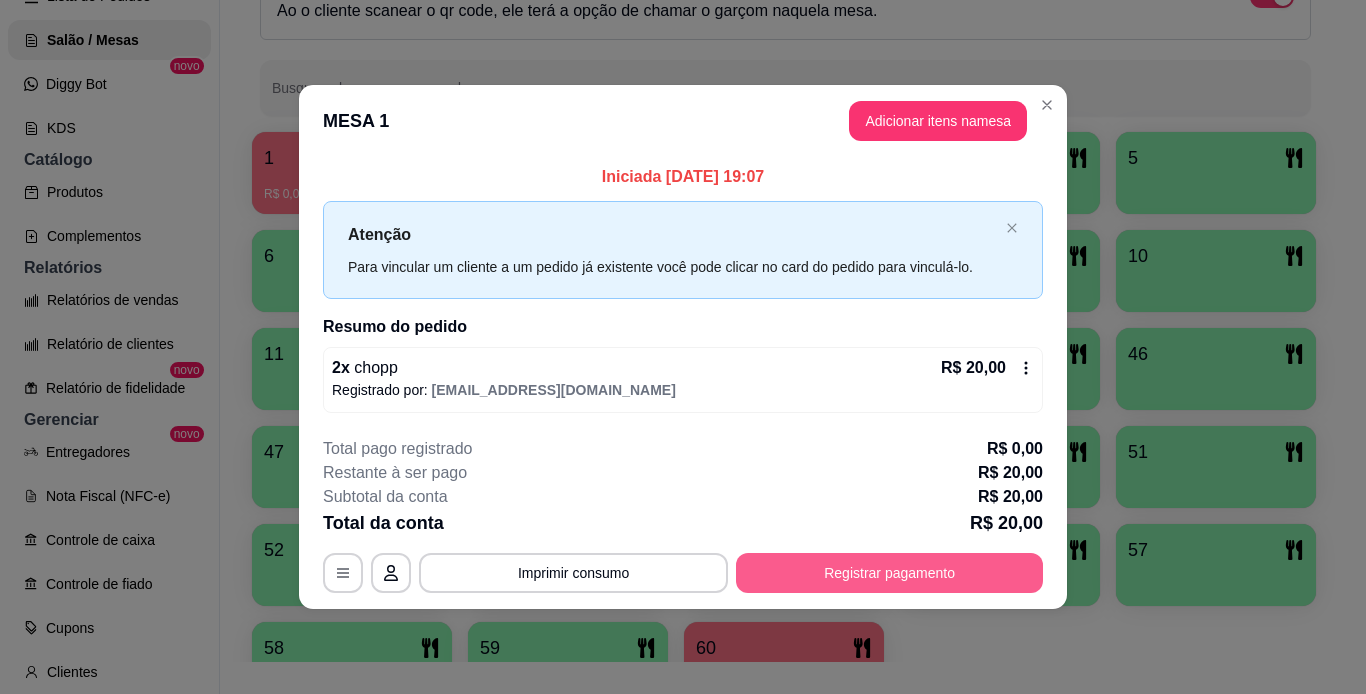 click on "Registrar pagamento" at bounding box center (889, 573) 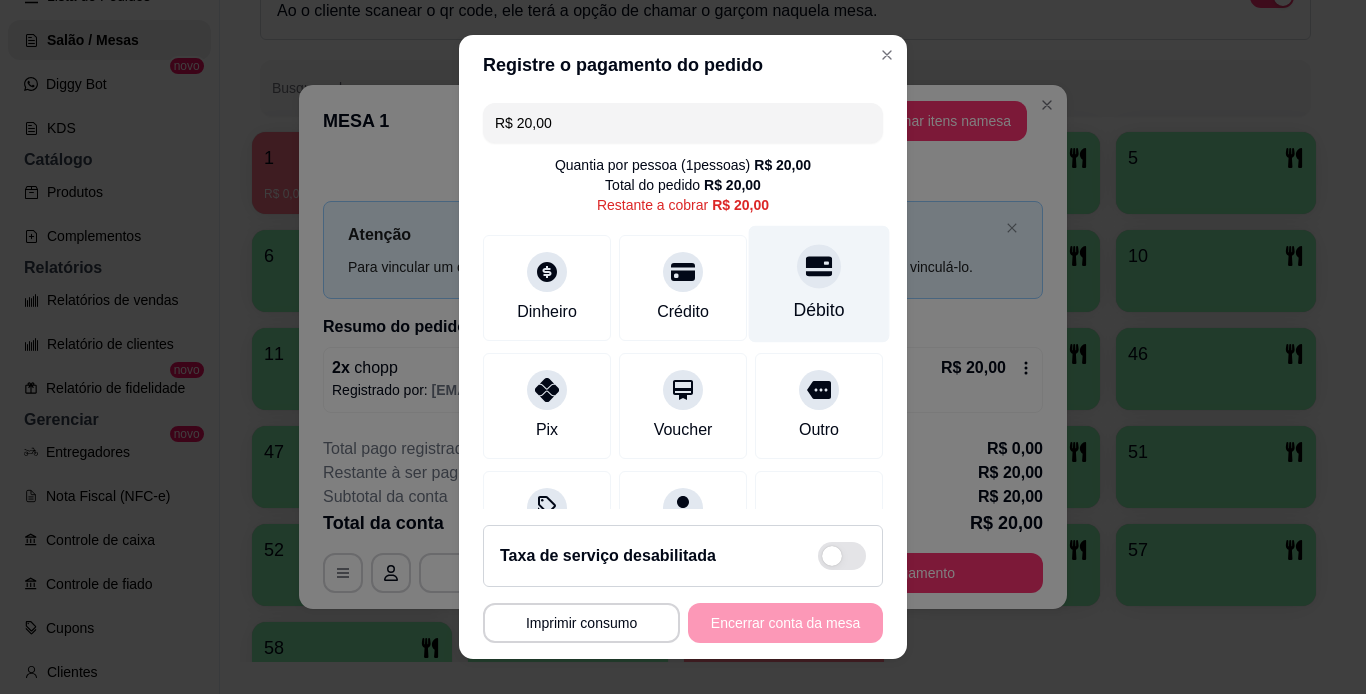 click on "Débito" at bounding box center [819, 310] 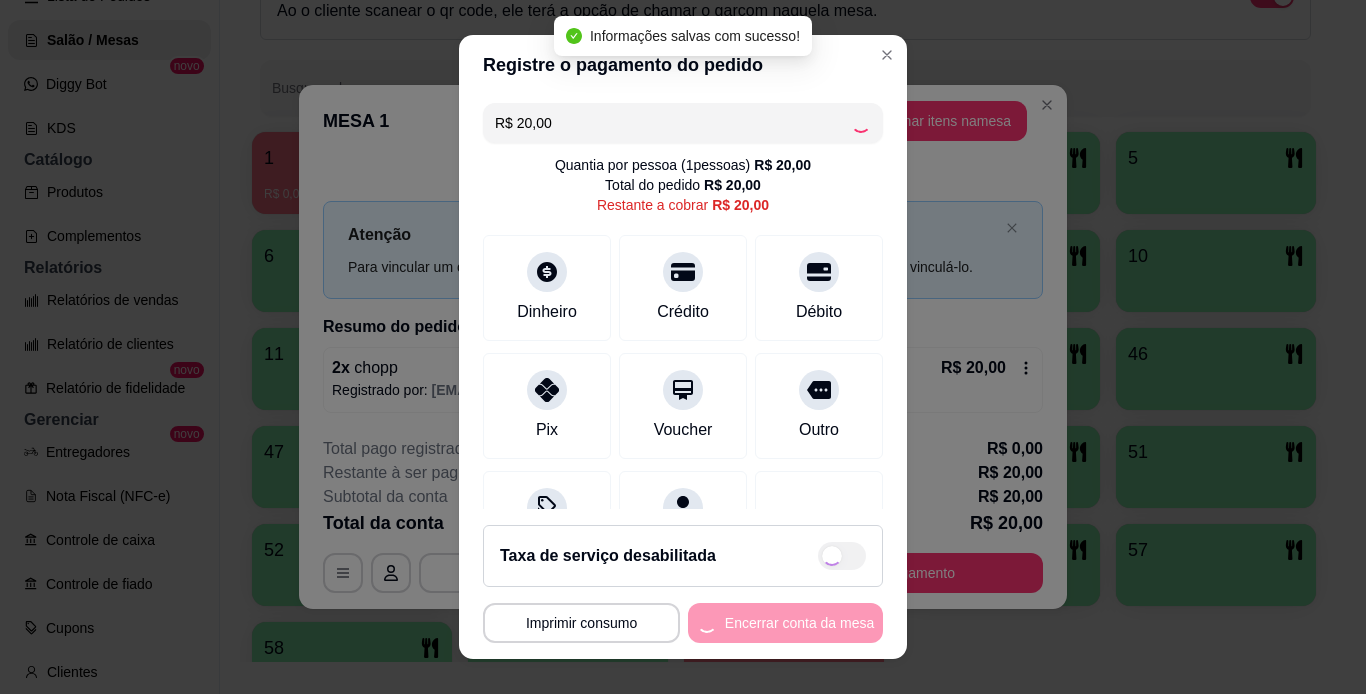type on "R$ 0,00" 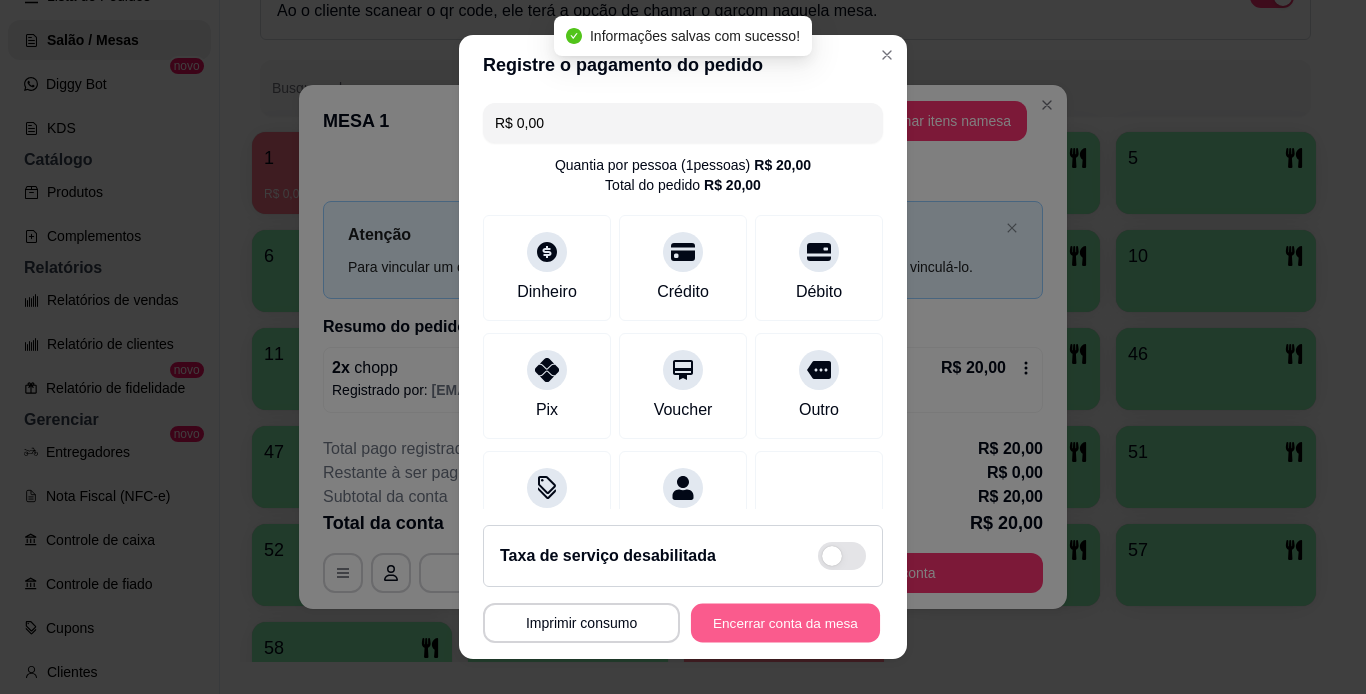 click on "Encerrar conta da mesa" at bounding box center [785, 623] 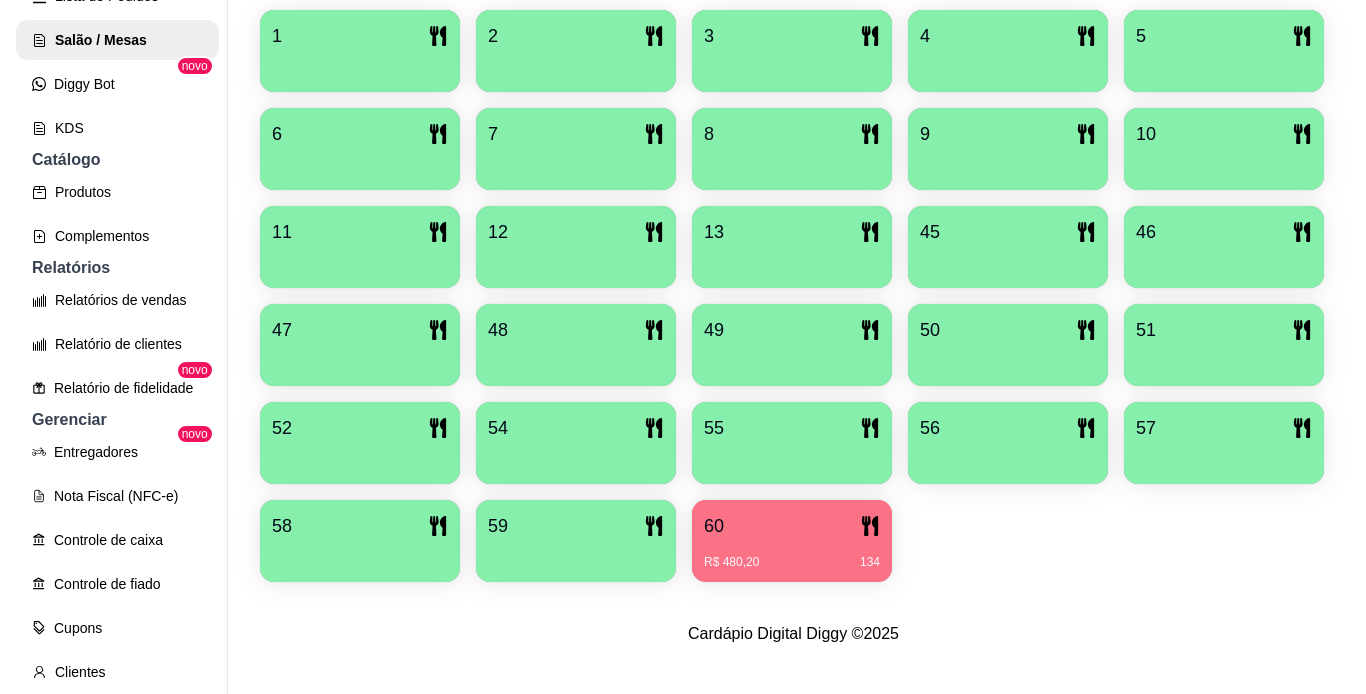 scroll, scrollTop: 560, scrollLeft: 0, axis: vertical 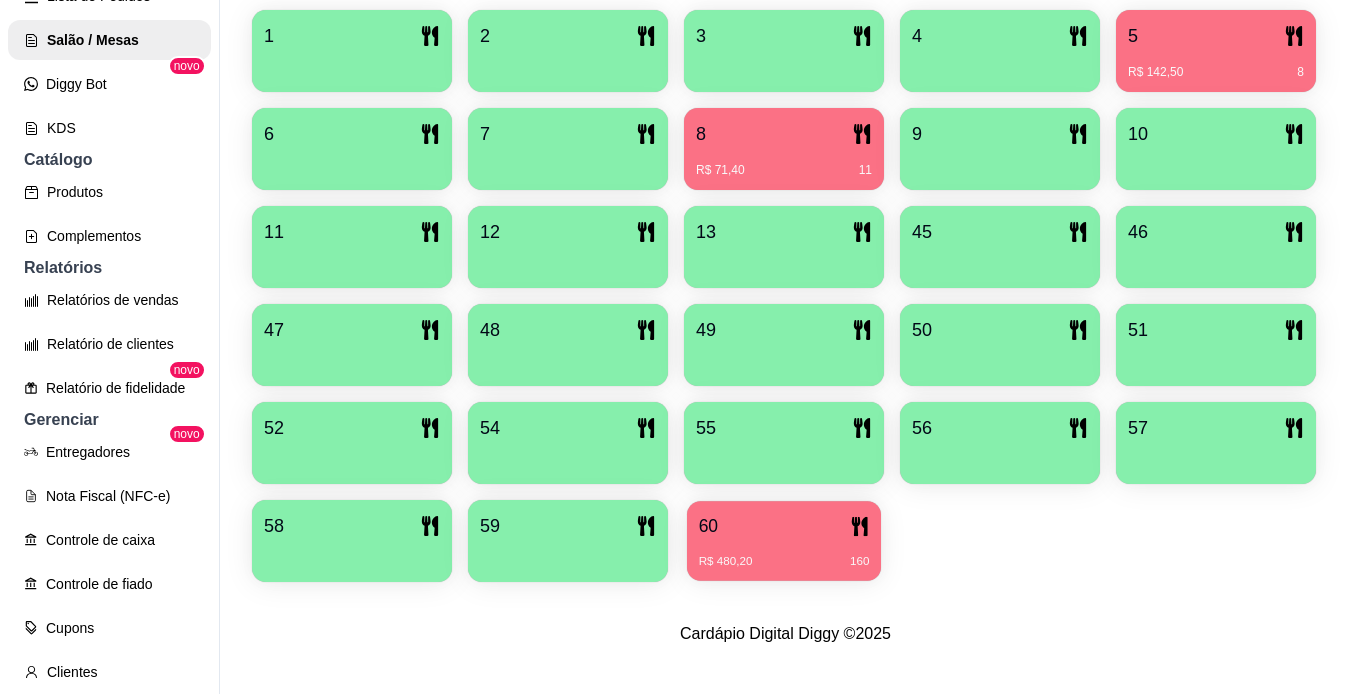 click on "60" at bounding box center [784, 526] 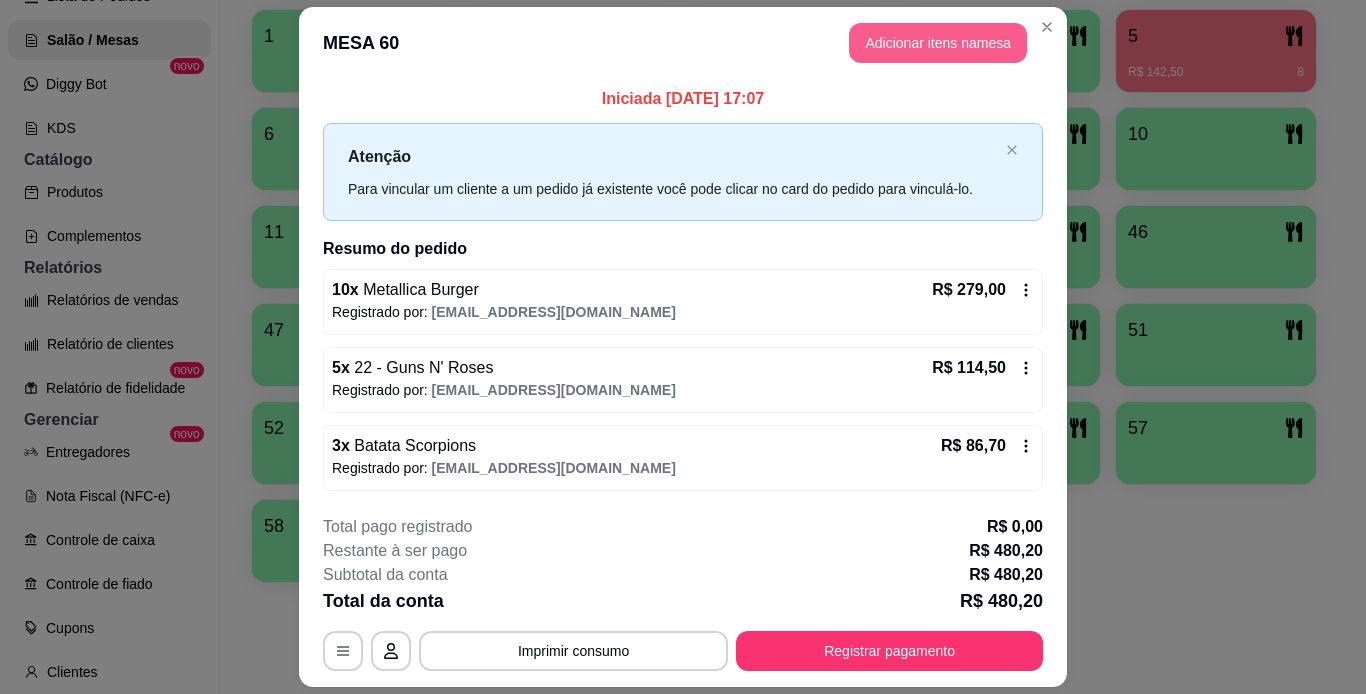 click on "Adicionar itens na  mesa" at bounding box center [938, 43] 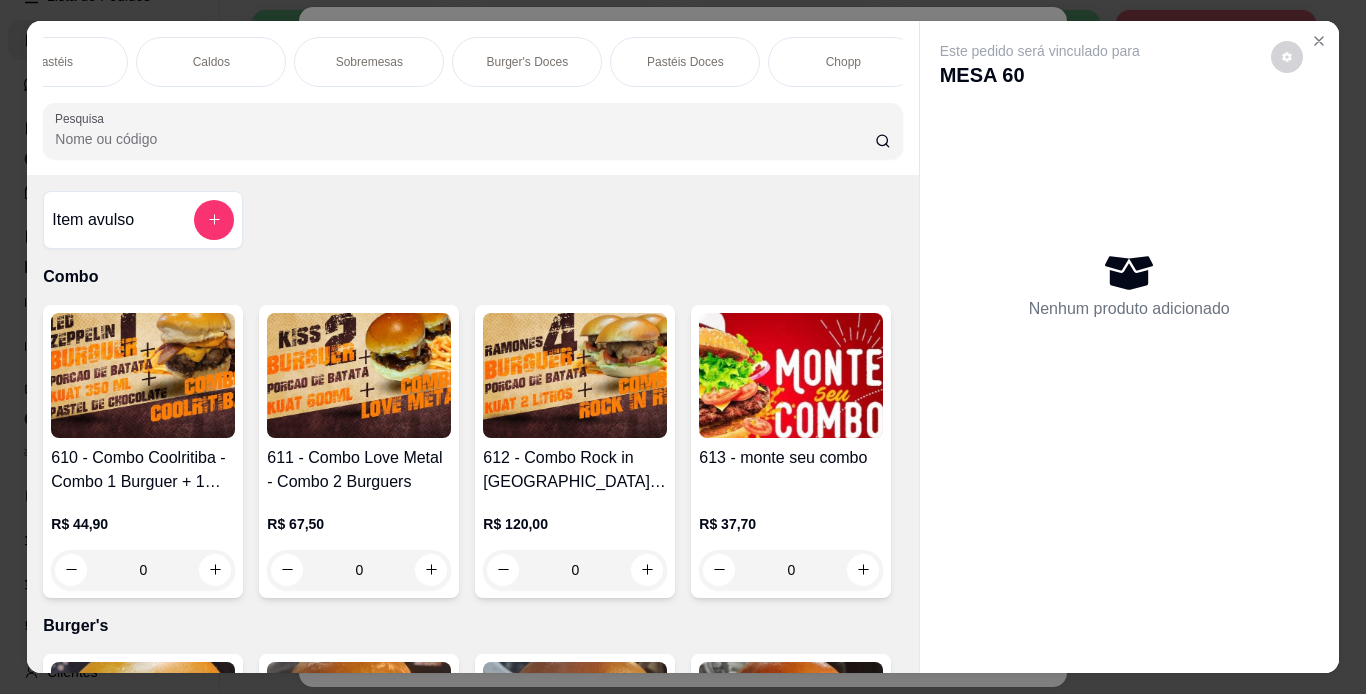 scroll, scrollTop: 0, scrollLeft: 737, axis: horizontal 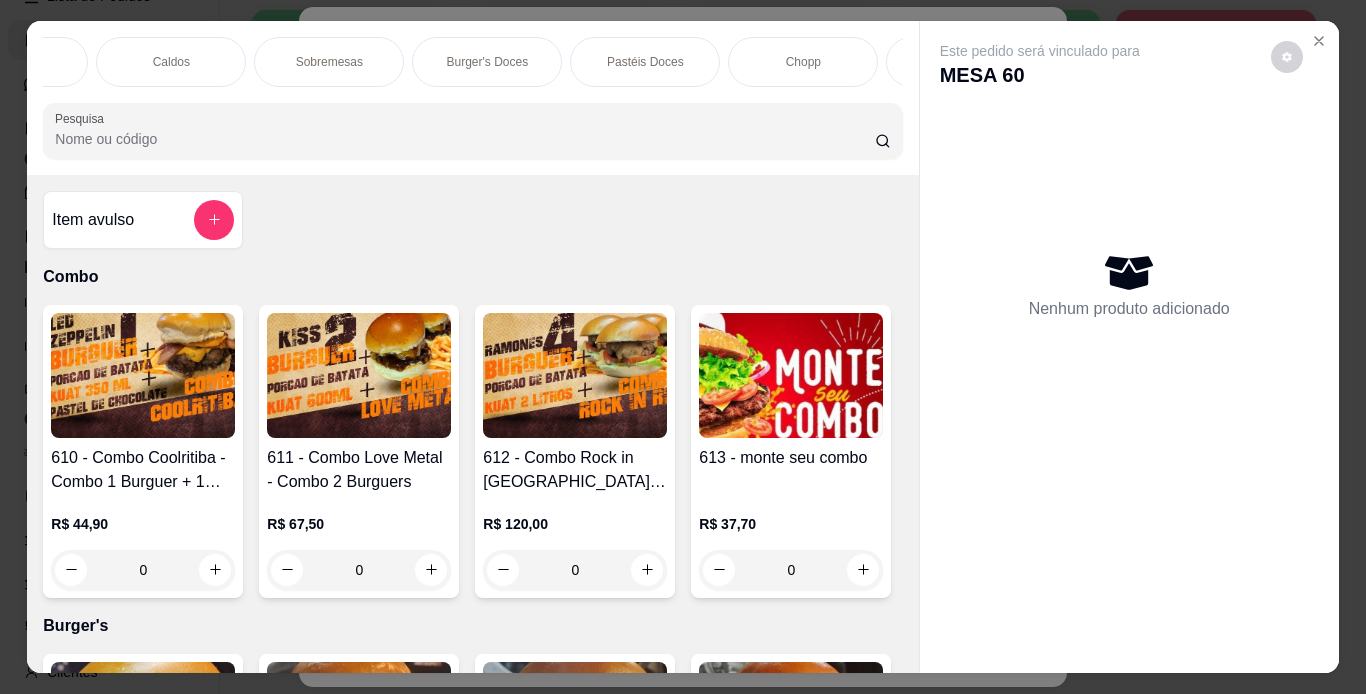click on "Chopp" at bounding box center [803, 62] 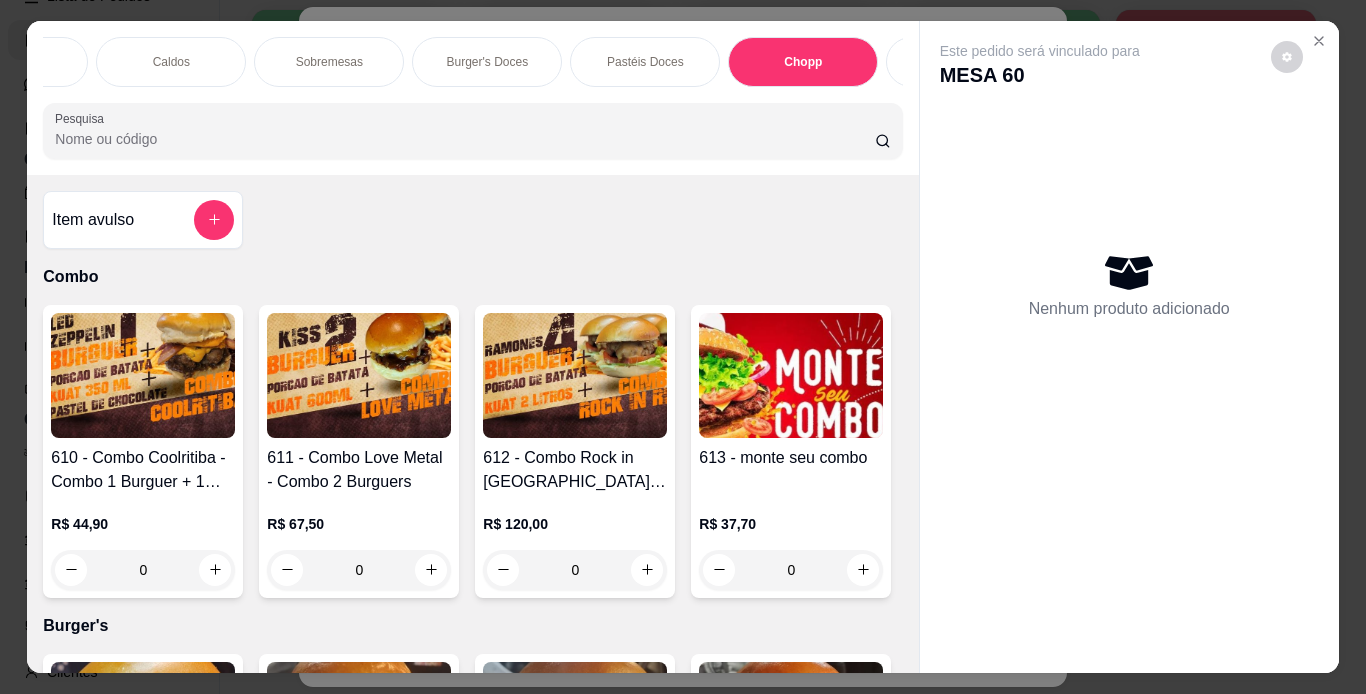 scroll, scrollTop: 7887, scrollLeft: 0, axis: vertical 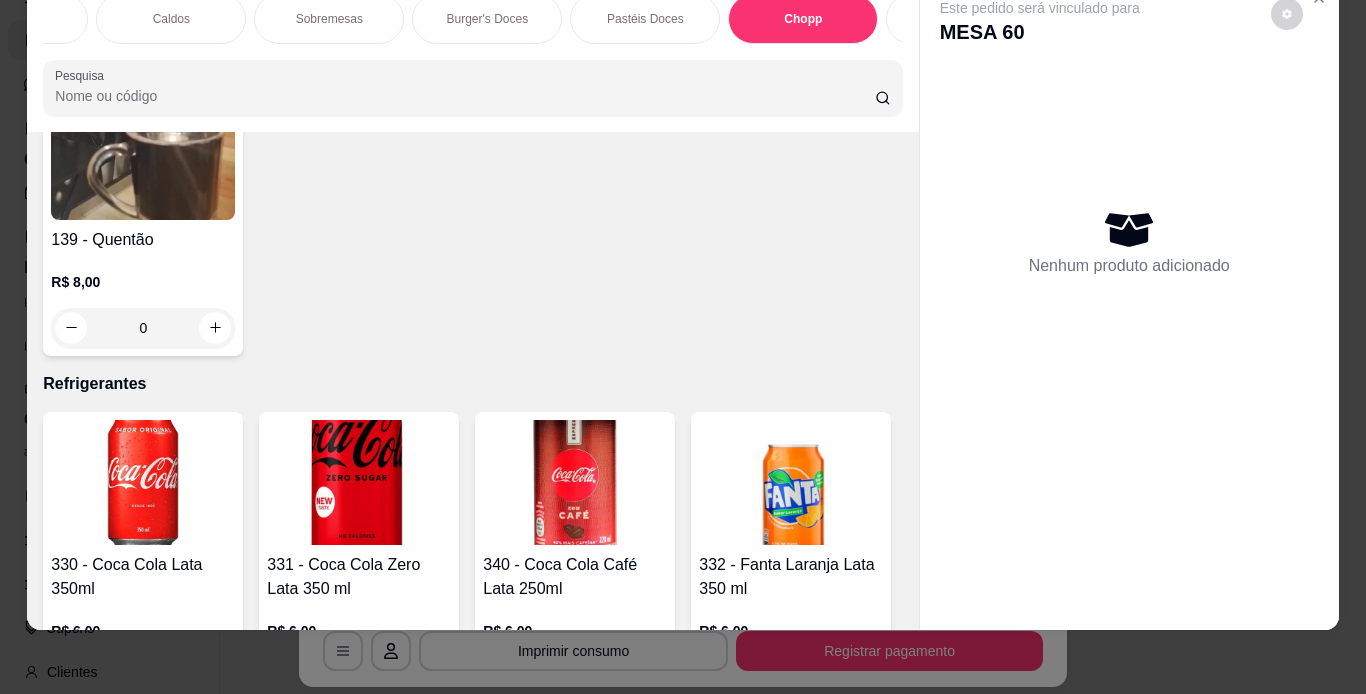 click at bounding box center (143, -1111) 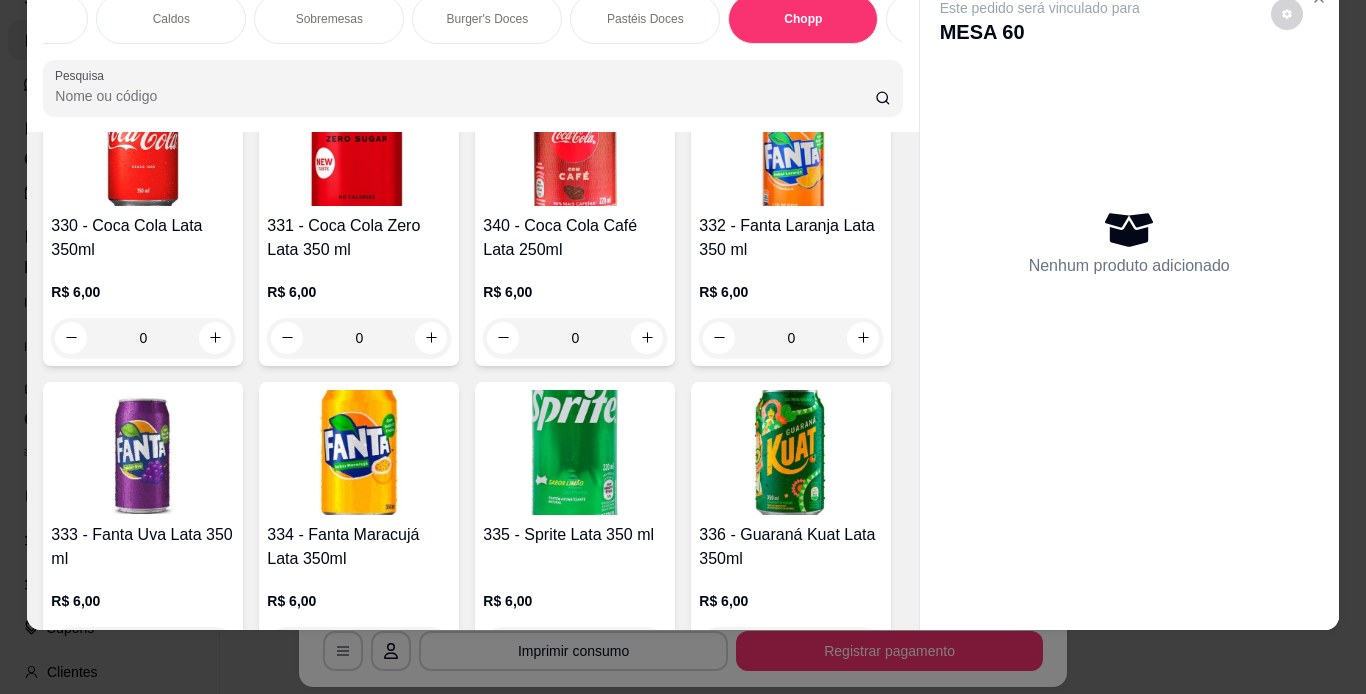 scroll, scrollTop: 8247, scrollLeft: 0, axis: vertical 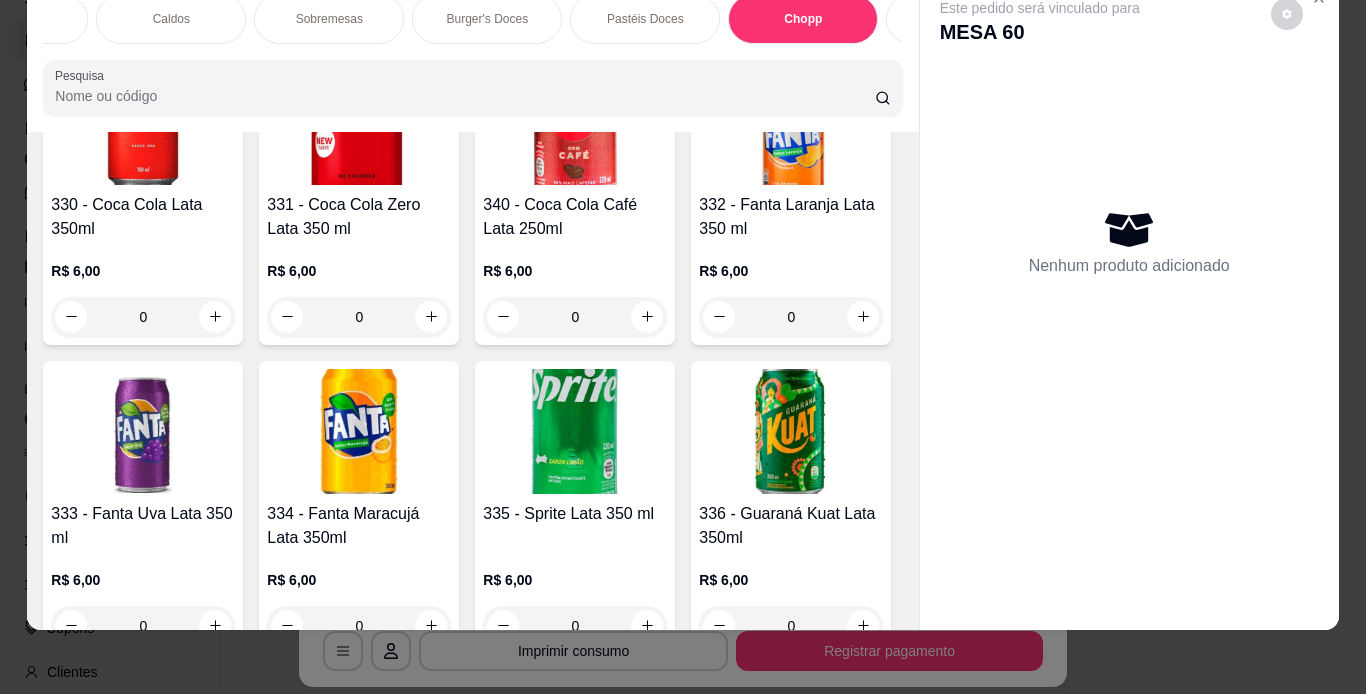 click at bounding box center (791, -1162) 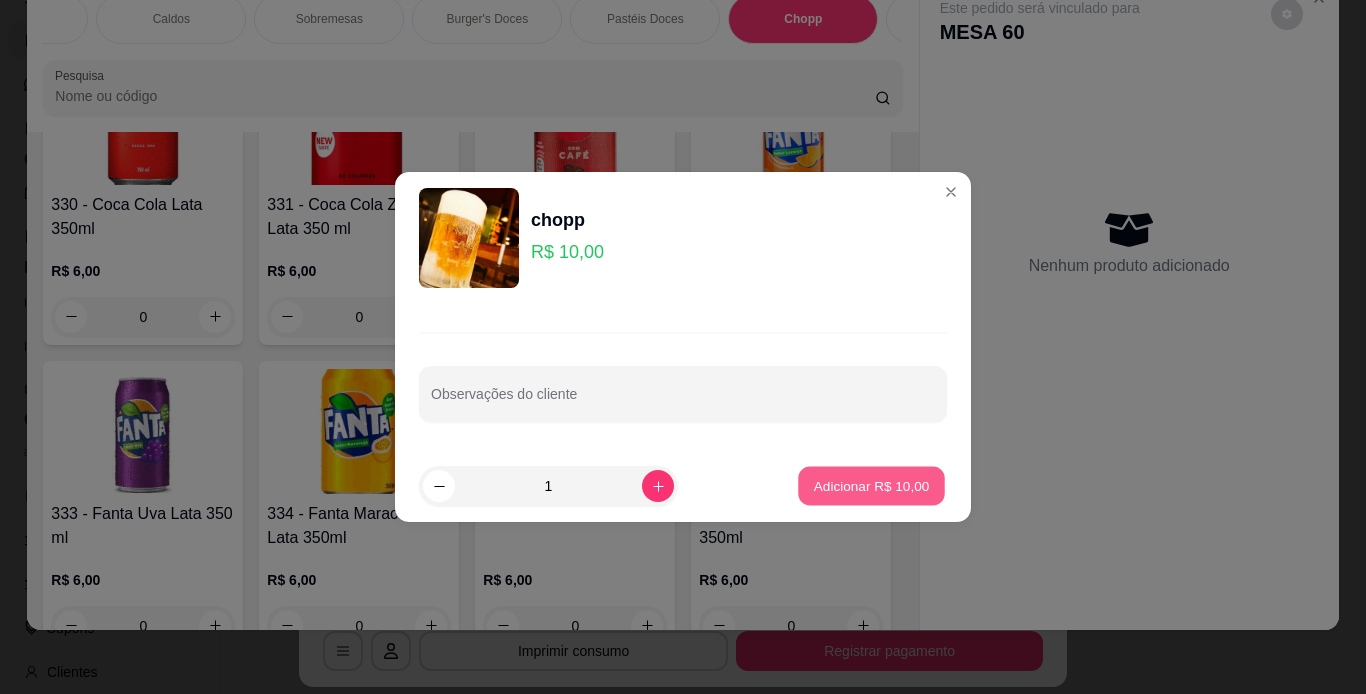 click on "Adicionar   R$ 10,00" at bounding box center [872, 485] 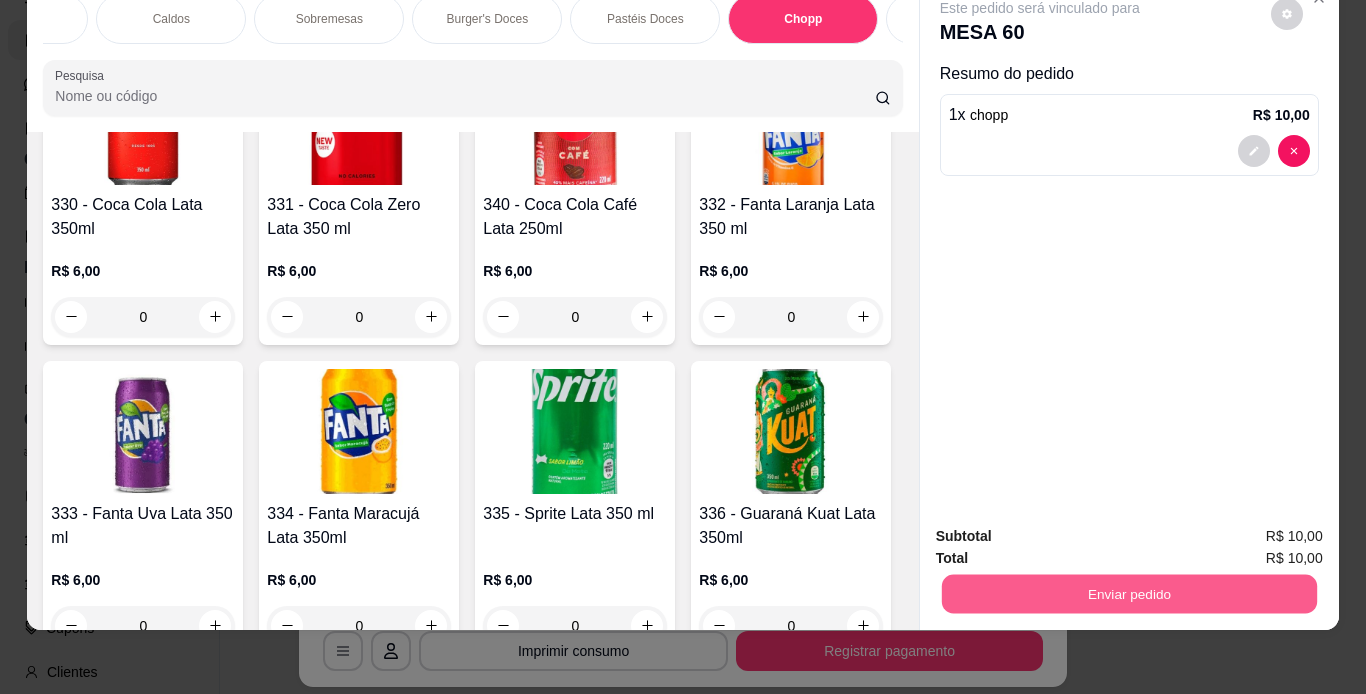 click on "Enviar pedido" at bounding box center (1128, 594) 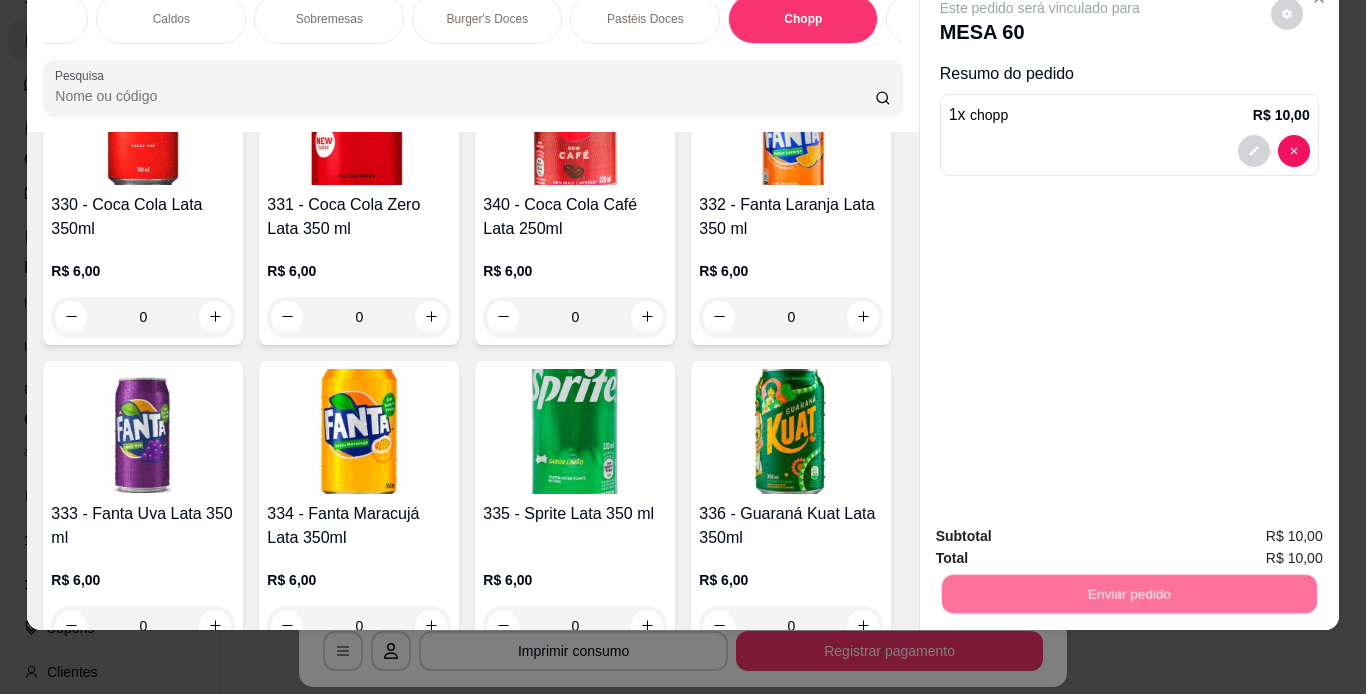 click on "Não registrar e enviar pedido" at bounding box center [1063, 530] 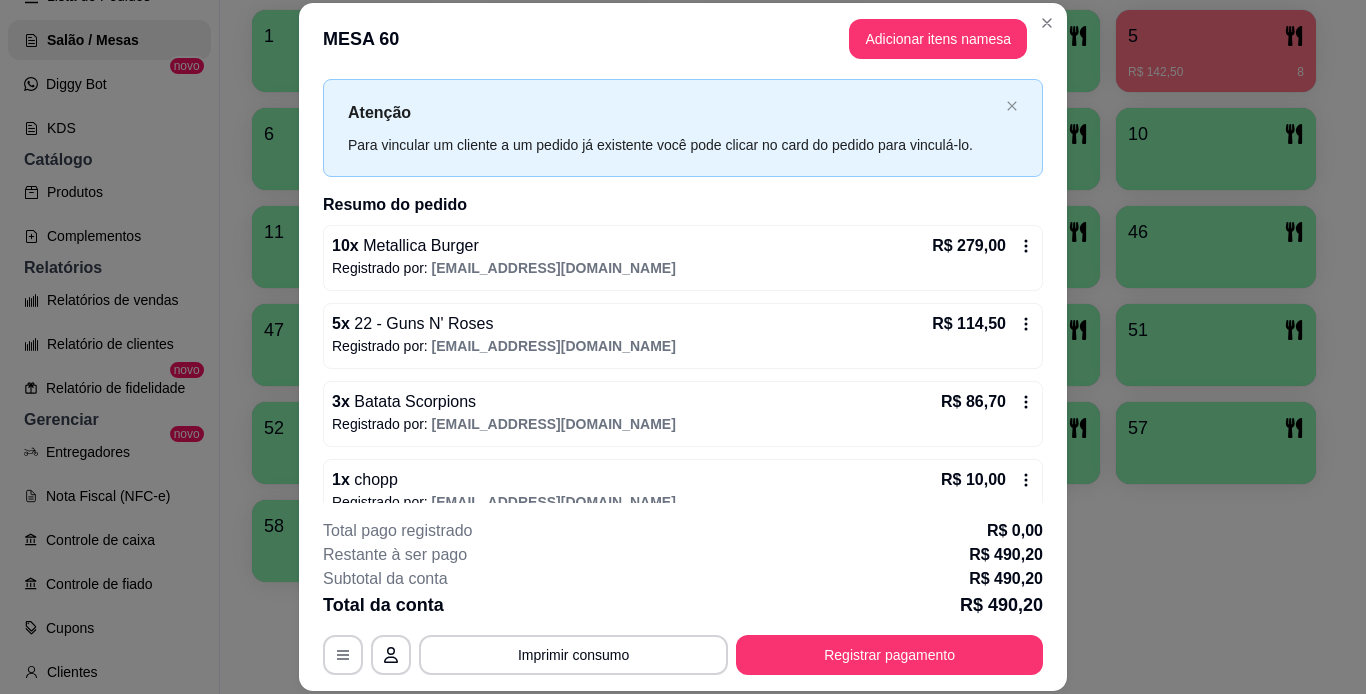 scroll, scrollTop: 70, scrollLeft: 0, axis: vertical 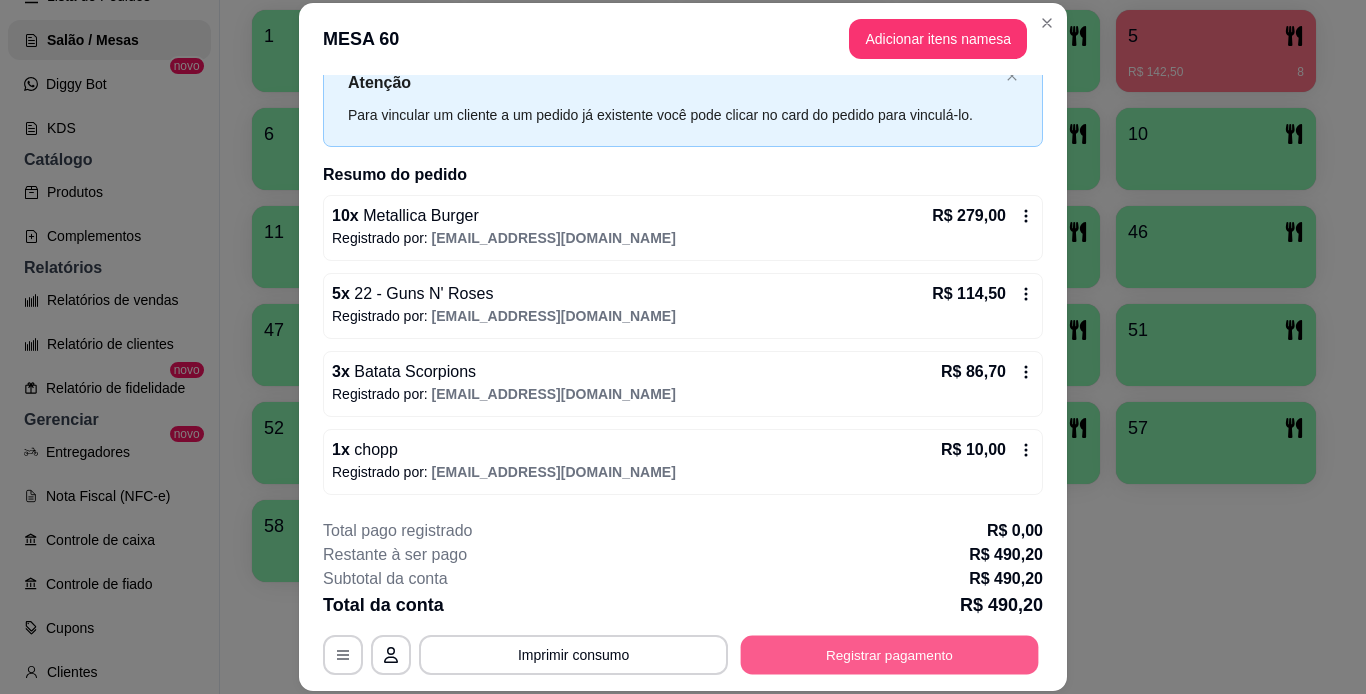 click on "Registrar pagamento" at bounding box center (890, 654) 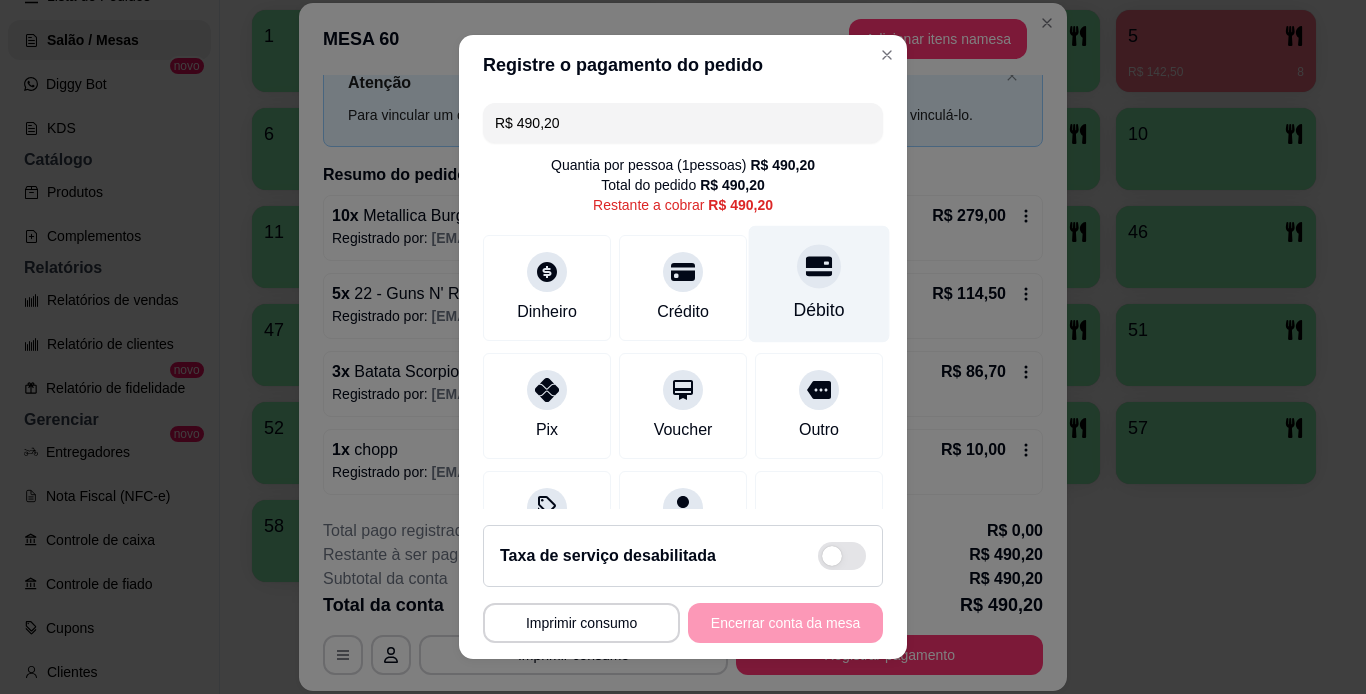 click 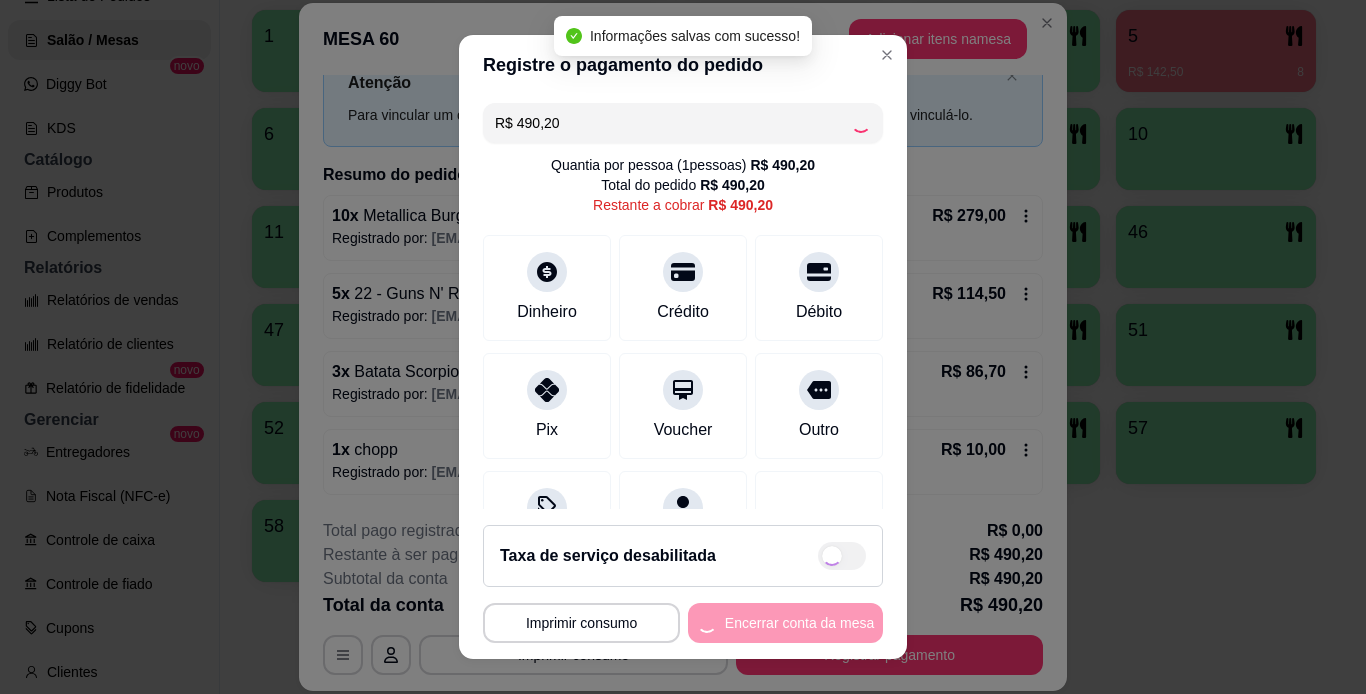 type on "R$ 0,00" 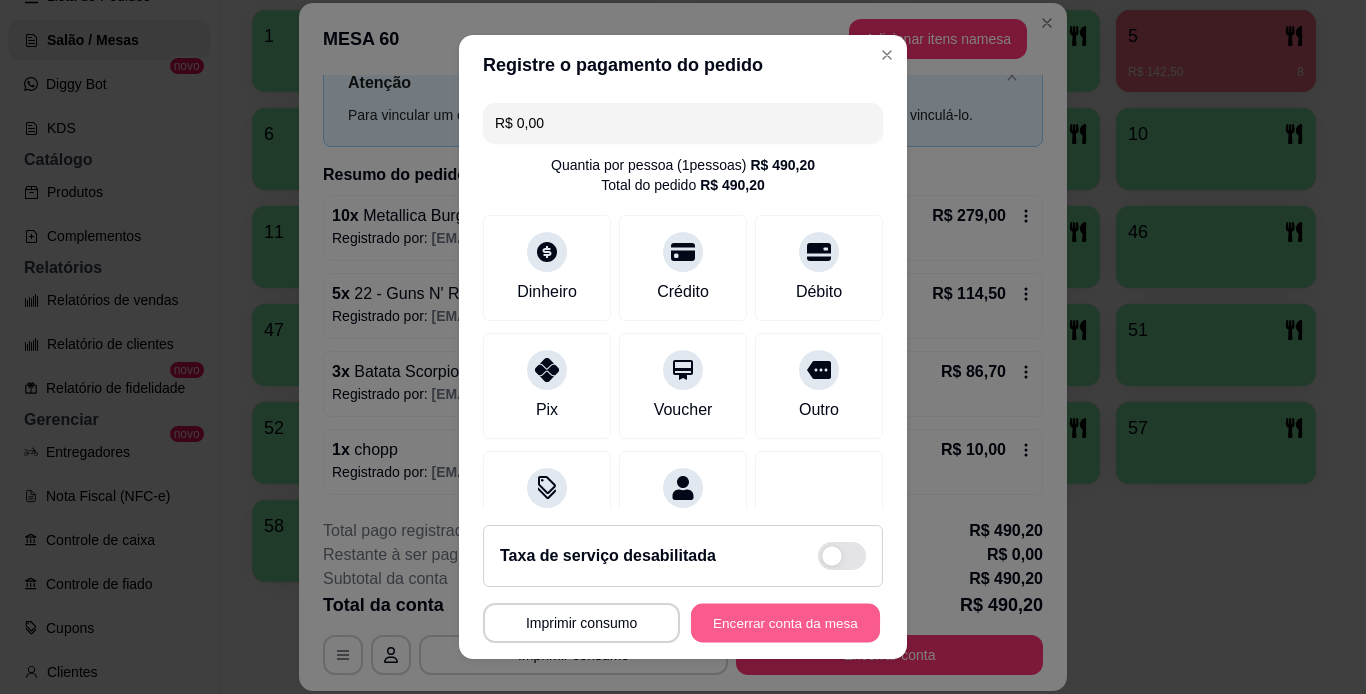 click on "Encerrar conta da mesa" at bounding box center [785, 623] 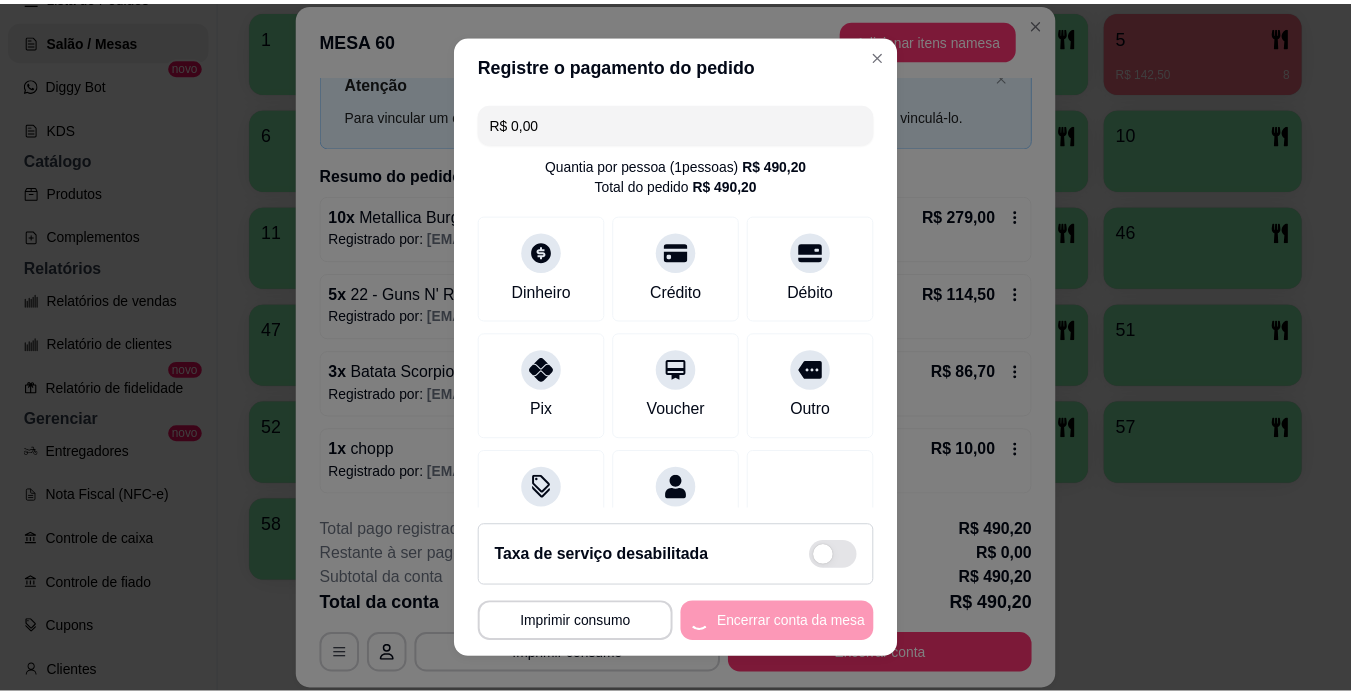 scroll, scrollTop: 0, scrollLeft: 0, axis: both 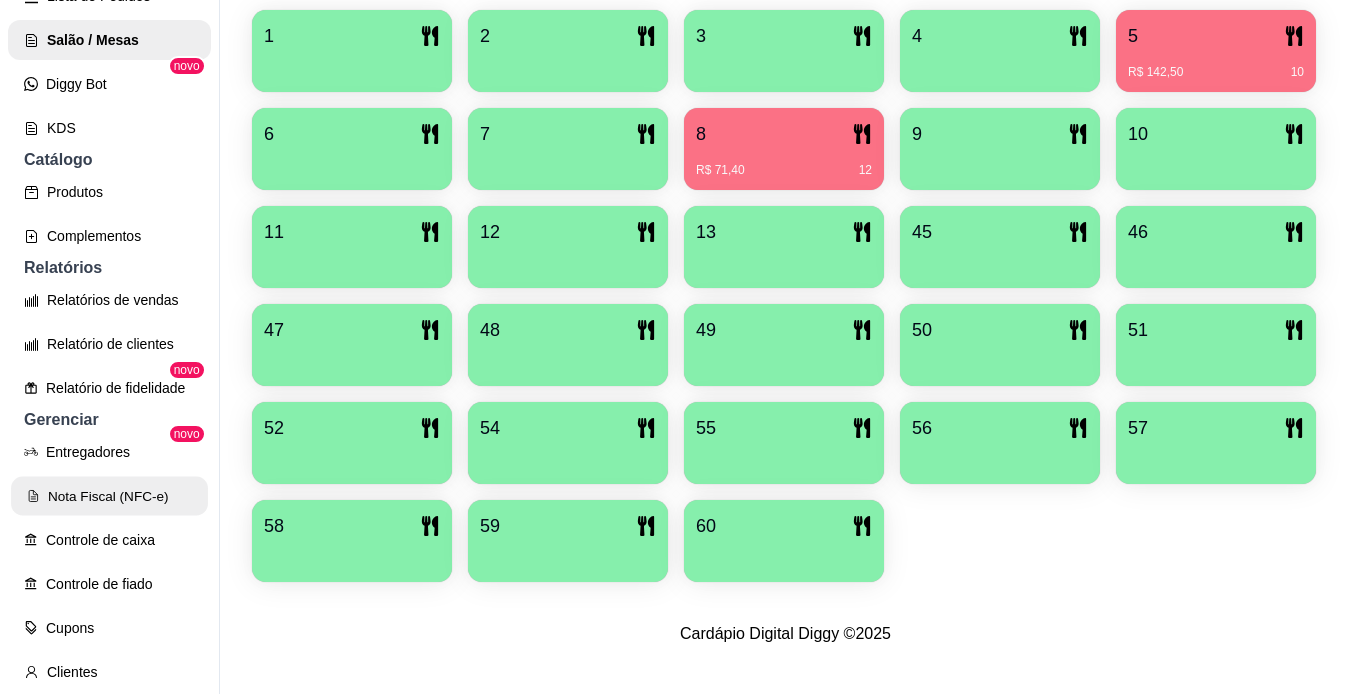 click on "Nota Fiscal (NFC-e)" at bounding box center [109, 496] 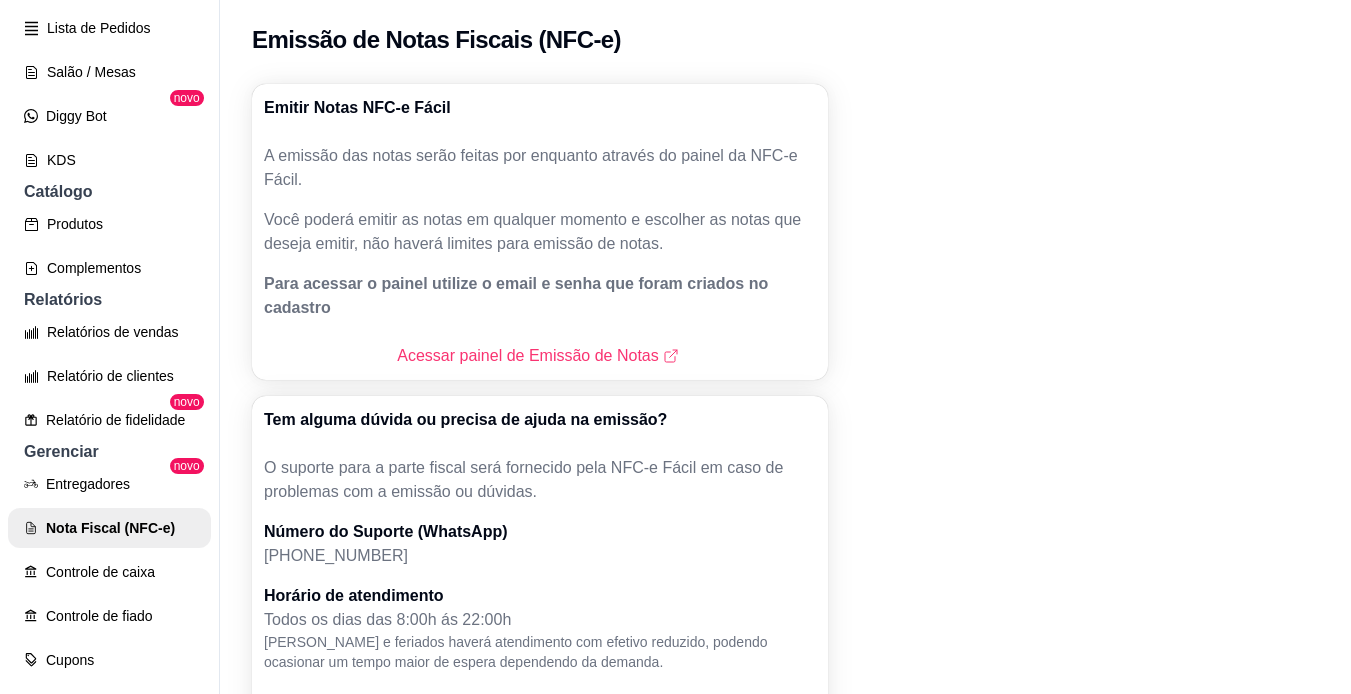 click on "Acessar painel de Emissão de Notas" at bounding box center [540, 356] 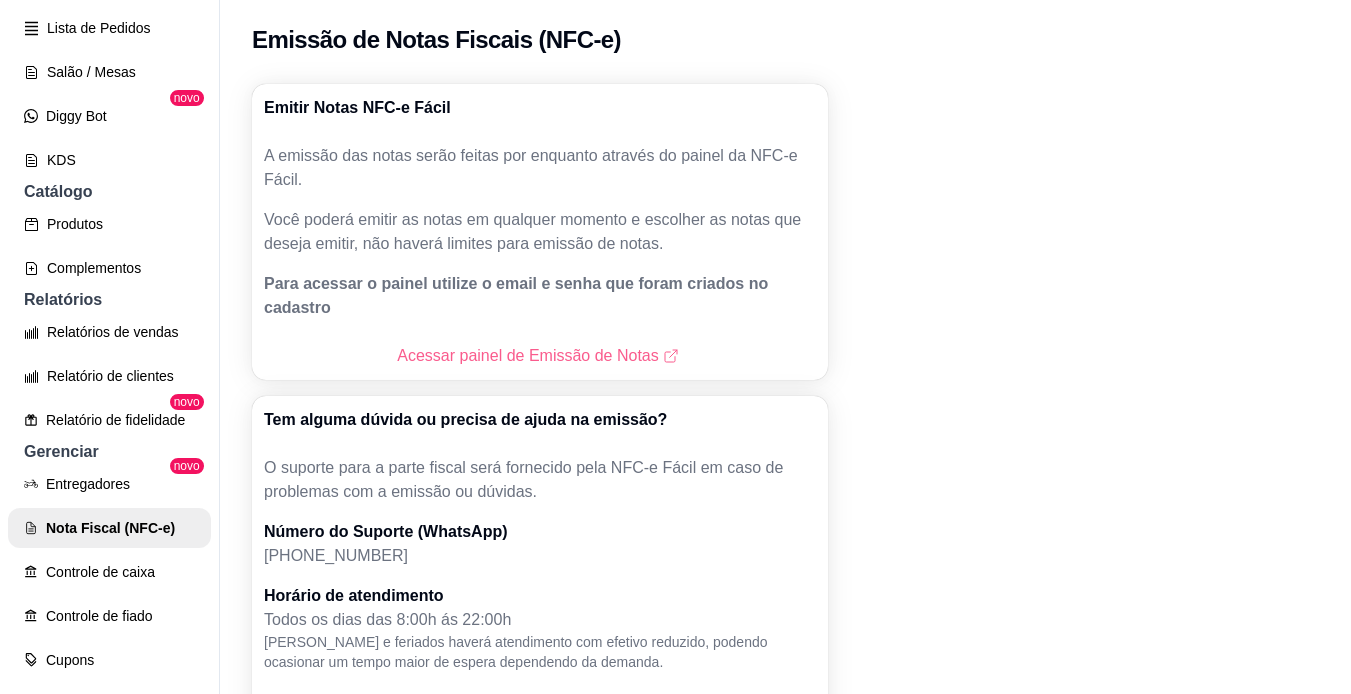 click on "Acessar painel de Emissão de Notas" at bounding box center (539, 356) 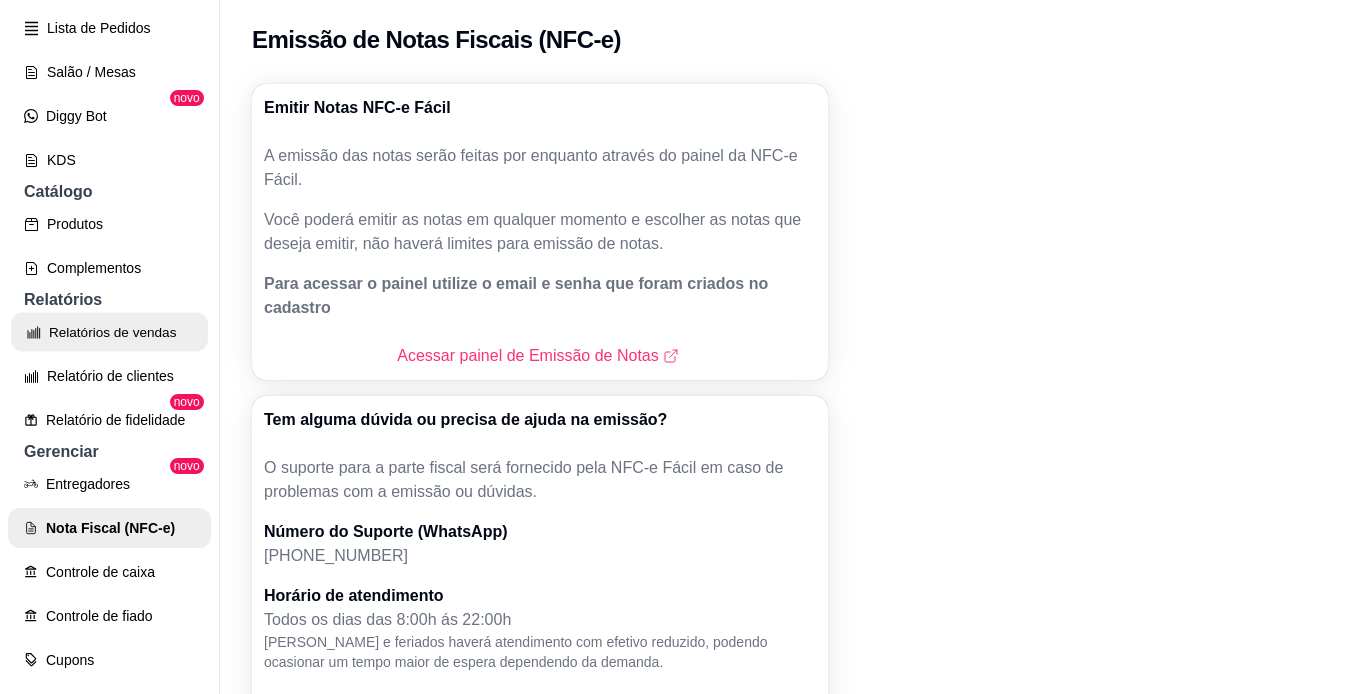 click on "Relatórios de vendas" at bounding box center (109, 332) 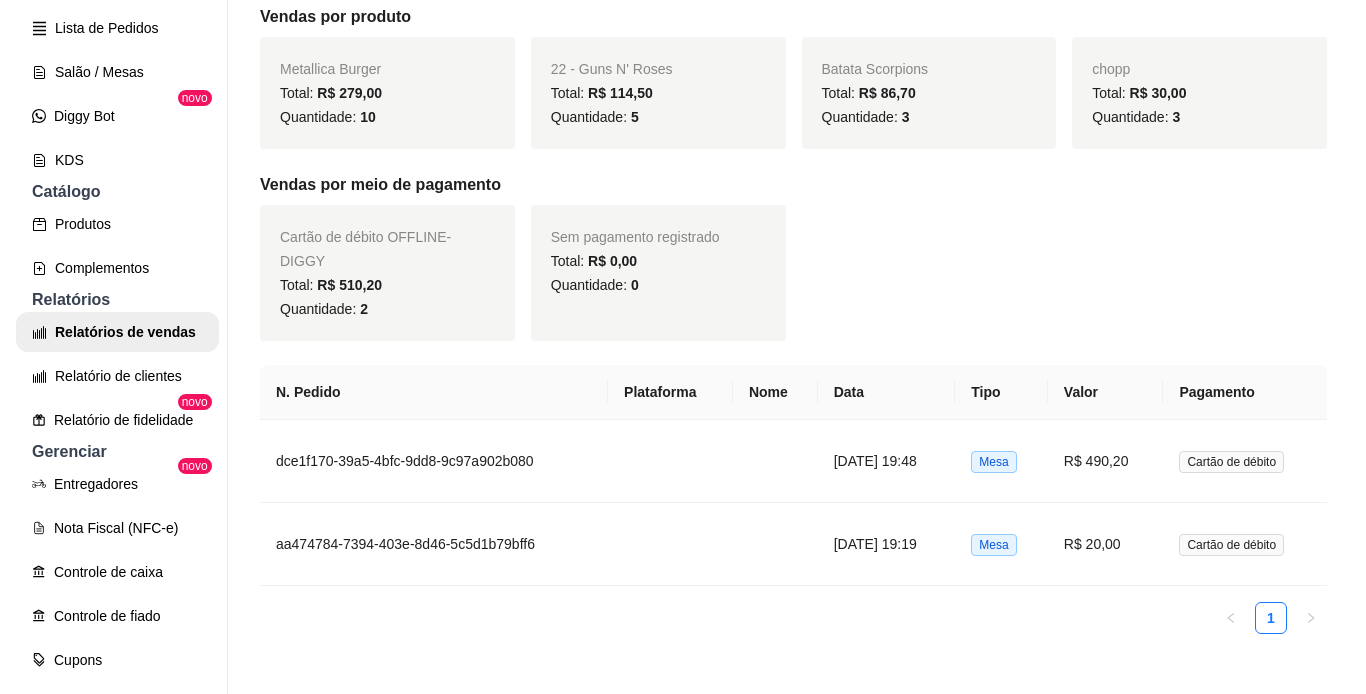 scroll, scrollTop: 435, scrollLeft: 0, axis: vertical 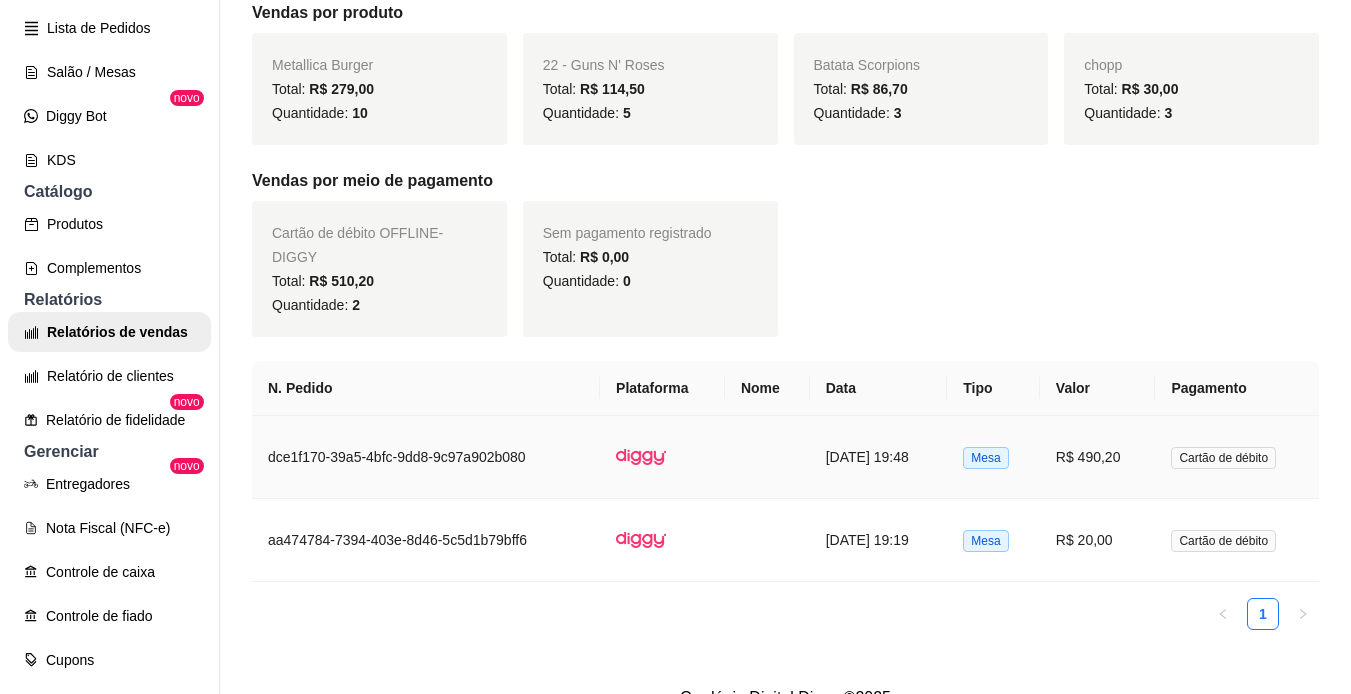 click on "Mesa" at bounding box center (993, 457) 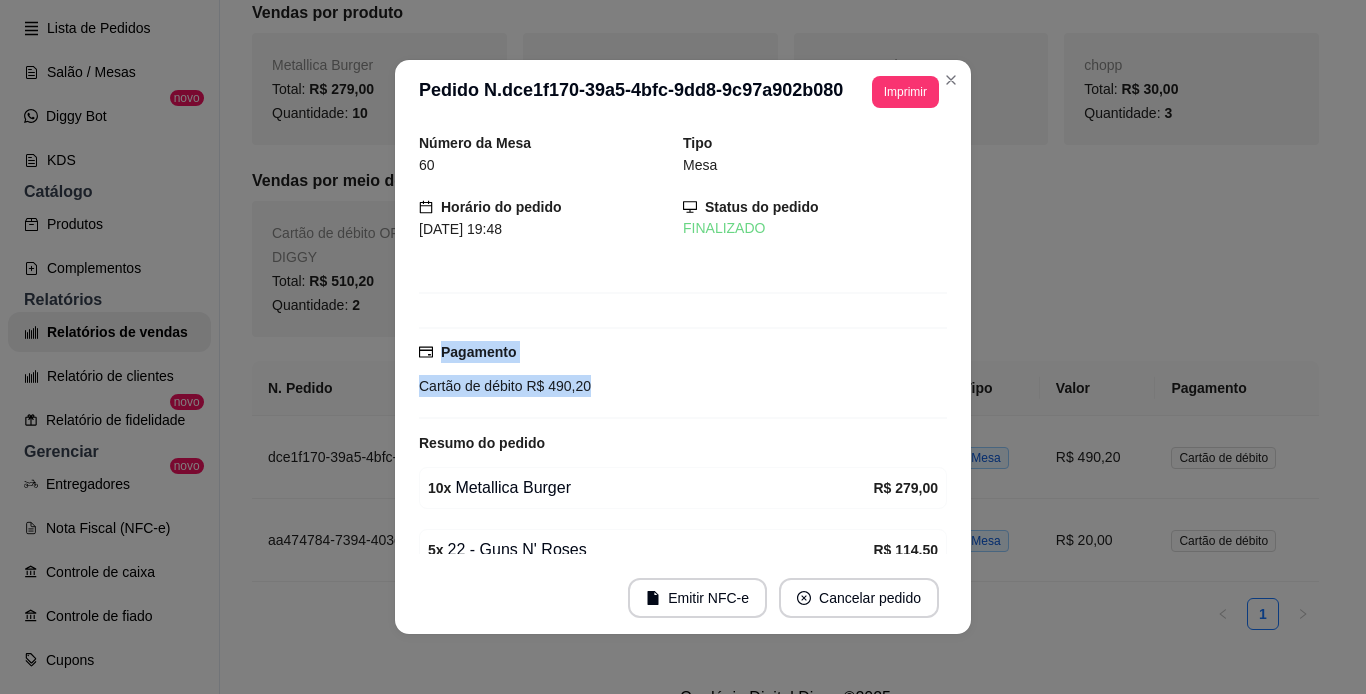 drag, startPoint x: 922, startPoint y: 249, endPoint x: 900, endPoint y: 385, distance: 137.76791 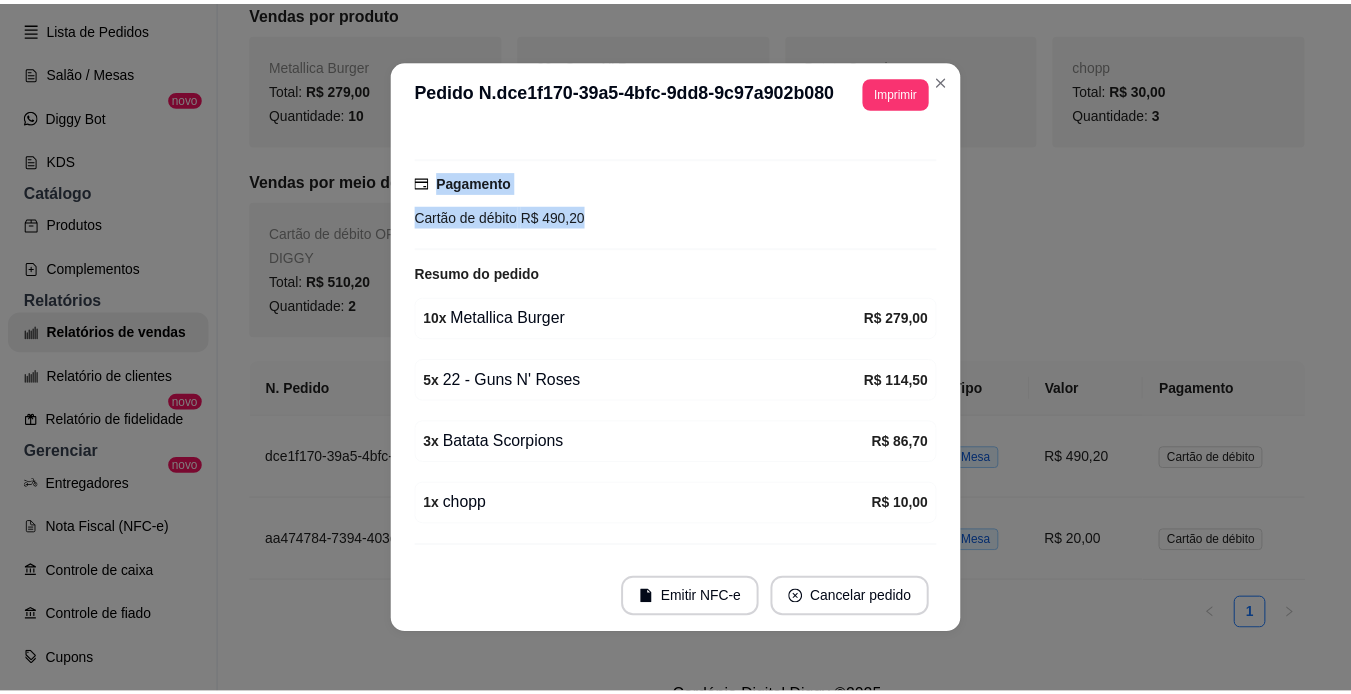 scroll, scrollTop: 180, scrollLeft: 0, axis: vertical 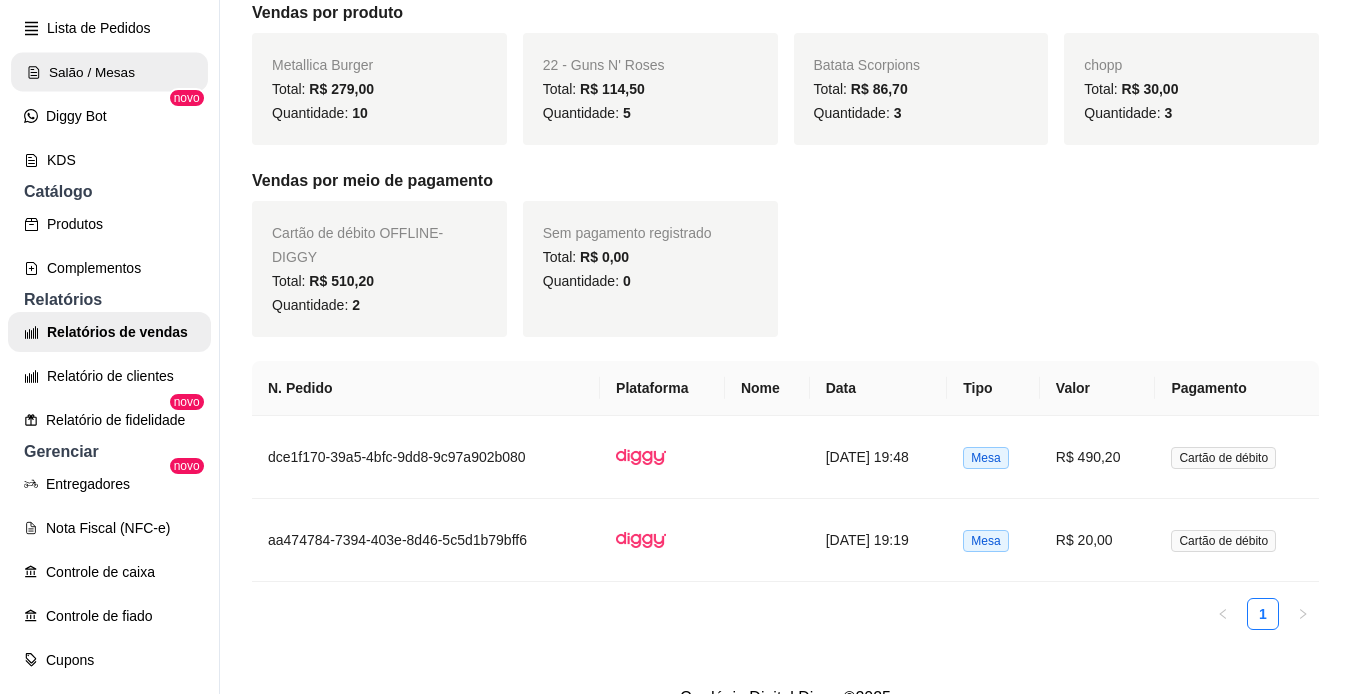 click on "Salão / Mesas" at bounding box center [109, 72] 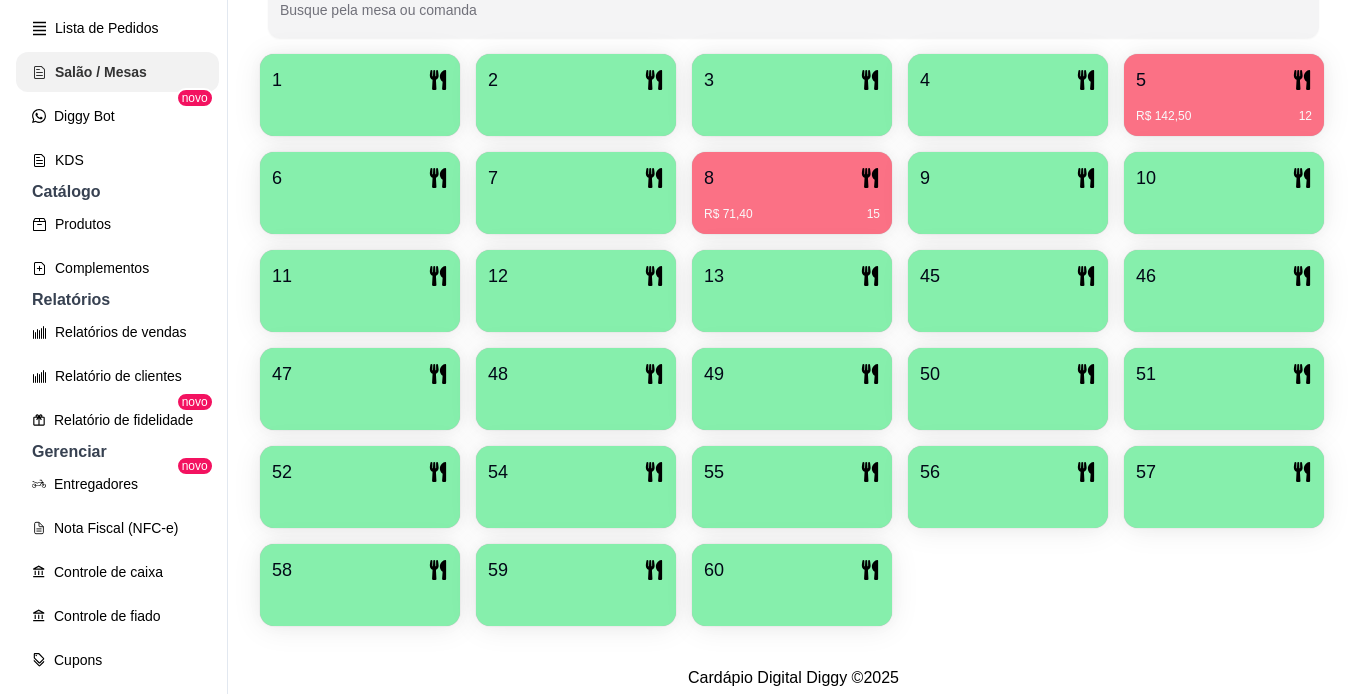 scroll, scrollTop: 0, scrollLeft: 0, axis: both 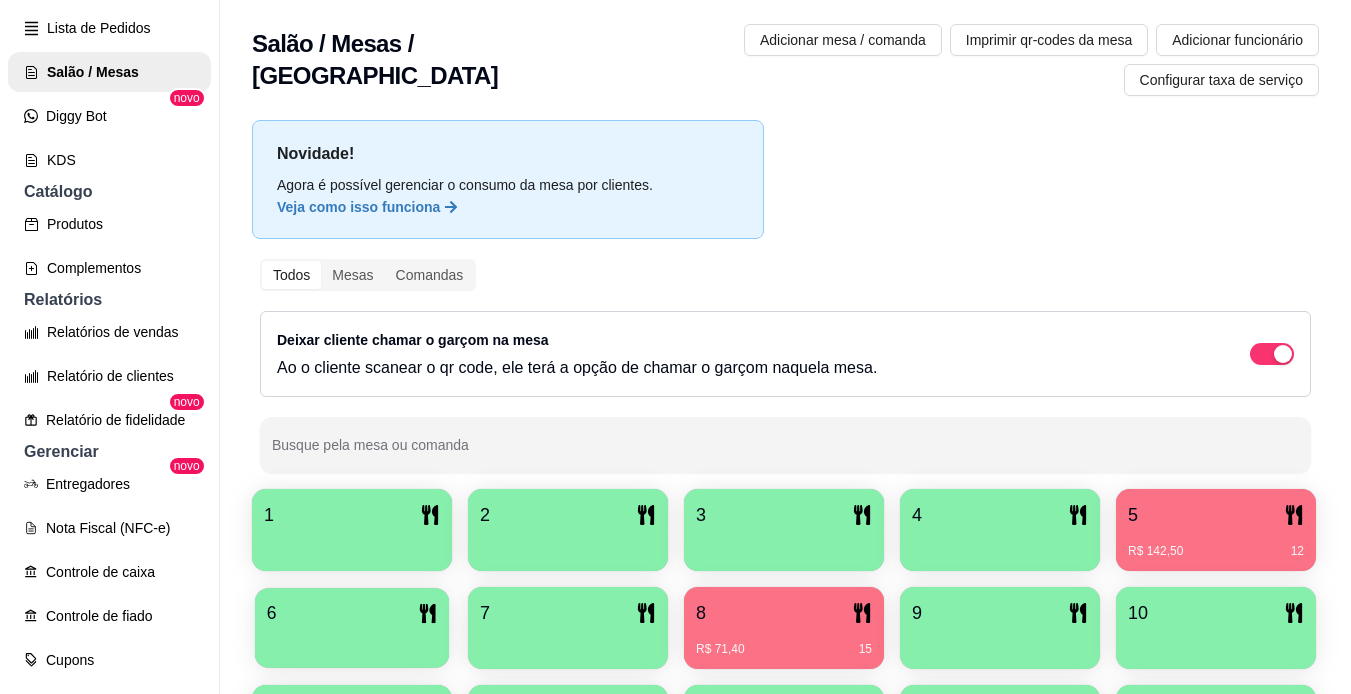 click on "6" at bounding box center [352, 613] 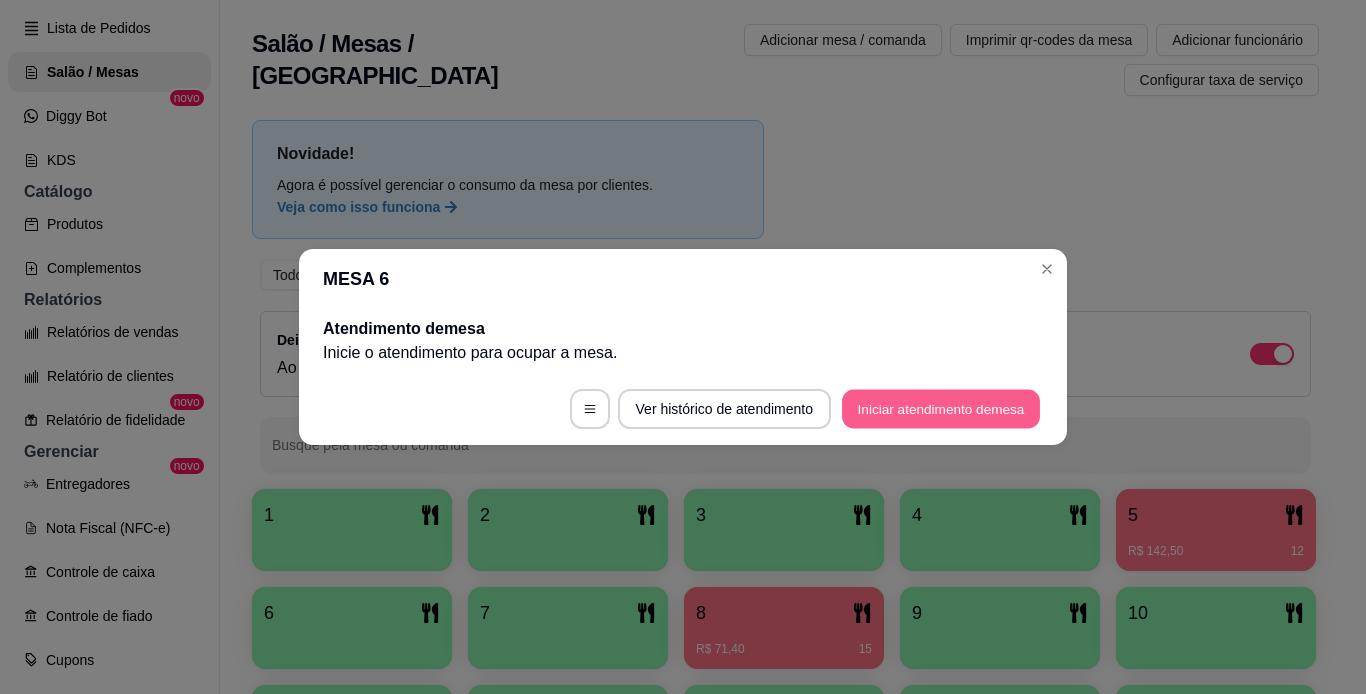 click on "Iniciar atendimento de  mesa" at bounding box center [941, 409] 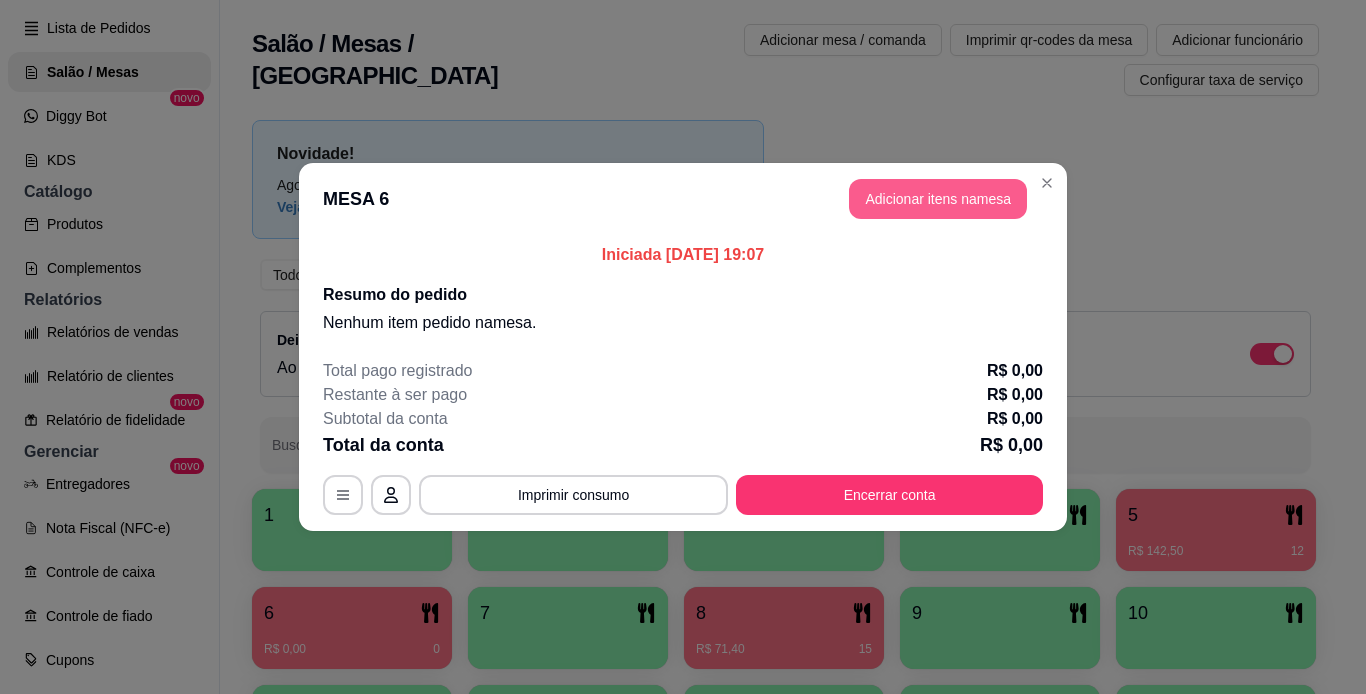 click on "Adicionar itens na  mesa" at bounding box center [938, 199] 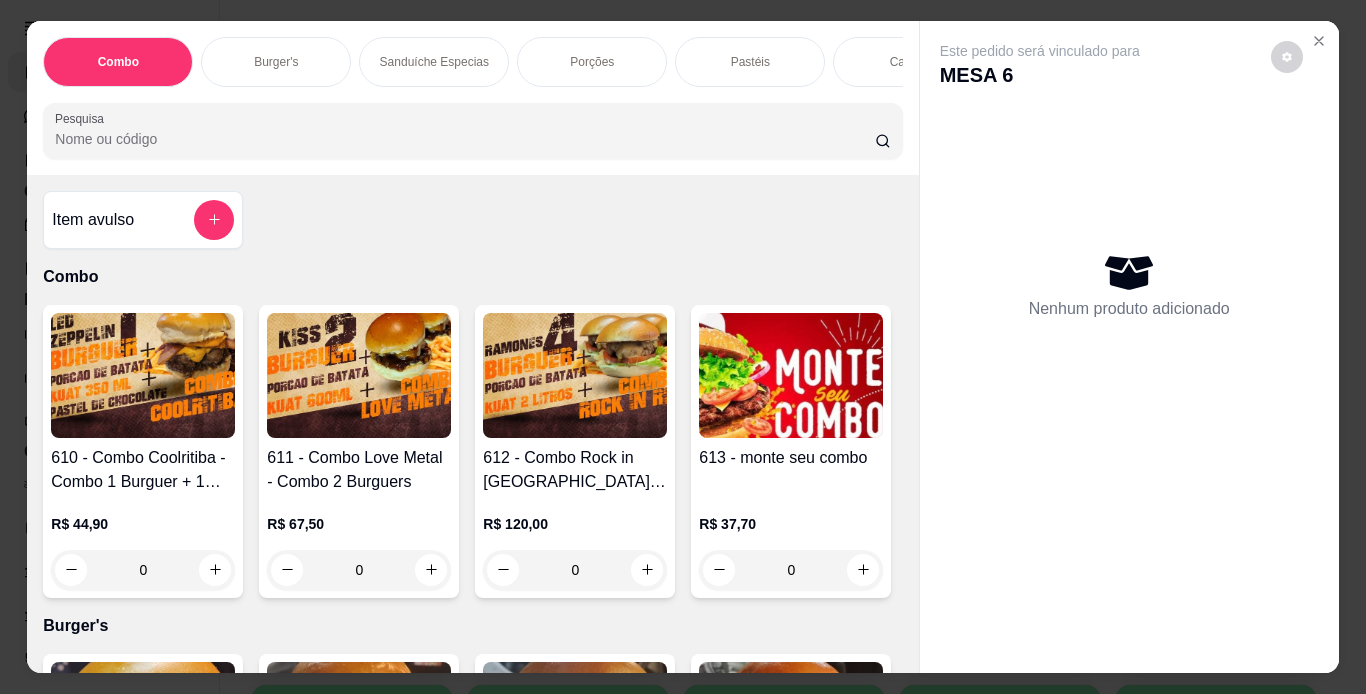 click on "Burger's" at bounding box center (276, 62) 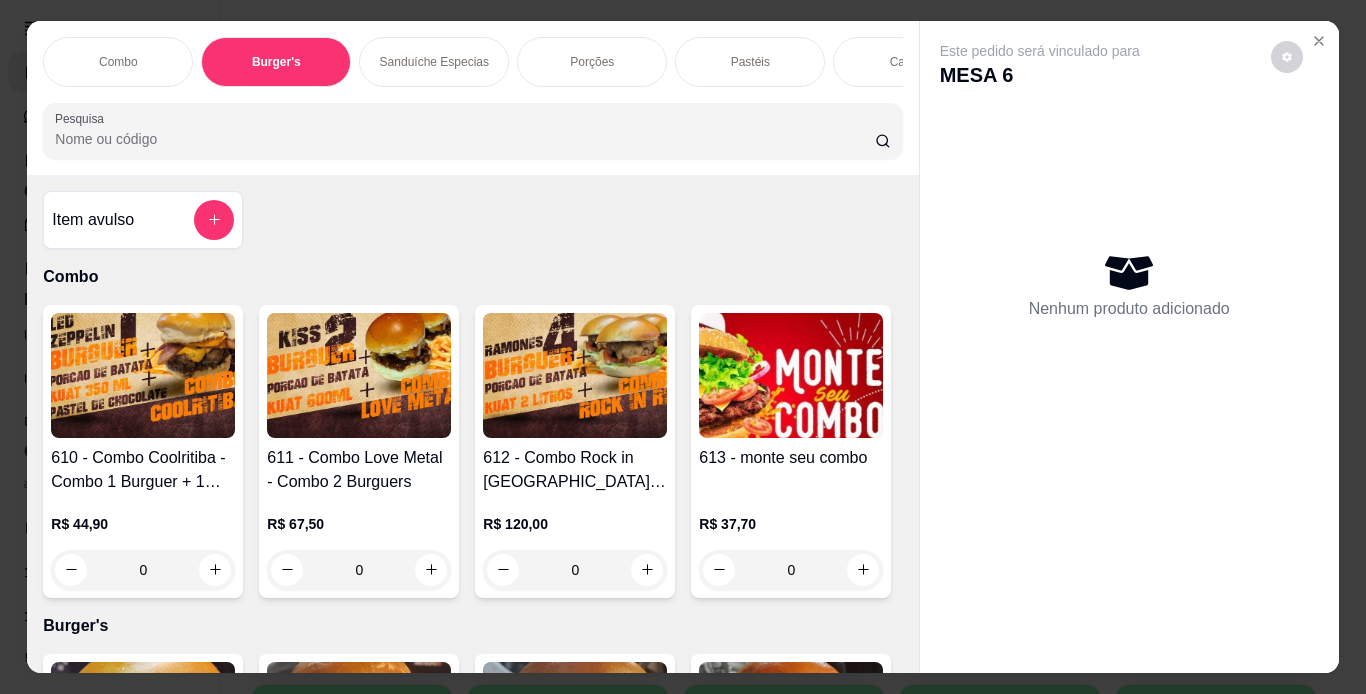 scroll, scrollTop: 724, scrollLeft: 0, axis: vertical 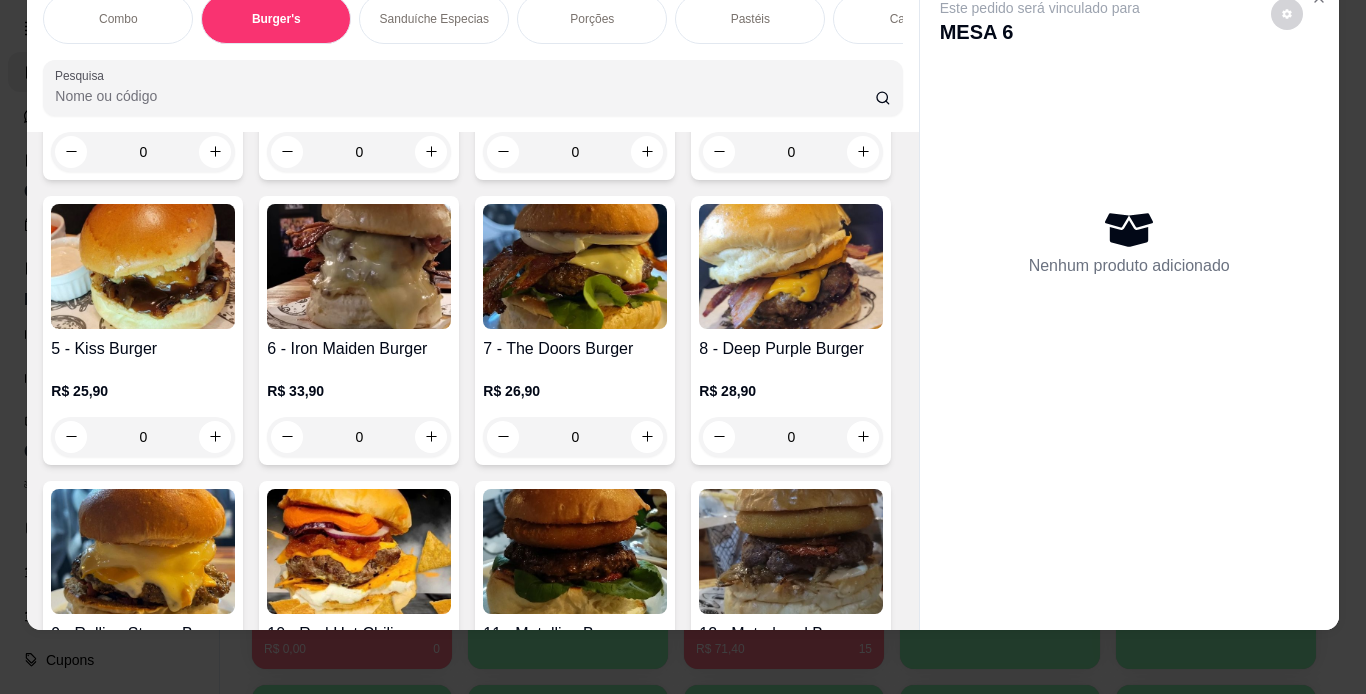 click on "0" at bounding box center (143, 152) 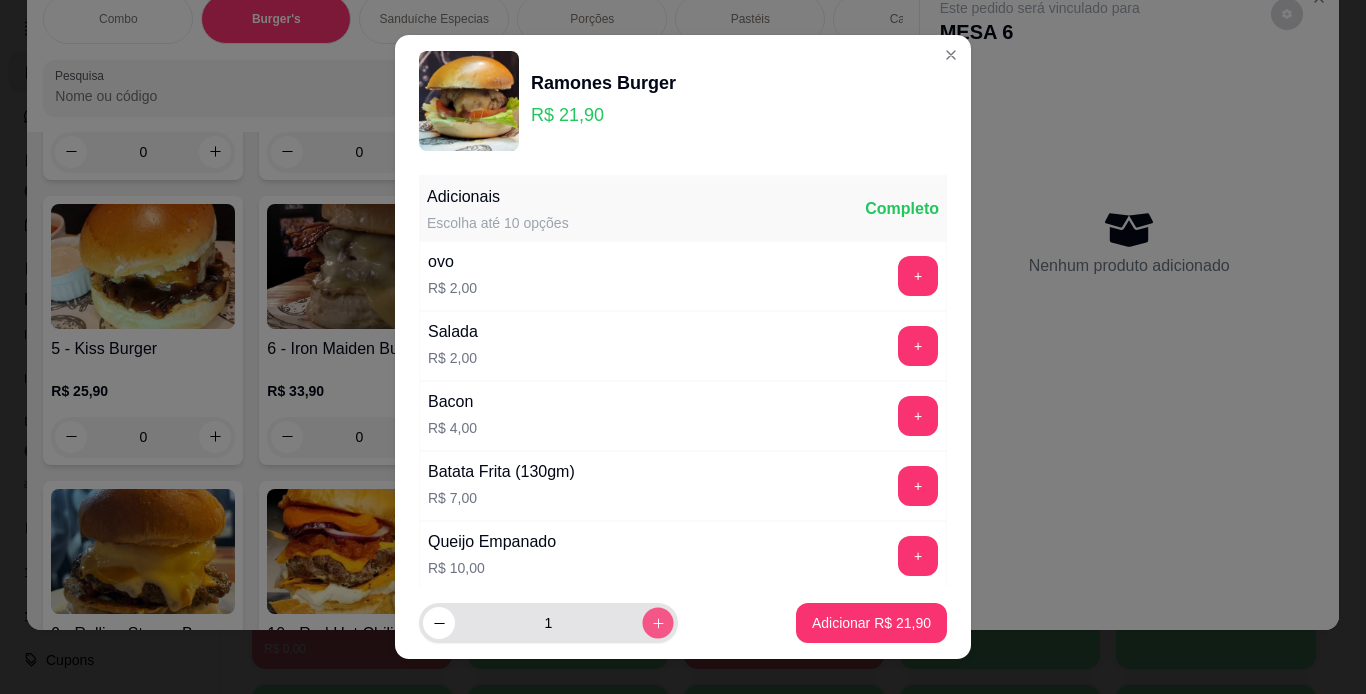 click 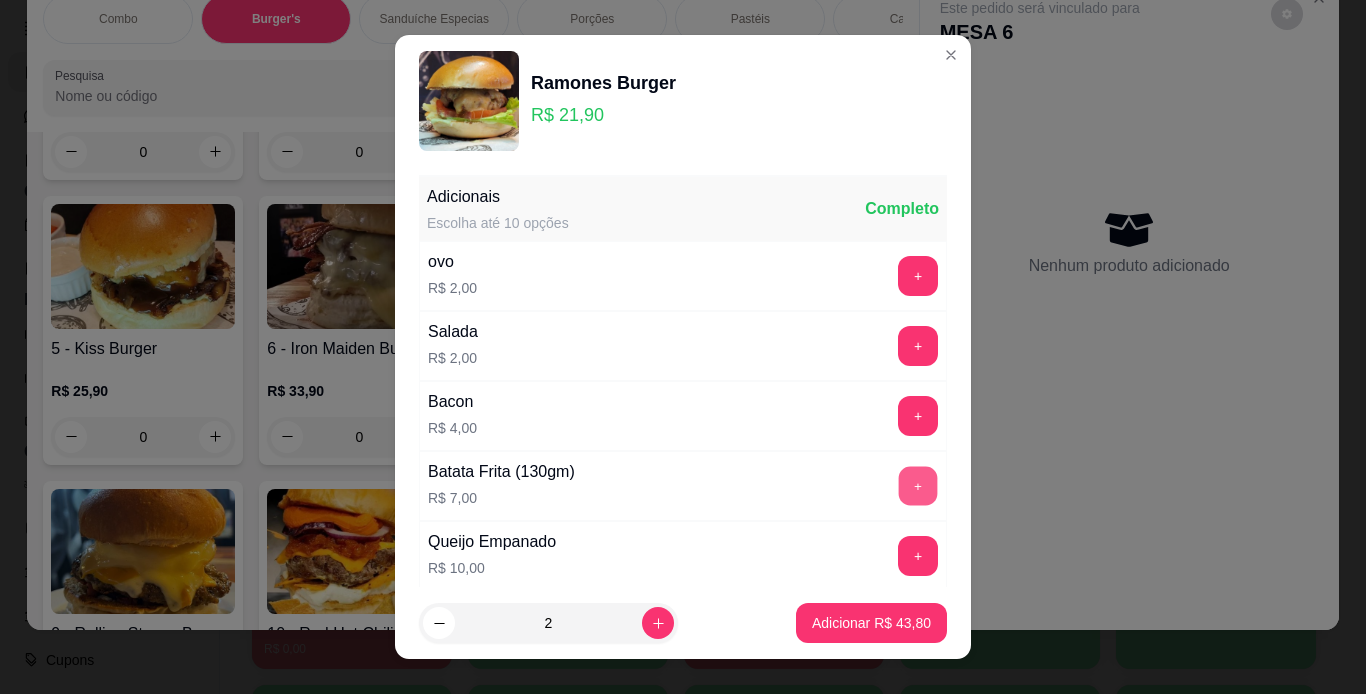 click on "+" at bounding box center [918, 485] 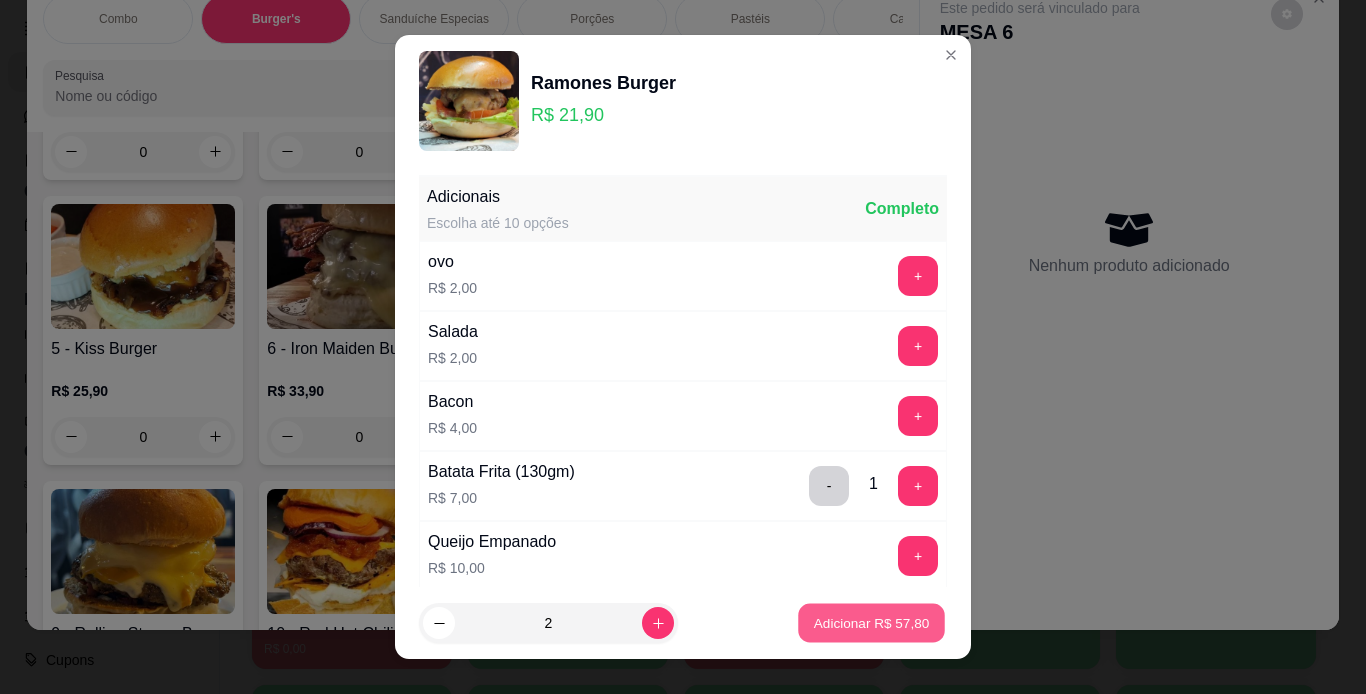 click on "Adicionar   R$ 57,80" at bounding box center (872, 623) 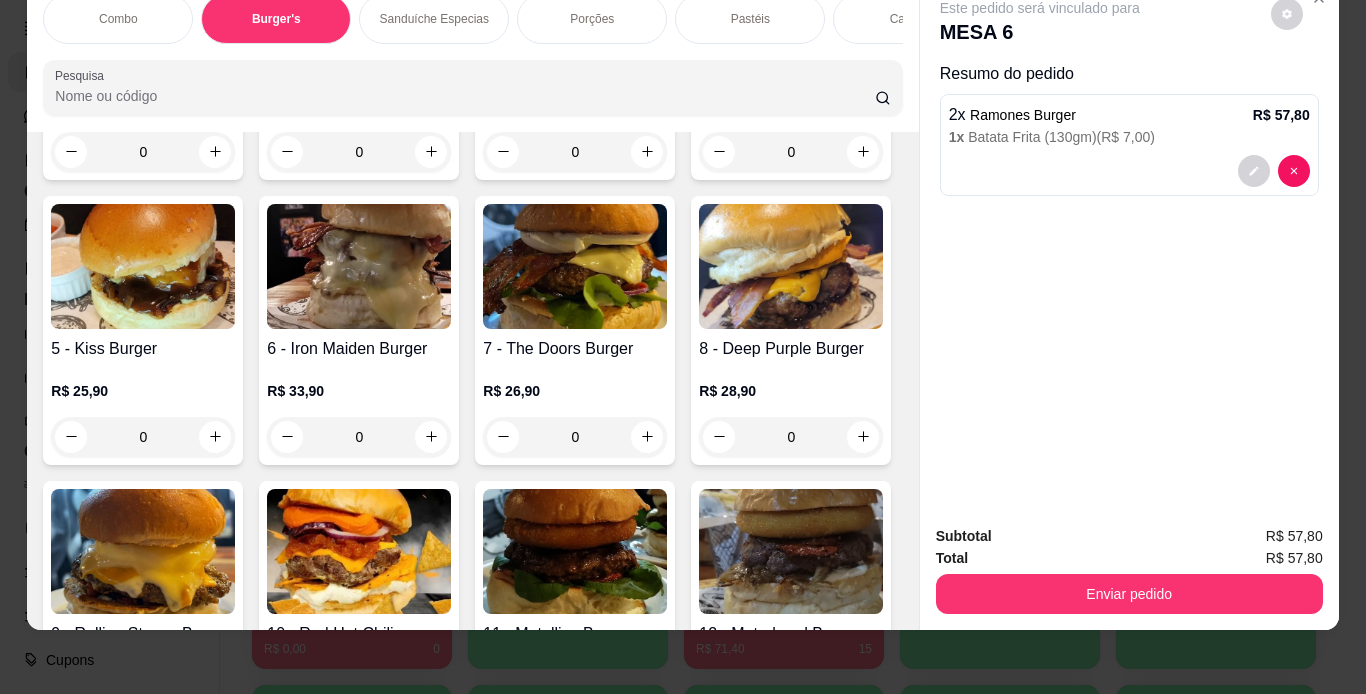 click on "Combo  Burger's  Sanduíche Especias Porções  Pastéis  Caldos  Sobremesas  Burger's Doces Pastéis Doces Chopp  Cervejas  Bebidas Quentes de Inverno  Refrigerantes Energéticos Águas/ Chás/Sucos Drinks Clássicos Drinks da Casa Doces Diversos  Cachaças Bitter's Licores  Gin Whisky  vodka conhaque Steinhaeger  Pesquisa Item avulso Combo  610 - Combo Coolritiba - Combo 1 Burguer + 1 Pastel   R$ 44,90 0 611 - Combo Love Metal - Combo 2 Burguers   R$ 67,50 0 612 - Combo Rock in [GEOGRAPHIC_DATA] - Combo 4 Burguers   R$ 120,00 0 613 - monte seu combo    R$ 37,70 0 Burger's  1 - Ramones Burger    R$ 21,90 0 2 - [PERSON_NAME] Burger   R$ 25,90 0 3 - Zztop Burger    R$ 25,90 0 4 - Led Zepplin Burger    R$ 26,90 0 5 - Kiss Burger    R$ 25,90 0 6 - Iron Maiden Burger    R$ 33,90 0 7 - The Doors Burger    R$ 26,90 0 8 - Deep Purple Burger   R$ 28,90 0 9 - Rolling Stones Burger   R$ 28,90 0 10 - Red Hot Chili Peppers Burger   R$ 30,90 0 11 - Metallica Burger    R$ 27,90 0 12 - Motorhead Burguer    R$ 34,90 0   0" at bounding box center (683, 347) 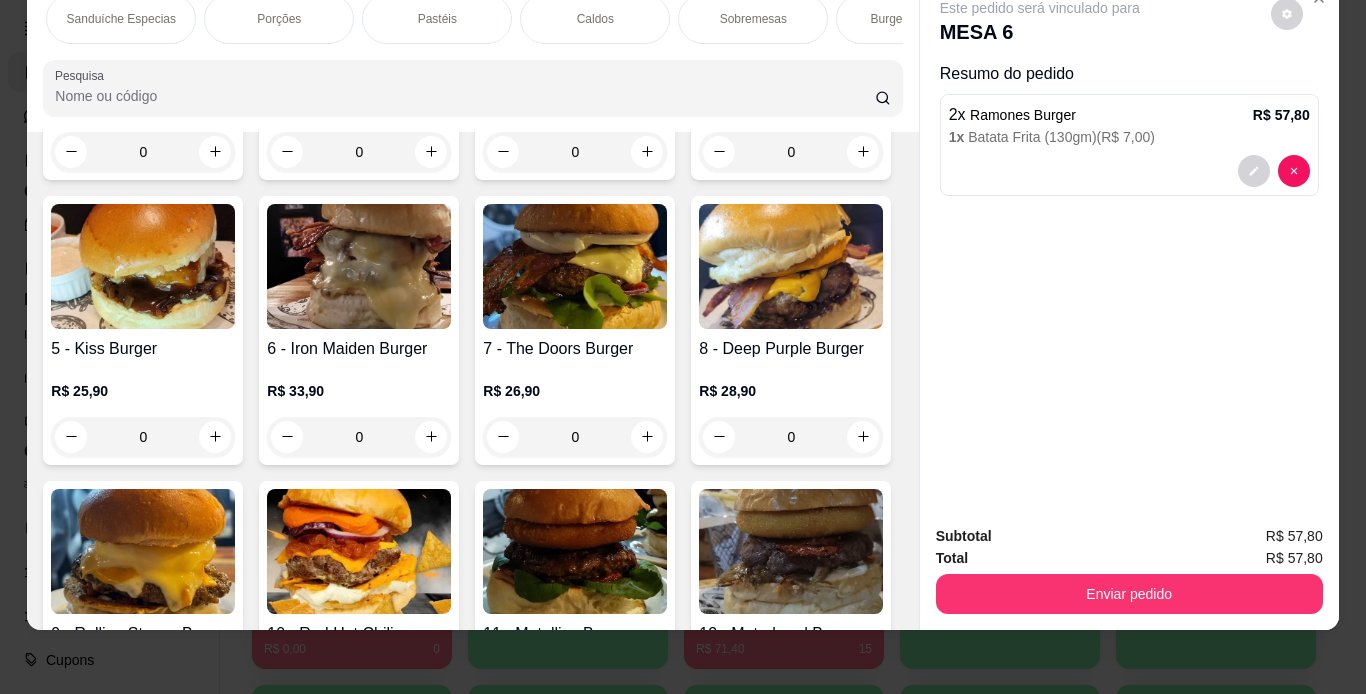 scroll, scrollTop: 0, scrollLeft: 388, axis: horizontal 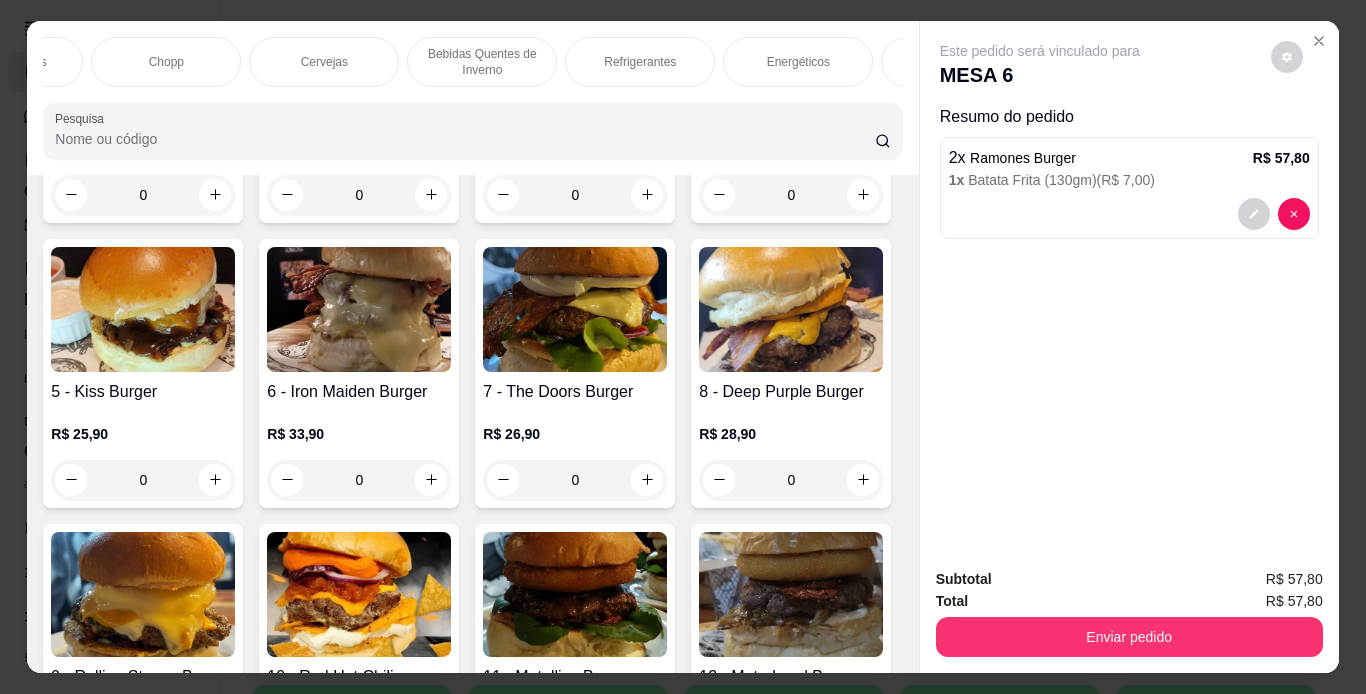 click on "Refrigerantes" at bounding box center (640, 62) 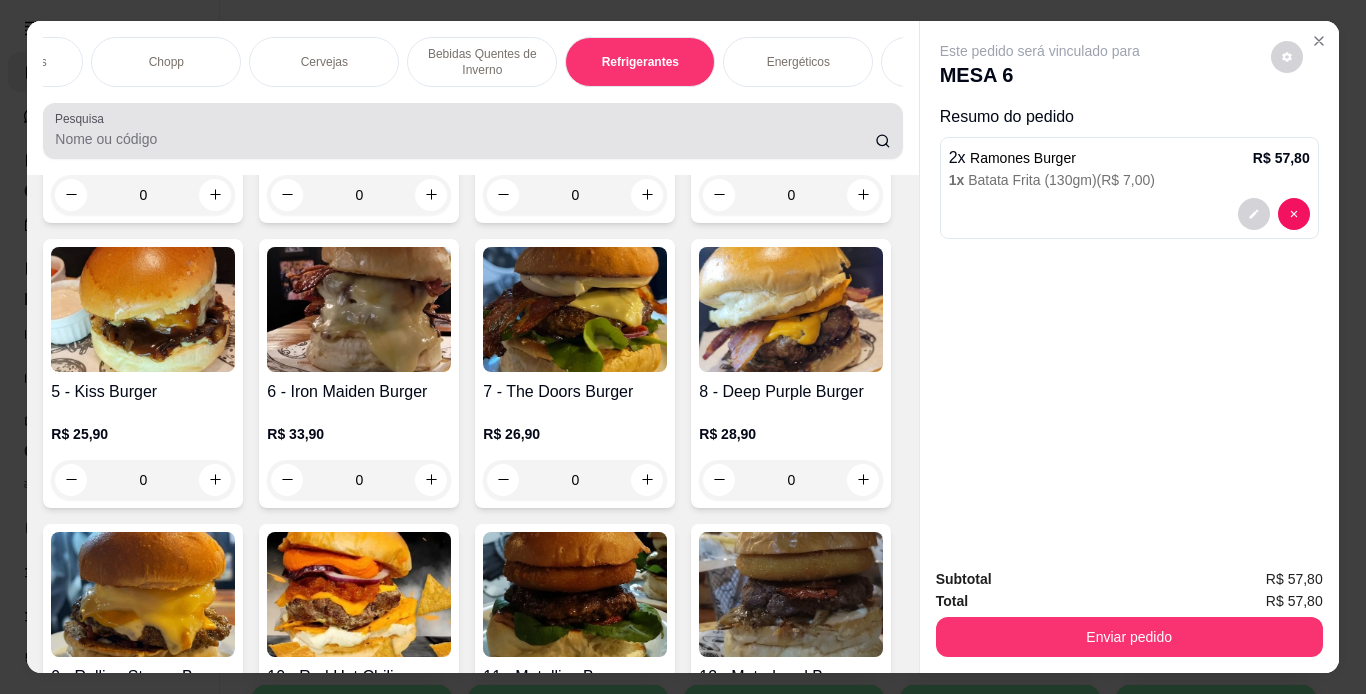 scroll, scrollTop: 9765, scrollLeft: 0, axis: vertical 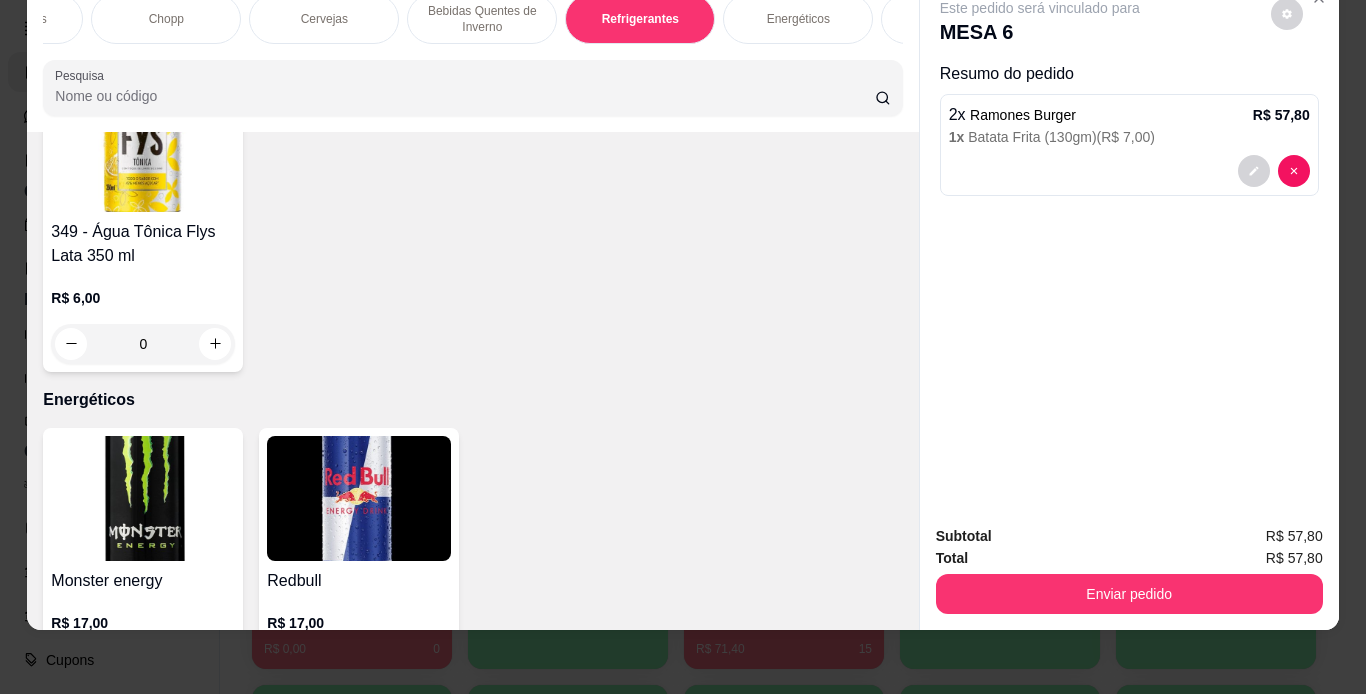 click at bounding box center [143, -1396] 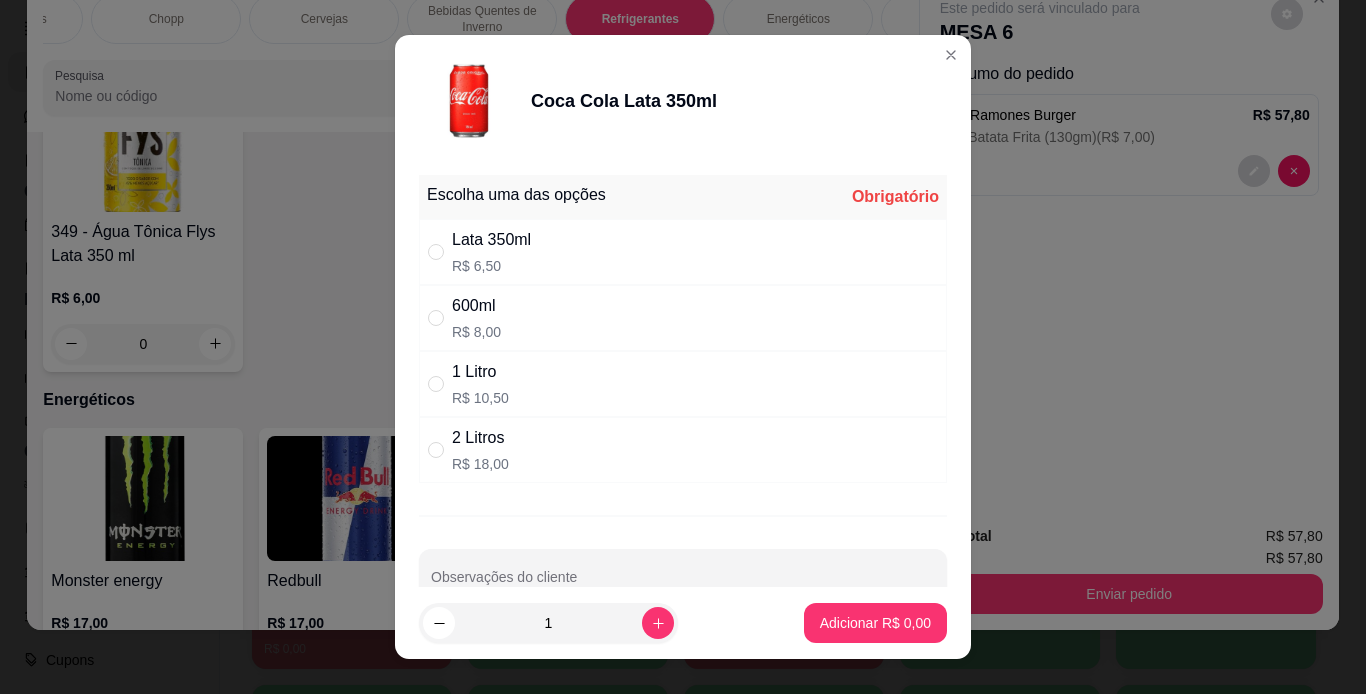 click on "600ml R$ 8,00" at bounding box center (683, 318) 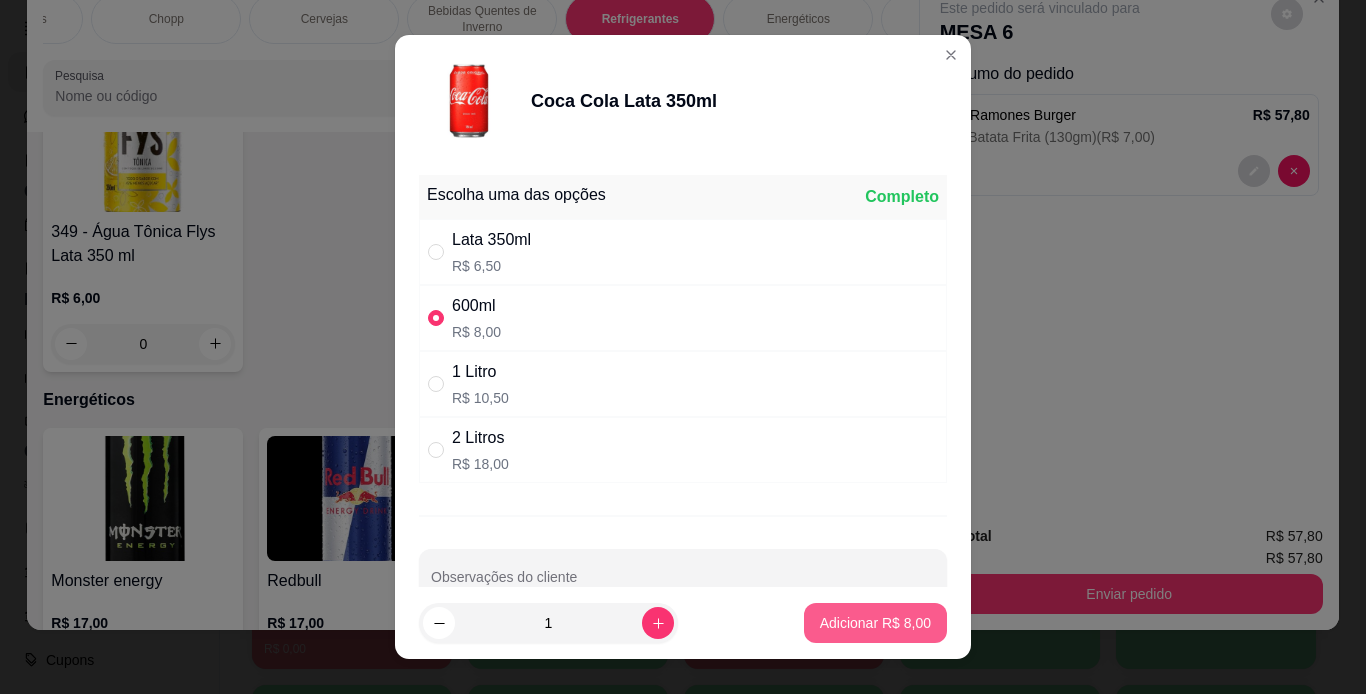 click on "Adicionar   R$ 8,00" at bounding box center (875, 623) 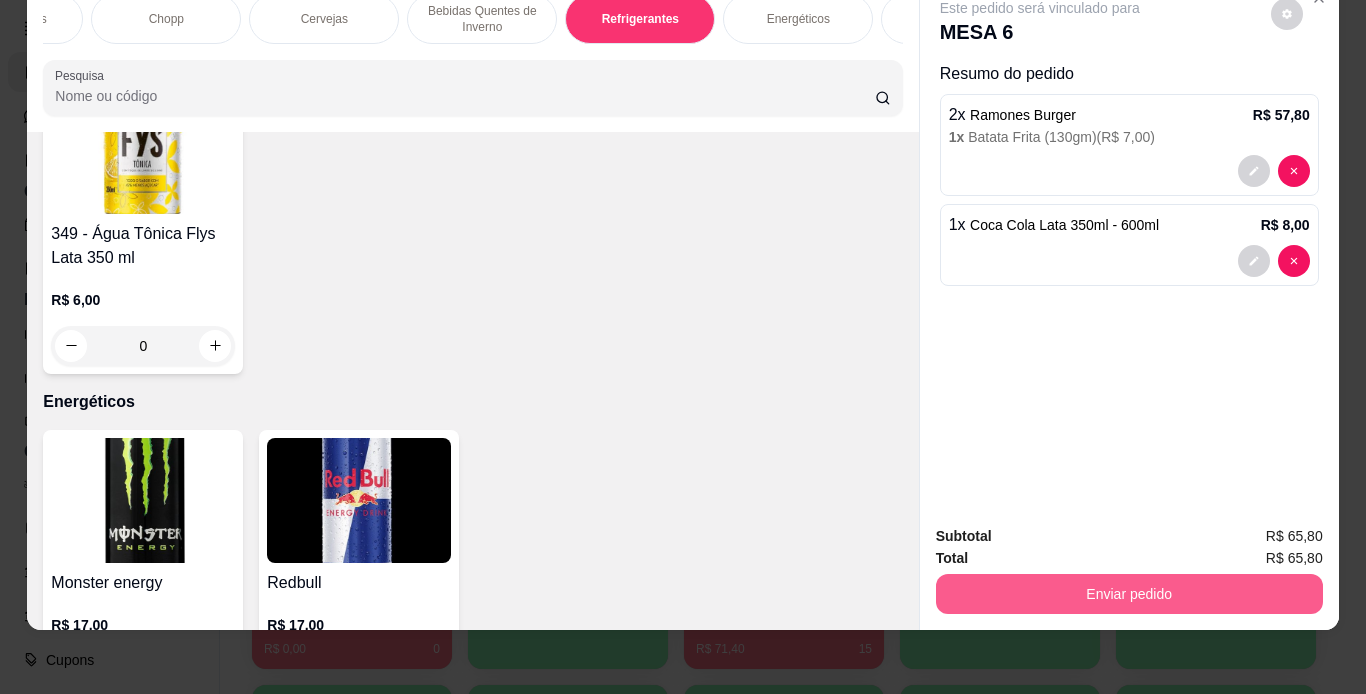 click on "Enviar pedido" at bounding box center [1129, 594] 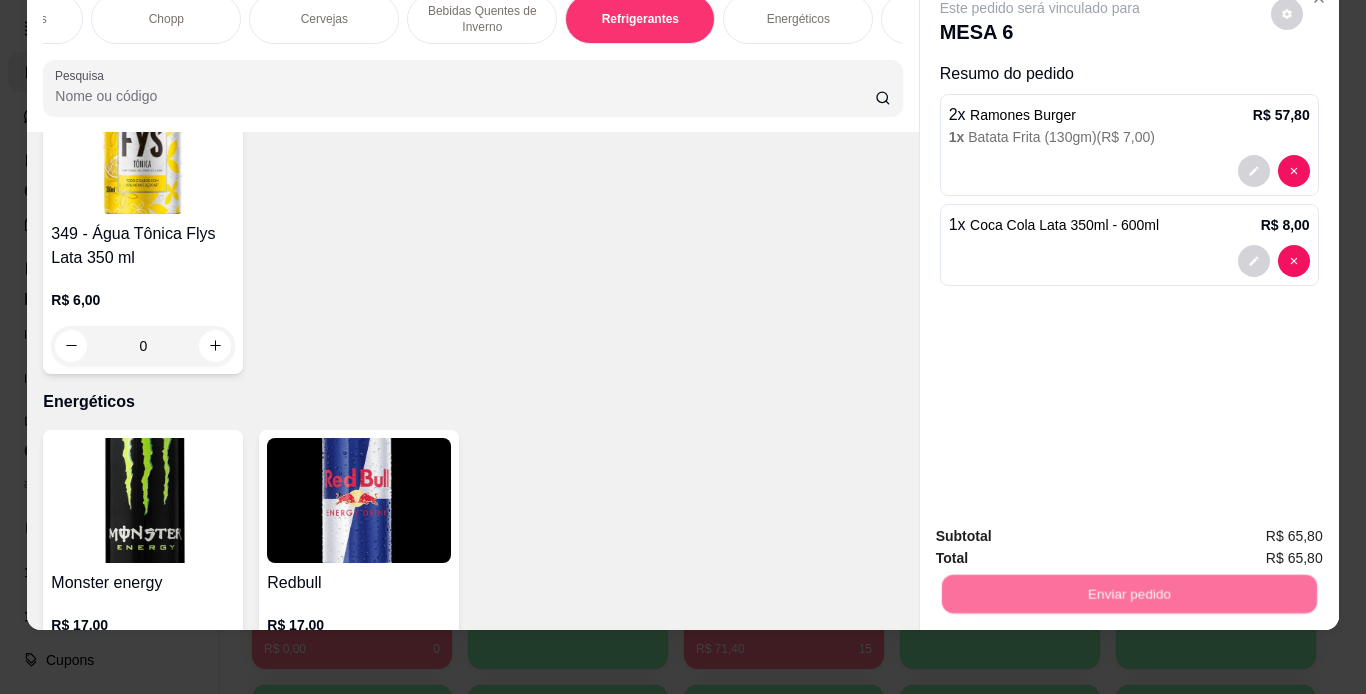 click on "Não registrar e enviar pedido" at bounding box center (1063, 529) 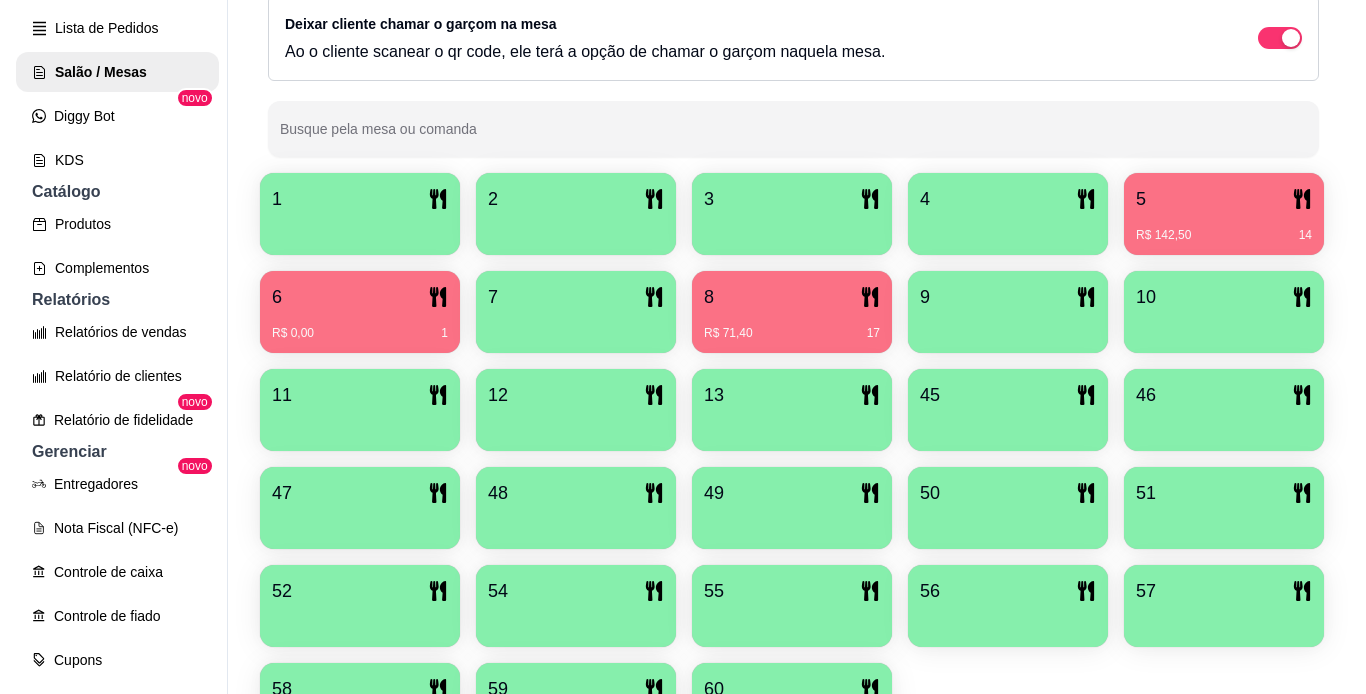 scroll, scrollTop: 320, scrollLeft: 0, axis: vertical 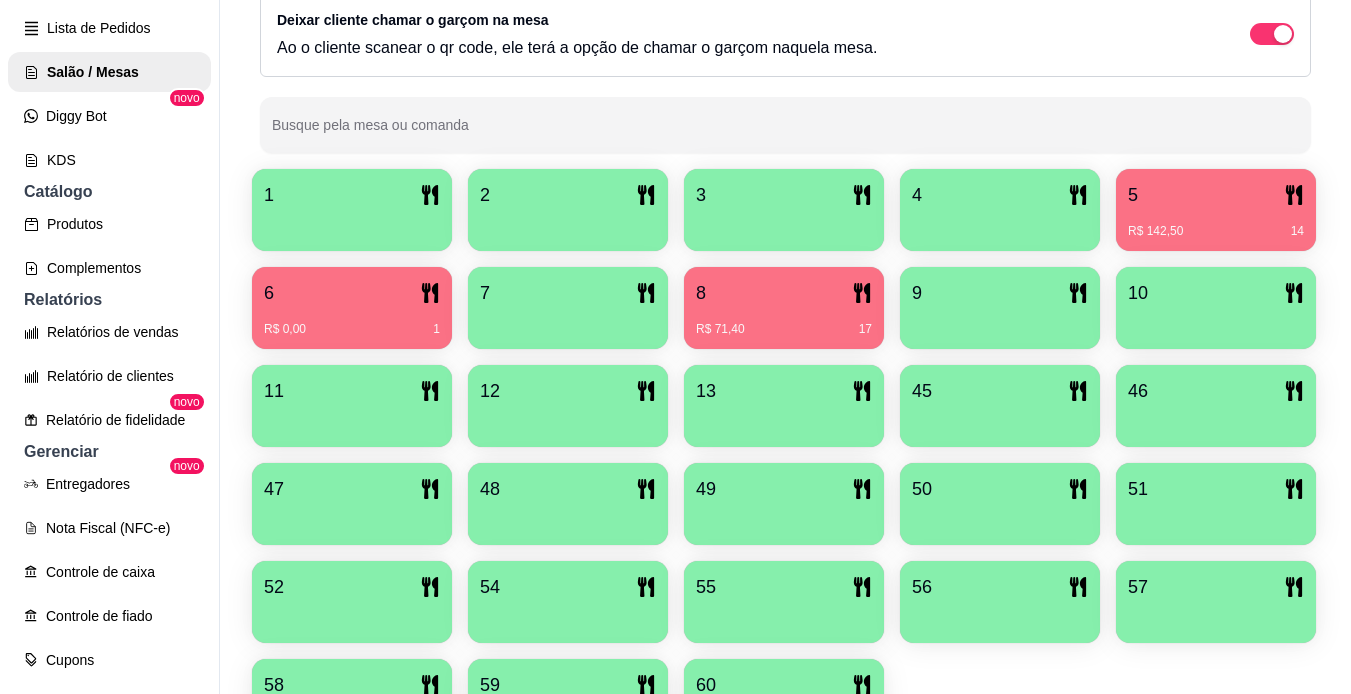 click on "R$ 142,50 14" at bounding box center (1216, 231) 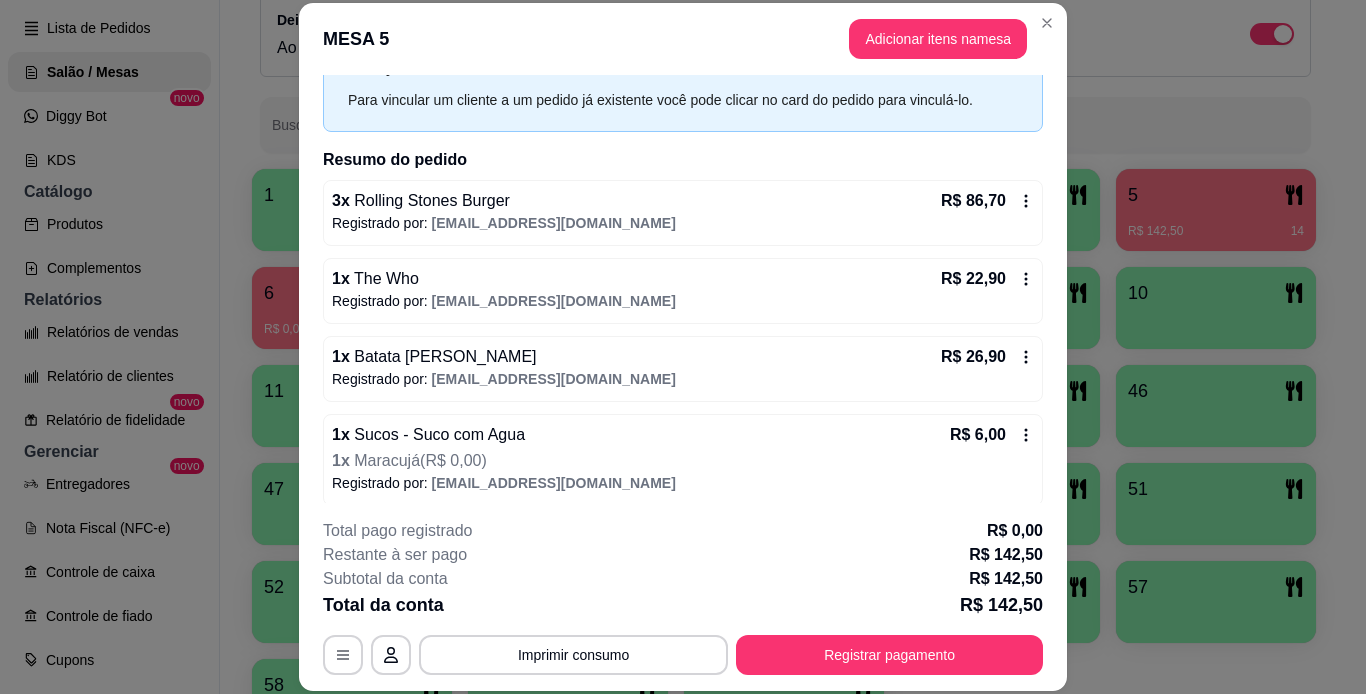 scroll, scrollTop: 96, scrollLeft: 0, axis: vertical 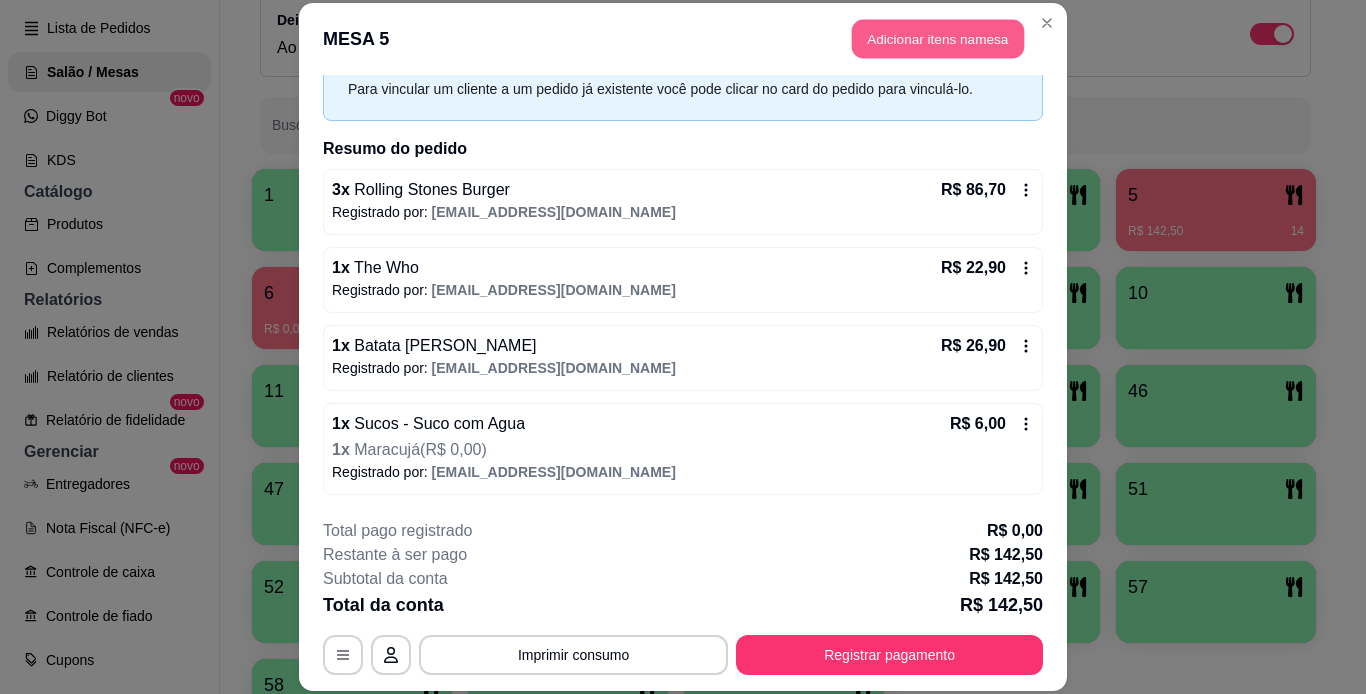 click on "Adicionar itens na  mesa" at bounding box center (938, 39) 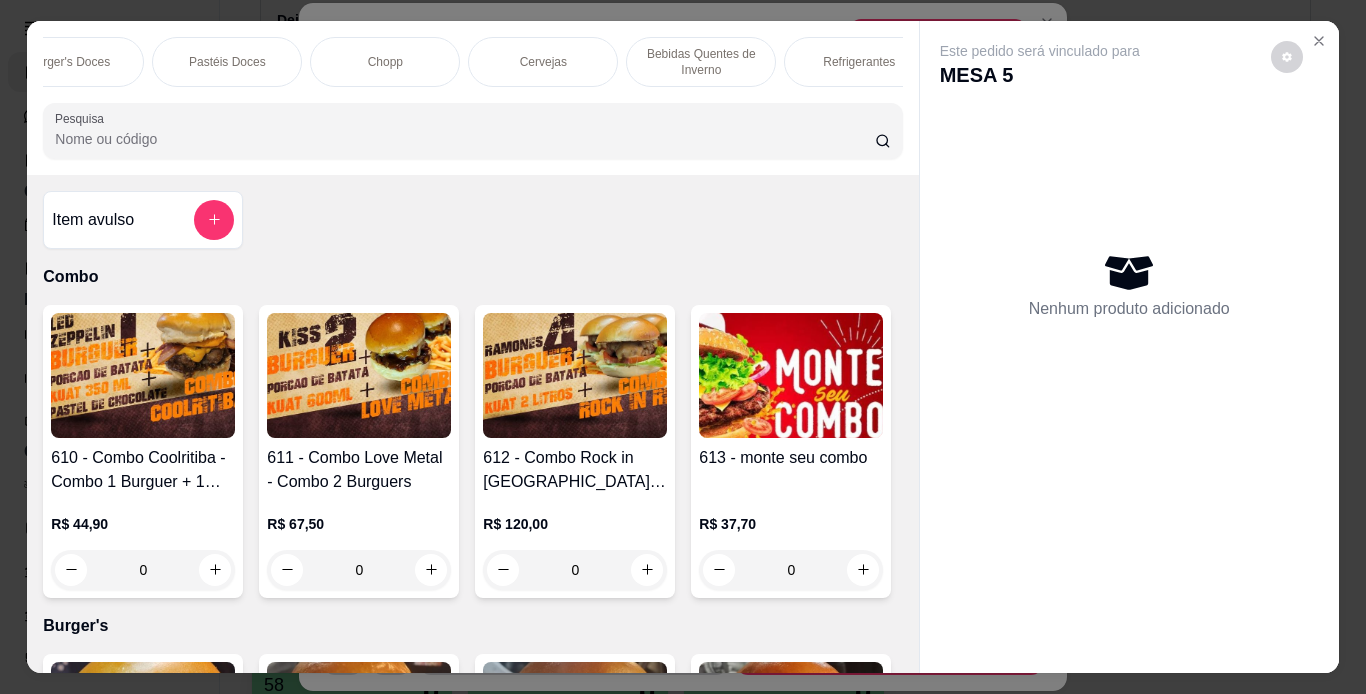 scroll, scrollTop: 0, scrollLeft: 1165, axis: horizontal 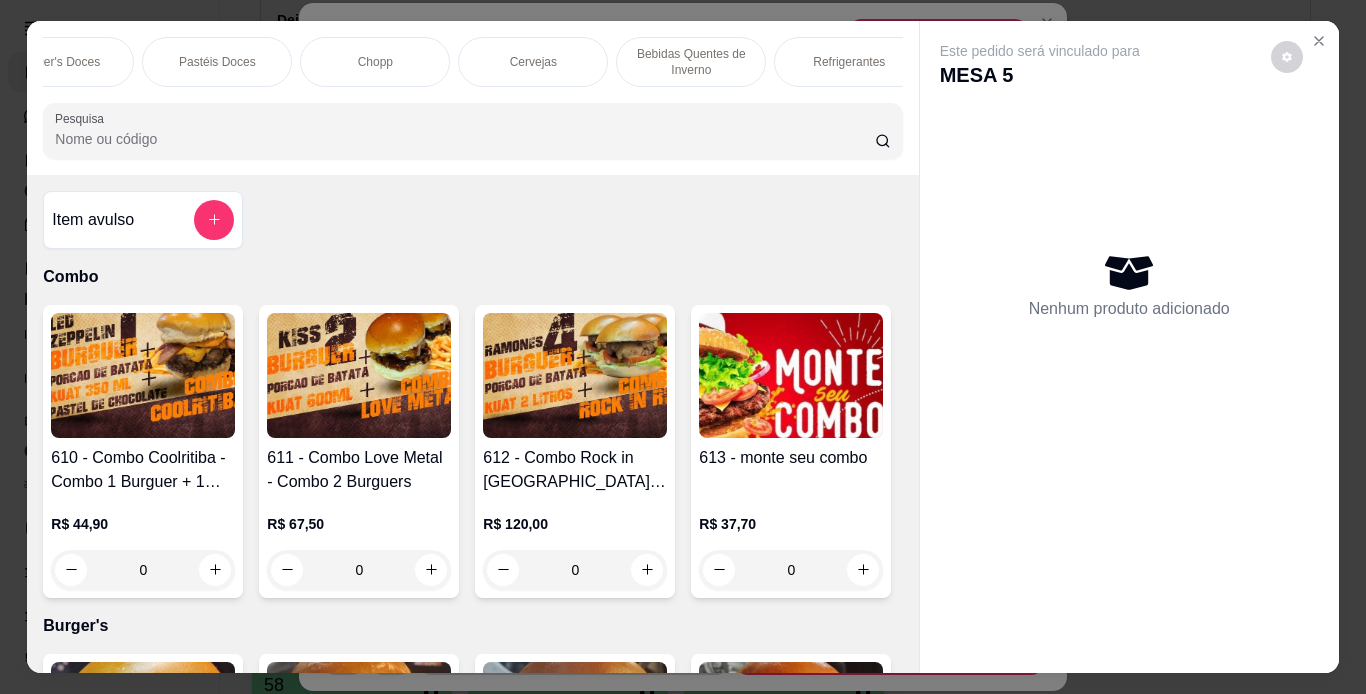 click on "Refrigerantes" at bounding box center [849, 62] 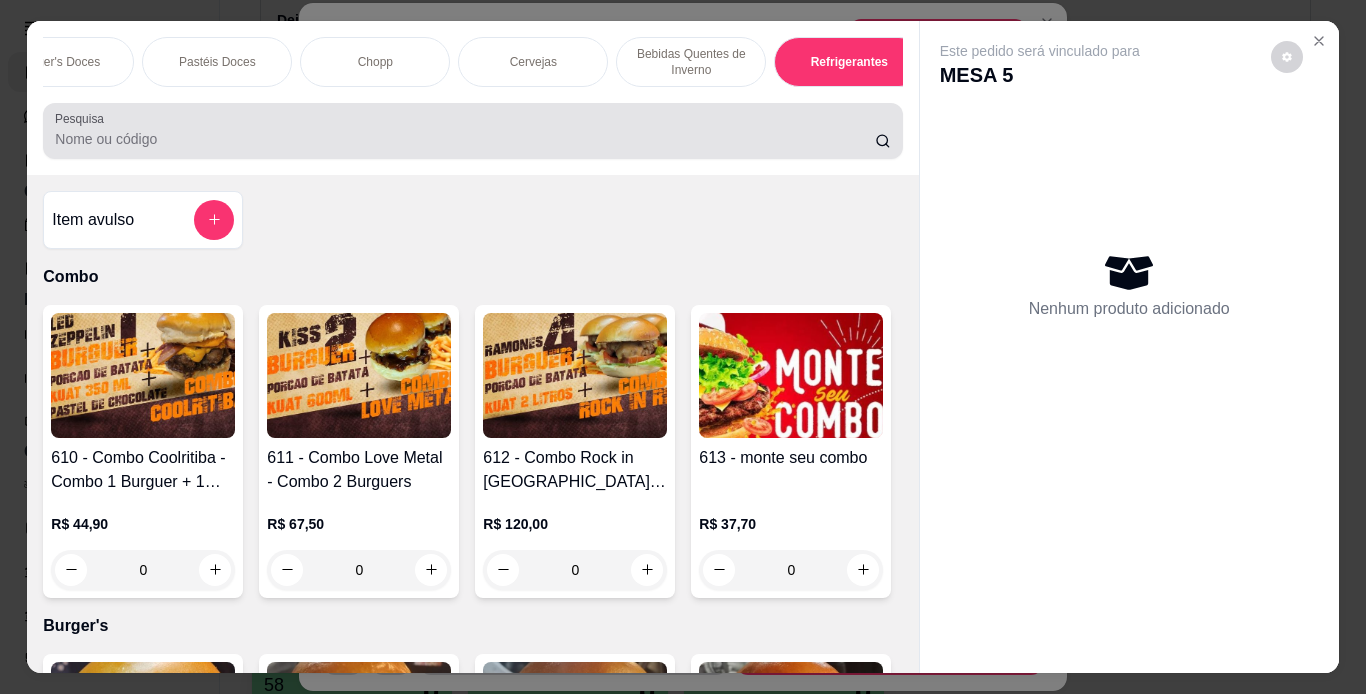 scroll, scrollTop: 9765, scrollLeft: 0, axis: vertical 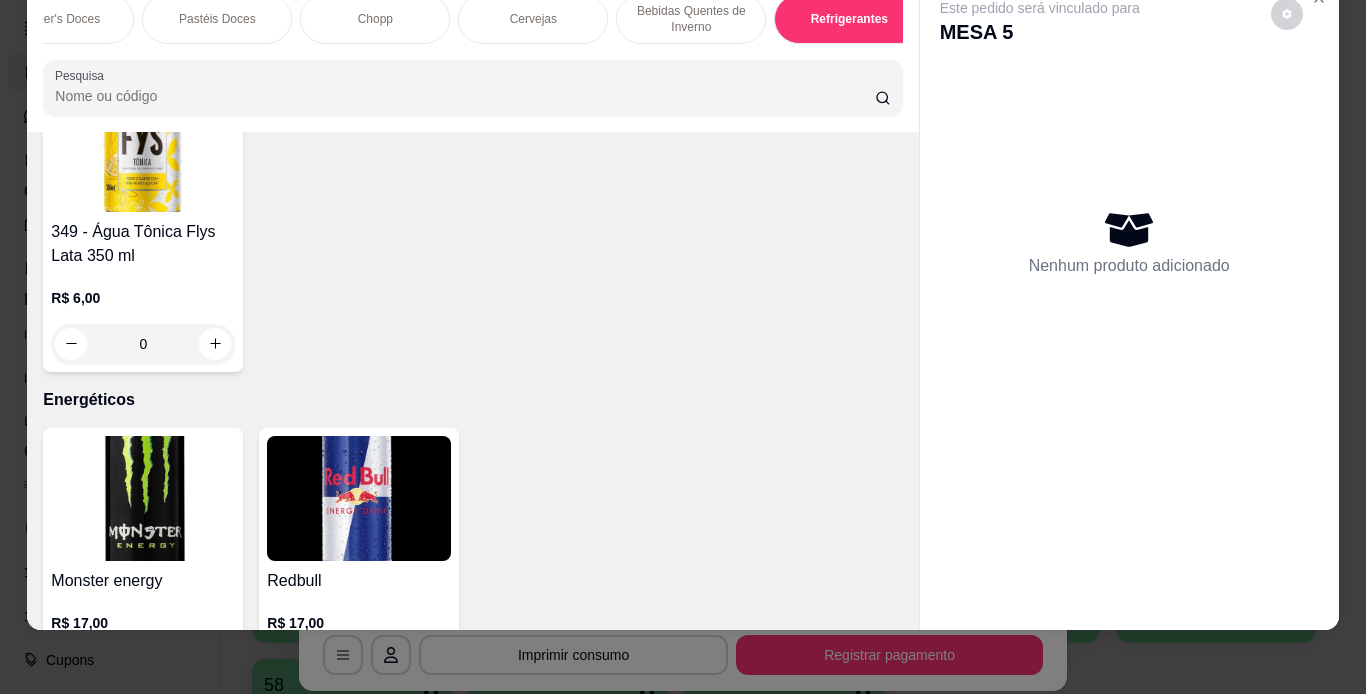 click at bounding box center [143, -1396] 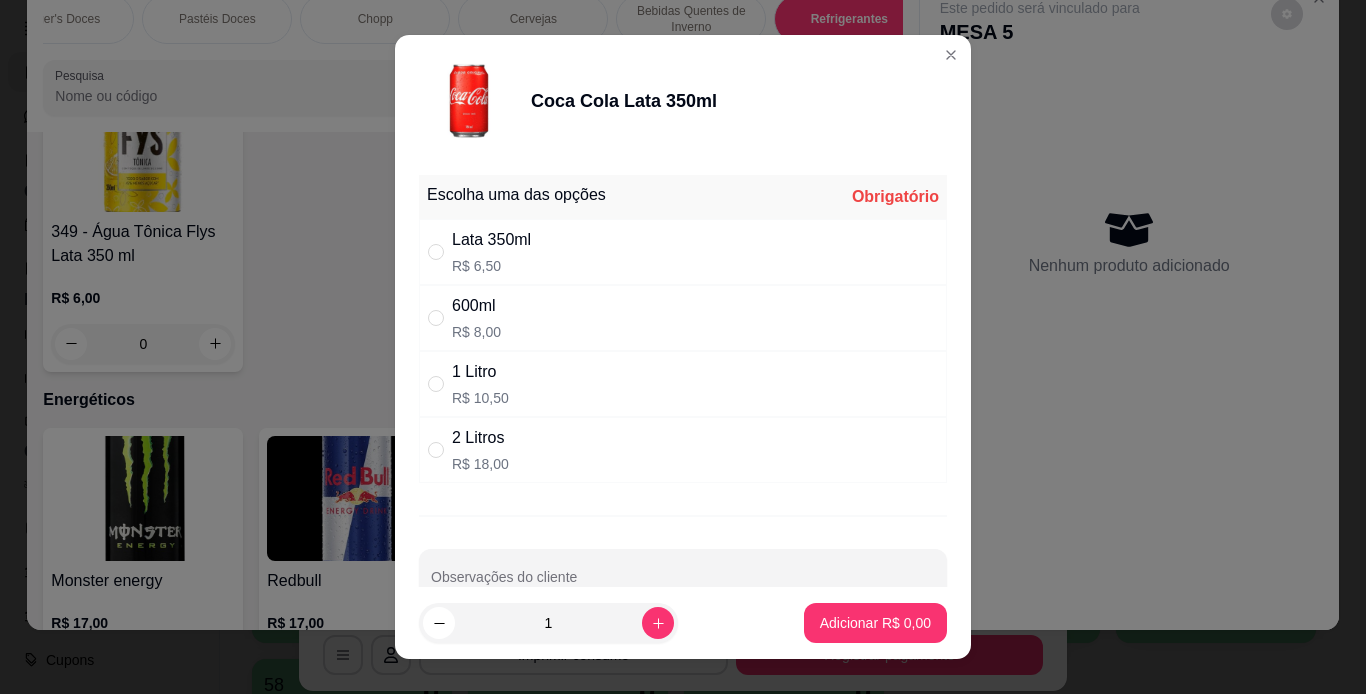 click on "1 Litro R$ 10,50" at bounding box center (683, 384) 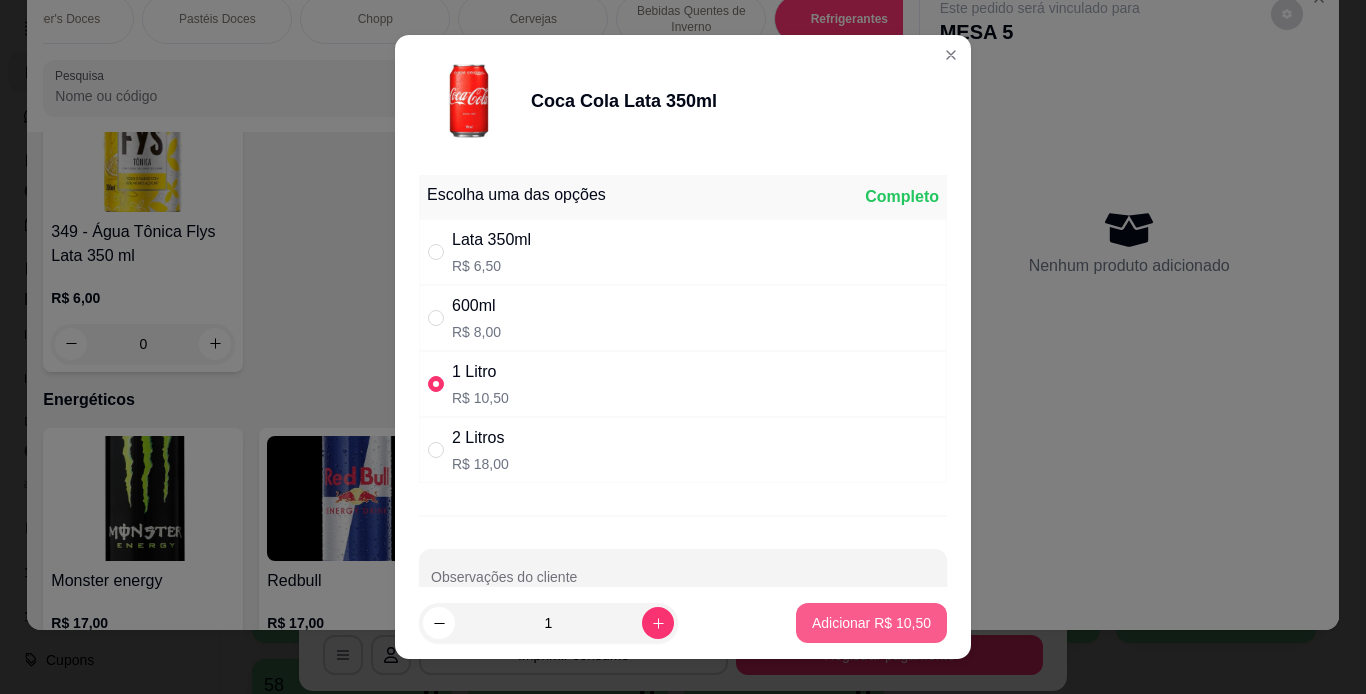 click on "Adicionar   R$ 10,50" at bounding box center [871, 623] 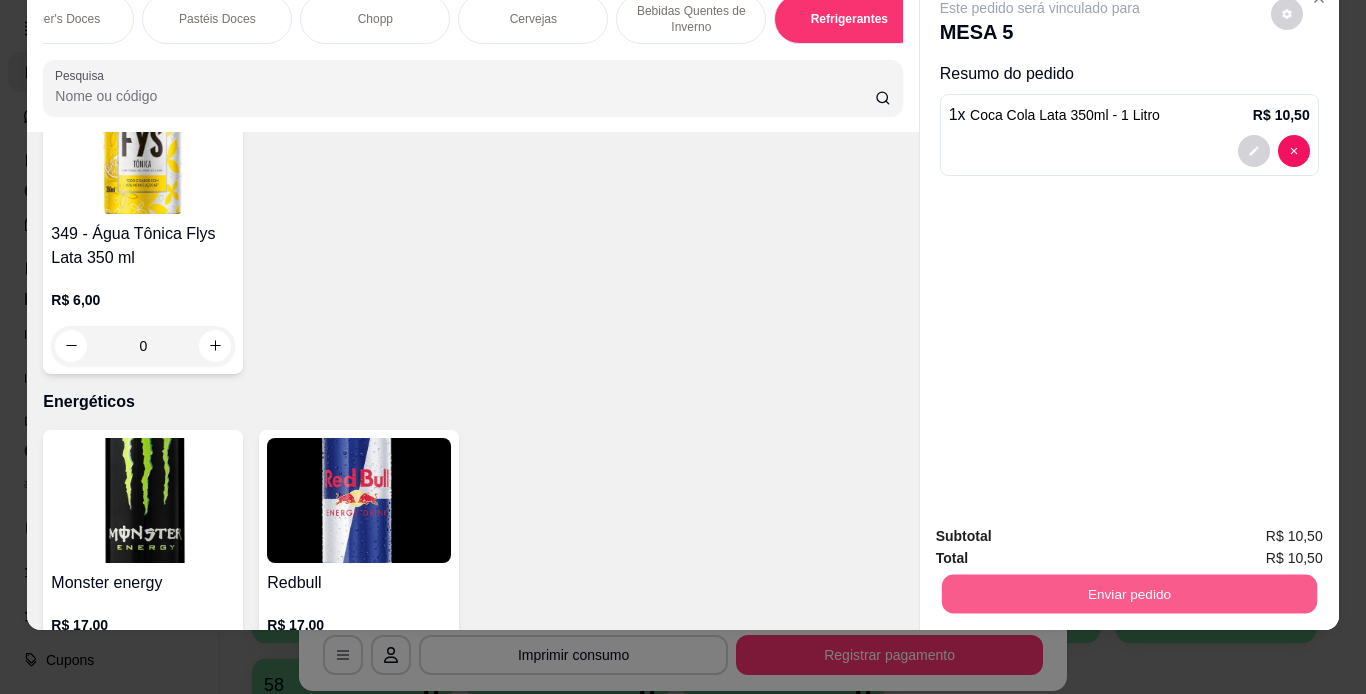 click on "Enviar pedido" at bounding box center [1128, 594] 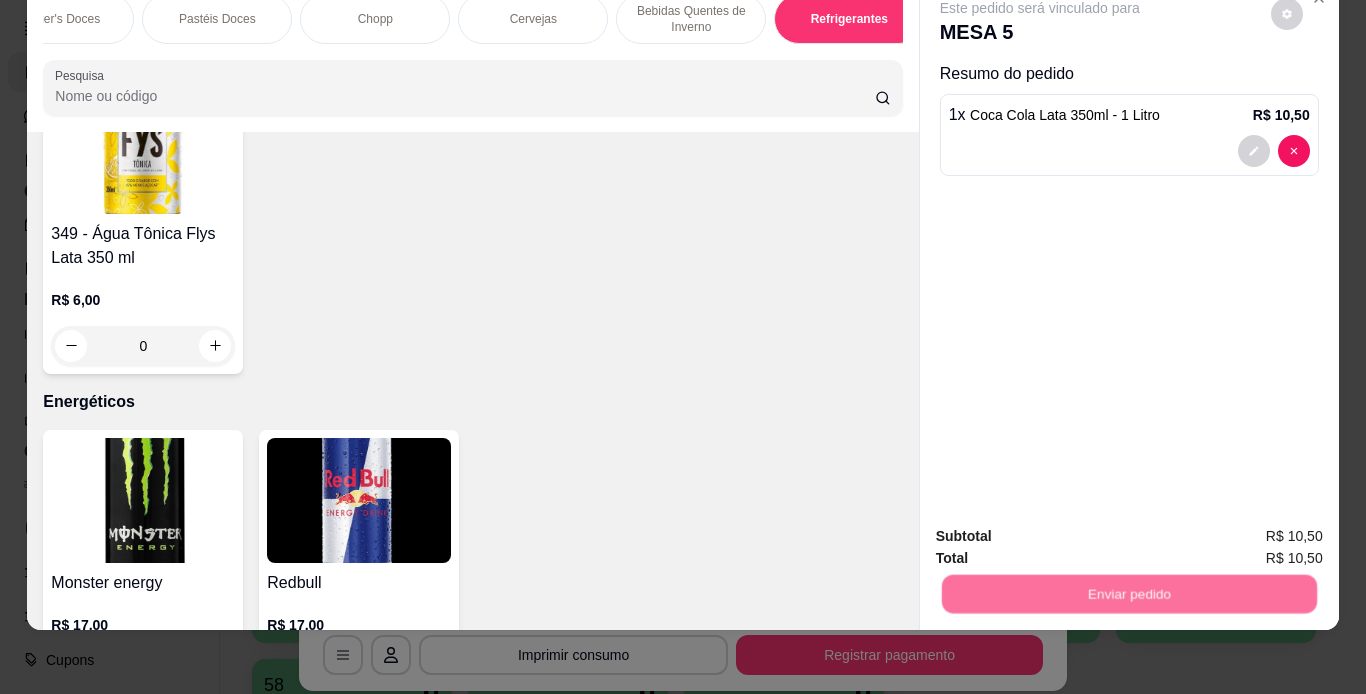 click on "Não registrar e enviar pedido" at bounding box center [1063, 529] 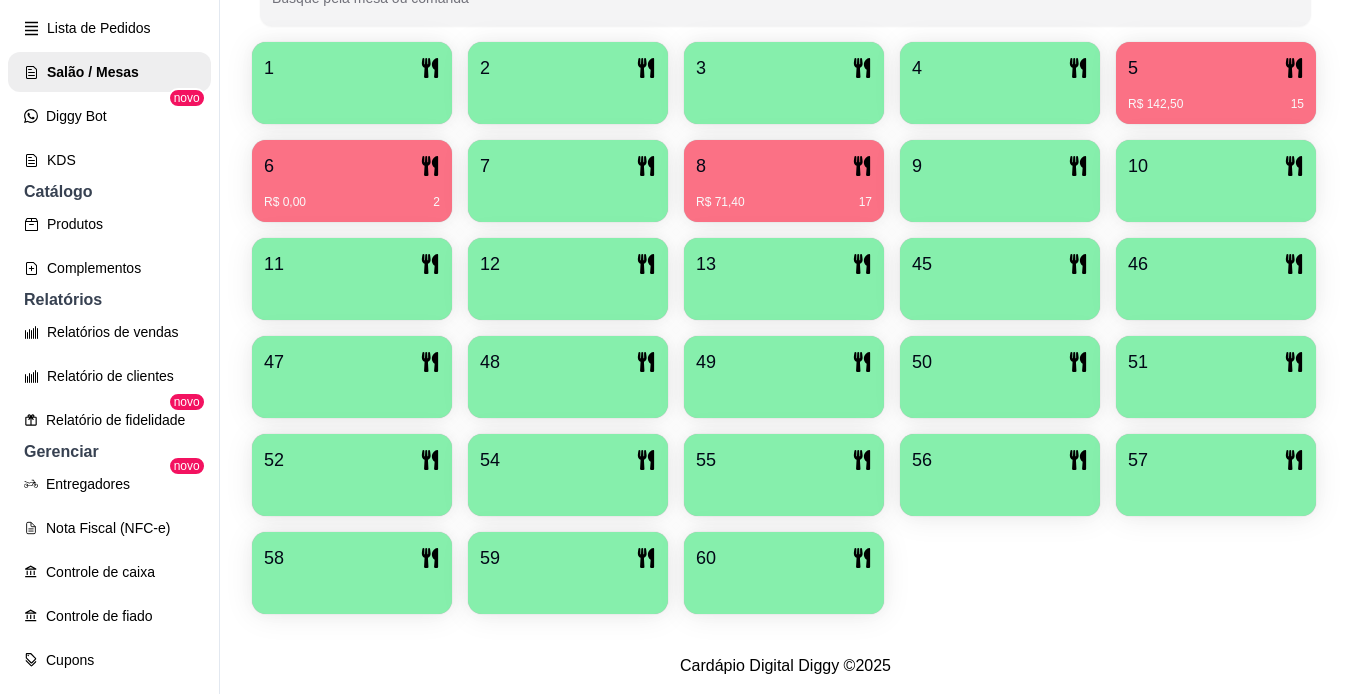scroll, scrollTop: 560, scrollLeft: 0, axis: vertical 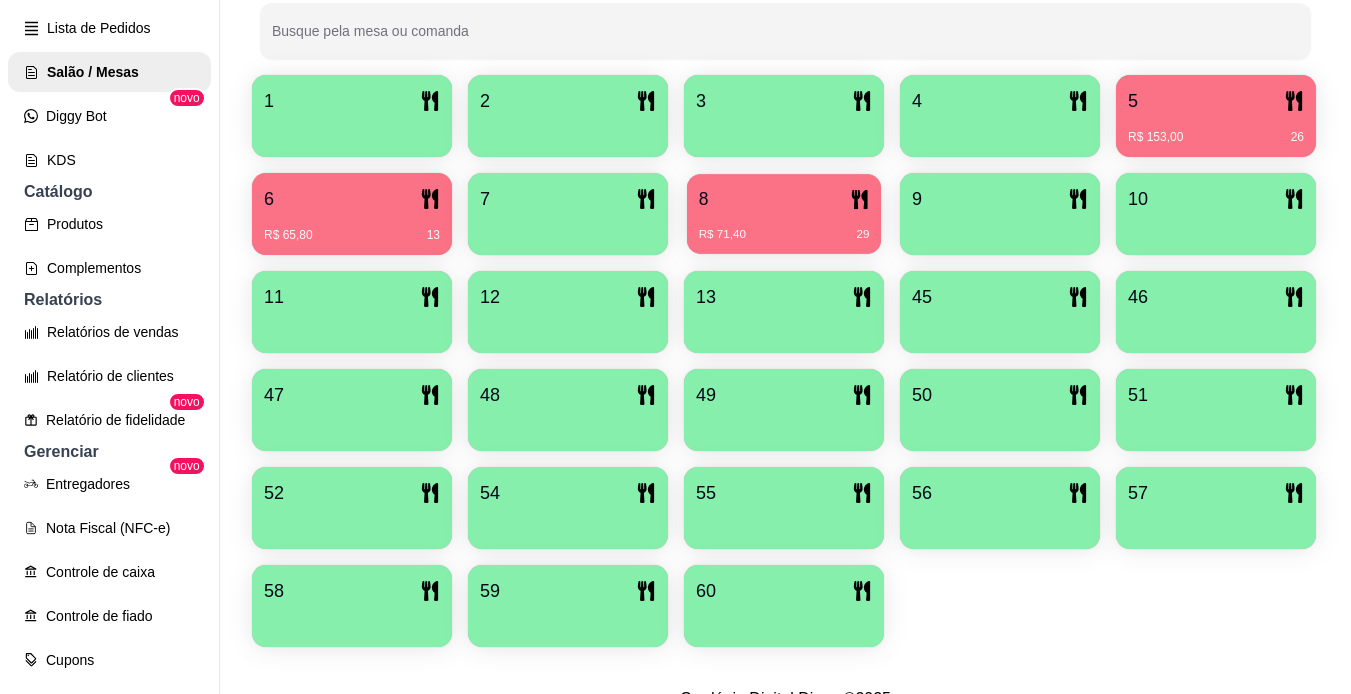 click on "8" at bounding box center (784, 199) 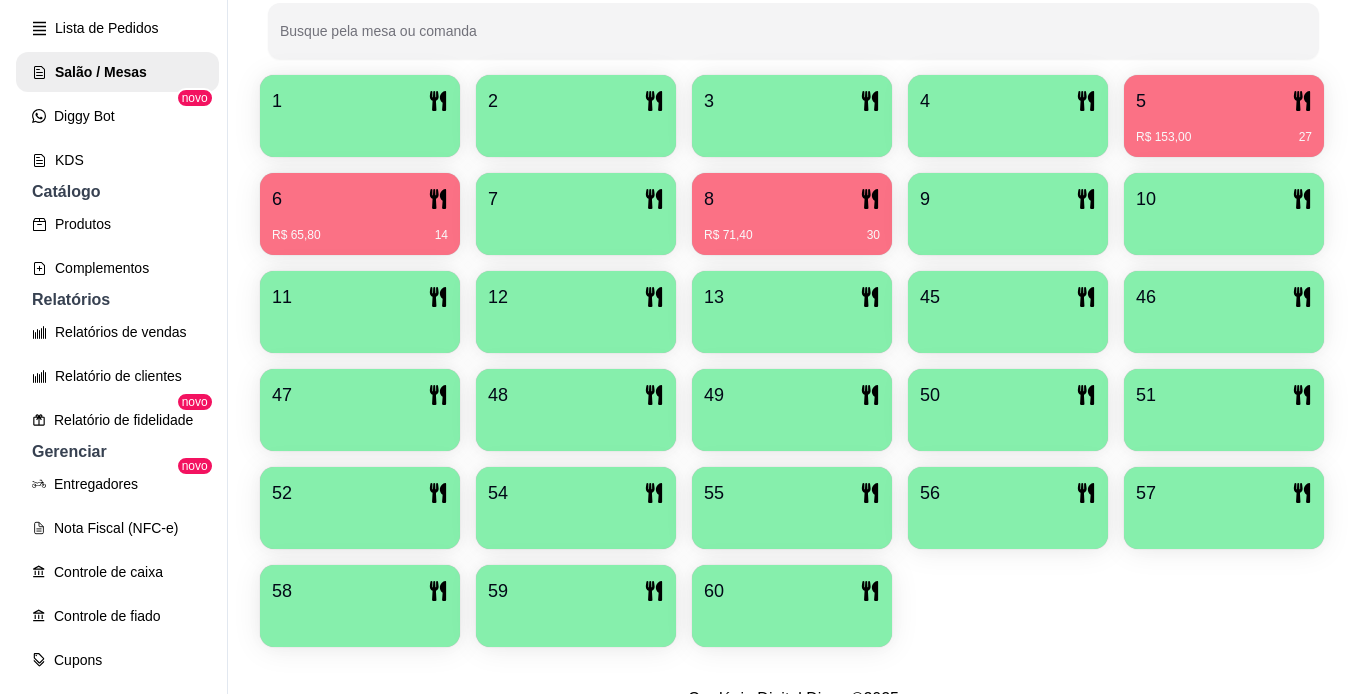 scroll, scrollTop: 560, scrollLeft: 0, axis: vertical 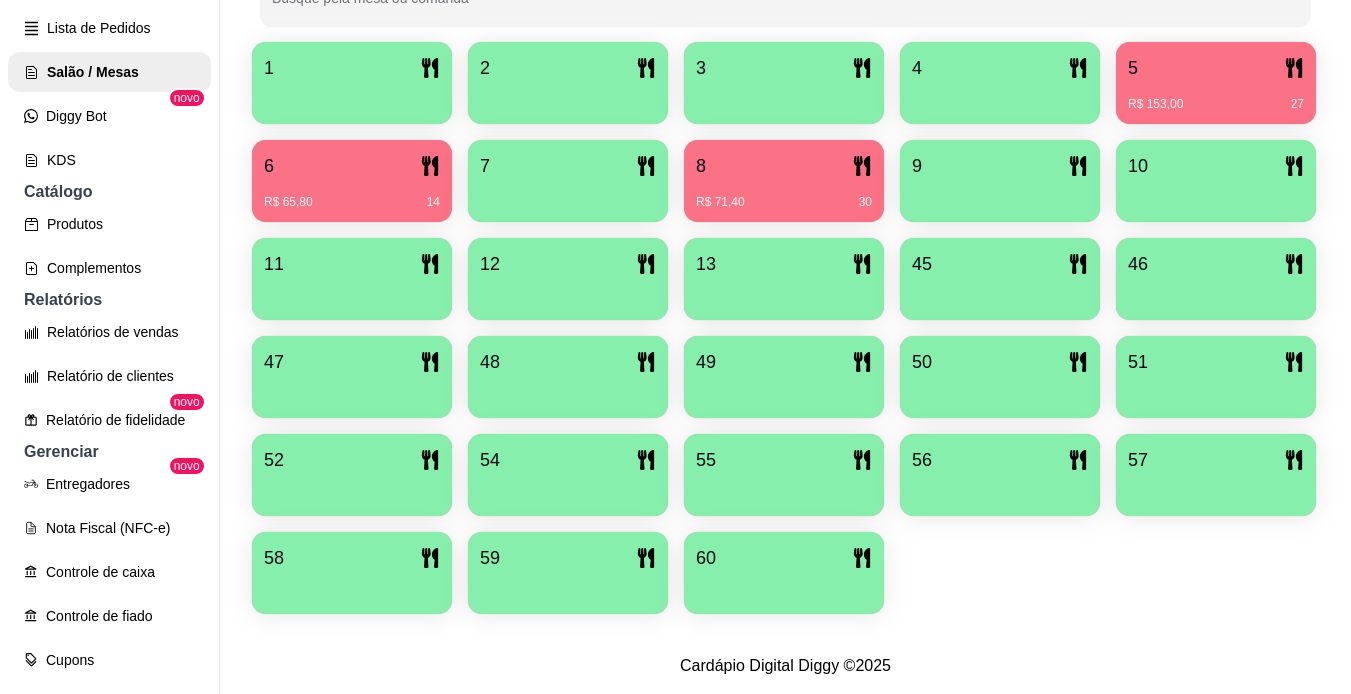 click on "60" at bounding box center [784, 558] 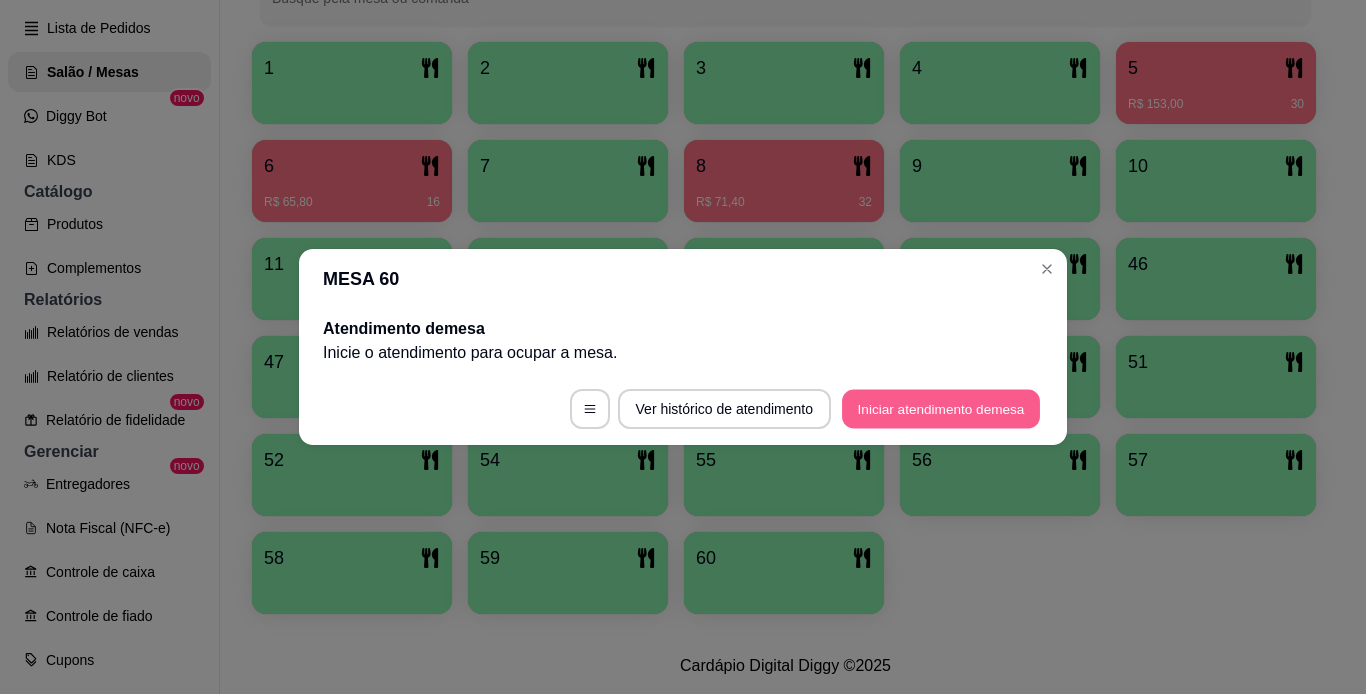 click on "Iniciar atendimento de  mesa" at bounding box center (941, 409) 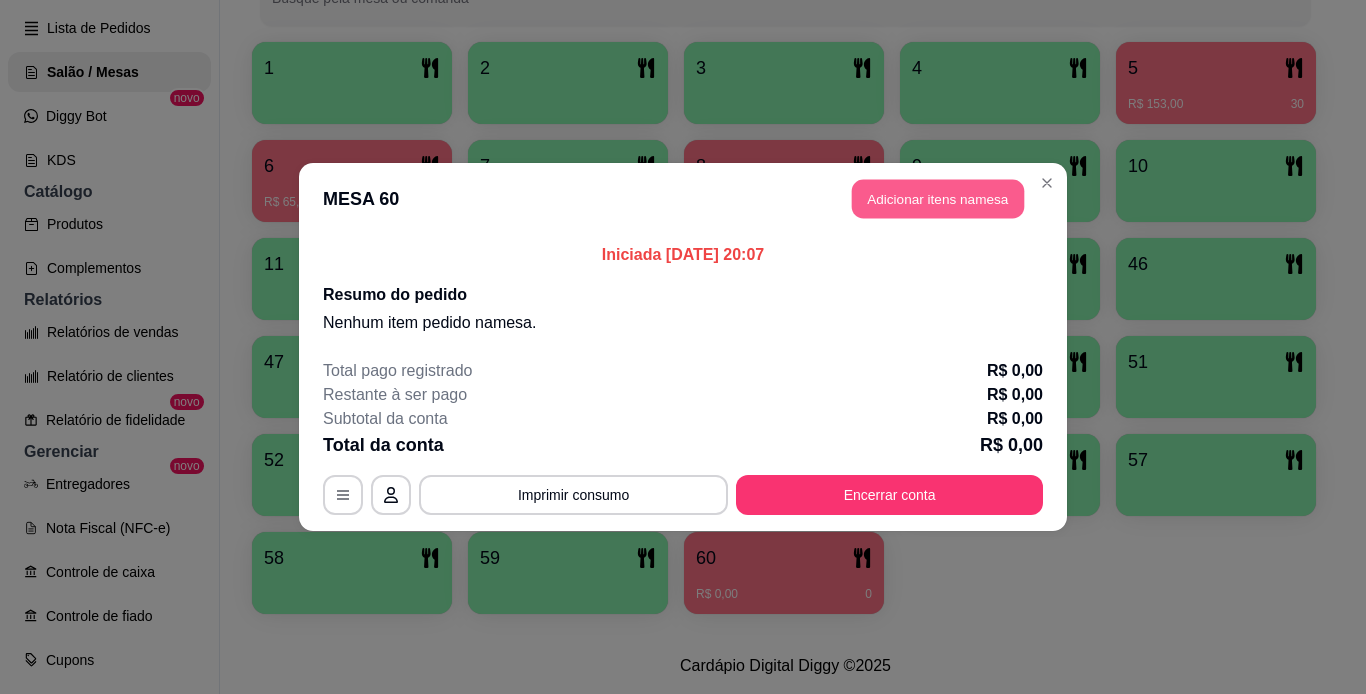 click on "Adicionar itens na  mesa" at bounding box center (938, 199) 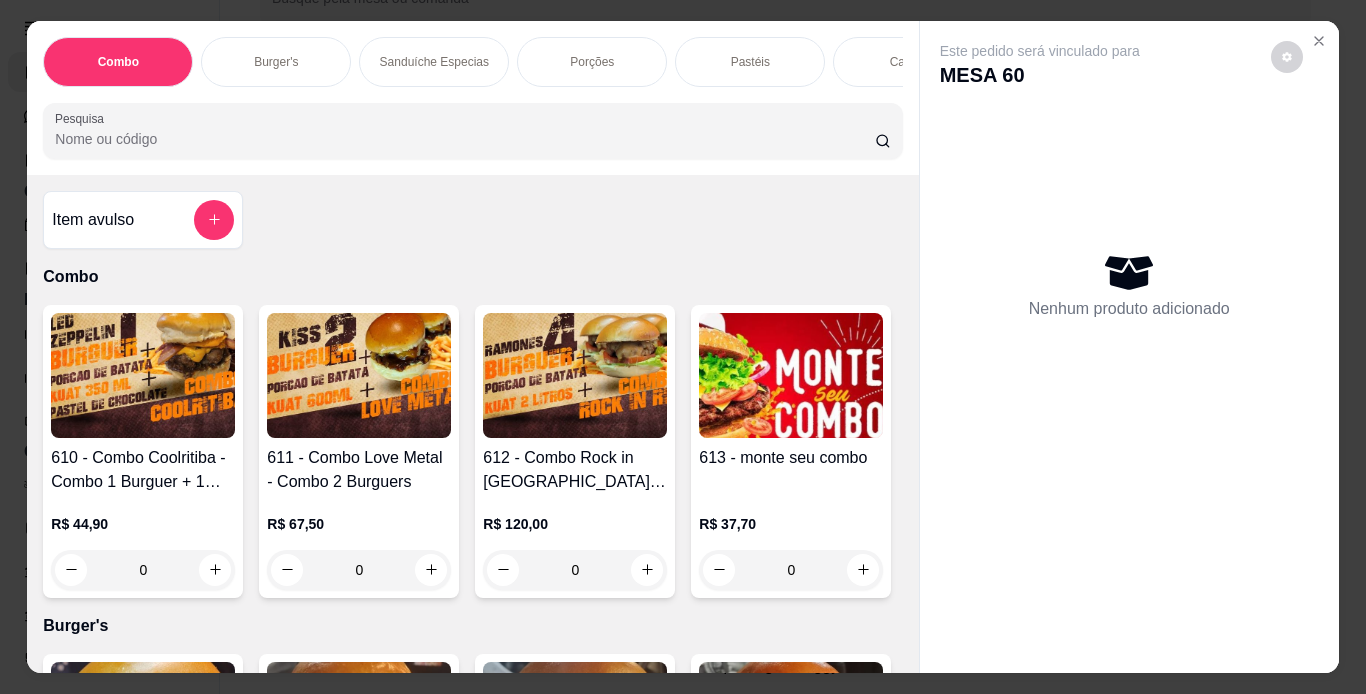 click on "Burger's" at bounding box center [276, 62] 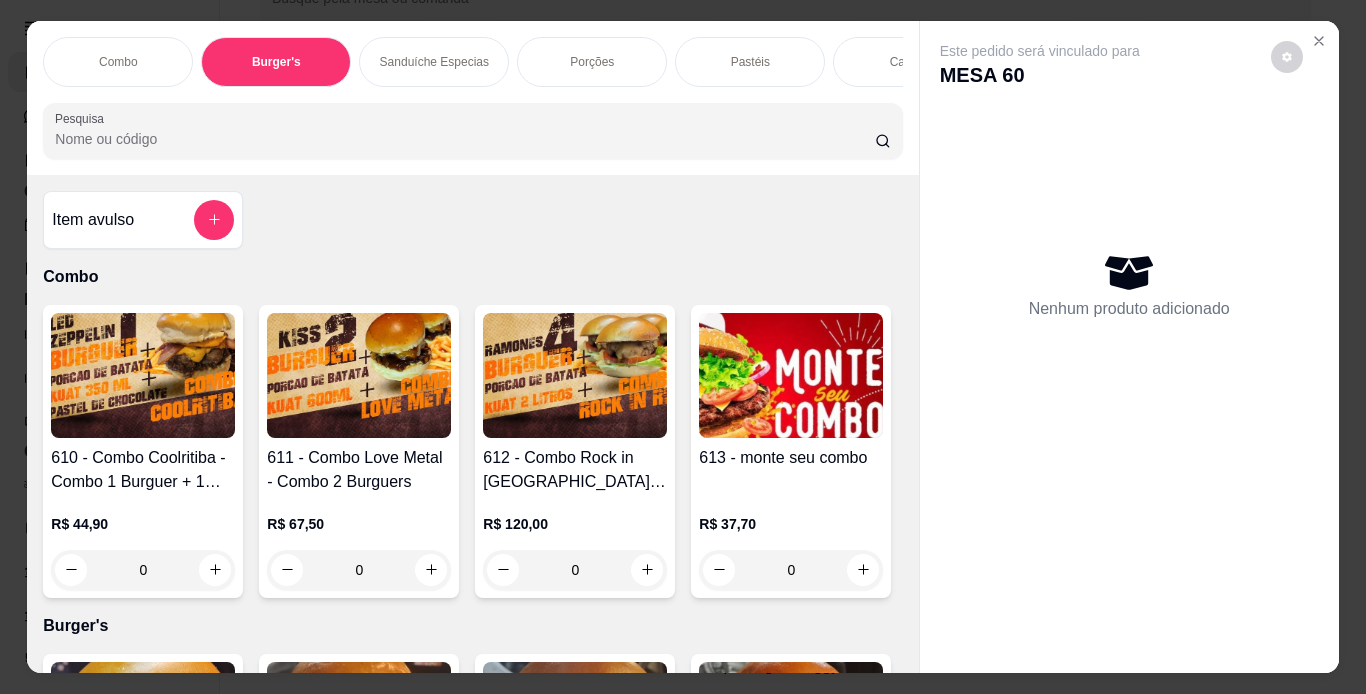 scroll, scrollTop: 724, scrollLeft: 0, axis: vertical 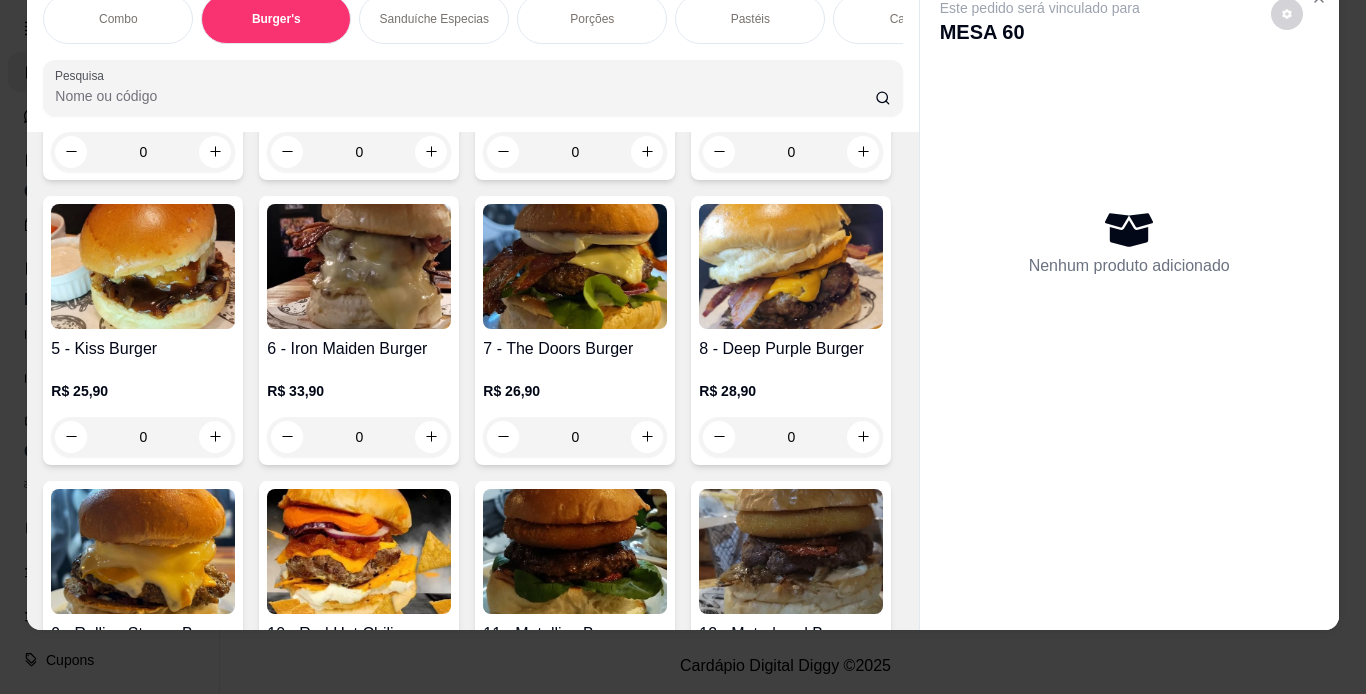 click at bounding box center (143, -43) 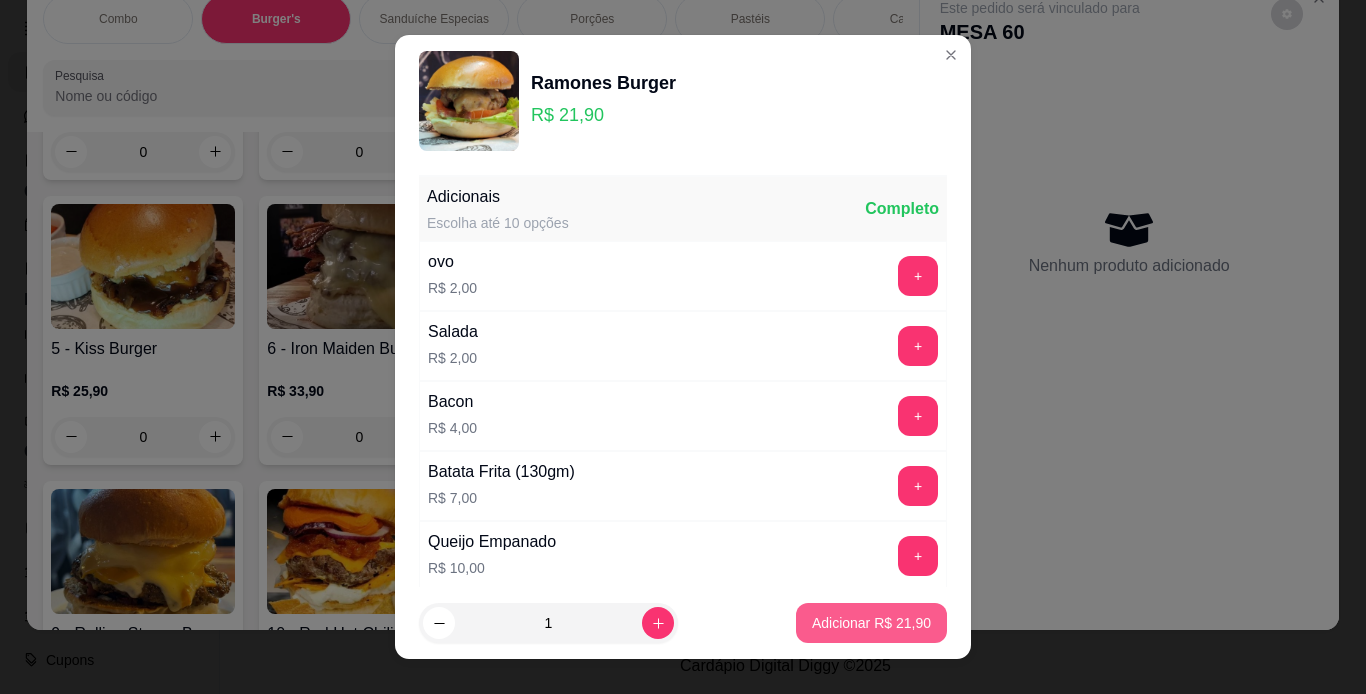 click on "Adicionar   R$ 21,90" at bounding box center (871, 623) 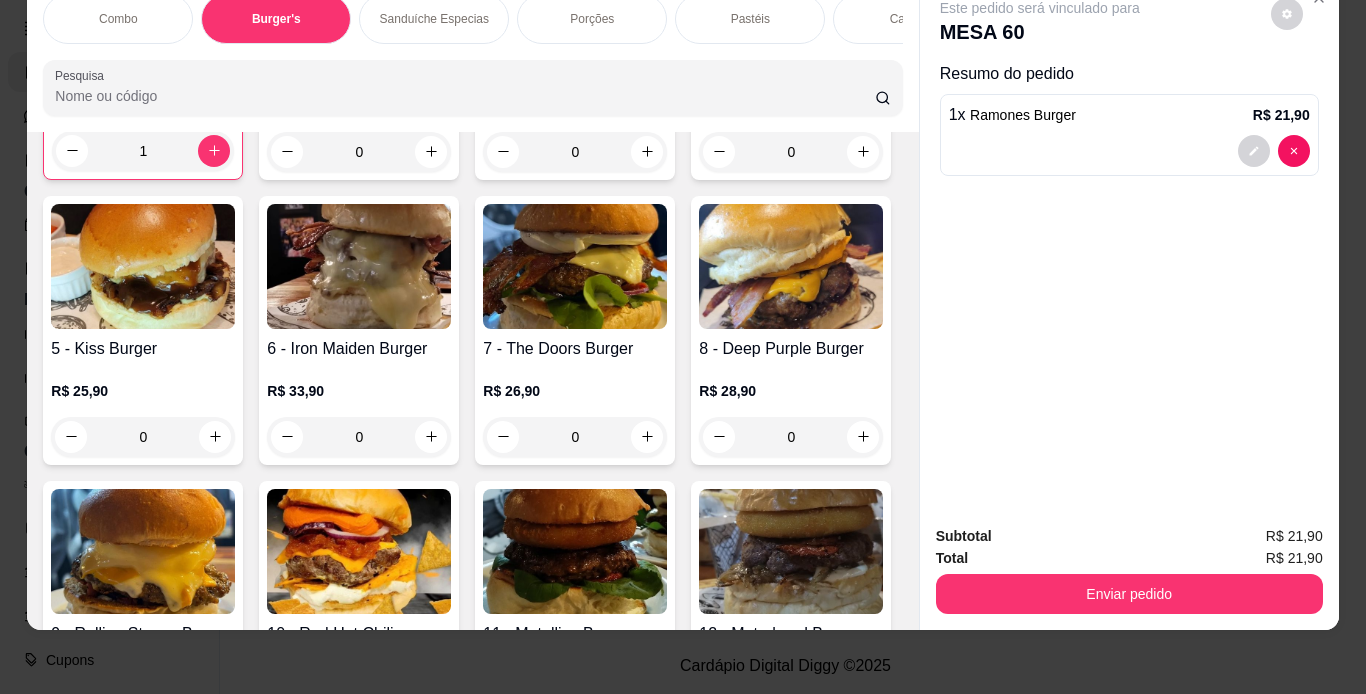 click on "Porções" at bounding box center (592, 19) 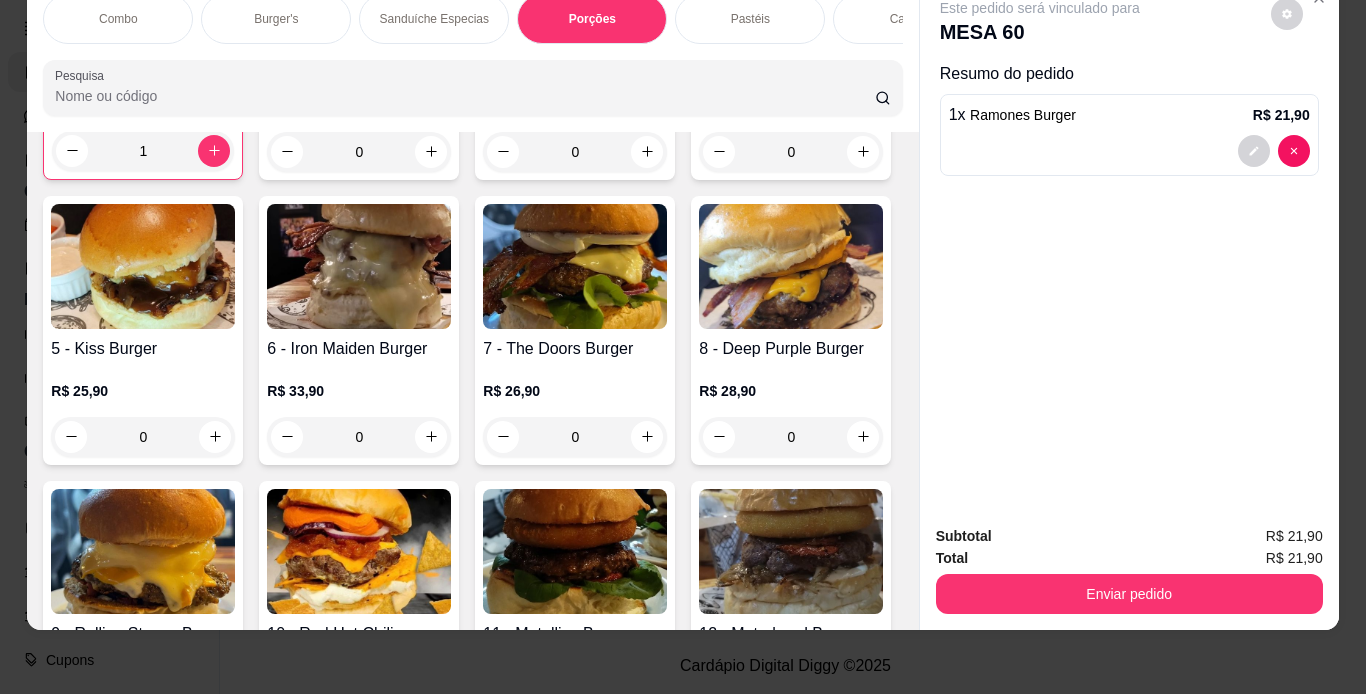 scroll, scrollTop: 3443, scrollLeft: 0, axis: vertical 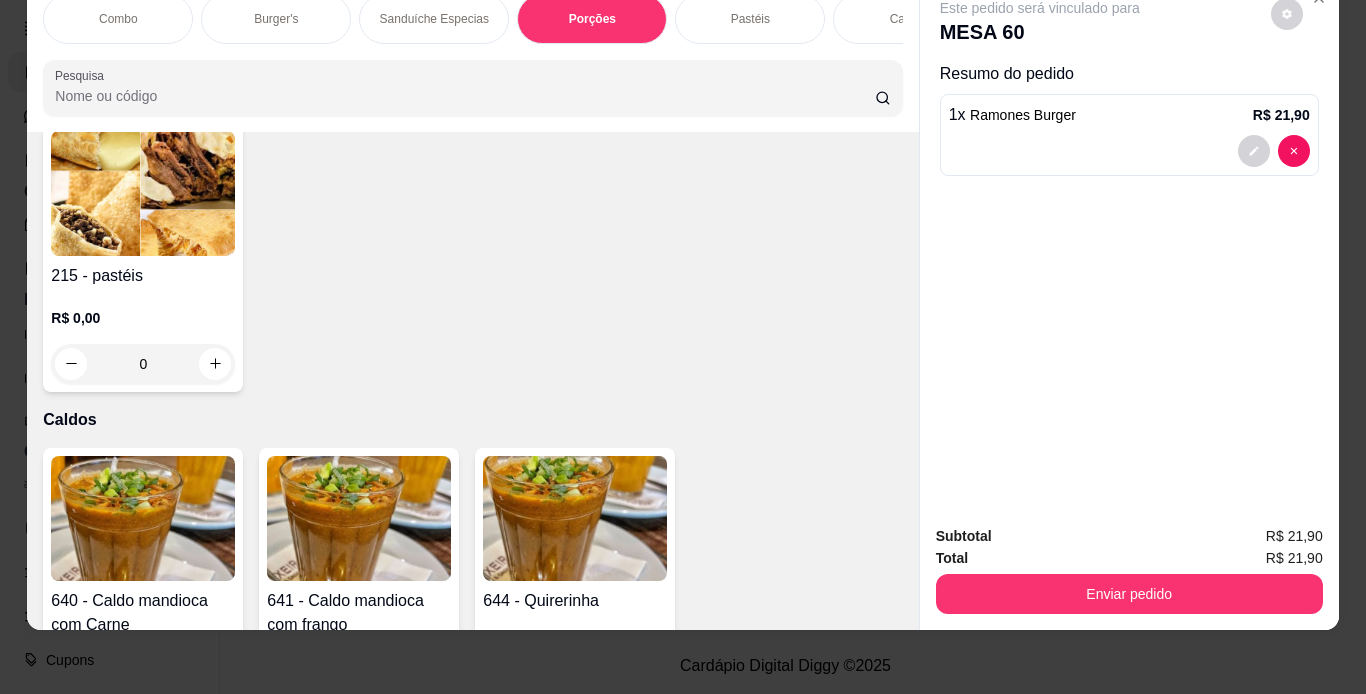 click at bounding box center (791, -774) 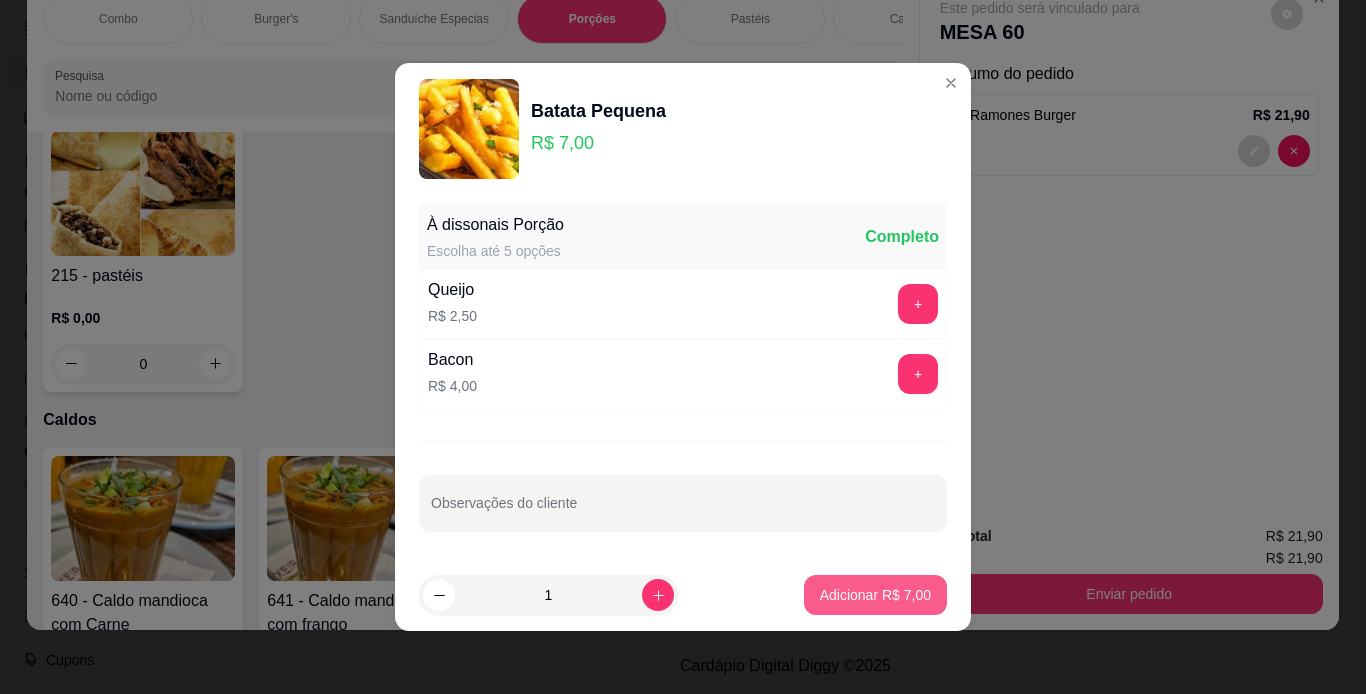 click on "Adicionar   R$ 7,00" at bounding box center [875, 595] 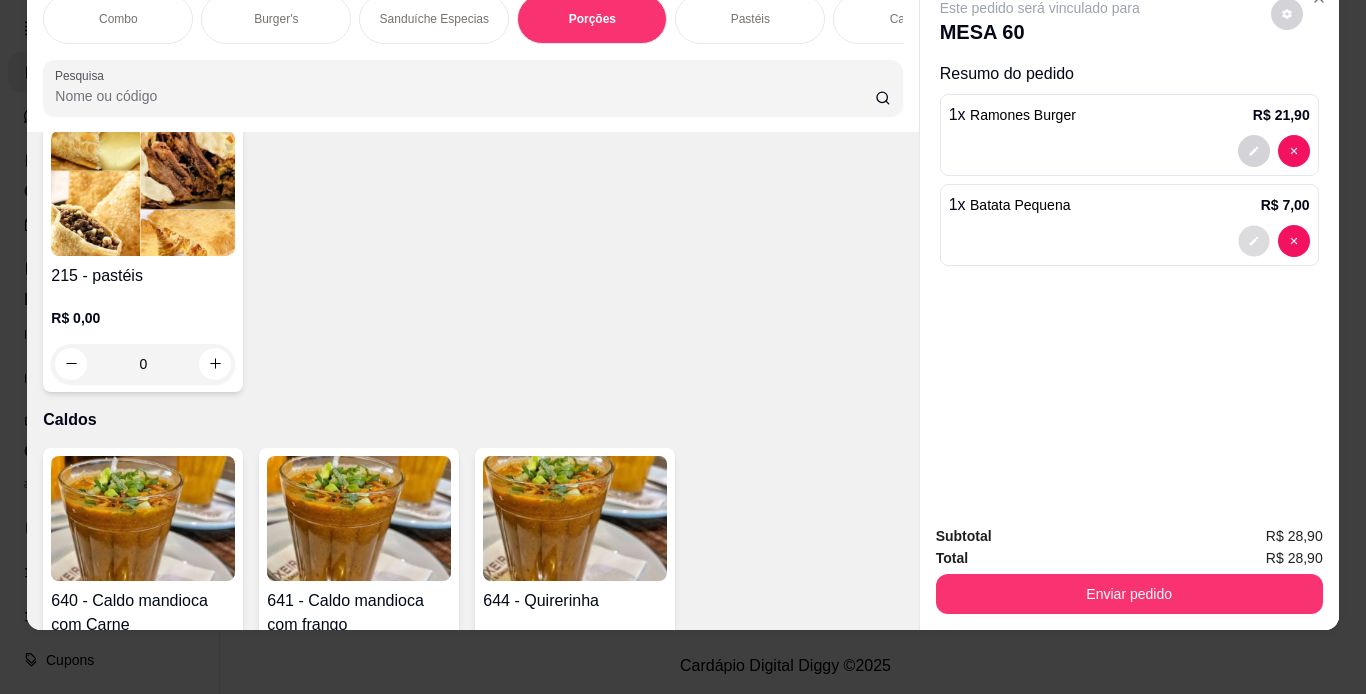 click at bounding box center (1253, 240) 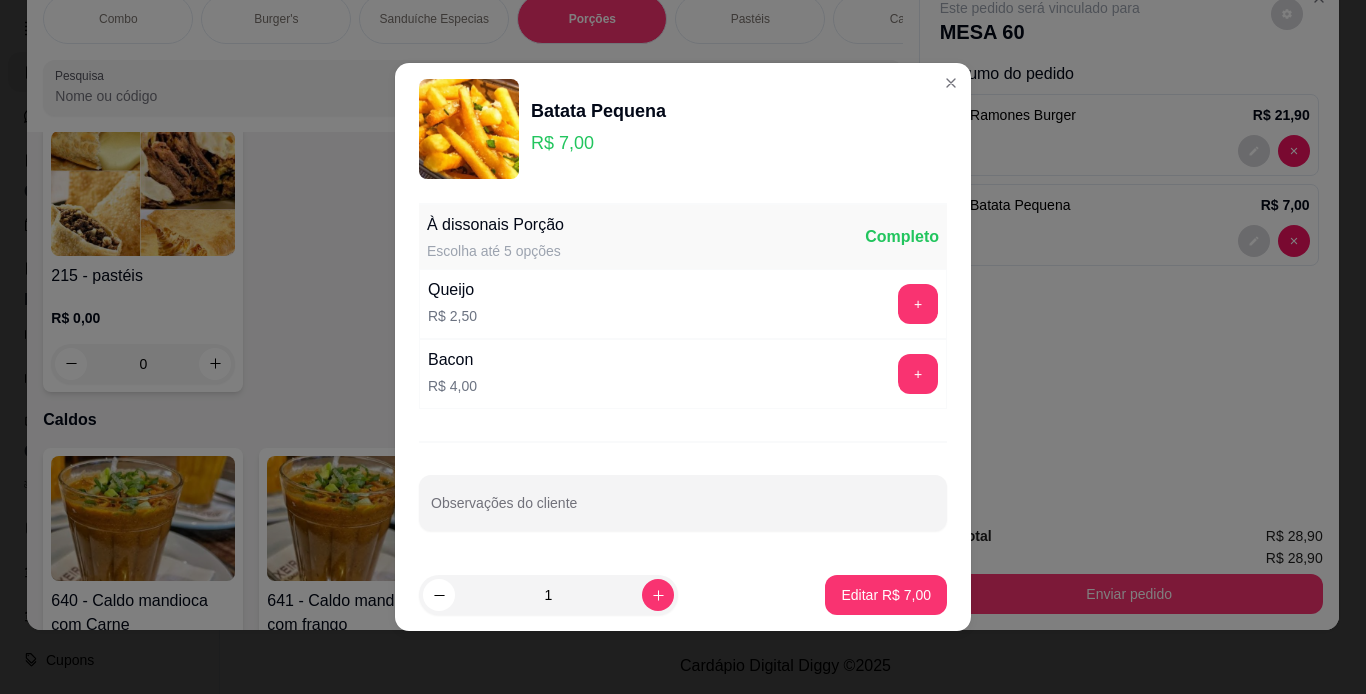click on "1" at bounding box center [606, 595] 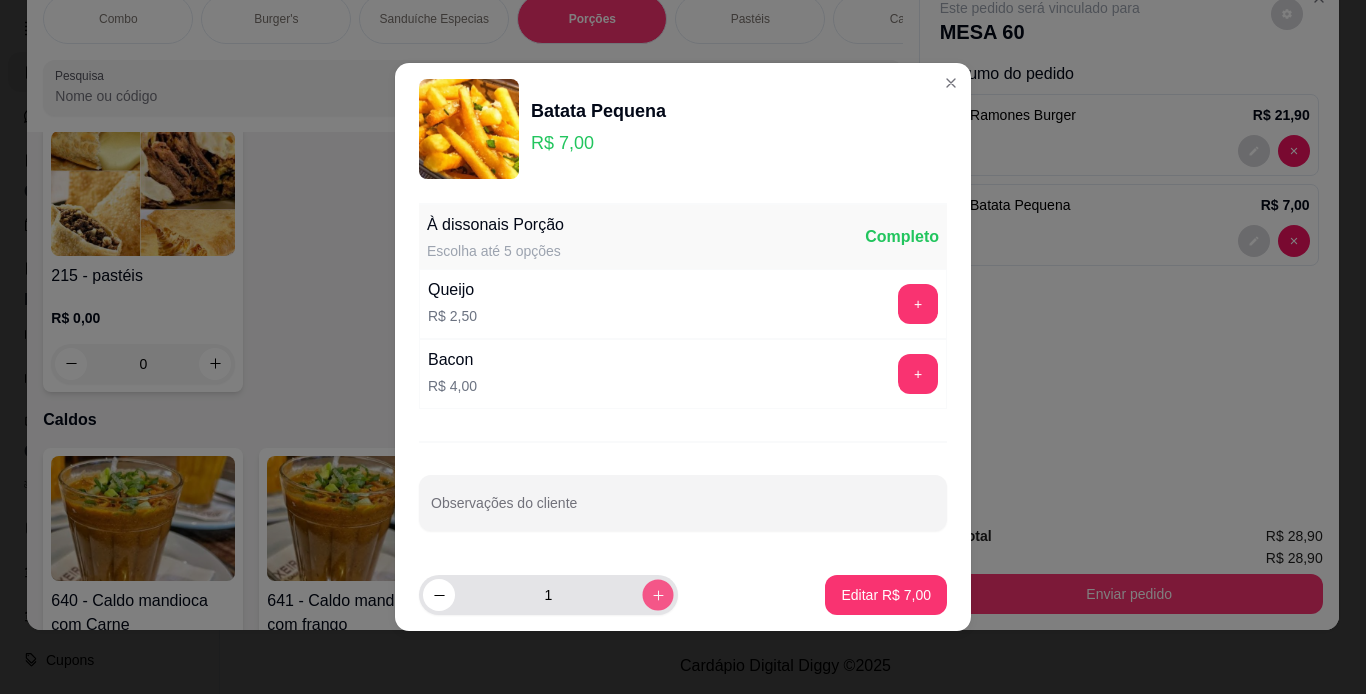 click 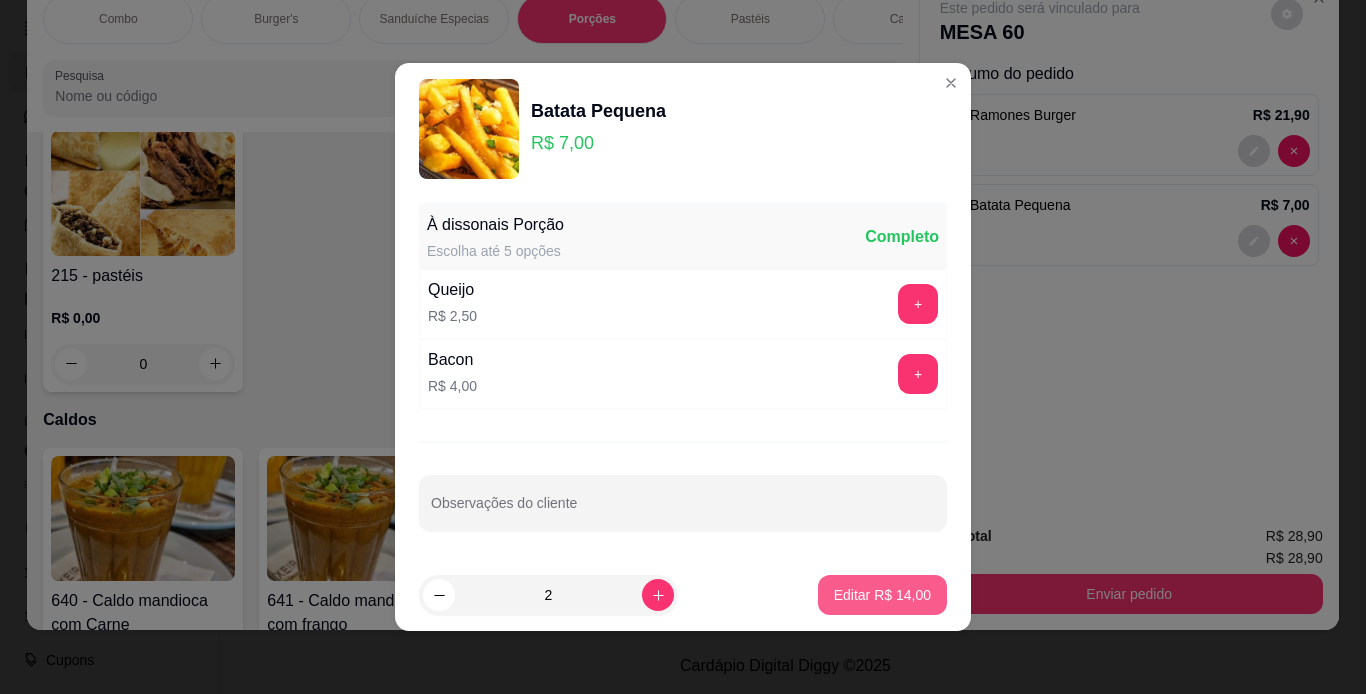 click on "Editar   R$ 14,00" at bounding box center [882, 595] 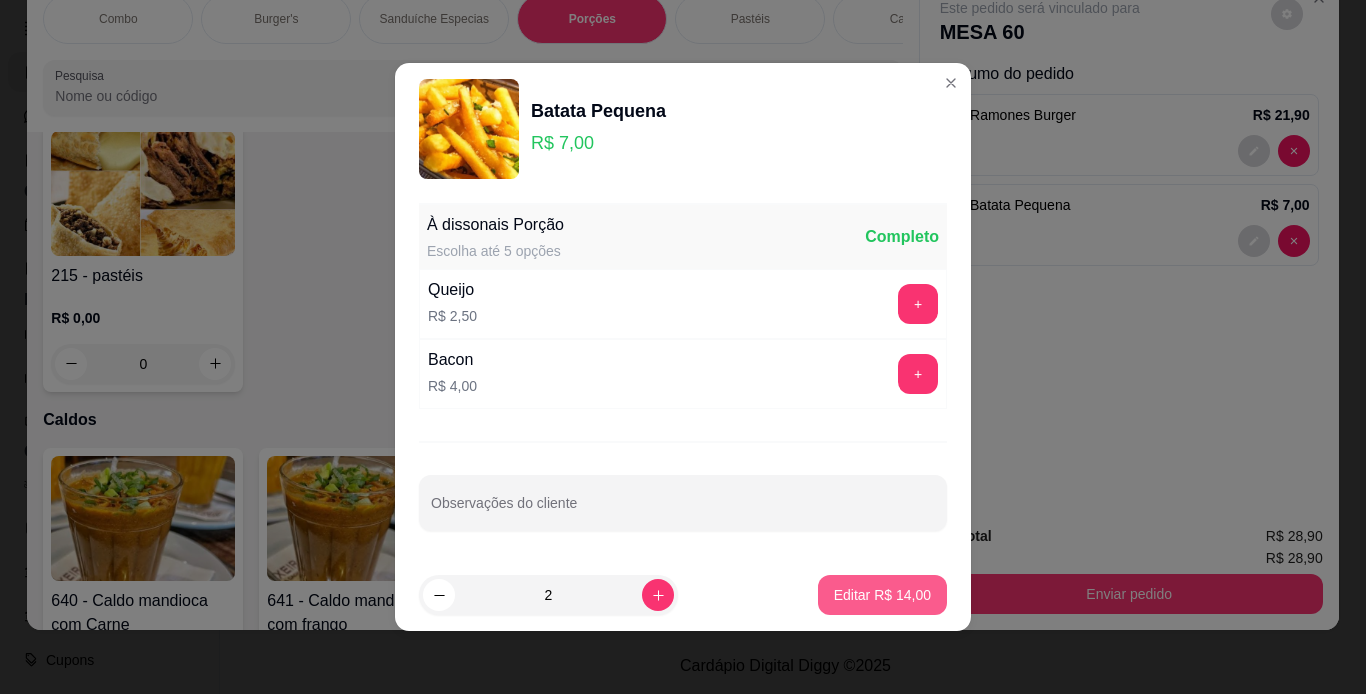 type on "2" 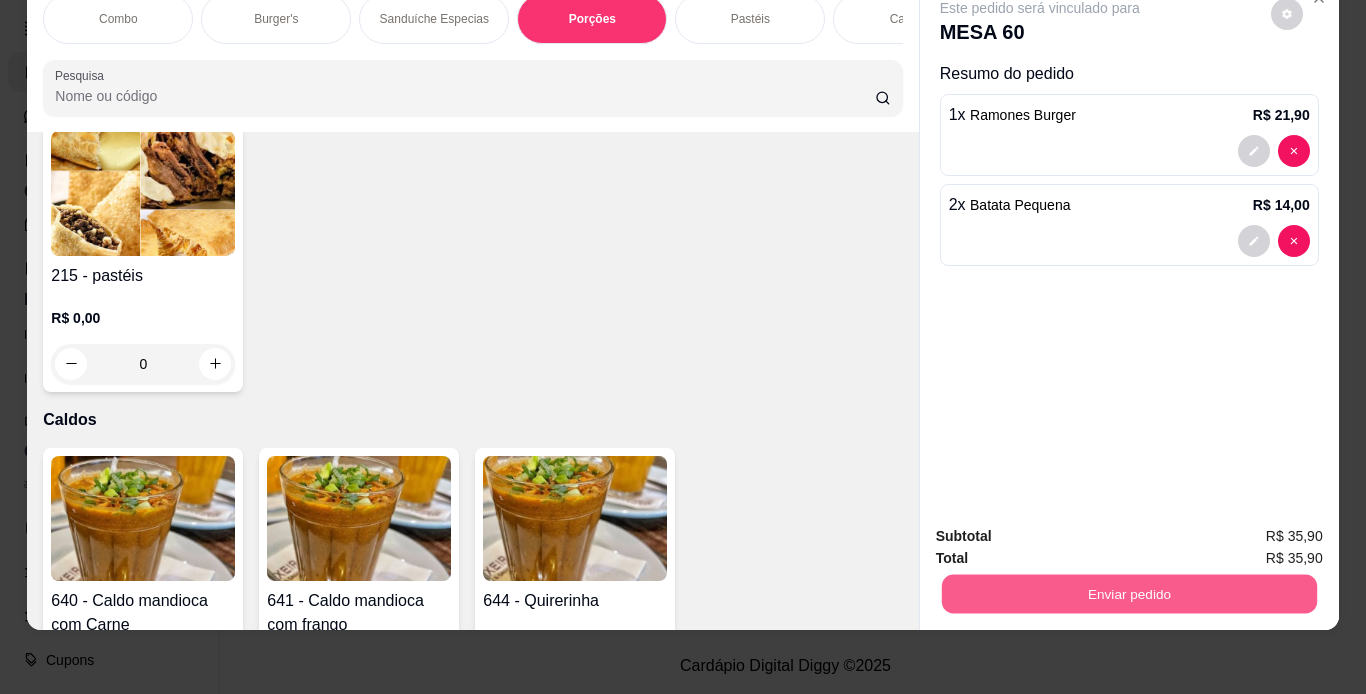 click on "Enviar pedido" at bounding box center (1128, 594) 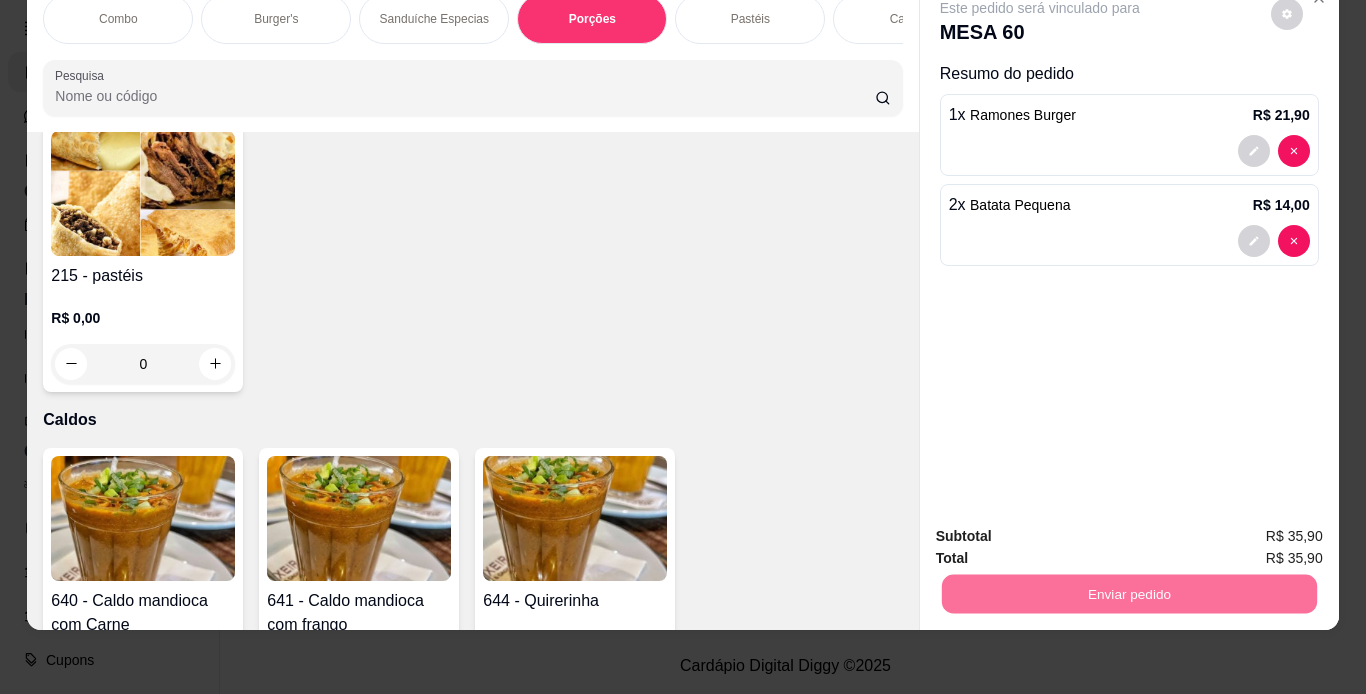 click on "Não registrar e enviar pedido" at bounding box center [1063, 530] 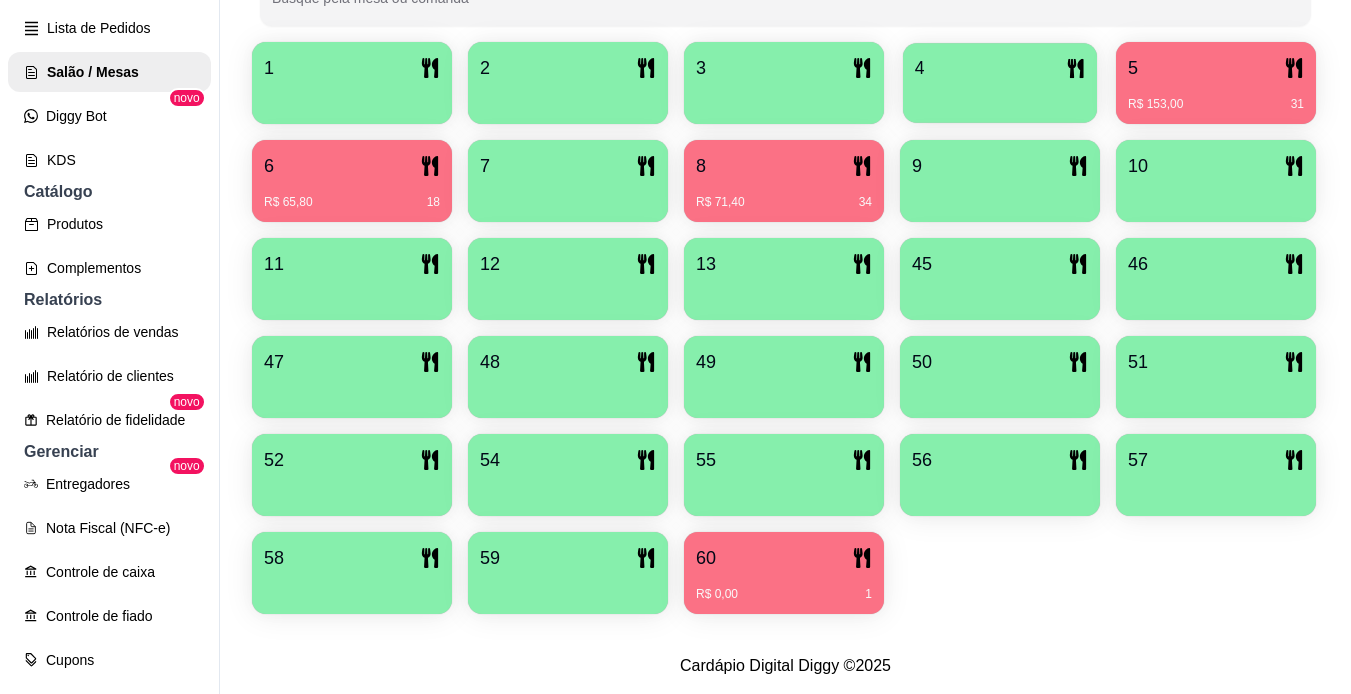 click on "1 2 3 4 5 R$ 153,00 31 6 R$ 65,80 18 7 8 R$ 71,40 34 9 10 11 12 13 45 46 47 48 49 50 51 52 54 55 56 57 58 59 60 R$ 0,00 1" at bounding box center (785, 328) 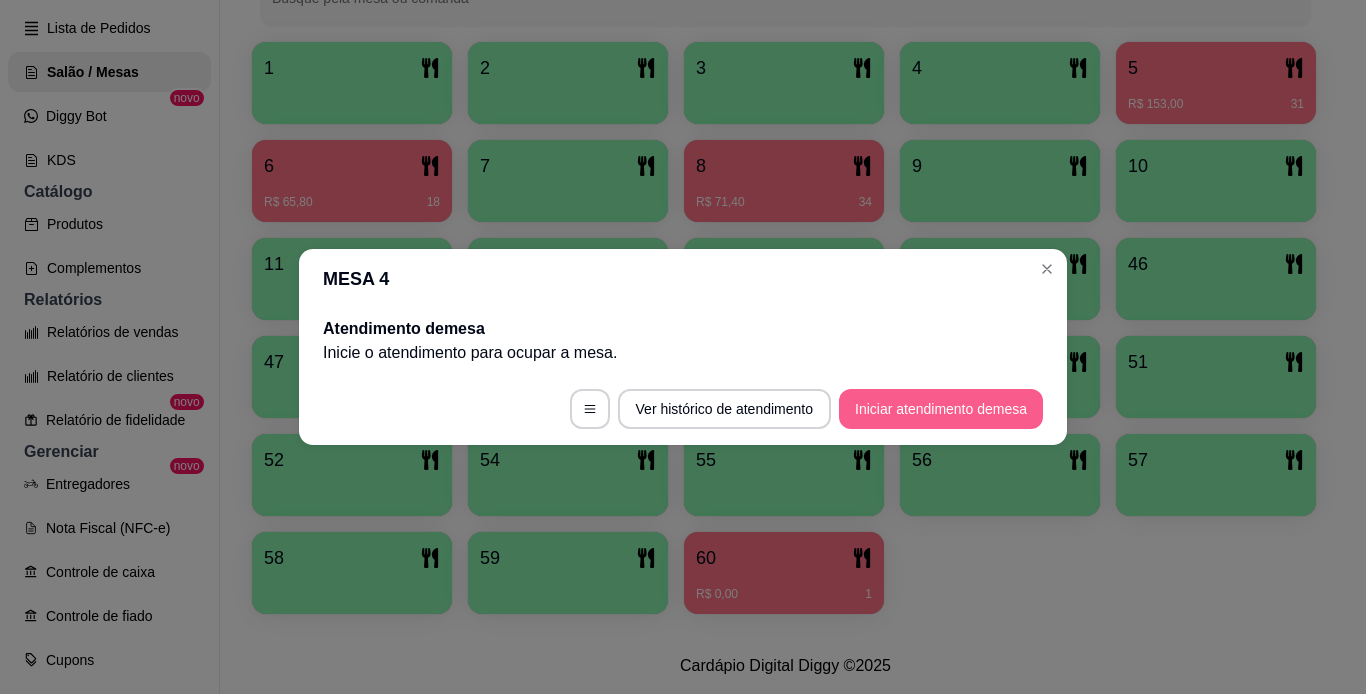 click on "Iniciar atendimento de  mesa" at bounding box center (941, 409) 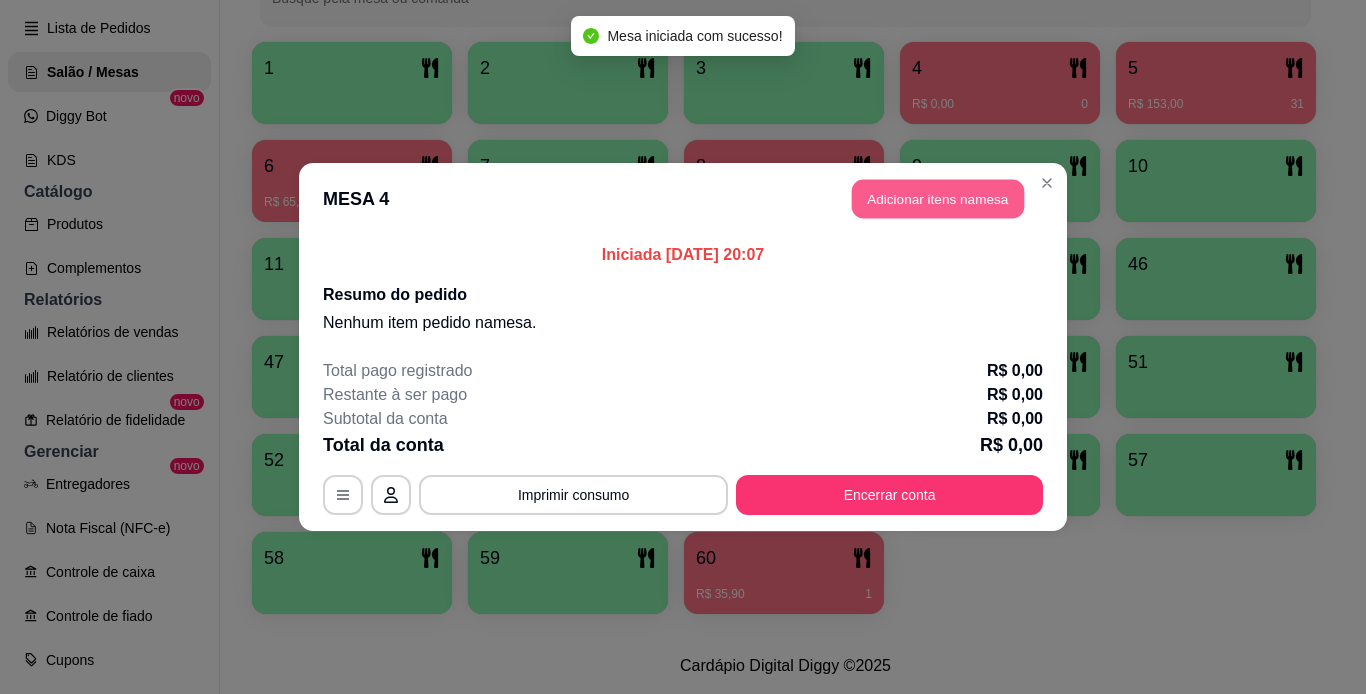 click on "Adicionar itens na  mesa" at bounding box center [938, 199] 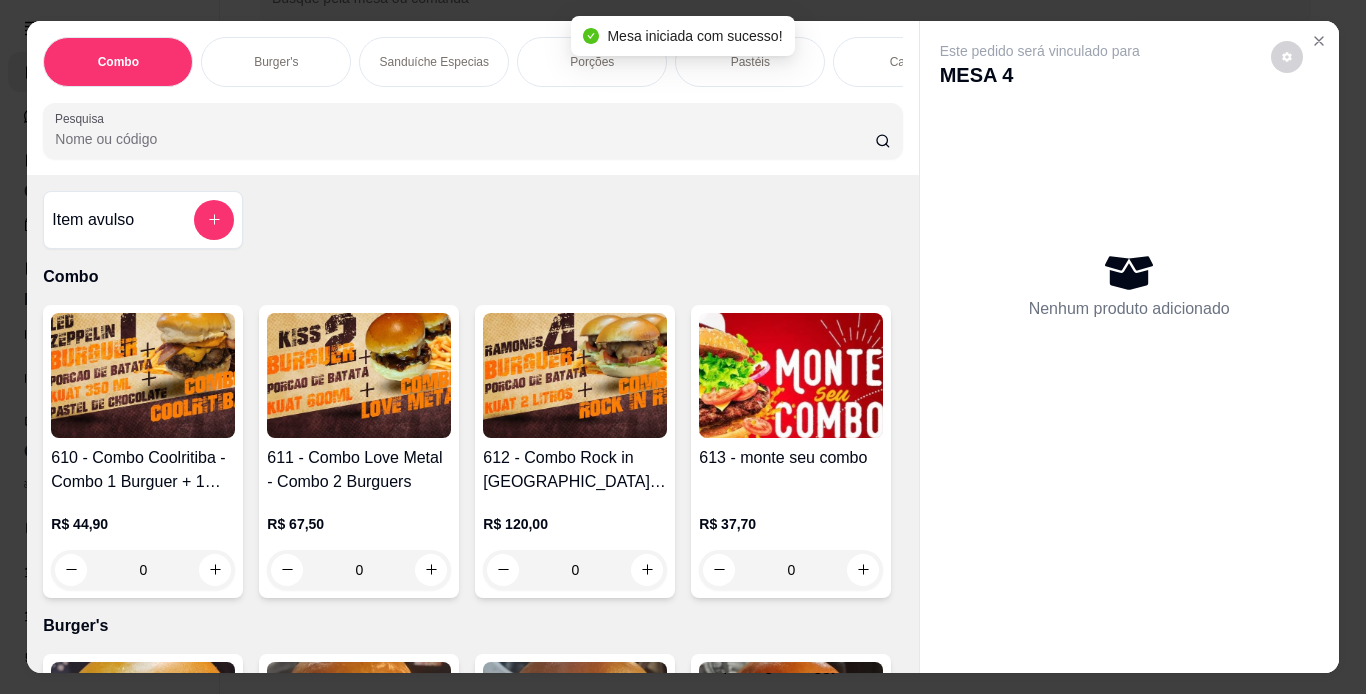 click on "Burger's" at bounding box center [276, 62] 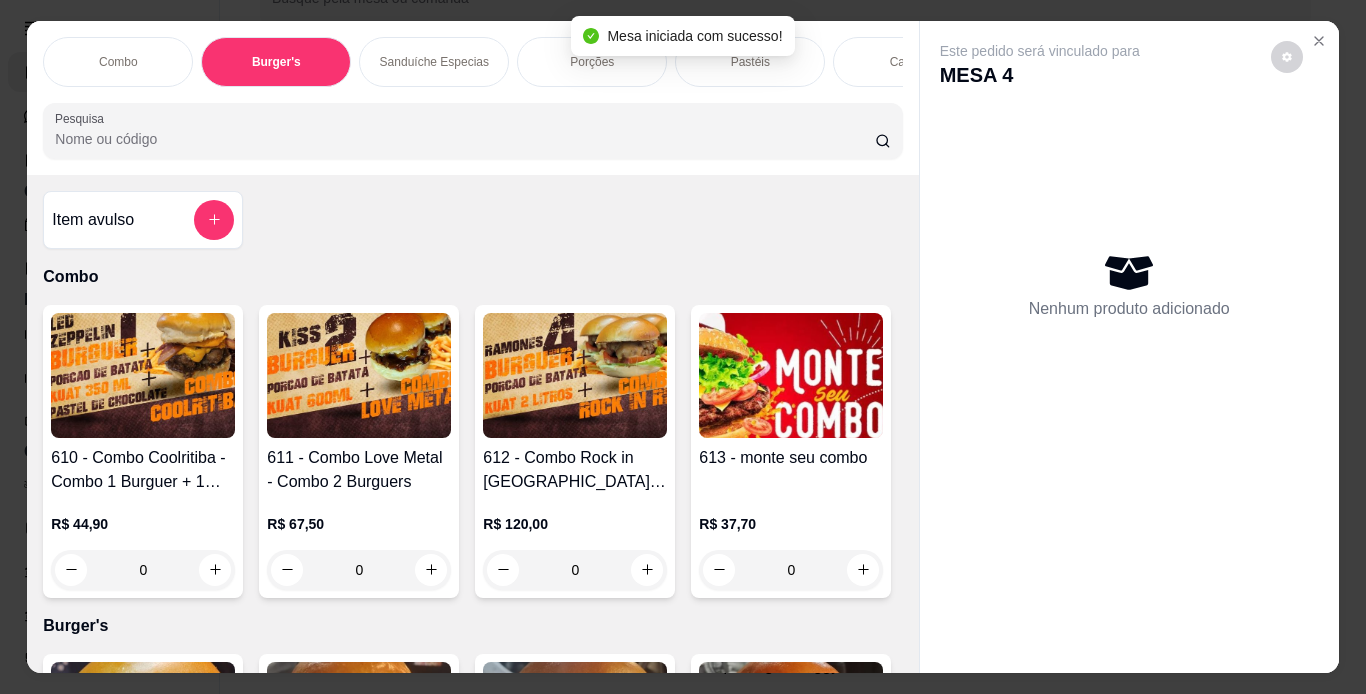 scroll, scrollTop: 724, scrollLeft: 0, axis: vertical 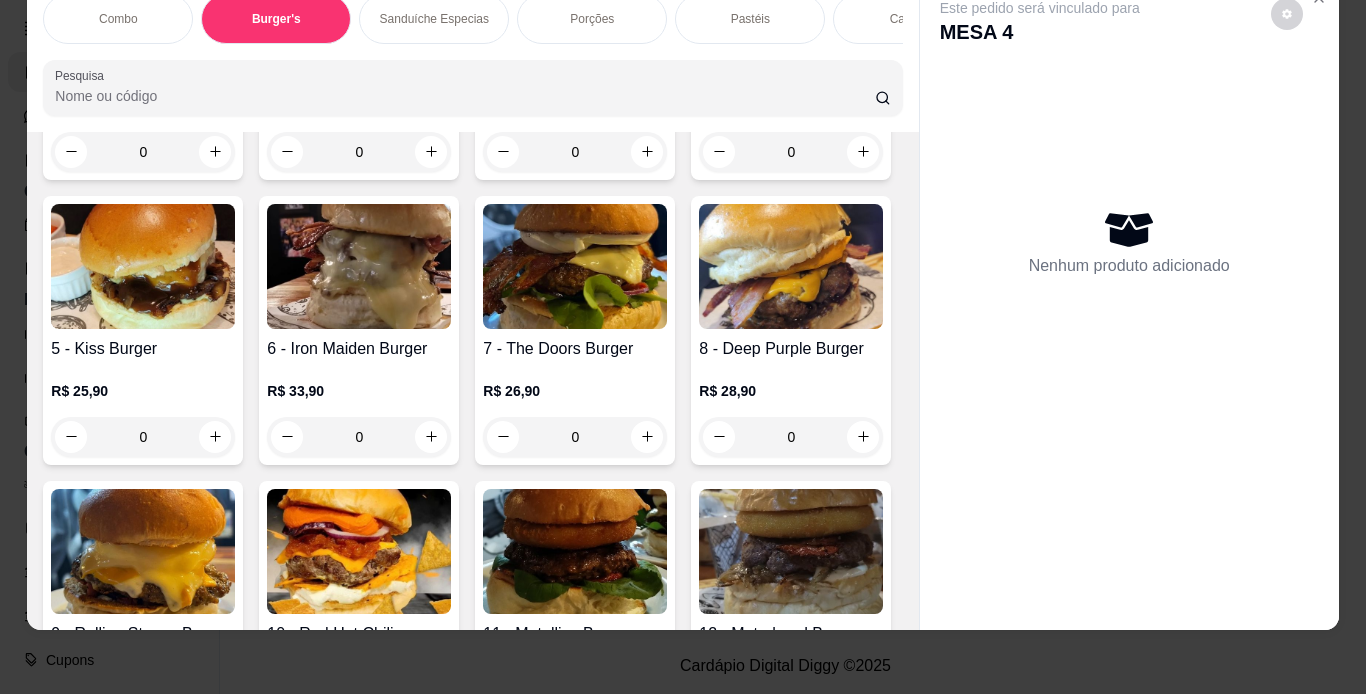 click on "Porções" at bounding box center (592, 19) 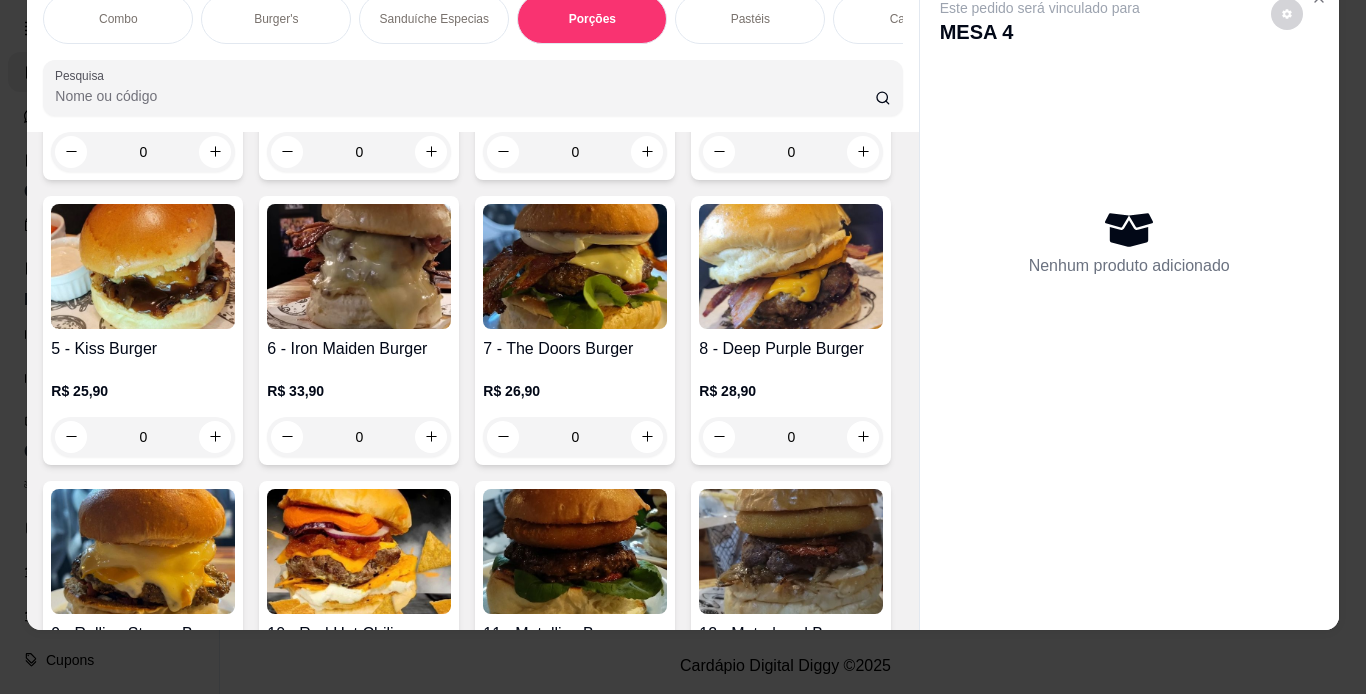 scroll, scrollTop: 3441, scrollLeft: 0, axis: vertical 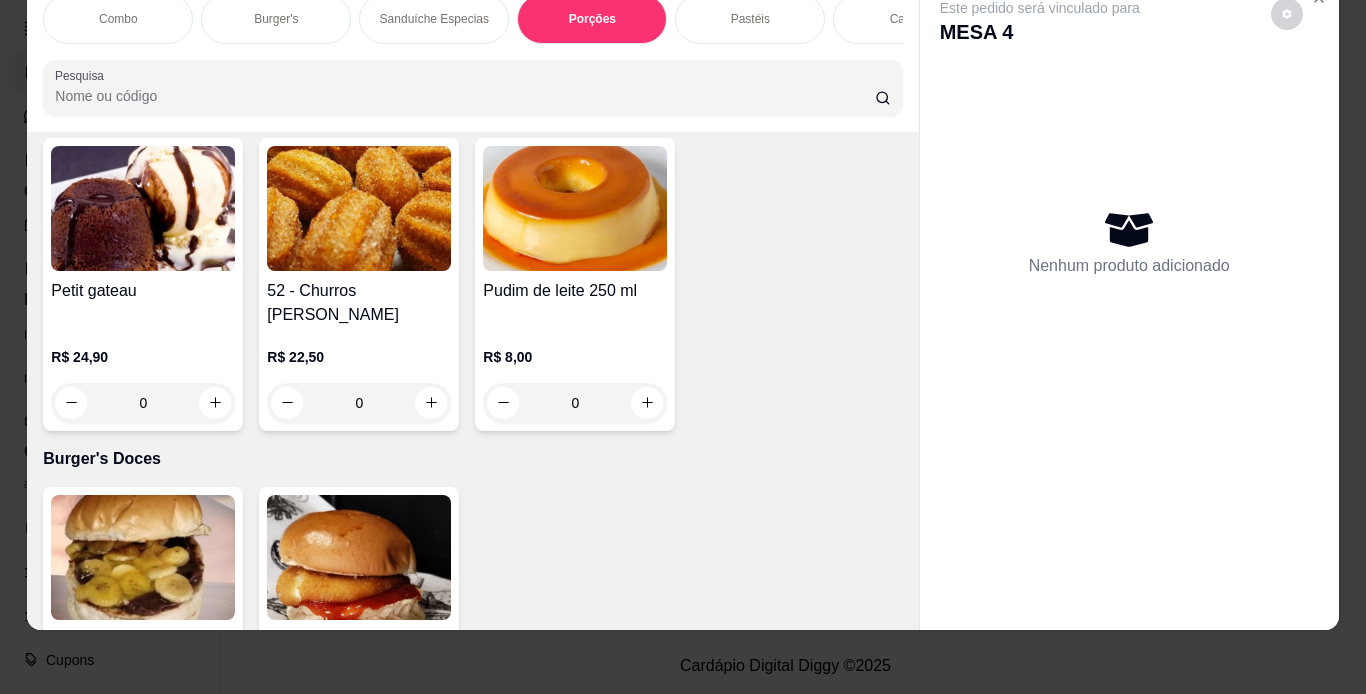 click at bounding box center [143, -815] 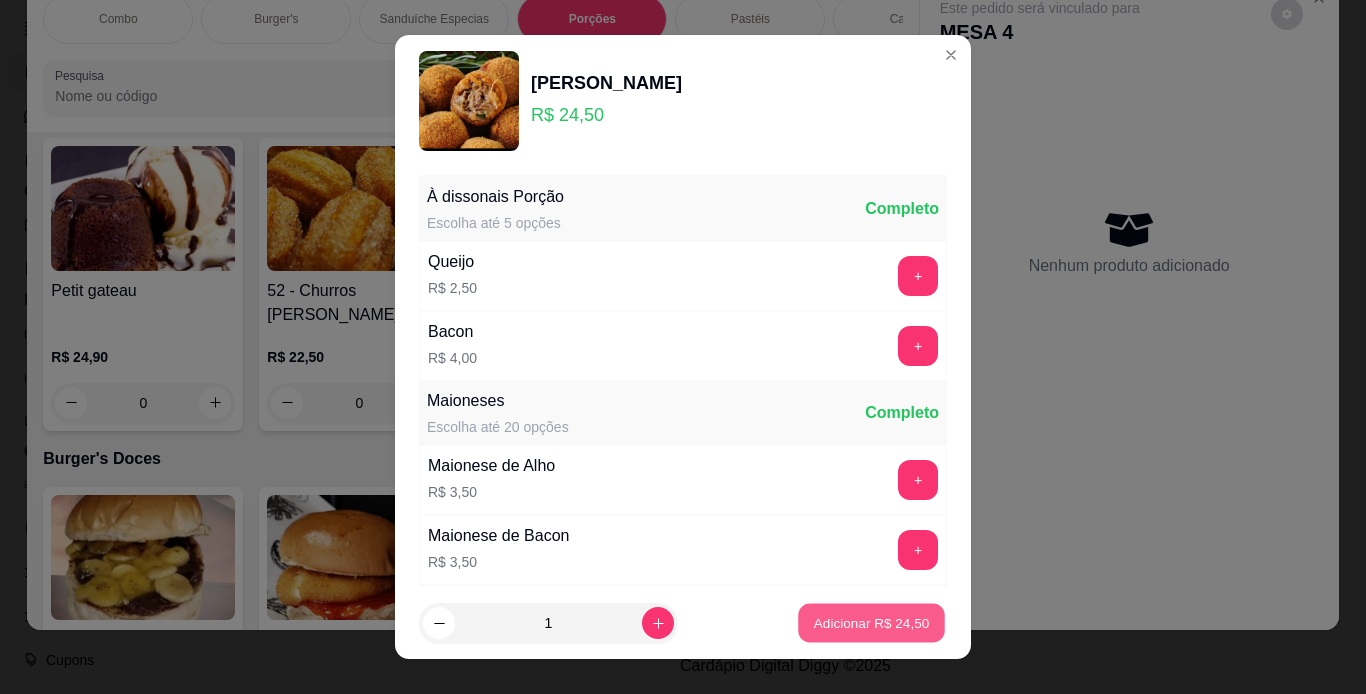 click on "Adicionar   R$ 24,50" at bounding box center [871, 623] 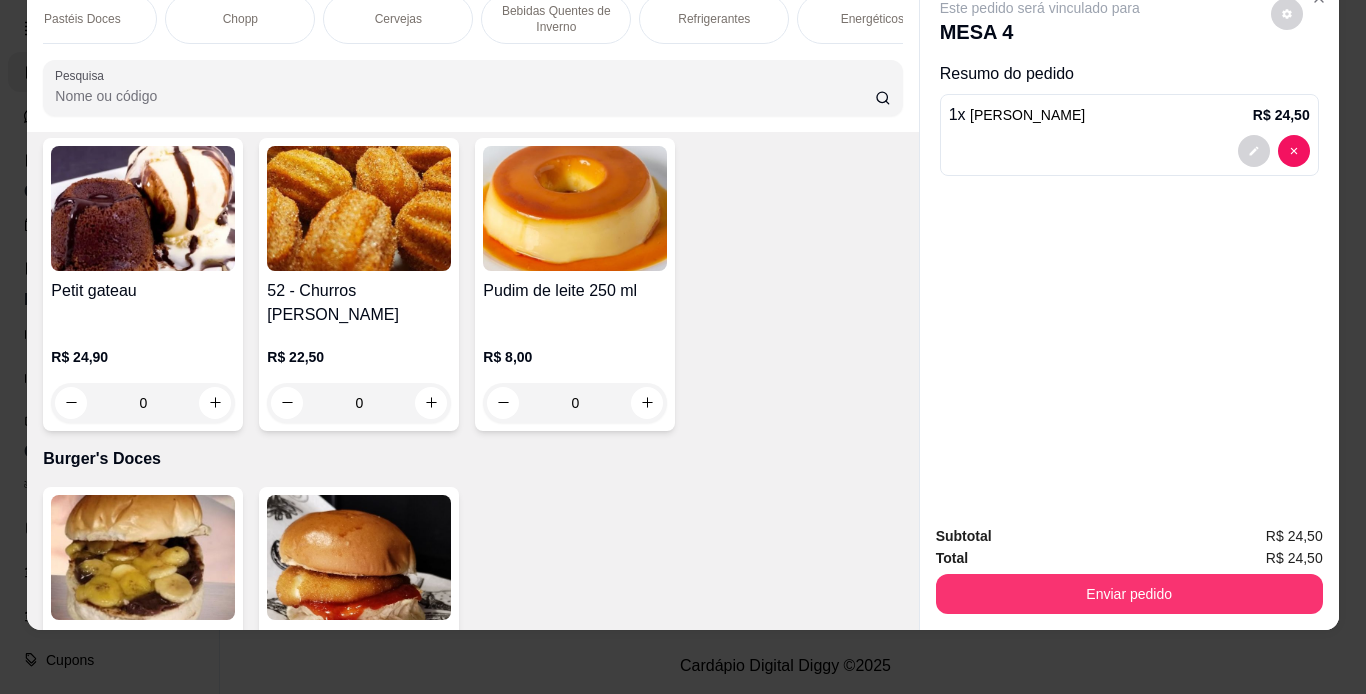 scroll, scrollTop: 0, scrollLeft: 1295, axis: horizontal 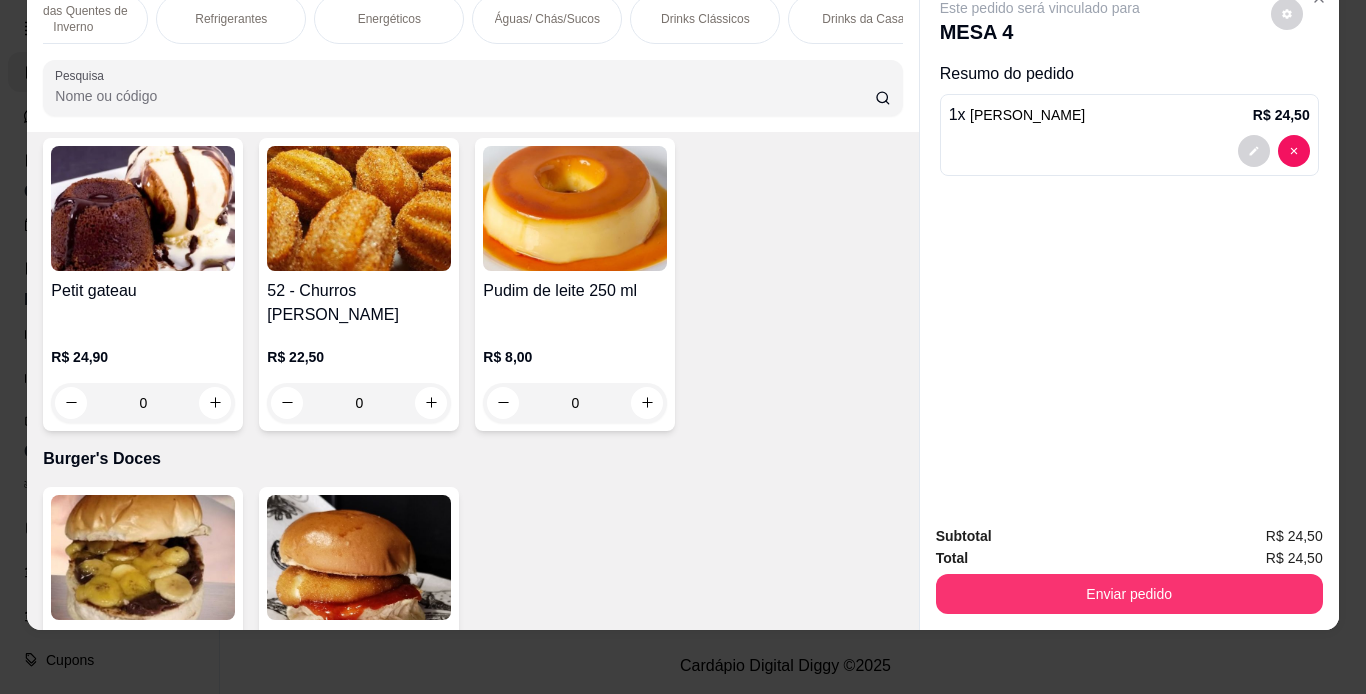 click on "Drinks Clássicos" at bounding box center (705, 19) 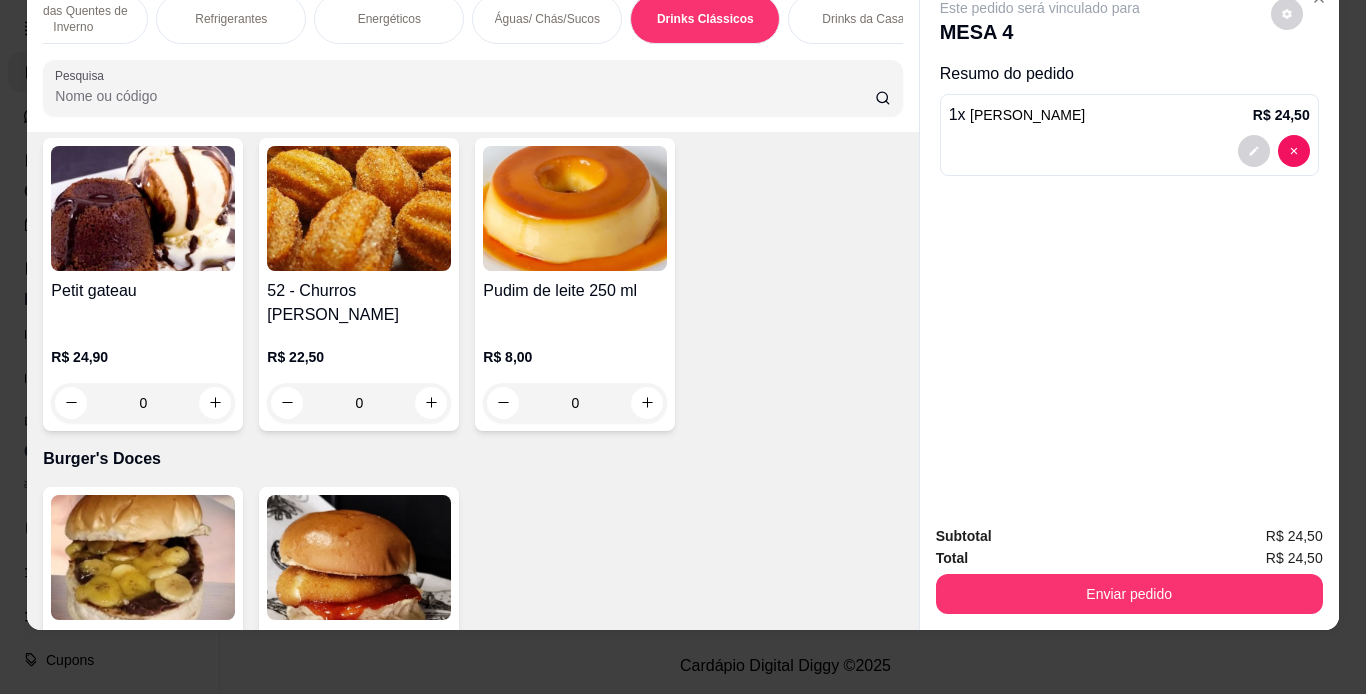 scroll, scrollTop: 13260, scrollLeft: 0, axis: vertical 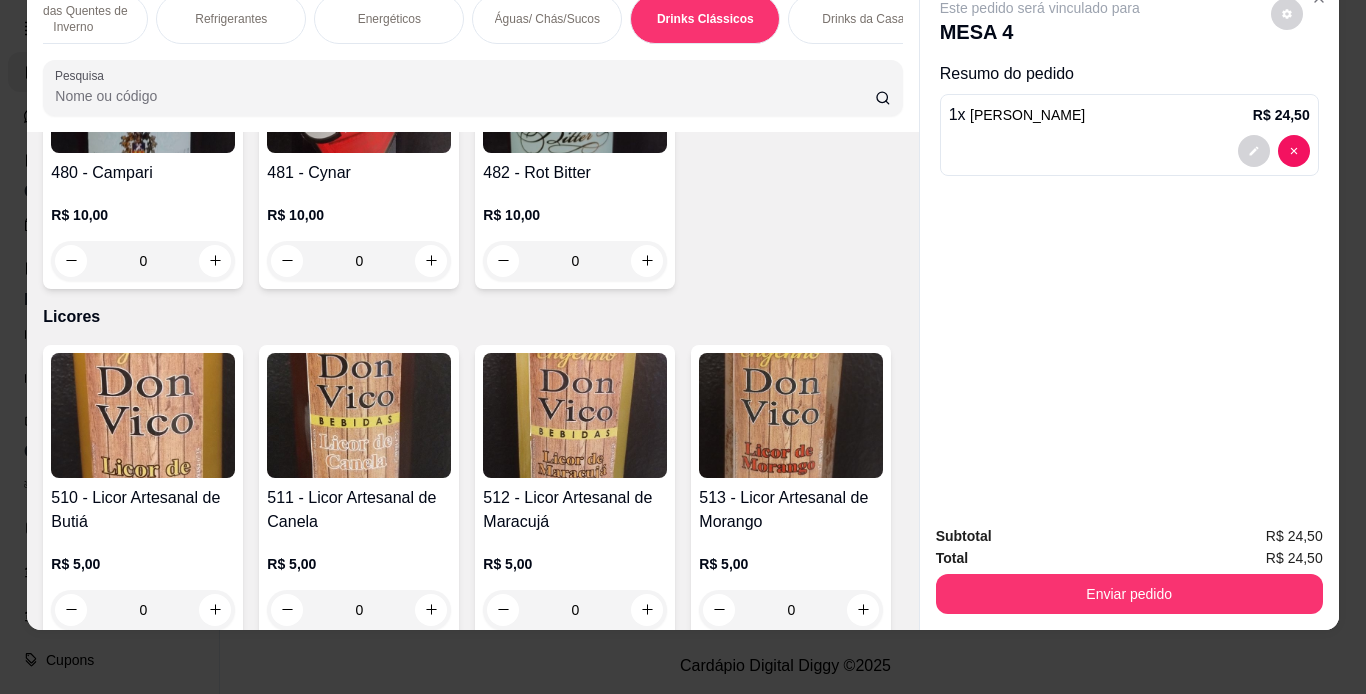 click on "R$ 25,00" at bounding box center [359, -2060] 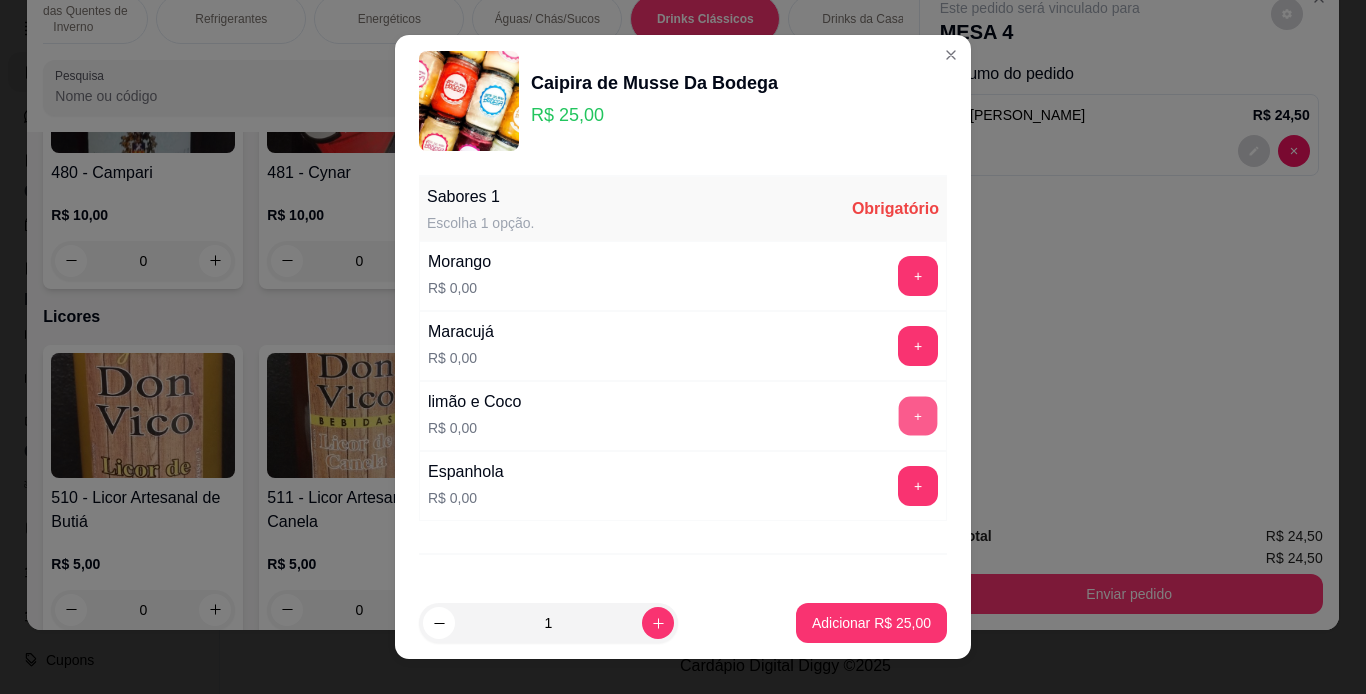 click on "+" at bounding box center [918, 415] 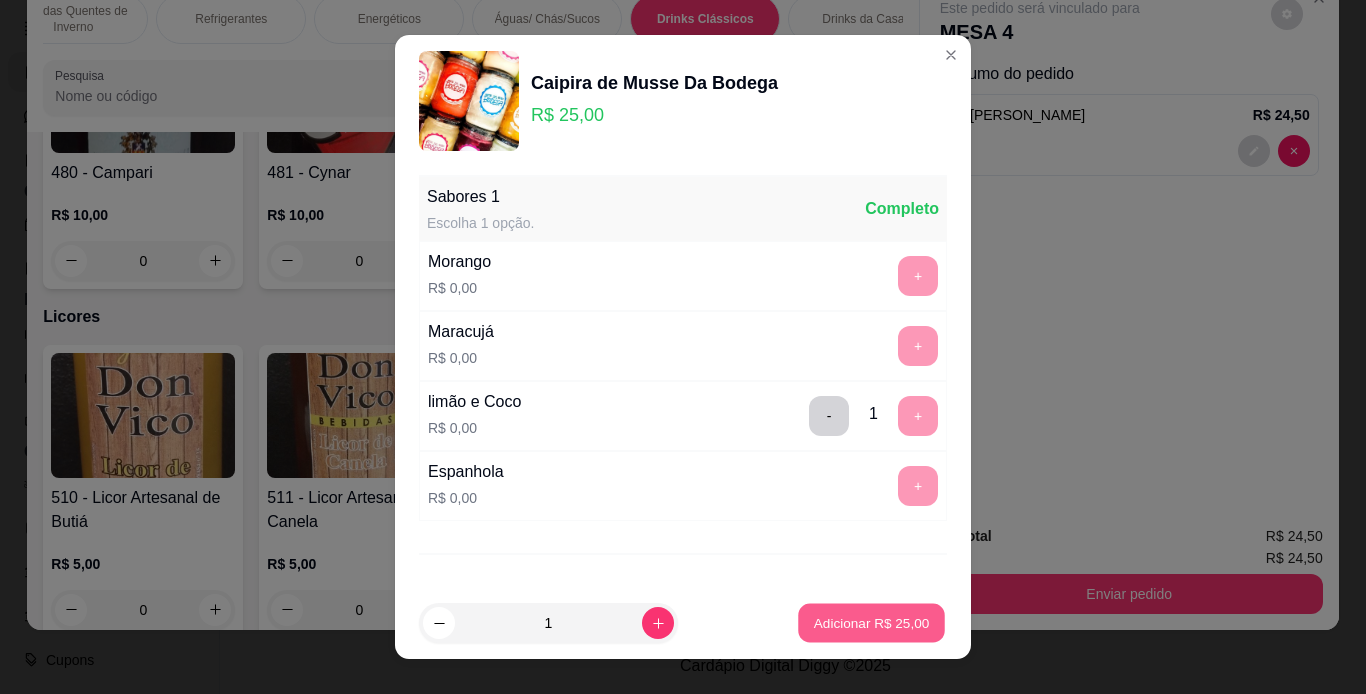 click on "Adicionar   R$ 25,00" at bounding box center (872, 623) 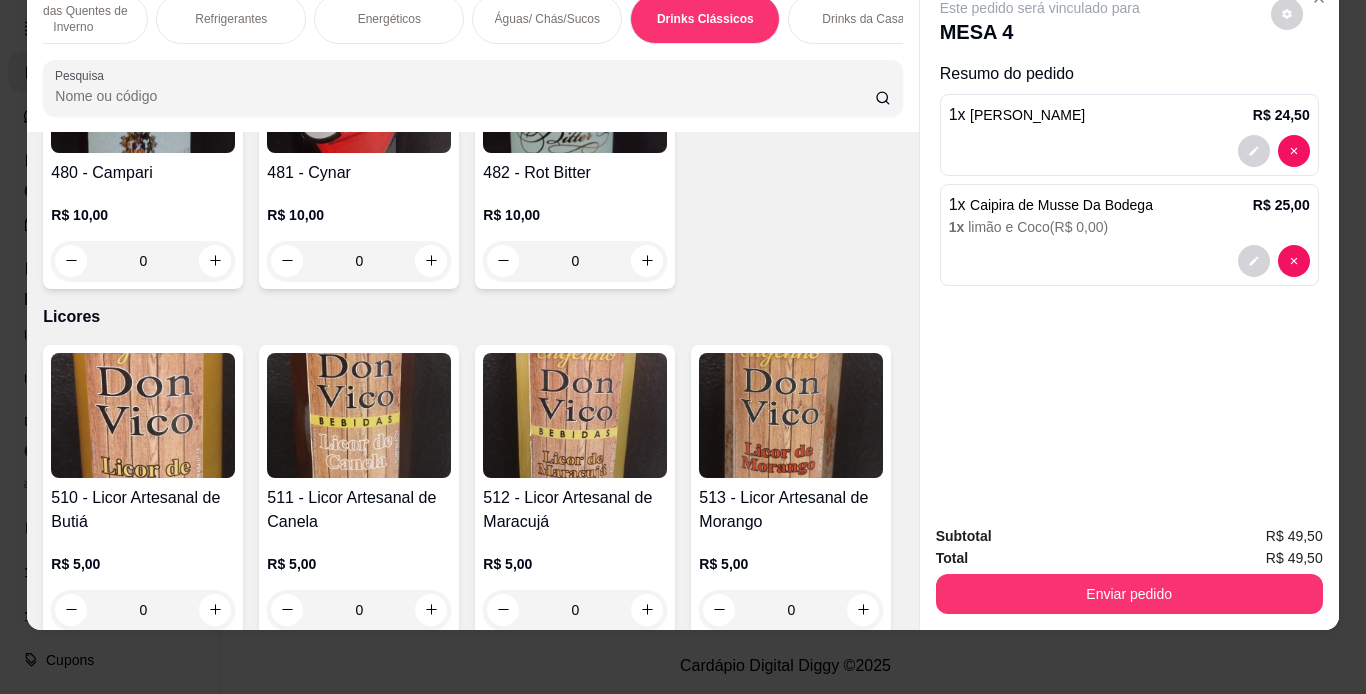 click at bounding box center [791, -2209] 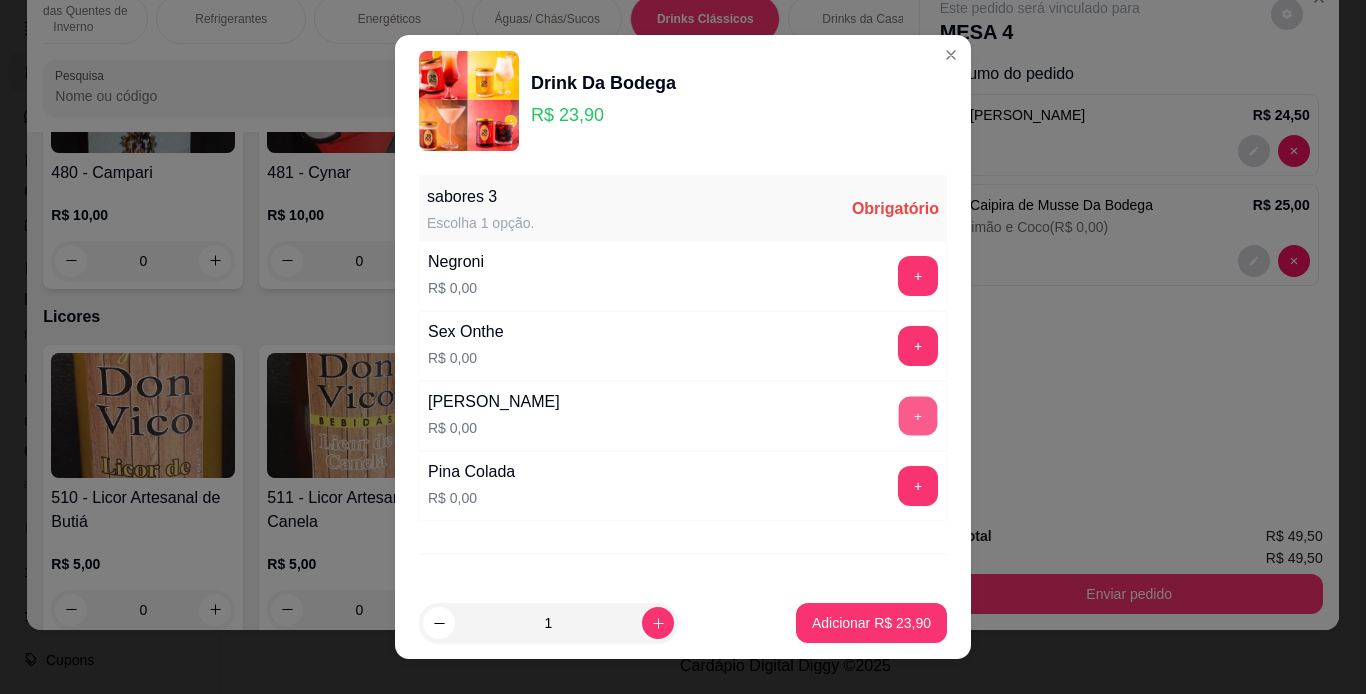 click on "+" at bounding box center [918, 415] 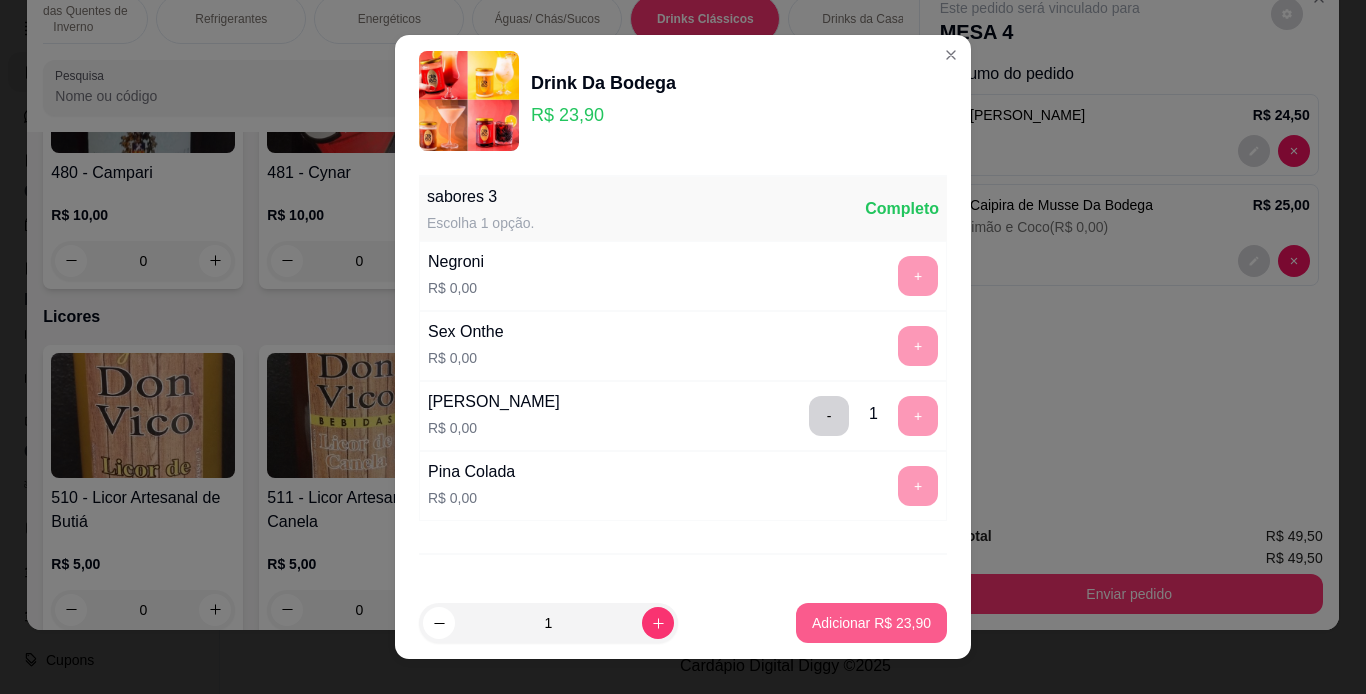 click on "Adicionar   R$ 23,90" at bounding box center [871, 623] 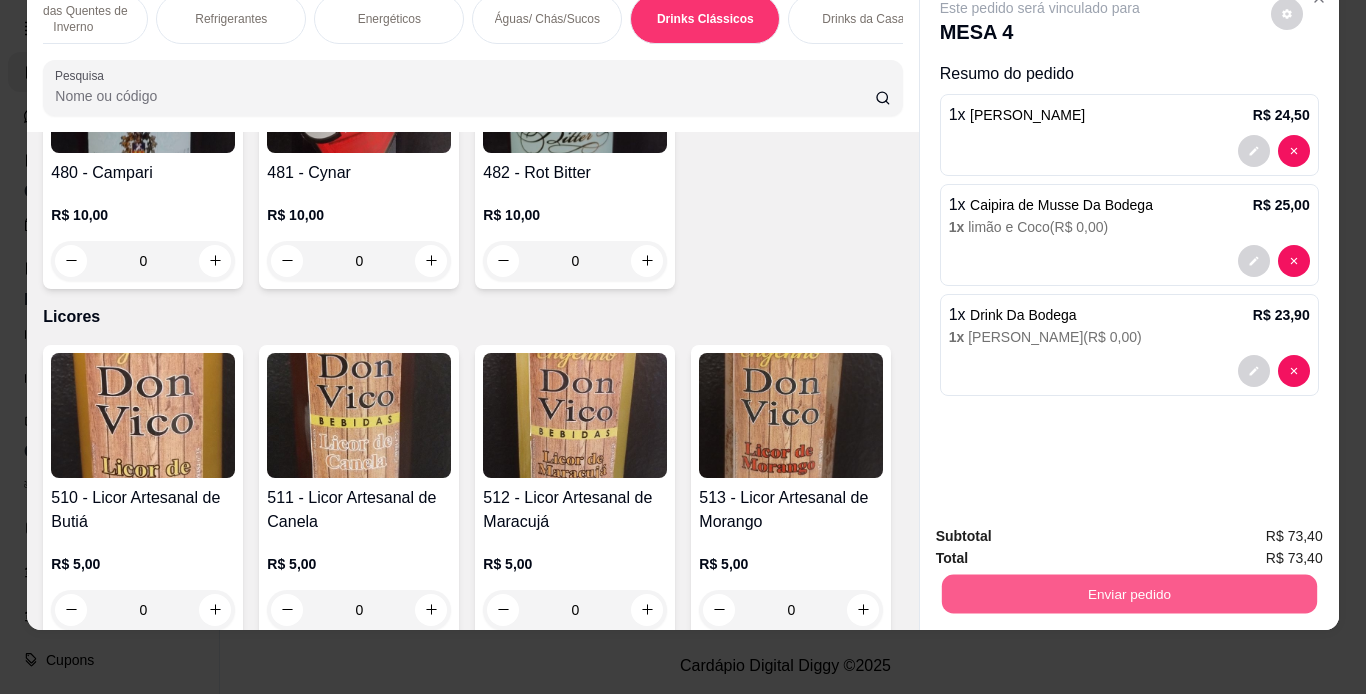 click on "Enviar pedido" at bounding box center (1128, 594) 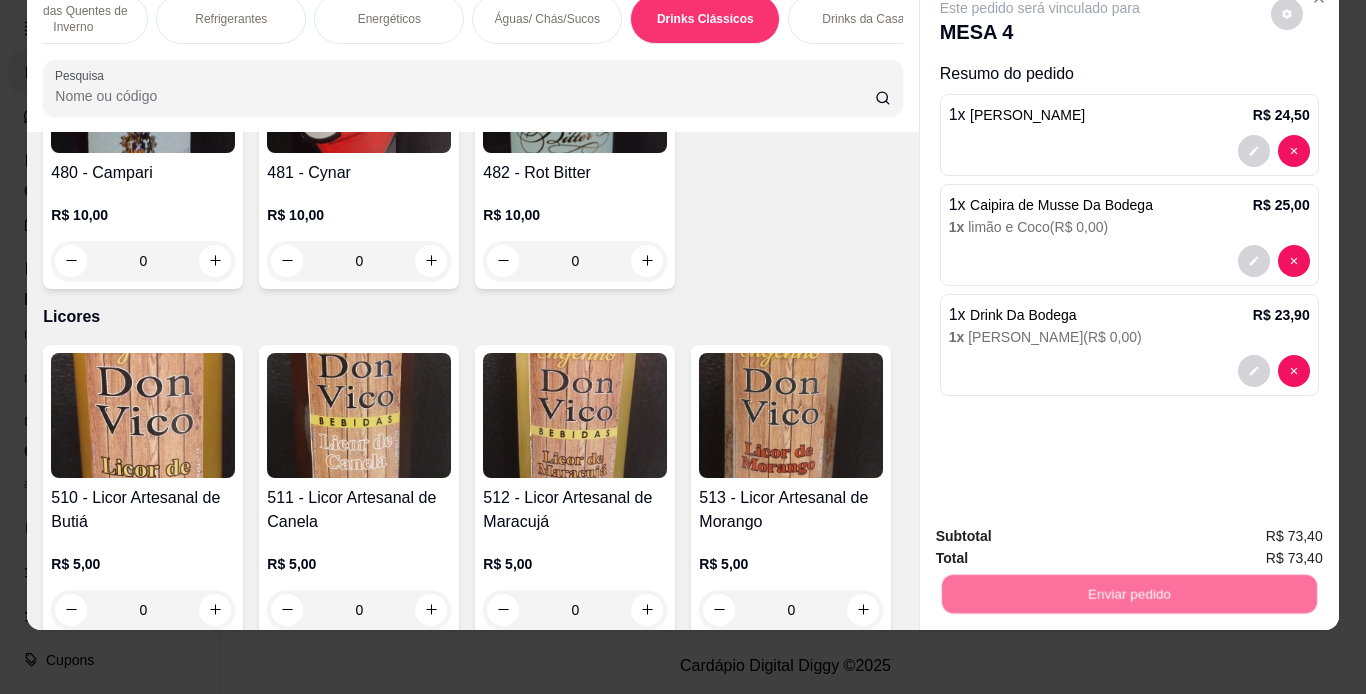 click on "Não registrar e enviar pedido" at bounding box center [1063, 529] 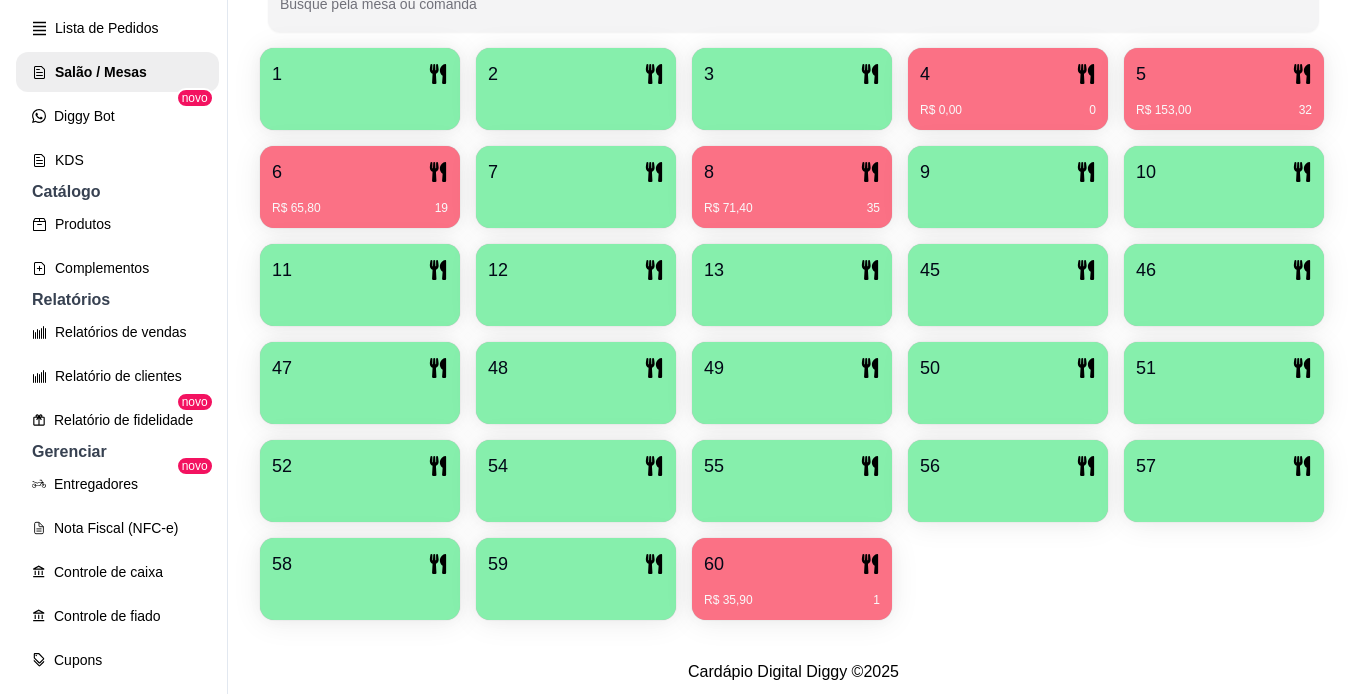 scroll, scrollTop: 437, scrollLeft: 0, axis: vertical 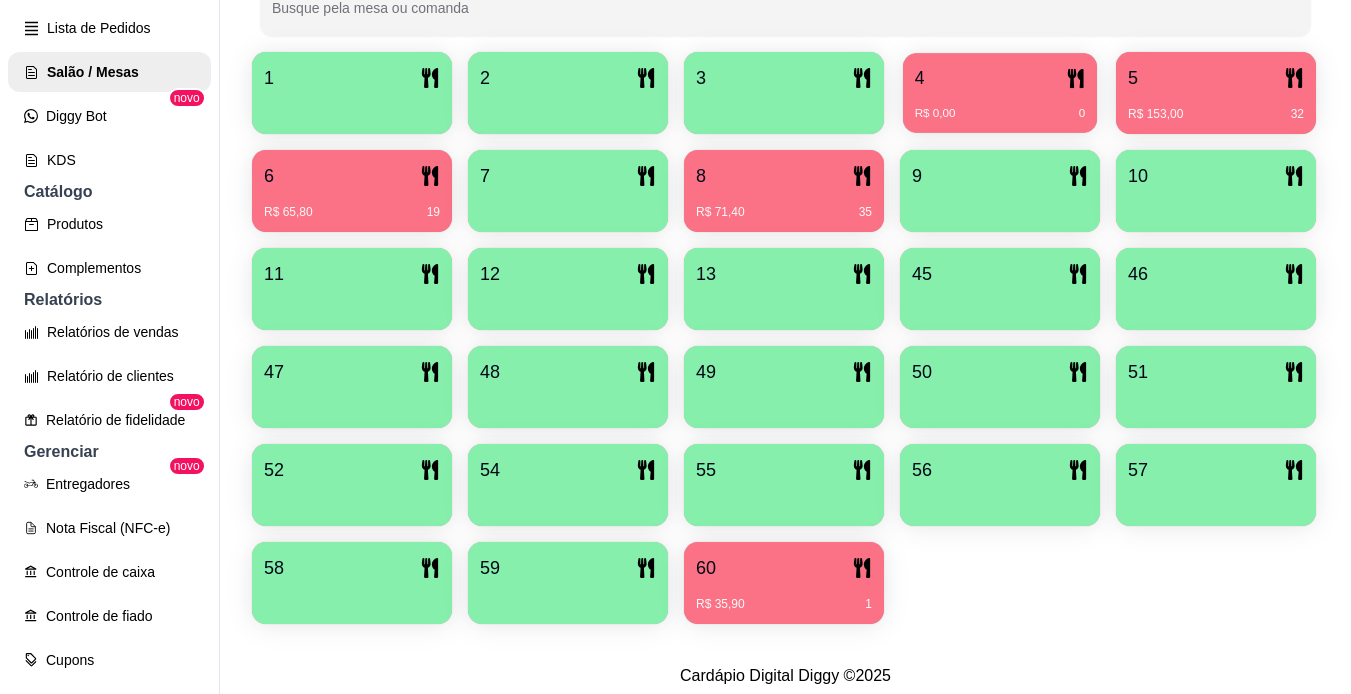 click on "R$ 0,00 0" at bounding box center (1000, 114) 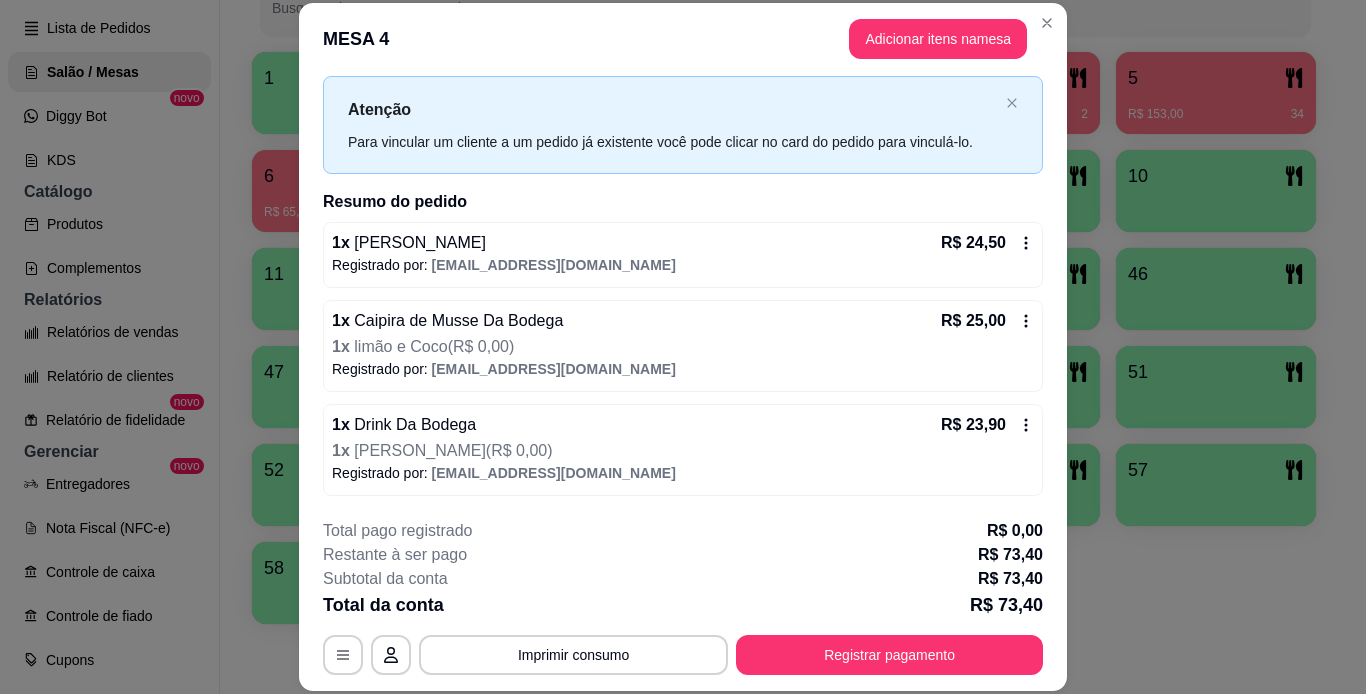 scroll, scrollTop: 44, scrollLeft: 0, axis: vertical 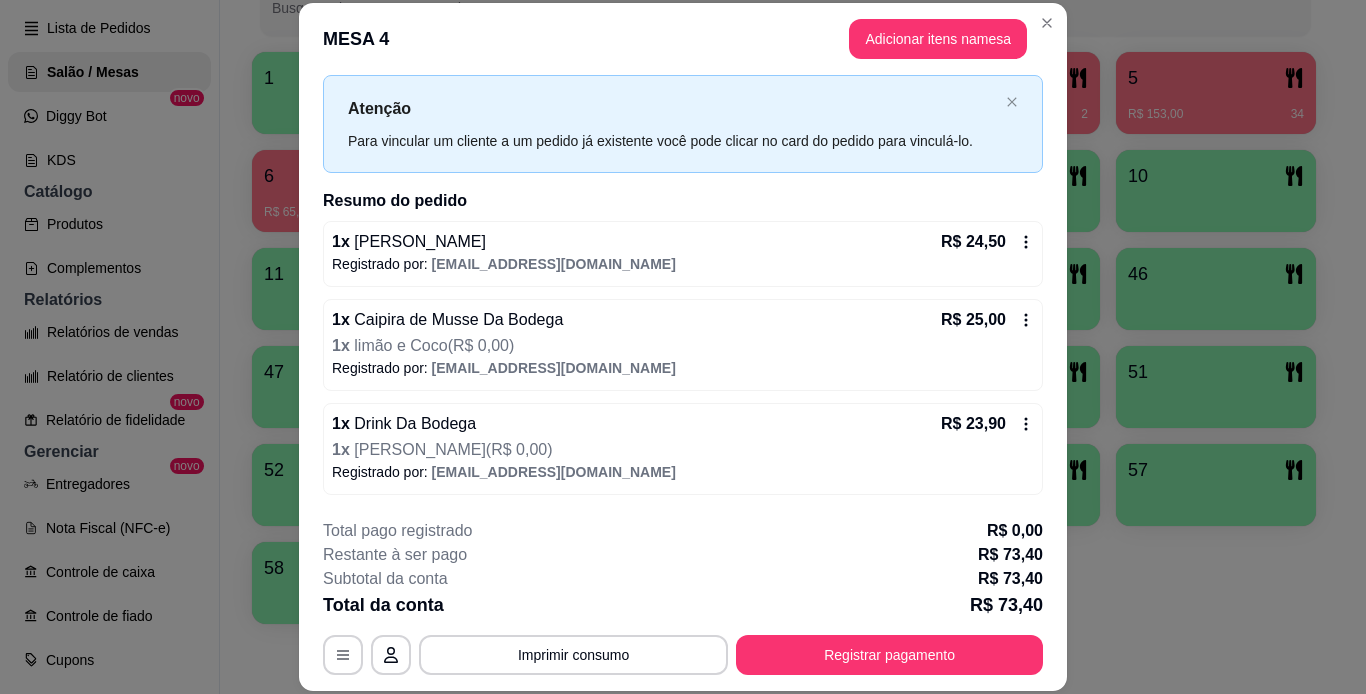 click on "R$ 24,50" at bounding box center [987, 242] 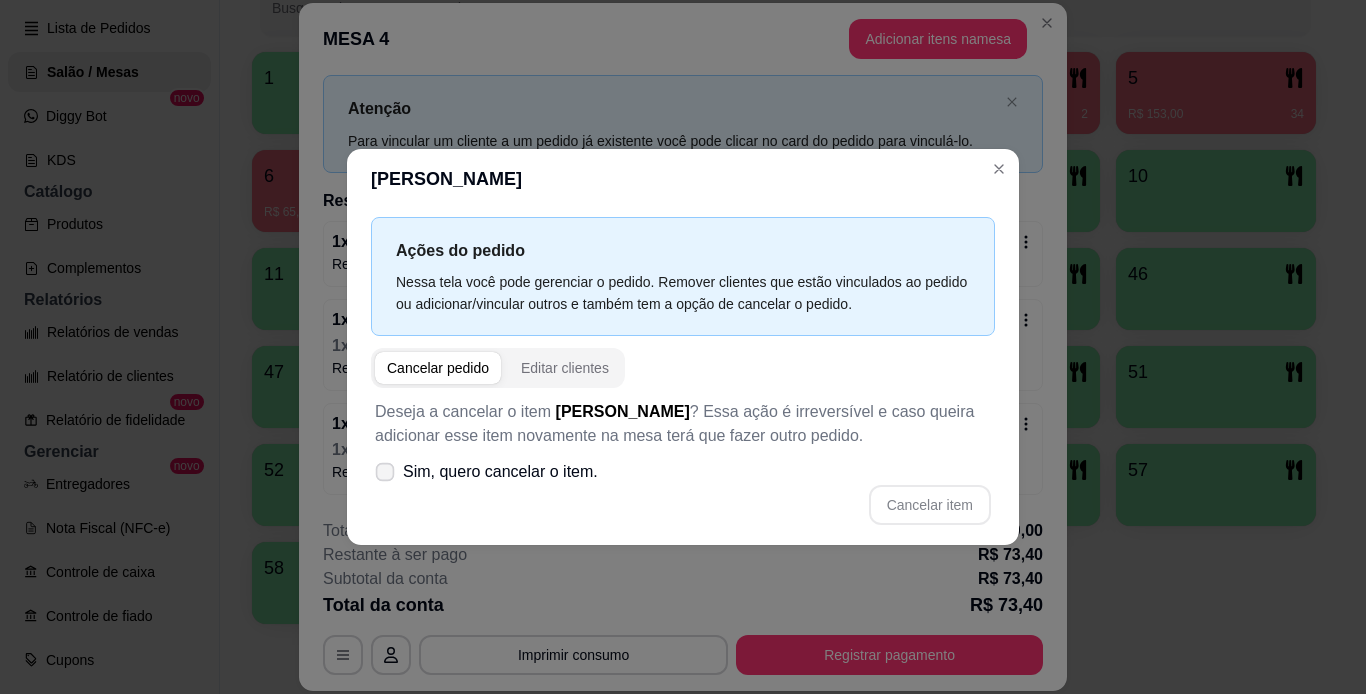 click on "Sim, quero cancelar o item." at bounding box center [500, 472] 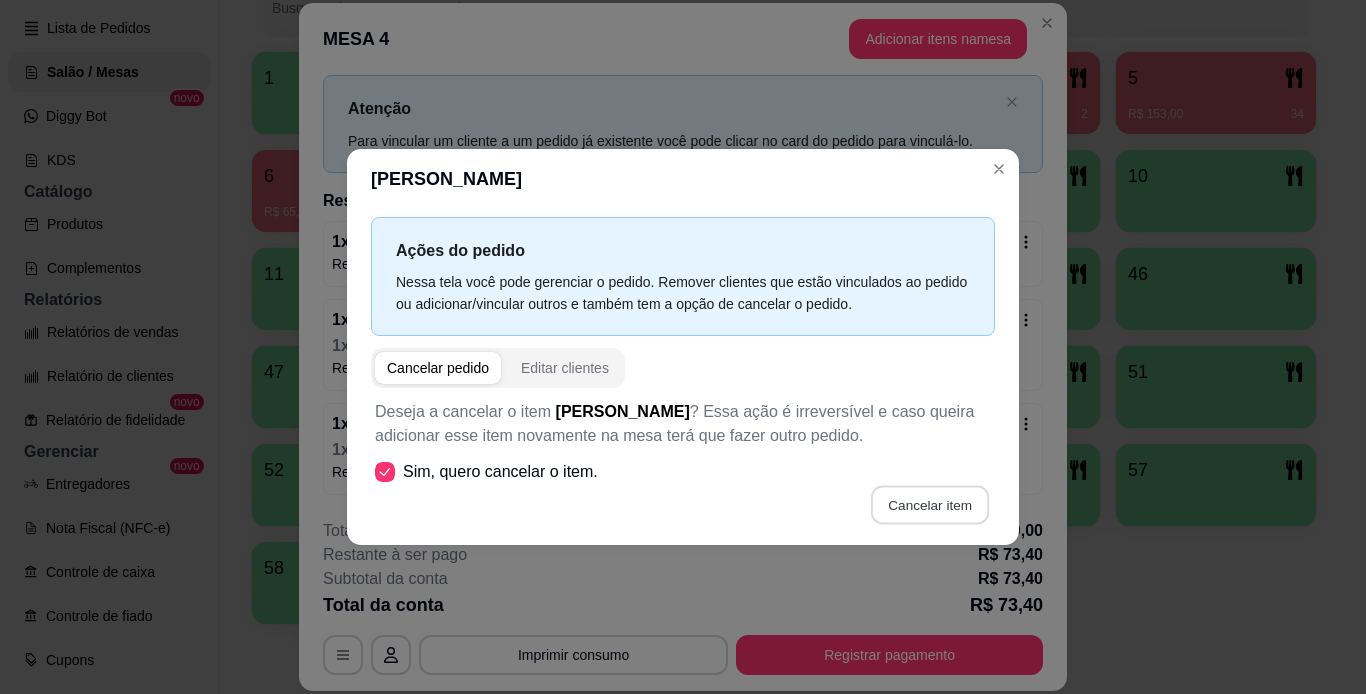click on "Cancelar item" at bounding box center (929, 505) 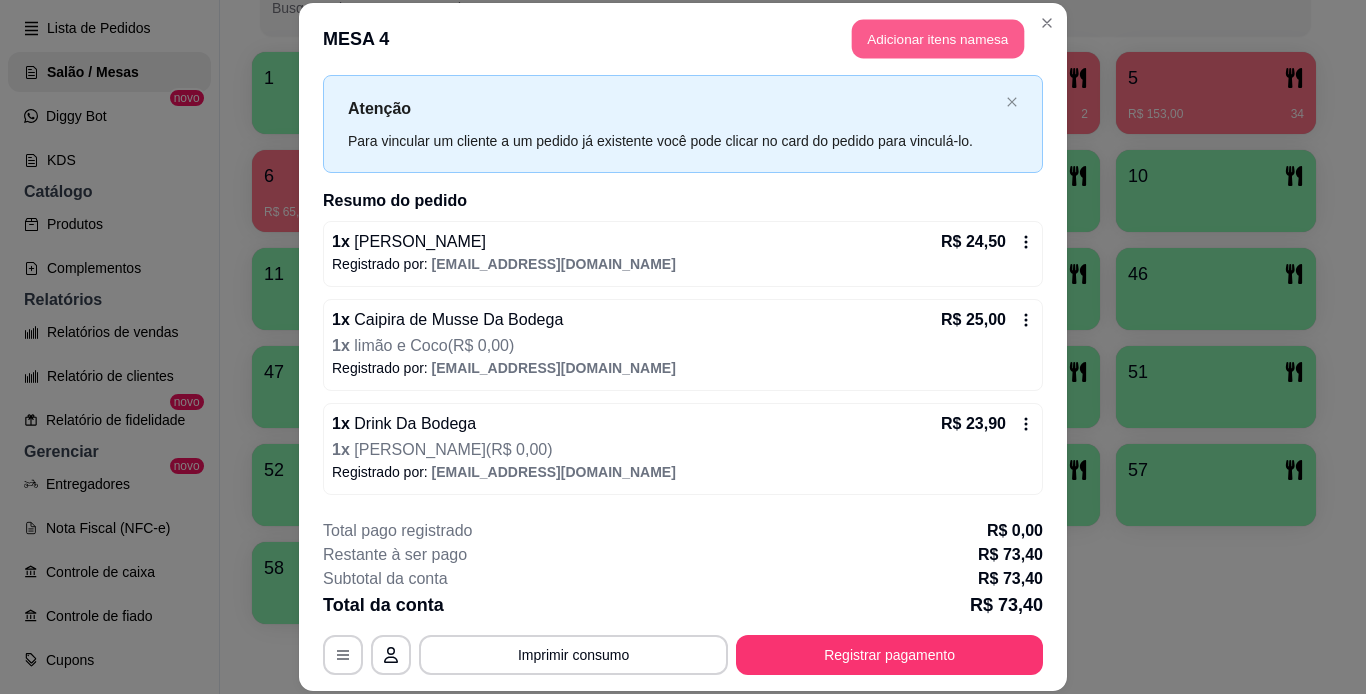 click on "Adicionar itens na  mesa" at bounding box center (938, 39) 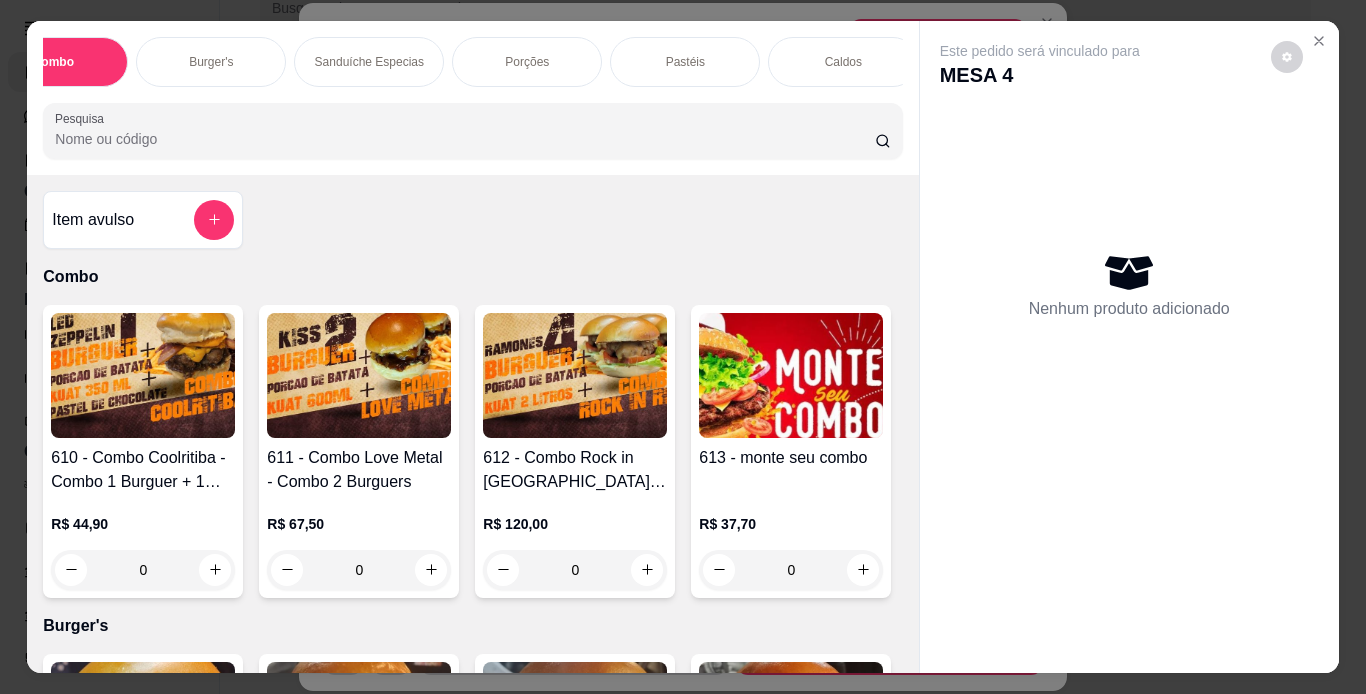 scroll, scrollTop: 0, scrollLeft: 84, axis: horizontal 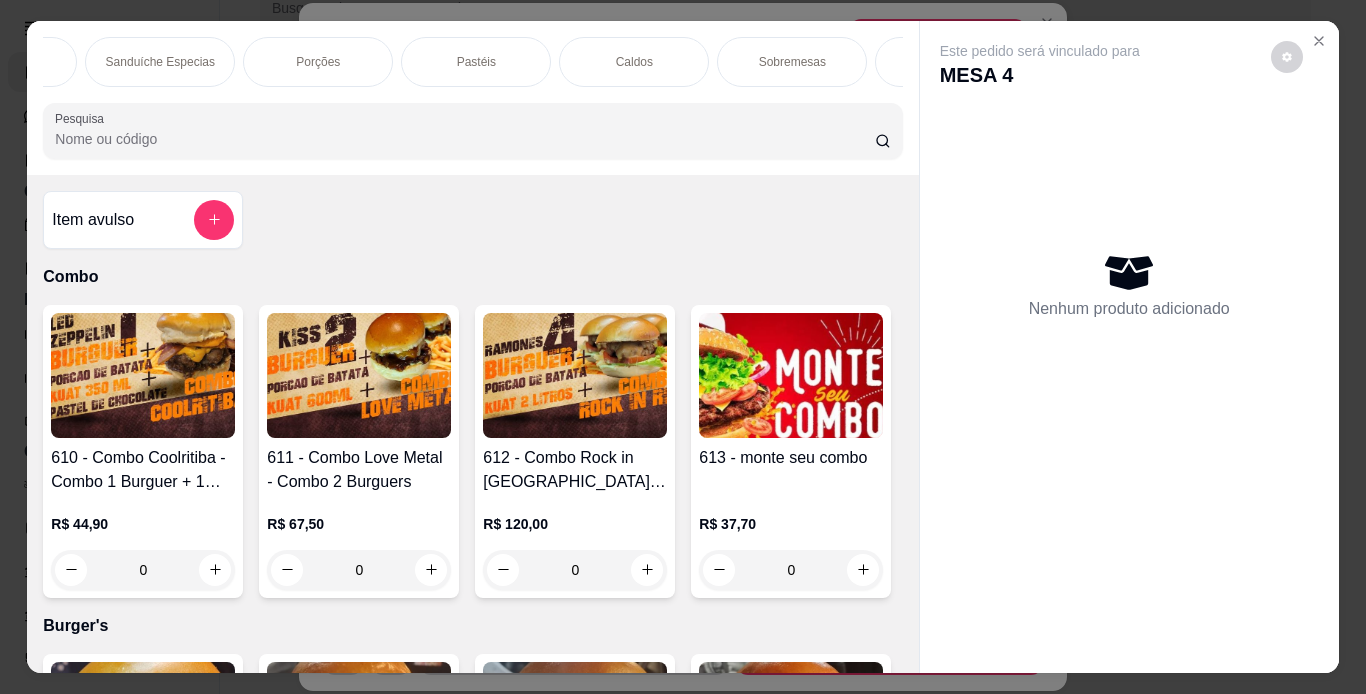 click on "Porções" at bounding box center (318, 62) 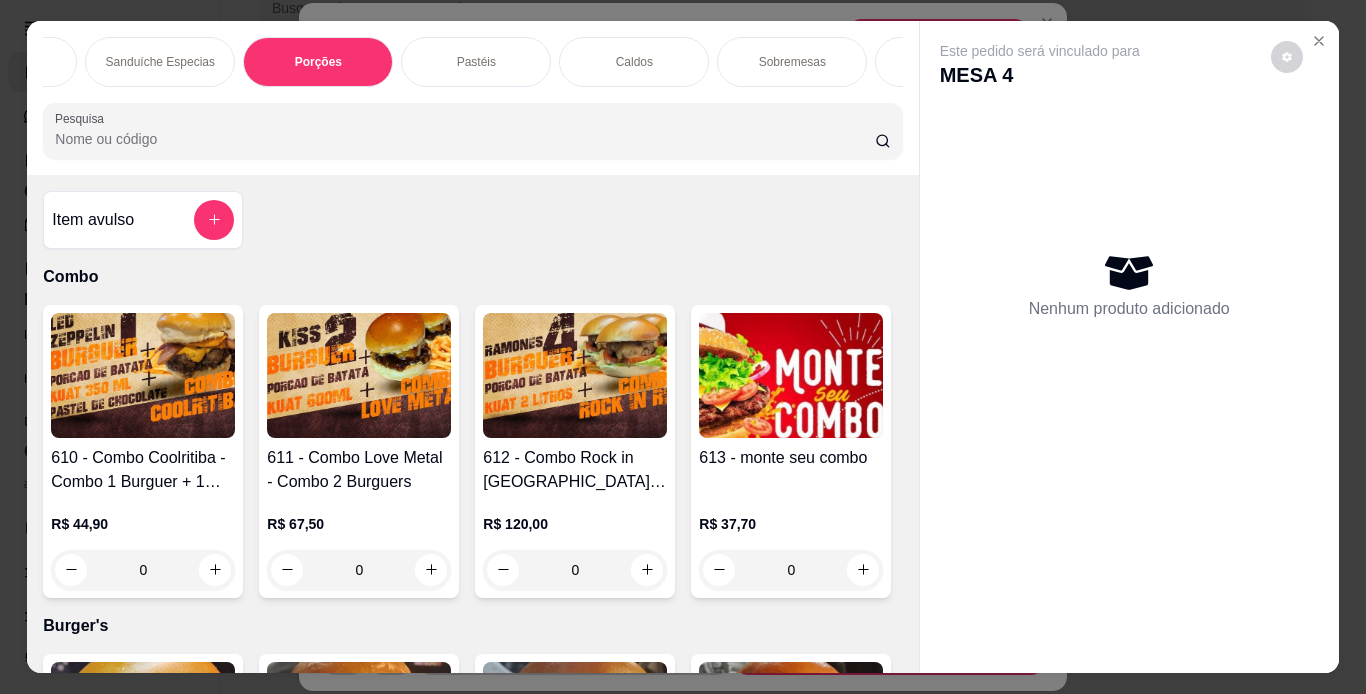 scroll, scrollTop: 3441, scrollLeft: 0, axis: vertical 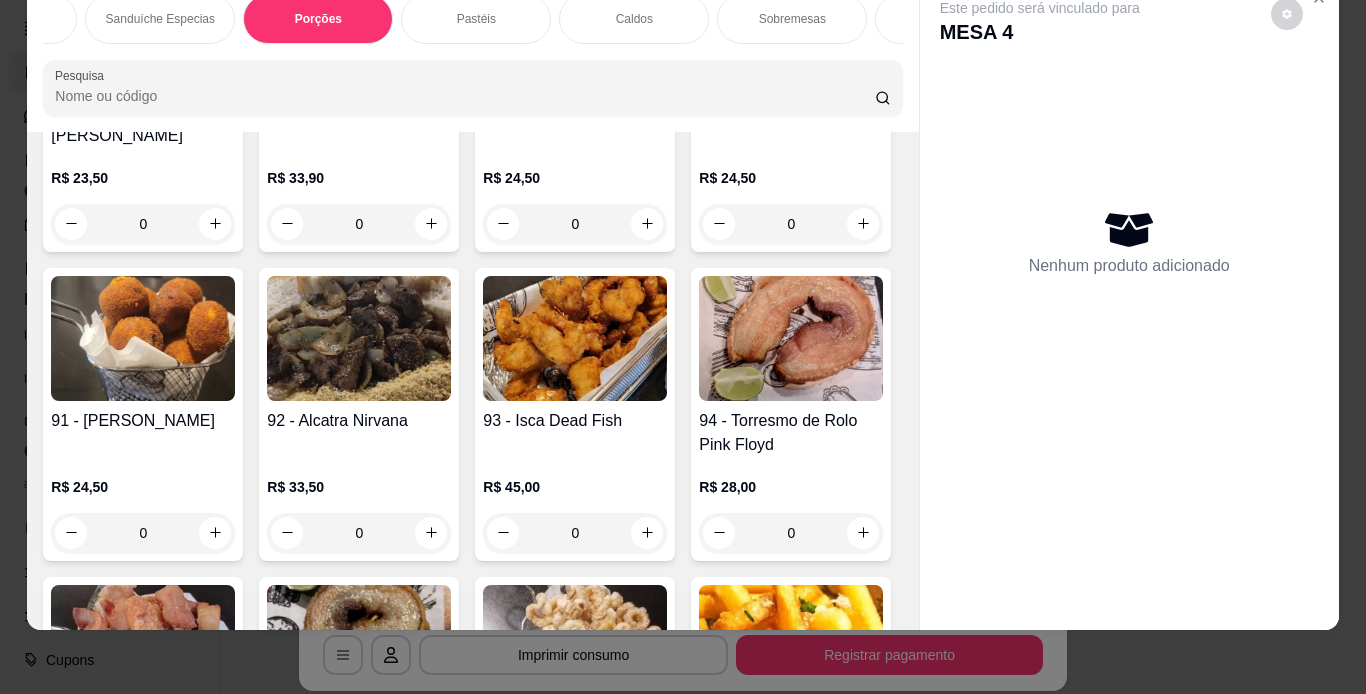 click at bounding box center (143, -280) 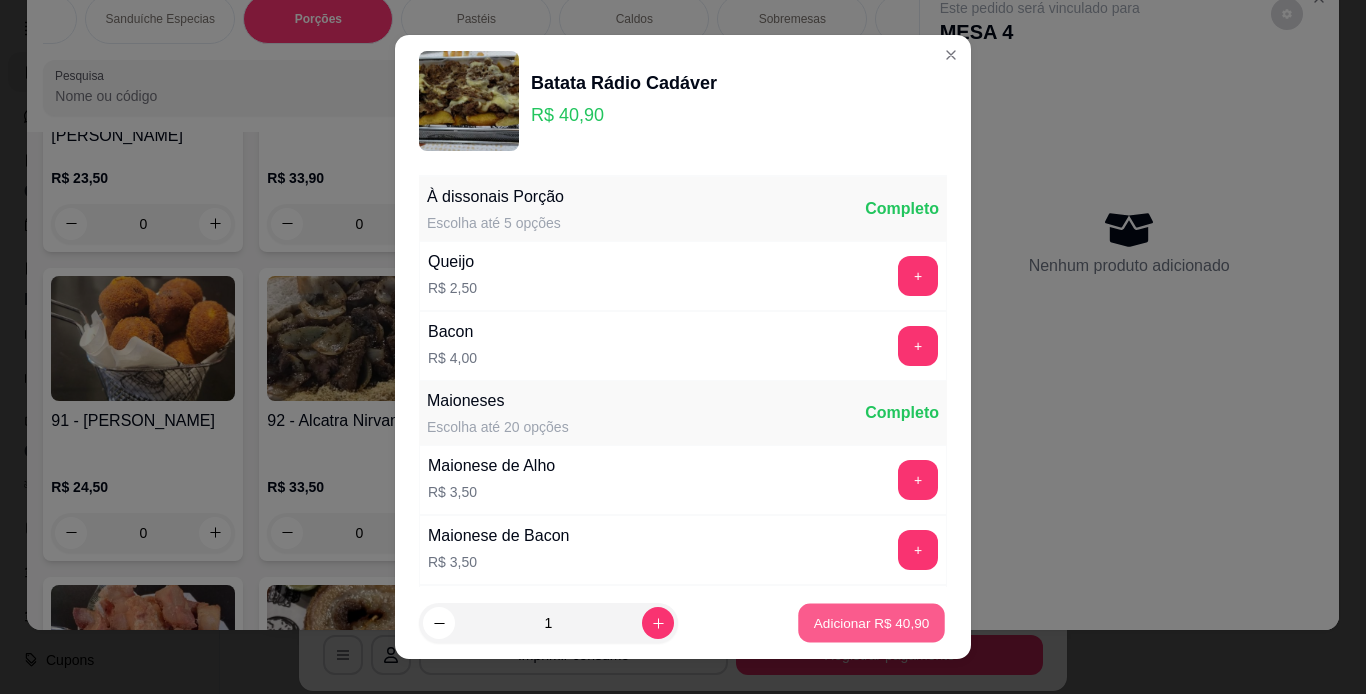 click on "Adicionar   R$ 40,90" at bounding box center (872, 623) 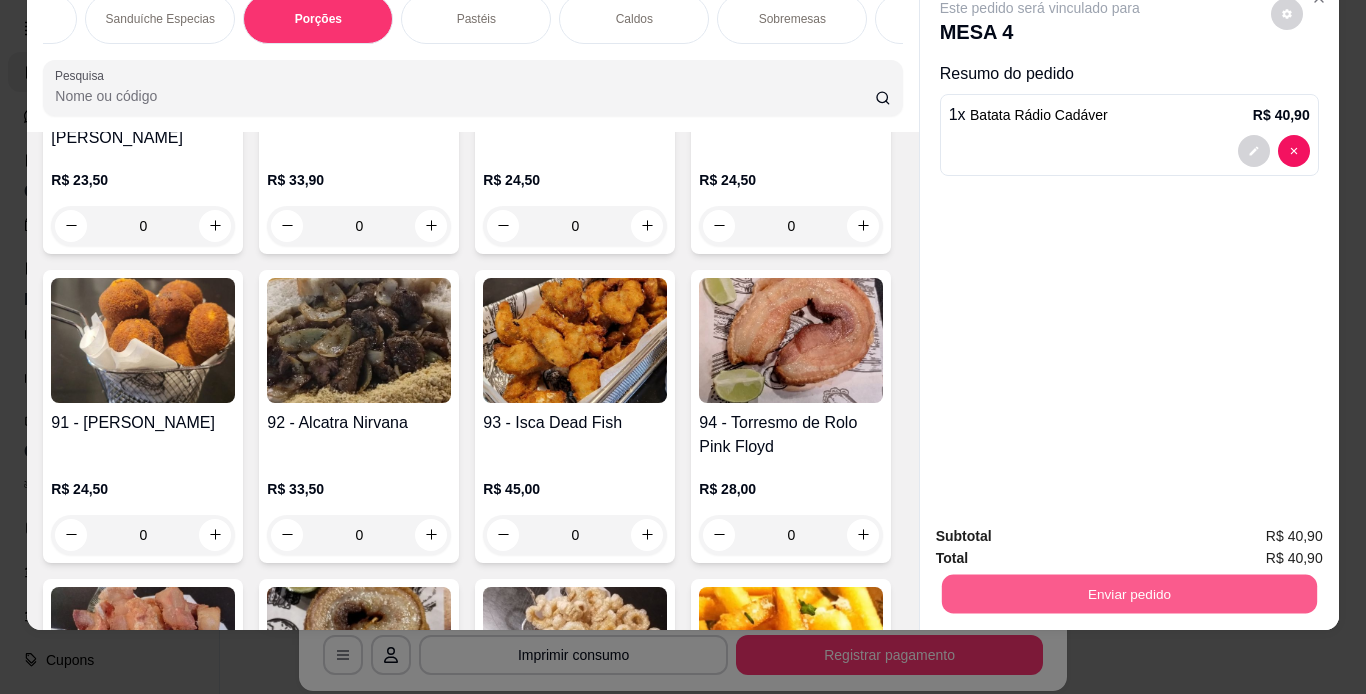 click on "Enviar pedido" at bounding box center (1128, 594) 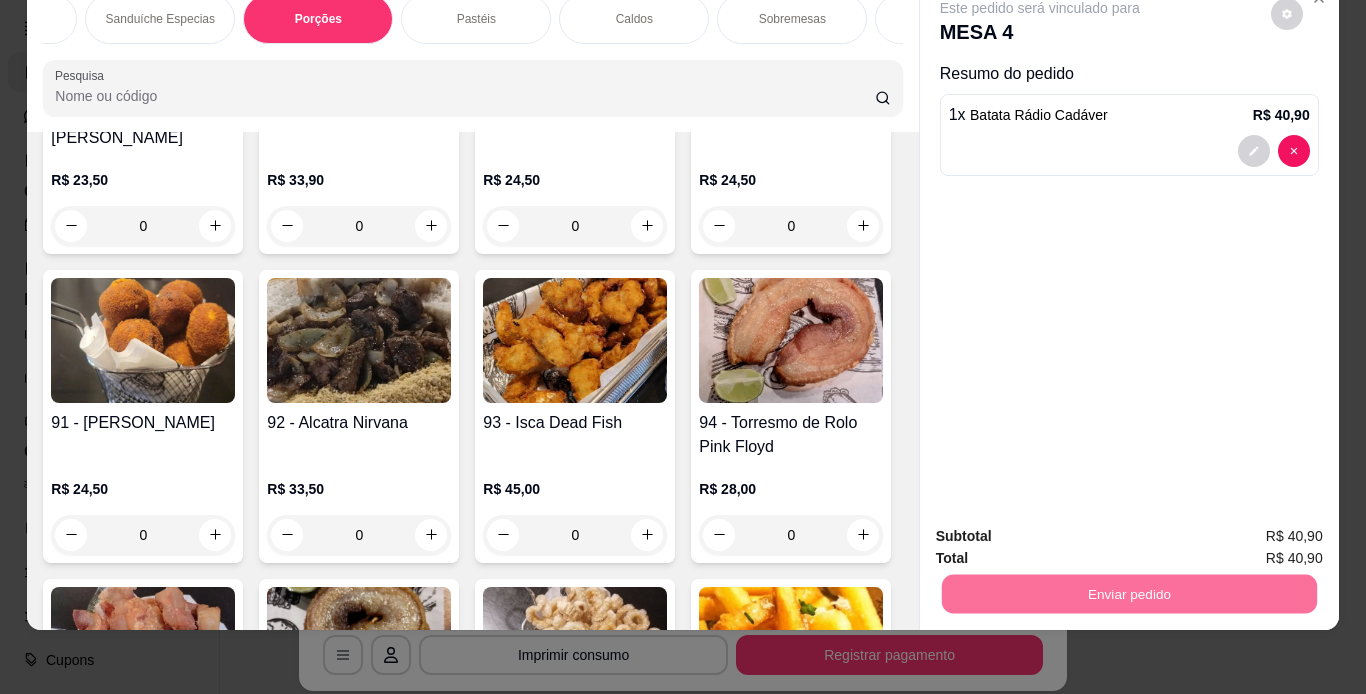 click on "Não registrar e enviar pedido" at bounding box center [1063, 529] 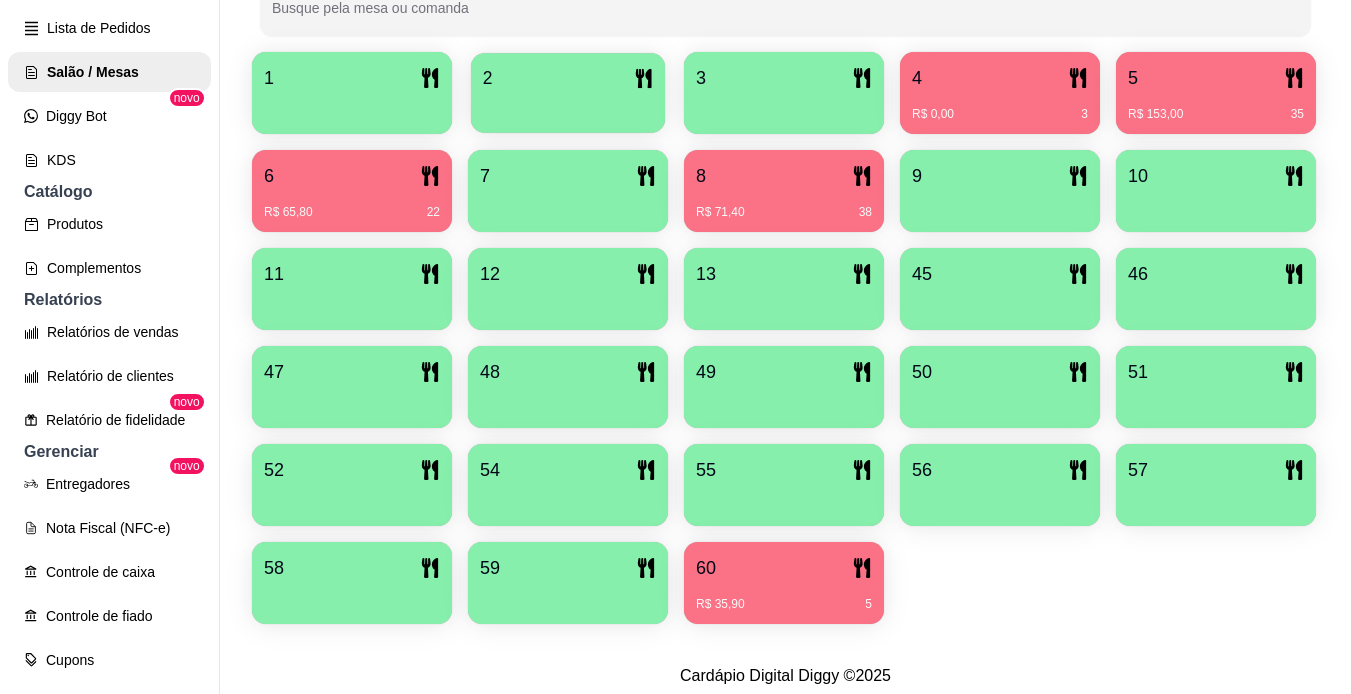 click on "2" at bounding box center (568, 78) 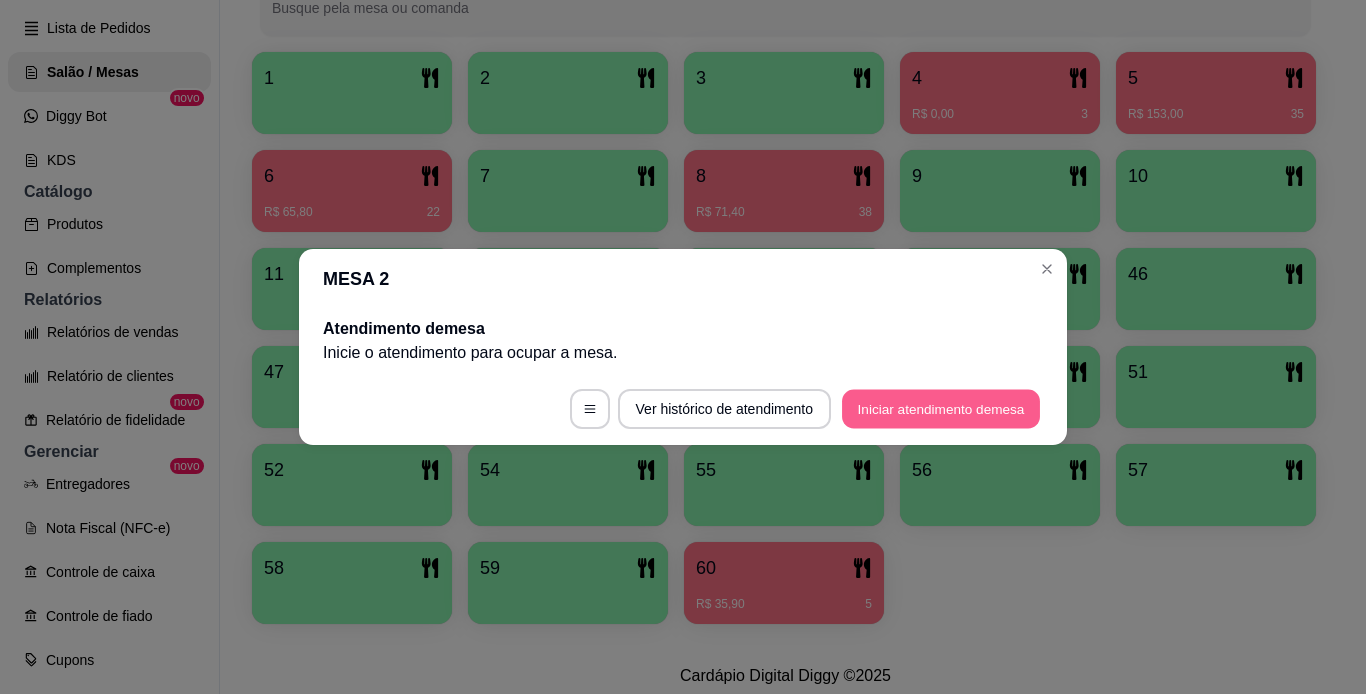 click on "Iniciar atendimento de  mesa" at bounding box center [941, 409] 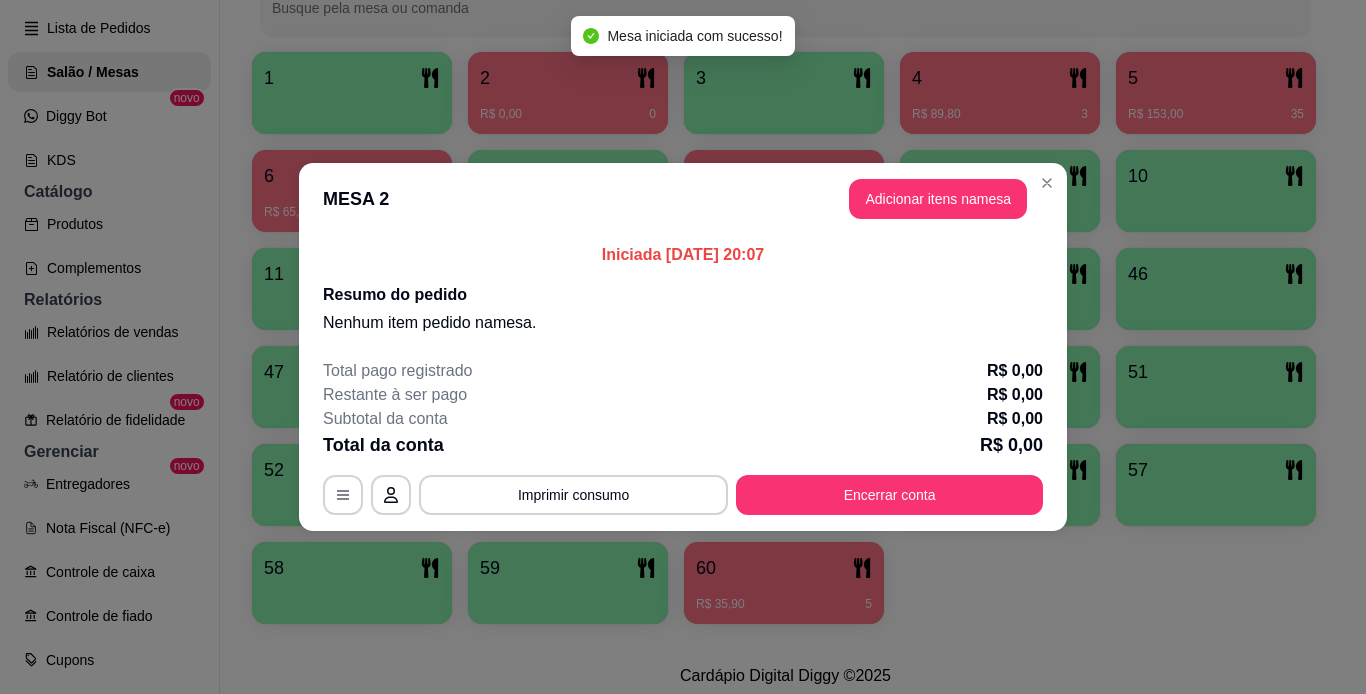 click on "MESA 2 Adicionar itens na  mesa" at bounding box center [683, 199] 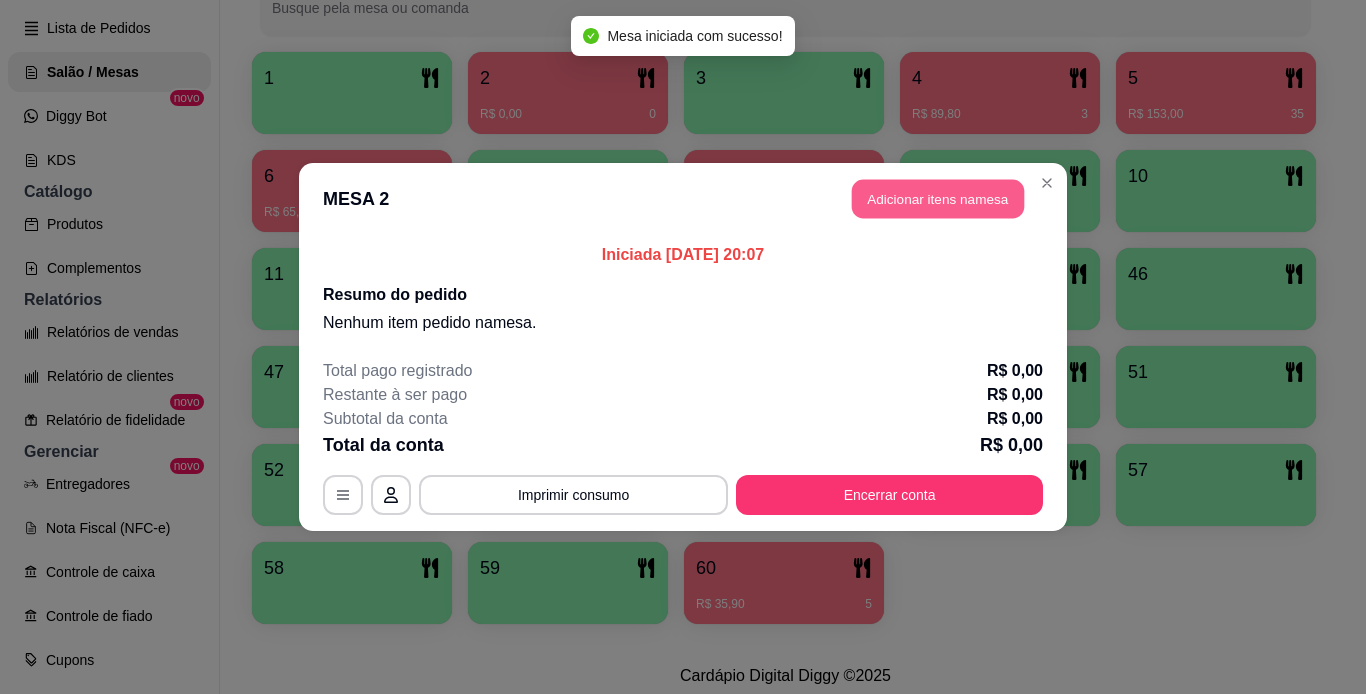 click on "Adicionar itens na  mesa" at bounding box center (938, 199) 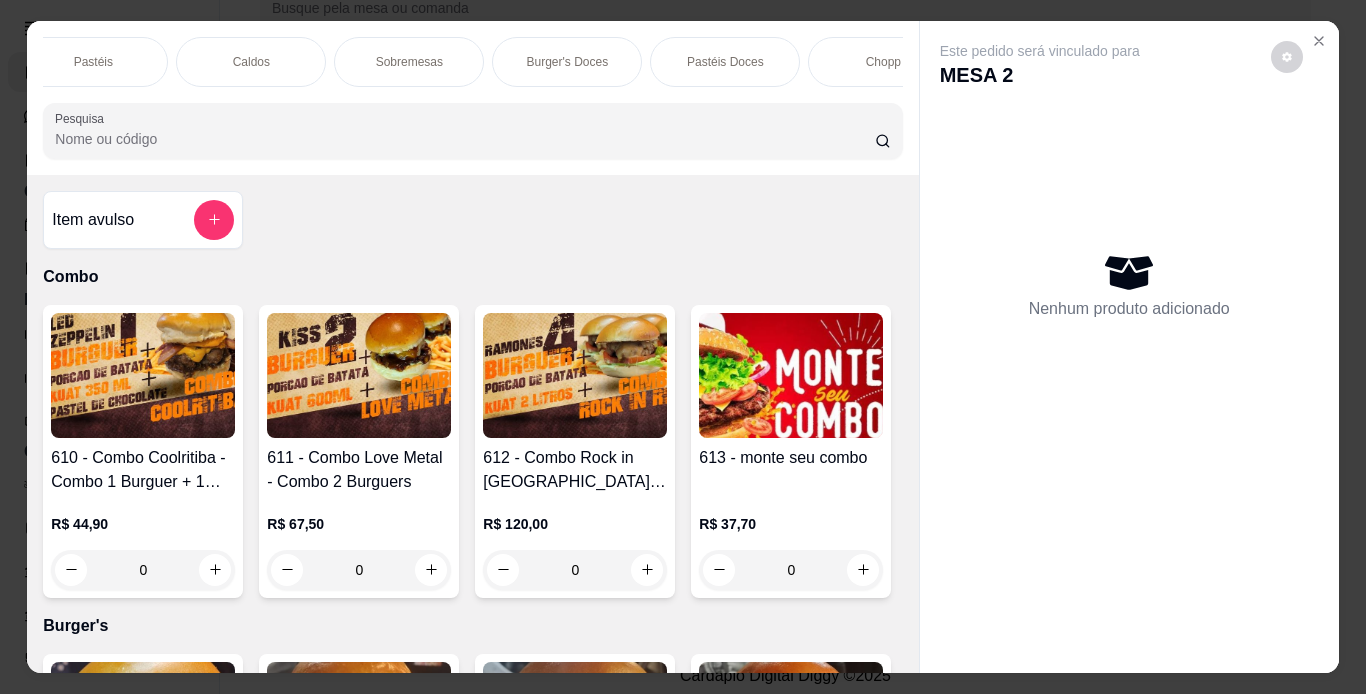 scroll, scrollTop: 0, scrollLeft: 702, axis: horizontal 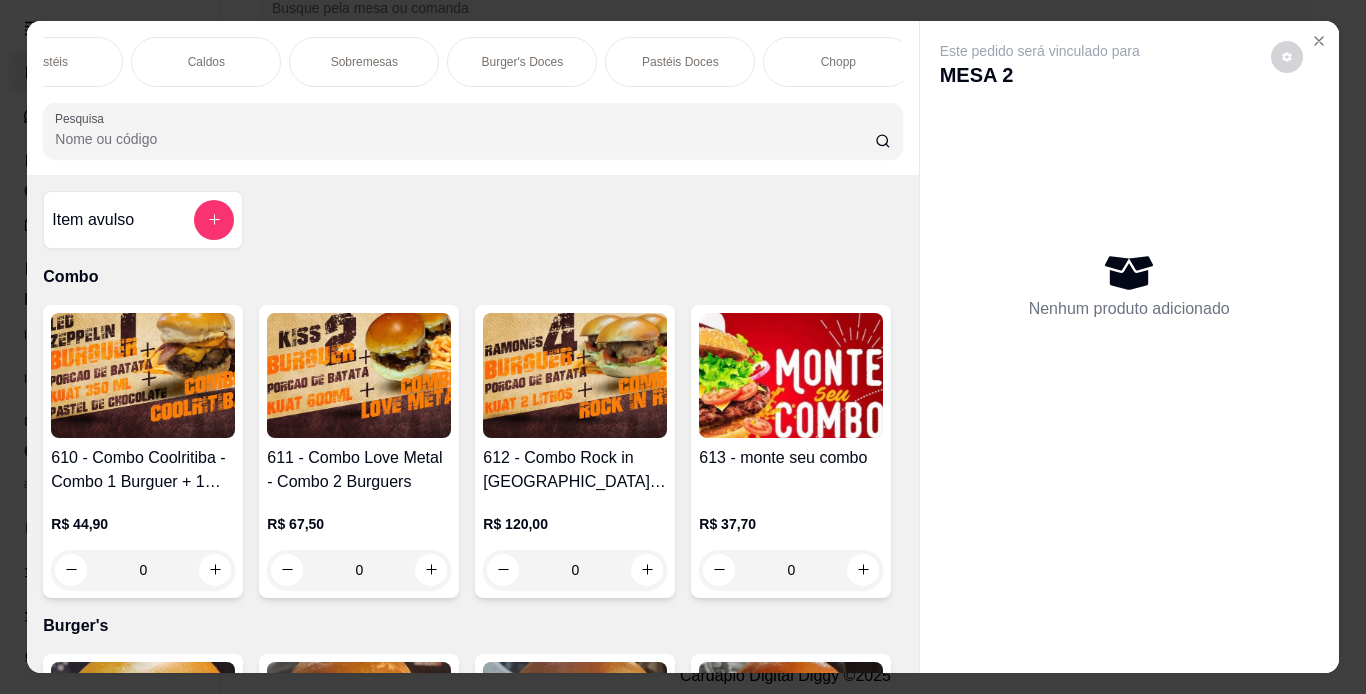 click on "Chopp" at bounding box center (838, 62) 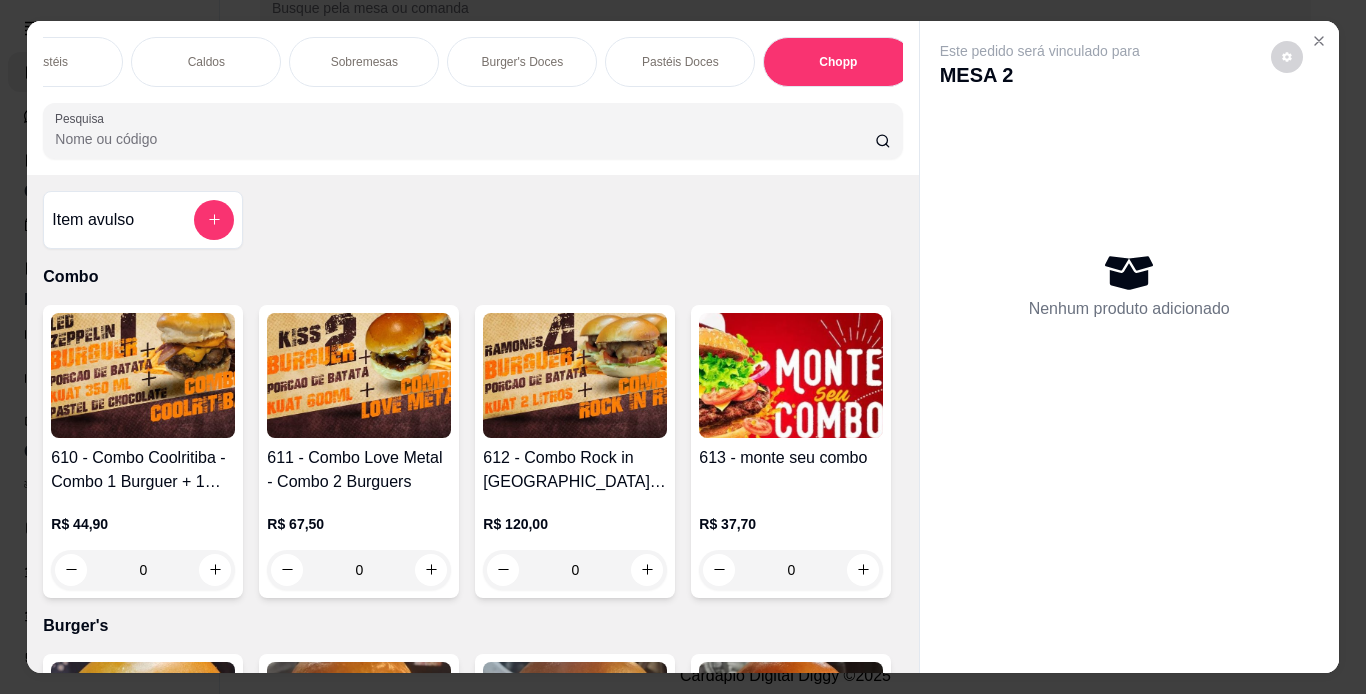 scroll, scrollTop: 7887, scrollLeft: 0, axis: vertical 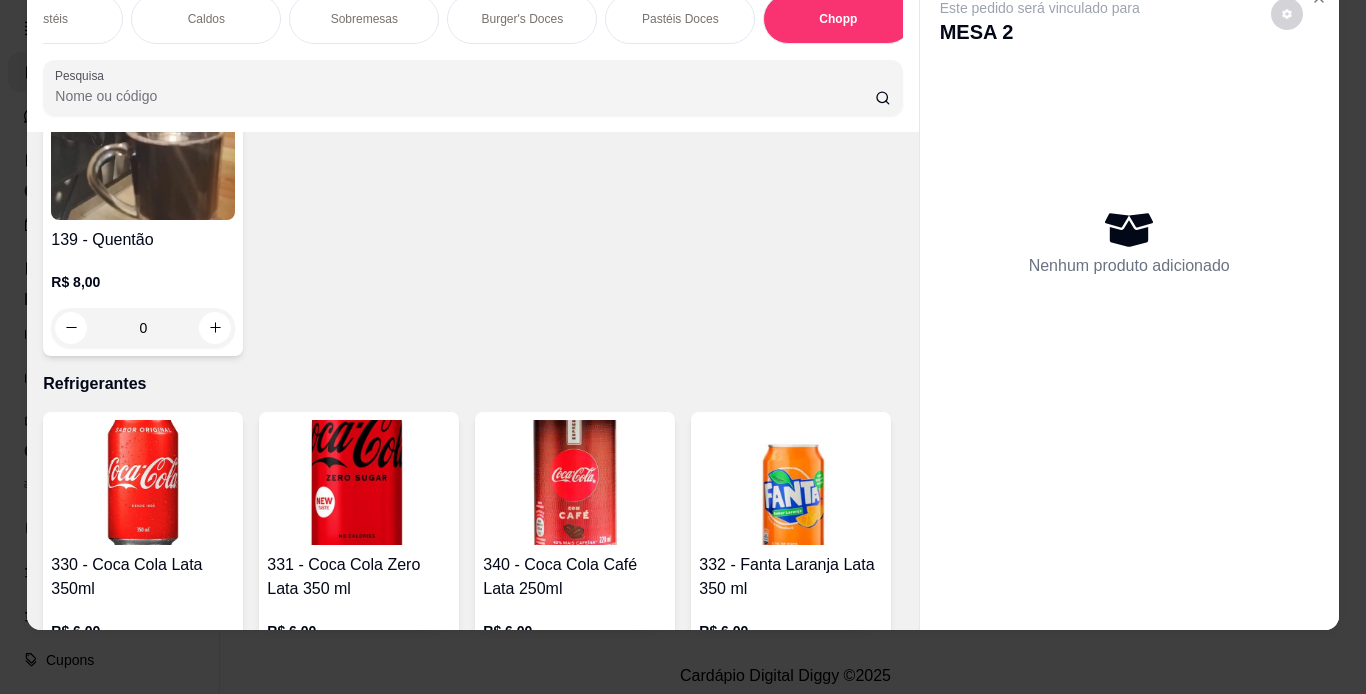 click at bounding box center (143, -1111) 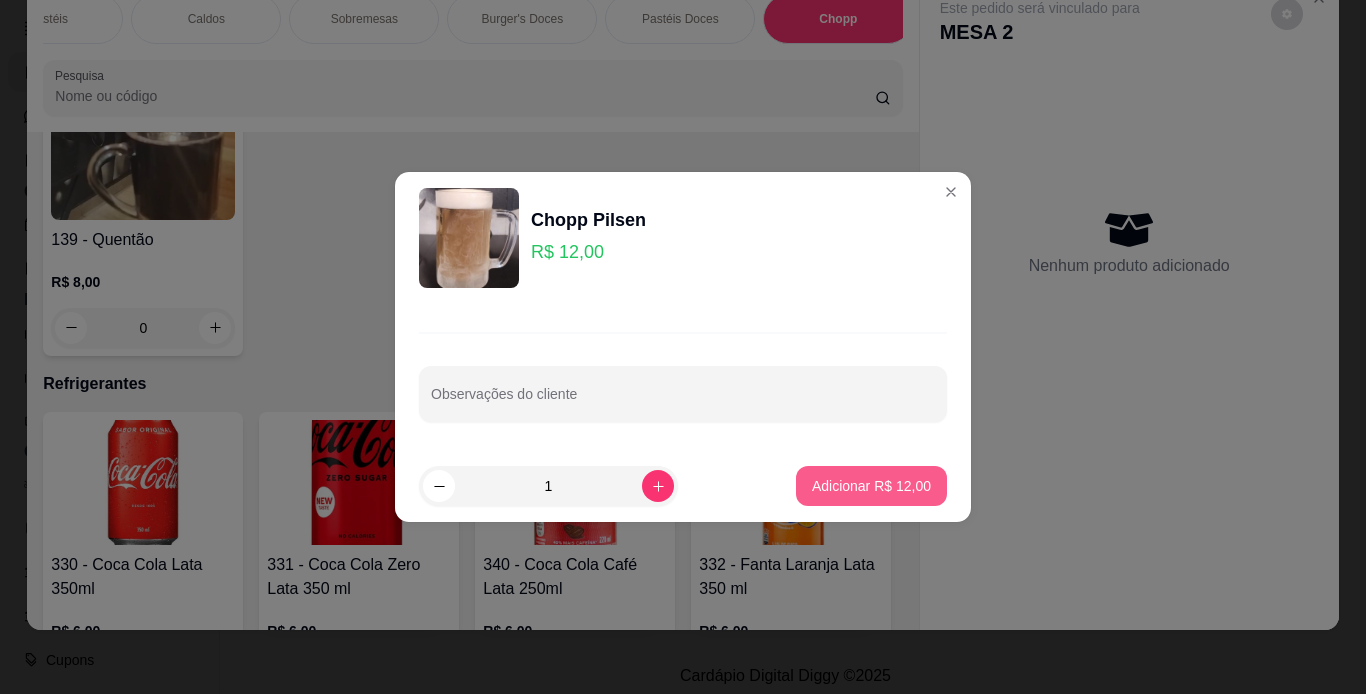 click on "Adicionar   R$ 12,00" at bounding box center (871, 486) 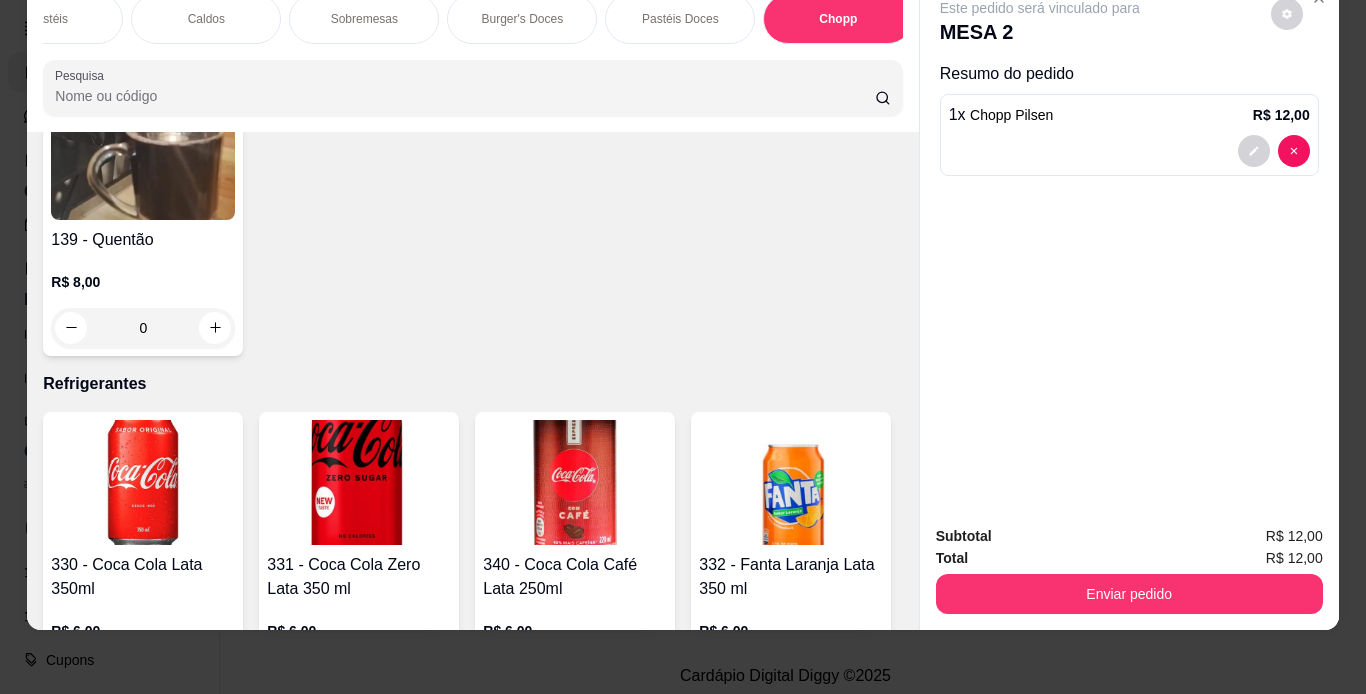 type on "1" 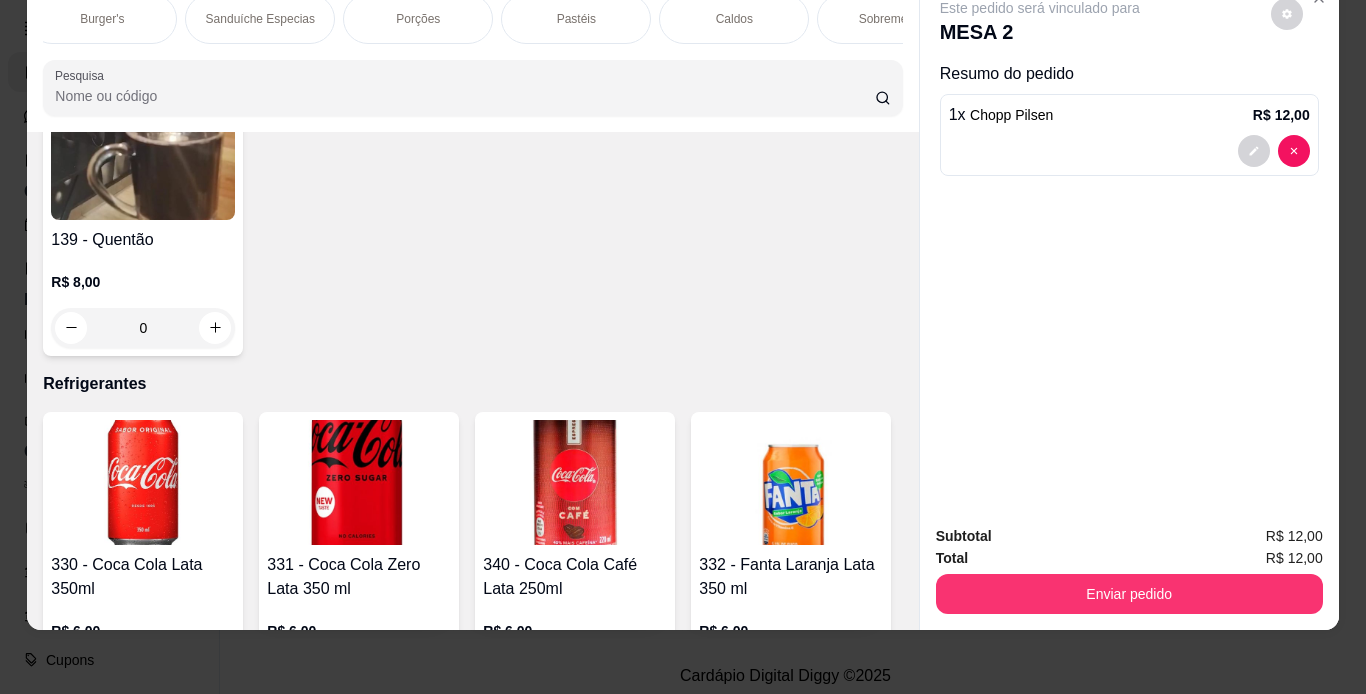 scroll, scrollTop: 0, scrollLeft: 0, axis: both 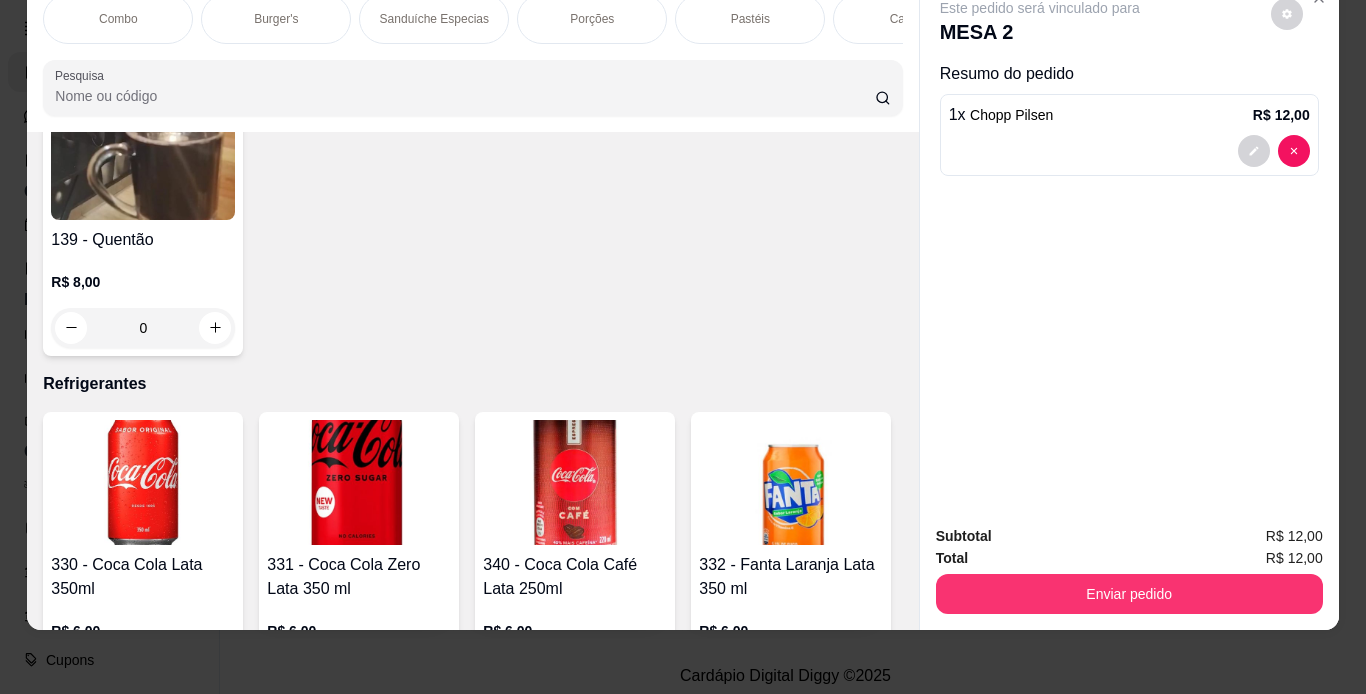 click on "Porções" at bounding box center (592, 19) 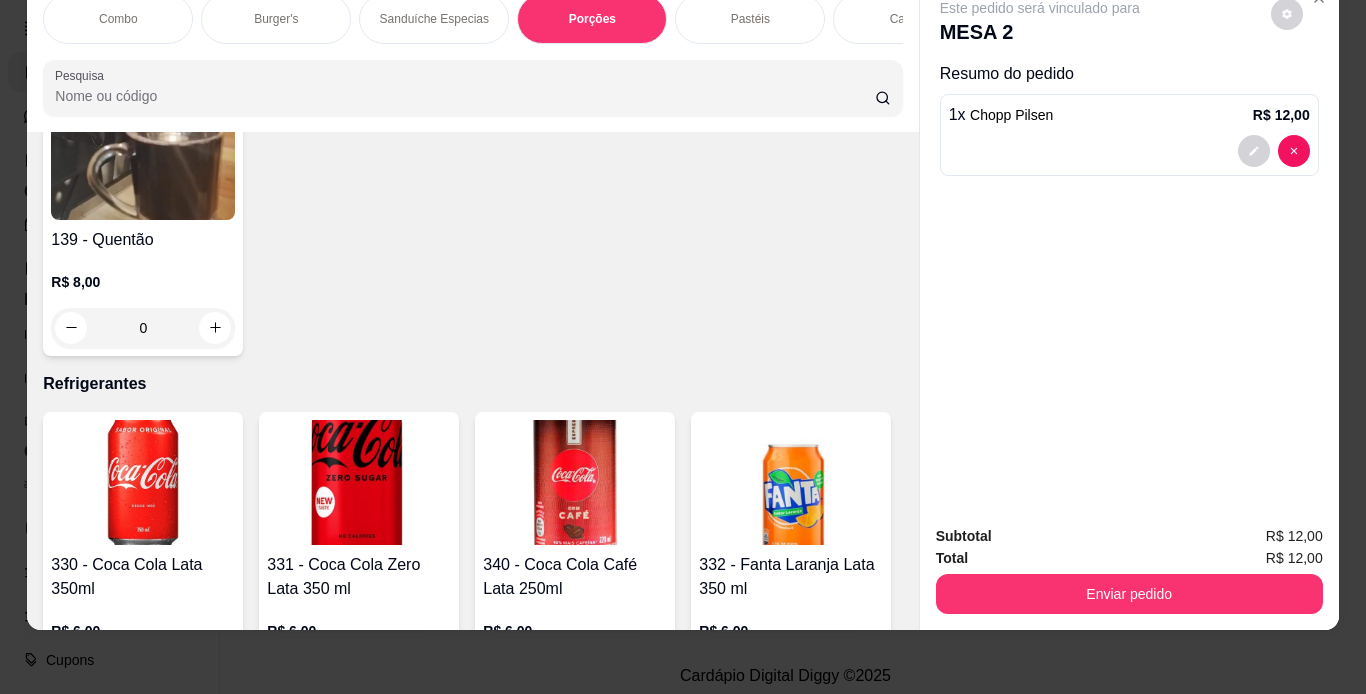 scroll, scrollTop: 3441, scrollLeft: 0, axis: vertical 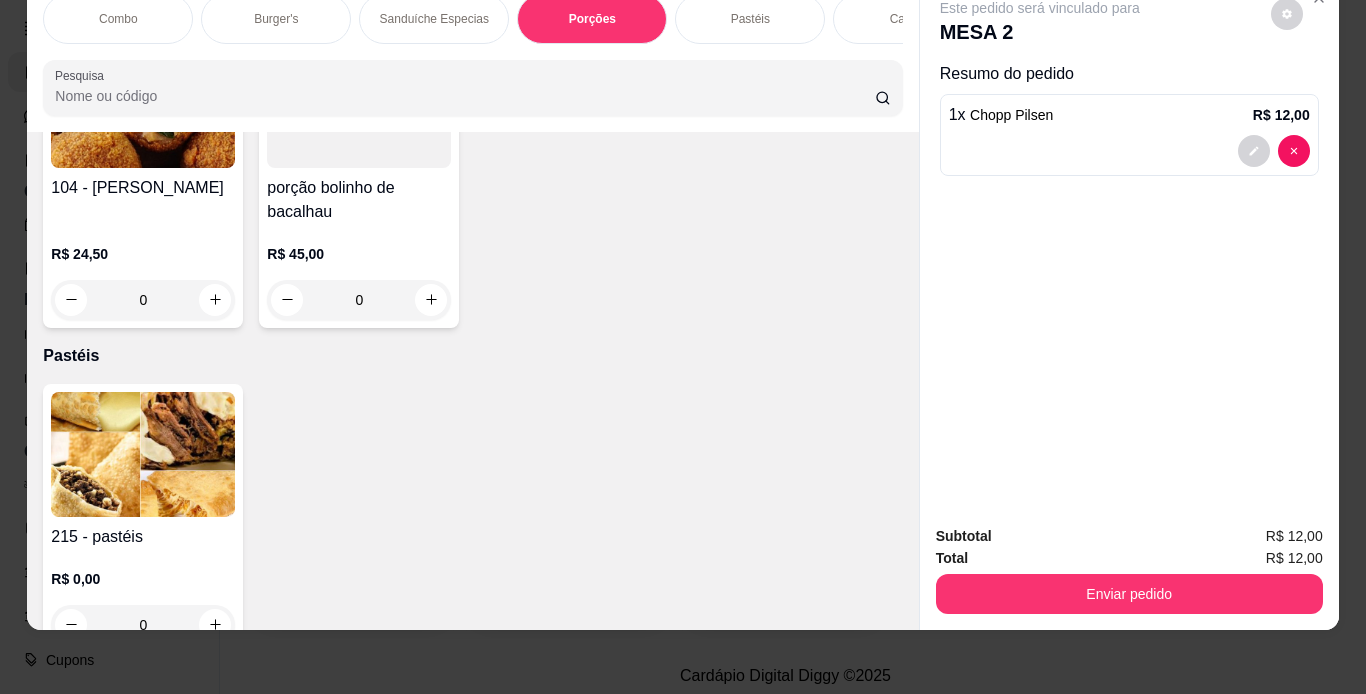 click at bounding box center (359, -822) 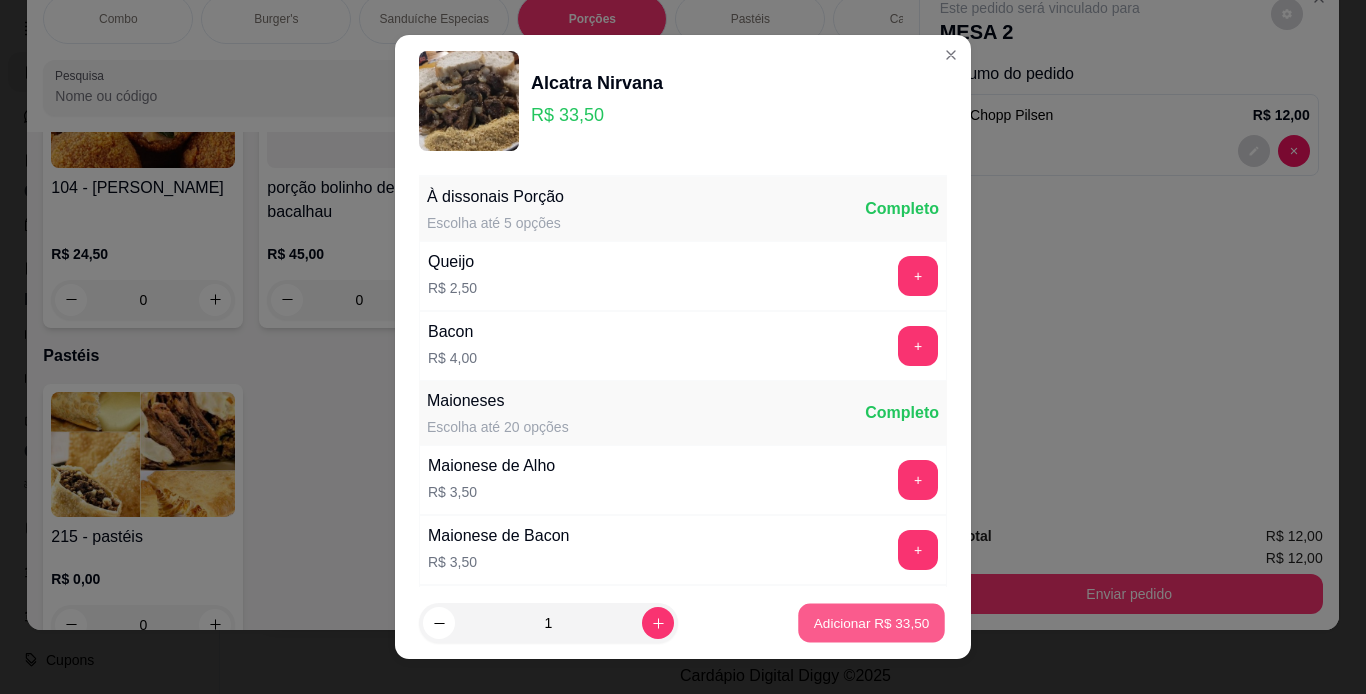 click on "Adicionar   R$ 33,50" at bounding box center (871, 623) 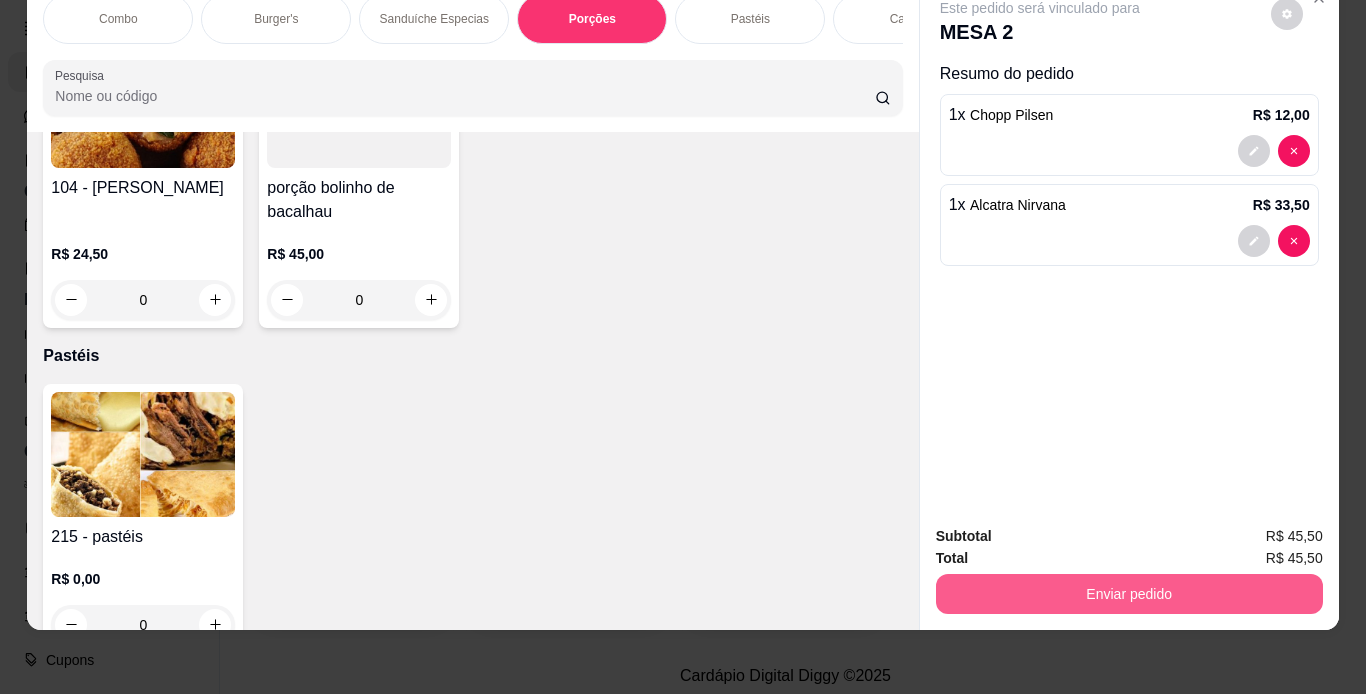 click on "Enviar pedido" at bounding box center (1129, 594) 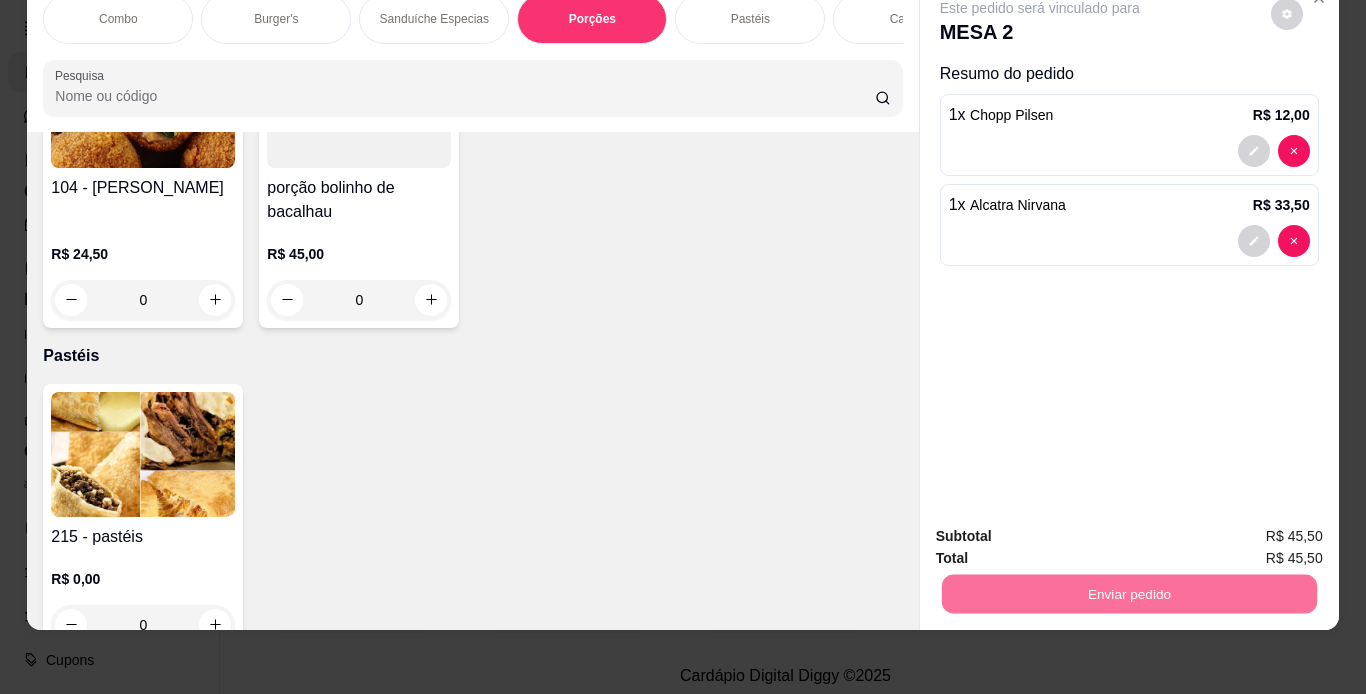 click on "Não registrar e enviar pedido" at bounding box center [1063, 529] 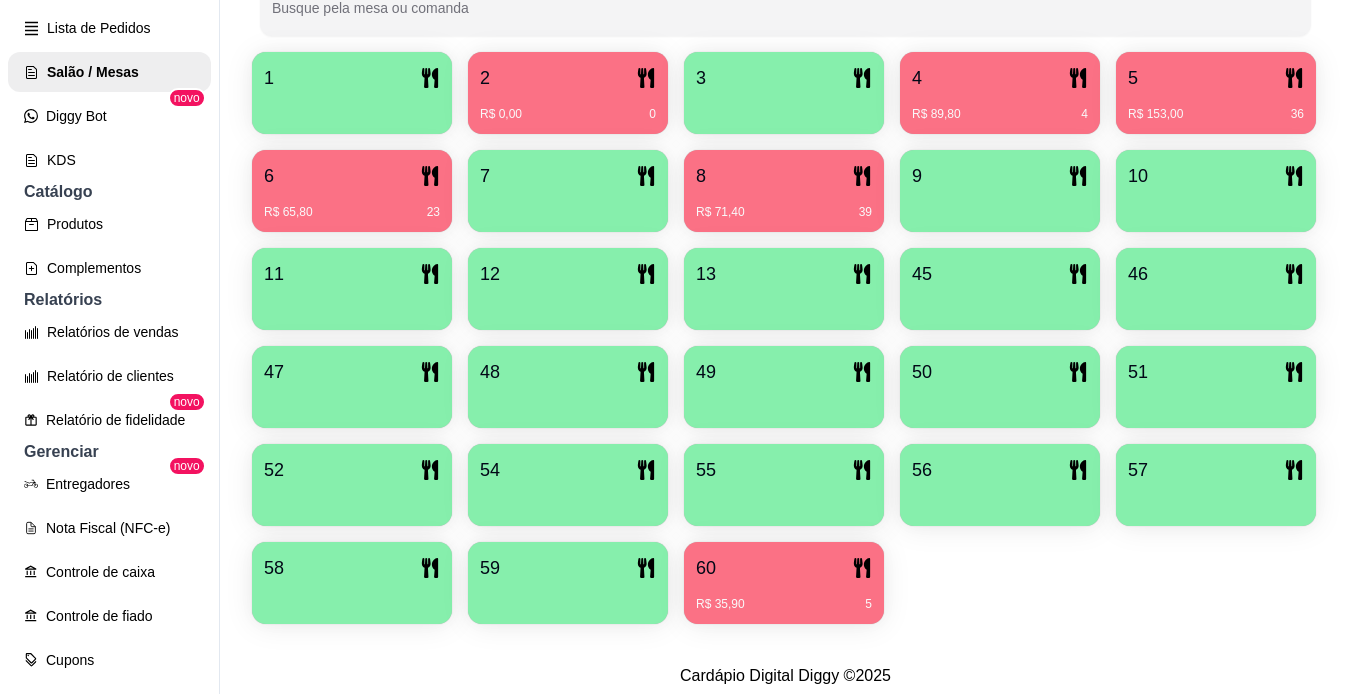 click on "59" at bounding box center [568, 583] 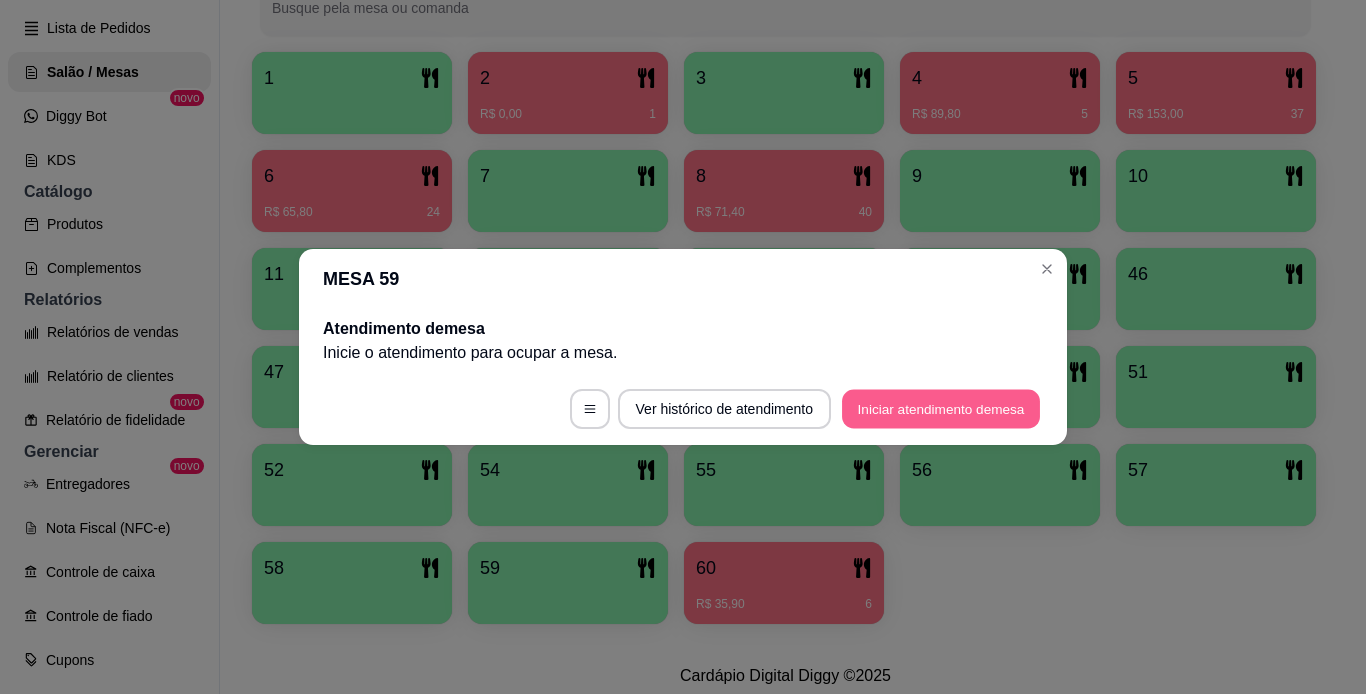 click on "Iniciar atendimento de  mesa" at bounding box center (941, 409) 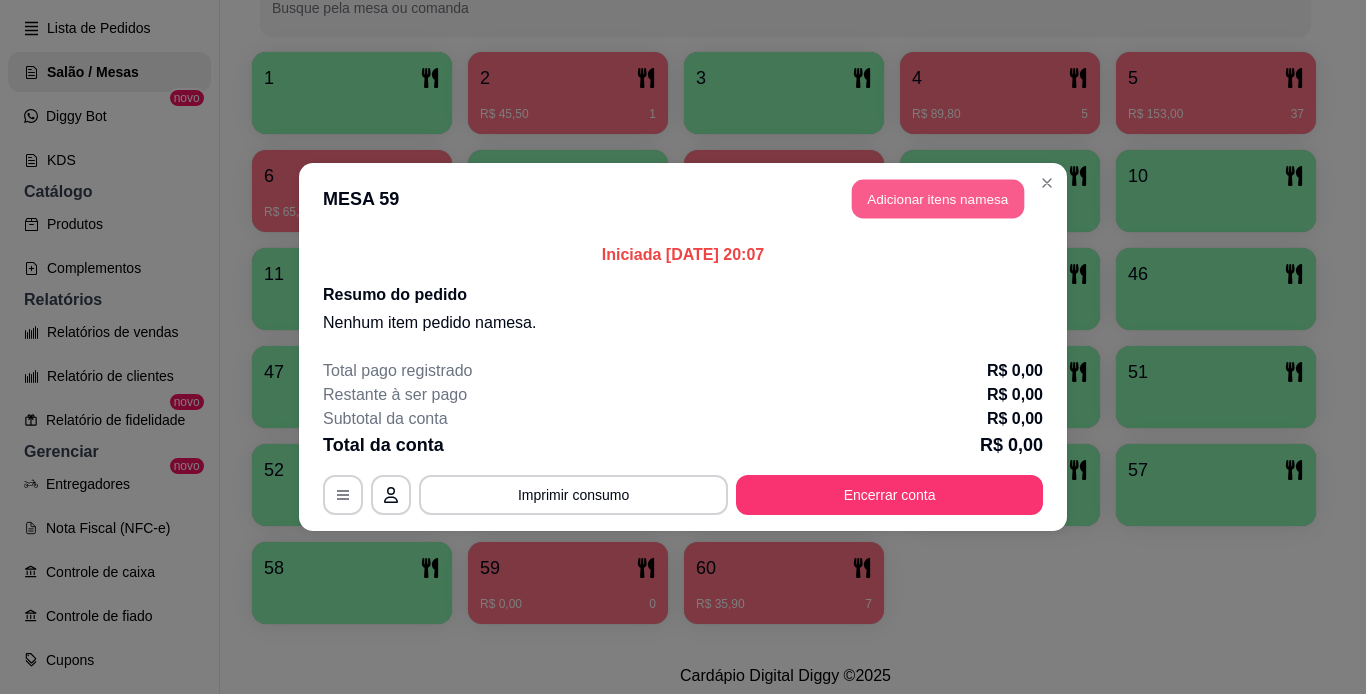 click on "Adicionar itens na  mesa" at bounding box center [938, 199] 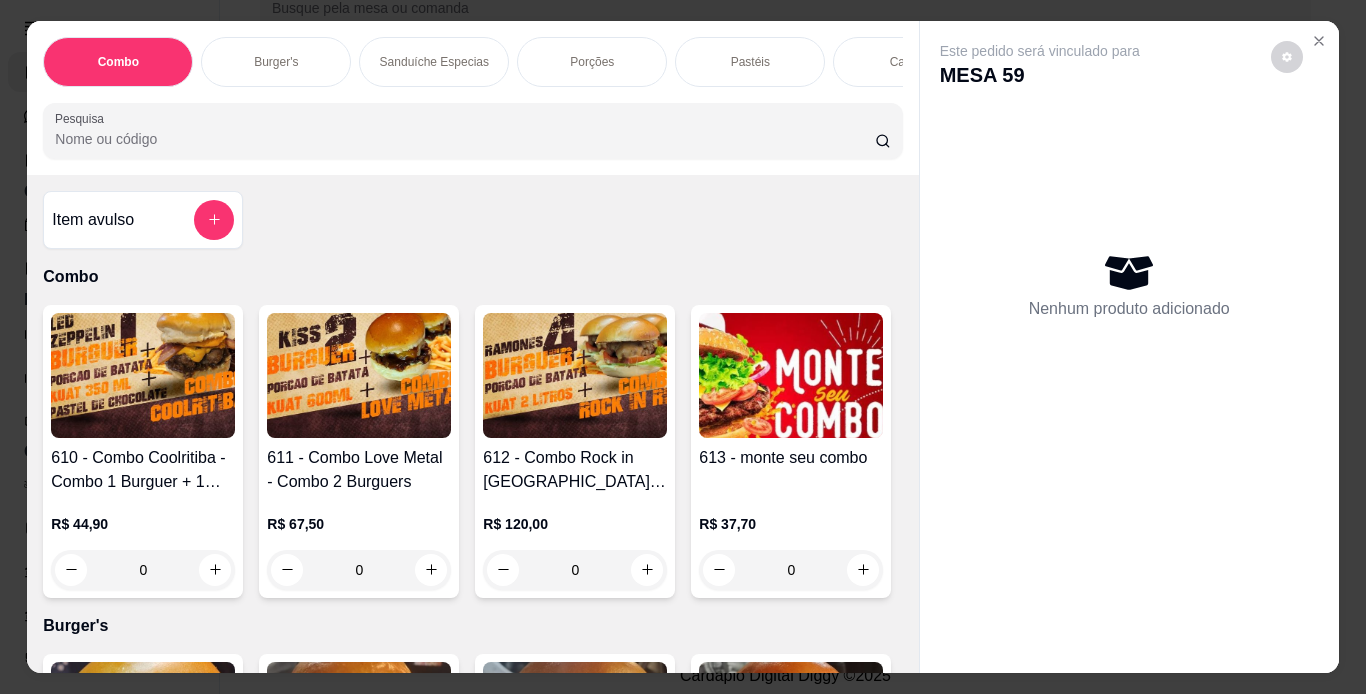 click on "Burger's" at bounding box center (276, 62) 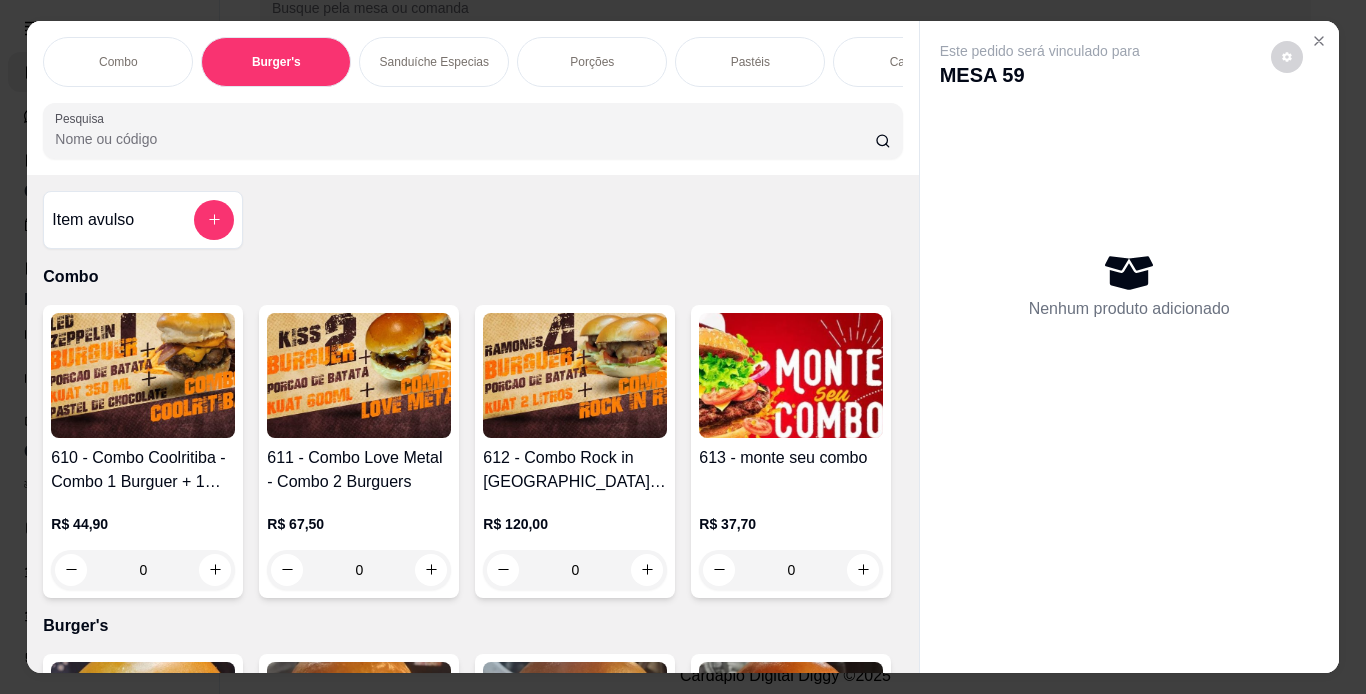 scroll, scrollTop: 724, scrollLeft: 0, axis: vertical 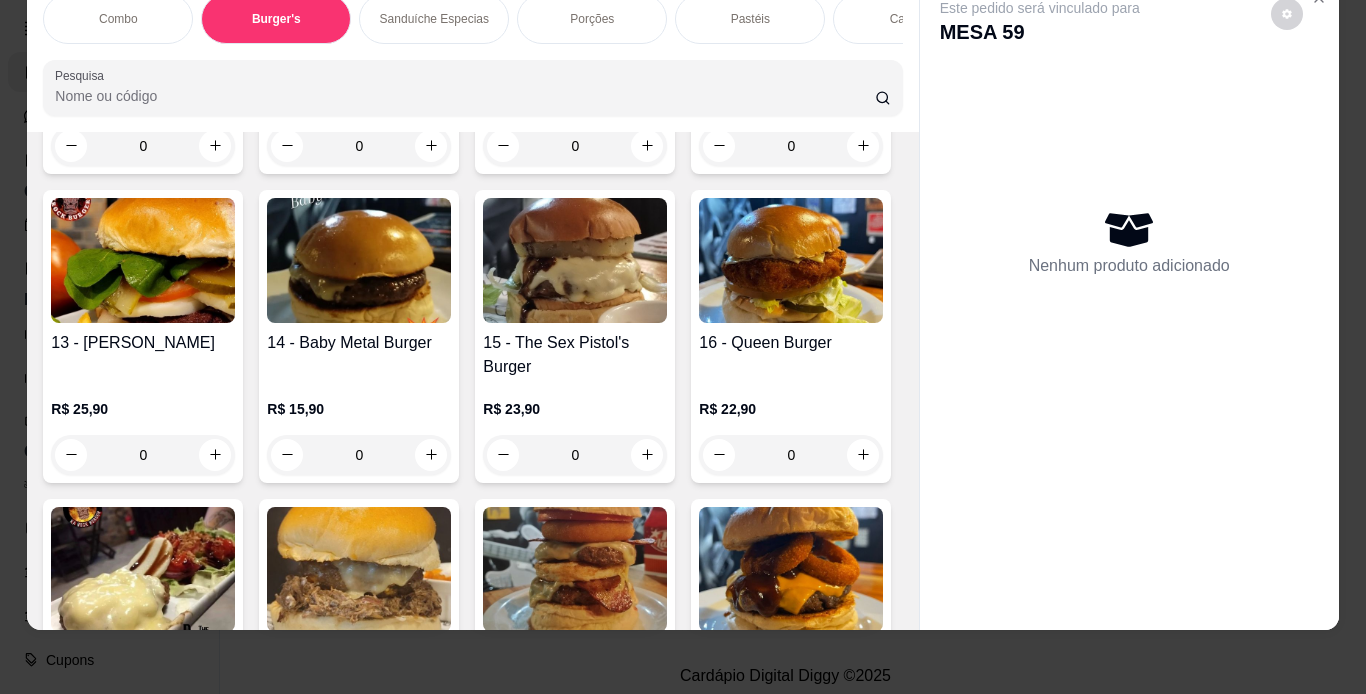 click at bounding box center [791, -334] 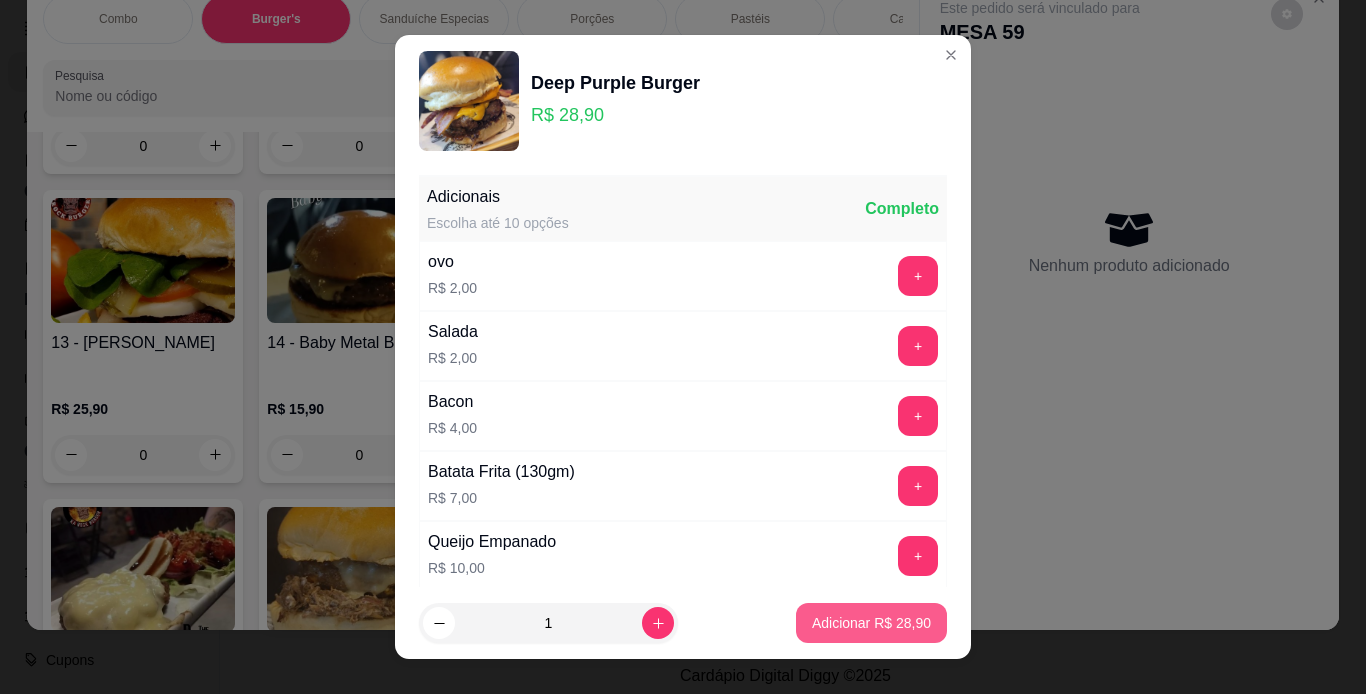 click on "Adicionar   R$ 28,90" at bounding box center (871, 623) 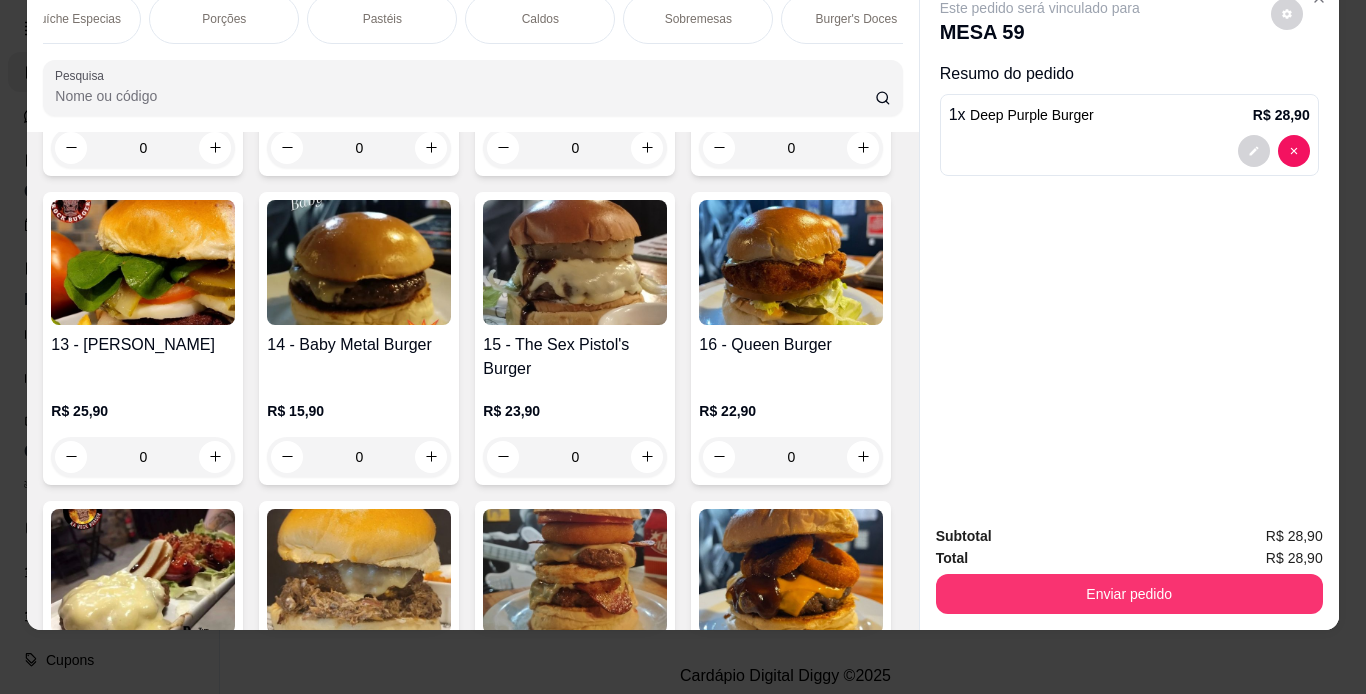 scroll, scrollTop: 0, scrollLeft: 373, axis: horizontal 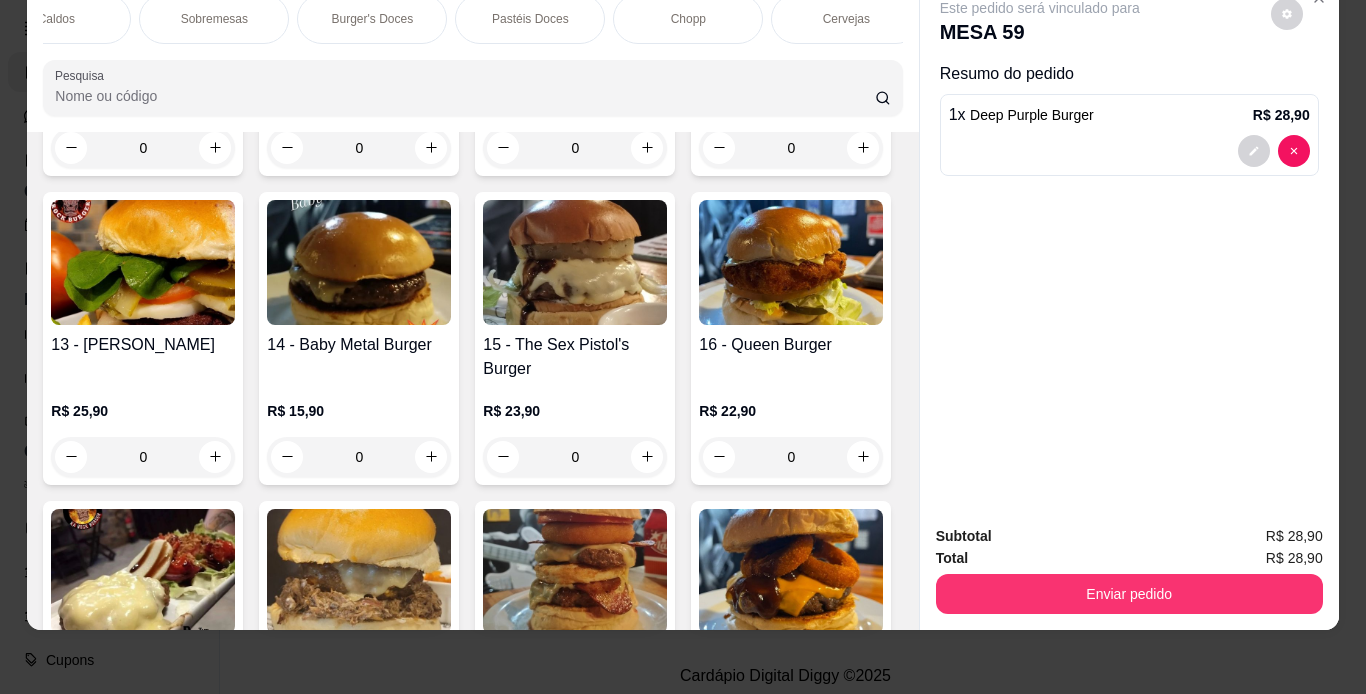 click on "Chopp" at bounding box center [688, 19] 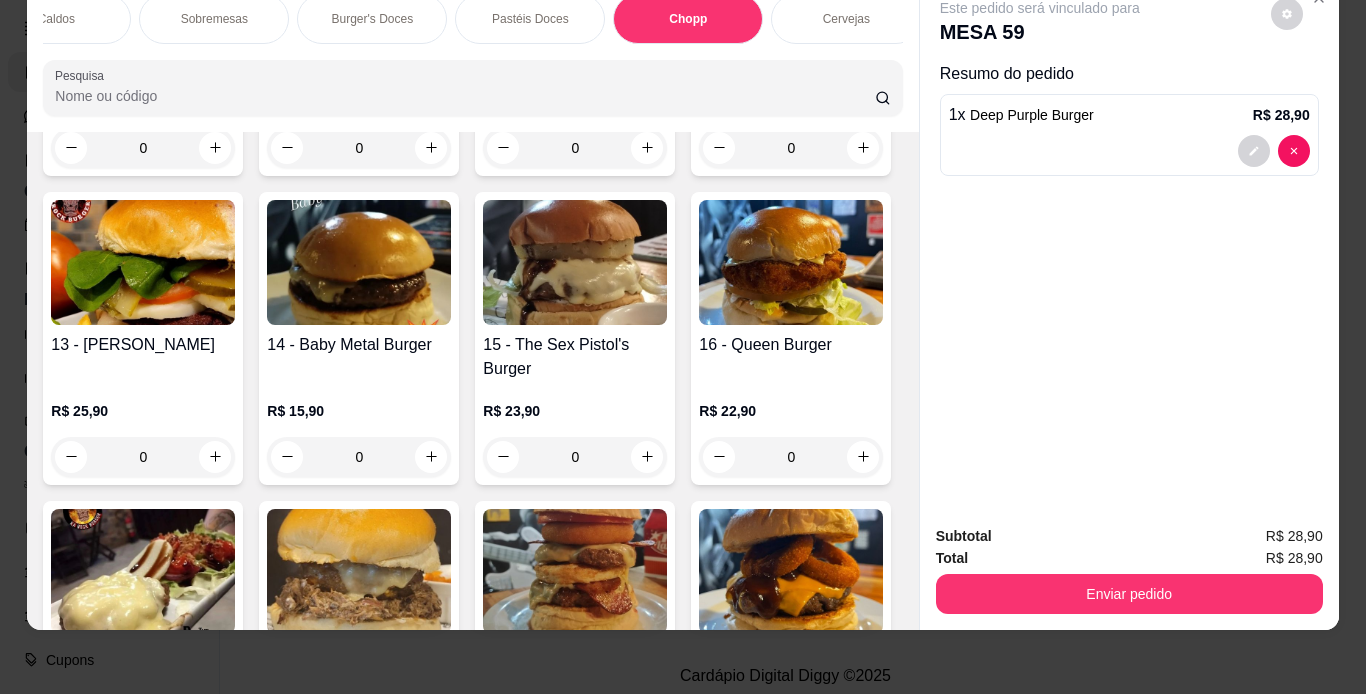 scroll, scrollTop: 7889, scrollLeft: 0, axis: vertical 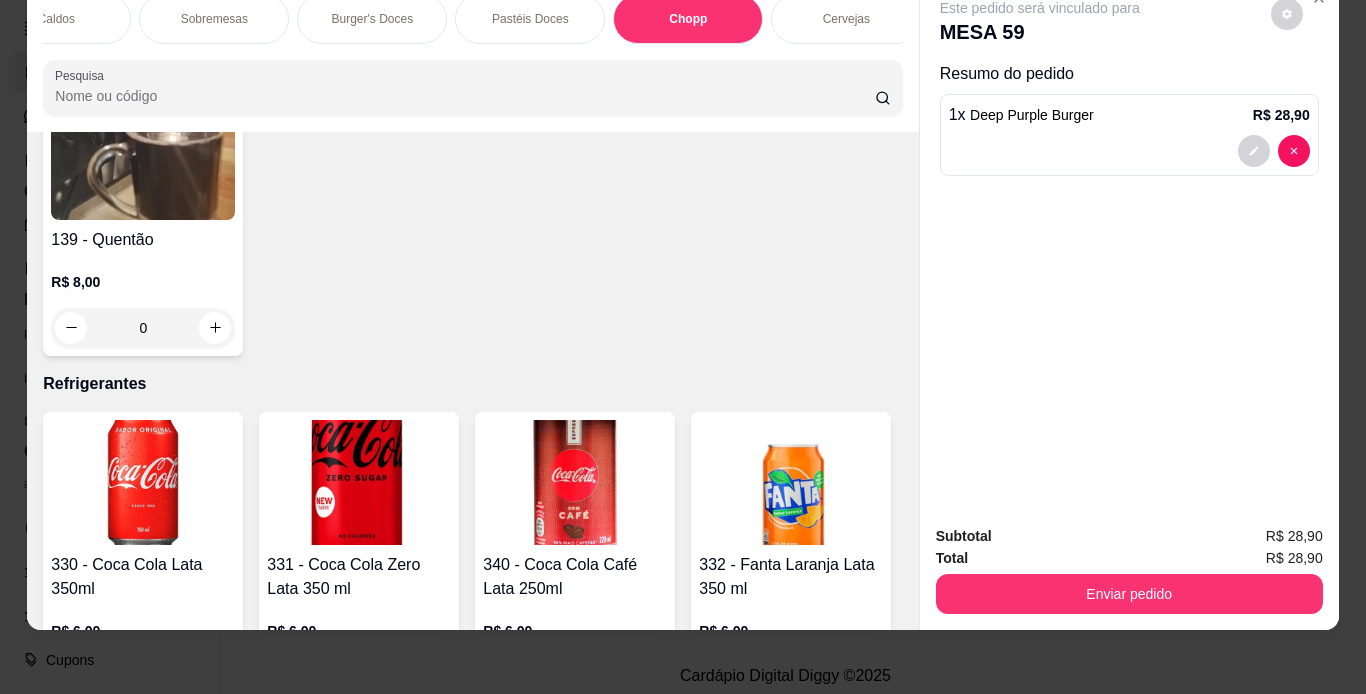 click at bounding box center (143, -1111) 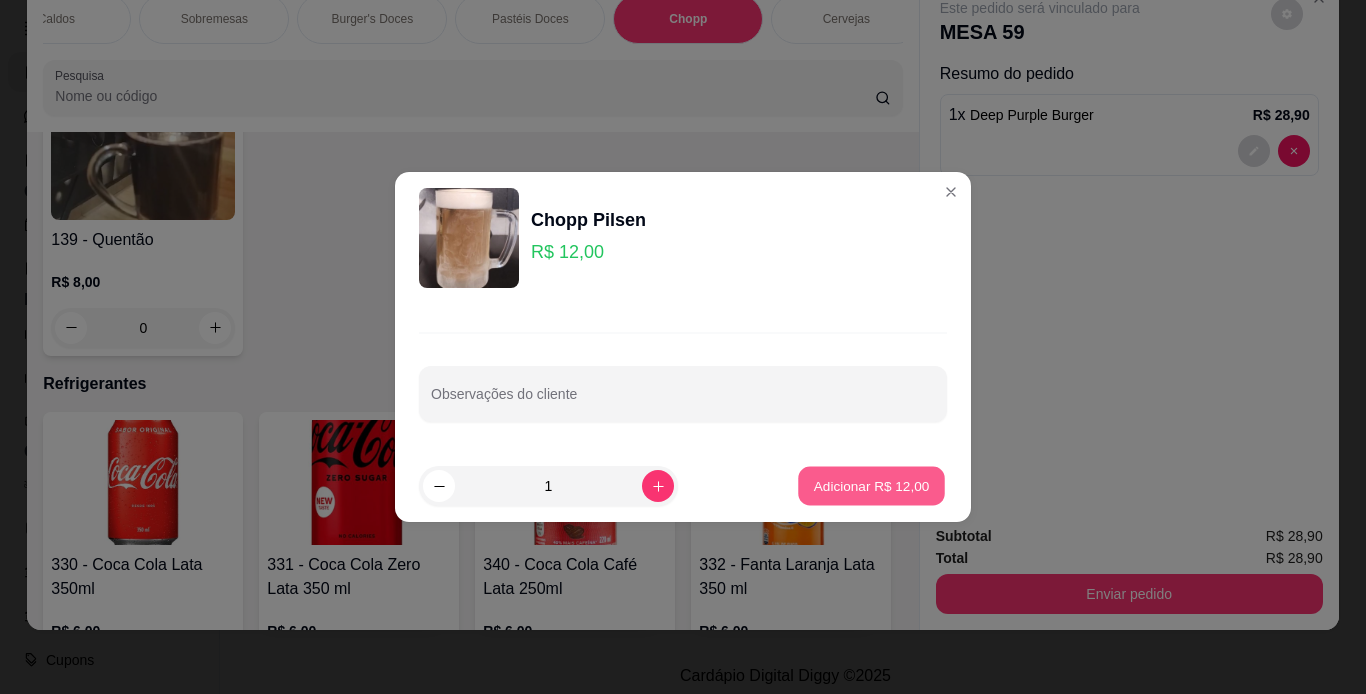 click on "Adicionar   R$ 12,00" at bounding box center [871, 486] 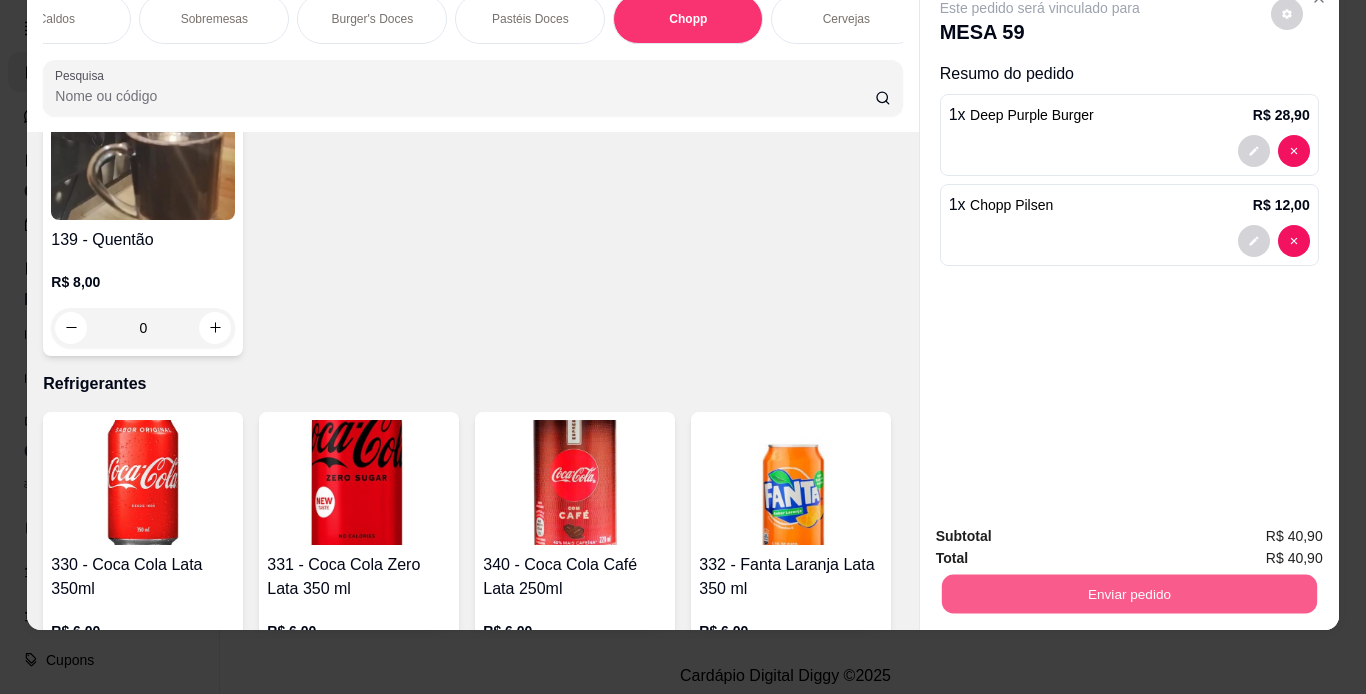 click on "Enviar pedido" at bounding box center [1128, 594] 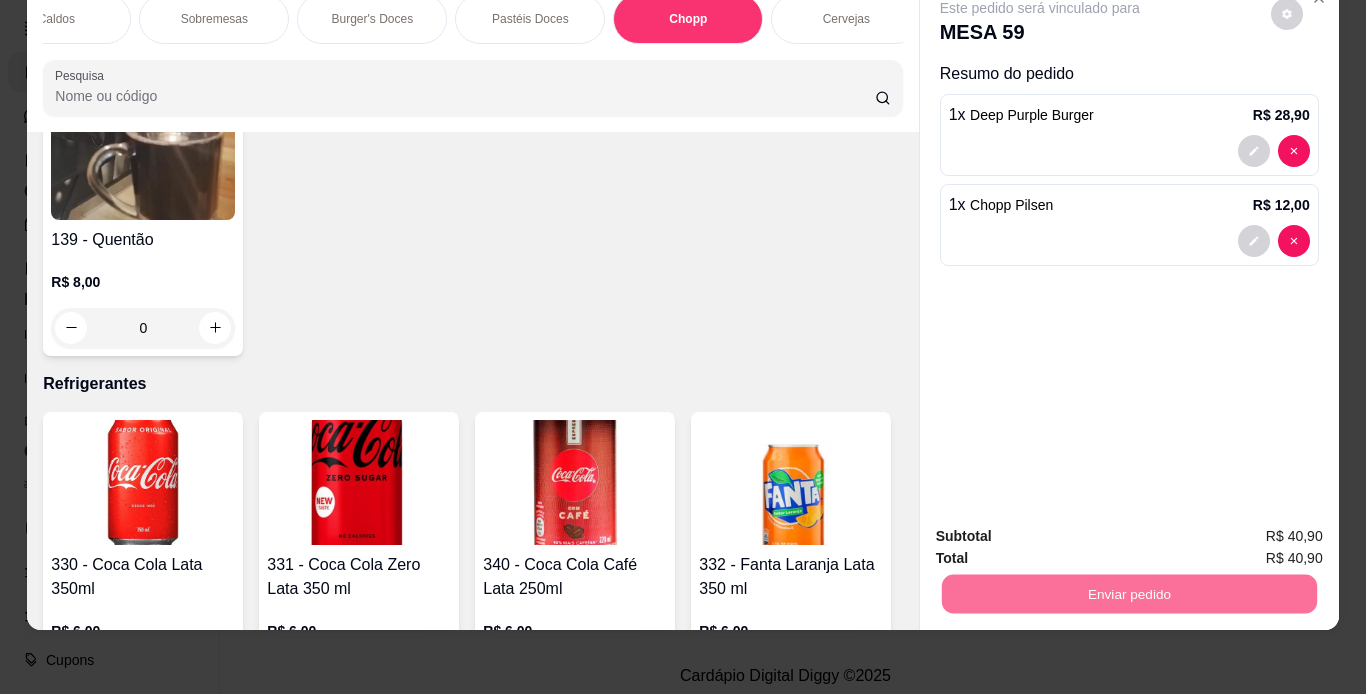 click on "Não registrar e enviar pedido" at bounding box center [1063, 529] 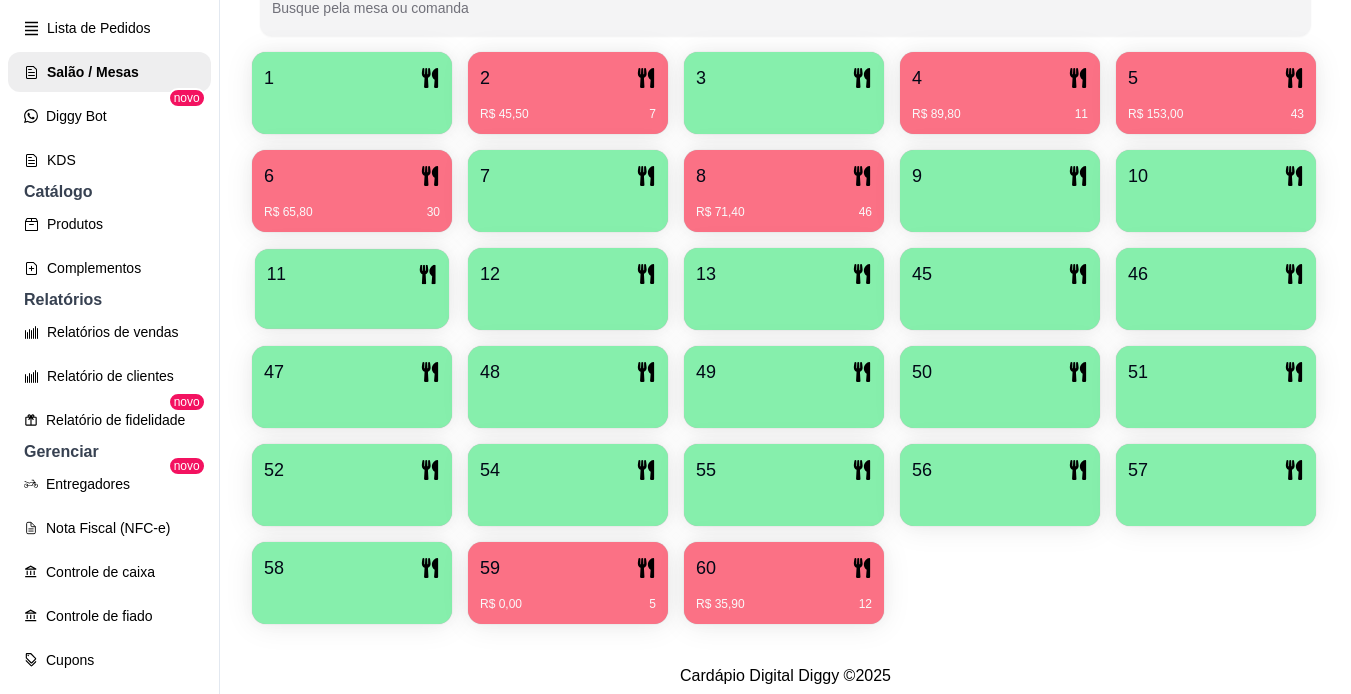 click at bounding box center [352, 302] 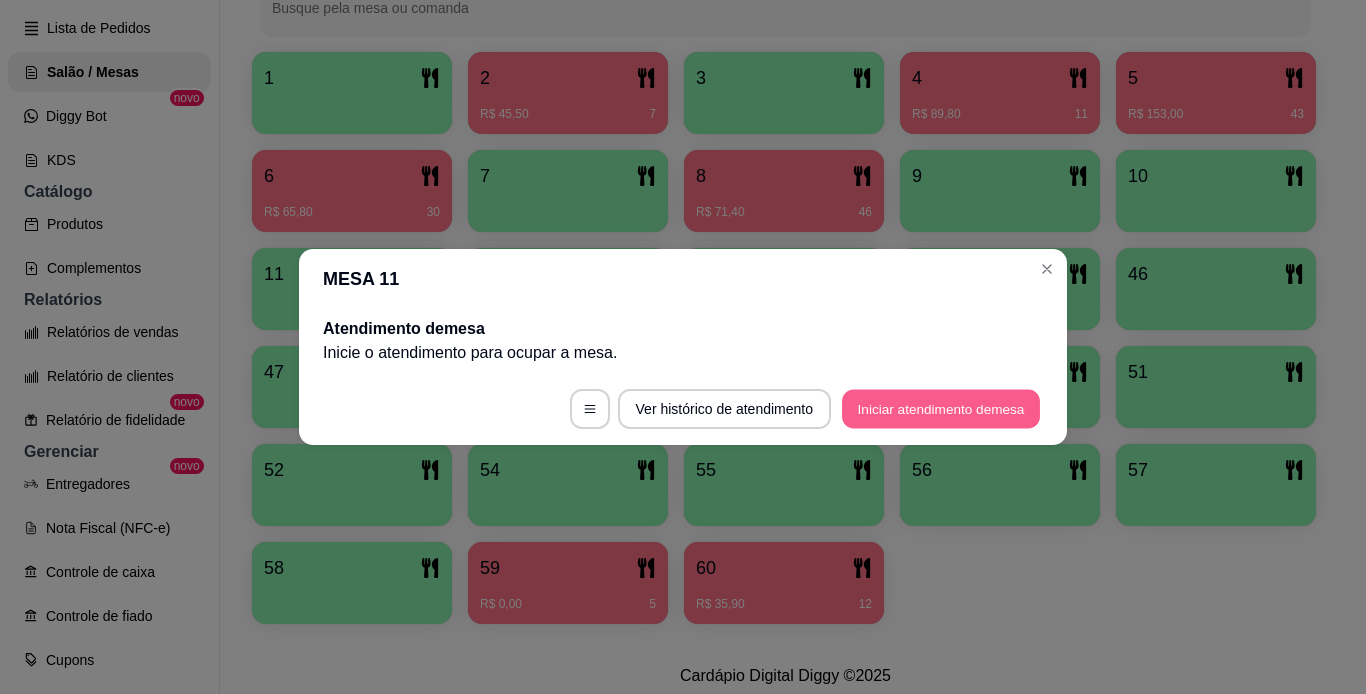 click on "Iniciar atendimento de  mesa" at bounding box center (941, 409) 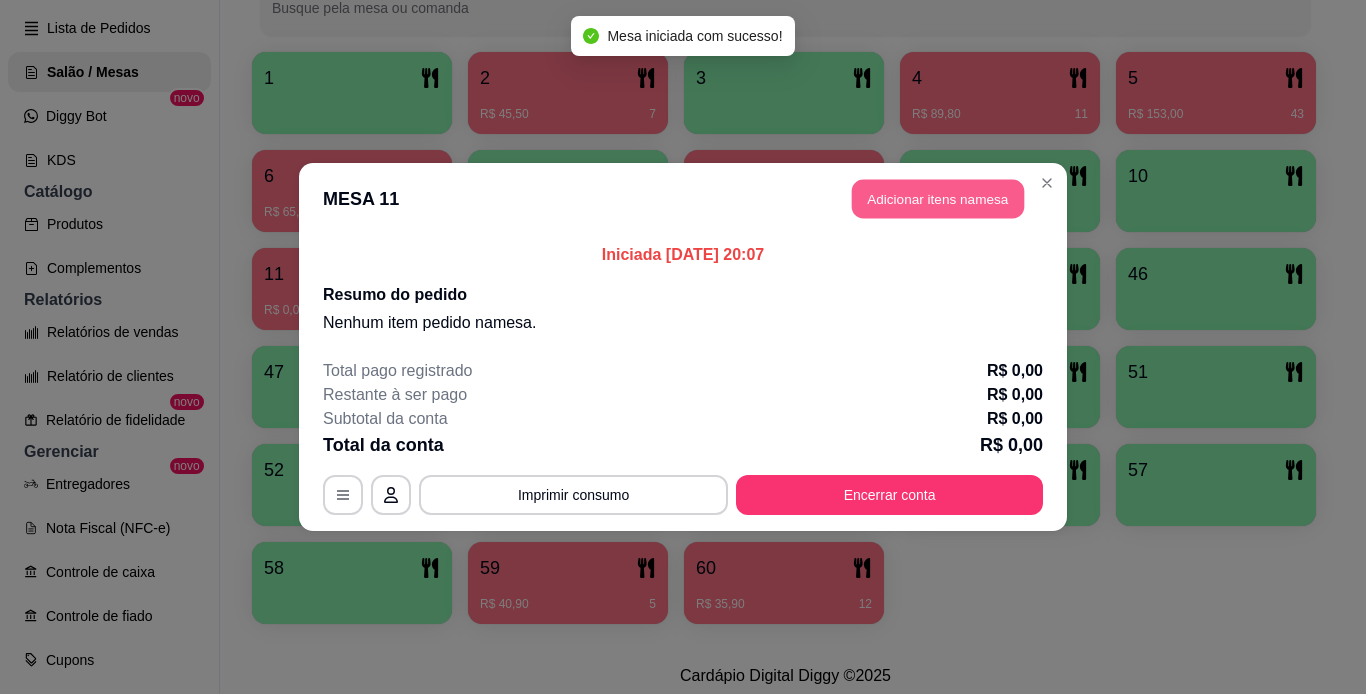 click on "Adicionar itens na  mesa" at bounding box center [938, 199] 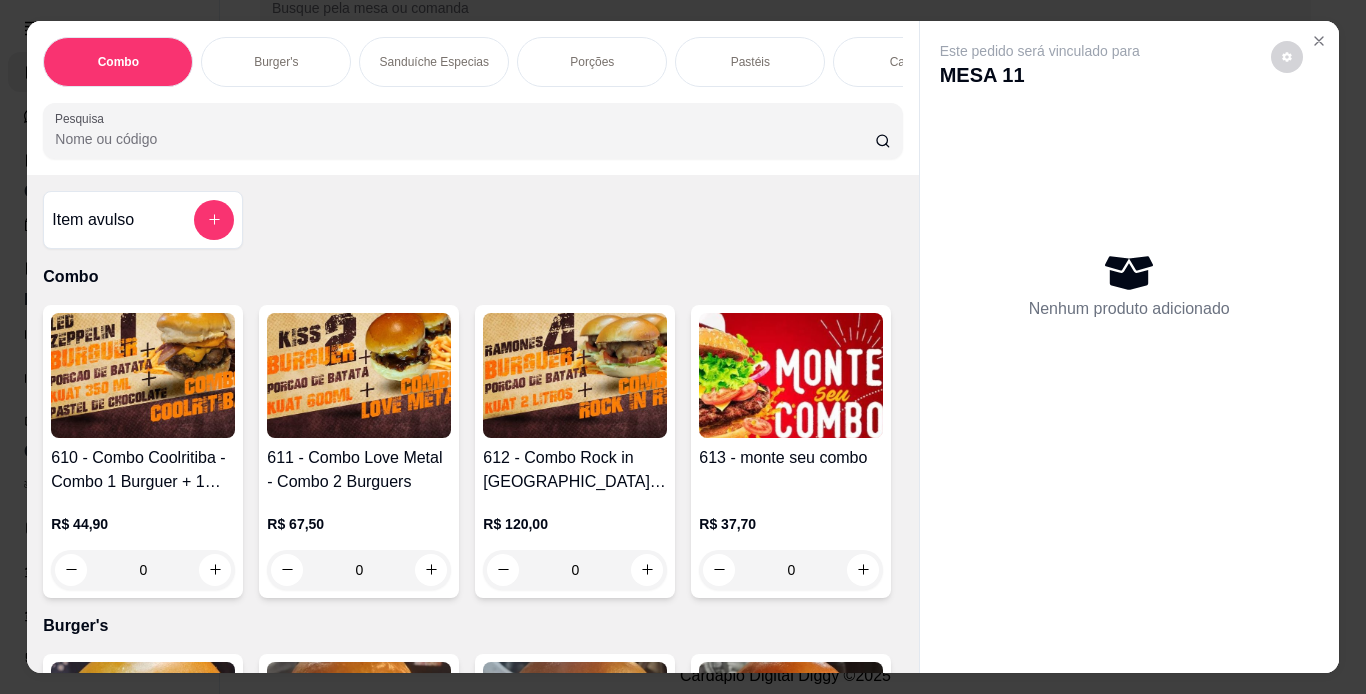 click on "Porções" at bounding box center (592, 62) 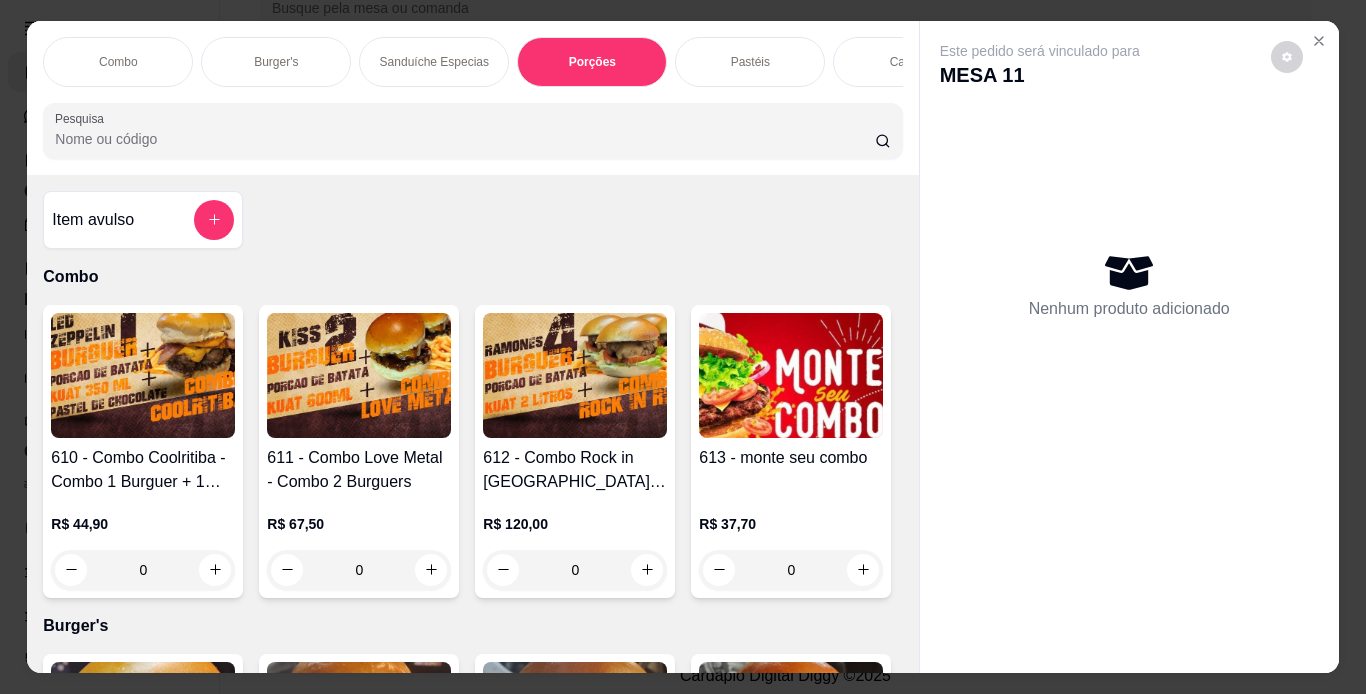 scroll, scrollTop: 3441, scrollLeft: 0, axis: vertical 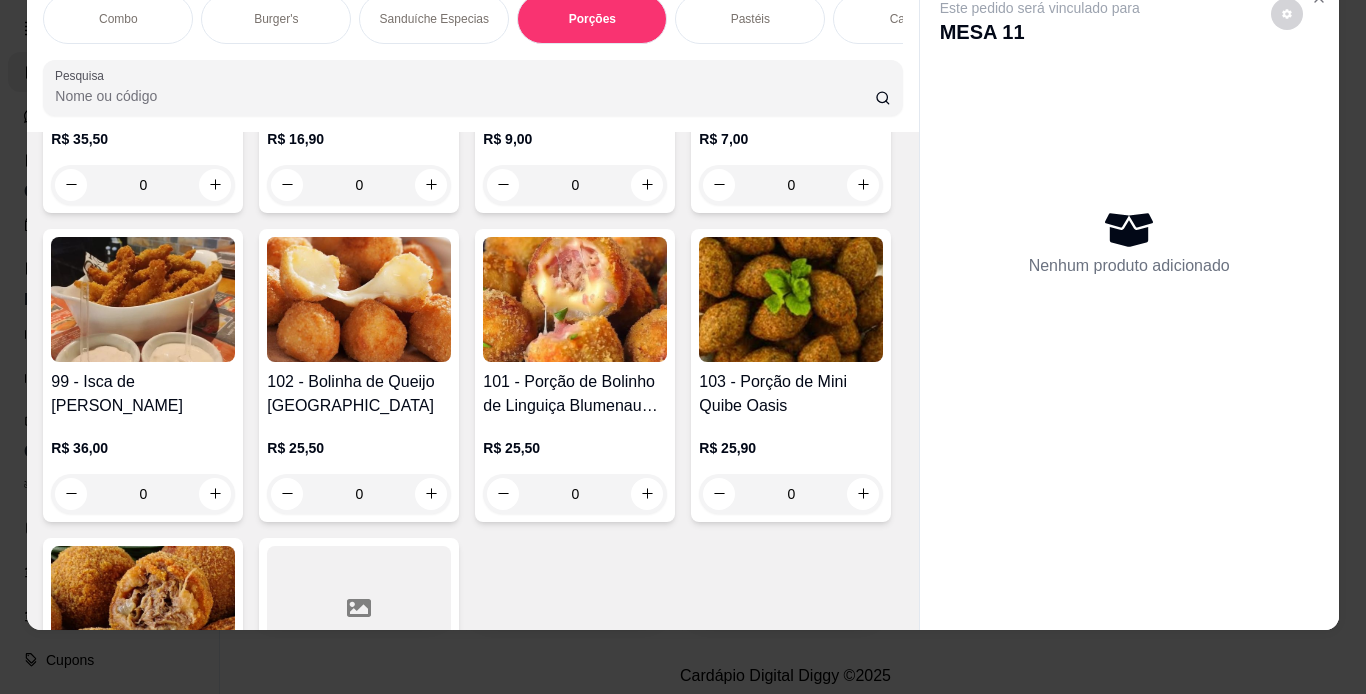 click at bounding box center (791, -628) 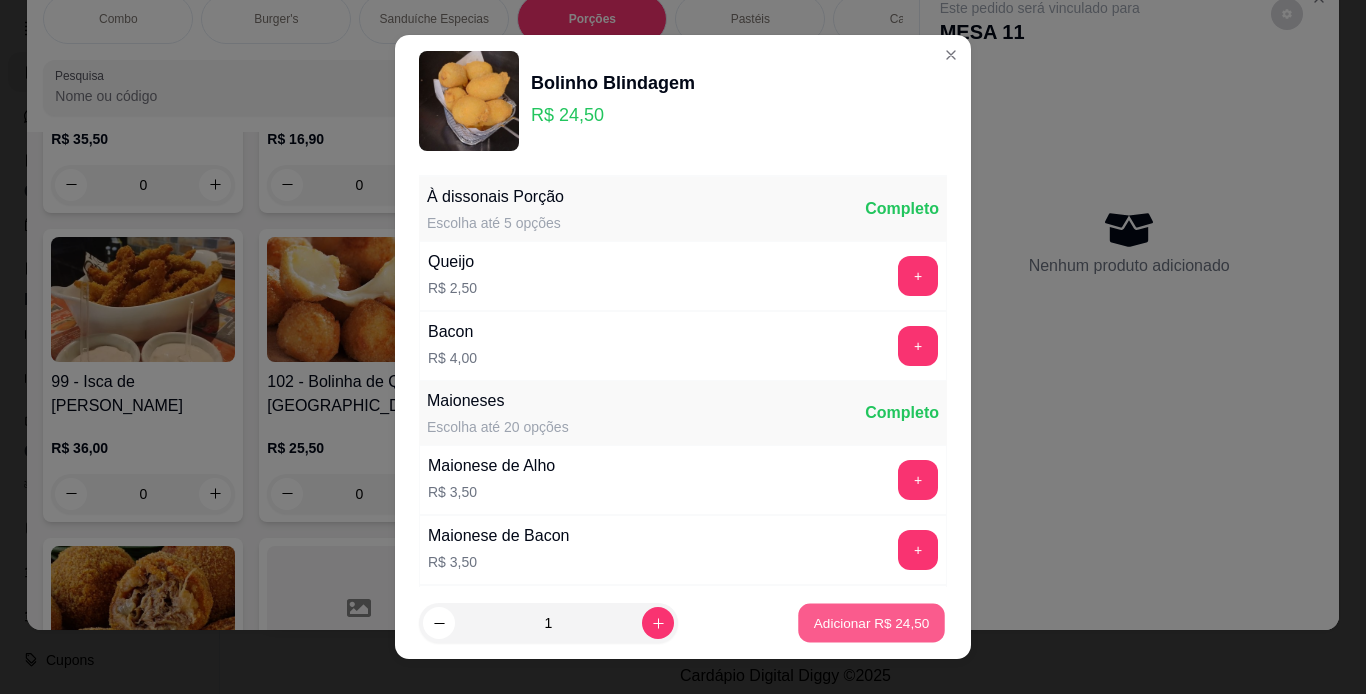 click on "Adicionar   R$ 24,50" at bounding box center [871, 623] 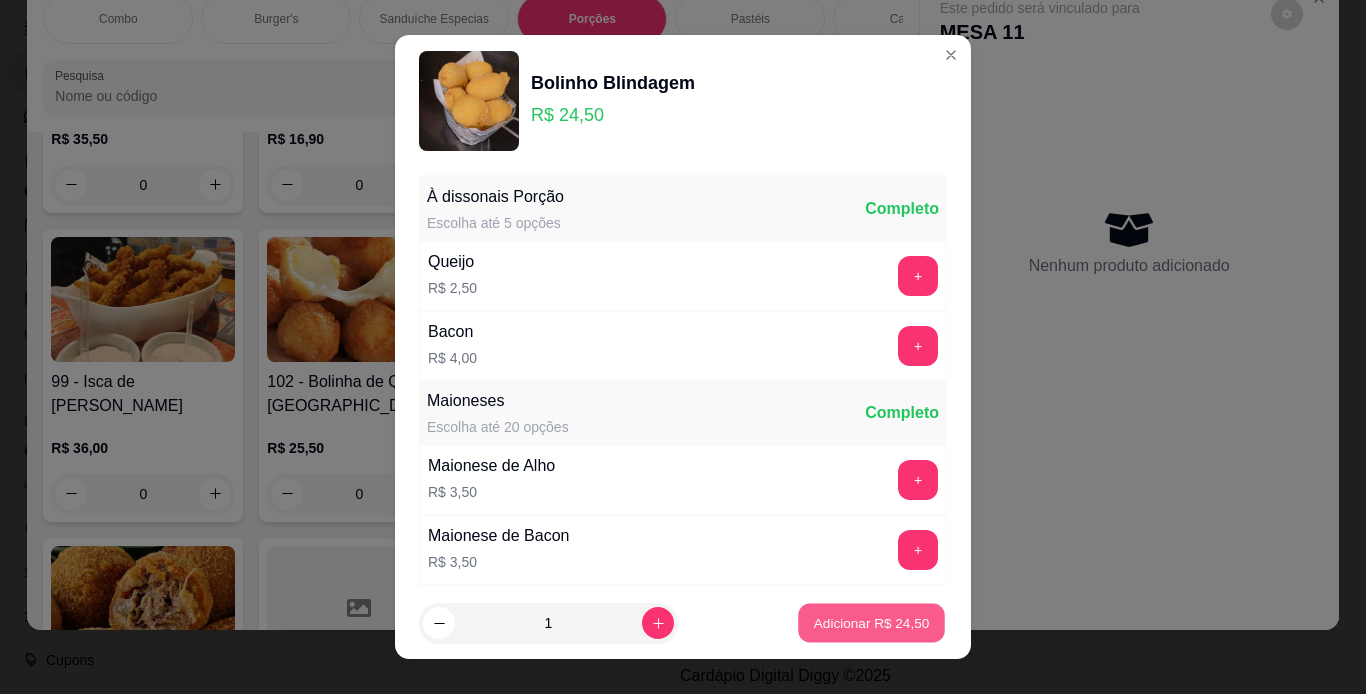 click on "Adicionar   R$ 24,50" at bounding box center (872, 623) 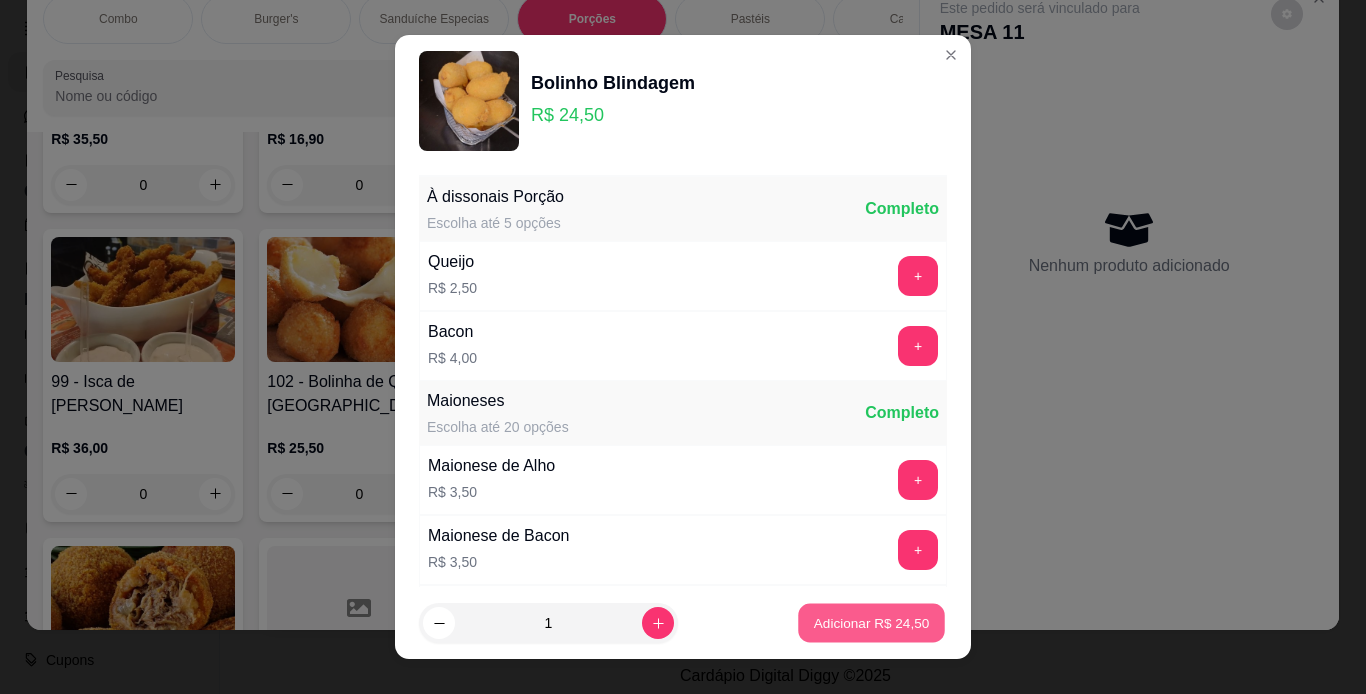 type on "1" 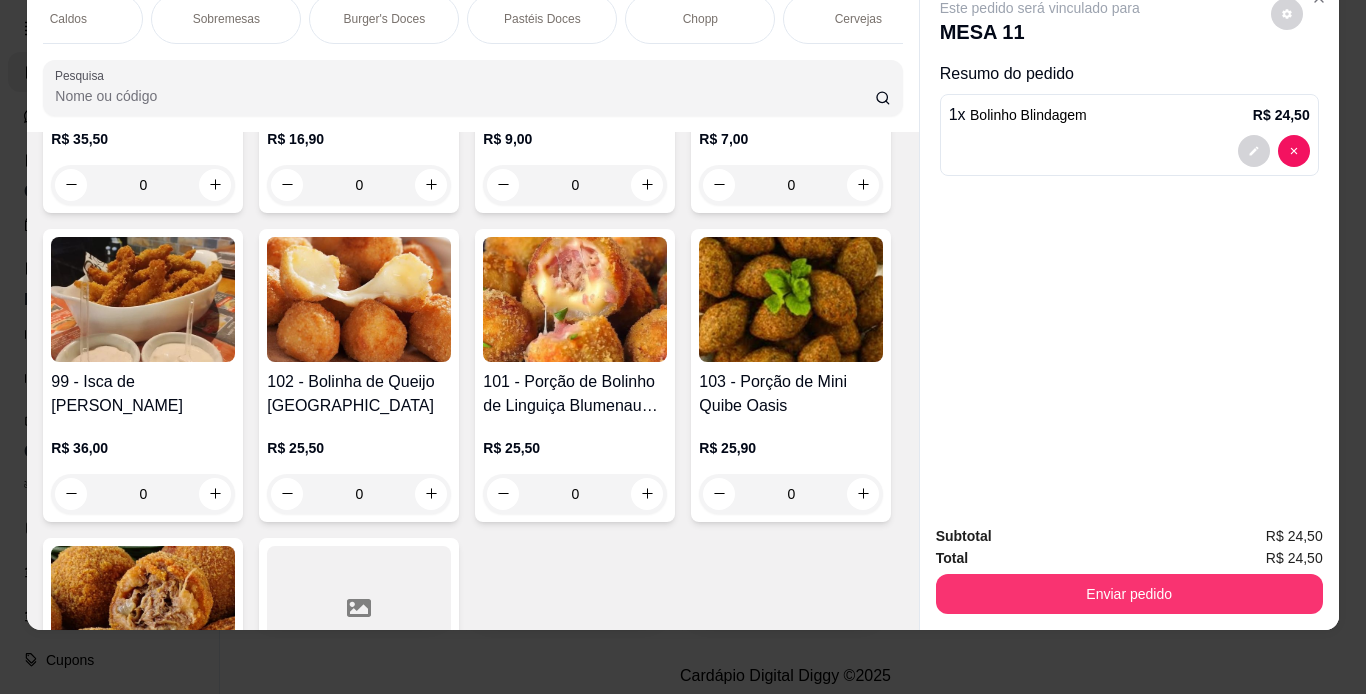scroll, scrollTop: 0, scrollLeft: 880, axis: horizontal 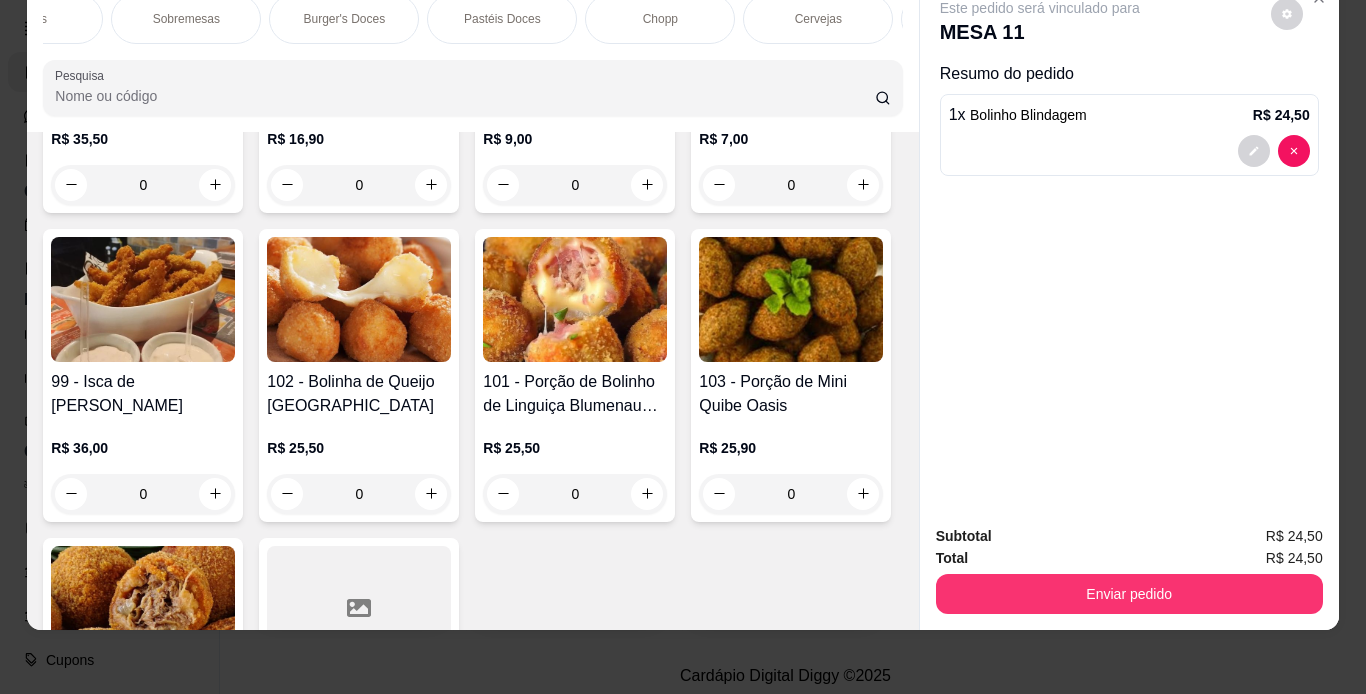 click on "Chopp" at bounding box center [660, 19] 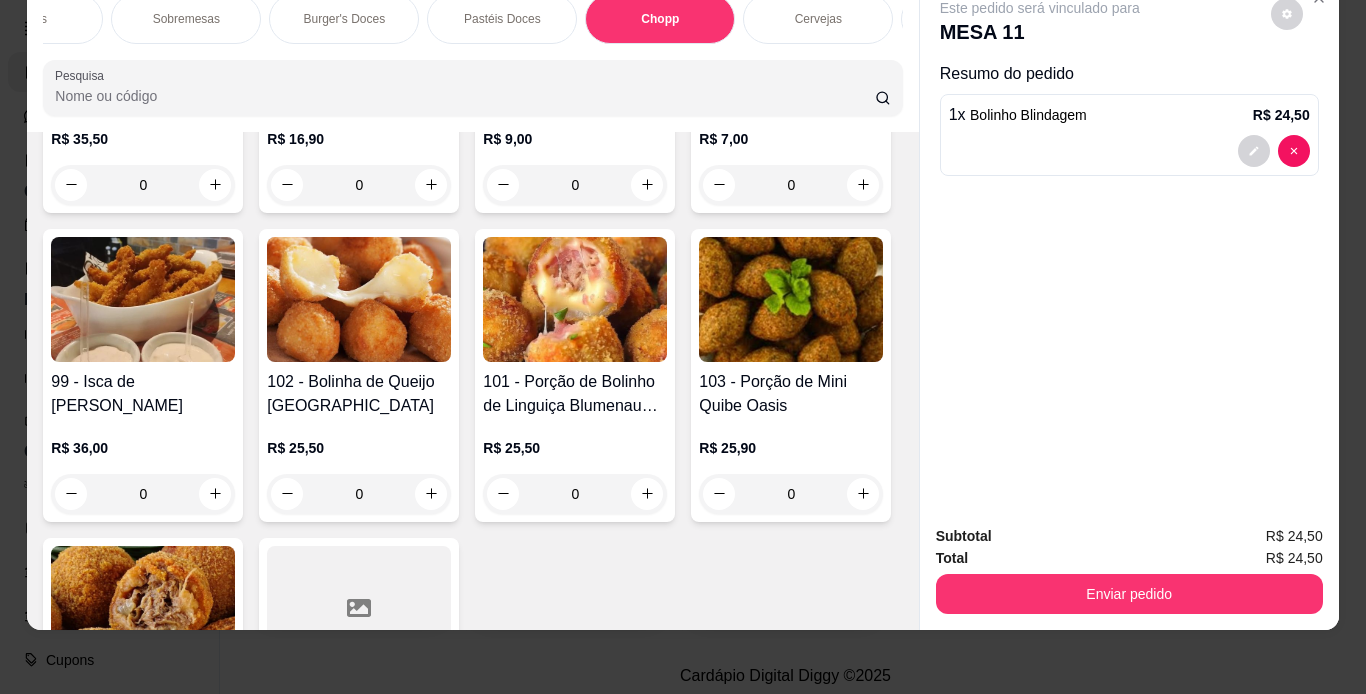 scroll, scrollTop: 7889, scrollLeft: 0, axis: vertical 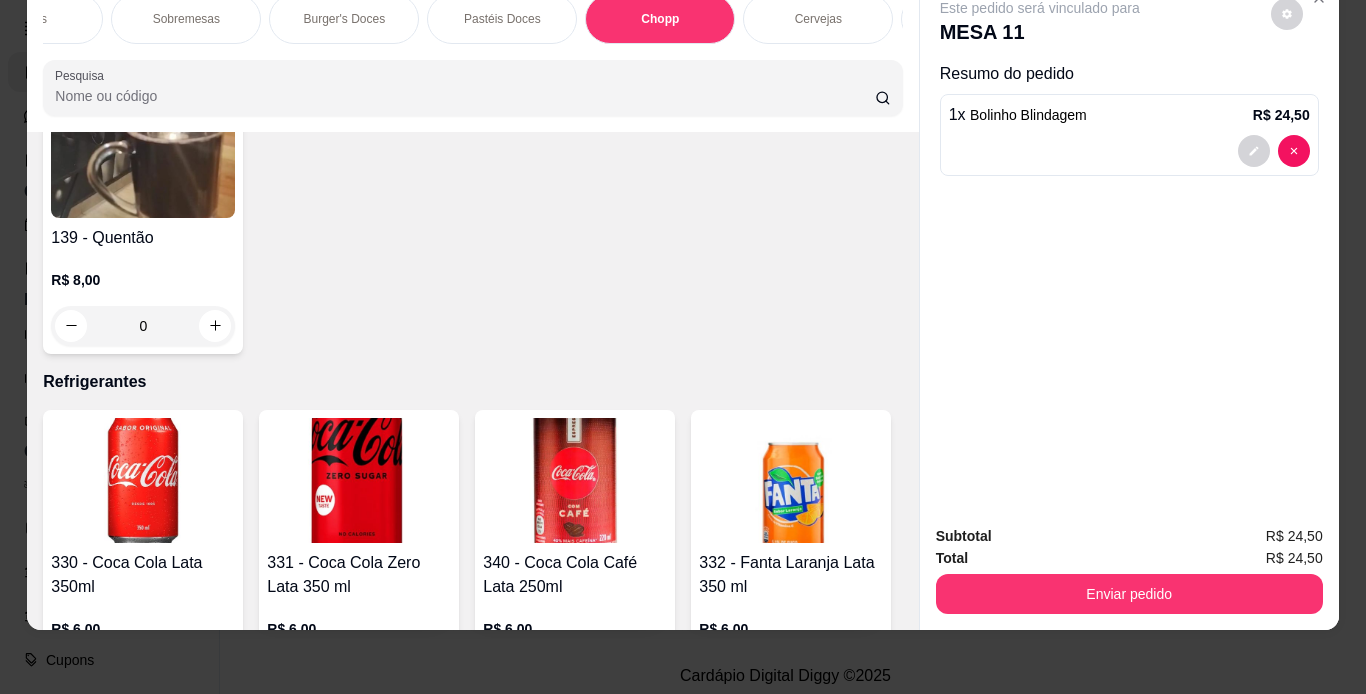 click at bounding box center [143, -1113] 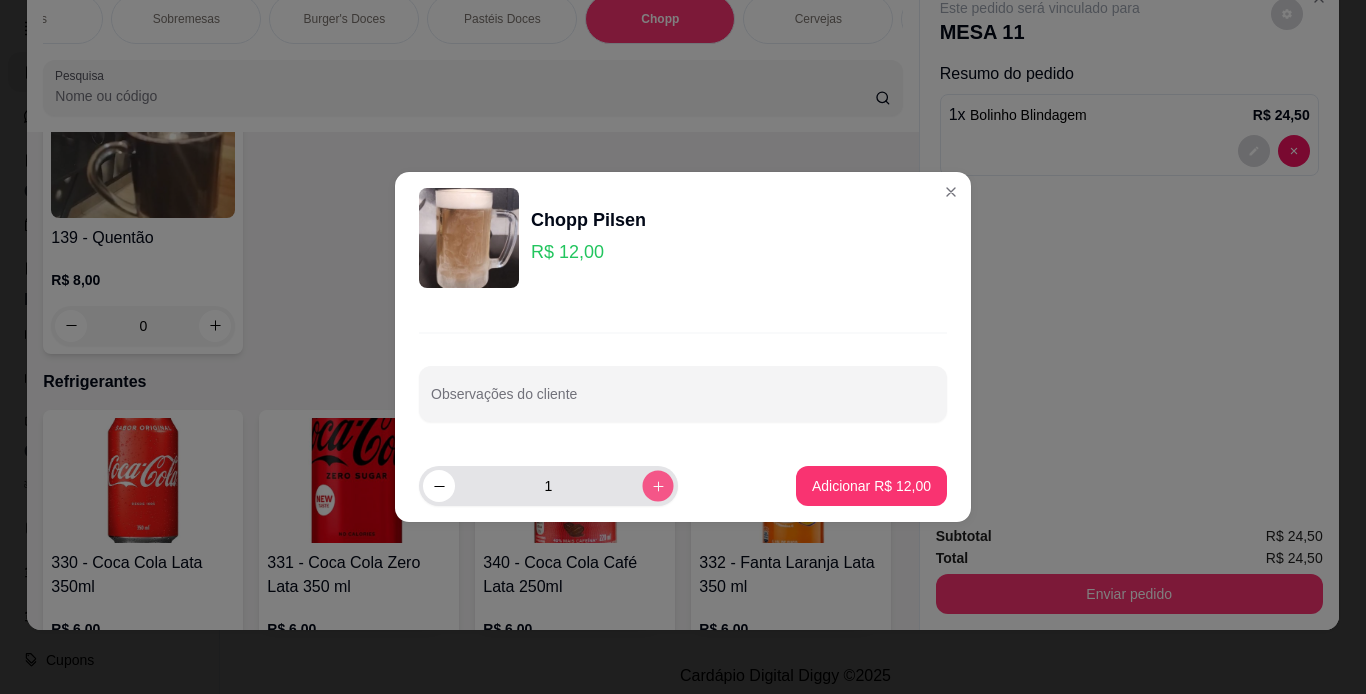 click 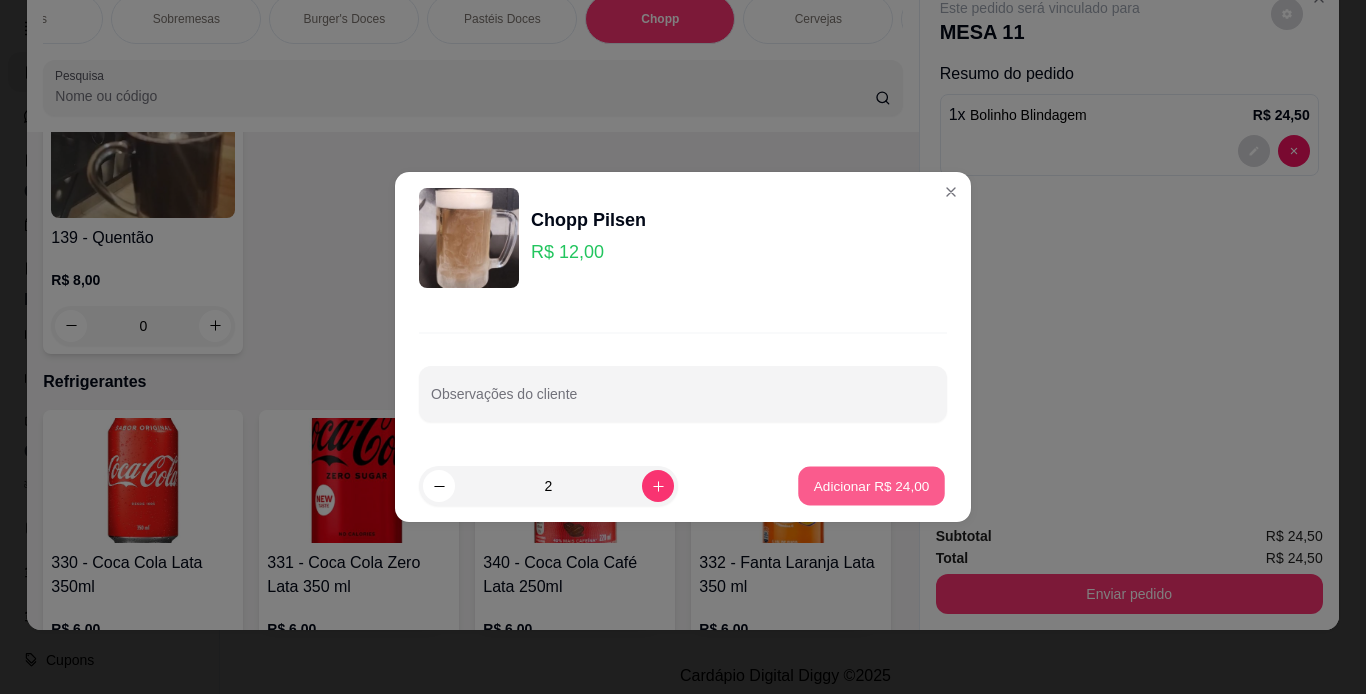 click on "Adicionar   R$ 24,00" at bounding box center (871, 486) 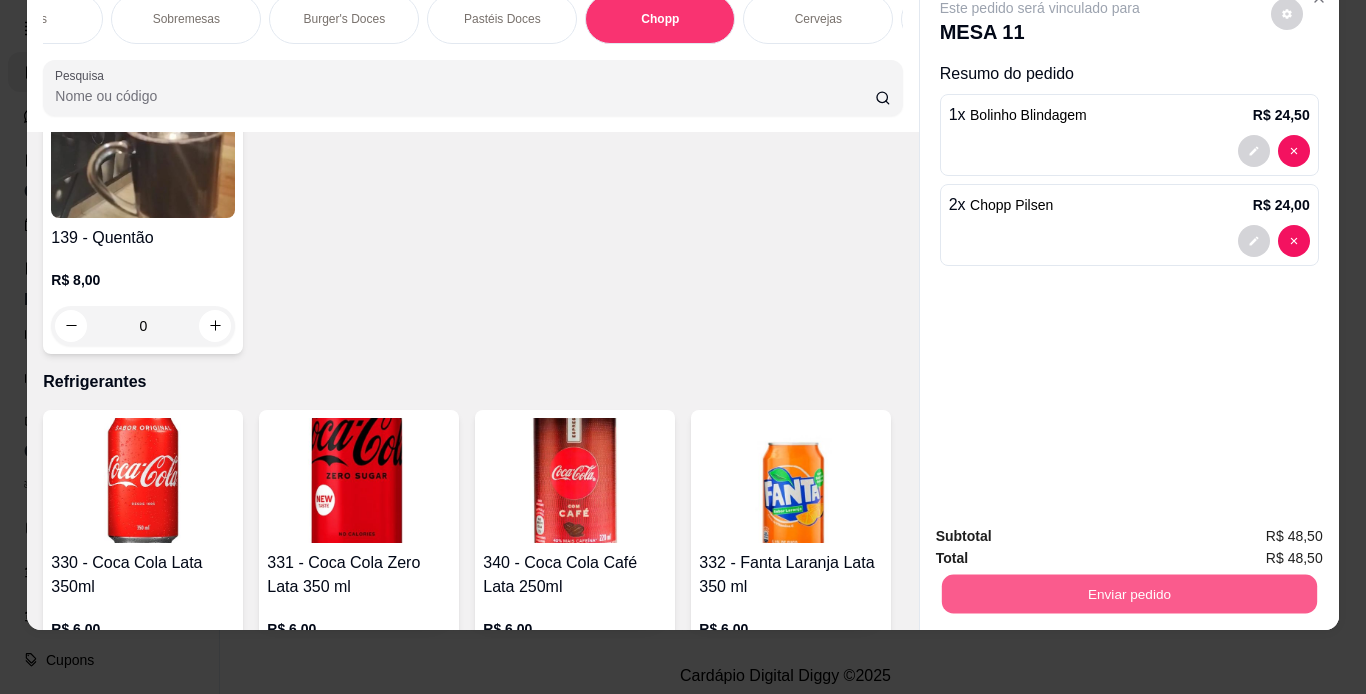 click on "Enviar pedido" at bounding box center [1128, 594] 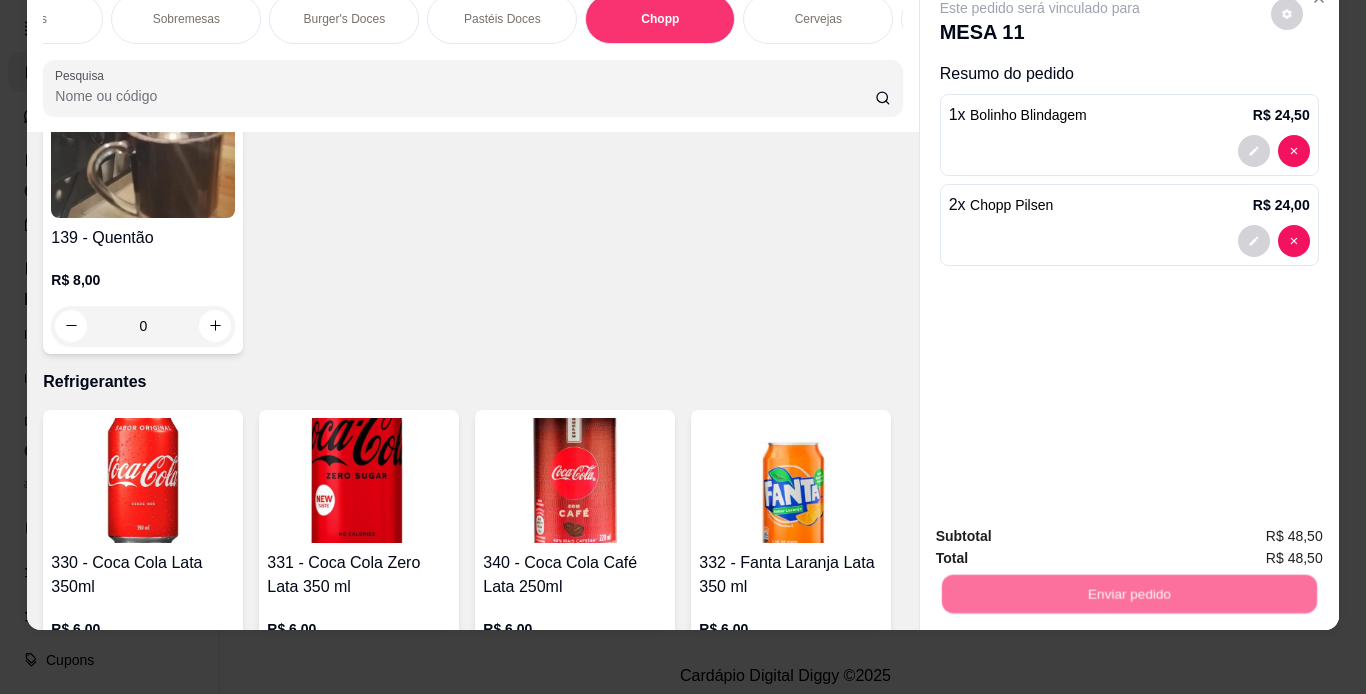 click on "Não registrar e enviar pedido" at bounding box center (1063, 529) 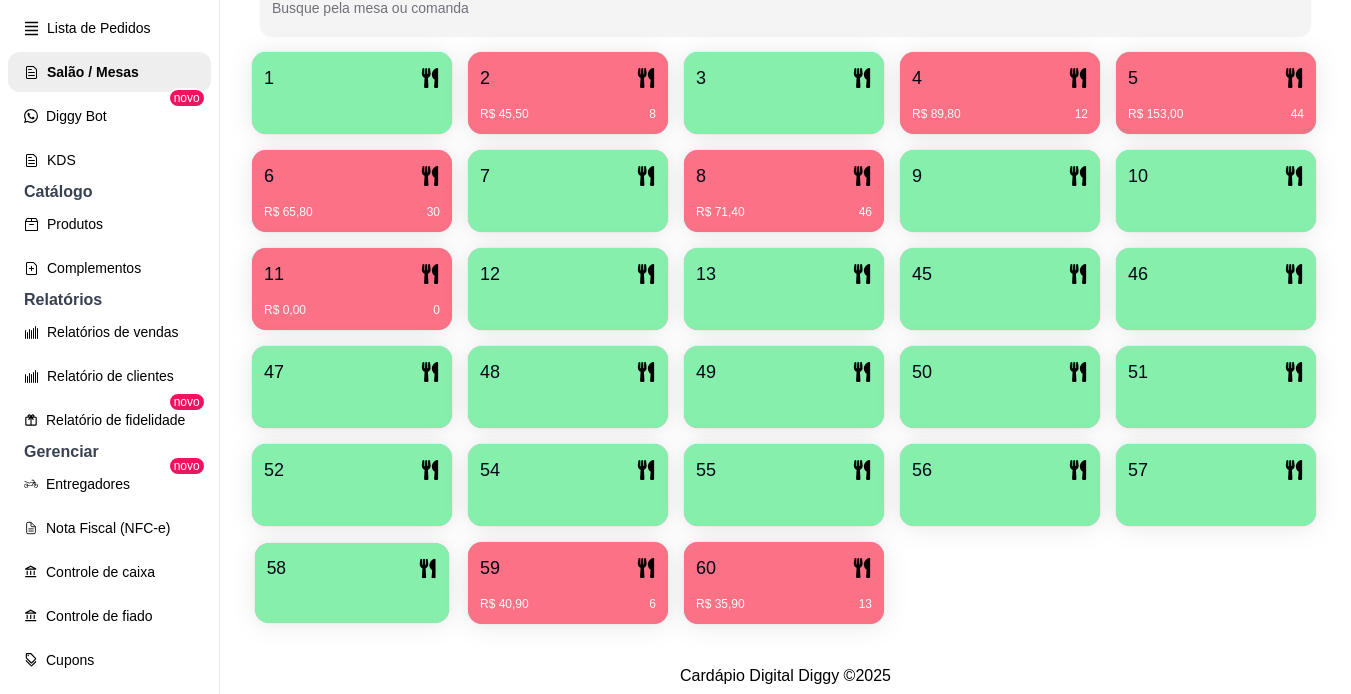 click on "58" at bounding box center (352, 568) 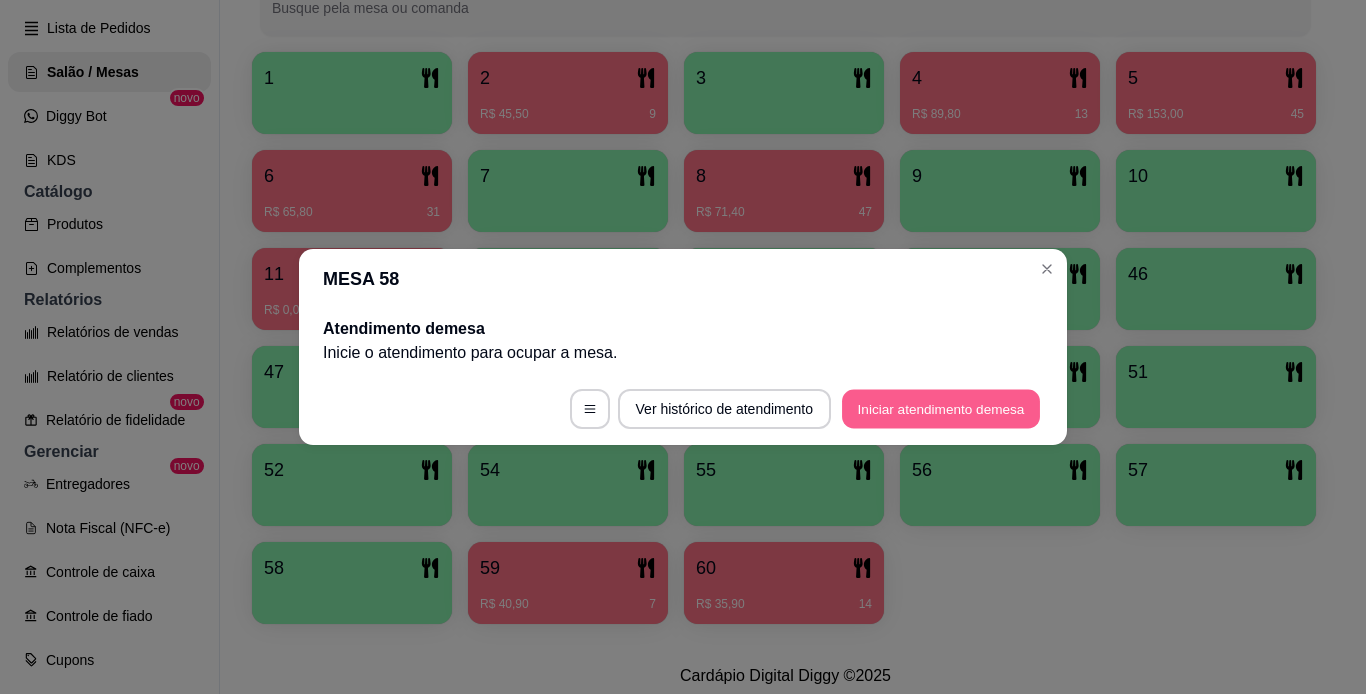 click on "Iniciar atendimento de  mesa" at bounding box center [941, 409] 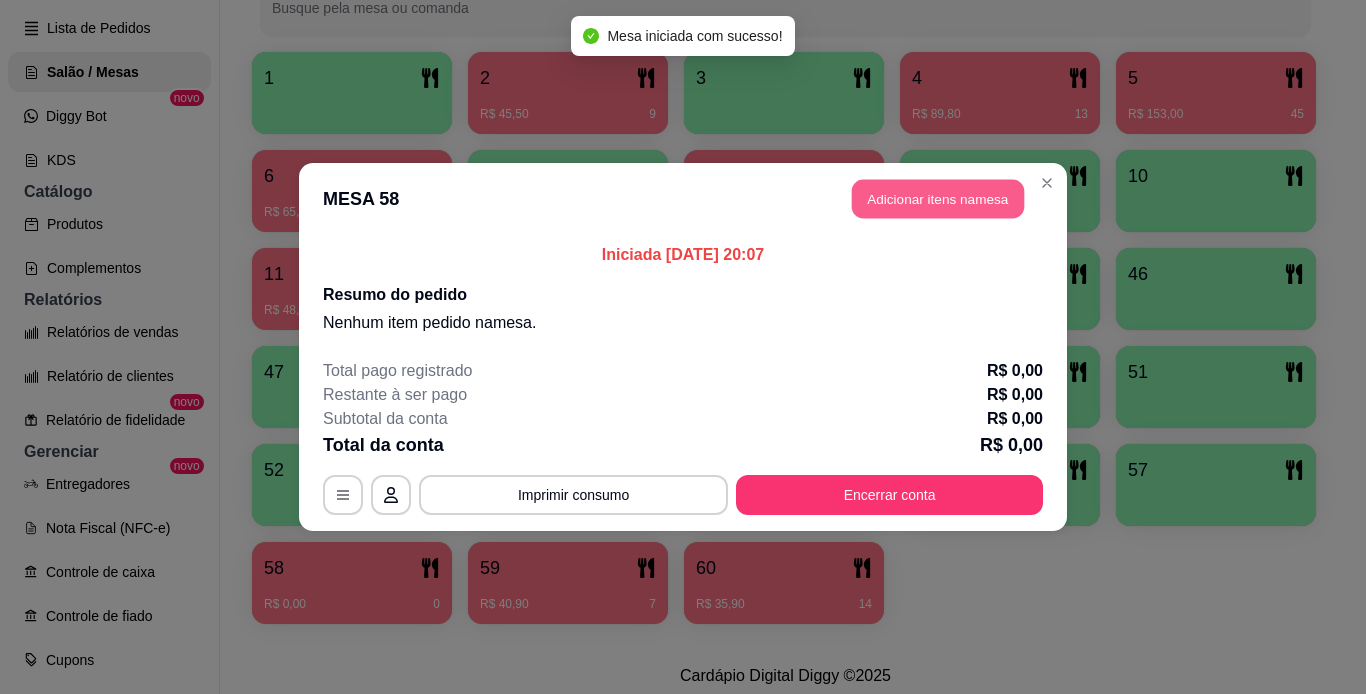 click on "Adicionar itens na  mesa" at bounding box center [938, 199] 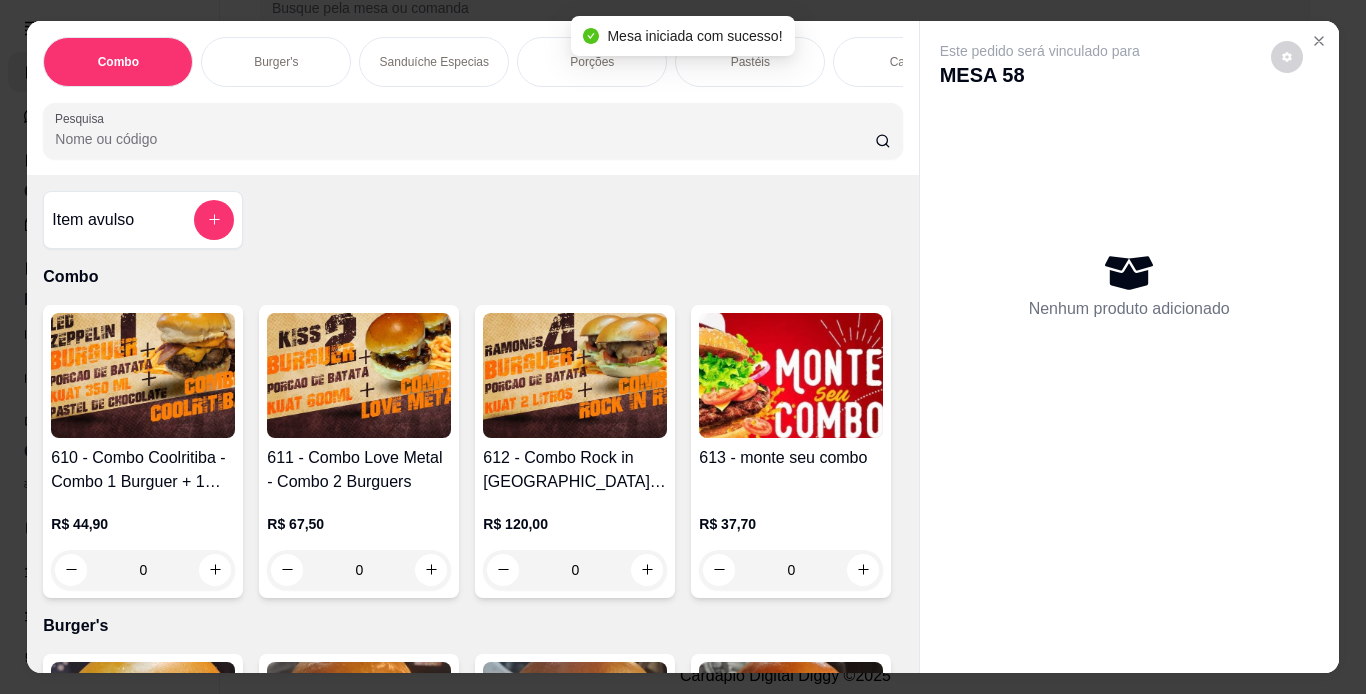 click on "Burger's" at bounding box center [276, 62] 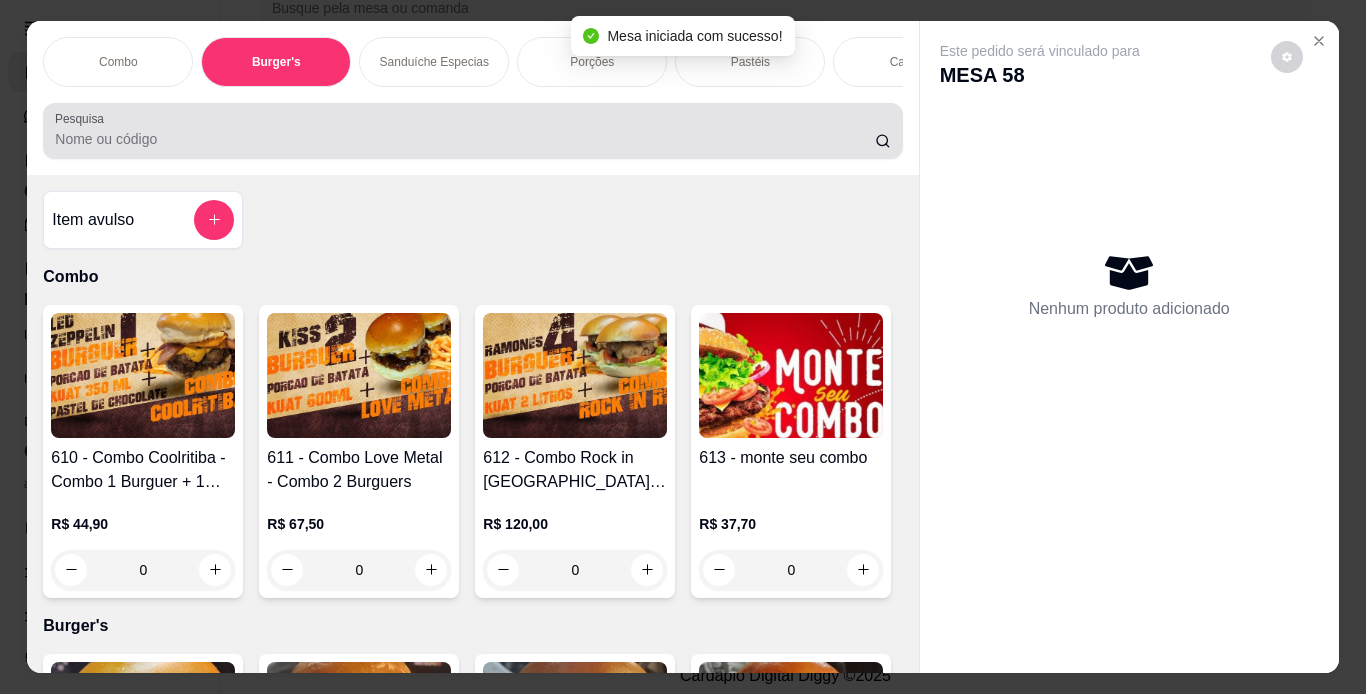 scroll, scrollTop: 724, scrollLeft: 0, axis: vertical 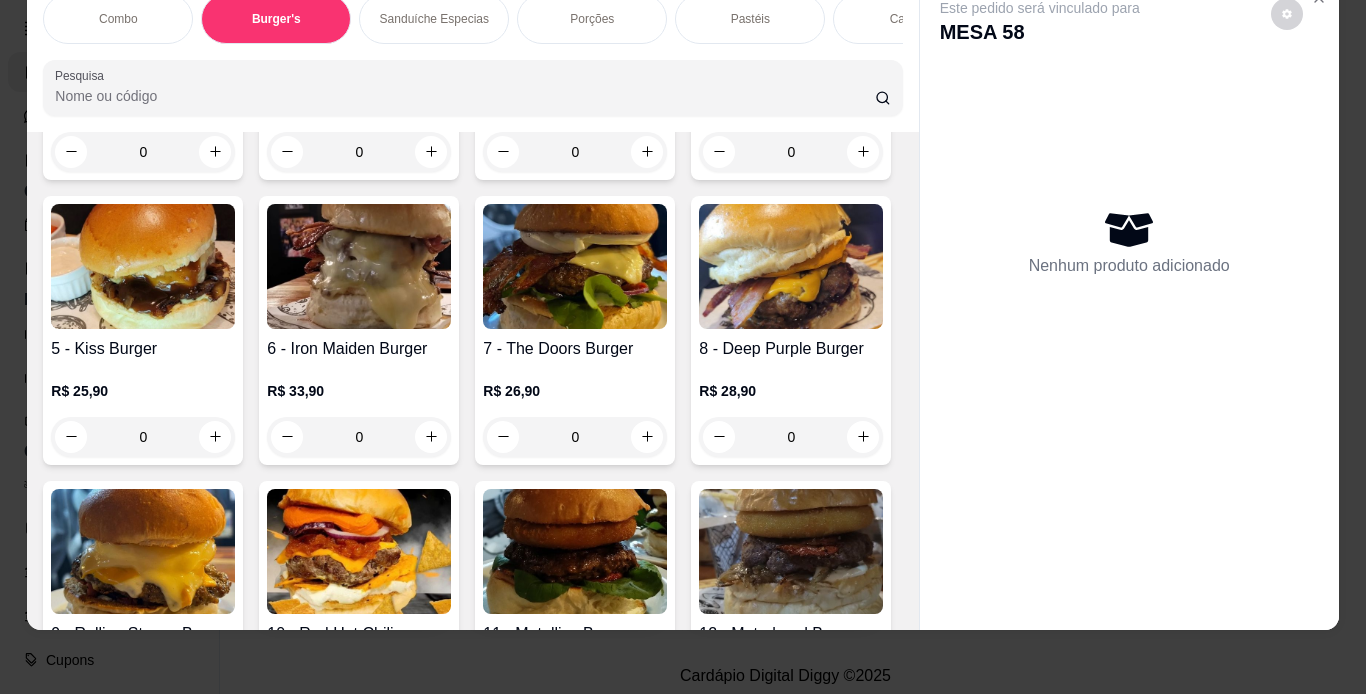 click at bounding box center (791, -43) 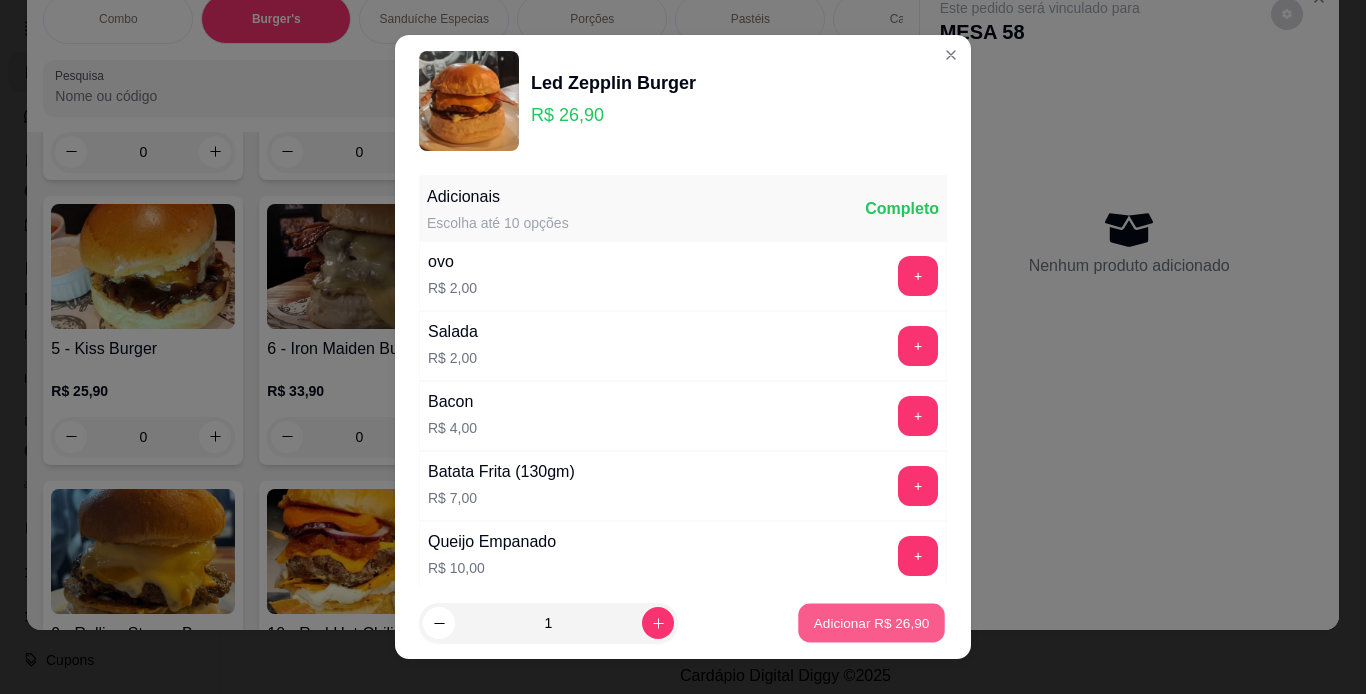 click on "Adicionar   R$ 26,90" at bounding box center [871, 623] 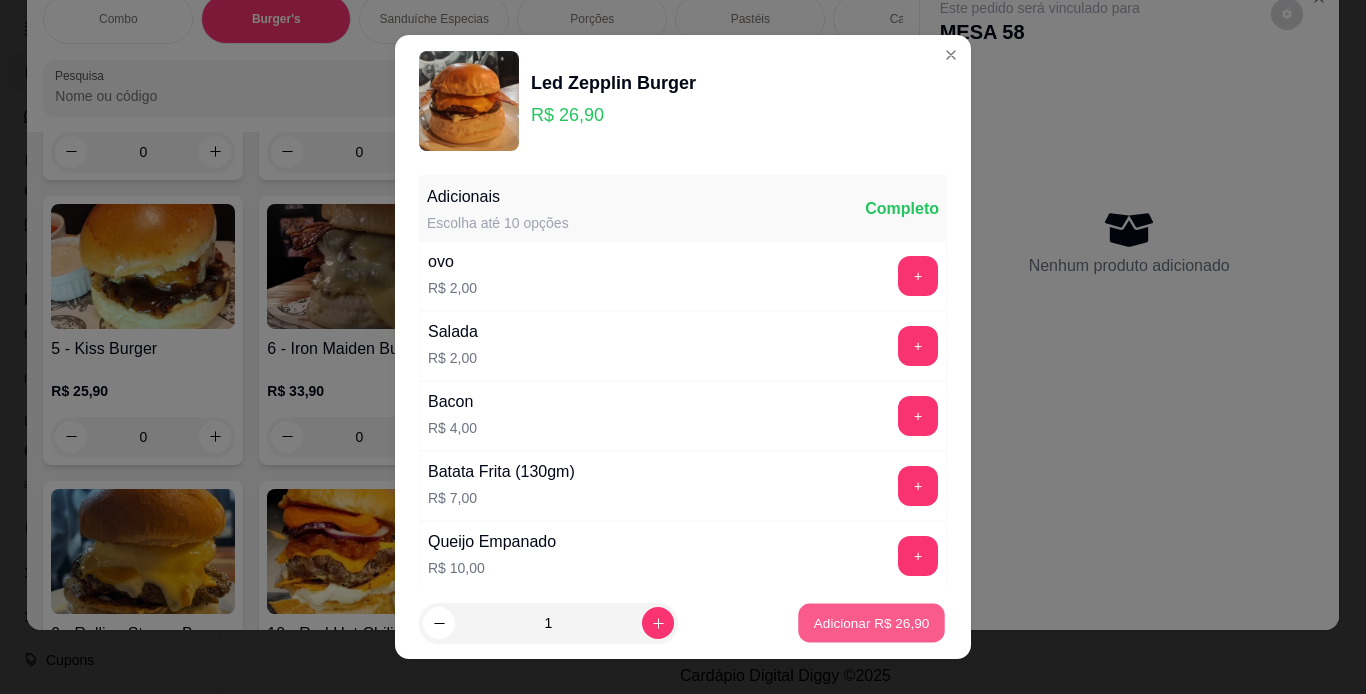 type on "1" 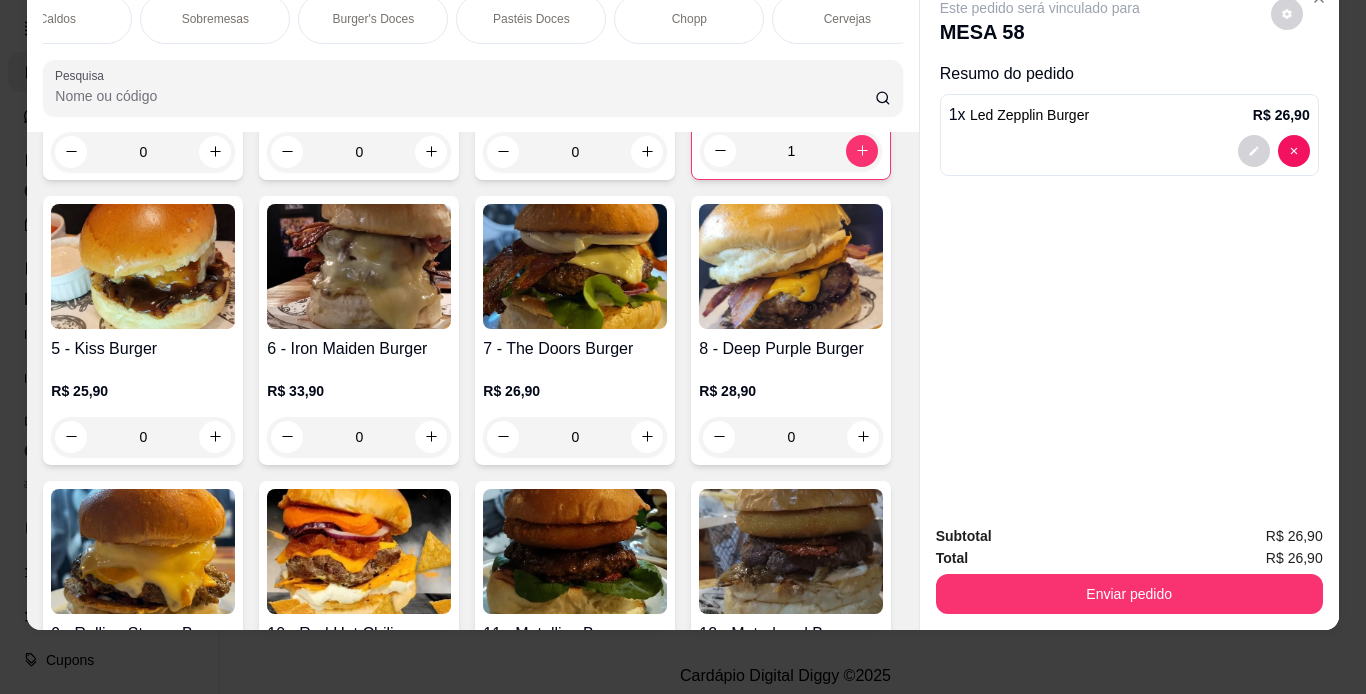 scroll, scrollTop: 0, scrollLeft: 886, axis: horizontal 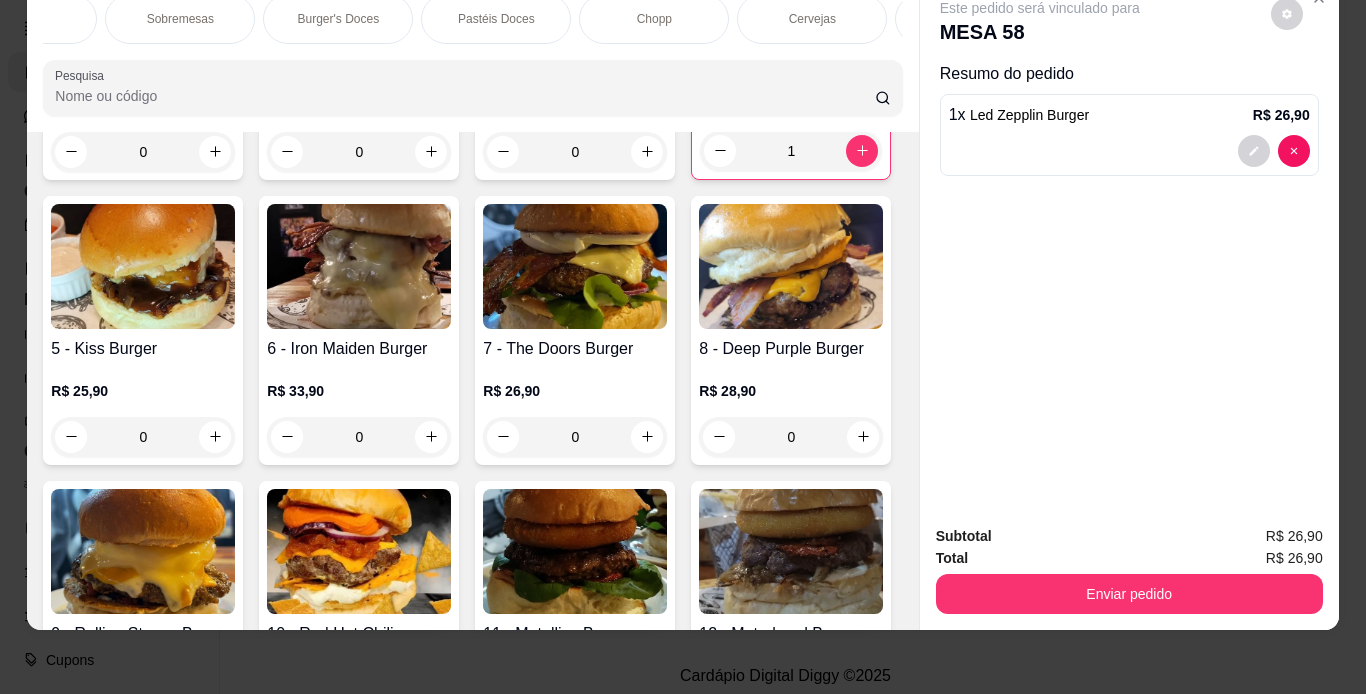 click on "Chopp" at bounding box center (654, 19) 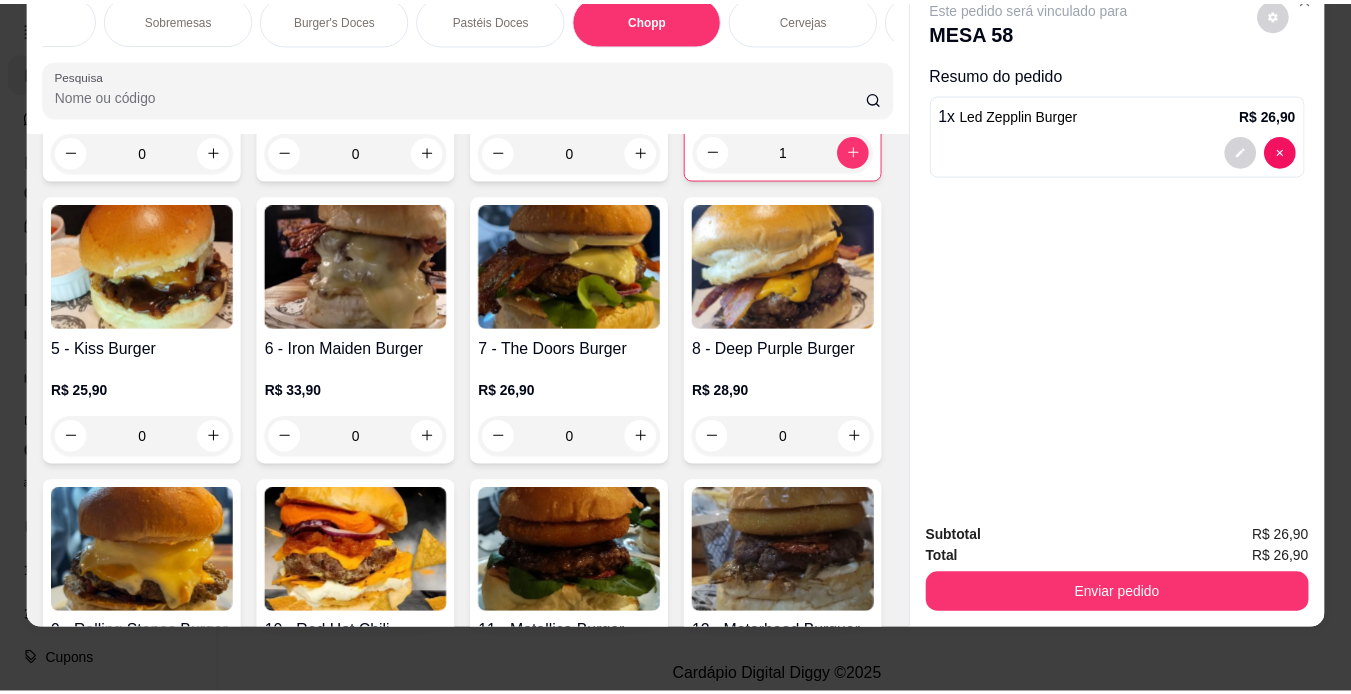 scroll, scrollTop: 7889, scrollLeft: 0, axis: vertical 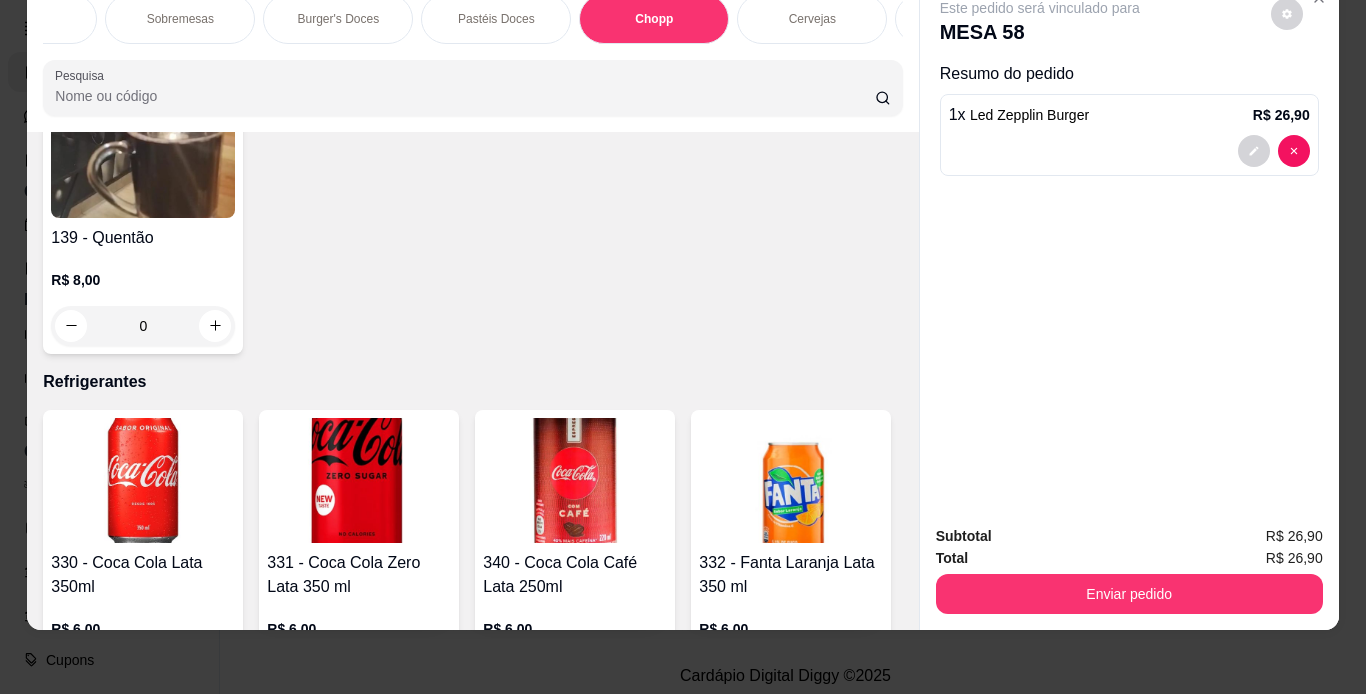 click at bounding box center [143, -1113] 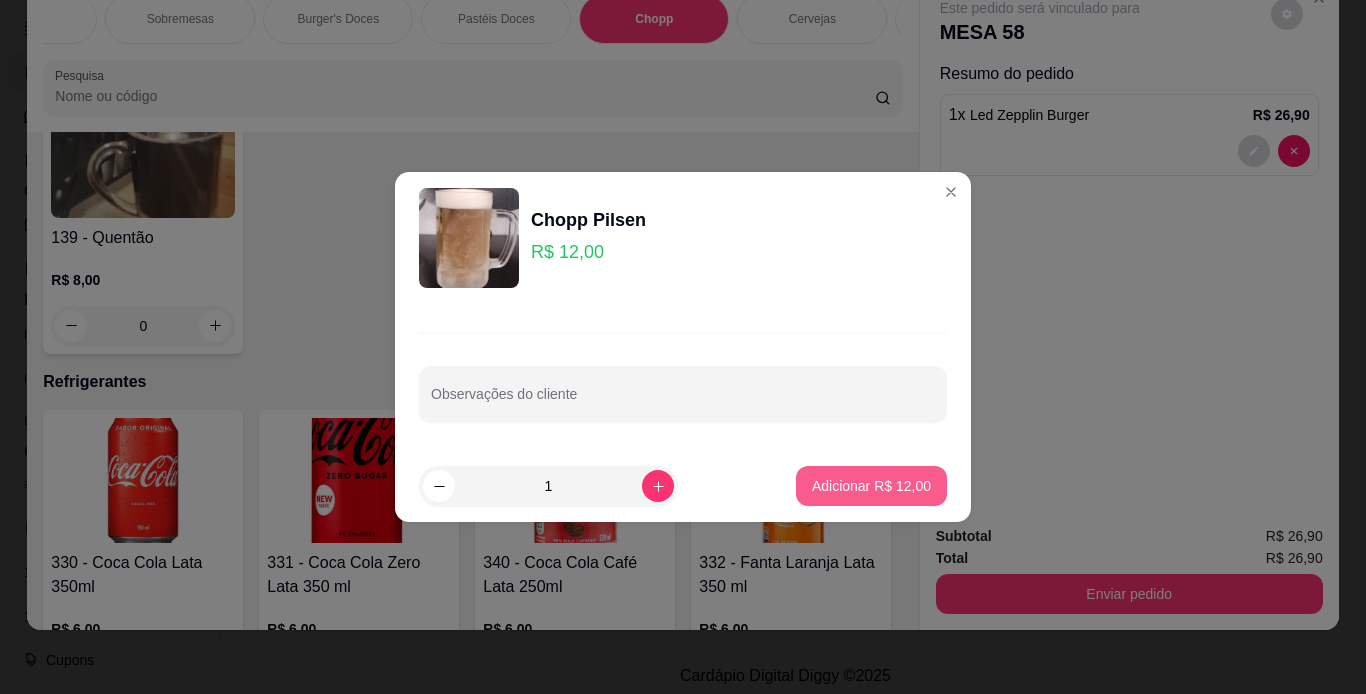 click on "Adicionar   R$ 12,00" at bounding box center [871, 486] 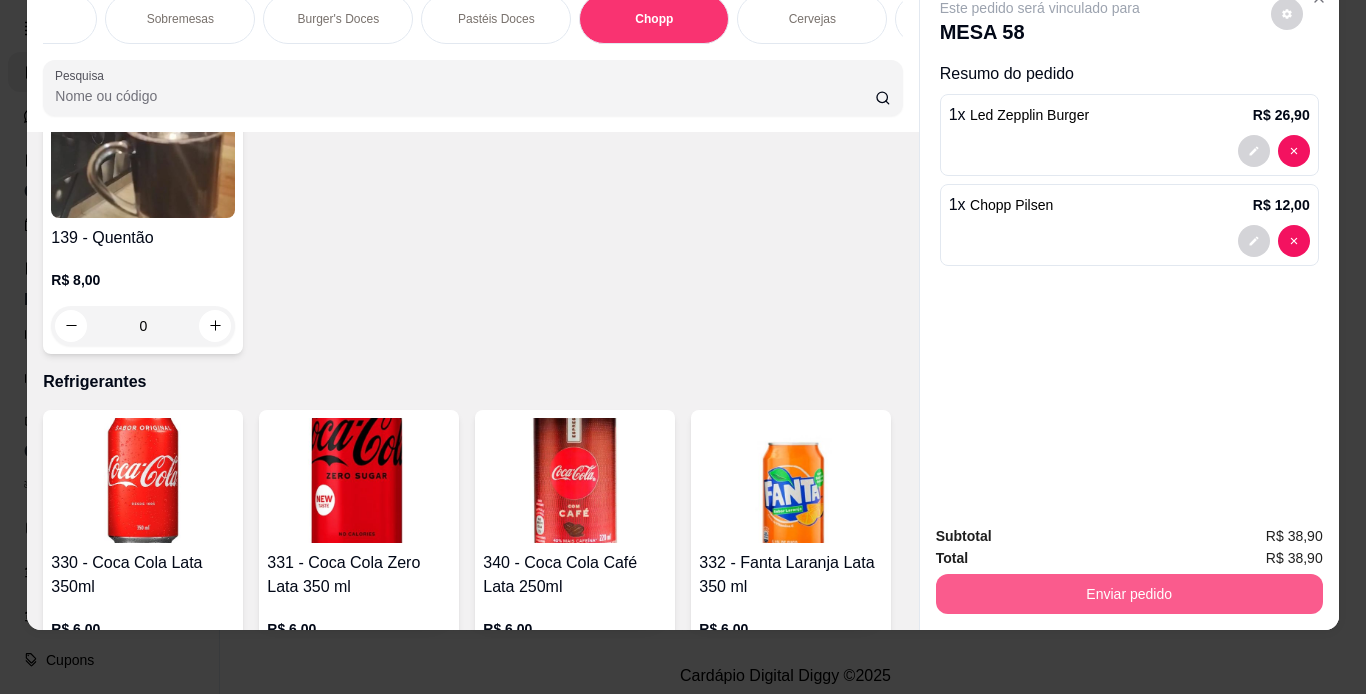 click on "Enviar pedido" at bounding box center [1129, 594] 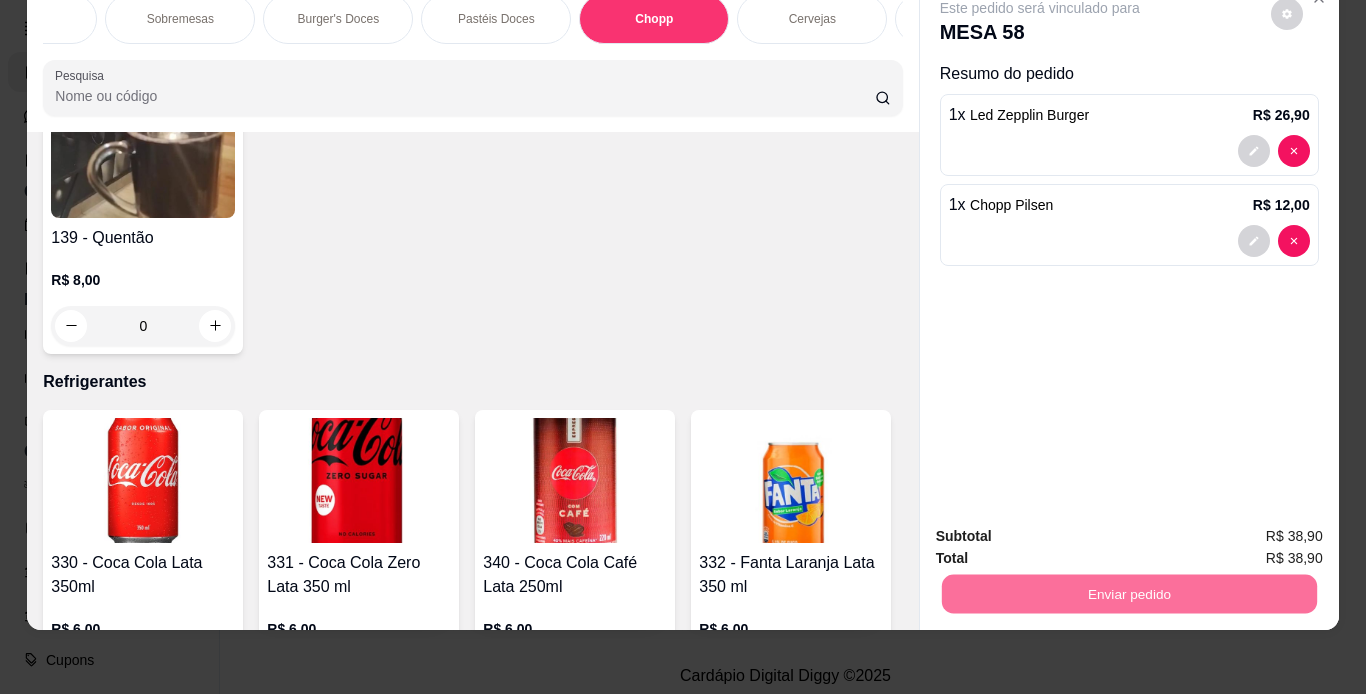click on "Não registrar e enviar pedido" at bounding box center (1060, 529) 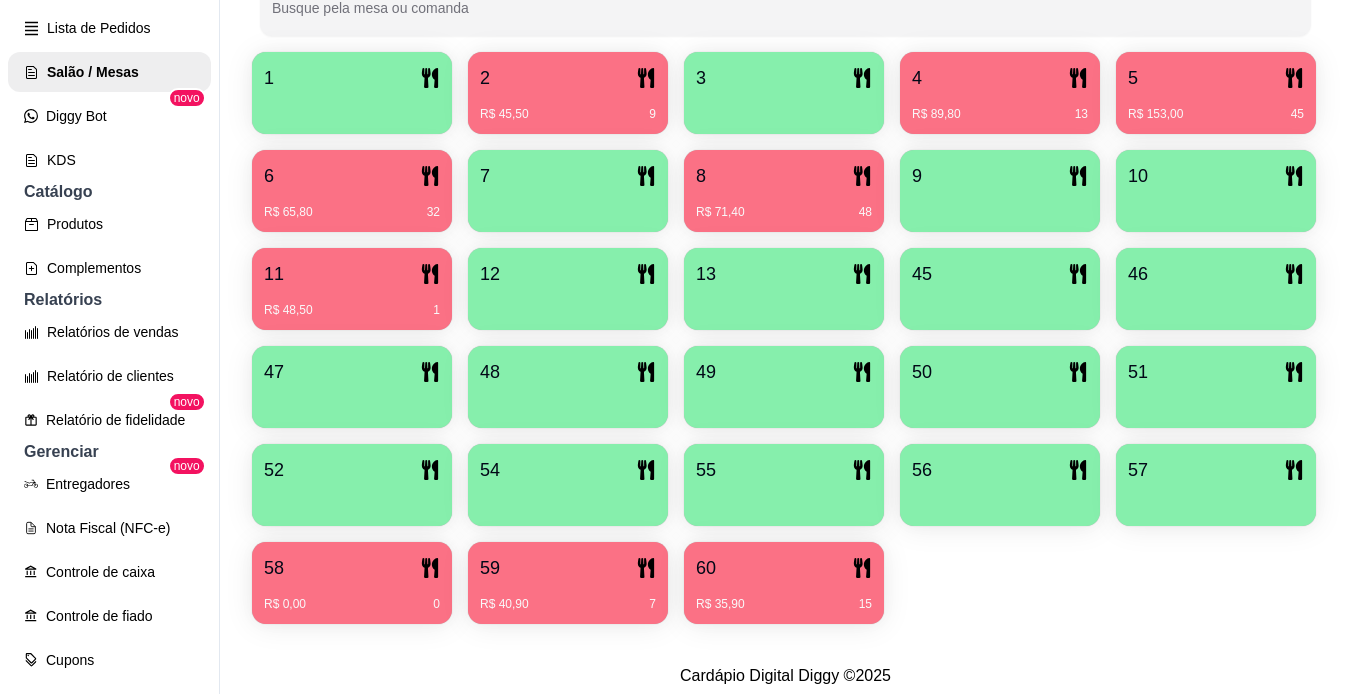 click on "60" at bounding box center [784, 568] 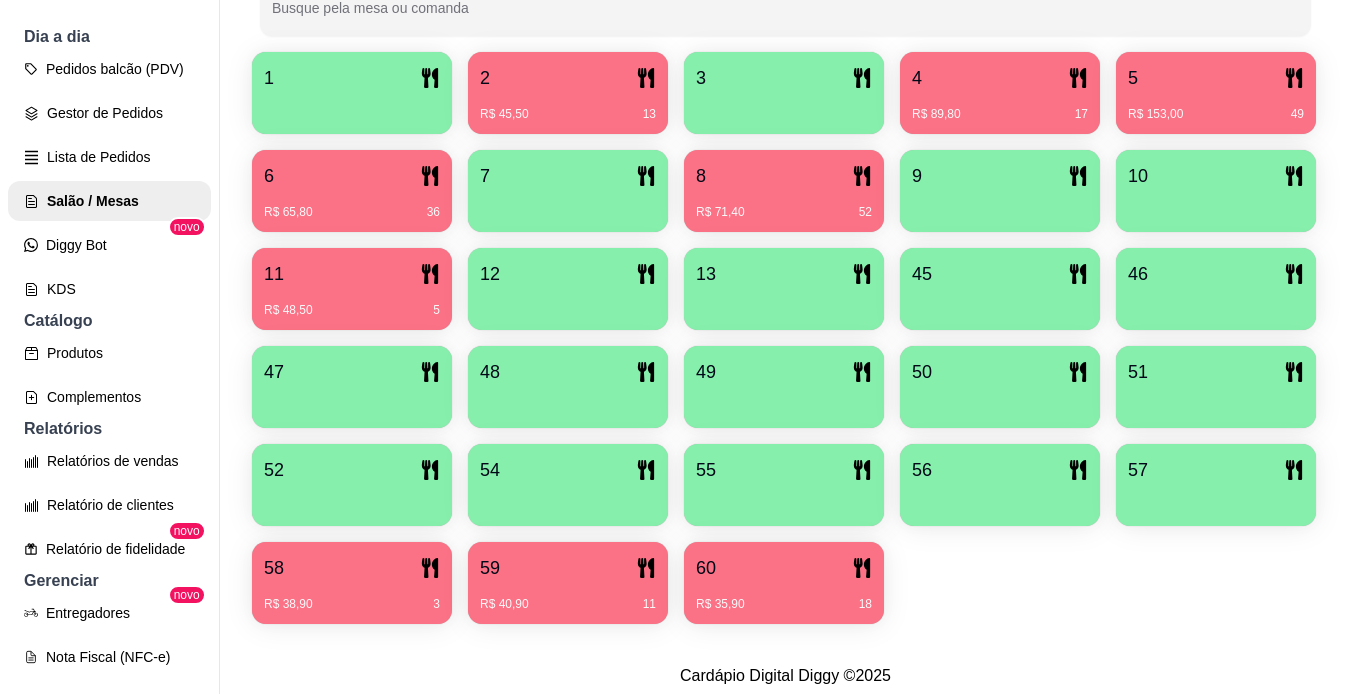 scroll, scrollTop: 108, scrollLeft: 0, axis: vertical 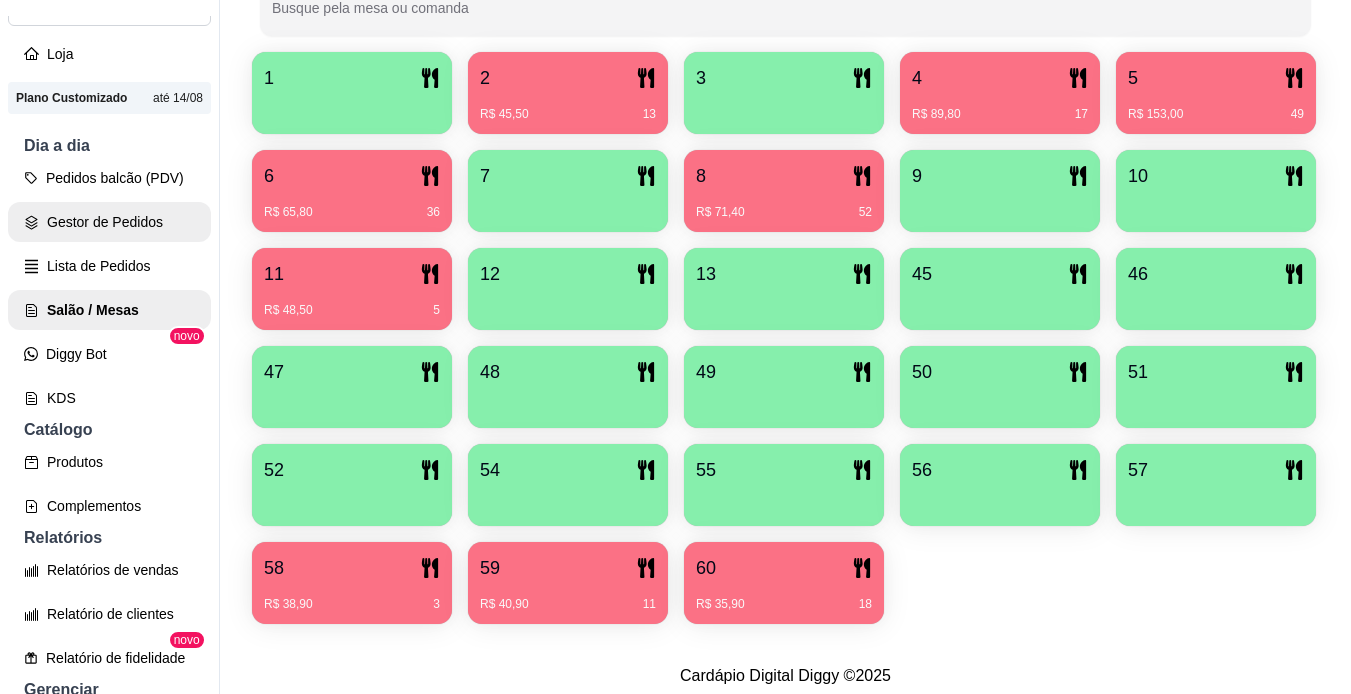 click on "Gestor de Pedidos" at bounding box center [109, 222] 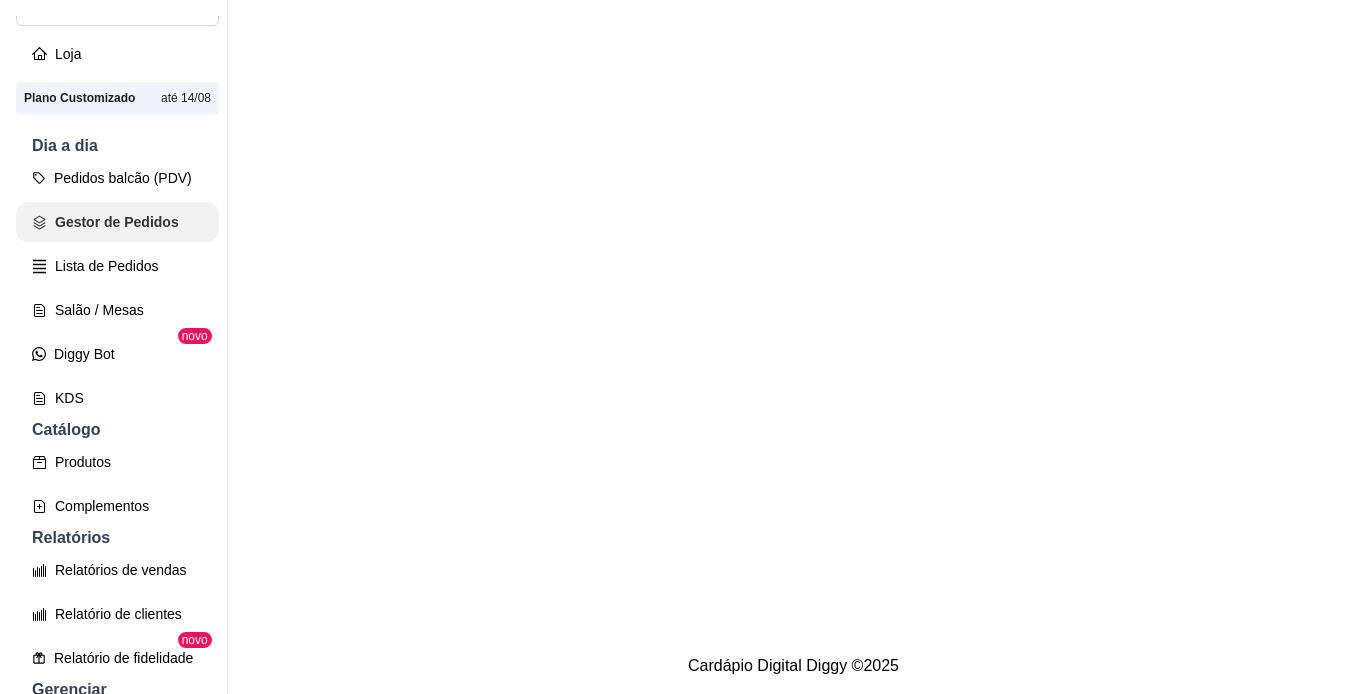scroll, scrollTop: 0, scrollLeft: 0, axis: both 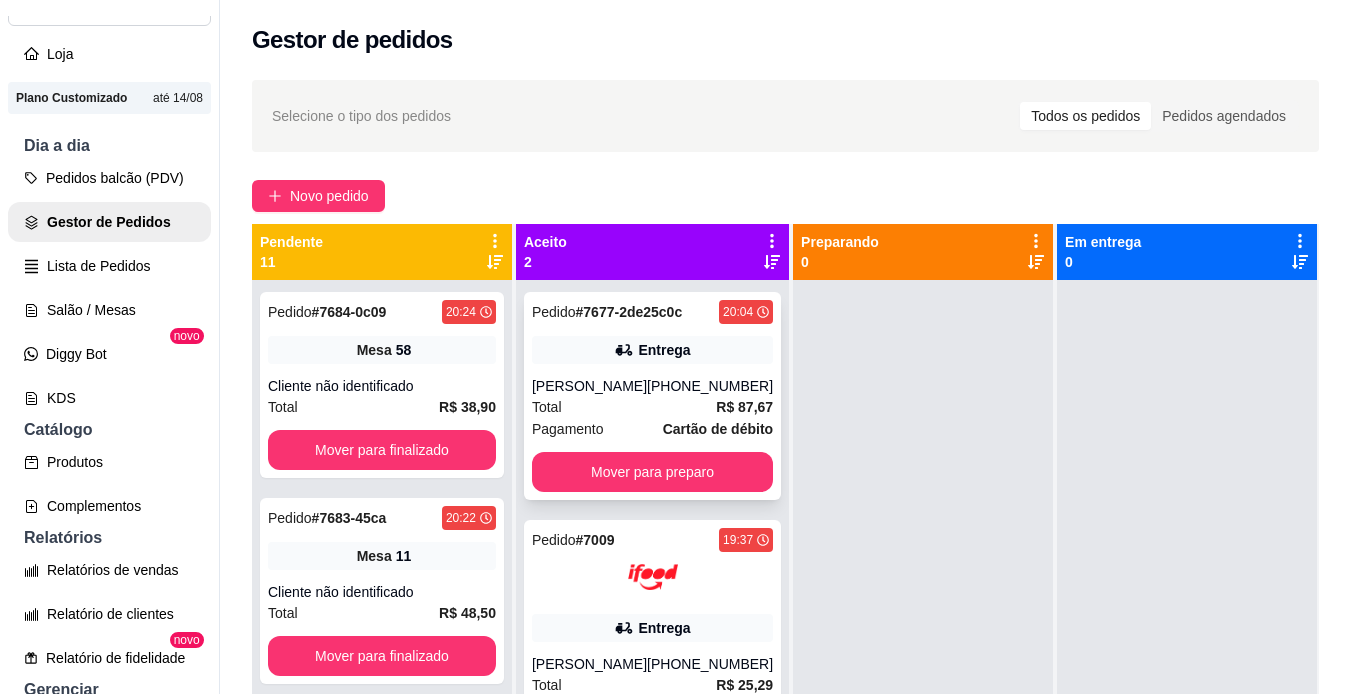click on "Entrega" at bounding box center (664, 350) 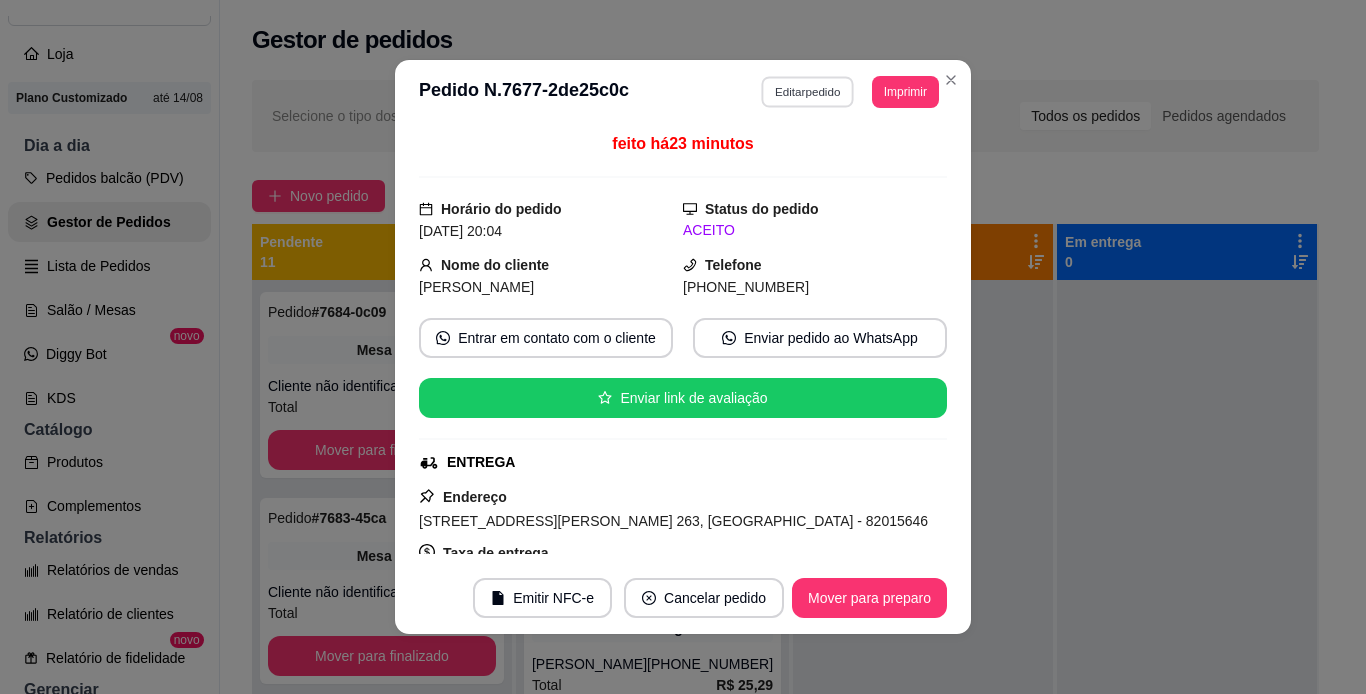 click on "Editar  pedido" at bounding box center (808, 91) 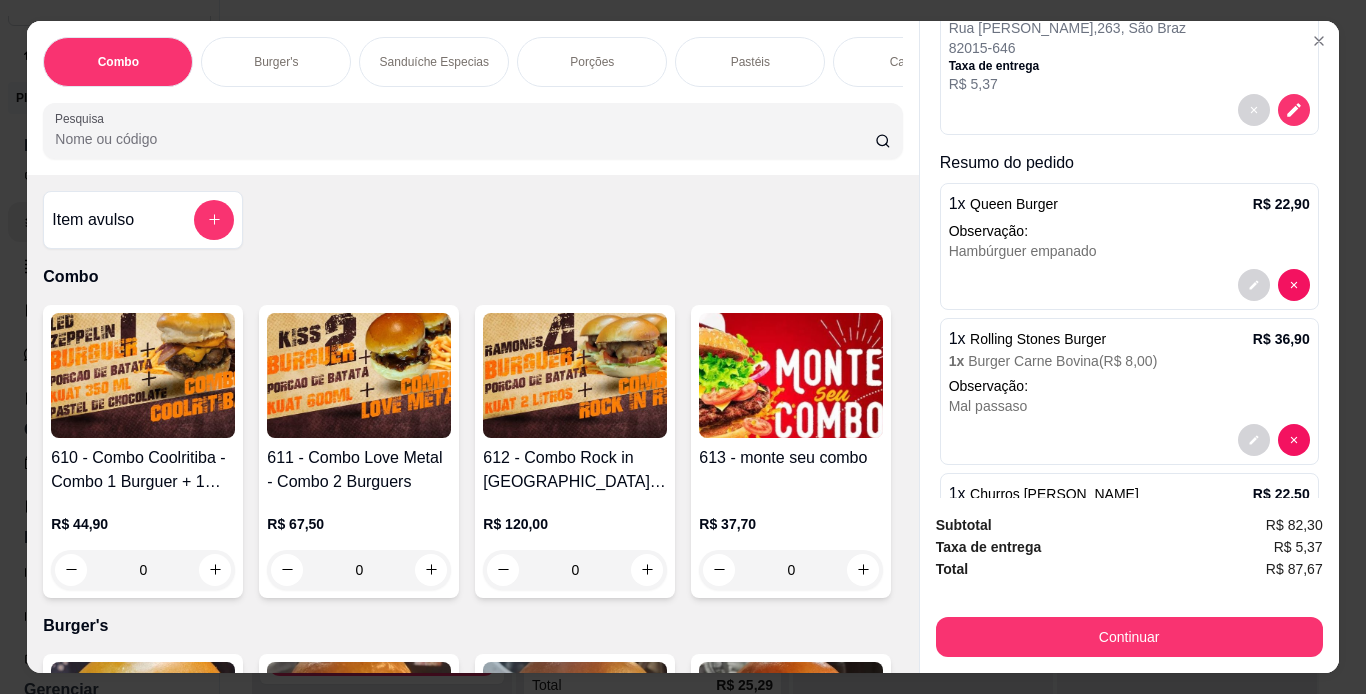 scroll, scrollTop: 304, scrollLeft: 0, axis: vertical 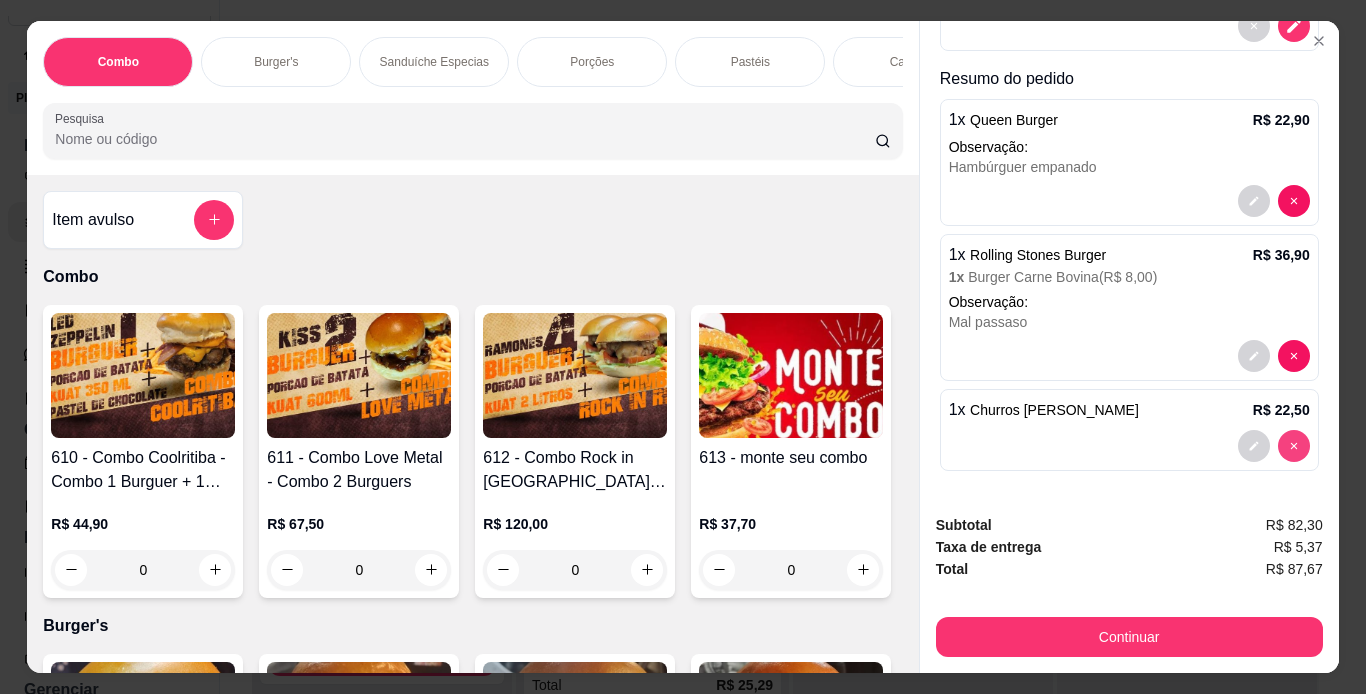 type on "0" 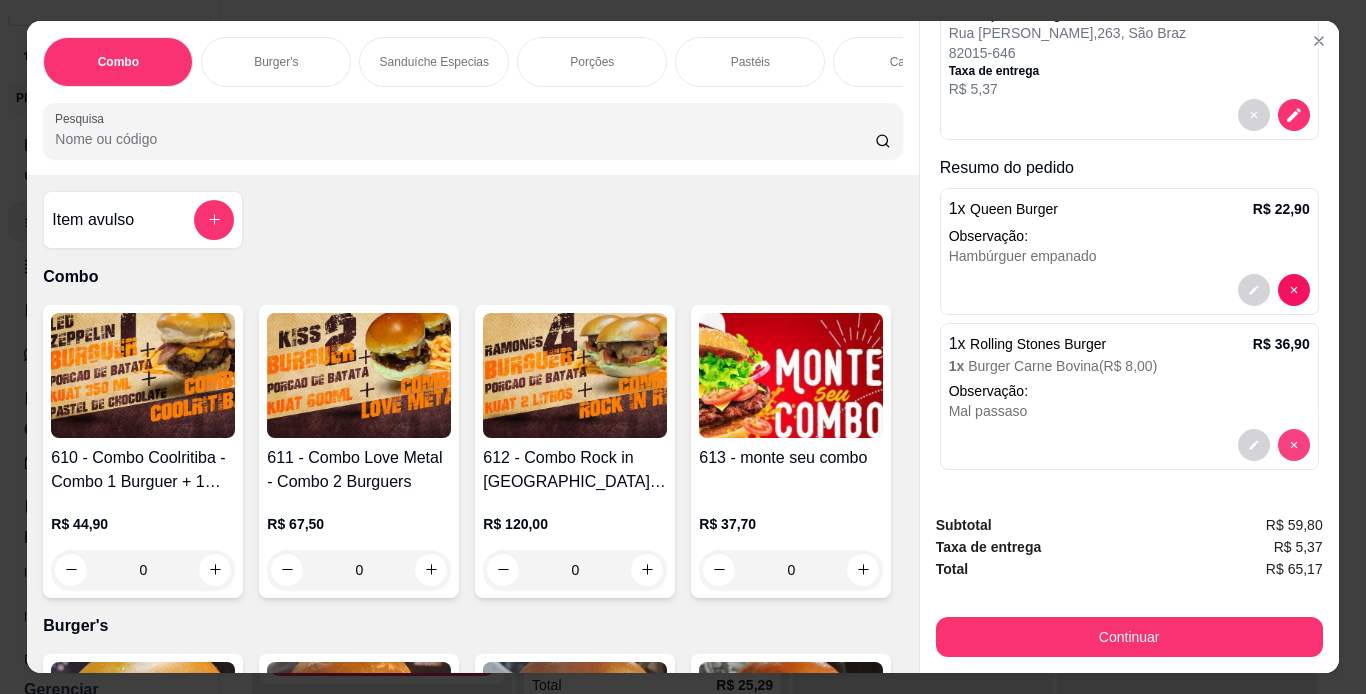 scroll, scrollTop: 215, scrollLeft: 0, axis: vertical 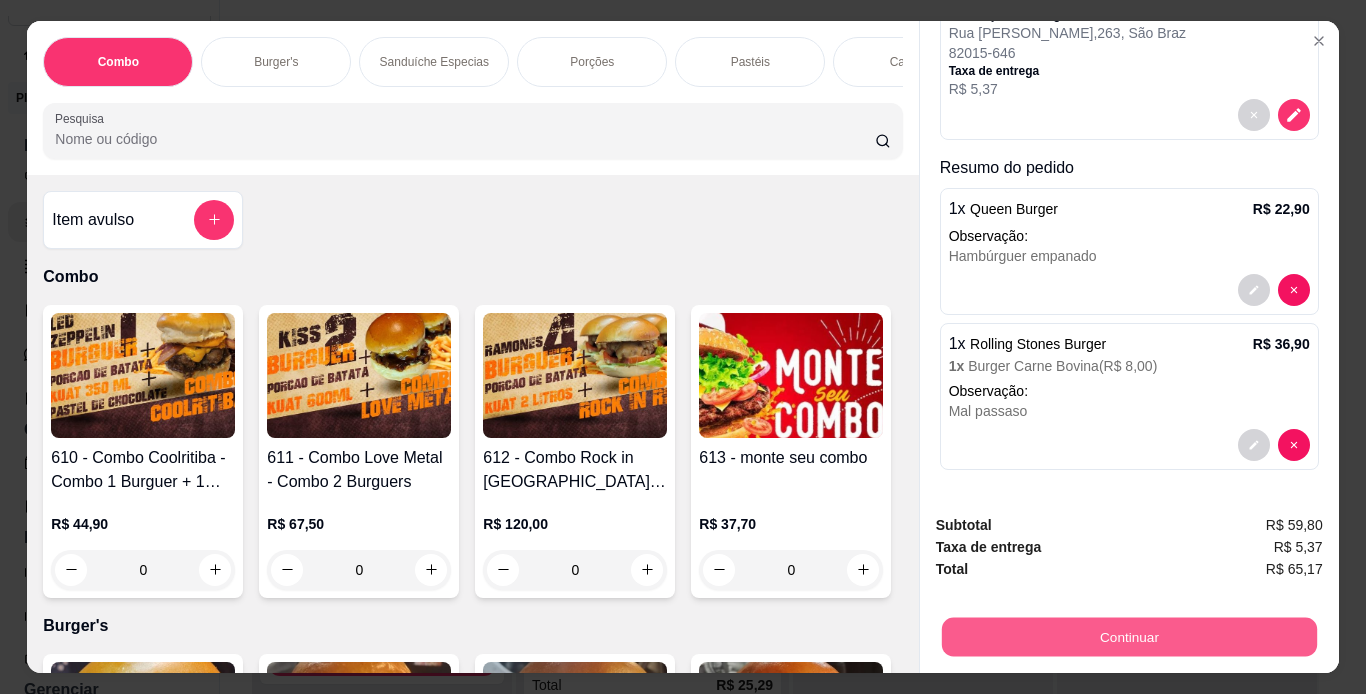 click on "Continuar" at bounding box center (1128, 637) 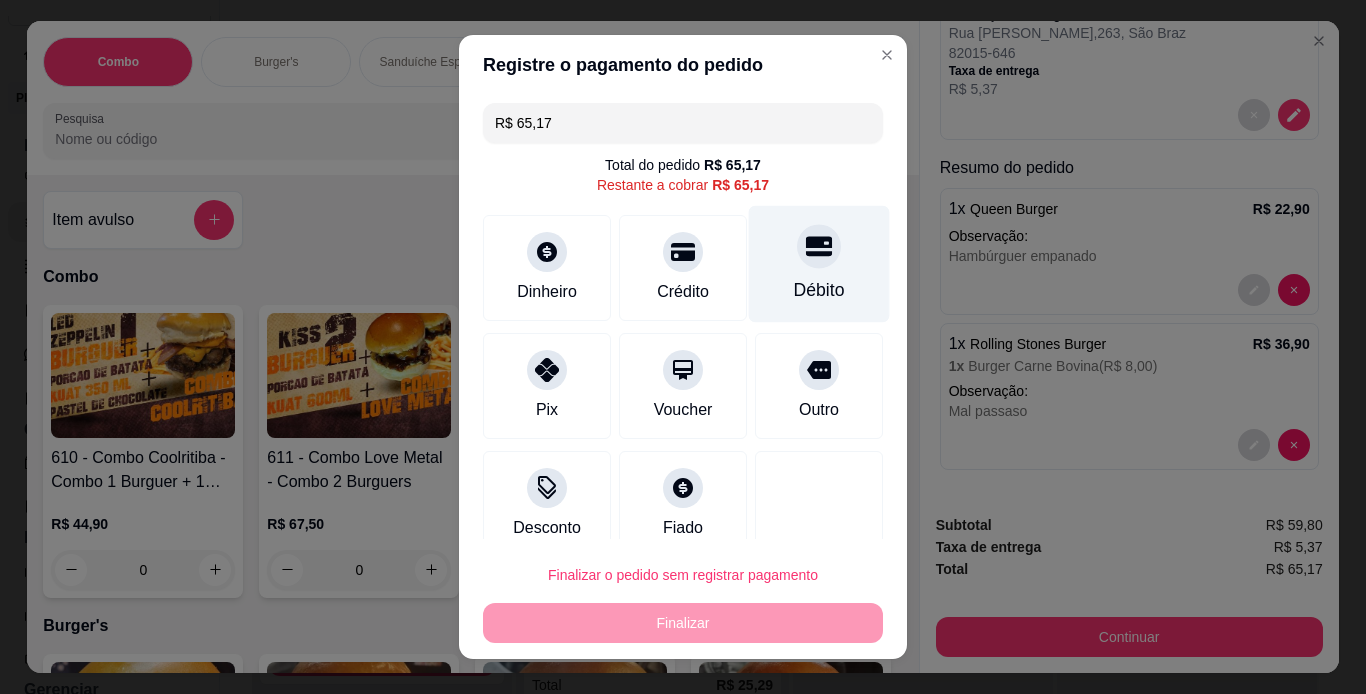 click 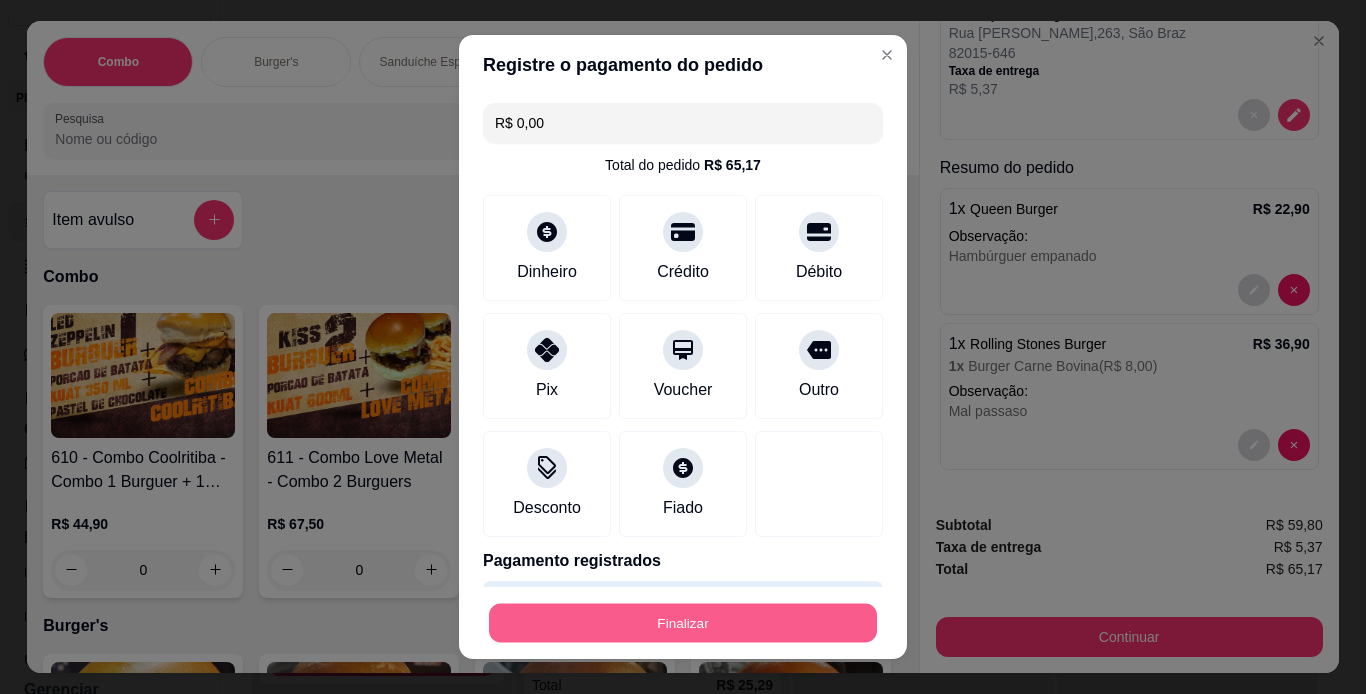 click on "Finalizar" at bounding box center [683, 623] 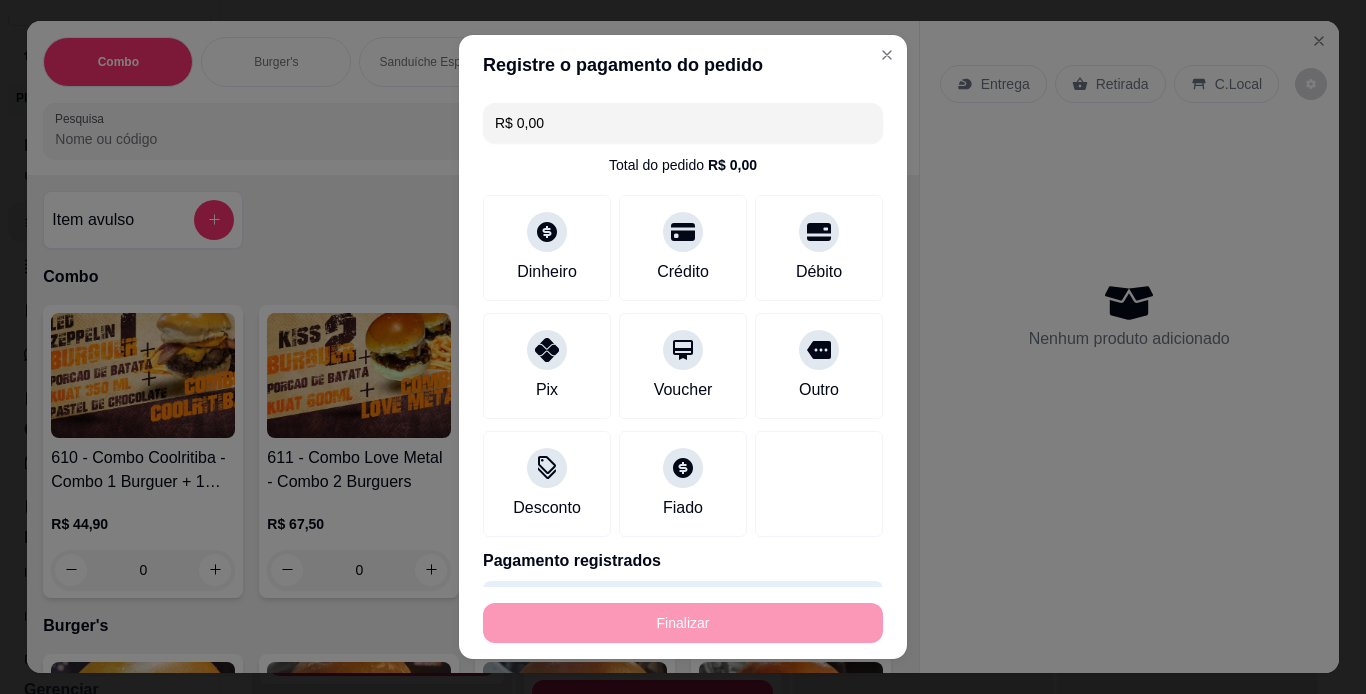 type on "-R$ 65,17" 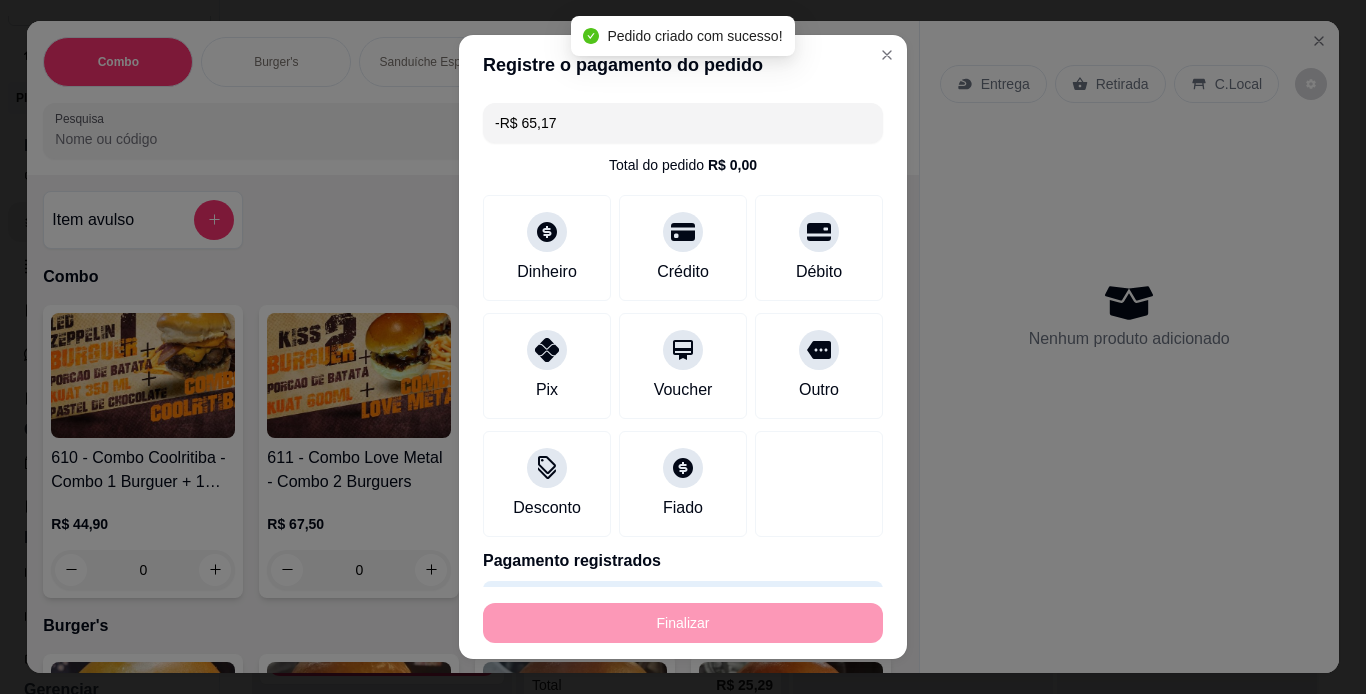 scroll, scrollTop: 0, scrollLeft: 0, axis: both 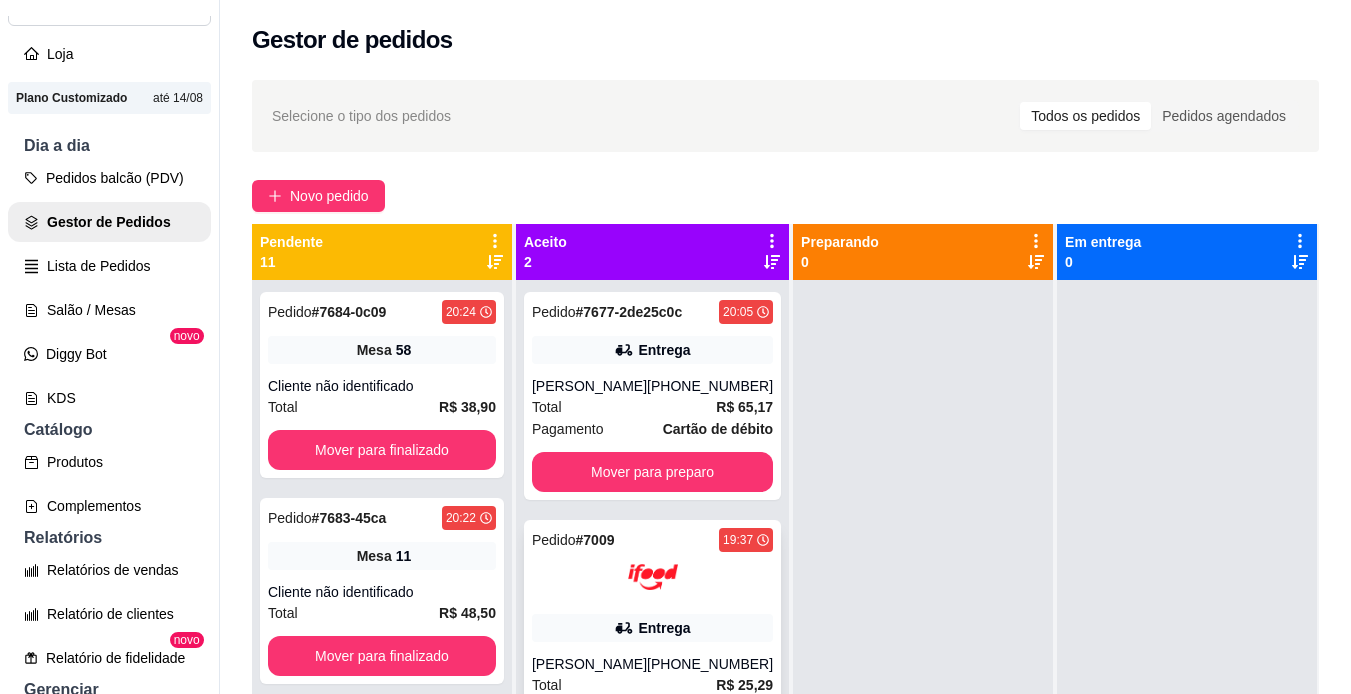 click at bounding box center [653, 577] 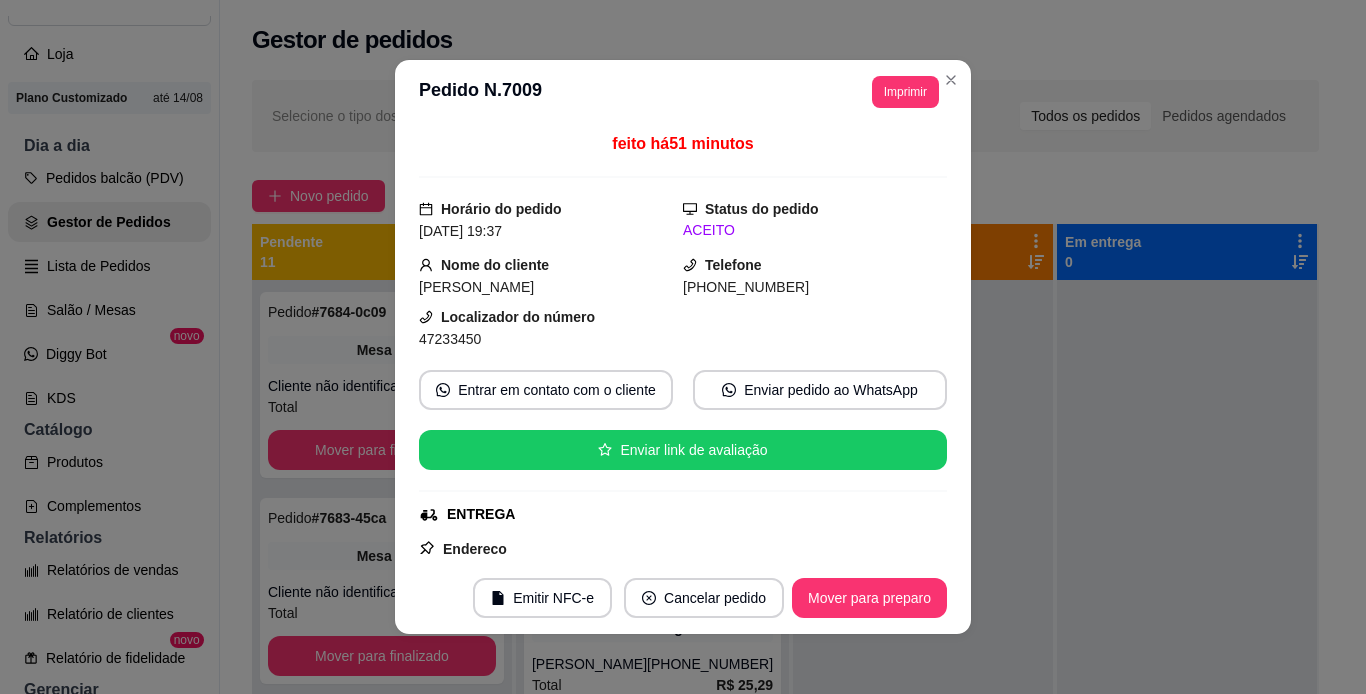 click on "ENTREGA" at bounding box center [681, 514] 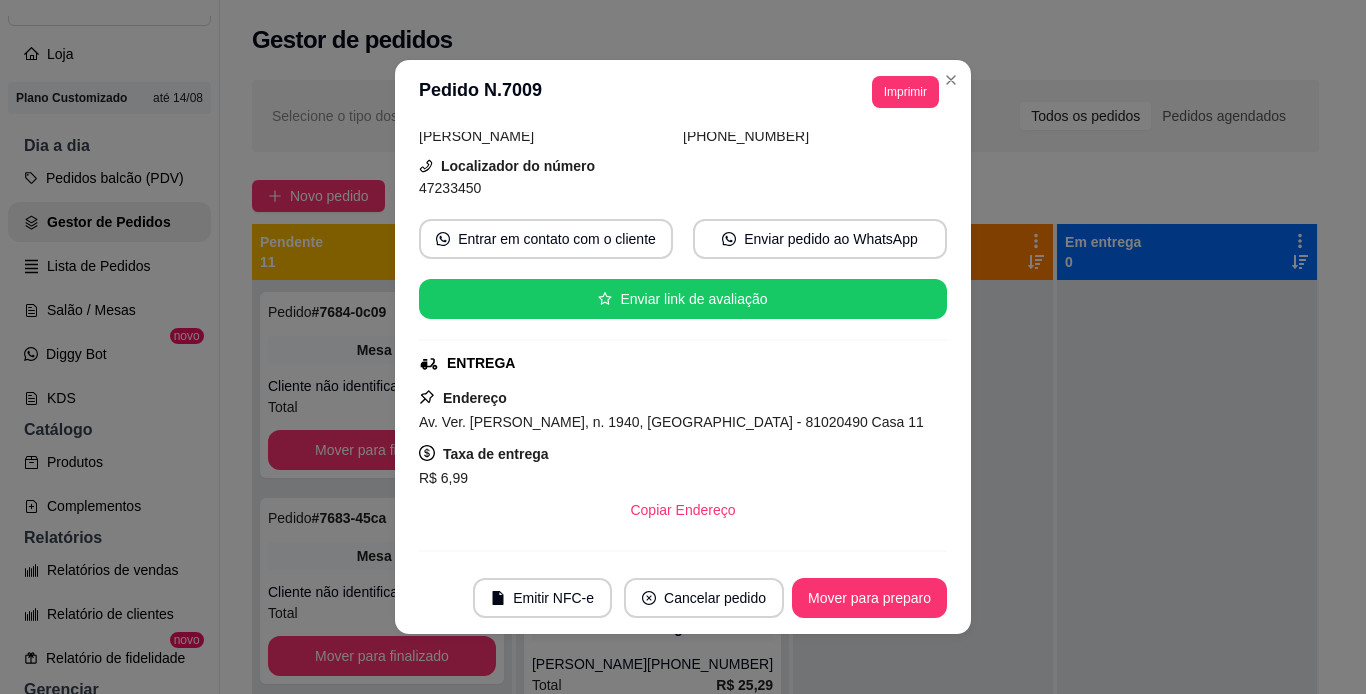scroll, scrollTop: 160, scrollLeft: 0, axis: vertical 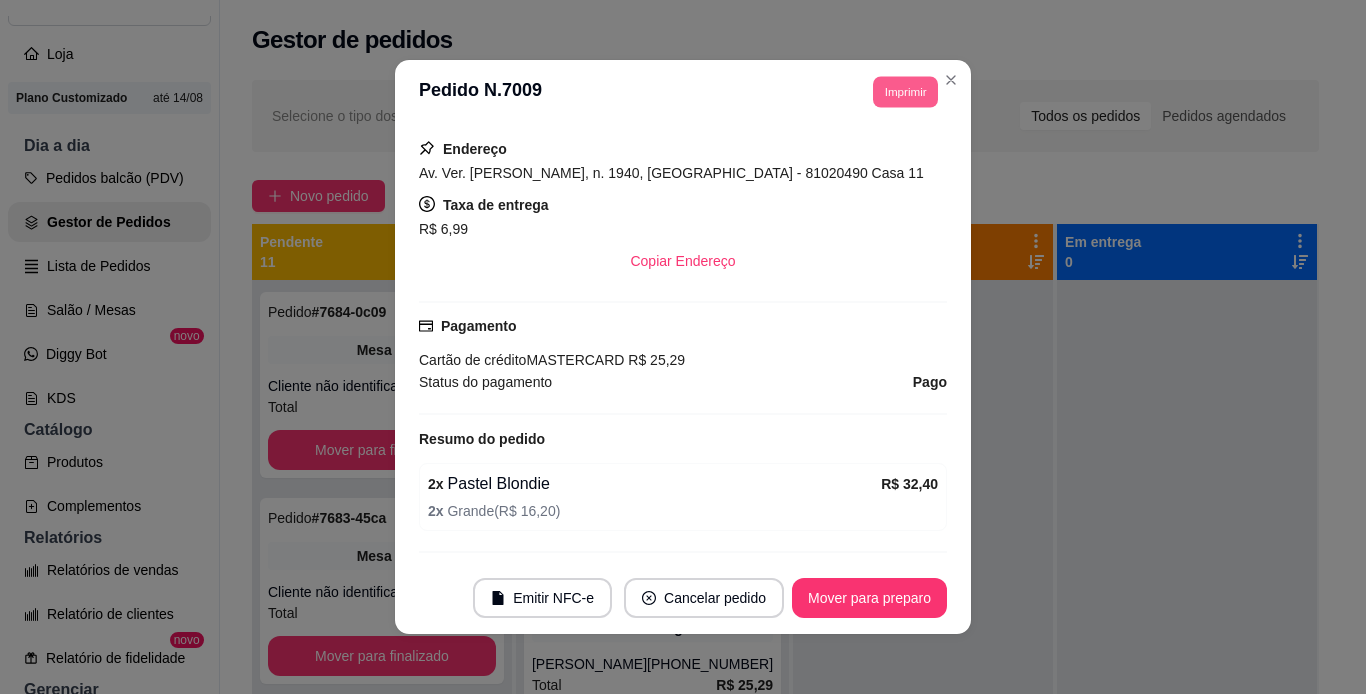 click on "Imprimir" at bounding box center (905, 91) 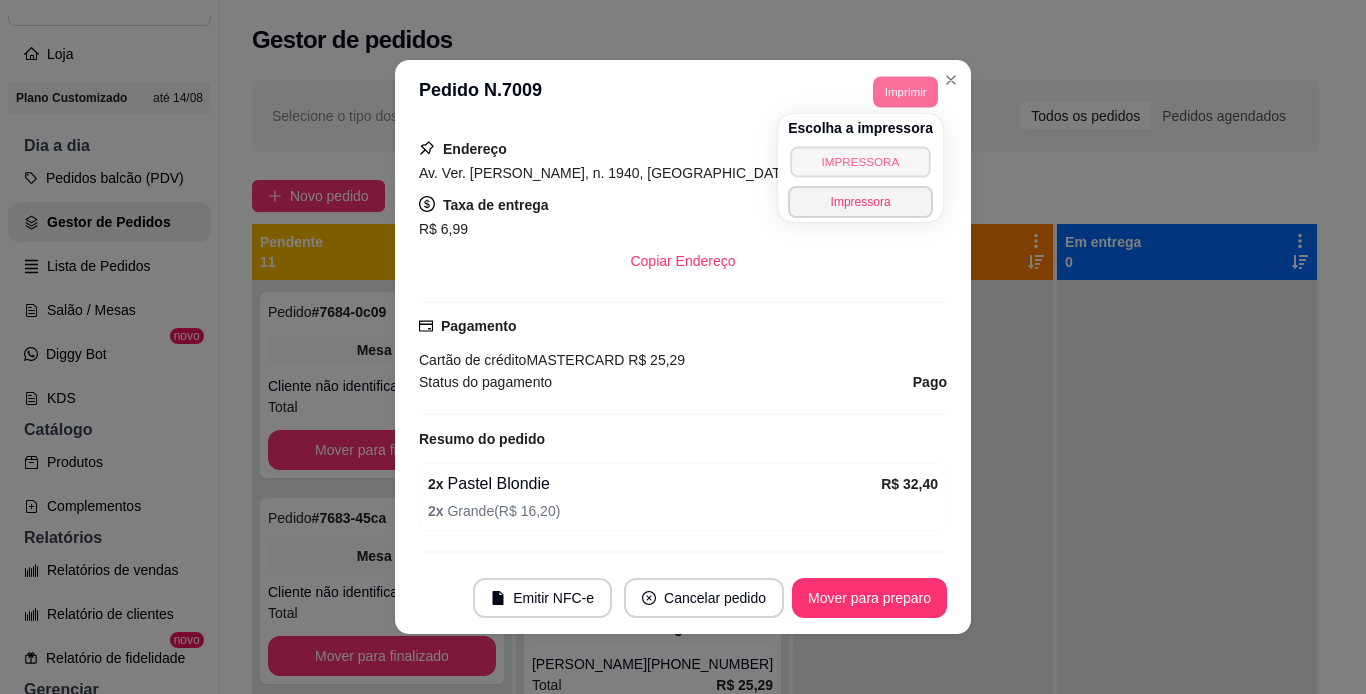 click on "IMPRESSORA" at bounding box center (860, 161) 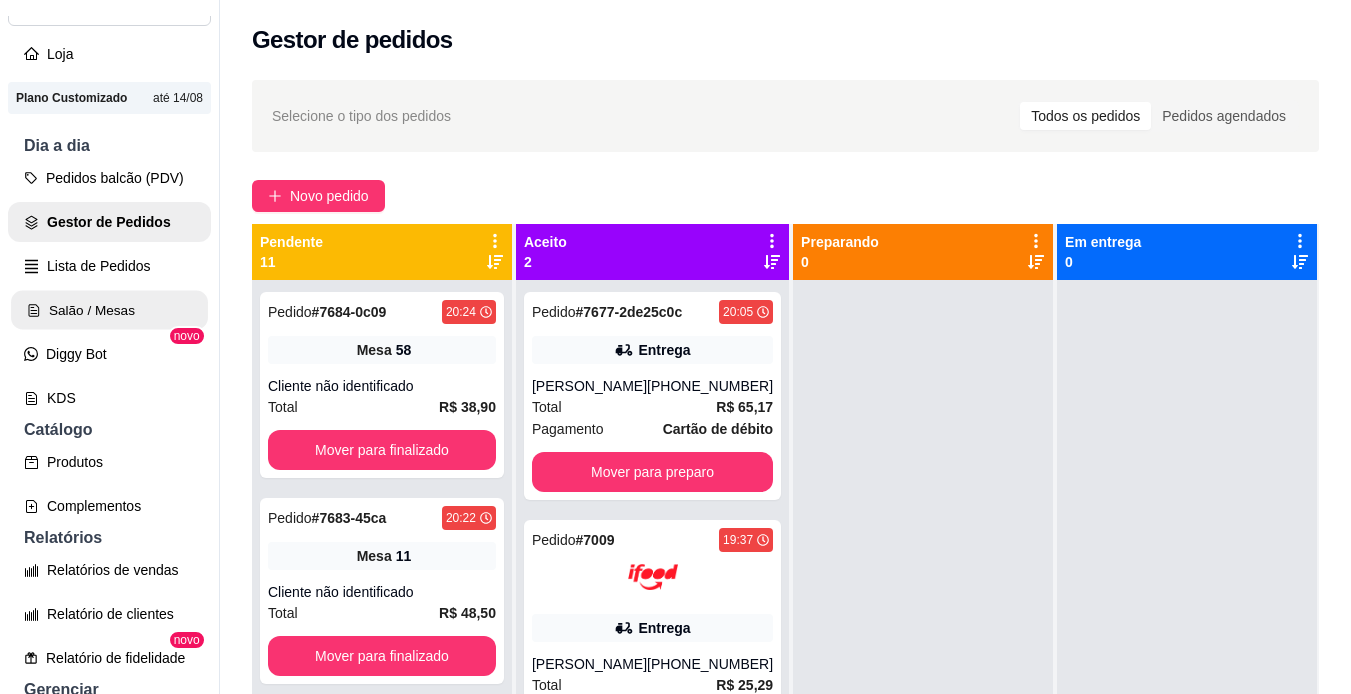 click on "Salão / Mesas" at bounding box center (109, 310) 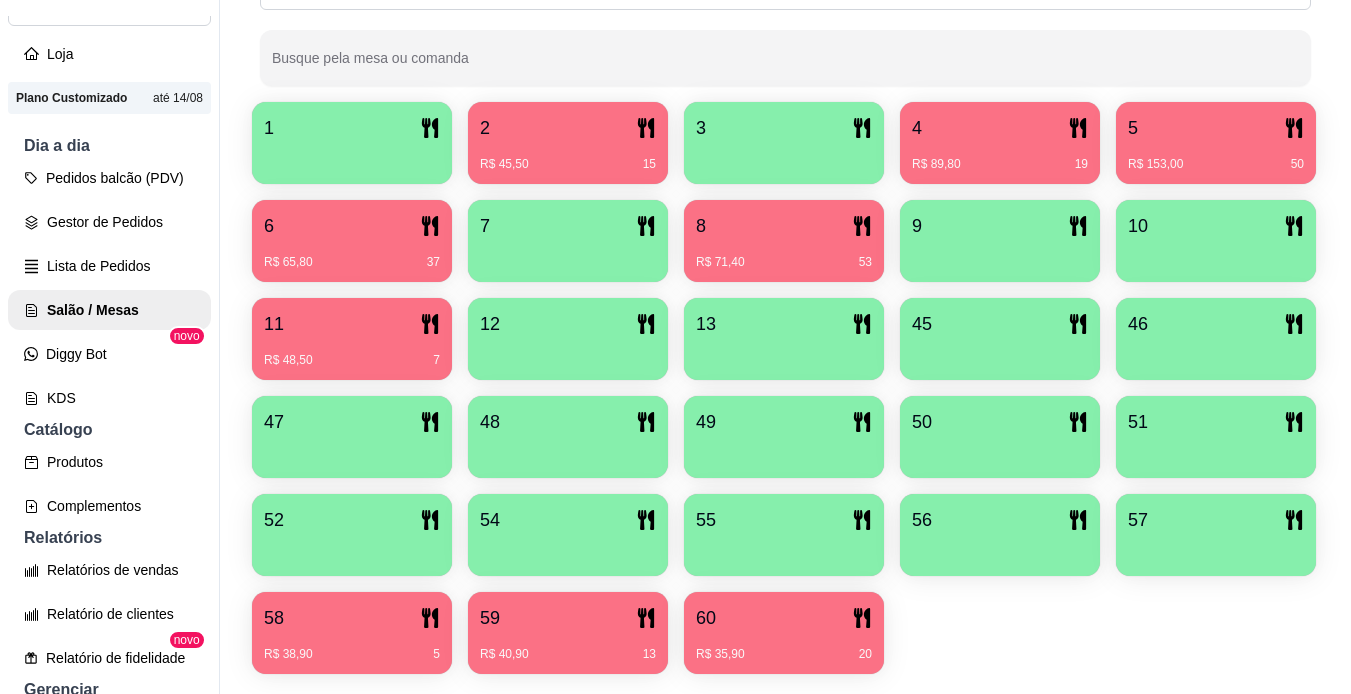 scroll, scrollTop: 389, scrollLeft: 0, axis: vertical 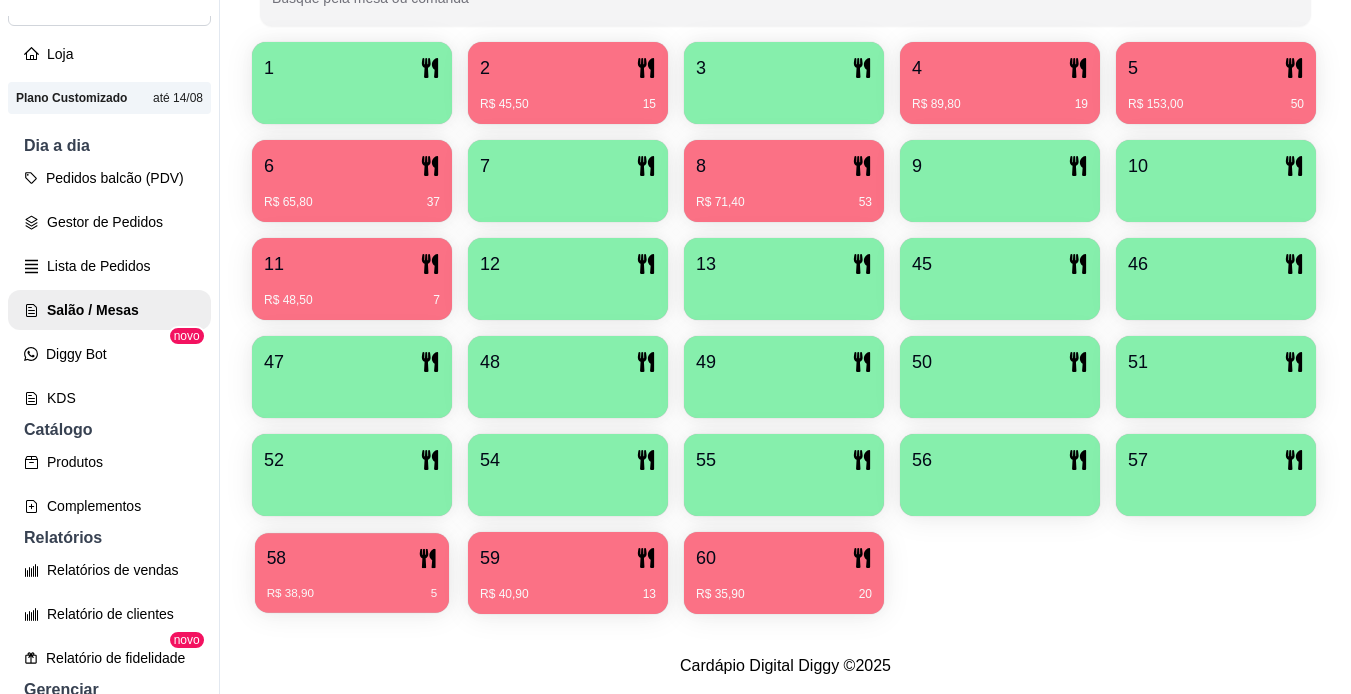 click on "58" at bounding box center [352, 558] 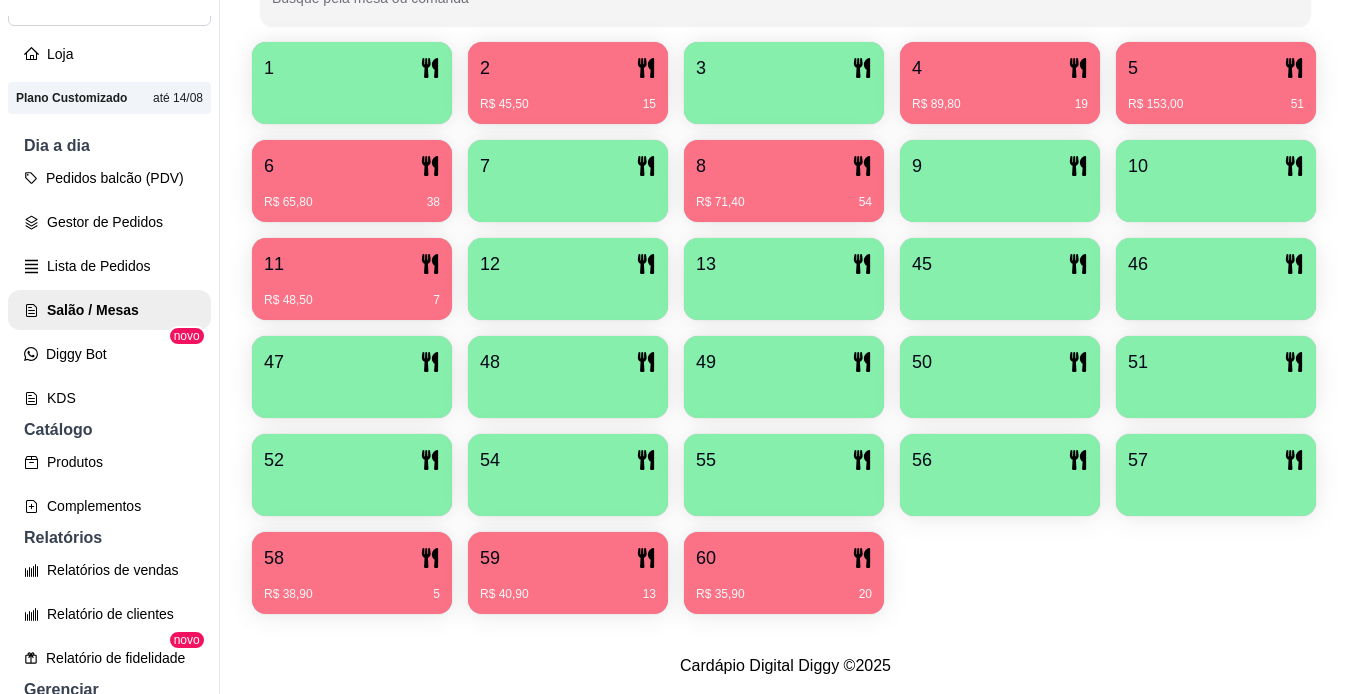 click on "59" at bounding box center (568, 558) 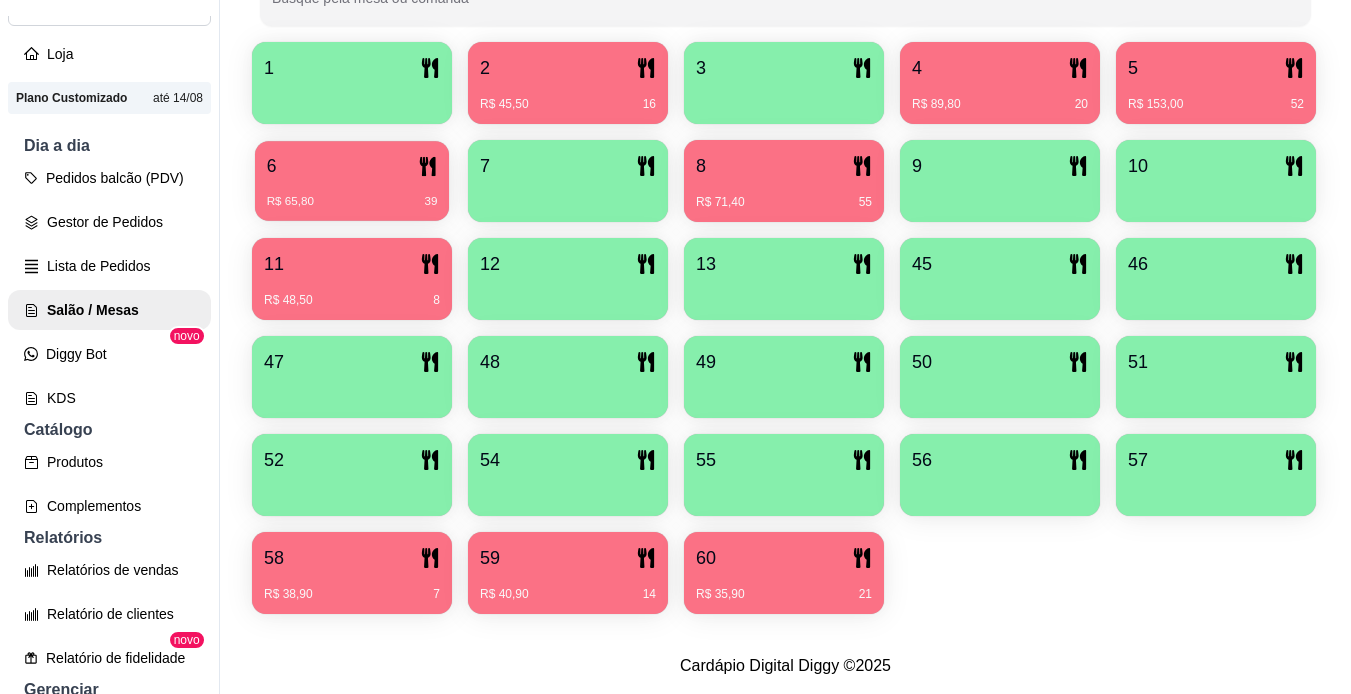click on "6" at bounding box center [352, 166] 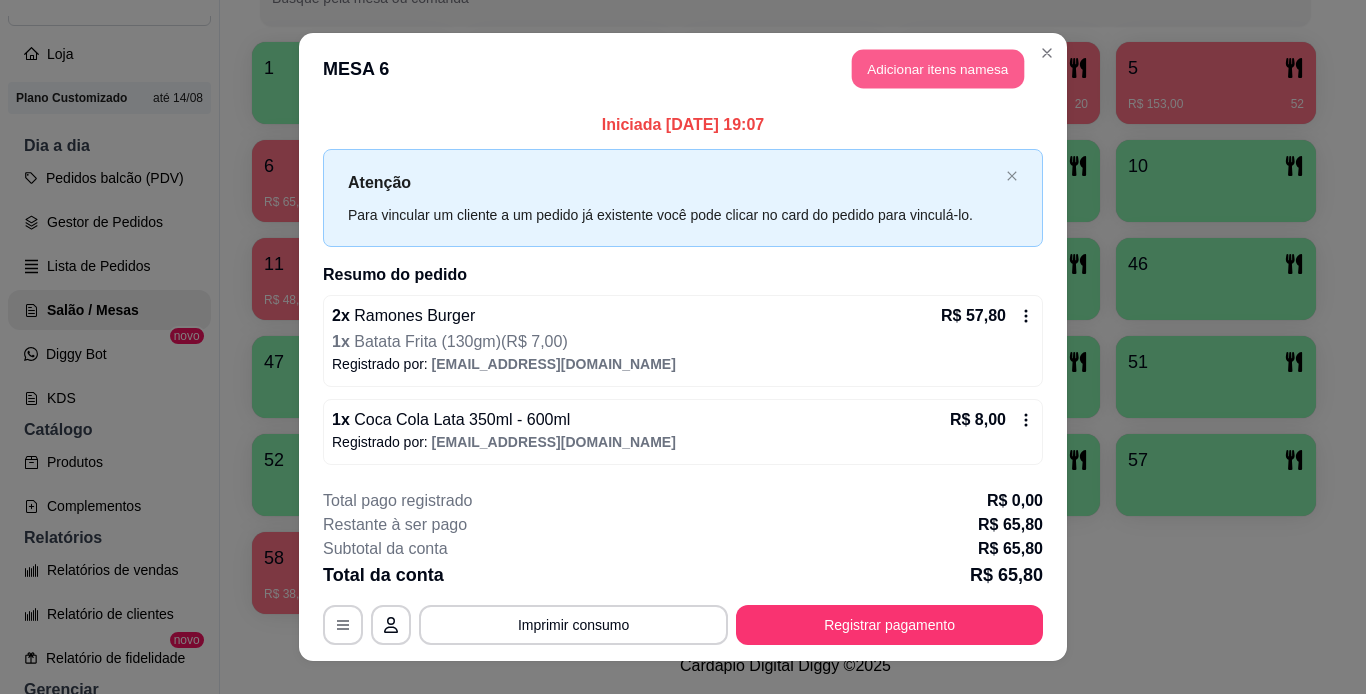 click on "Adicionar itens na  mesa" at bounding box center (938, 69) 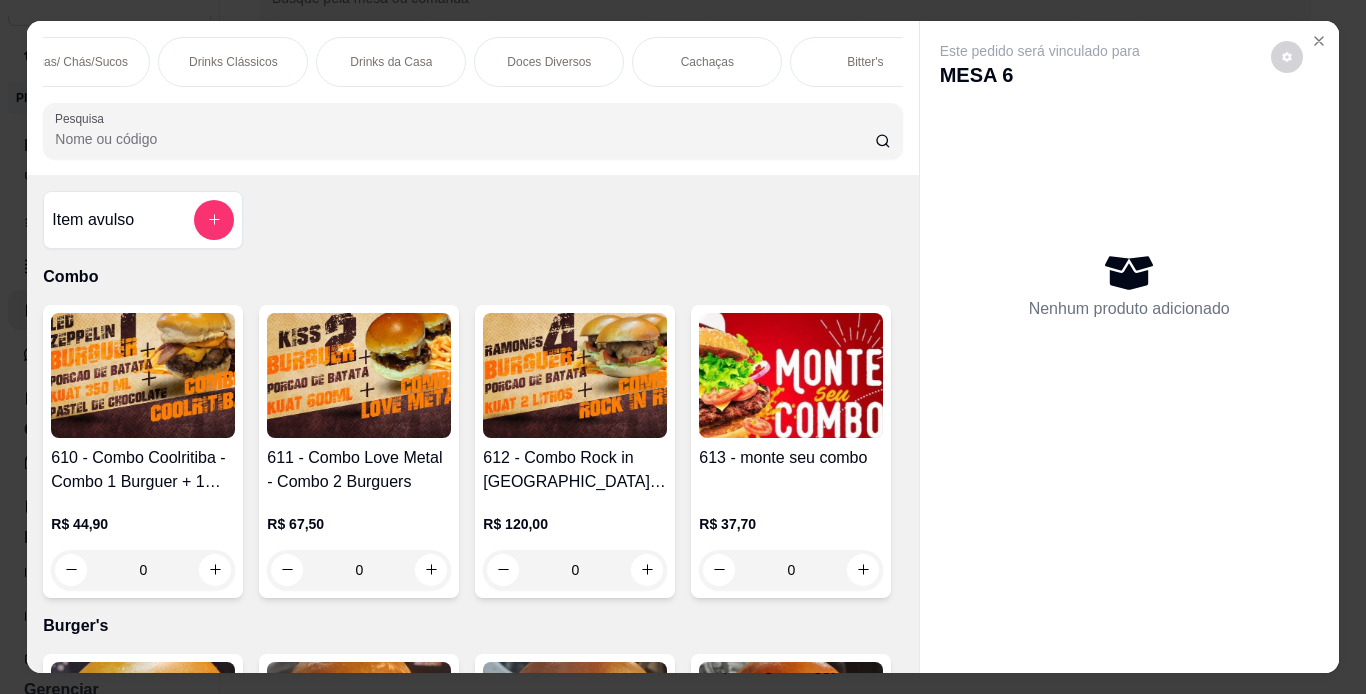 scroll, scrollTop: 0, scrollLeft: 3007, axis: horizontal 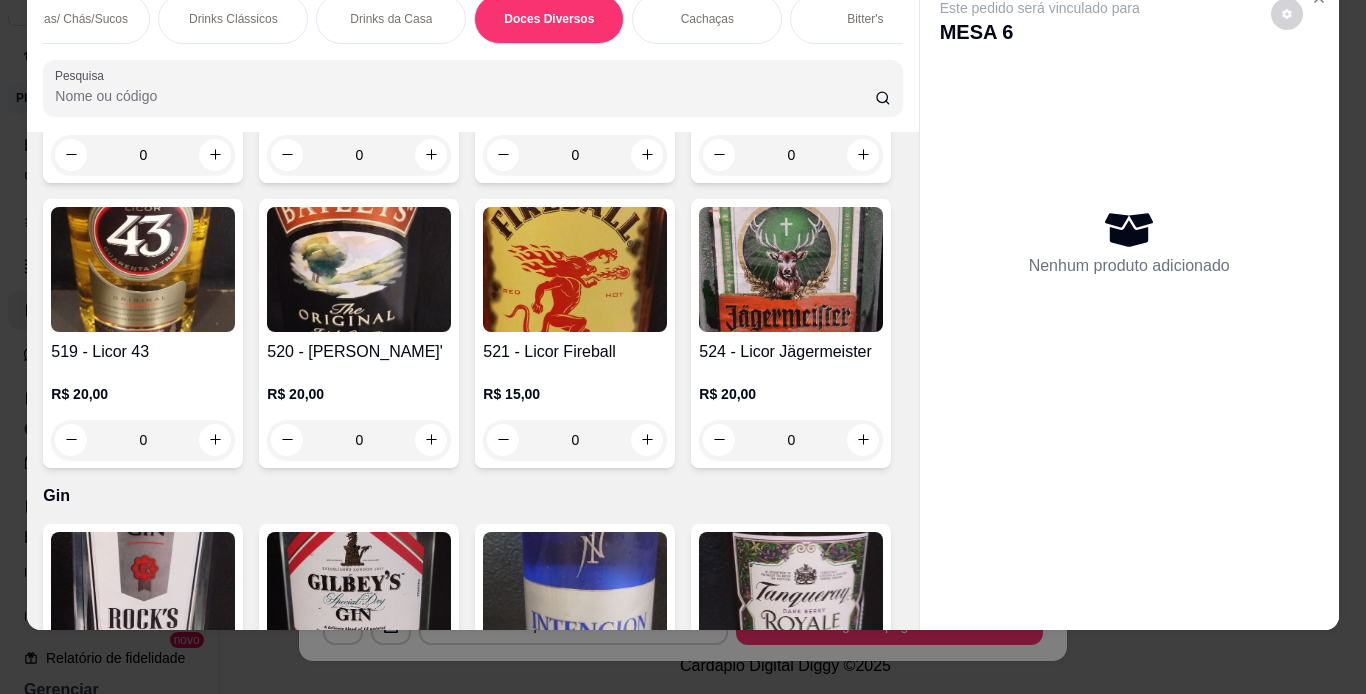 click at bounding box center [359, -1990] 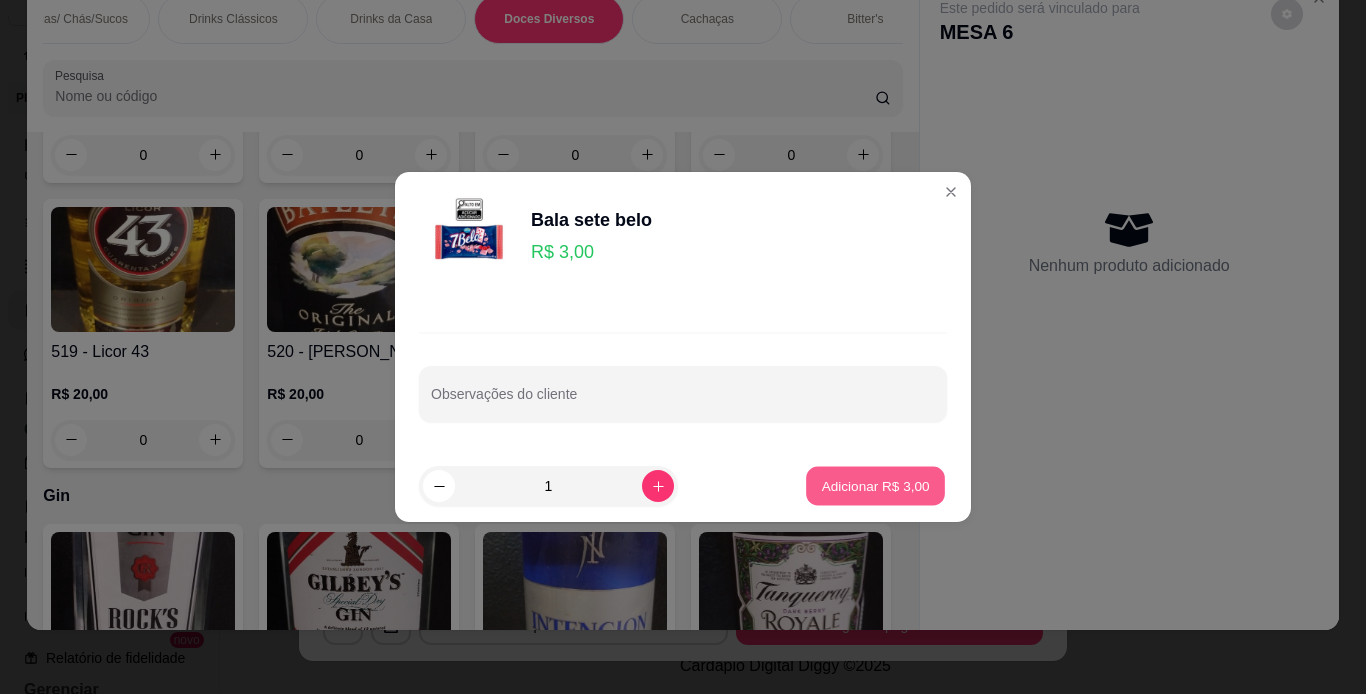 click on "Adicionar   R$ 3,00" at bounding box center [875, 485] 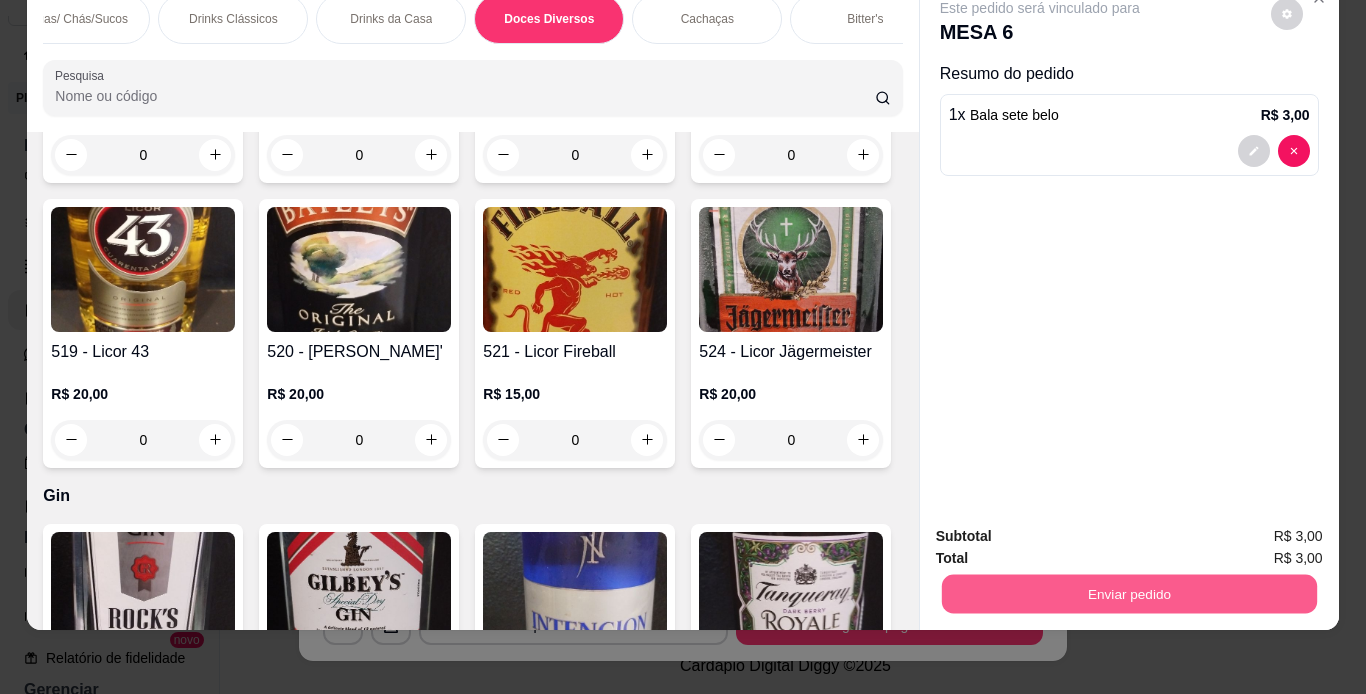 click on "Enviar pedido" at bounding box center (1128, 594) 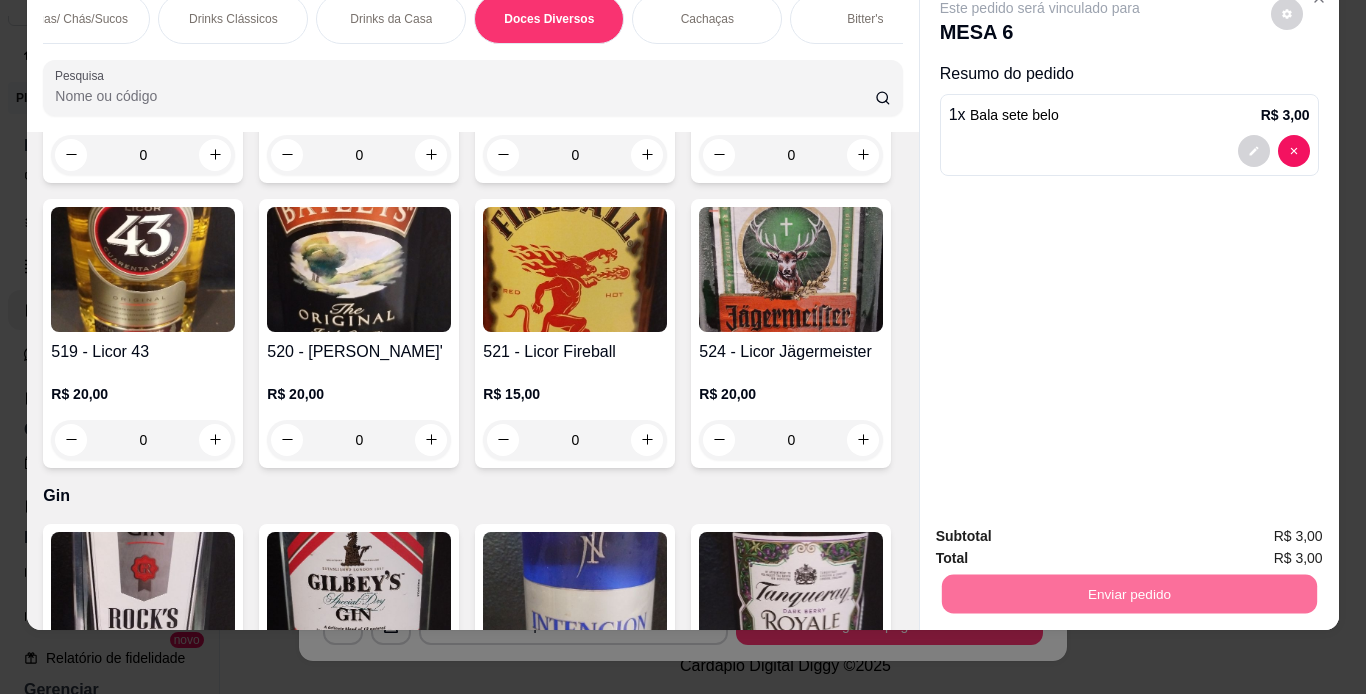 click on "Não registrar e enviar pedido" at bounding box center (1063, 529) 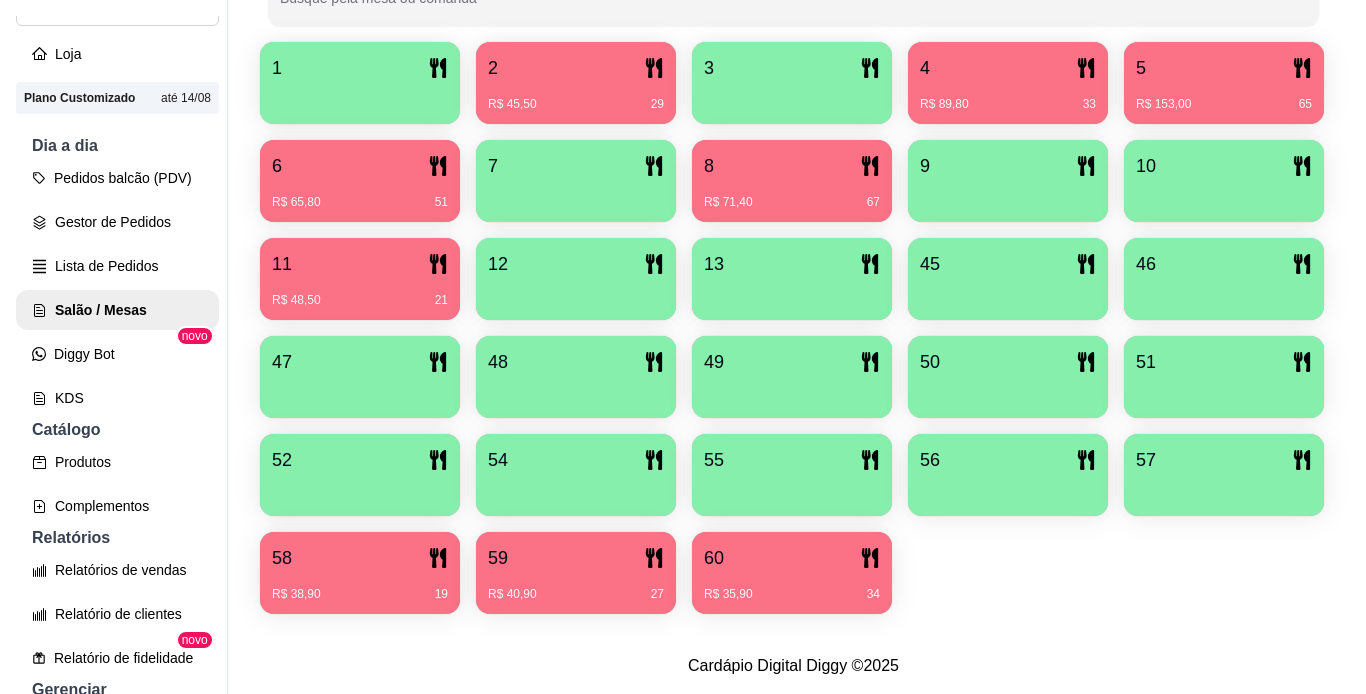 scroll, scrollTop: 410, scrollLeft: 0, axis: vertical 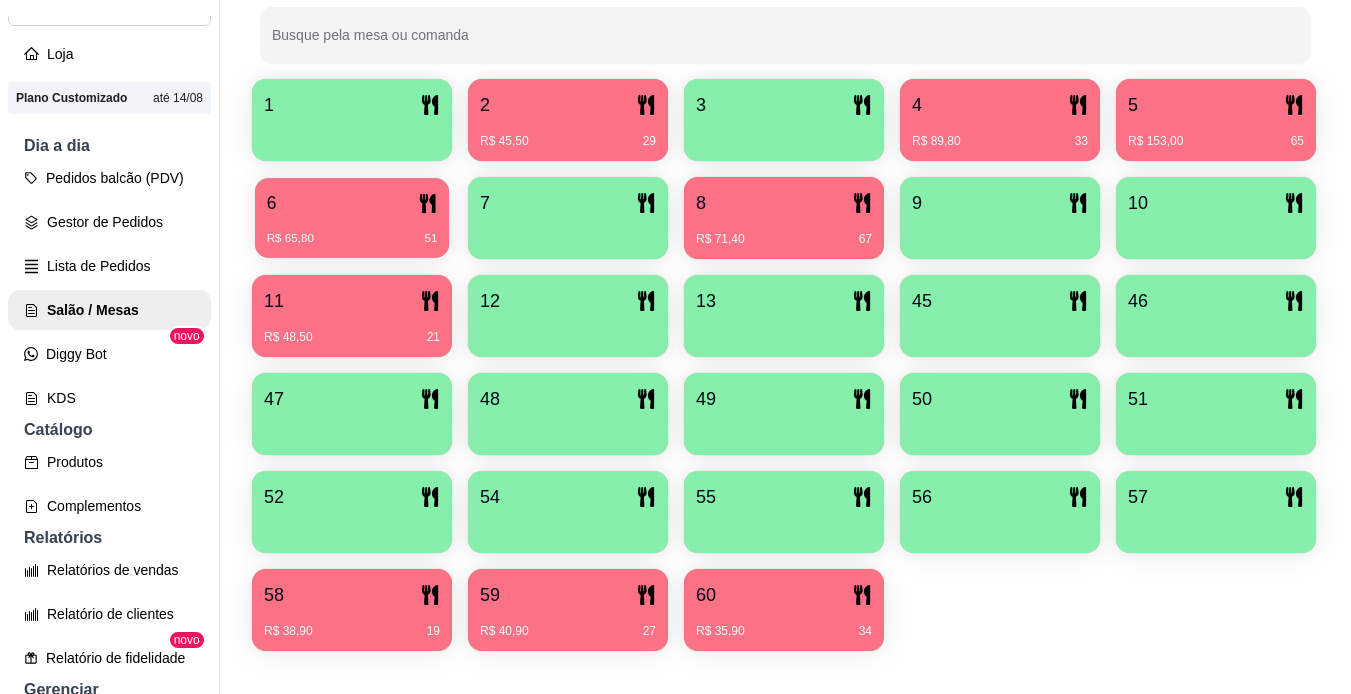click on "R$ 65,80 51" at bounding box center [352, 239] 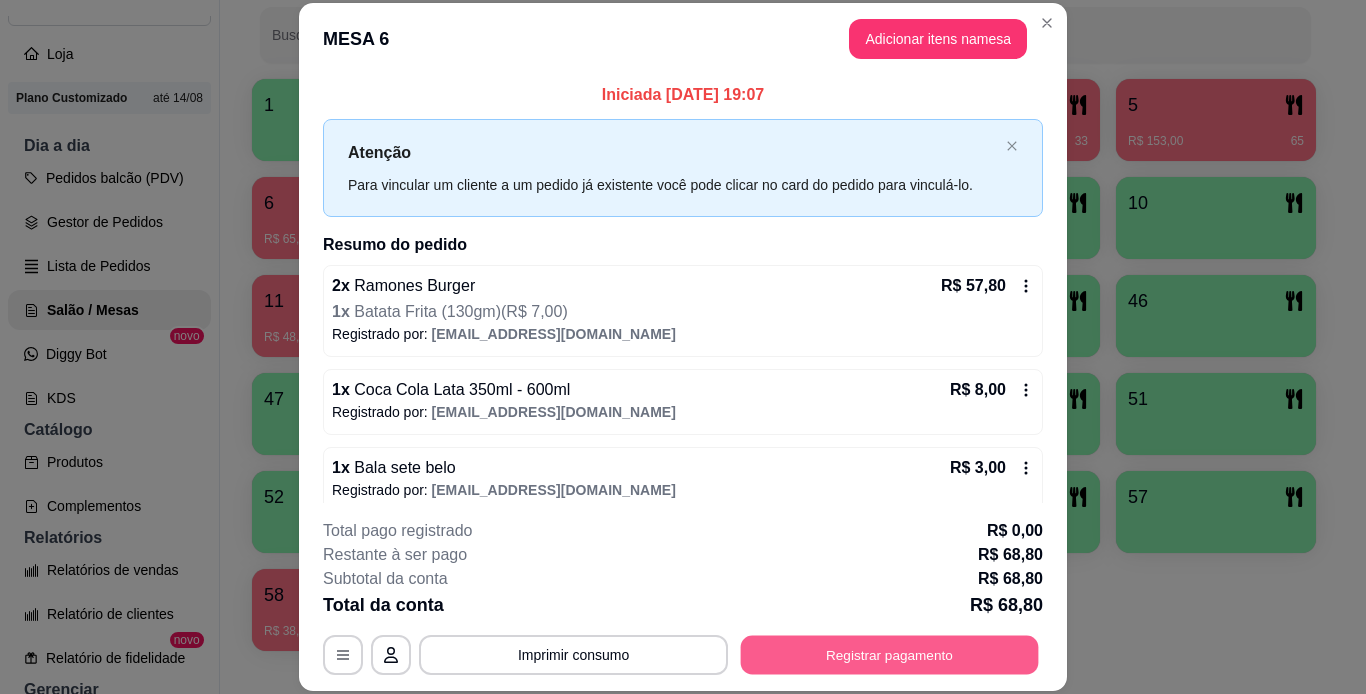 click on "Registrar pagamento" at bounding box center (890, 654) 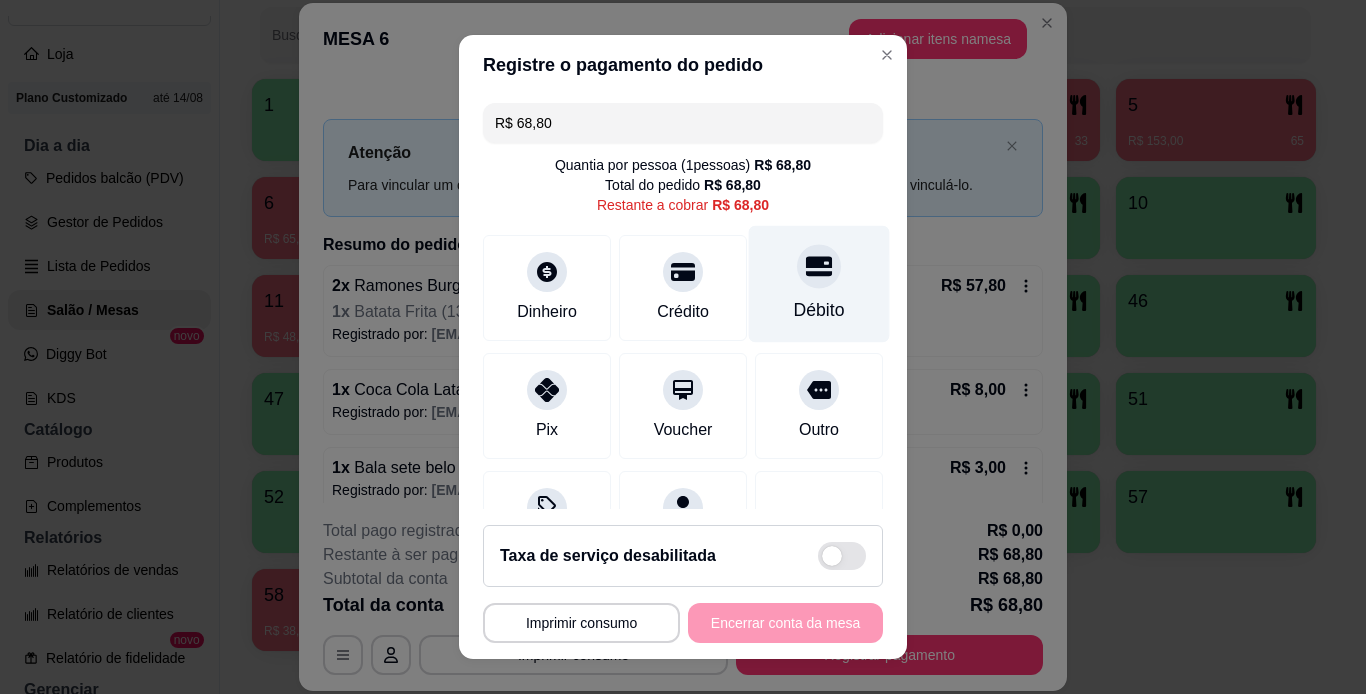 click 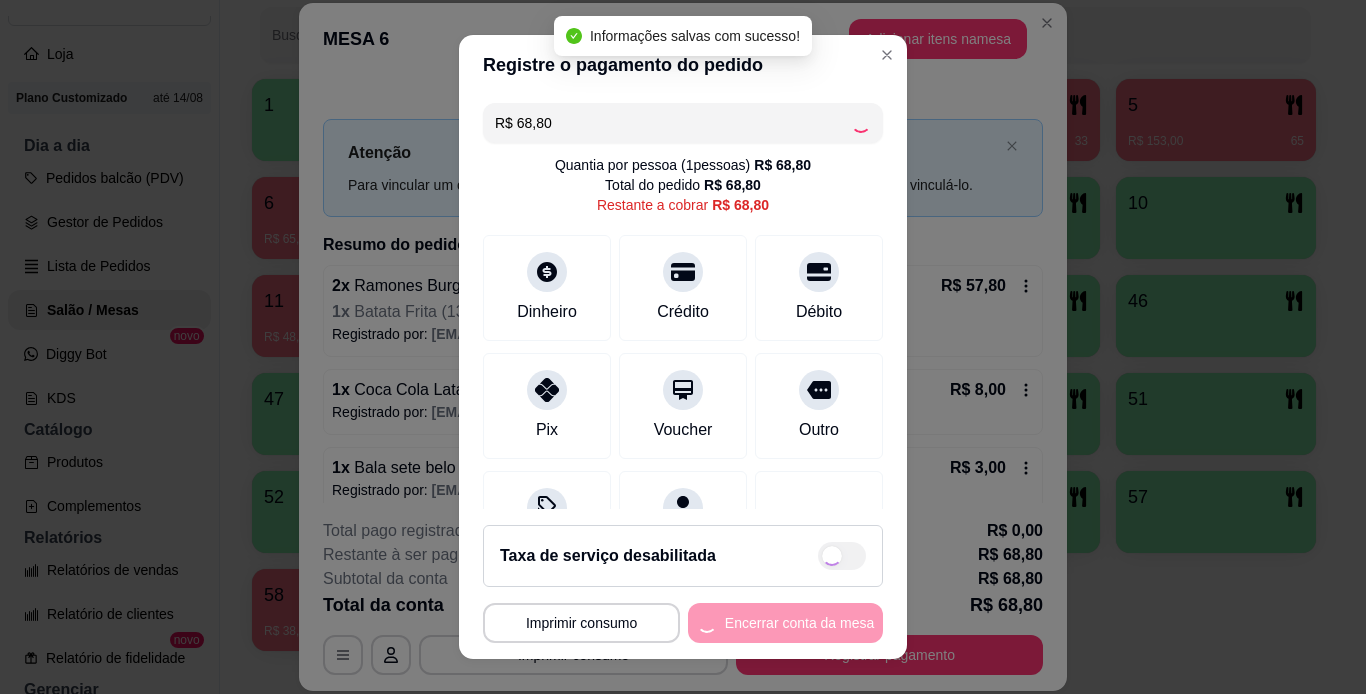 click on "**********" at bounding box center [683, 623] 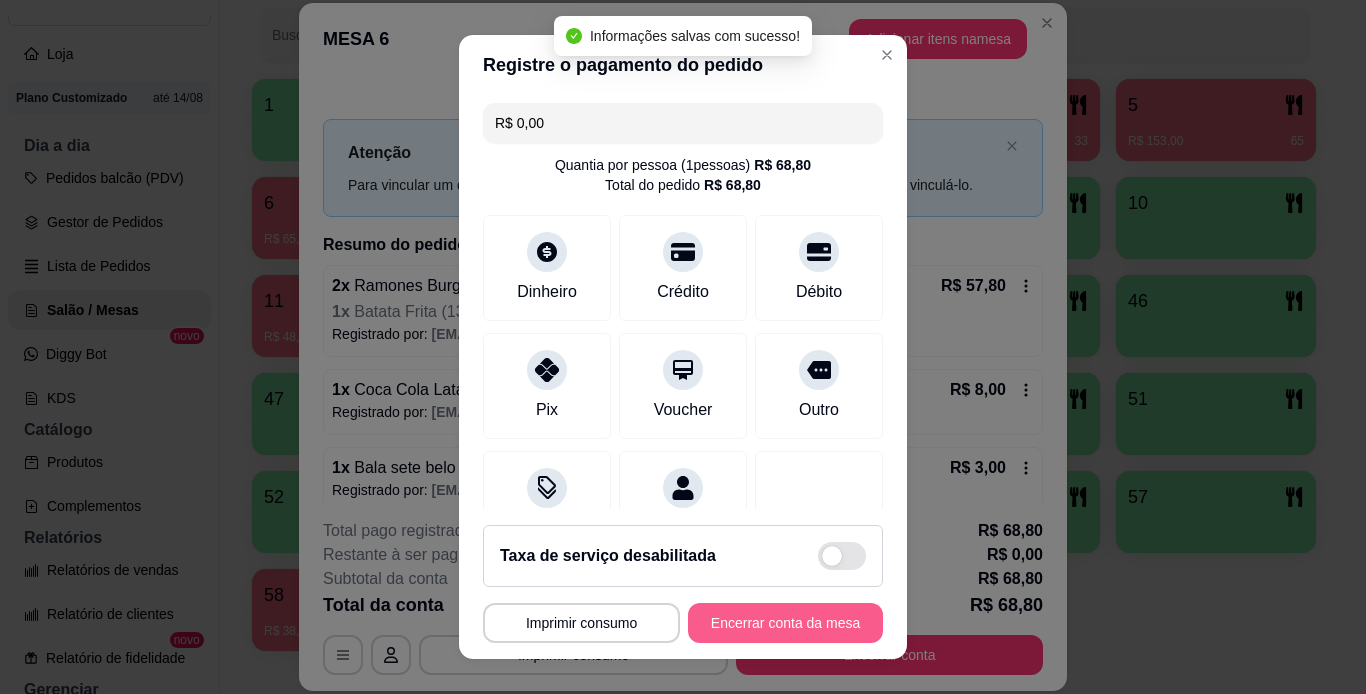 click on "Encerrar conta da mesa" at bounding box center (785, 623) 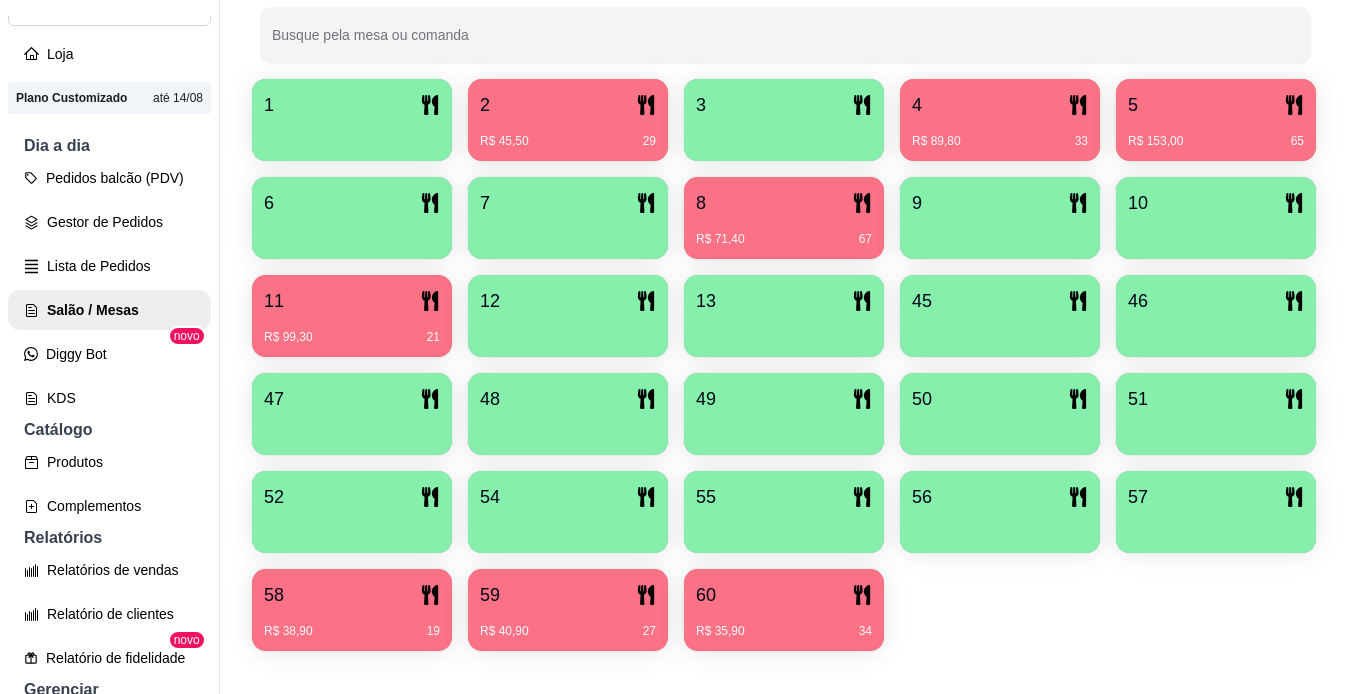 click on "R$ 71,40 67" at bounding box center (784, 232) 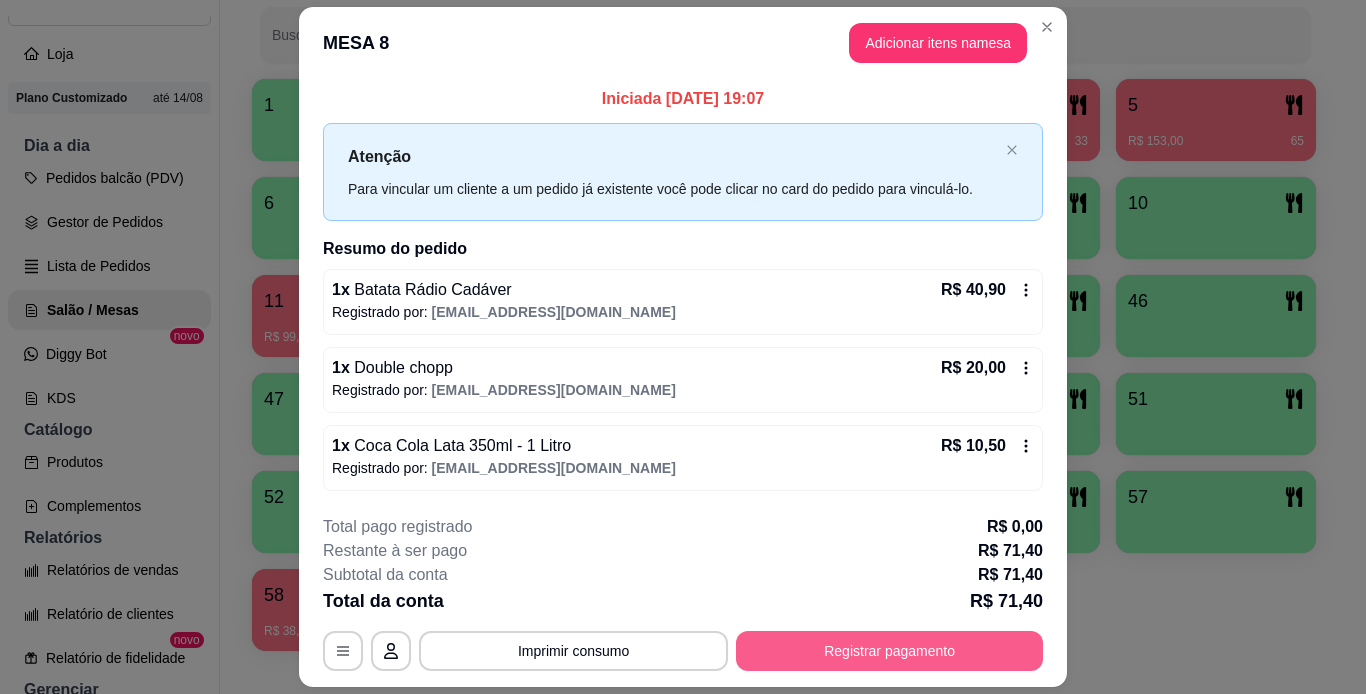 click on "Registrar pagamento" at bounding box center (889, 651) 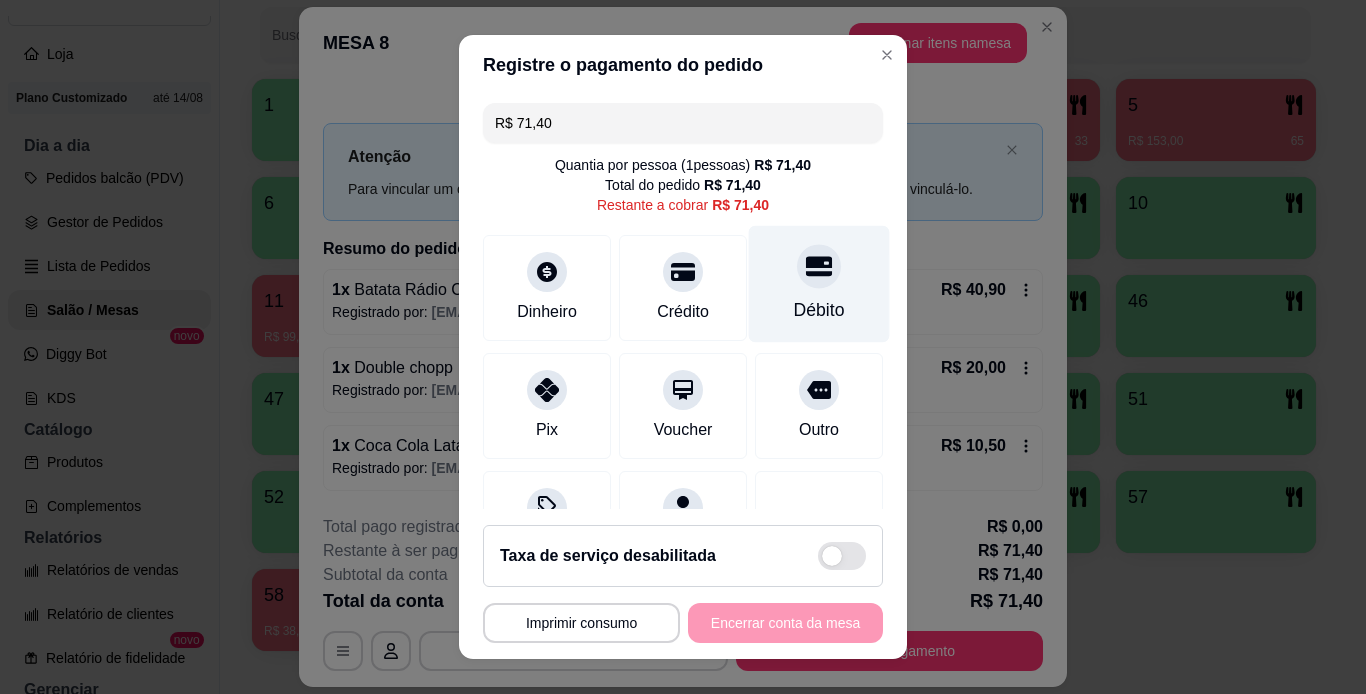 click 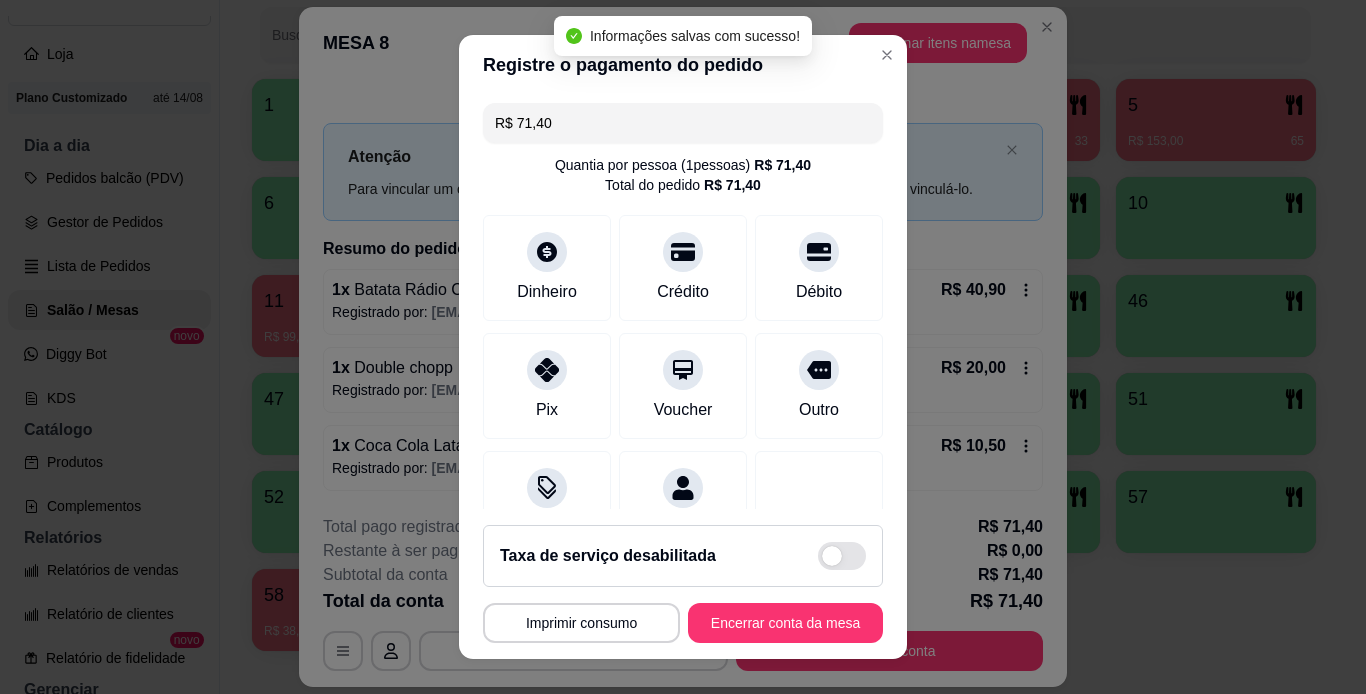 type on "R$ 0,00" 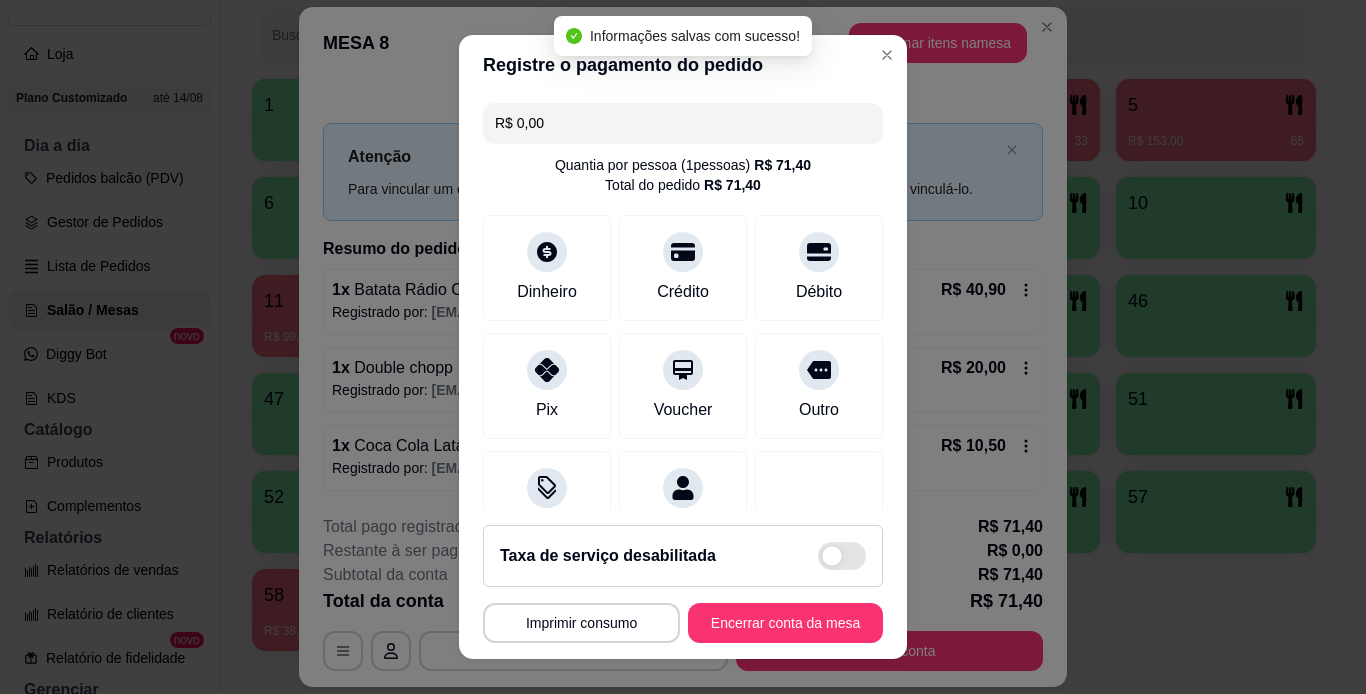 click on "Encerrar conta da mesa" at bounding box center [785, 623] 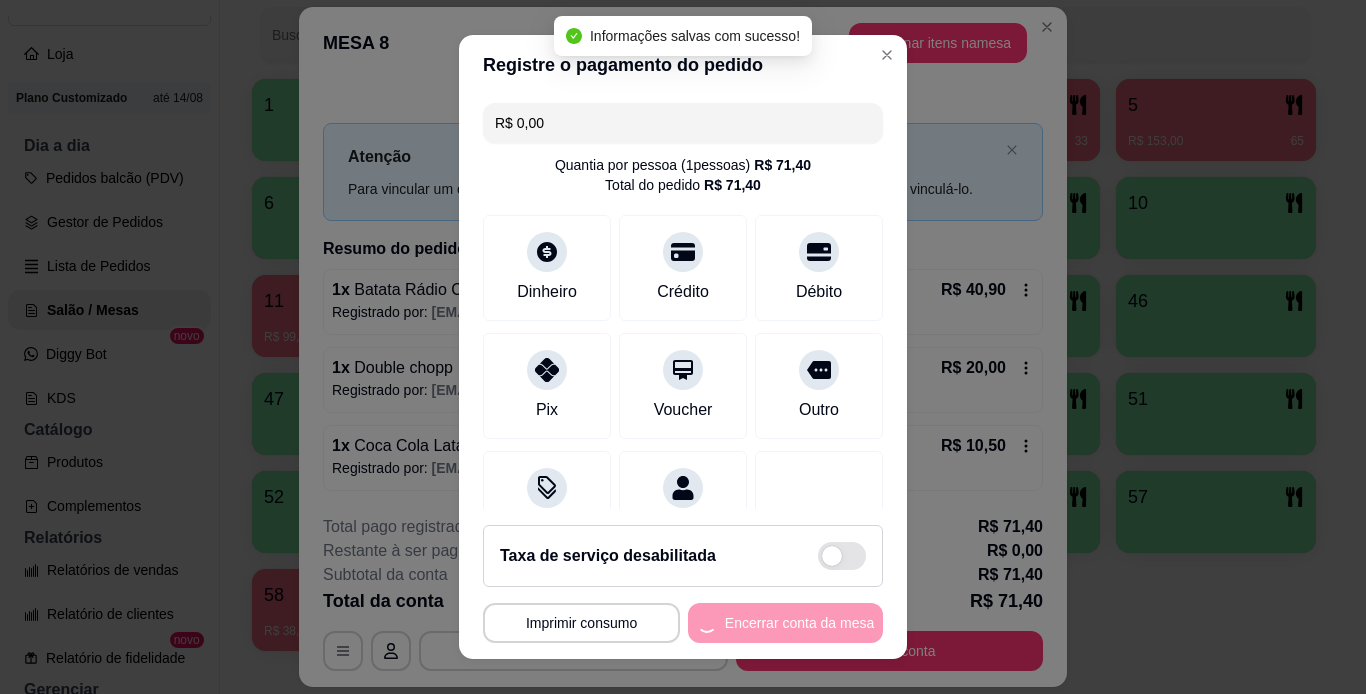click on "**********" at bounding box center (683, 623) 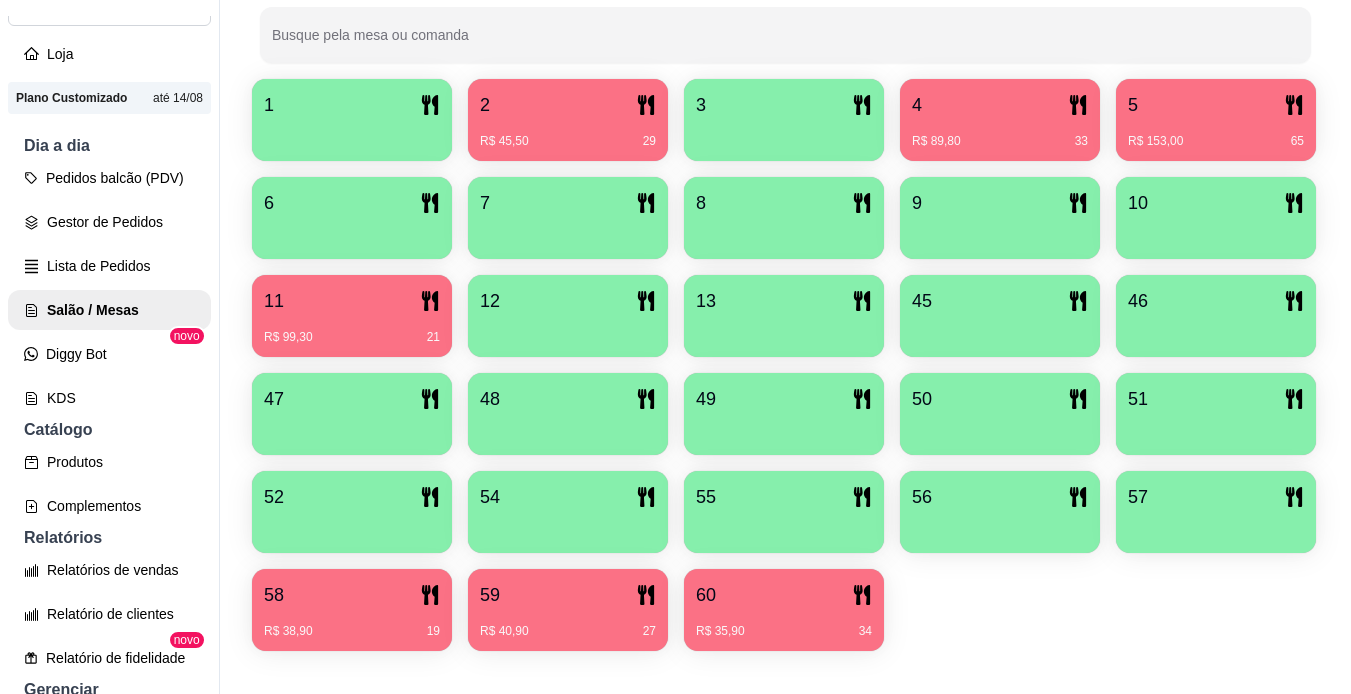 click on "R$ 153,00 65" at bounding box center (1216, 134) 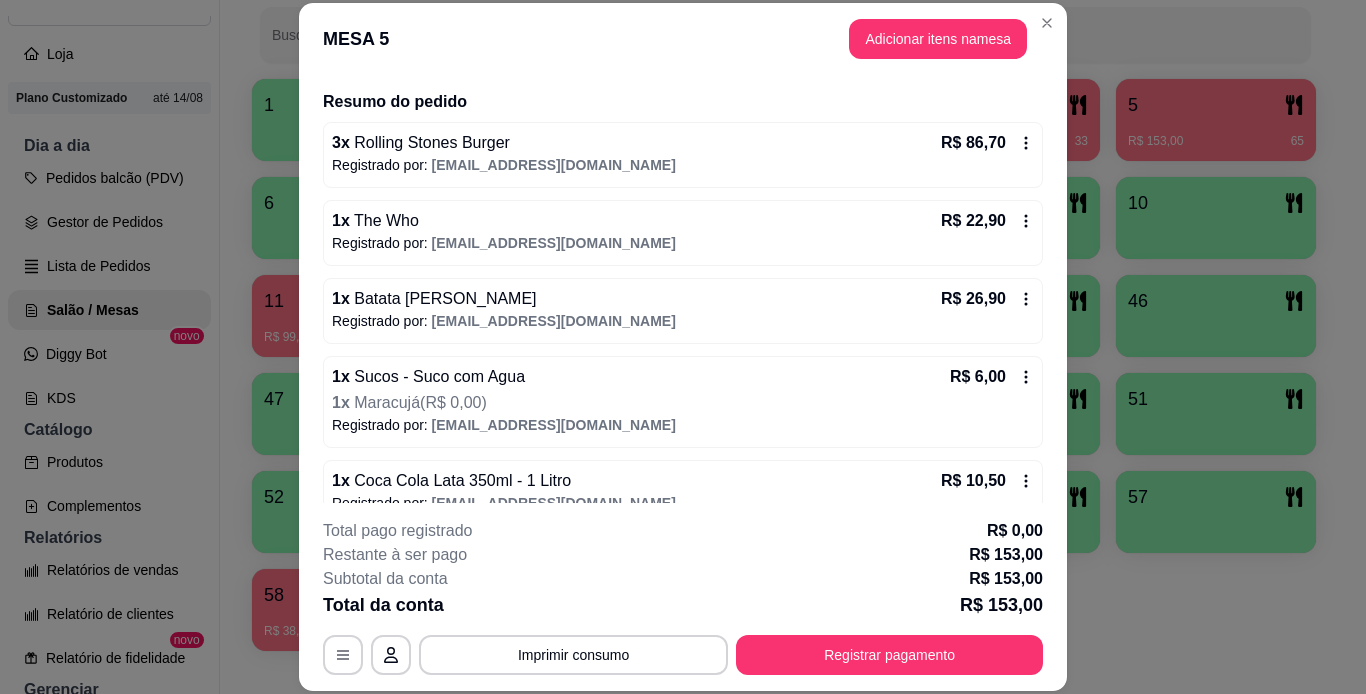 scroll, scrollTop: 174, scrollLeft: 0, axis: vertical 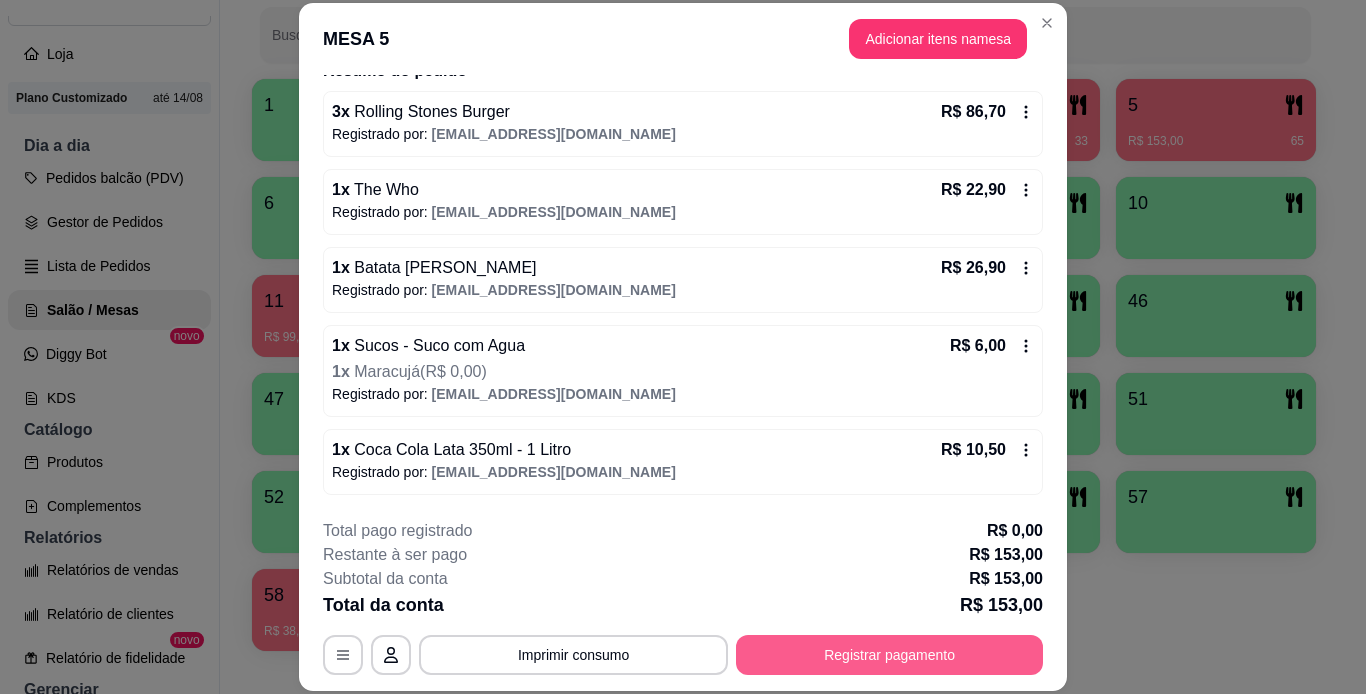 click on "Registrar pagamento" at bounding box center (889, 655) 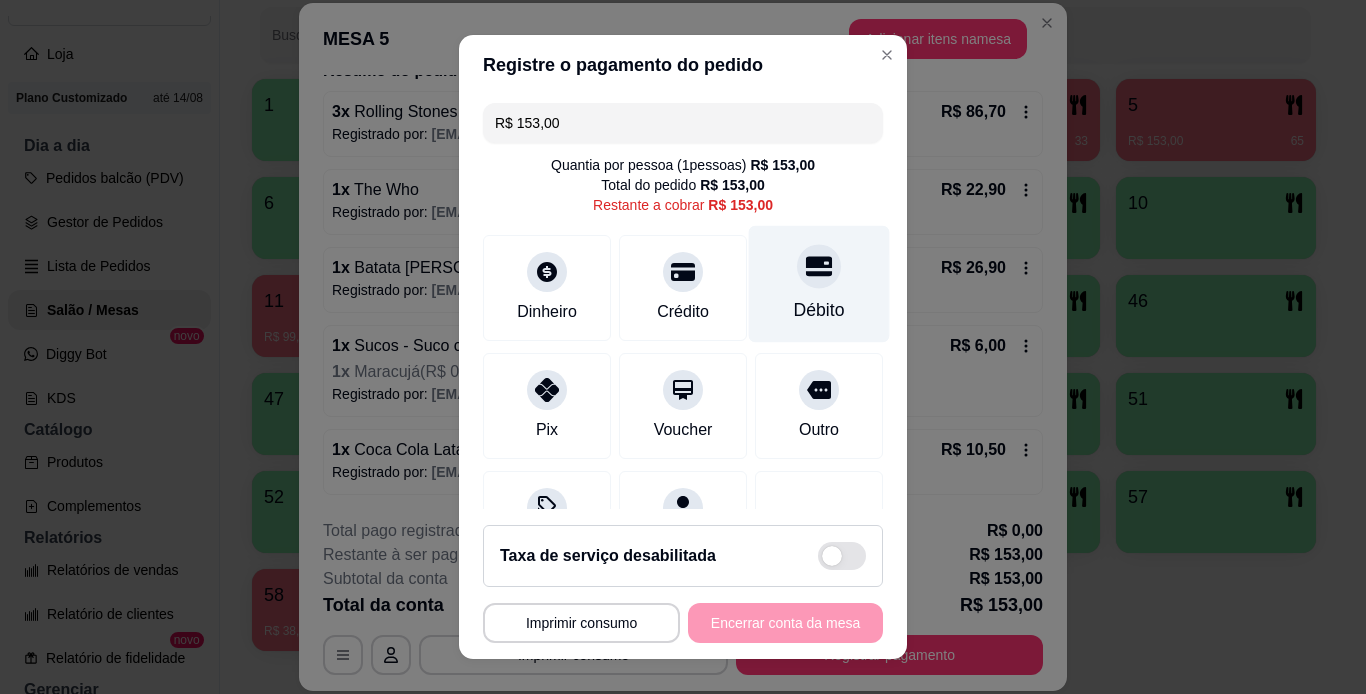 click 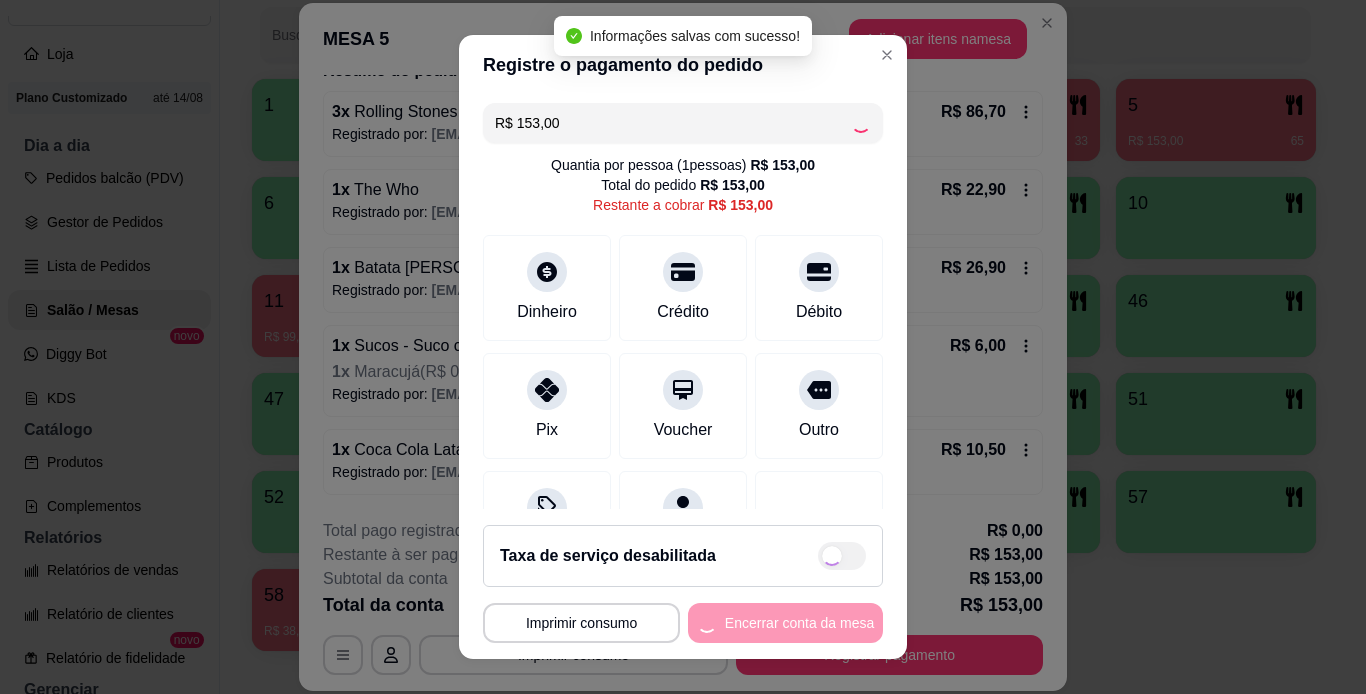 click on "**********" at bounding box center (683, 623) 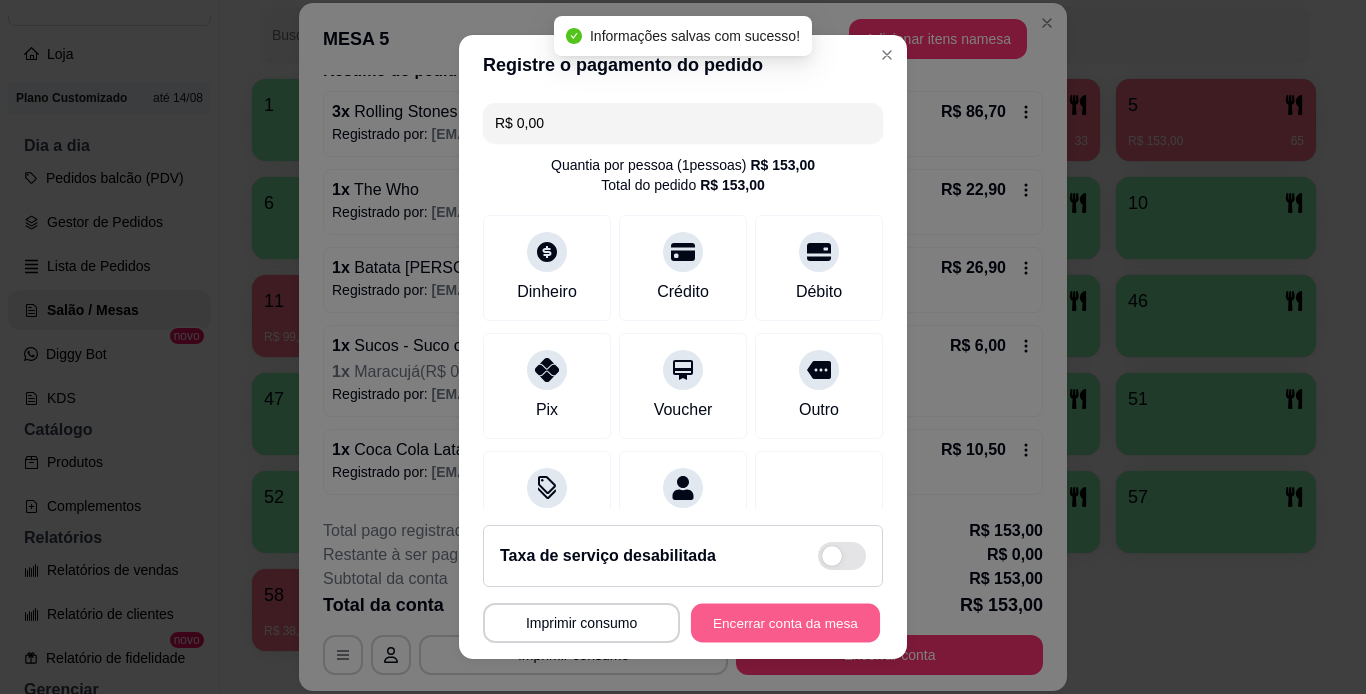 click on "Encerrar conta da mesa" at bounding box center (785, 623) 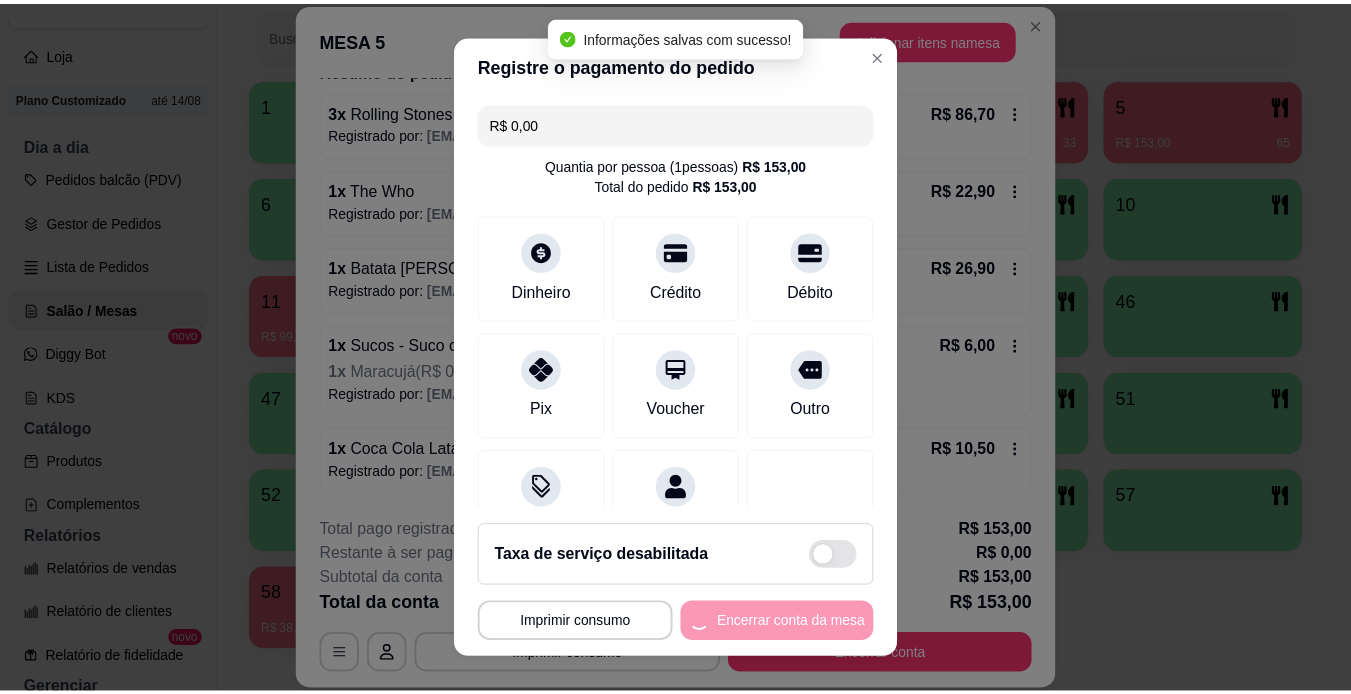 scroll, scrollTop: 0, scrollLeft: 0, axis: both 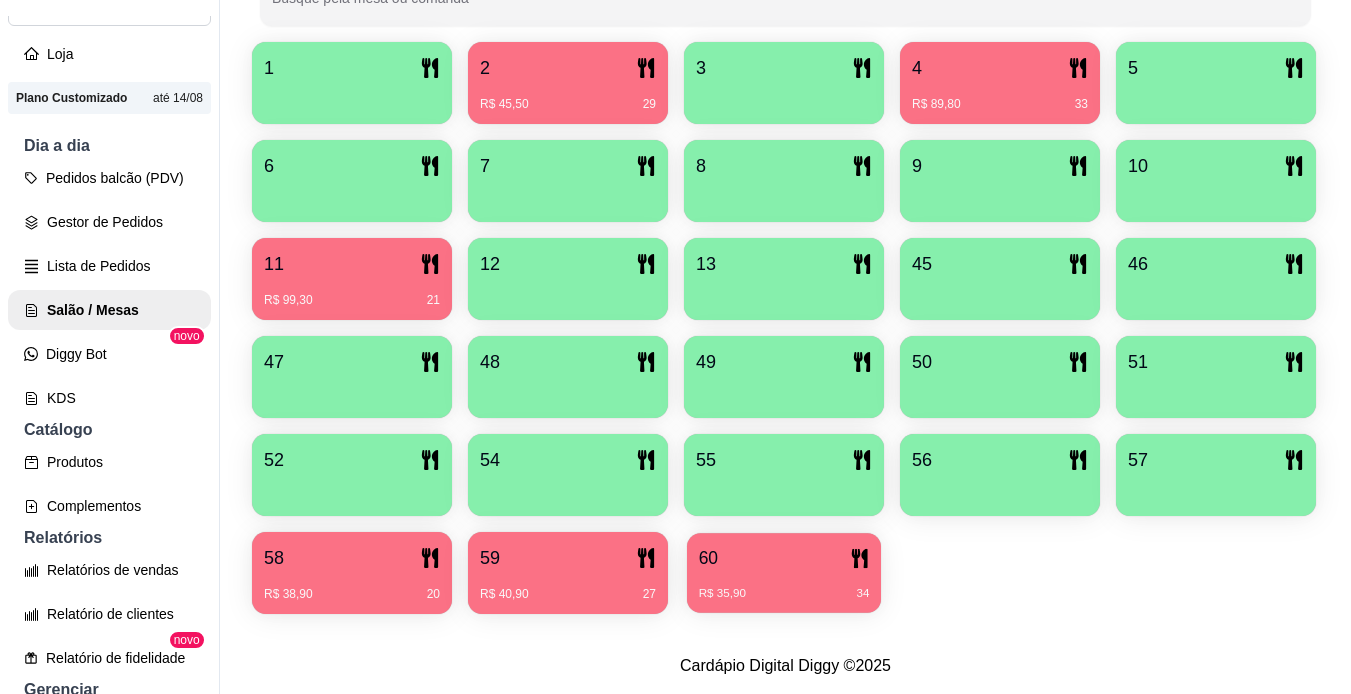 click on "60 R$ 35,90 34" at bounding box center [784, 573] 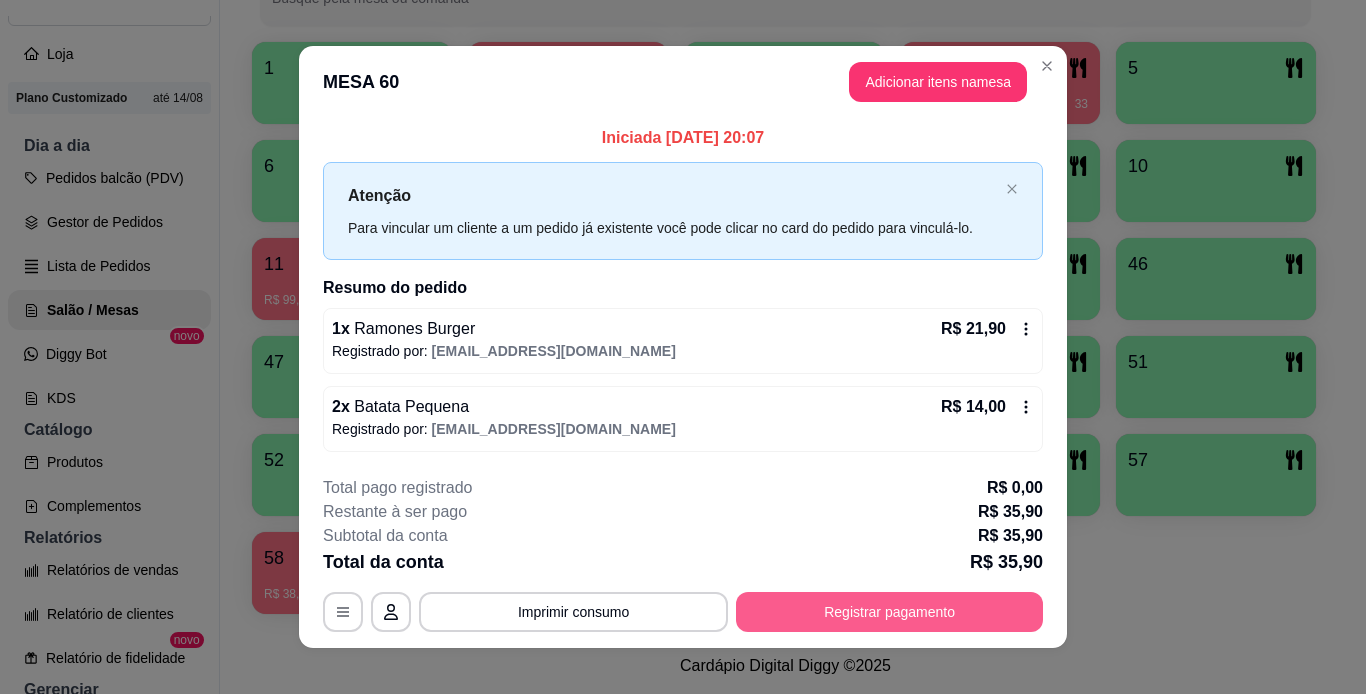 click on "Registrar pagamento" at bounding box center [889, 612] 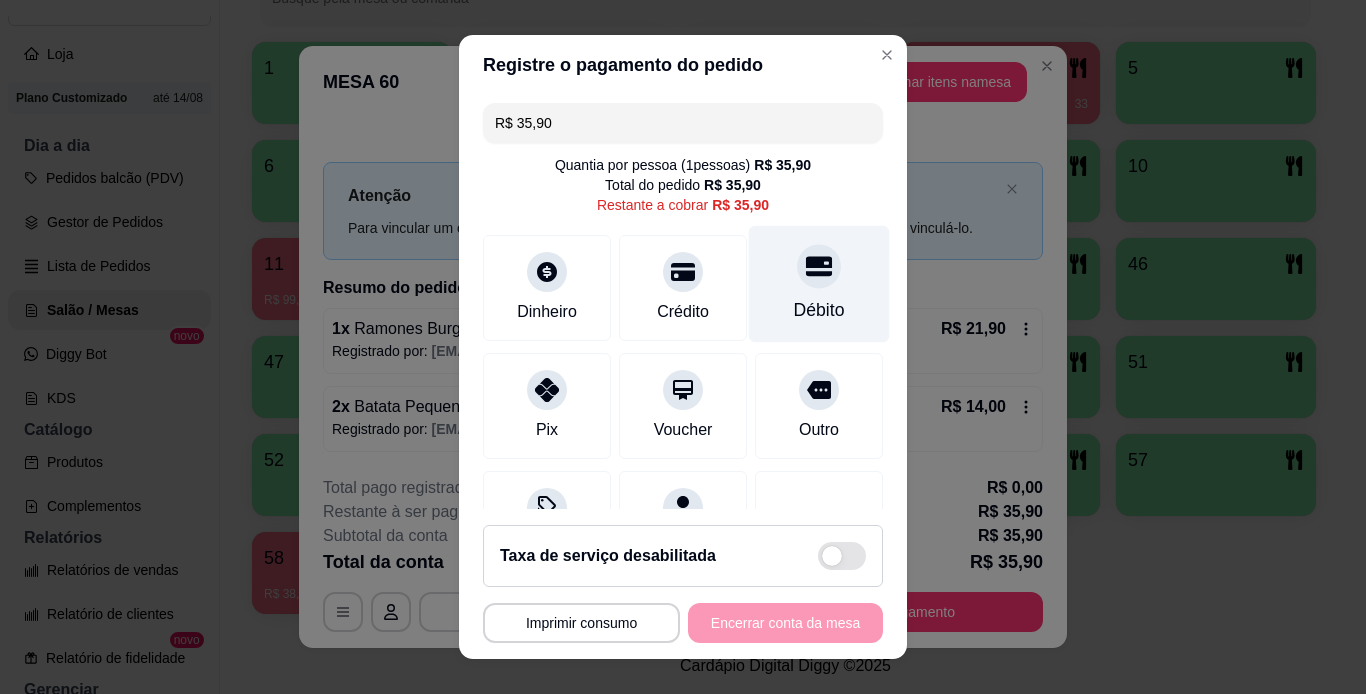click 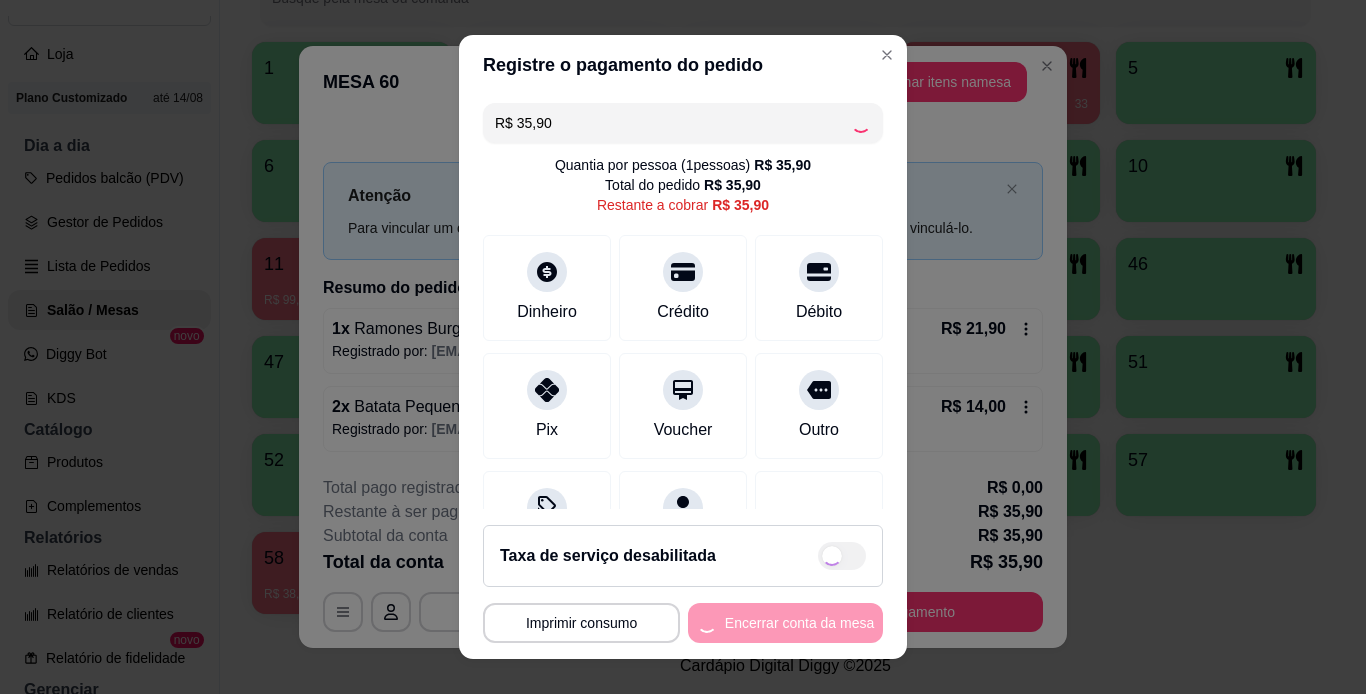 click on "**********" at bounding box center (683, 623) 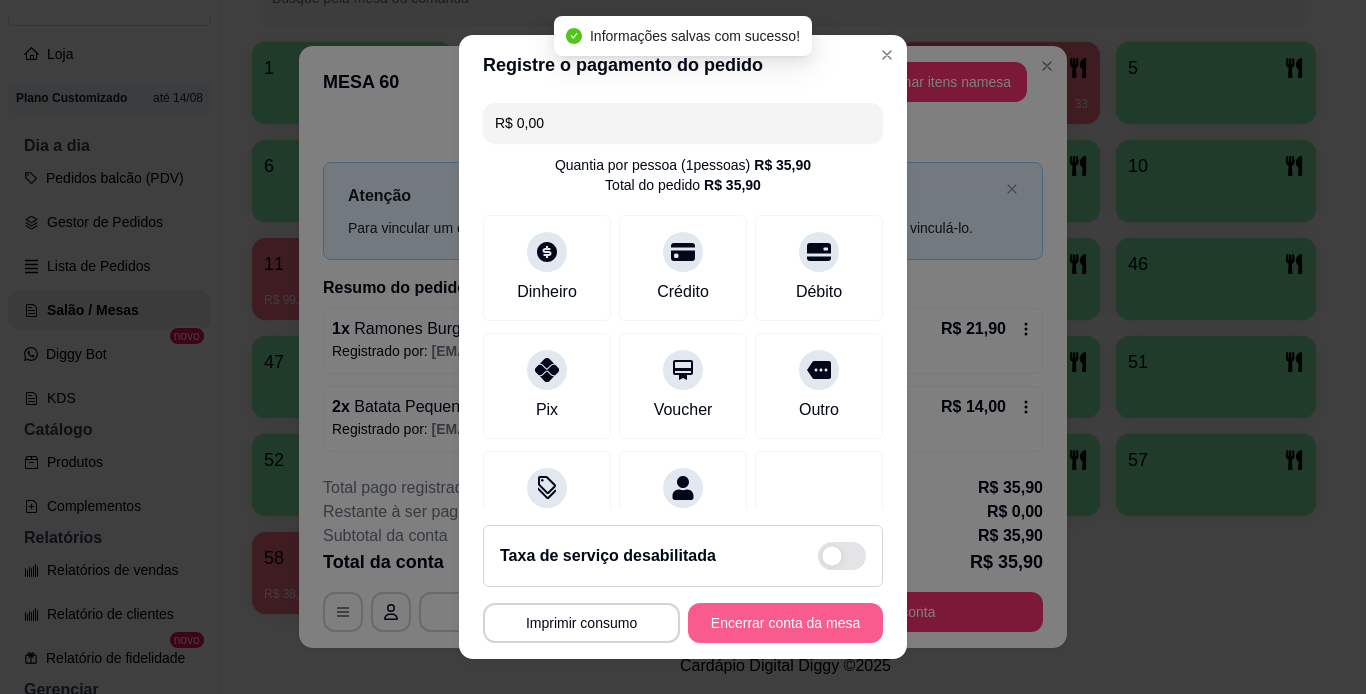 type on "R$ 0,00" 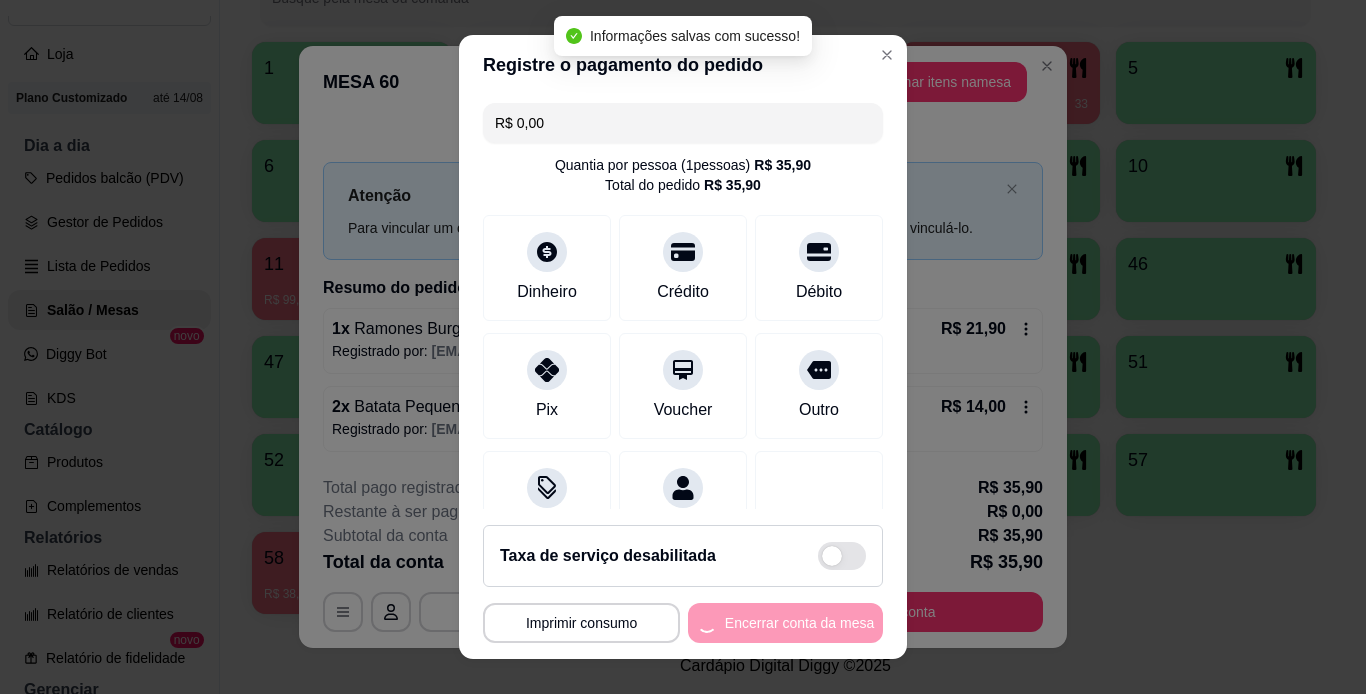 click on "**********" at bounding box center (683, 623) 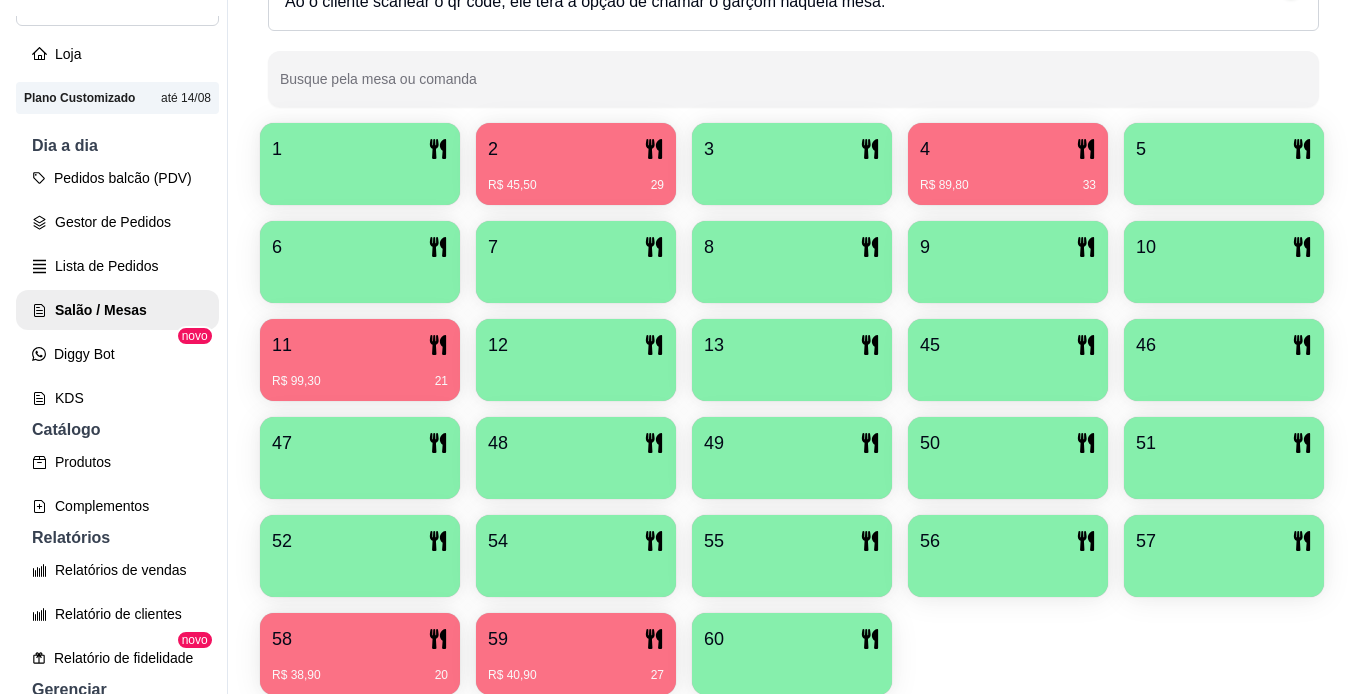 scroll, scrollTop: 358, scrollLeft: 0, axis: vertical 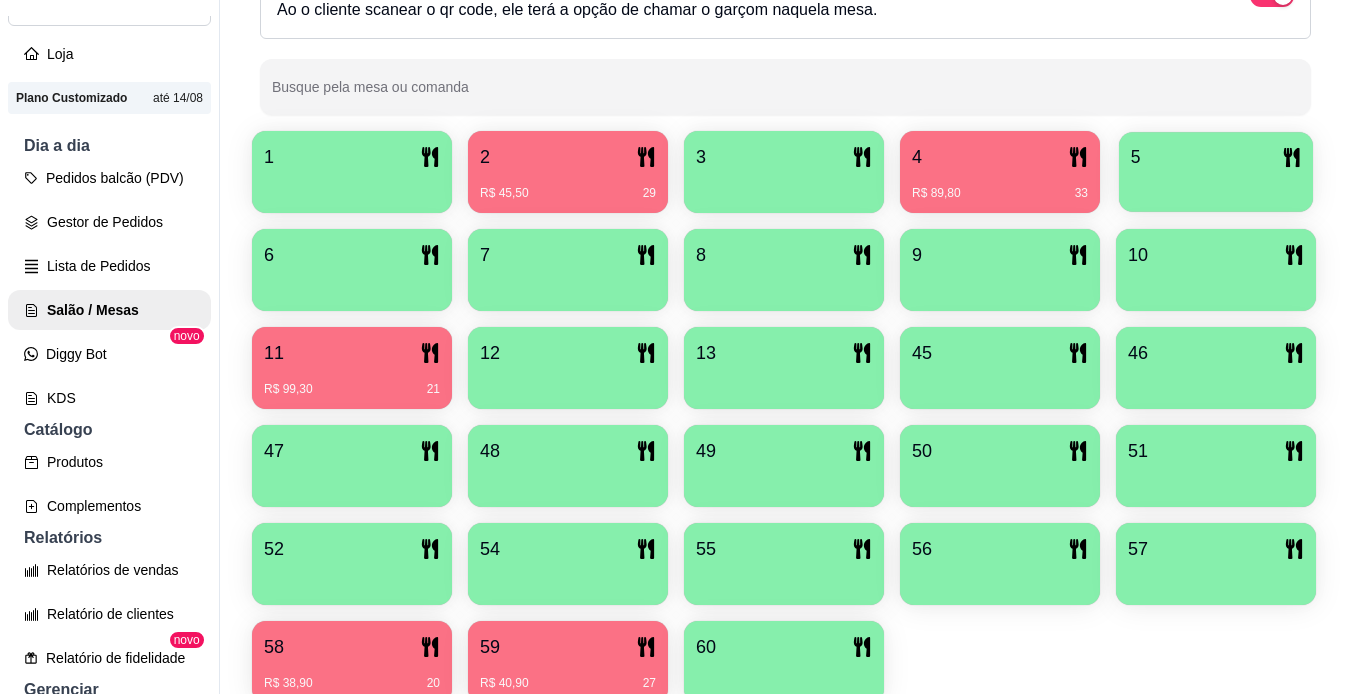 click on "5" at bounding box center (1216, 172) 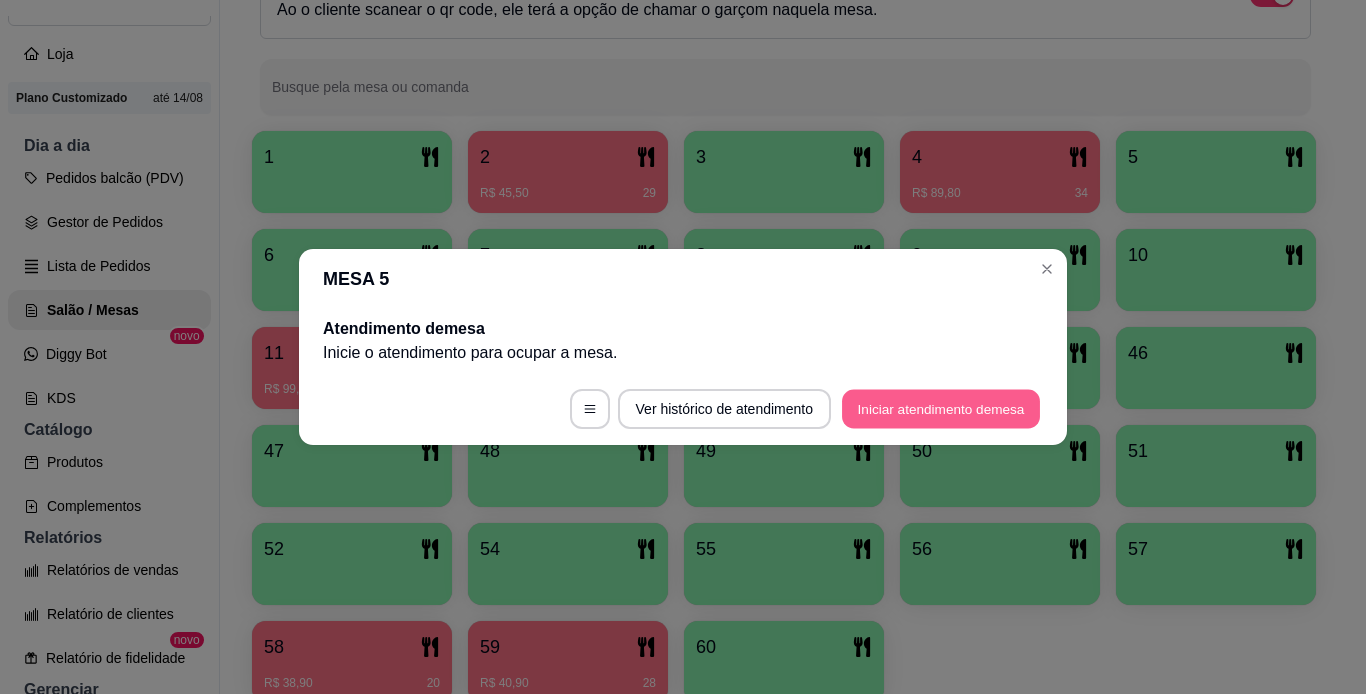 click on "Iniciar atendimento de  mesa" at bounding box center (941, 409) 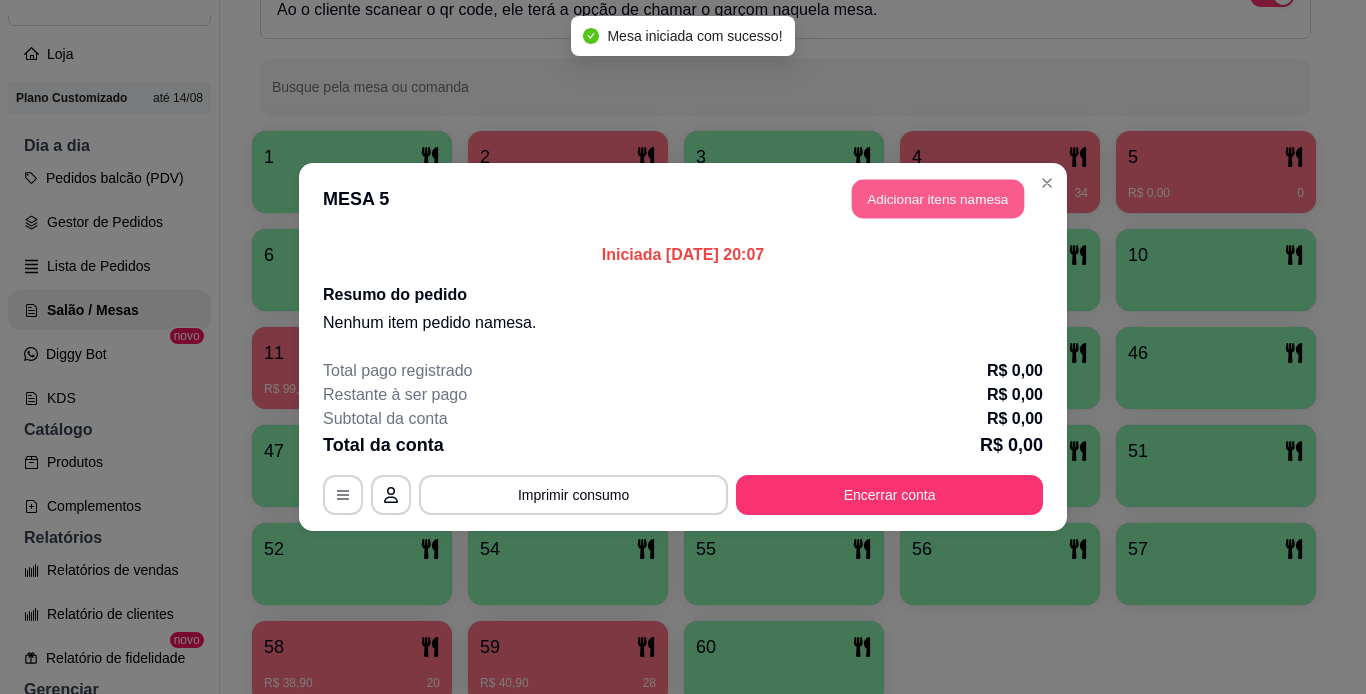 click on "Adicionar itens na  mesa" at bounding box center (938, 199) 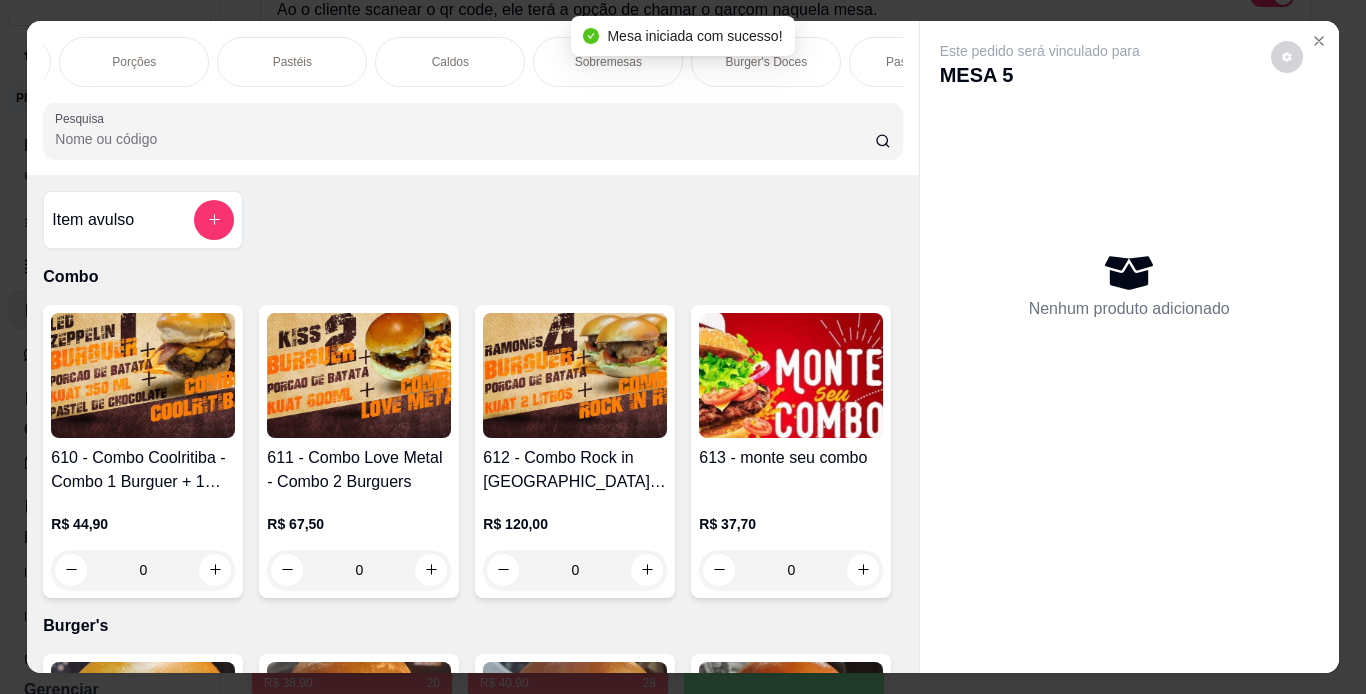 scroll, scrollTop: 0, scrollLeft: 567, axis: horizontal 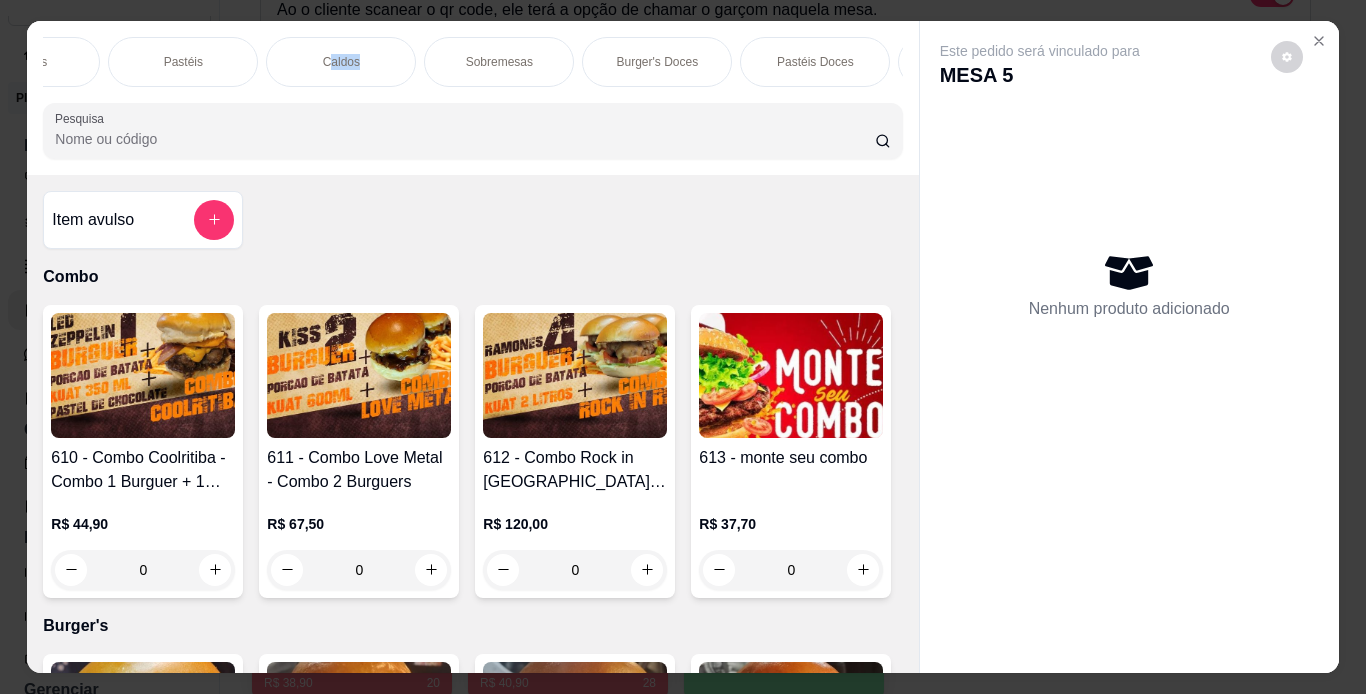 drag, startPoint x: 320, startPoint y: 76, endPoint x: 368, endPoint y: 85, distance: 48.83646 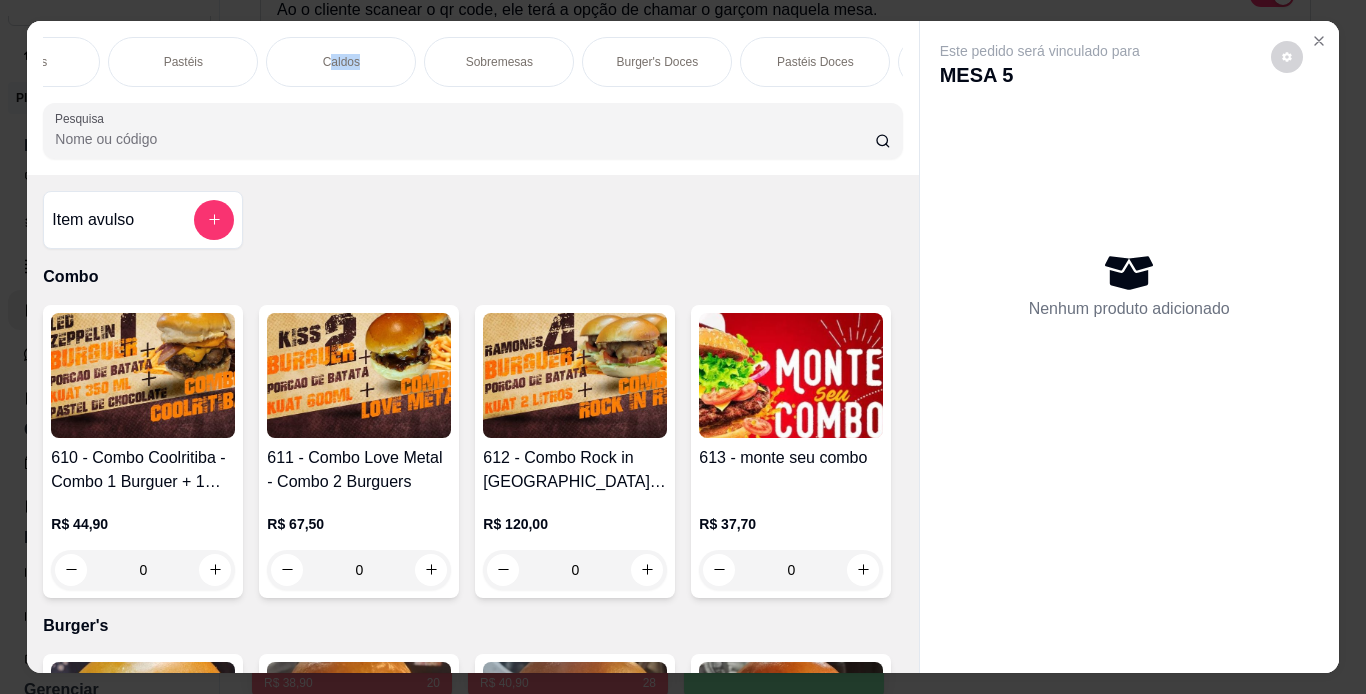click on "Combo  Burger's  Sanduíche Especias Porções  Pastéis  Caldos  Sobremesas  Burger's Doces Pastéis Doces Chopp  Cervejas  Bebidas Quentes de Inverno  Refrigerantes Energéticos Águas/ Chás/Sucos Drinks Clássicos Drinks da Casa Doces Diversos  Cachaças Bitter's Licores  Gin Whisky  vodka conhaque Steinhaeger" at bounding box center [472, 62] 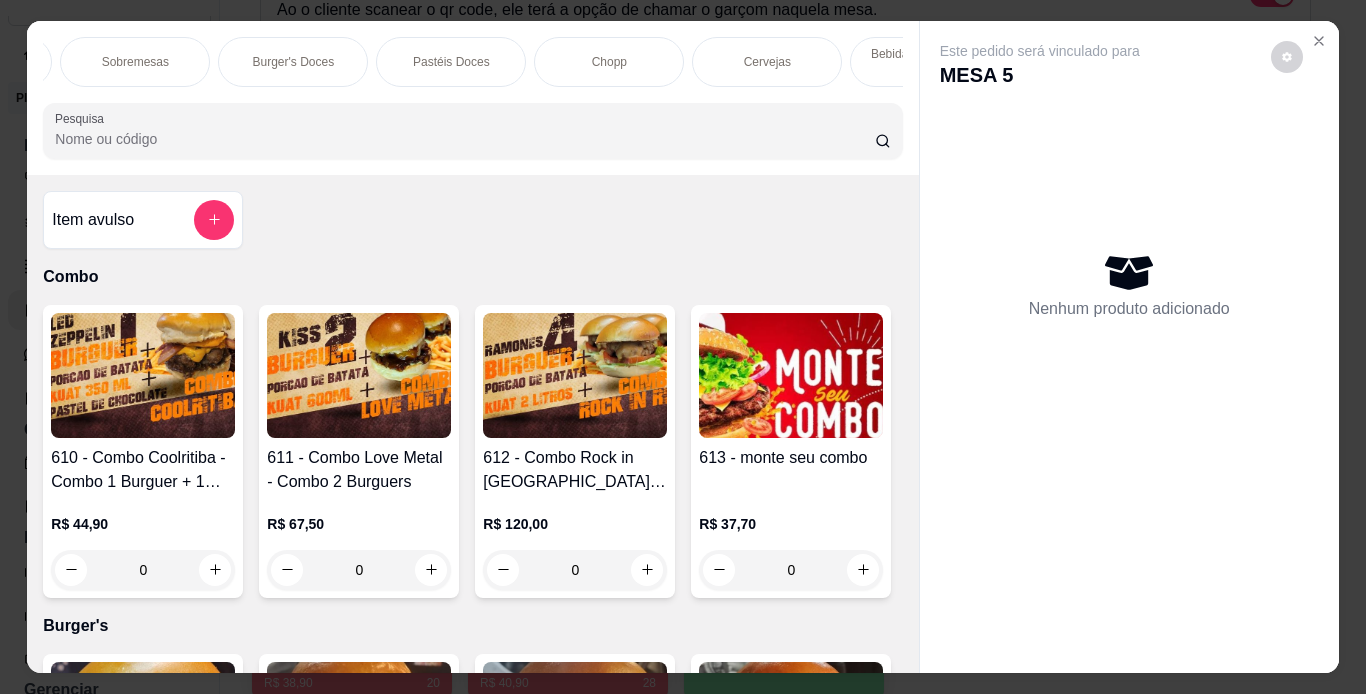 scroll, scrollTop: 0, scrollLeft: 971, axis: horizontal 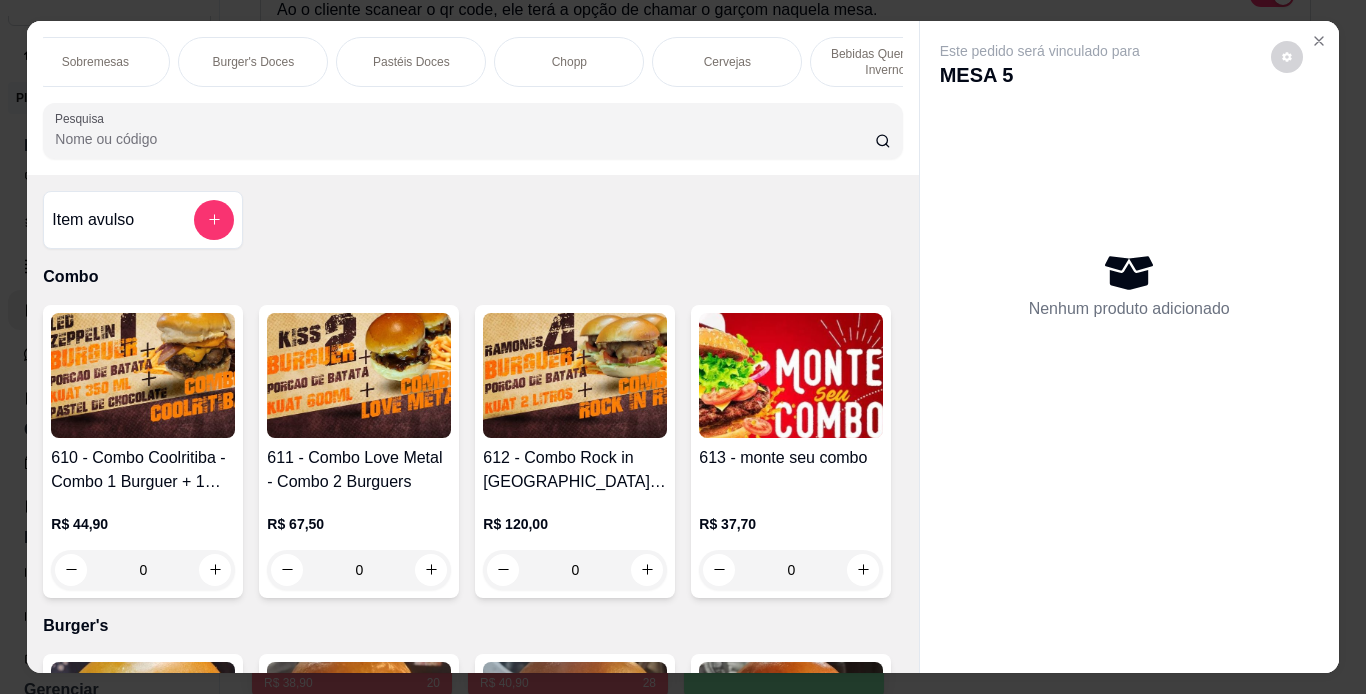 click on "Chopp" at bounding box center [569, 62] 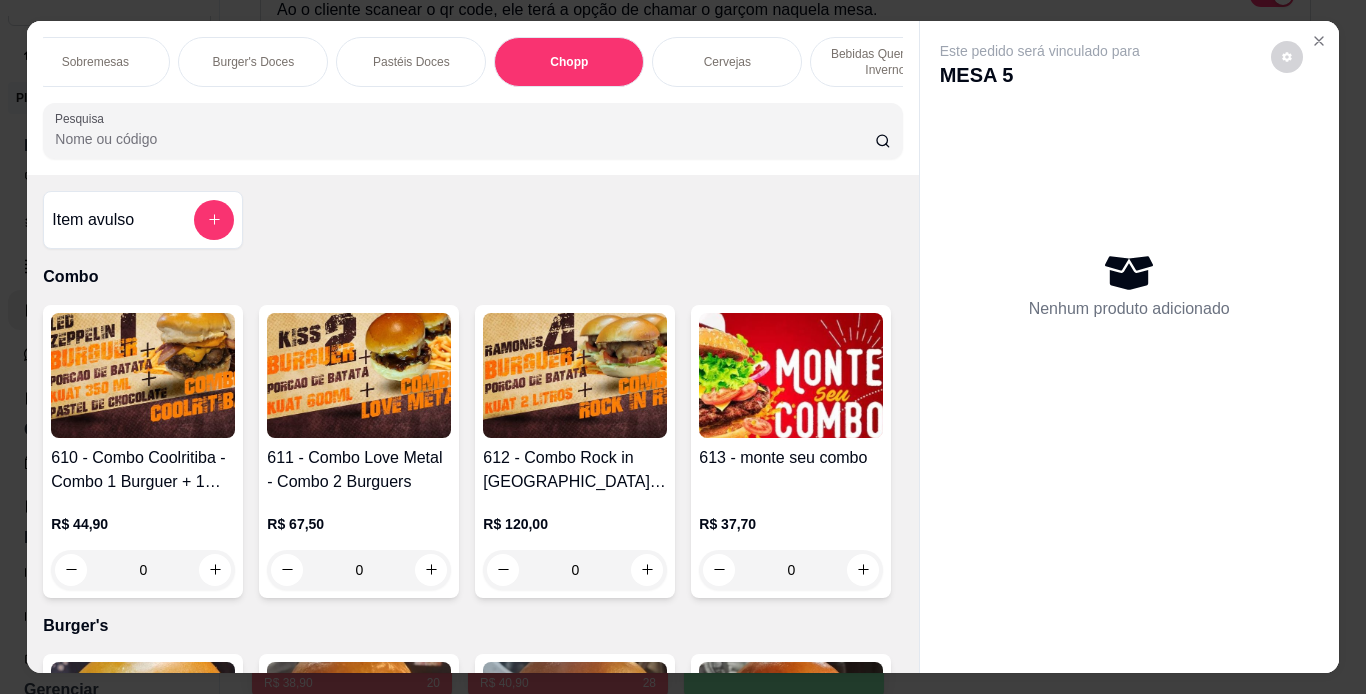 scroll, scrollTop: 7887, scrollLeft: 0, axis: vertical 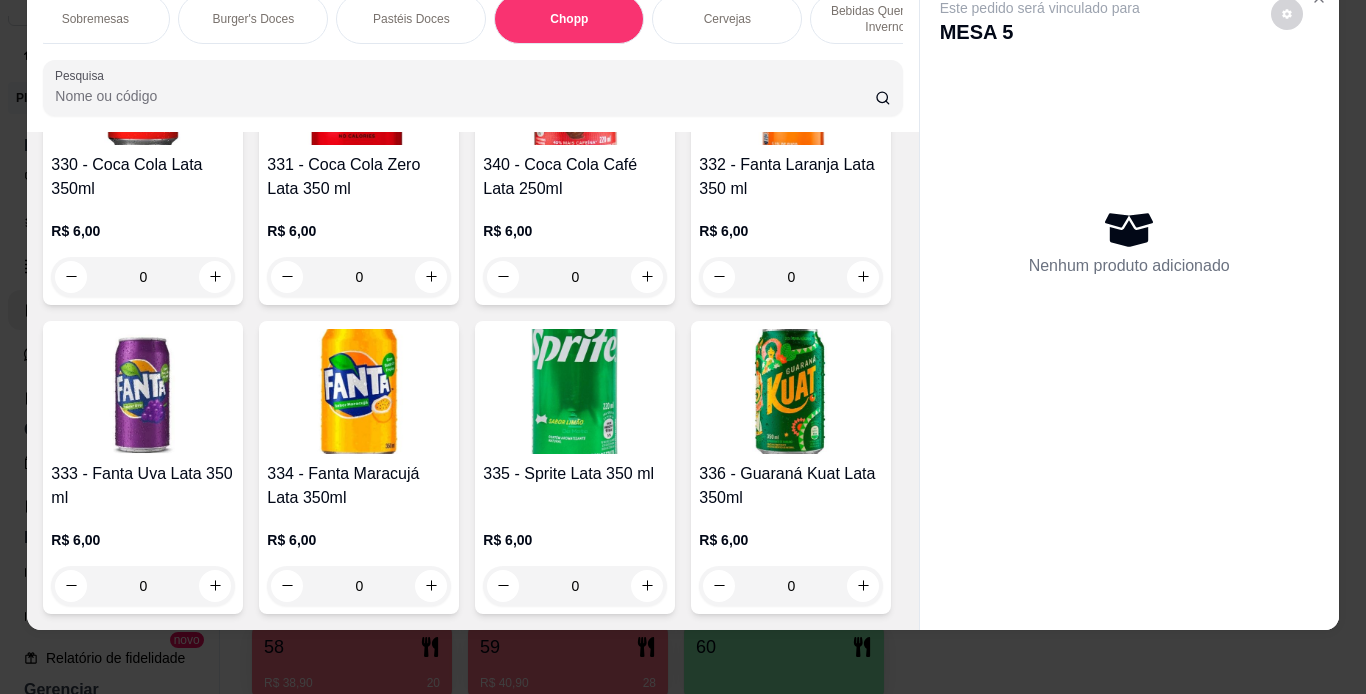 click at bounding box center [575, -1202] 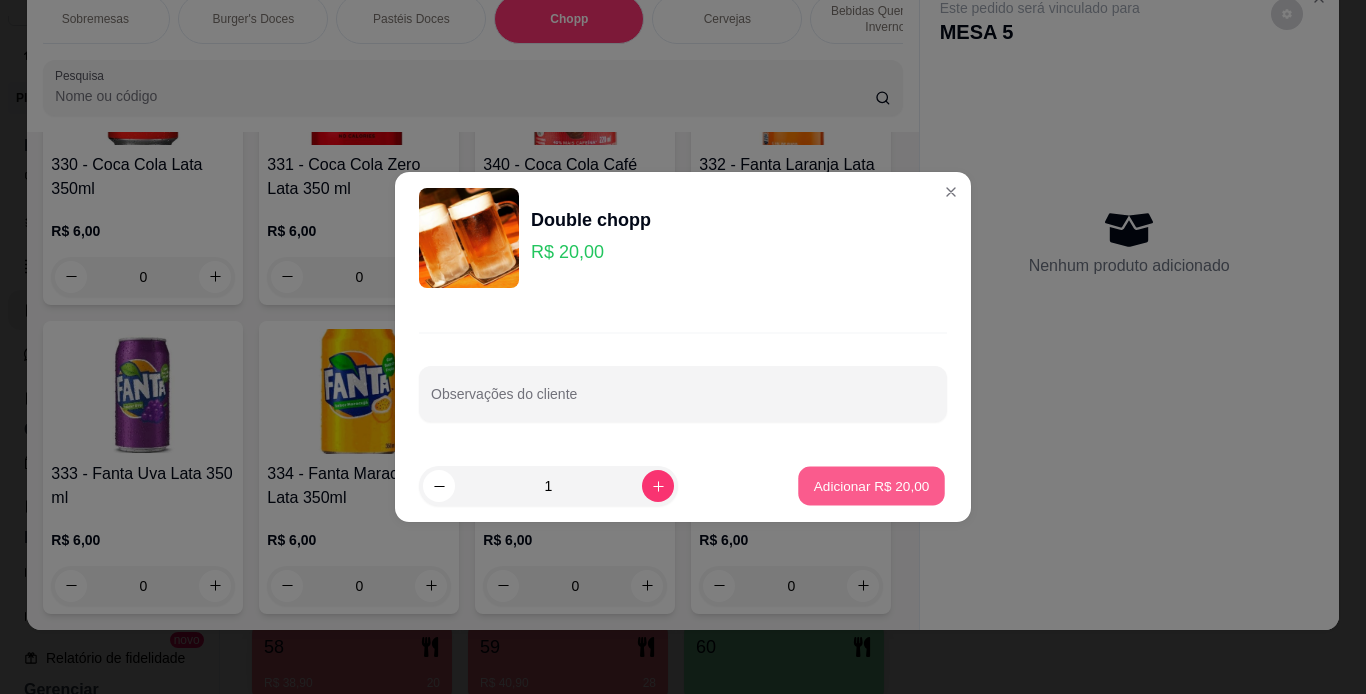 click on "Adicionar   R$ 20,00" at bounding box center (872, 485) 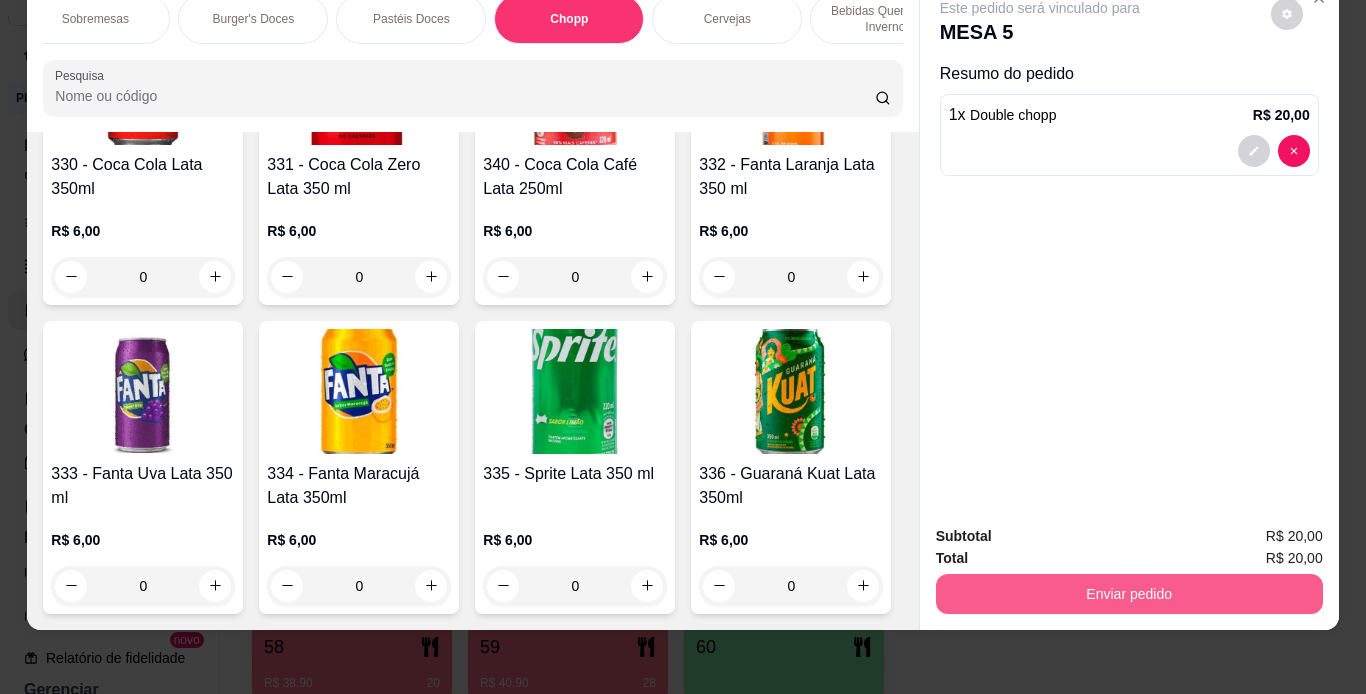 click on "Enviar pedido" at bounding box center [1129, 594] 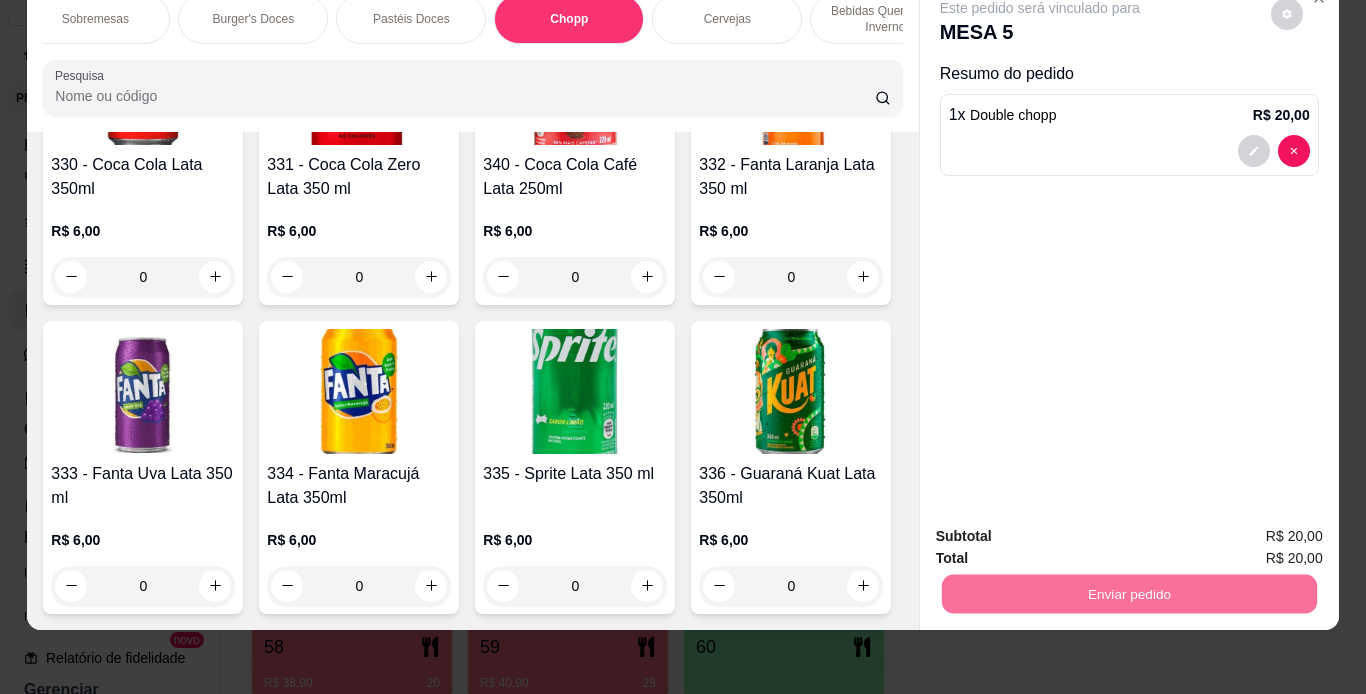 click on "Não registrar e enviar pedido" at bounding box center [1063, 529] 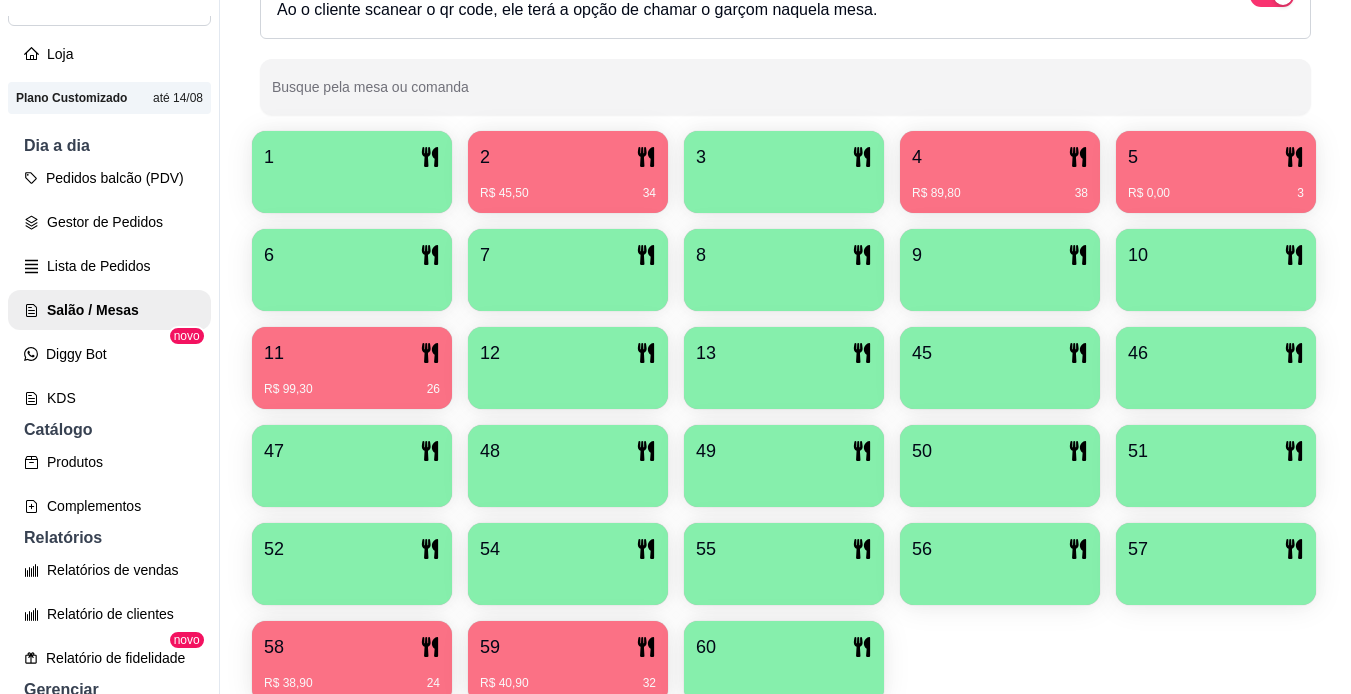 click on "5 R$ 0,00 3" at bounding box center [1216, 172] 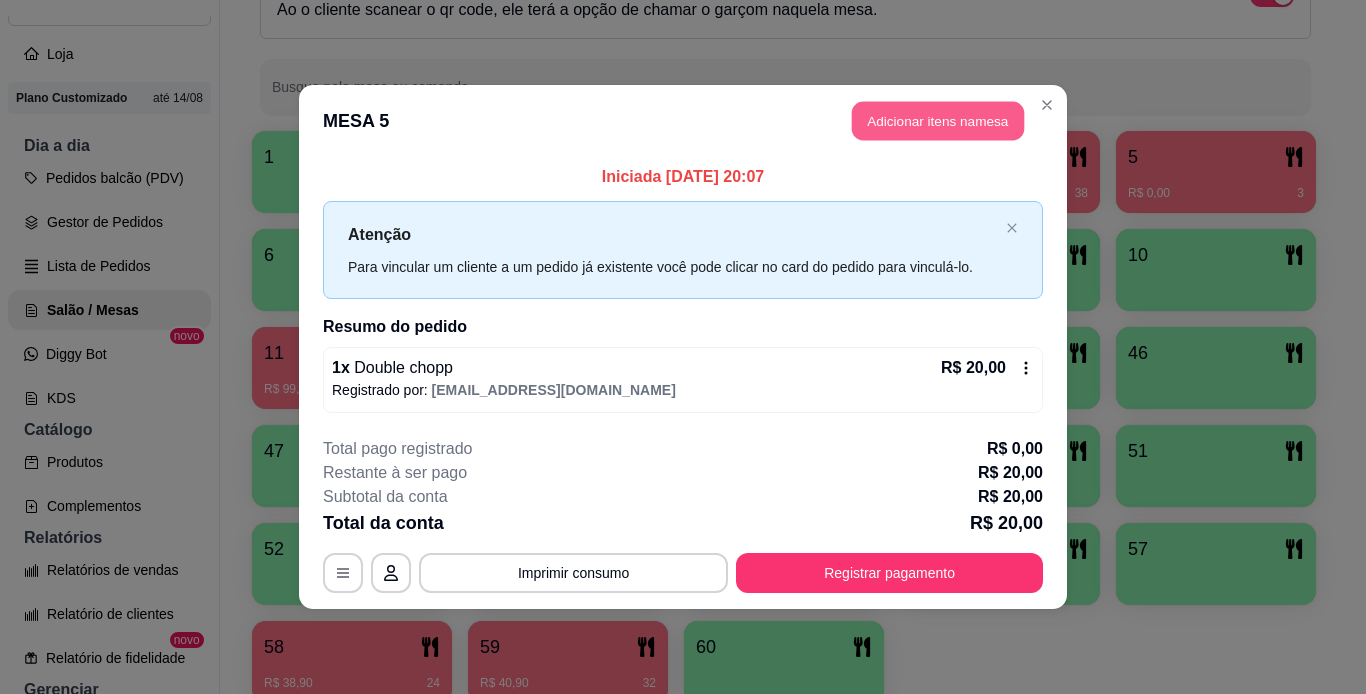 click on "Adicionar itens na  mesa" at bounding box center [938, 121] 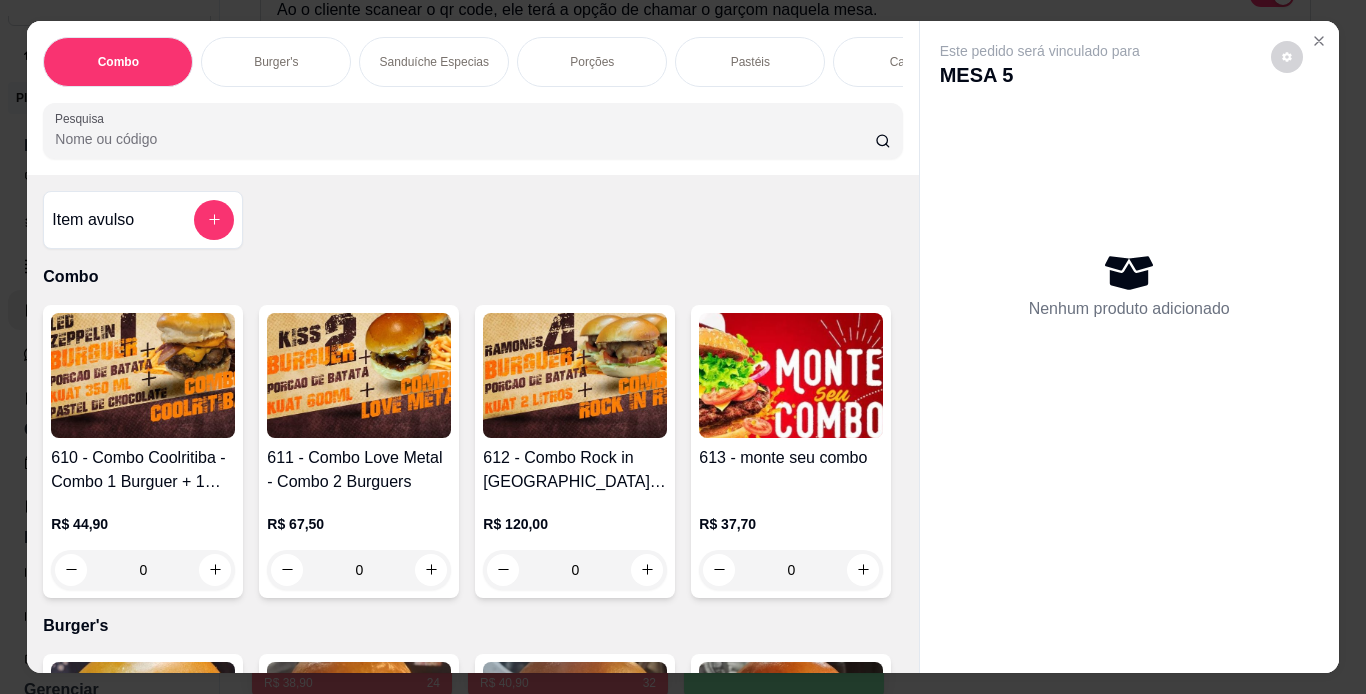 scroll, scrollTop: 0, scrollLeft: 752, axis: horizontal 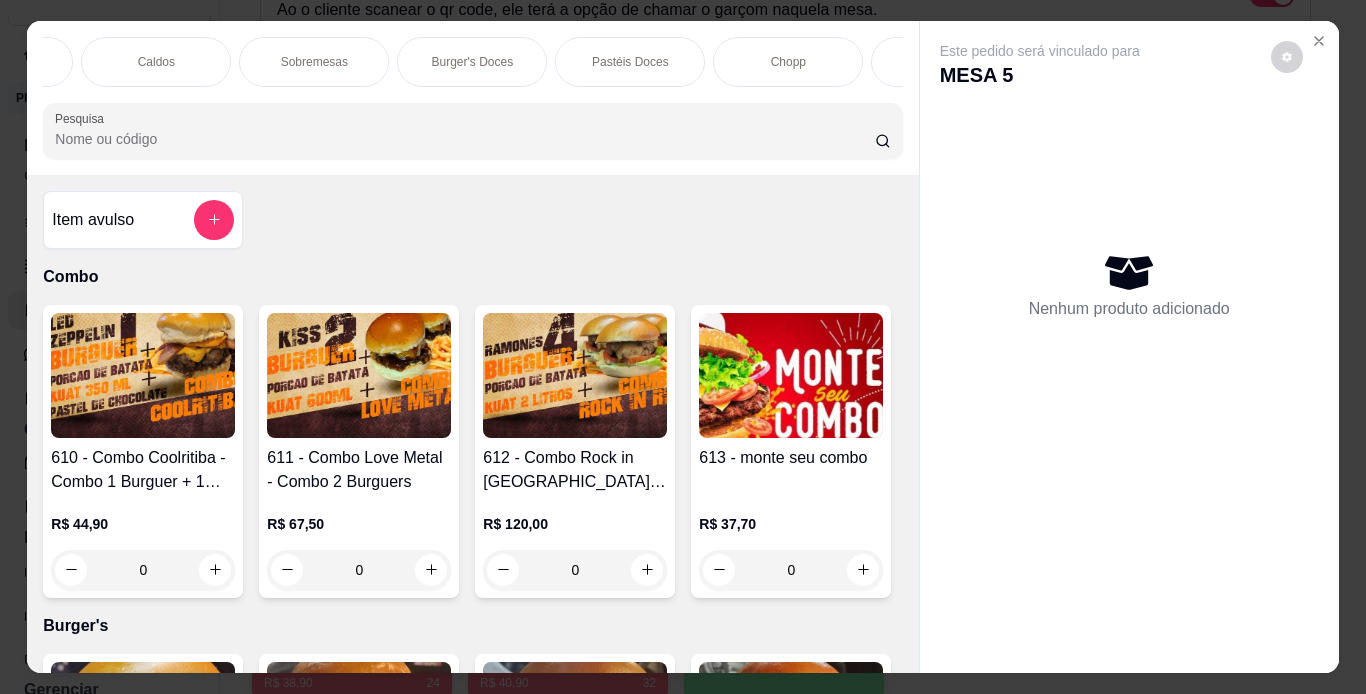 click on "Chopp" at bounding box center [788, 62] 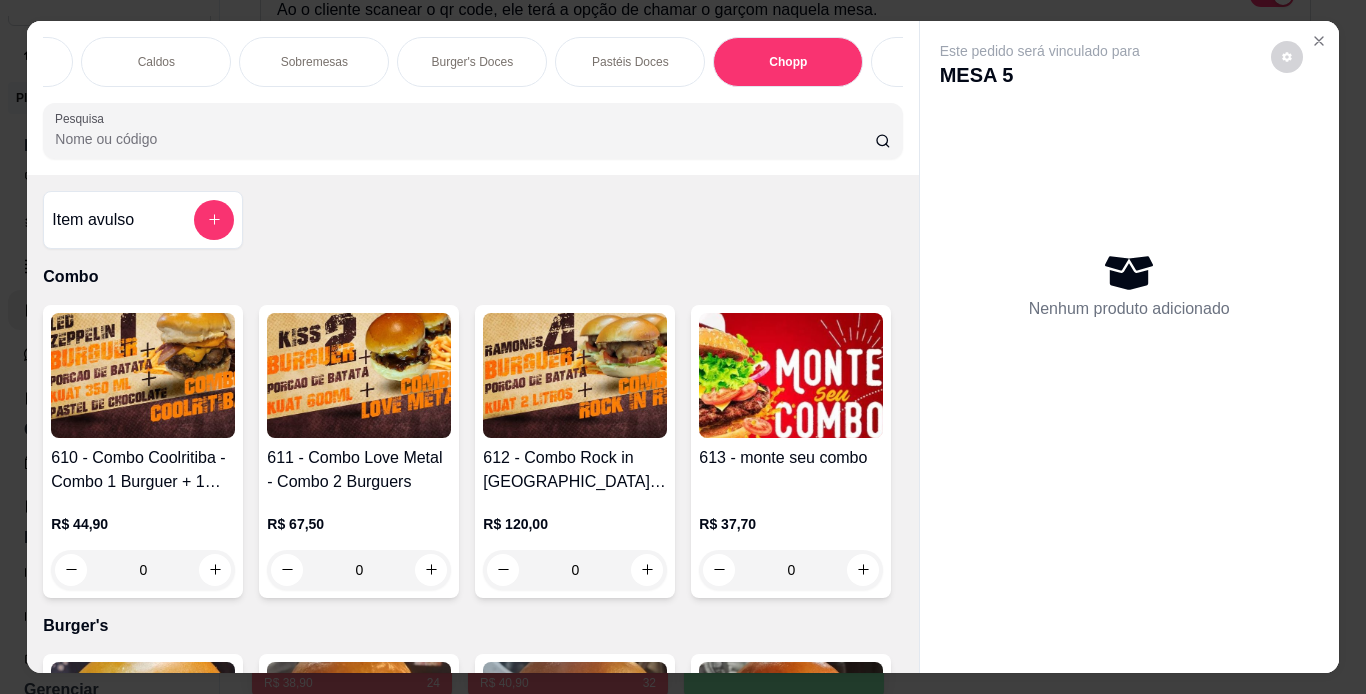 scroll, scrollTop: 7887, scrollLeft: 0, axis: vertical 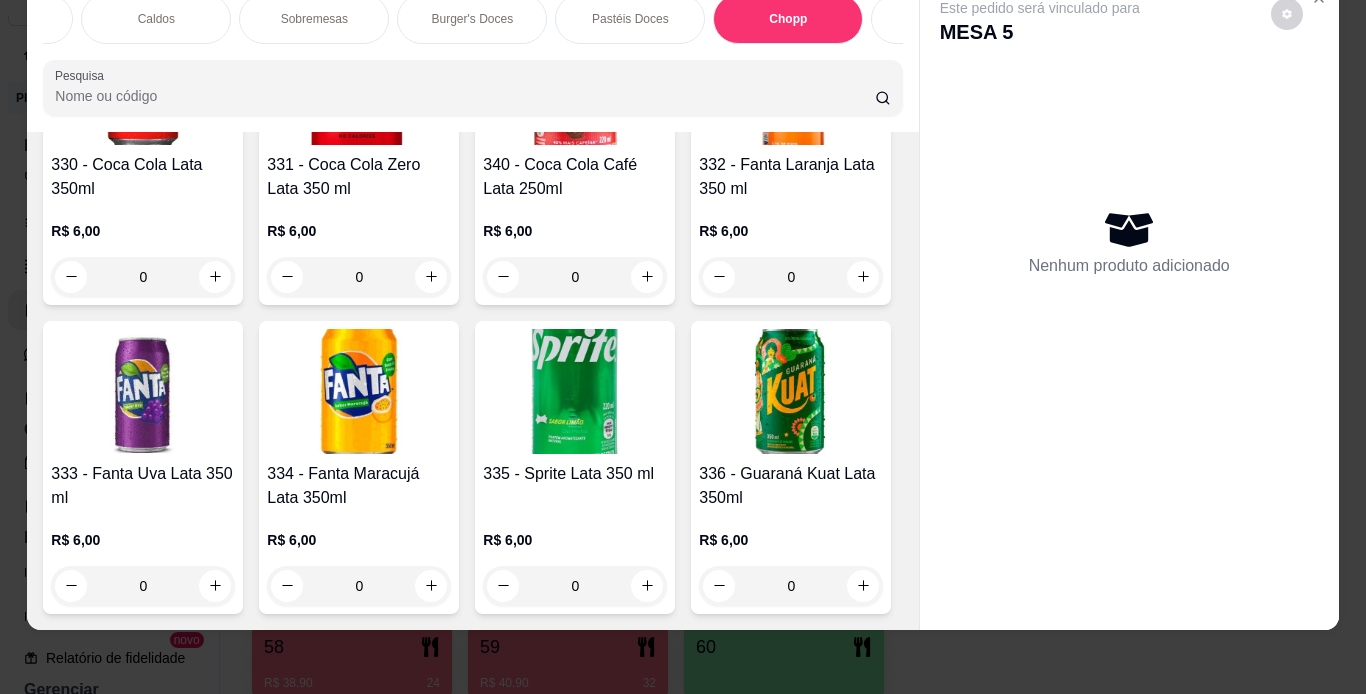click at bounding box center [575, -1202] 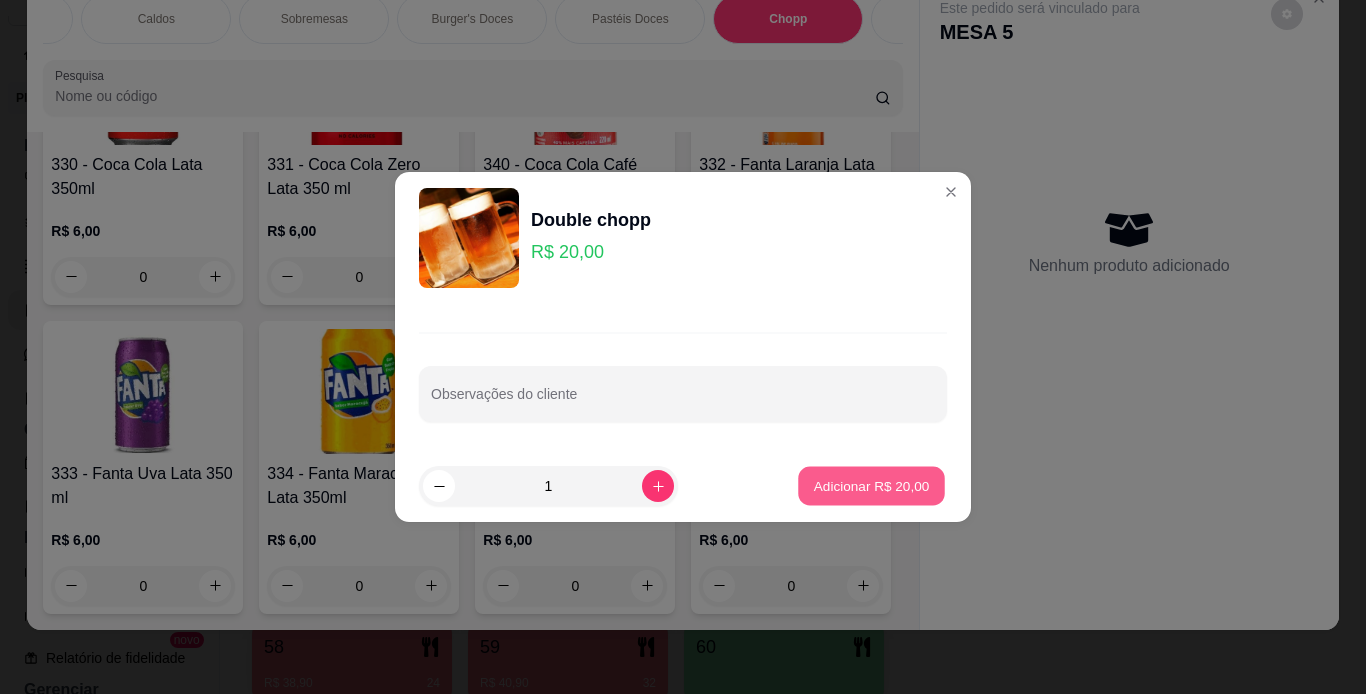 click on "Adicionar   R$ 20,00" at bounding box center (871, 486) 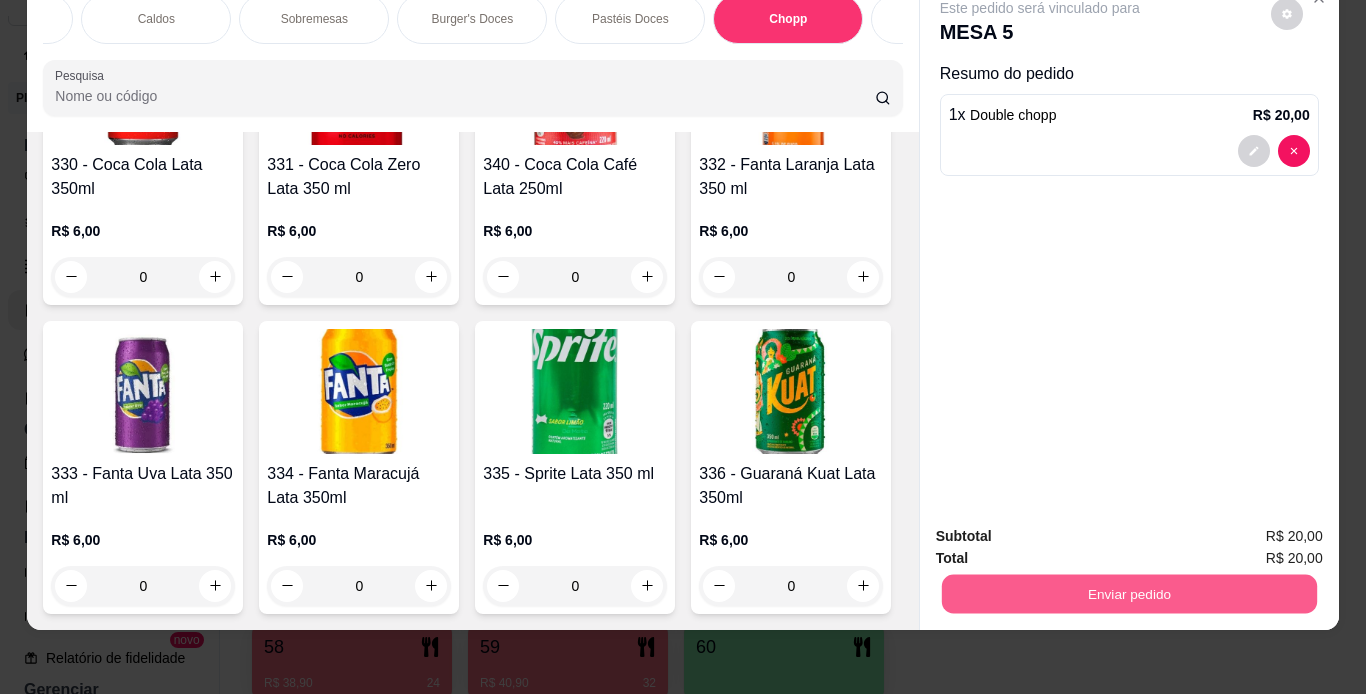 click on "Enviar pedido" at bounding box center [1128, 594] 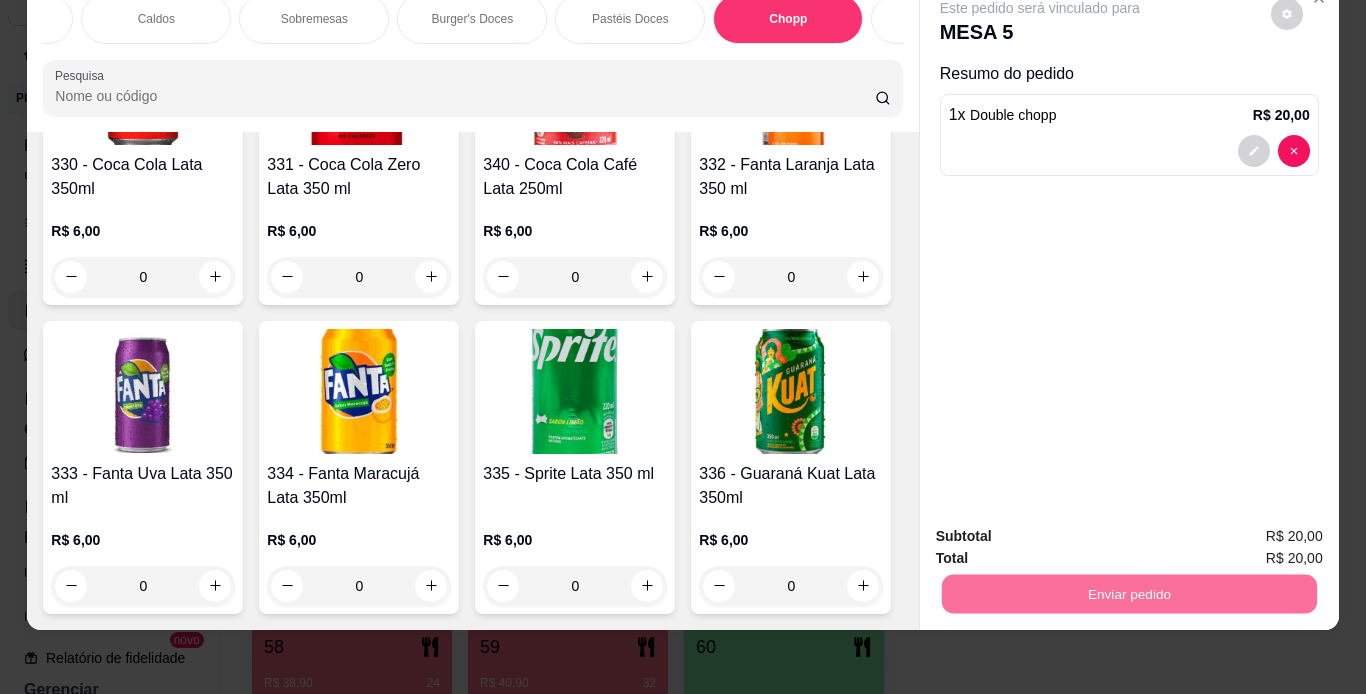 click on "Não registrar e enviar pedido" at bounding box center [1063, 529] 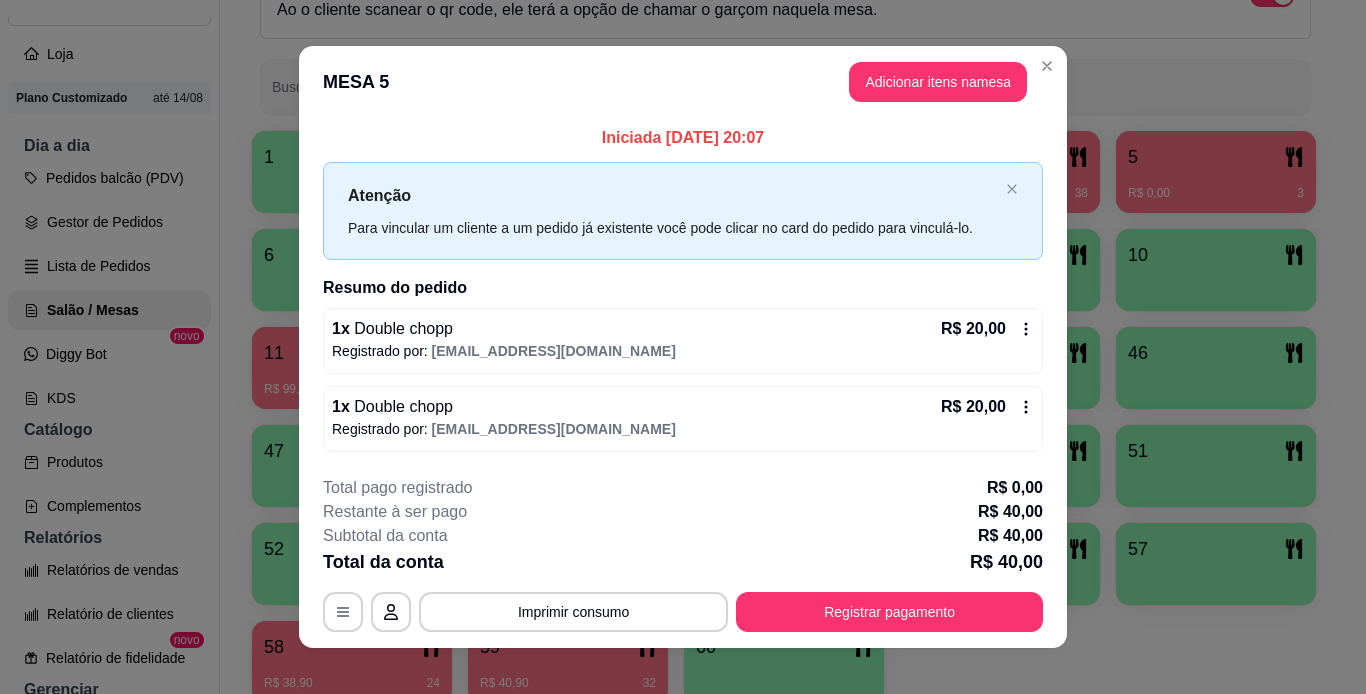 click on "R$ 40,00" at bounding box center (1010, 512) 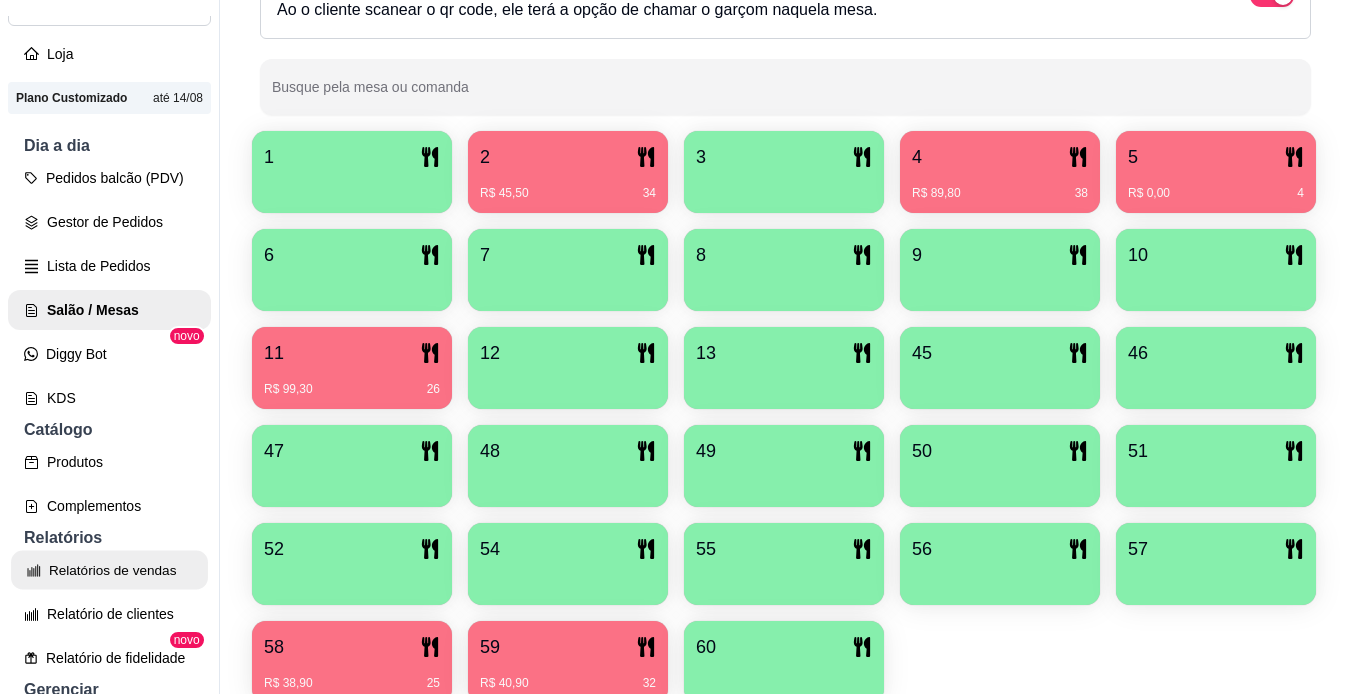 click on "Relatórios de vendas" at bounding box center [109, 570] 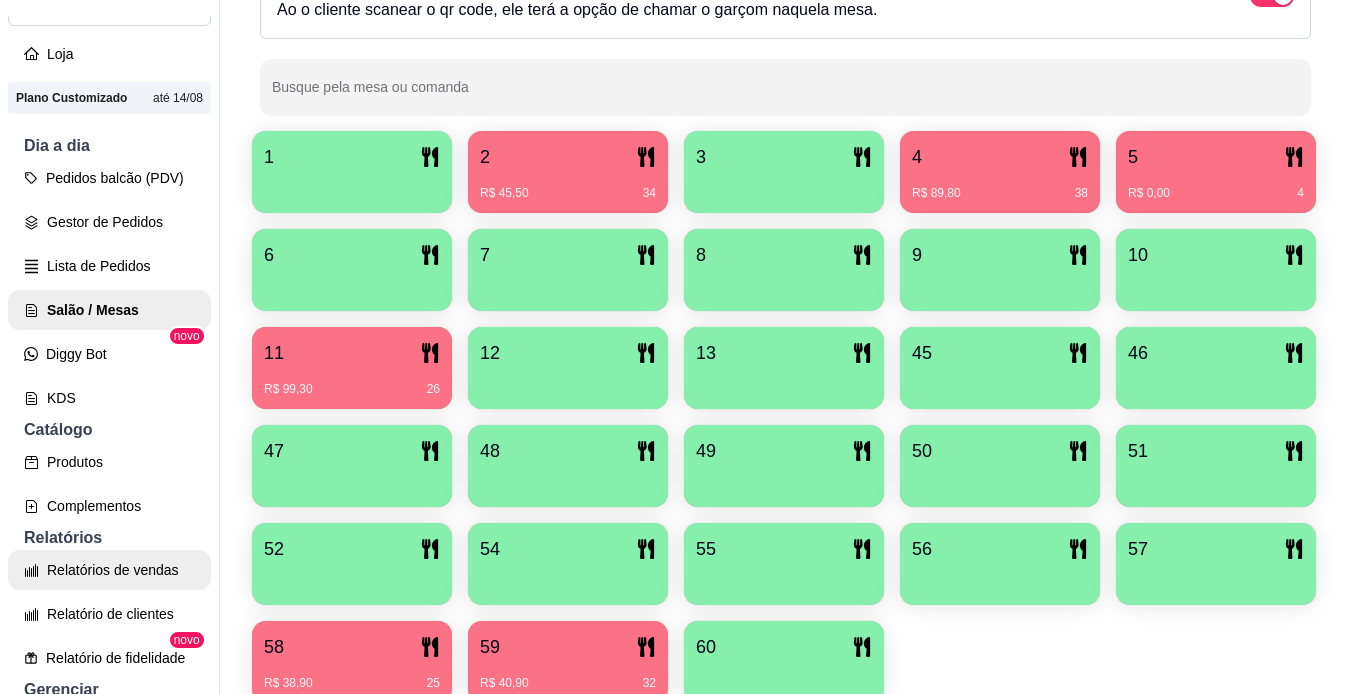 scroll, scrollTop: 0, scrollLeft: 0, axis: both 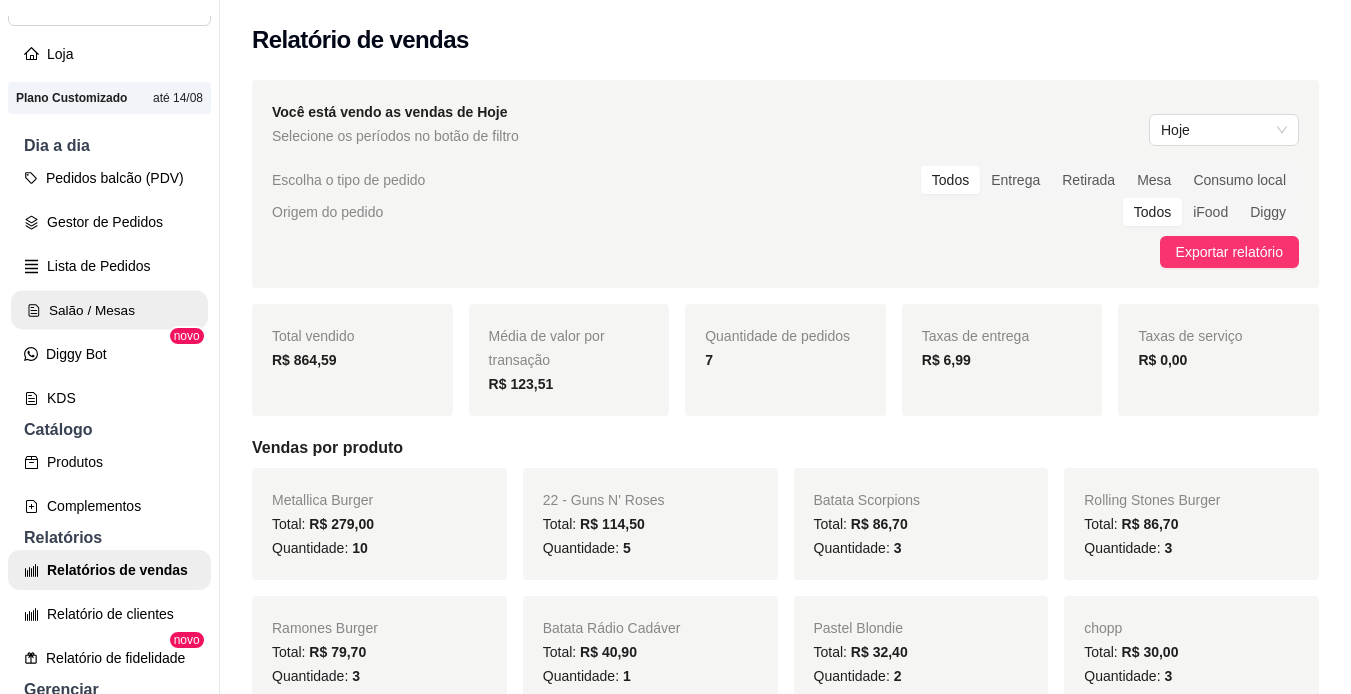 click on "Salão / Mesas" at bounding box center [109, 310] 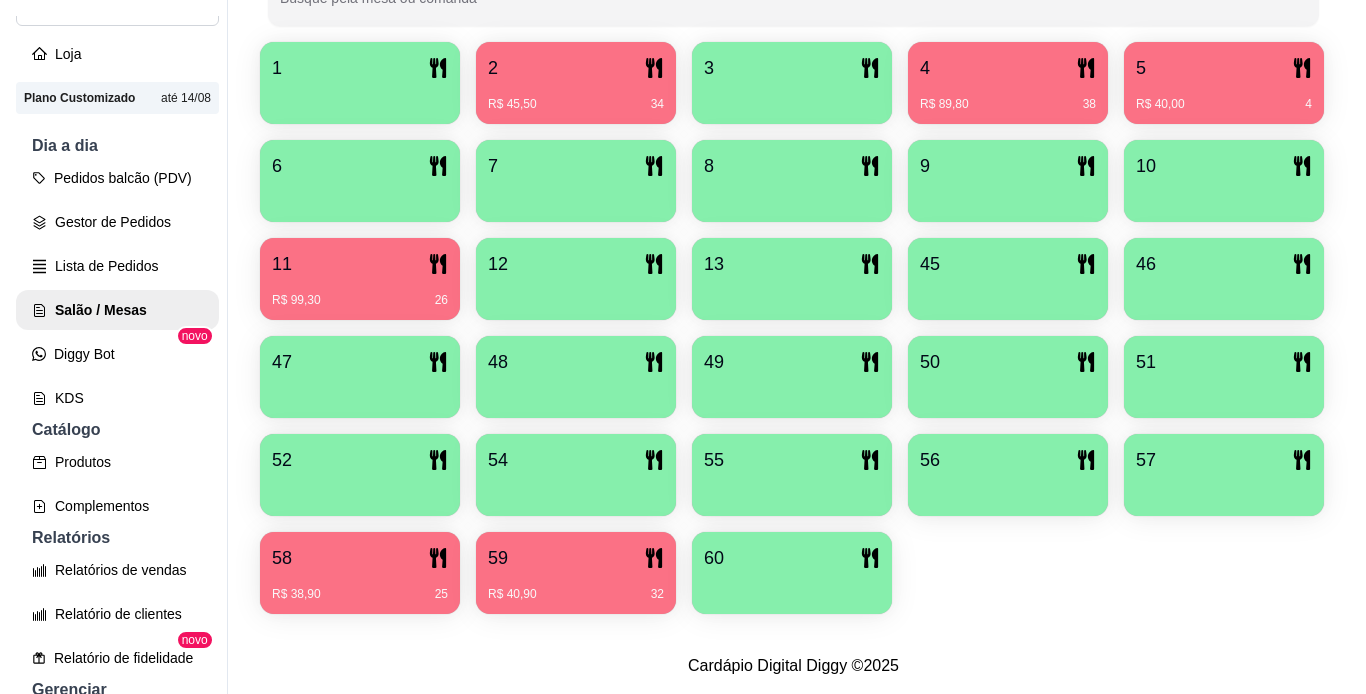 scroll, scrollTop: 458, scrollLeft: 0, axis: vertical 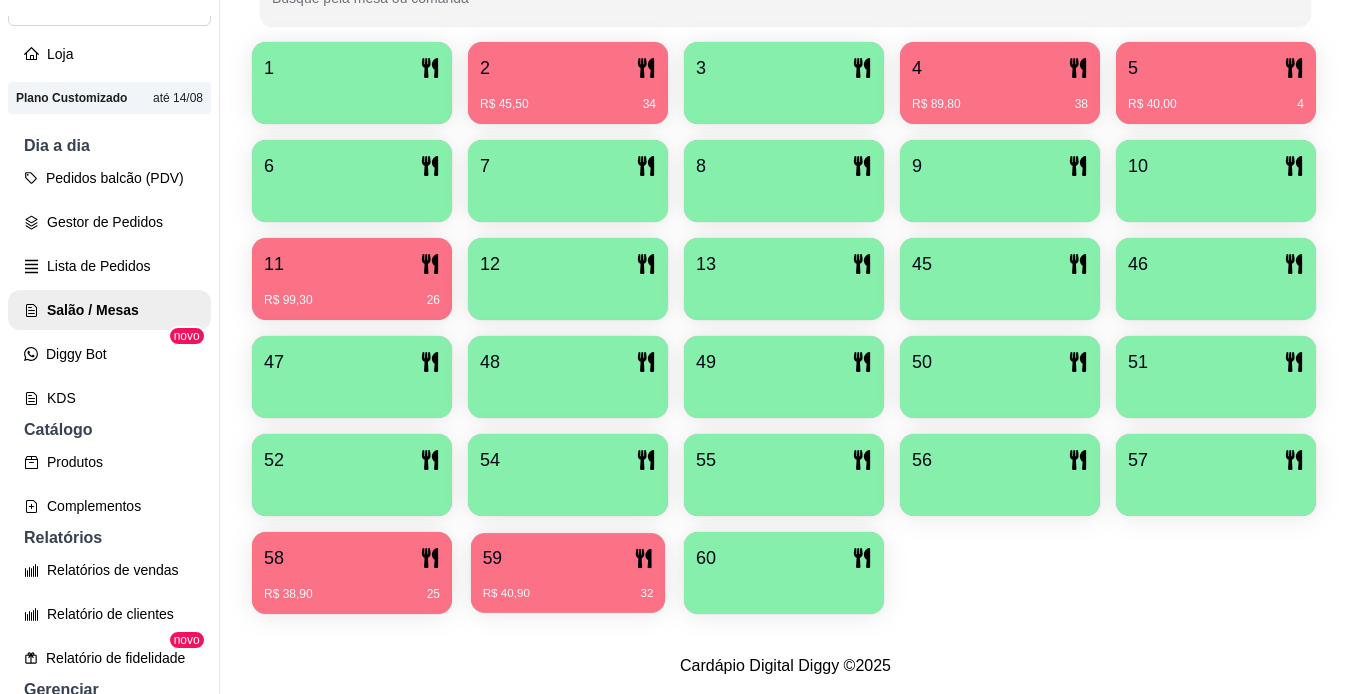 click on "59" at bounding box center (568, 558) 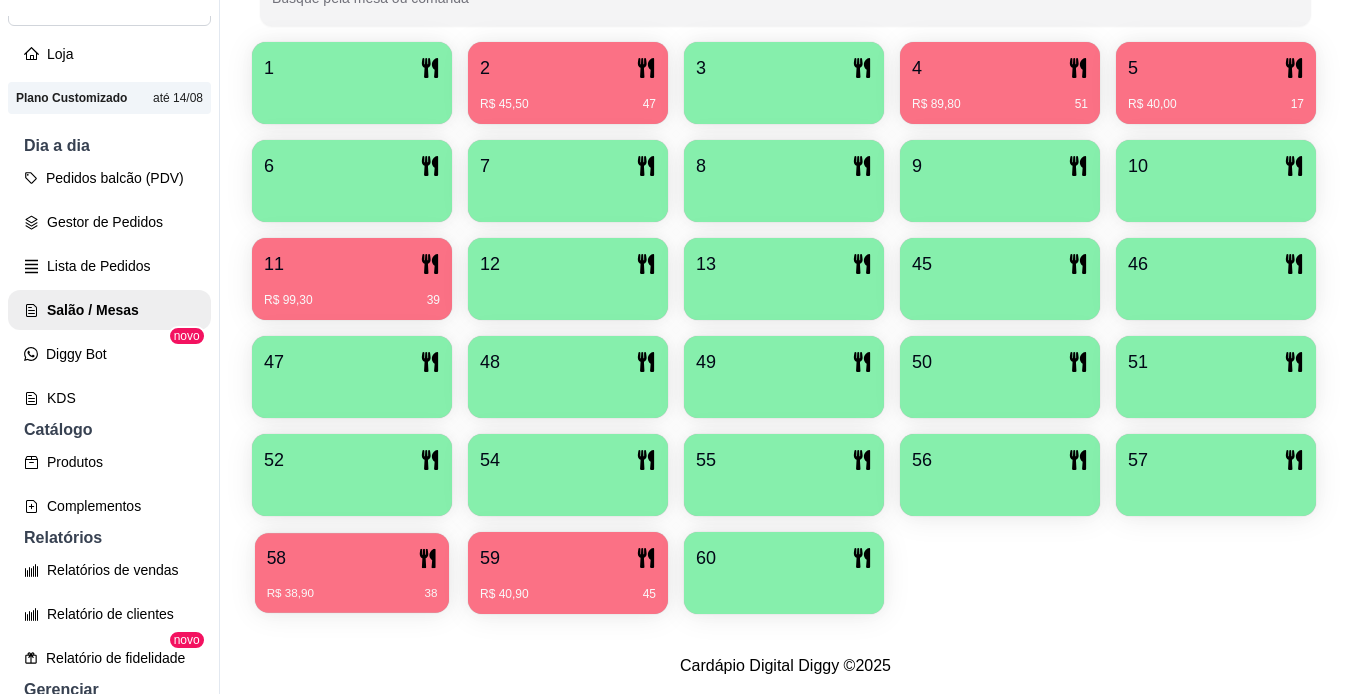 click on "58" at bounding box center (352, 558) 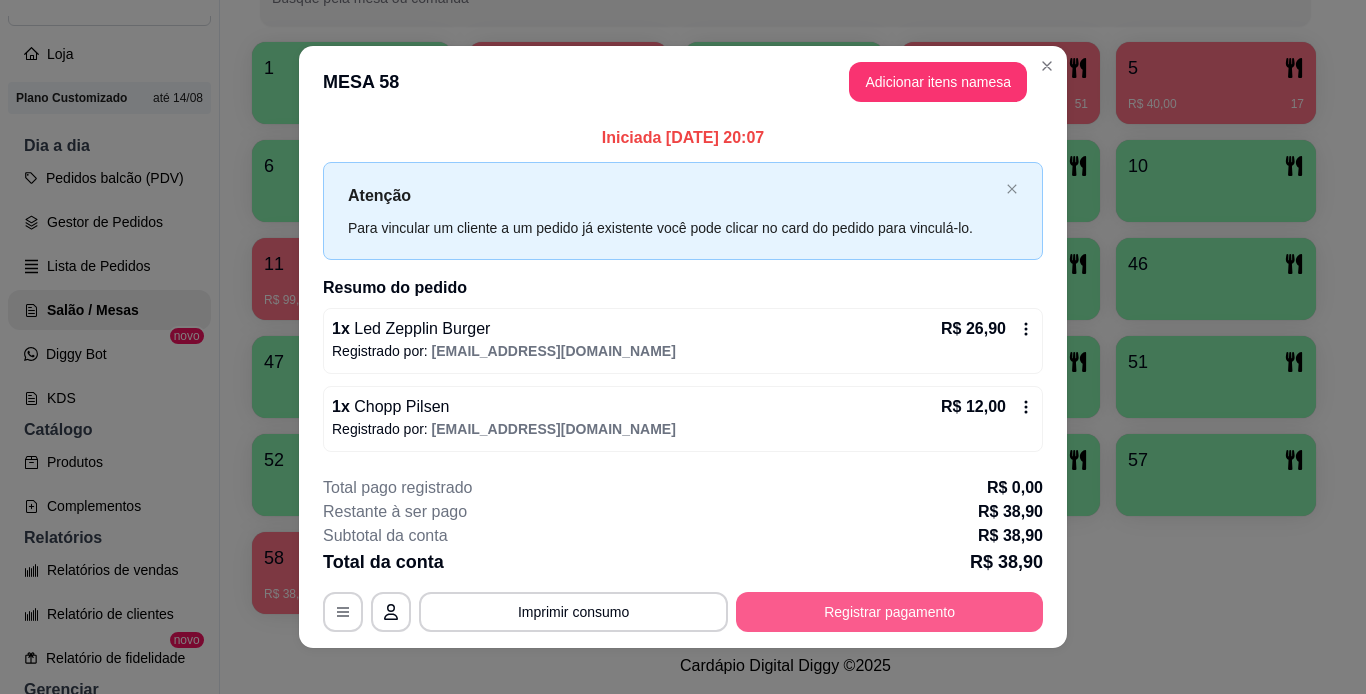click on "Registrar pagamento" at bounding box center (889, 612) 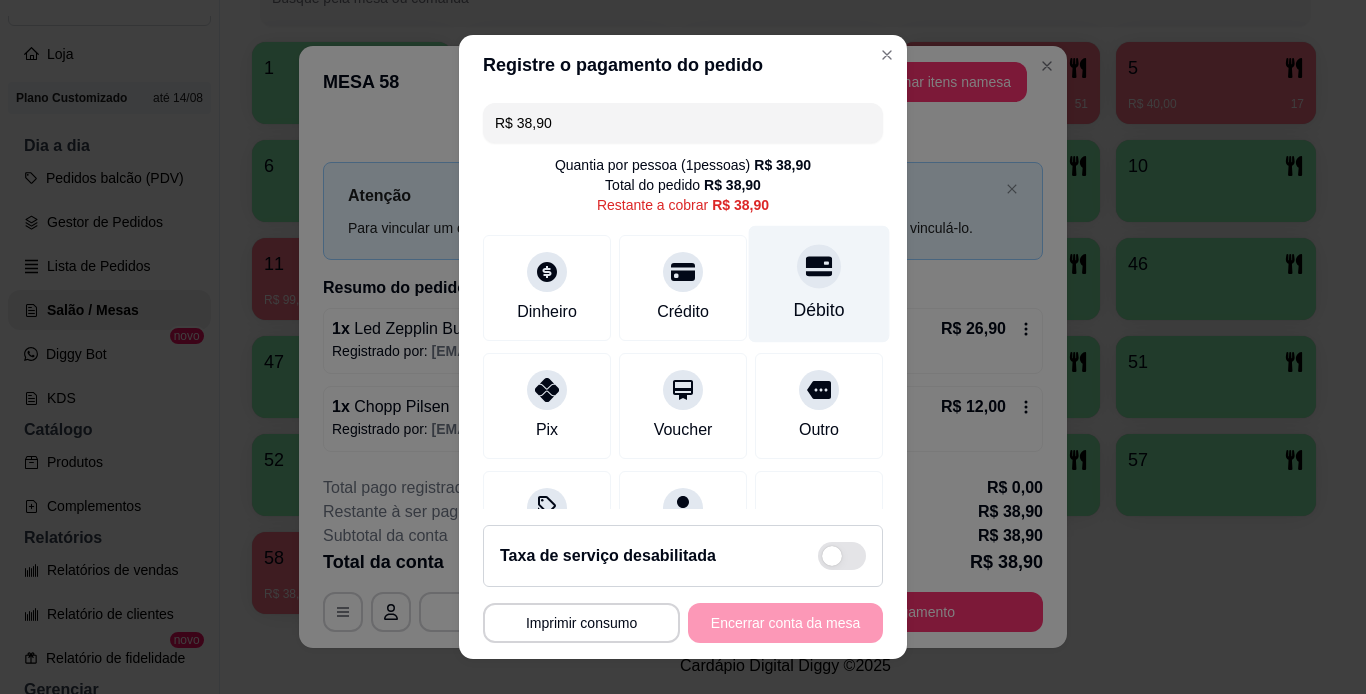 click on "Débito" at bounding box center (819, 283) 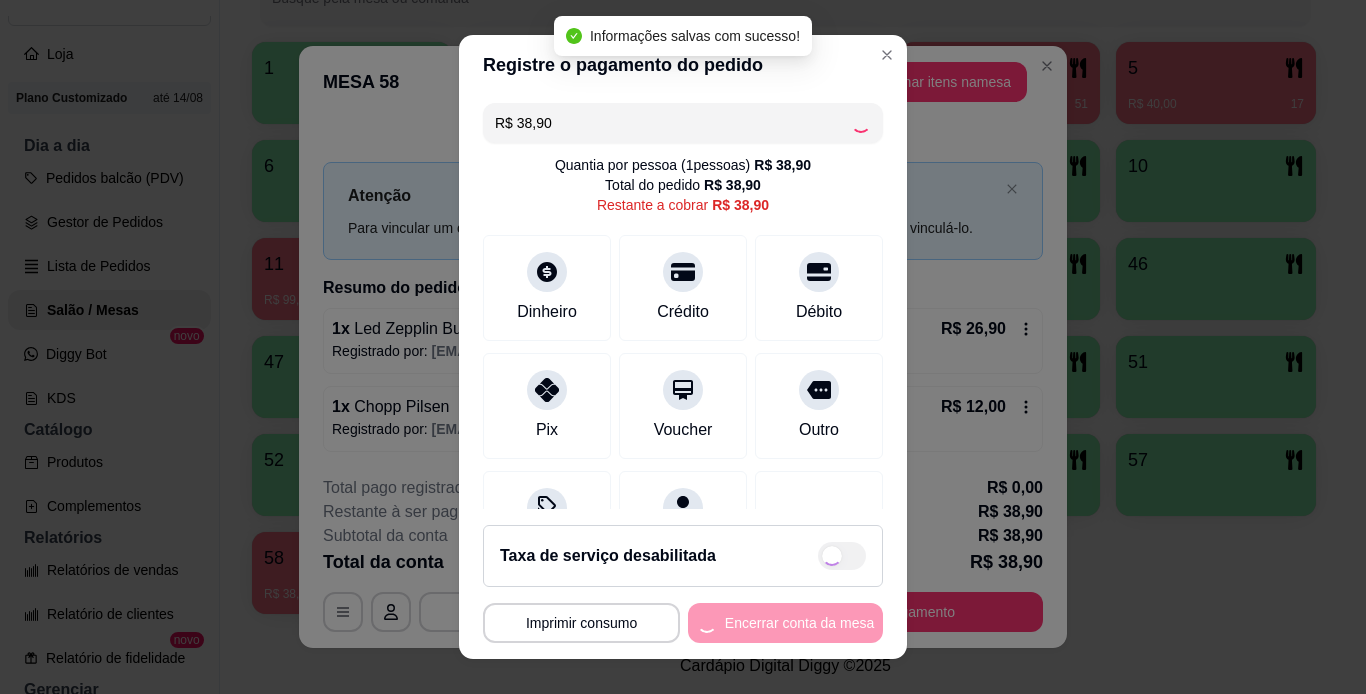 type on "R$ 0,00" 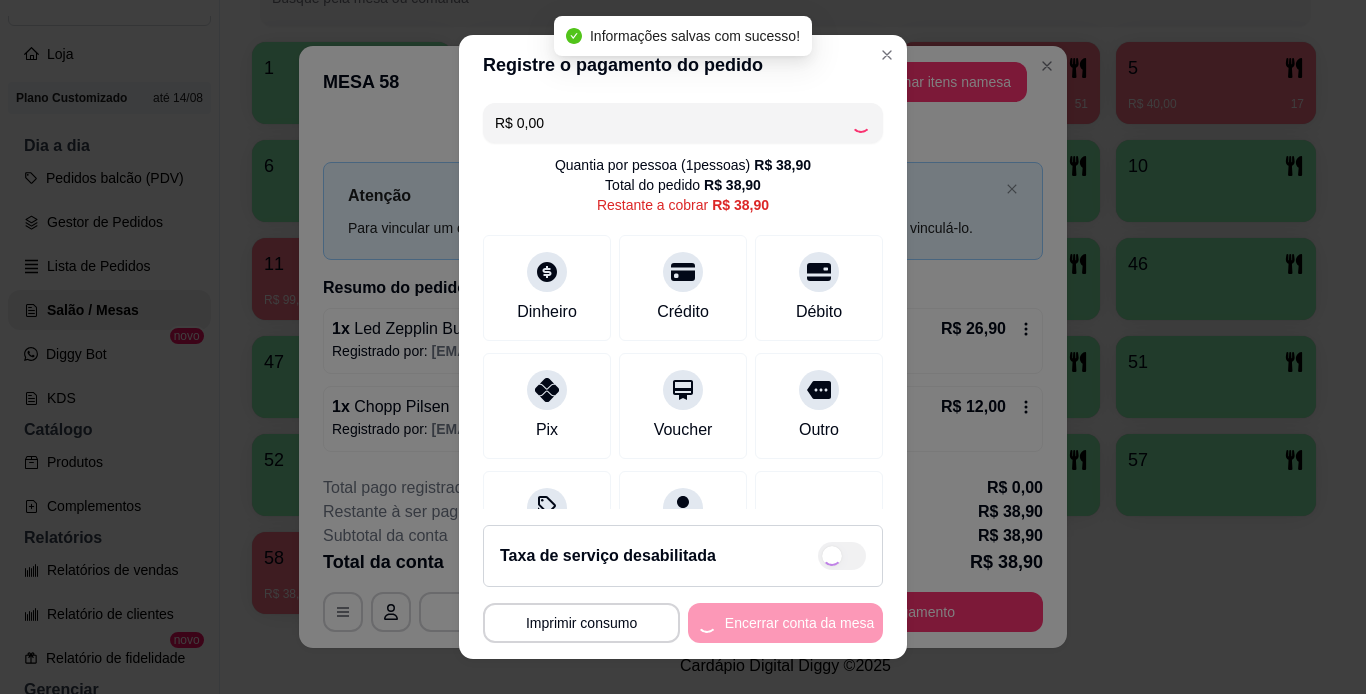 click on "**********" at bounding box center (683, 623) 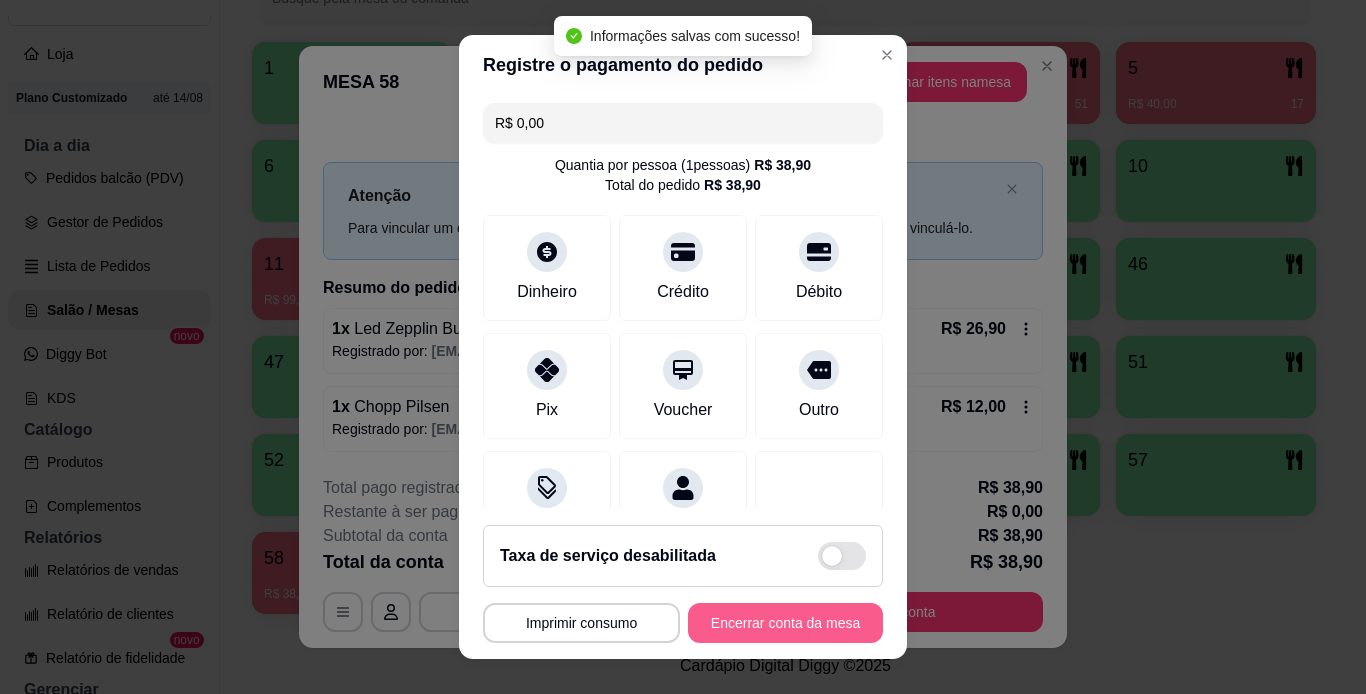 click on "Encerrar conta da mesa" at bounding box center (785, 623) 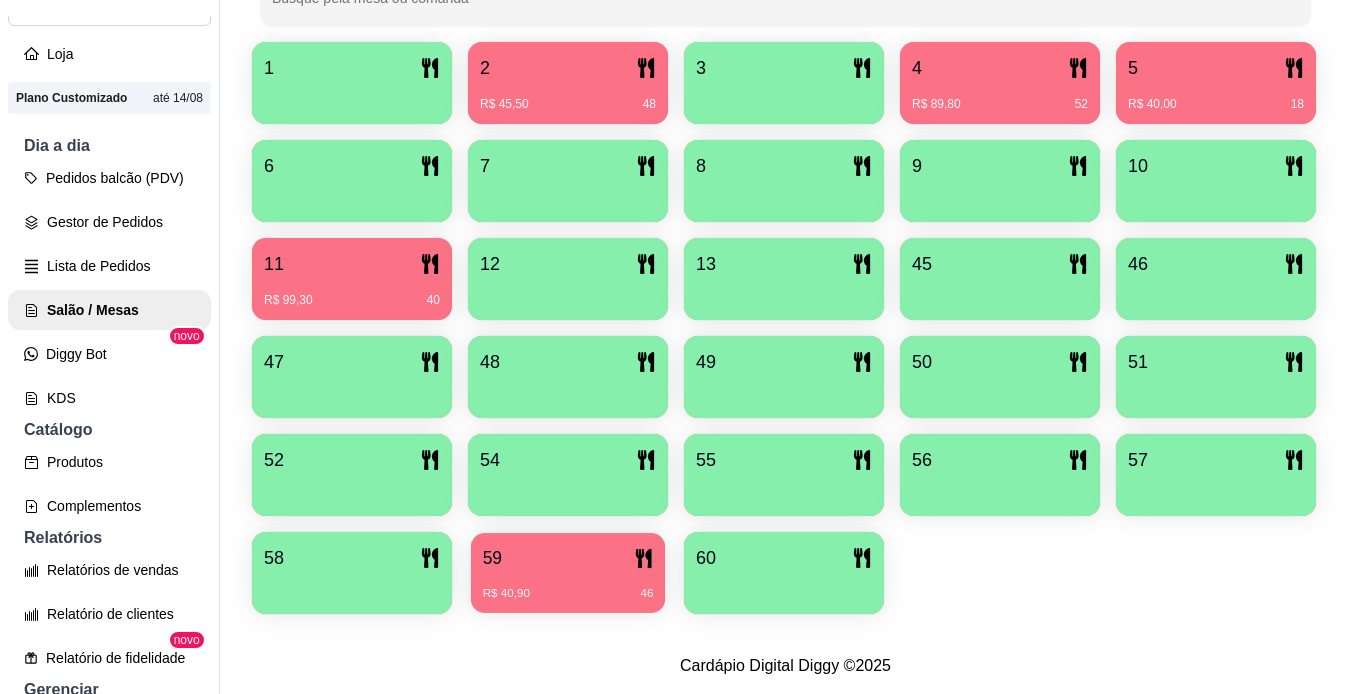 click on "59" at bounding box center (568, 558) 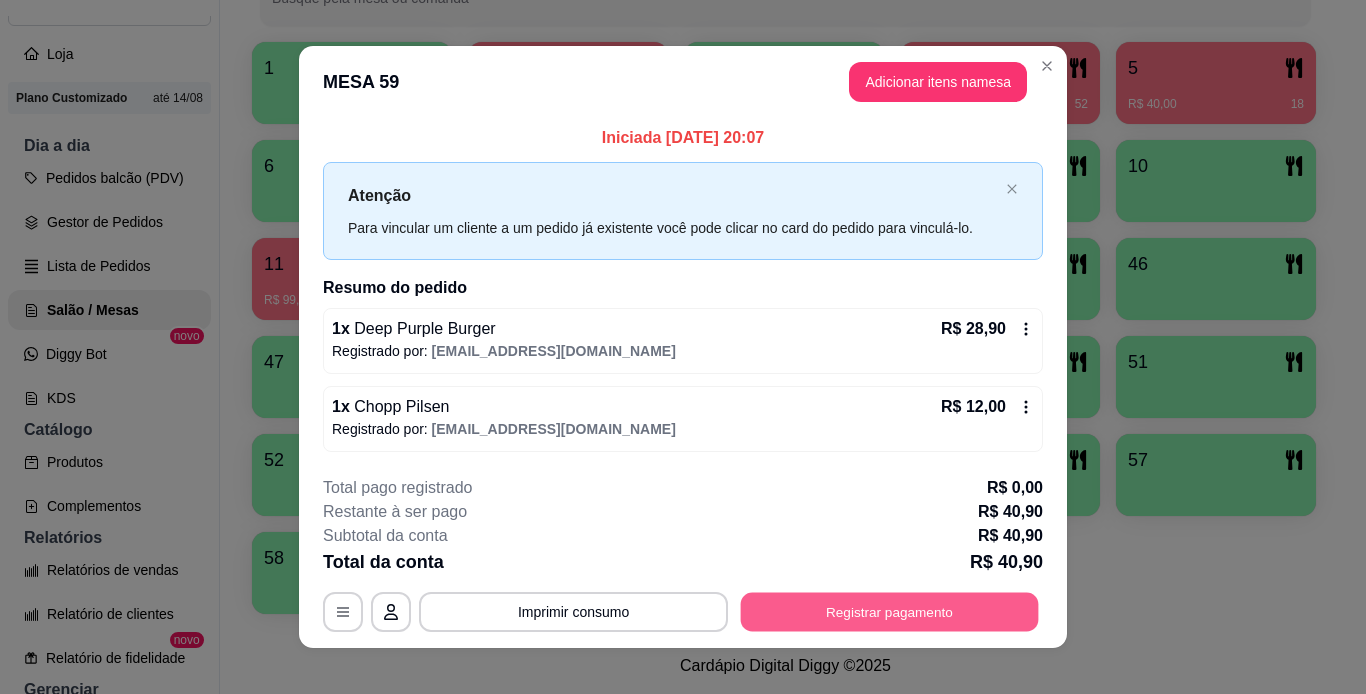 click on "Registrar pagamento" at bounding box center [890, 611] 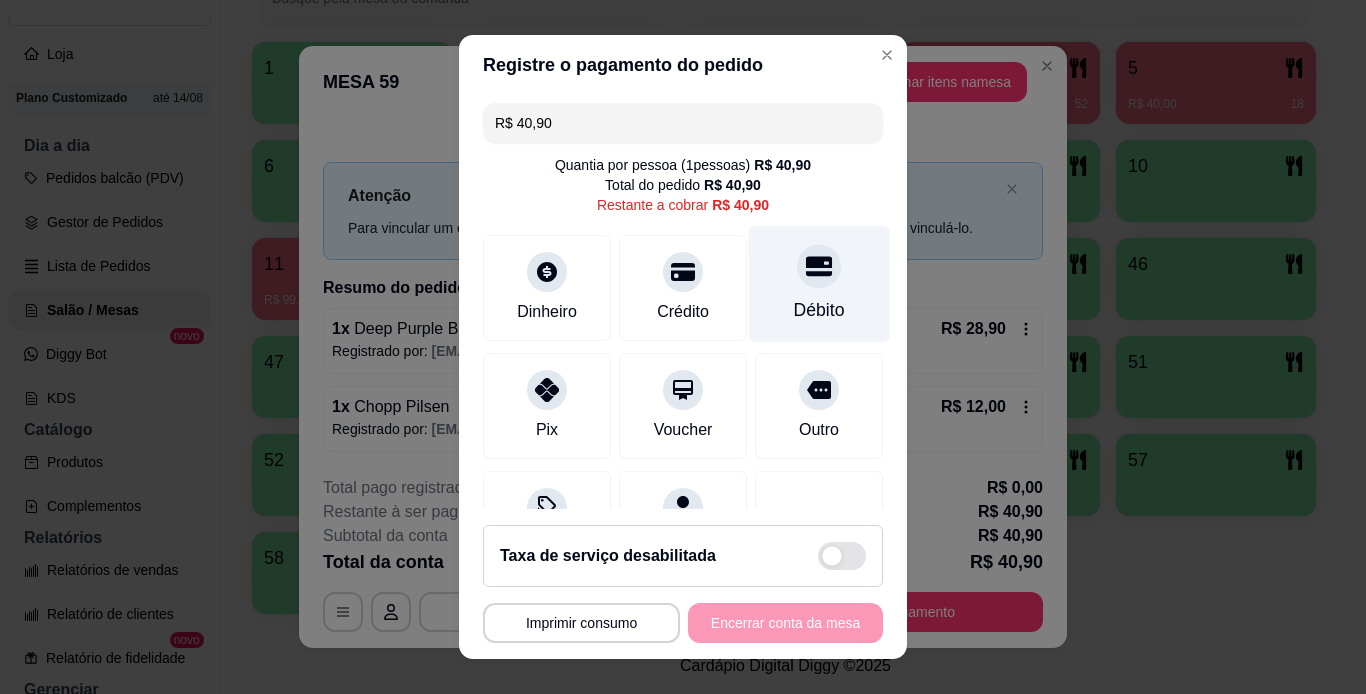 click at bounding box center [819, 266] 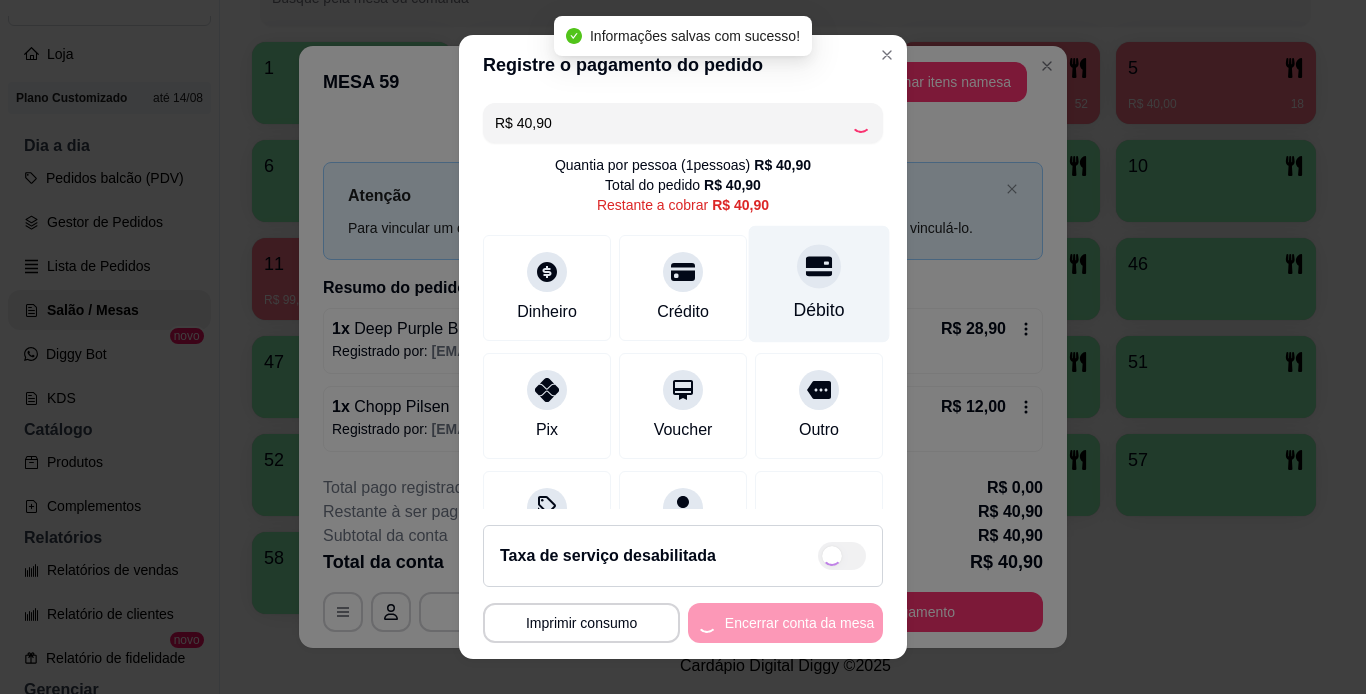 type on "R$ 0,00" 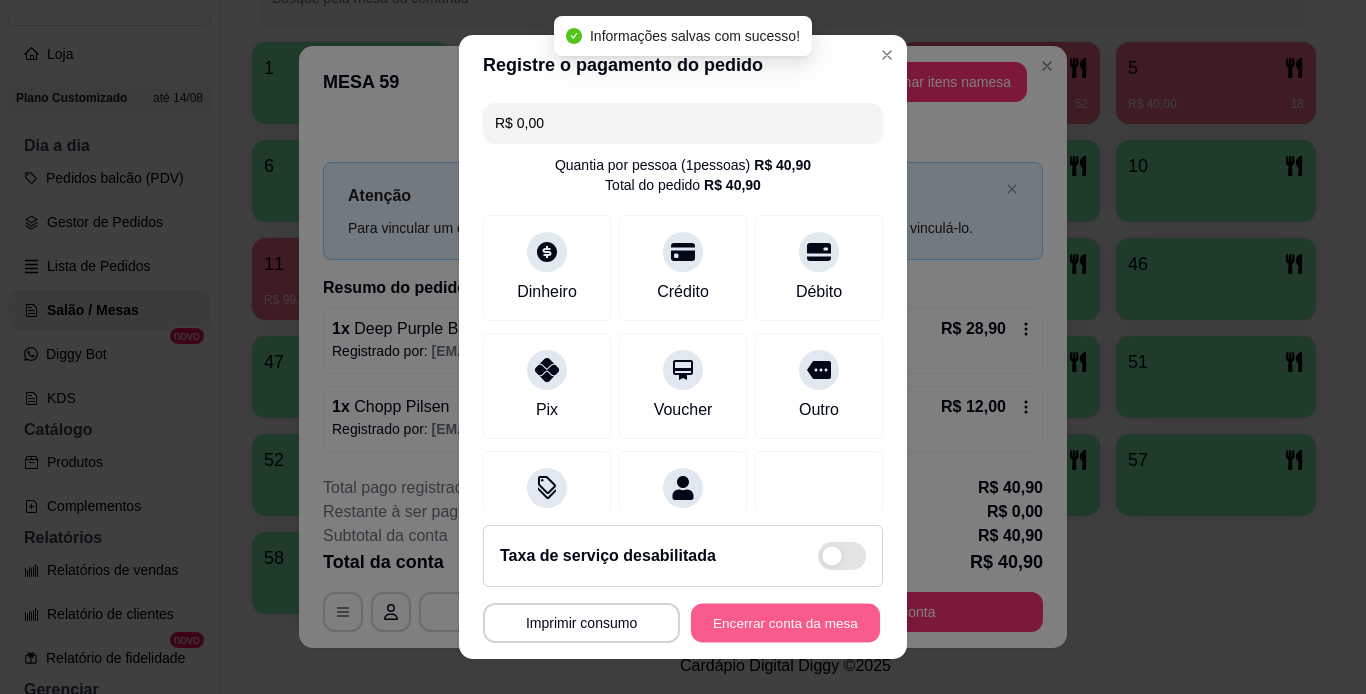 click on "Encerrar conta da mesa" at bounding box center [785, 623] 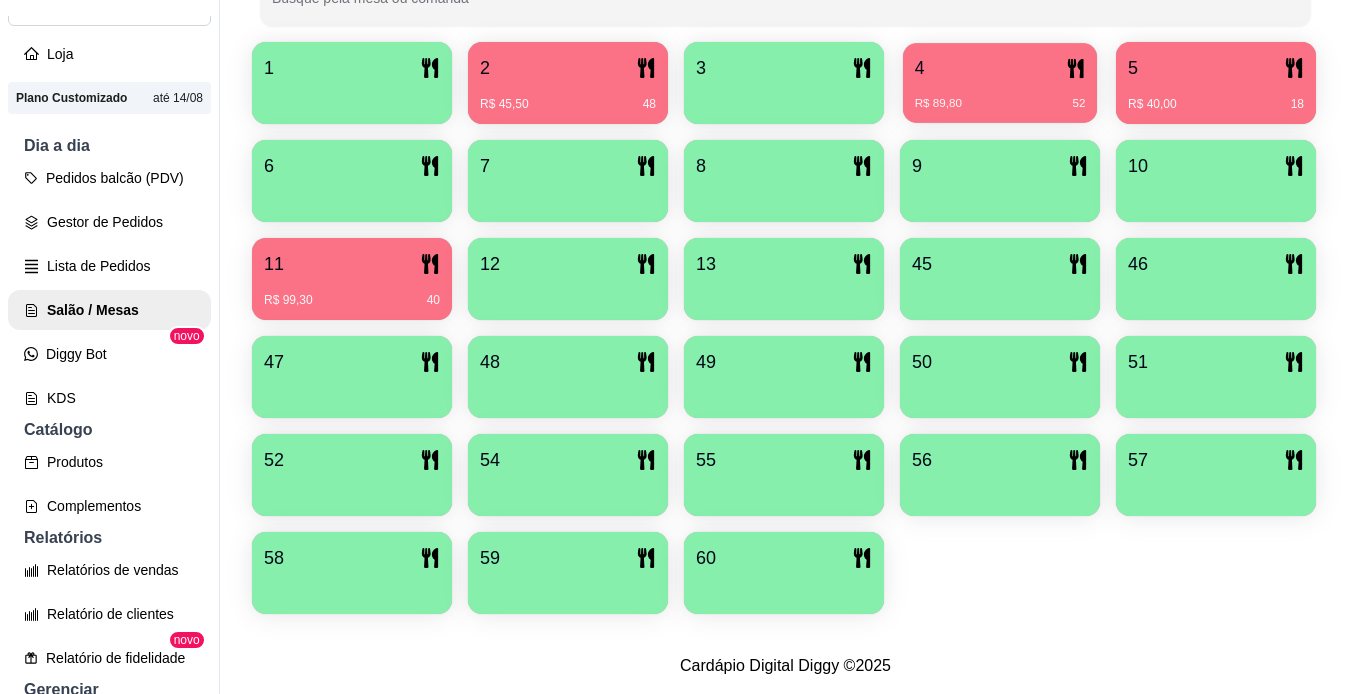 click on "4" at bounding box center (1000, 68) 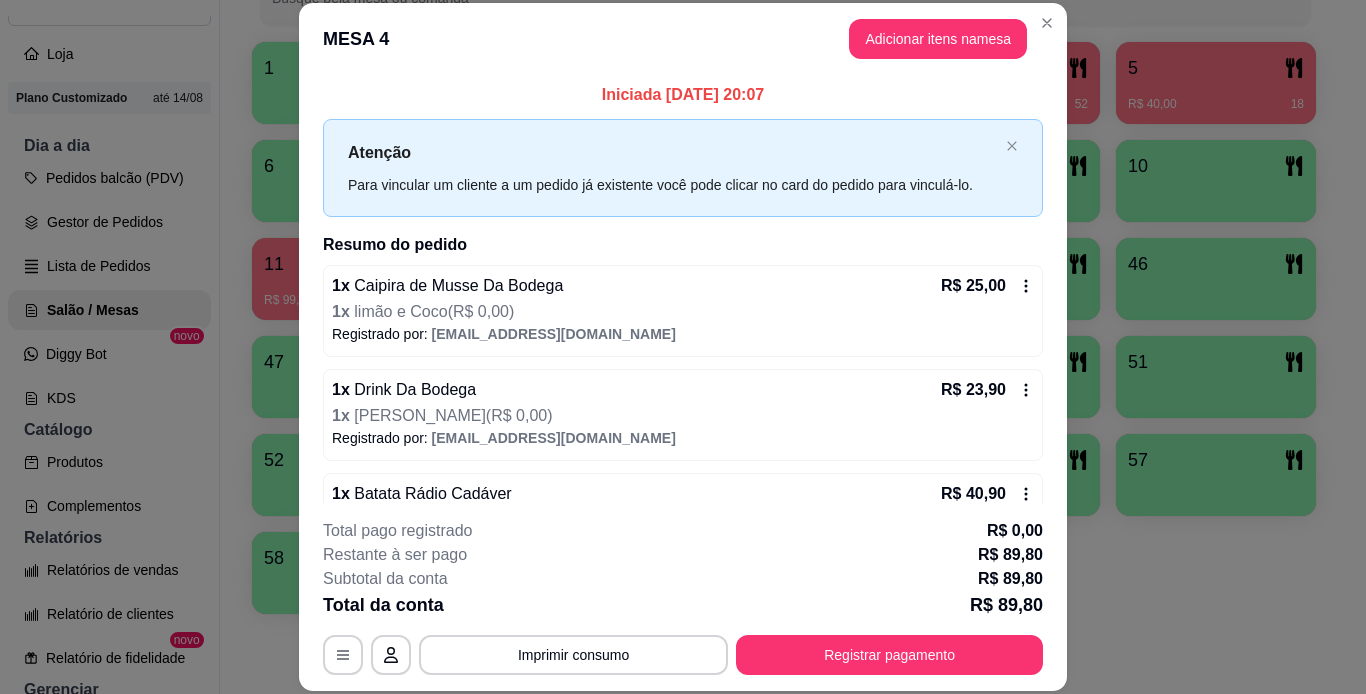 scroll, scrollTop: 158, scrollLeft: 0, axis: vertical 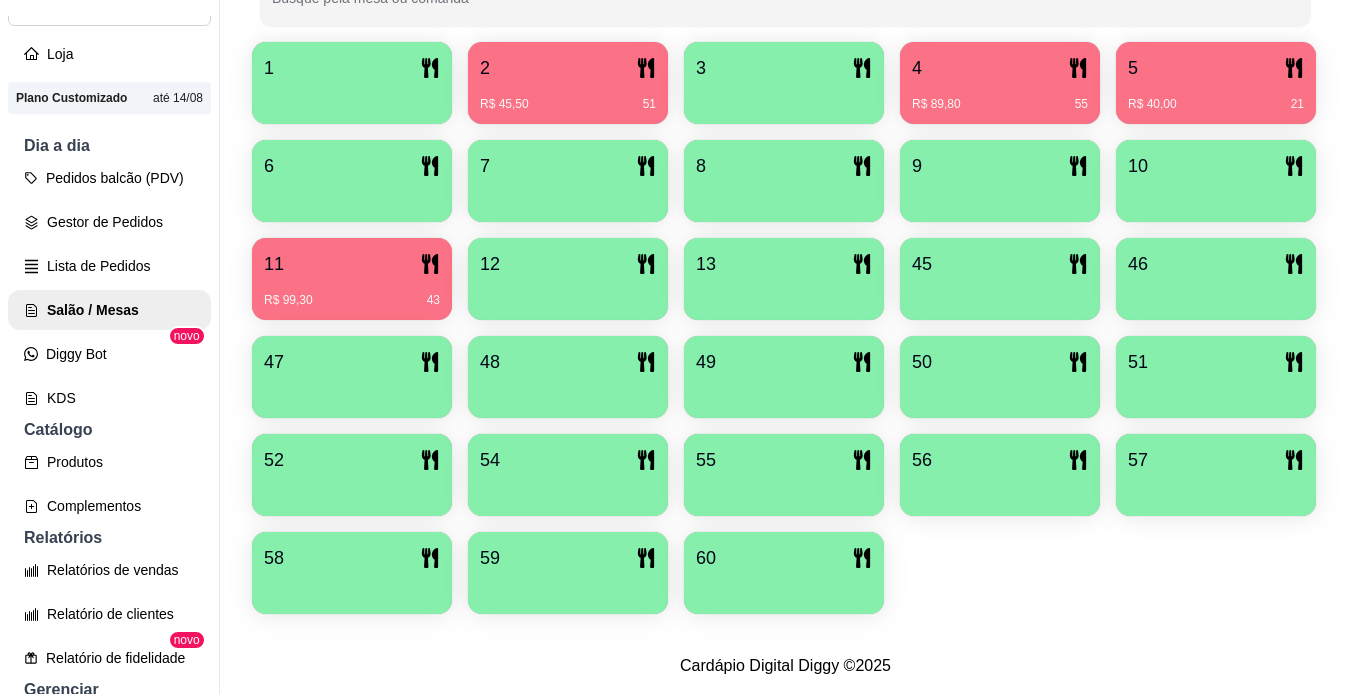 click on "4" at bounding box center [1000, 68] 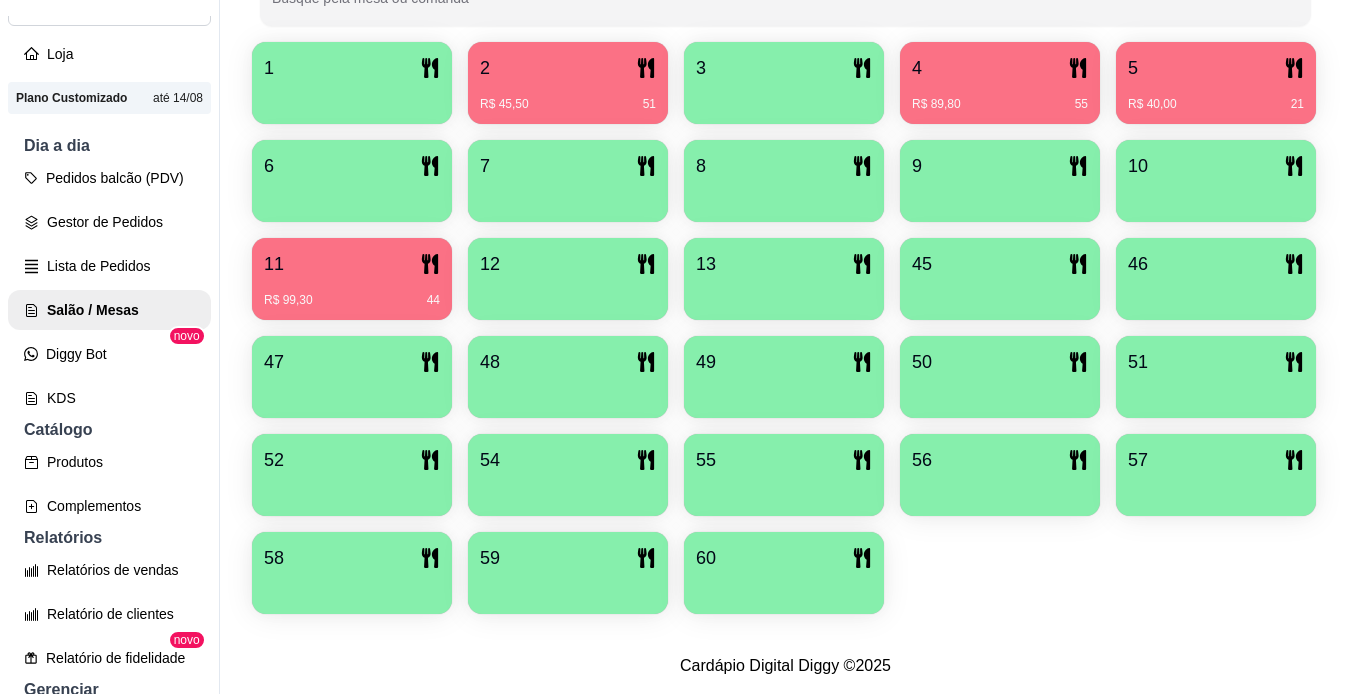 click on "5" at bounding box center [1216, 68] 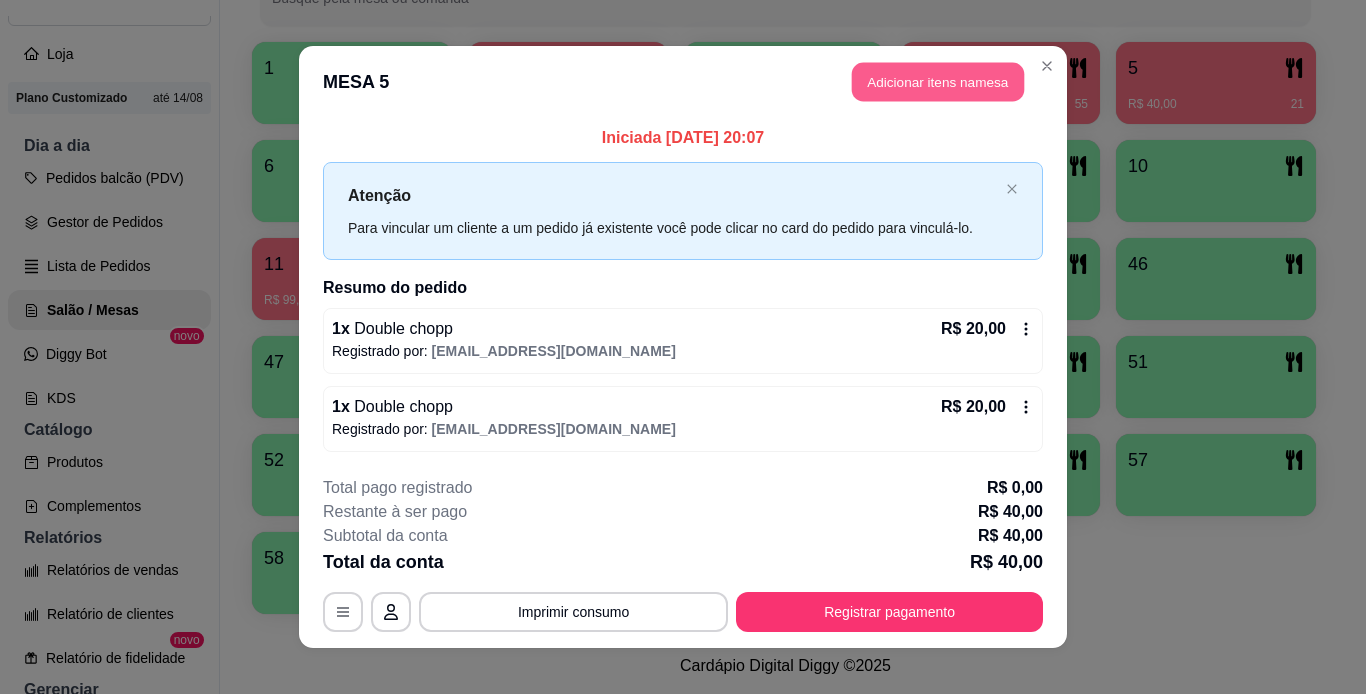 click on "Adicionar itens na  mesa" at bounding box center [938, 82] 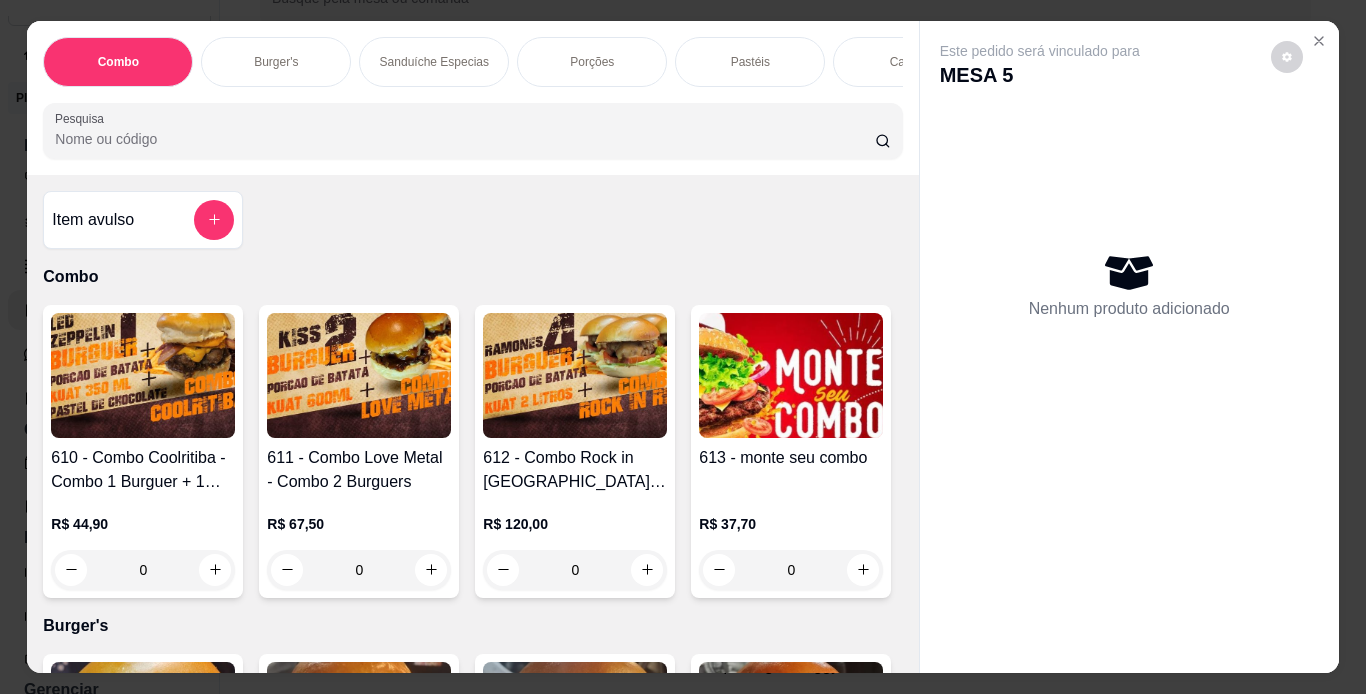 click on "Combo  Burger's  Sanduíche Especias Porções  Pastéis  Caldos  Sobremesas  Burger's Doces Pastéis Doces Chopp  Cervejas  Bebidas Quentes de Inverno  Refrigerantes Energéticos Águas/ Chás/Sucos Drinks Clássicos Drinks da Casa Doces Diversos  Cachaças Bitter's Licores  Gin Whisky  vodka conhaque Steinhaeger  Pesquisa" at bounding box center [472, 98] 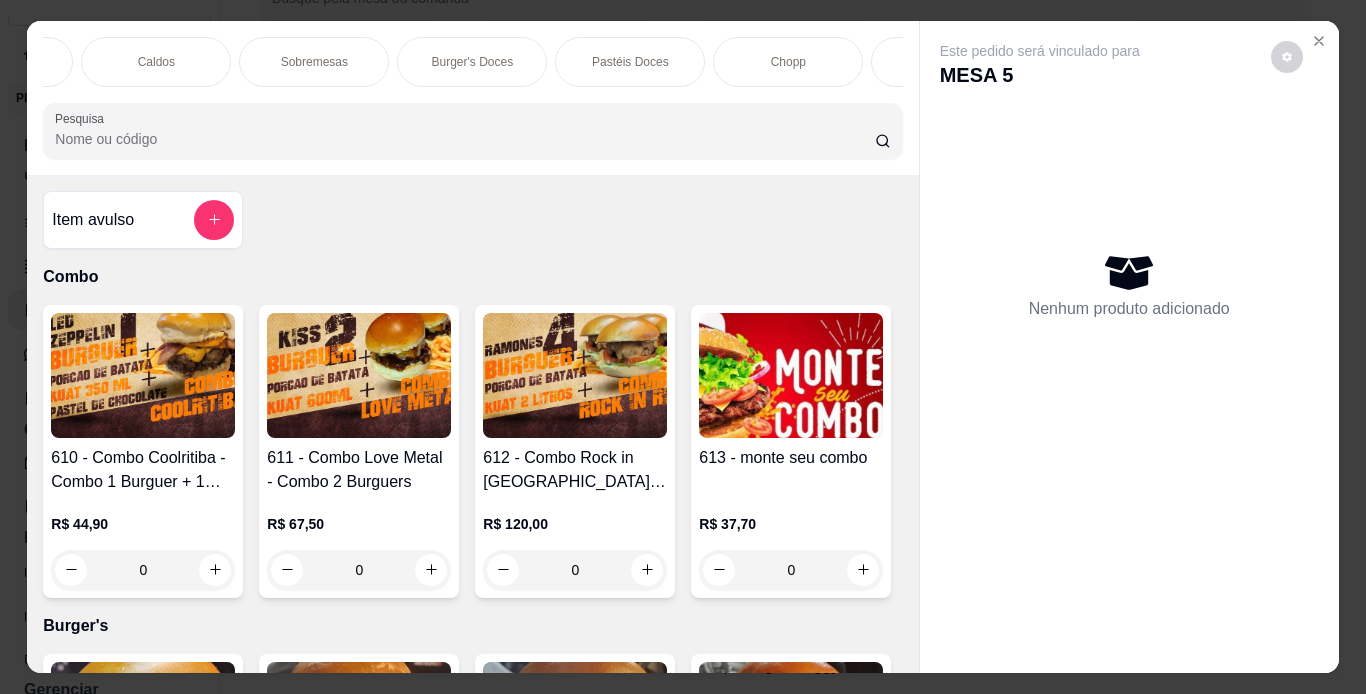 scroll, scrollTop: 0, scrollLeft: 960, axis: horizontal 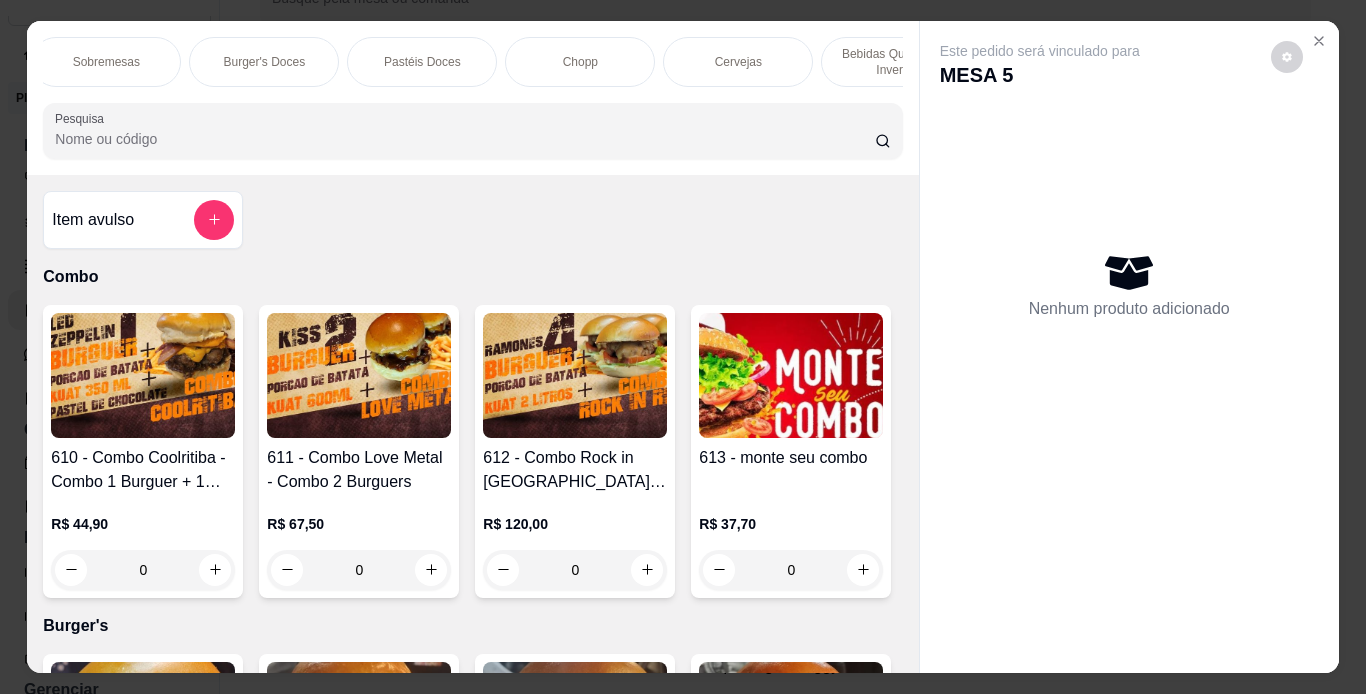 click on "Chopp" at bounding box center [580, 62] 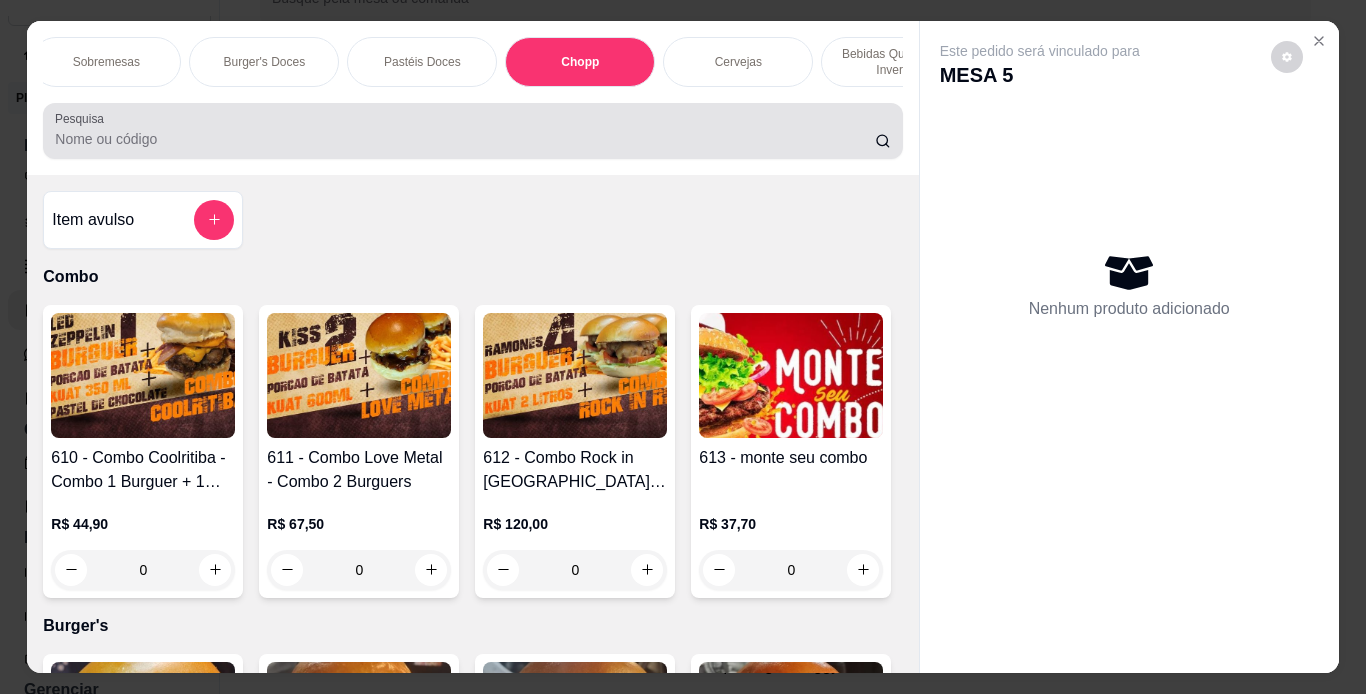 scroll, scrollTop: 7887, scrollLeft: 0, axis: vertical 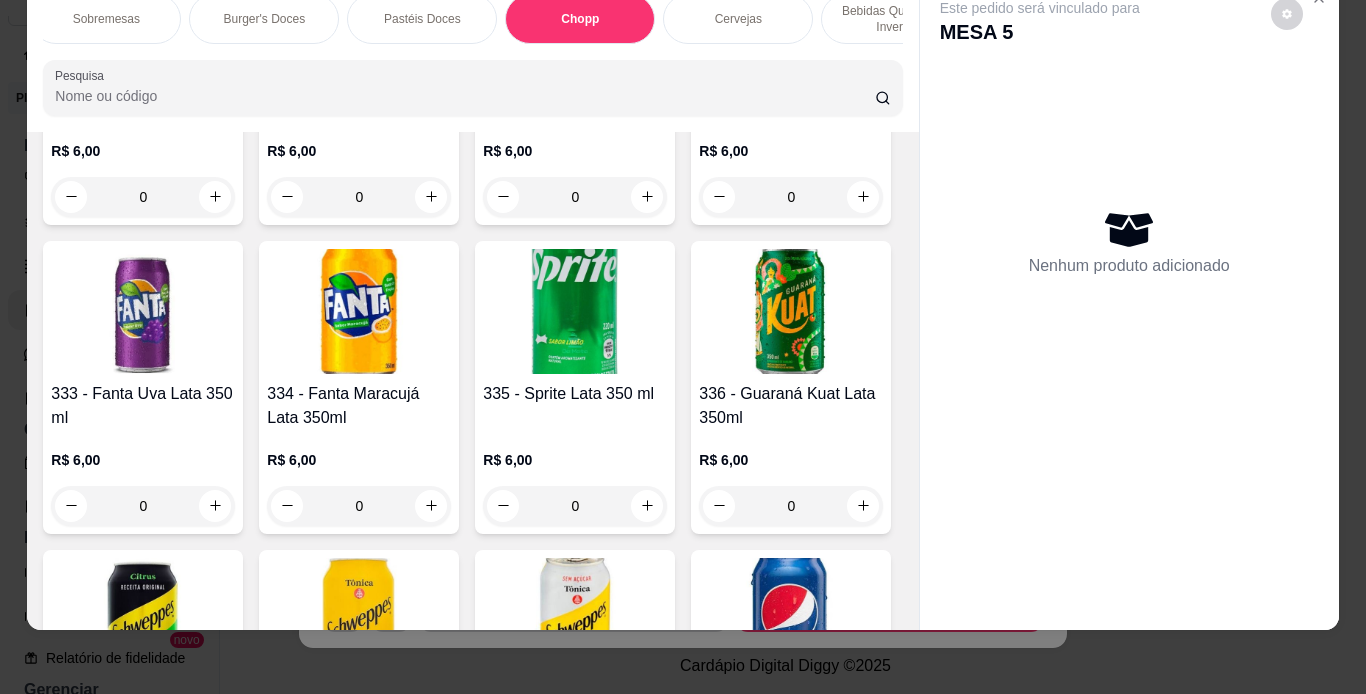 click at bounding box center [575, -1282] 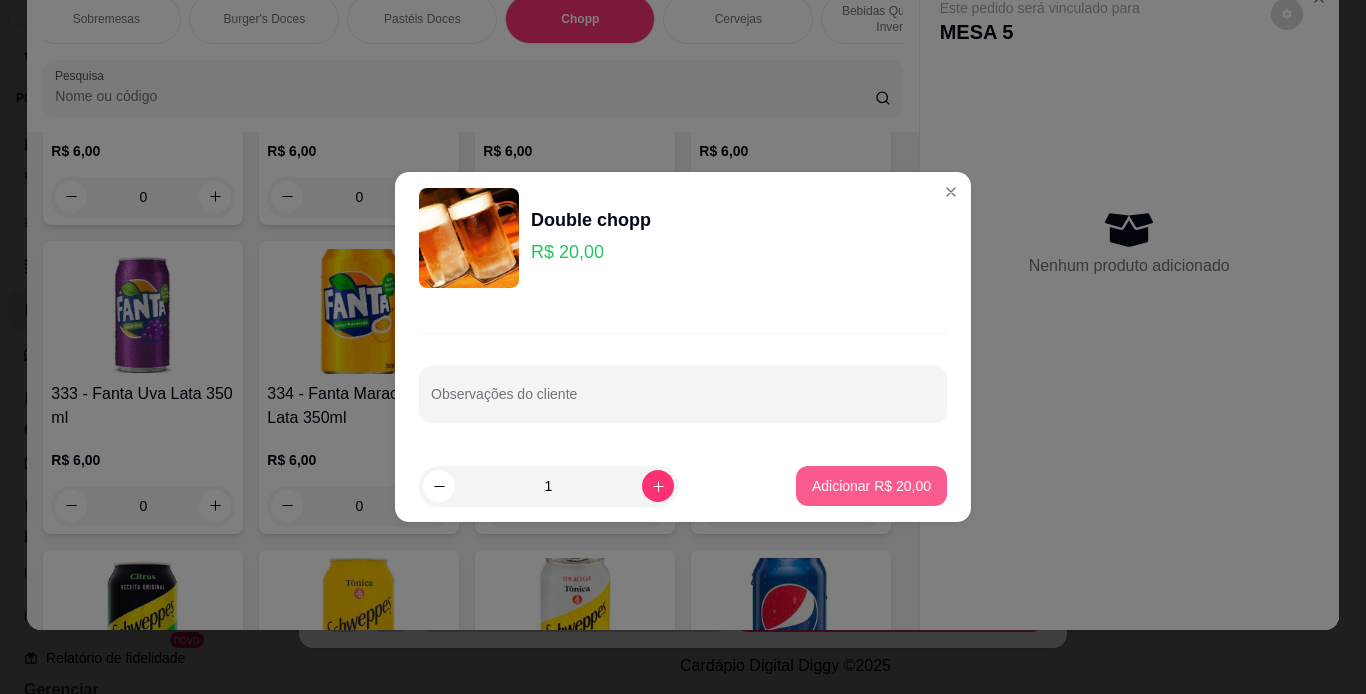click on "1 Adicionar   R$ 20,00" at bounding box center [683, 486] 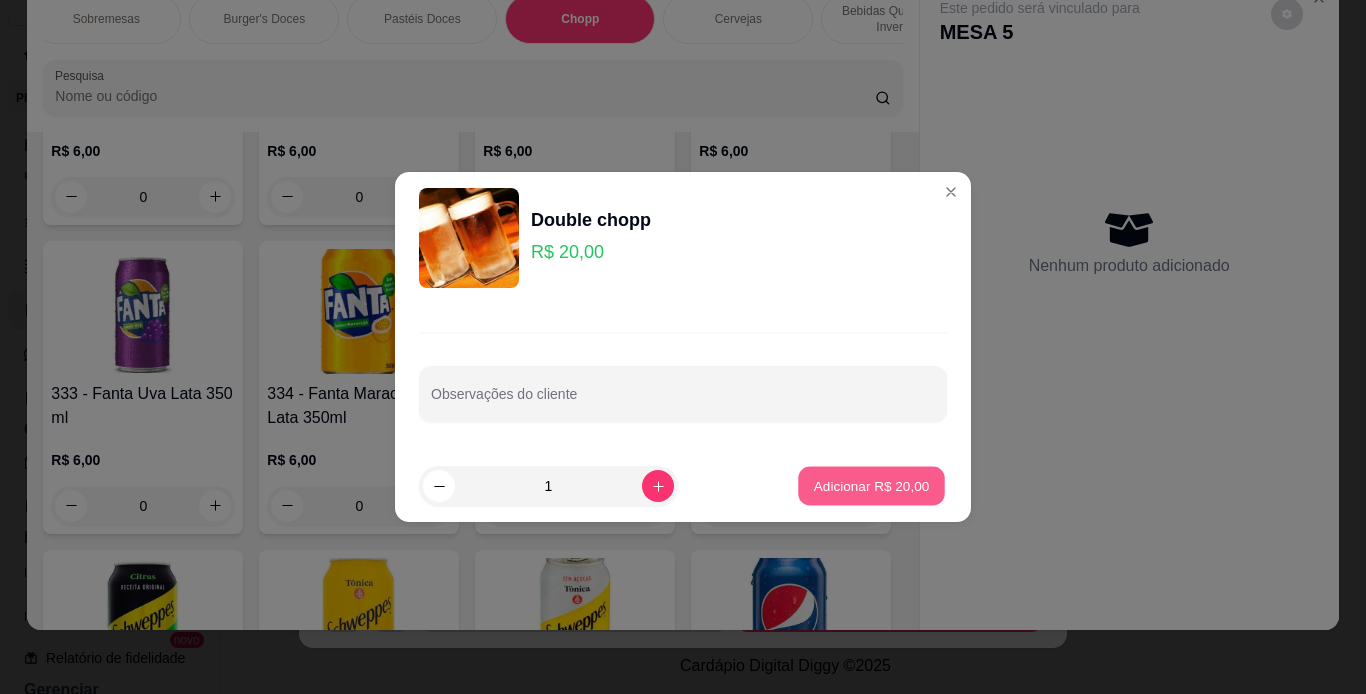 click on "Adicionar   R$ 20,00" at bounding box center (872, 485) 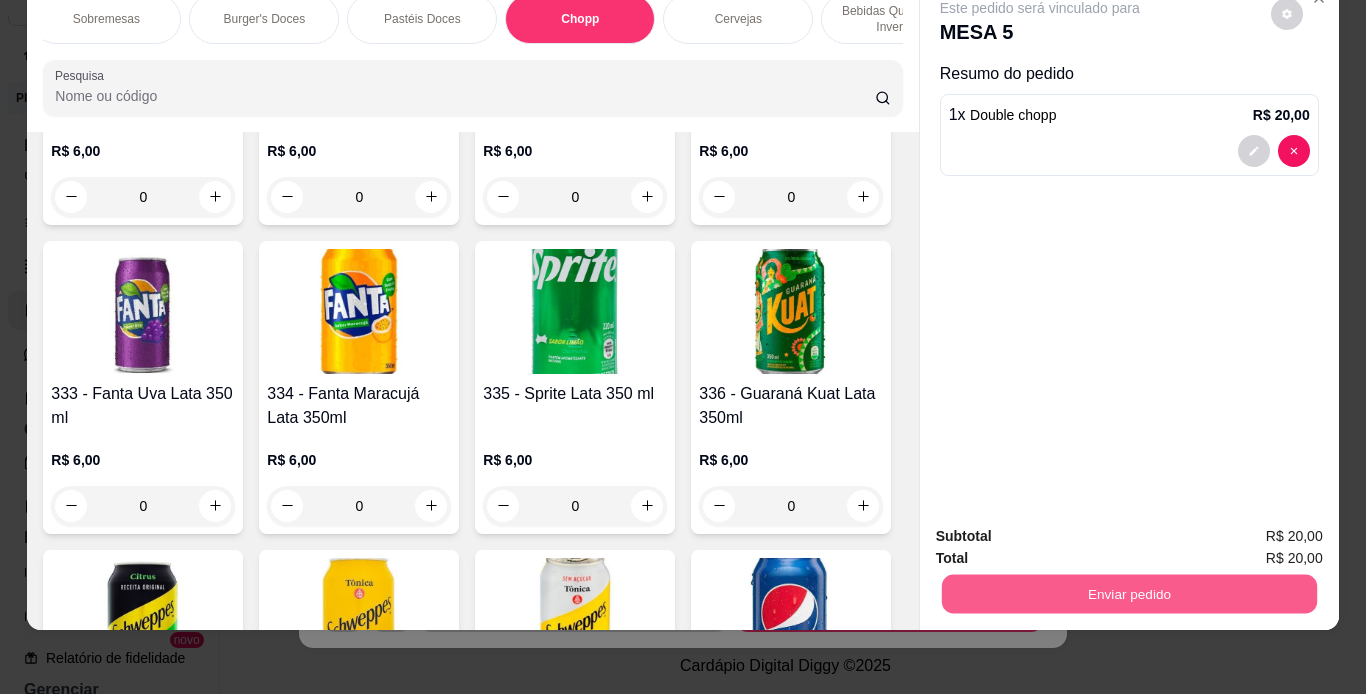 click on "Enviar pedido" at bounding box center [1128, 594] 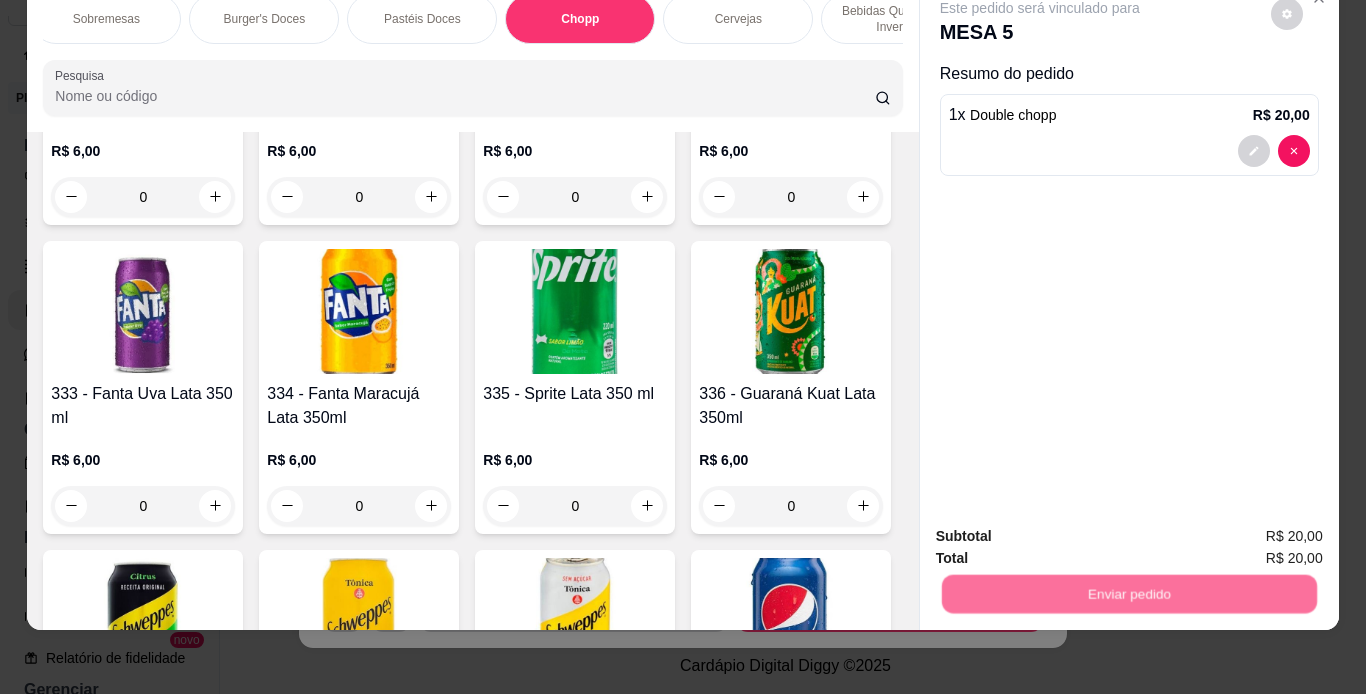 click on "Não registrar e enviar pedido" at bounding box center [1063, 530] 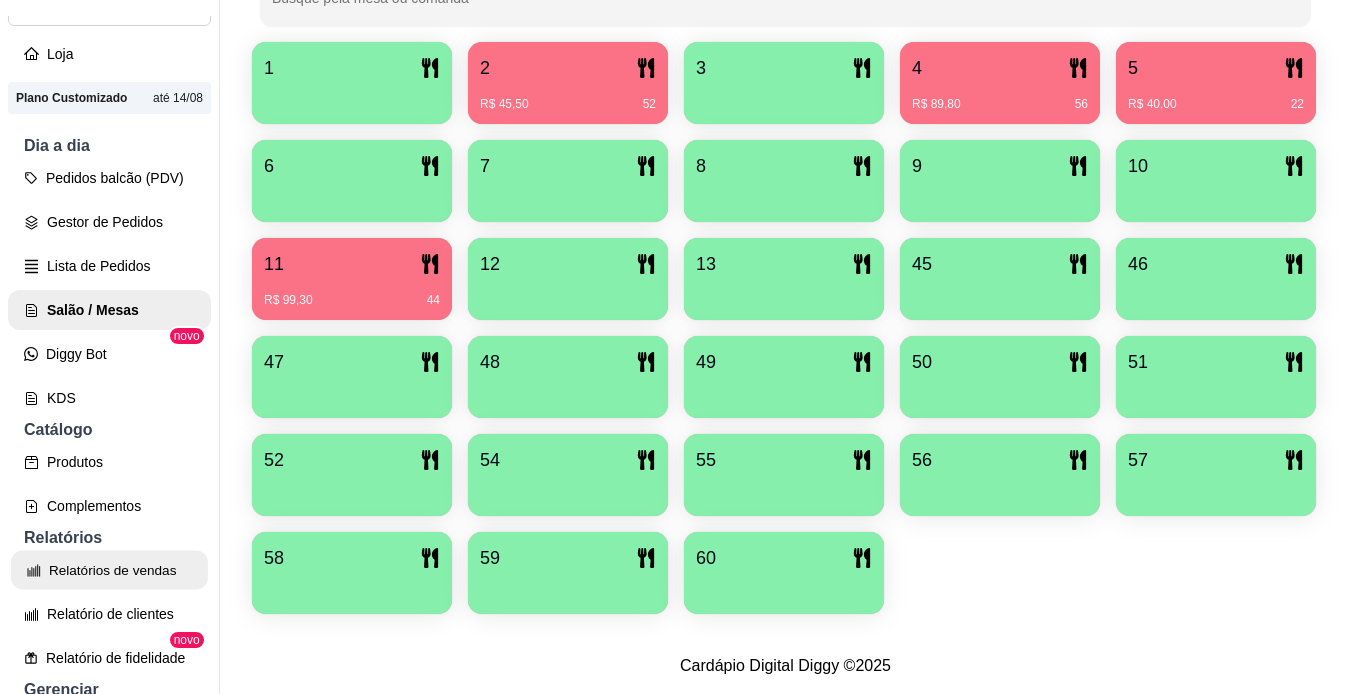 click on "Relatórios de vendas" at bounding box center [109, 570] 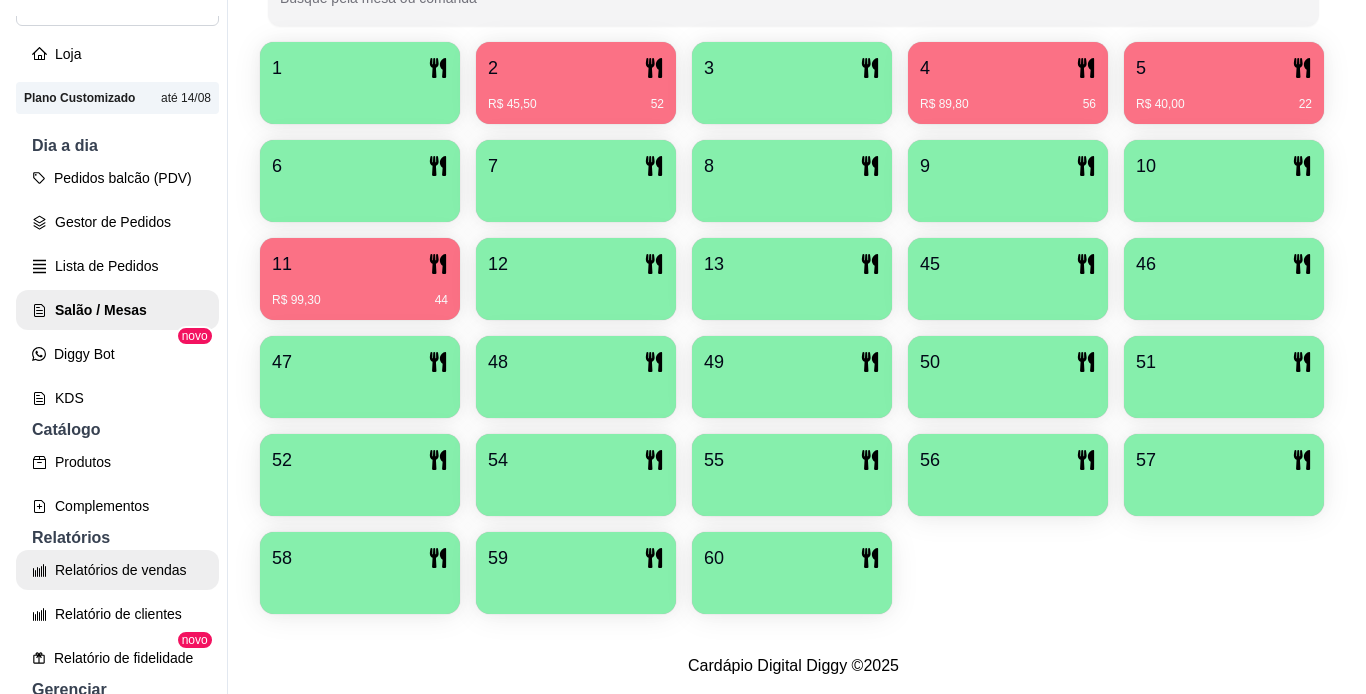 scroll, scrollTop: 0, scrollLeft: 0, axis: both 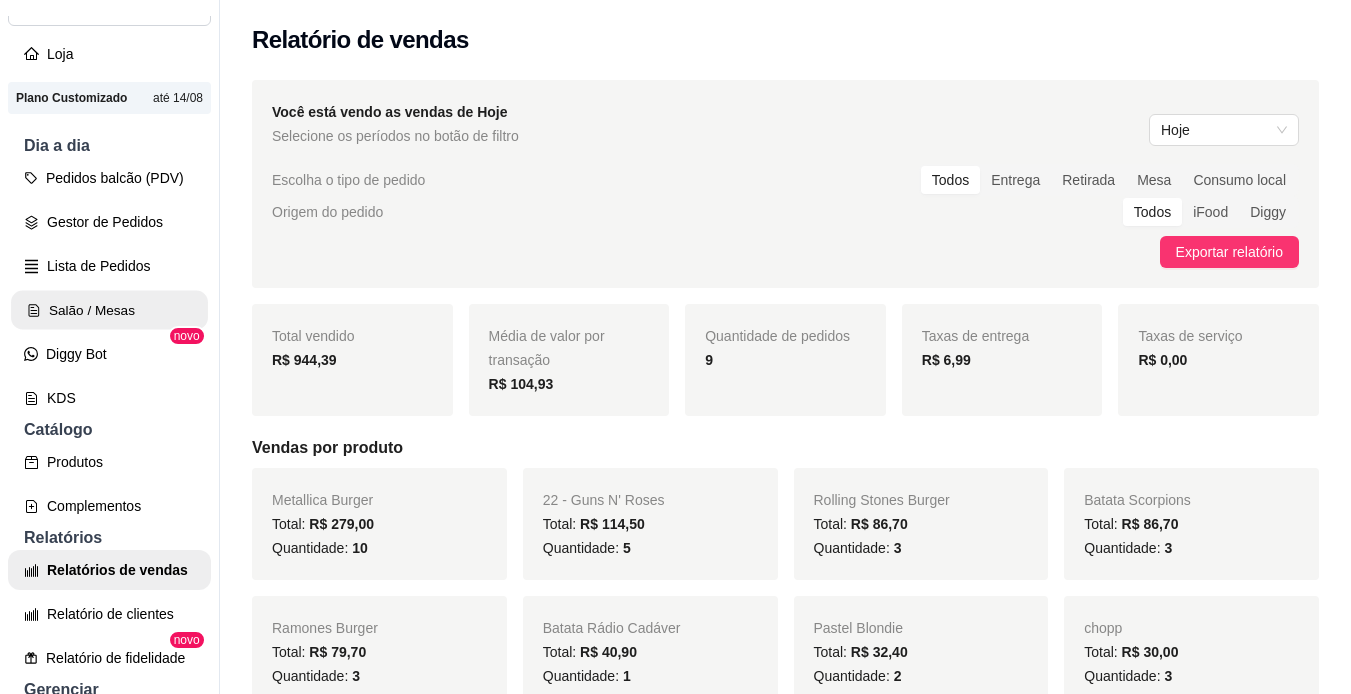 click on "Salão / Mesas" at bounding box center (109, 310) 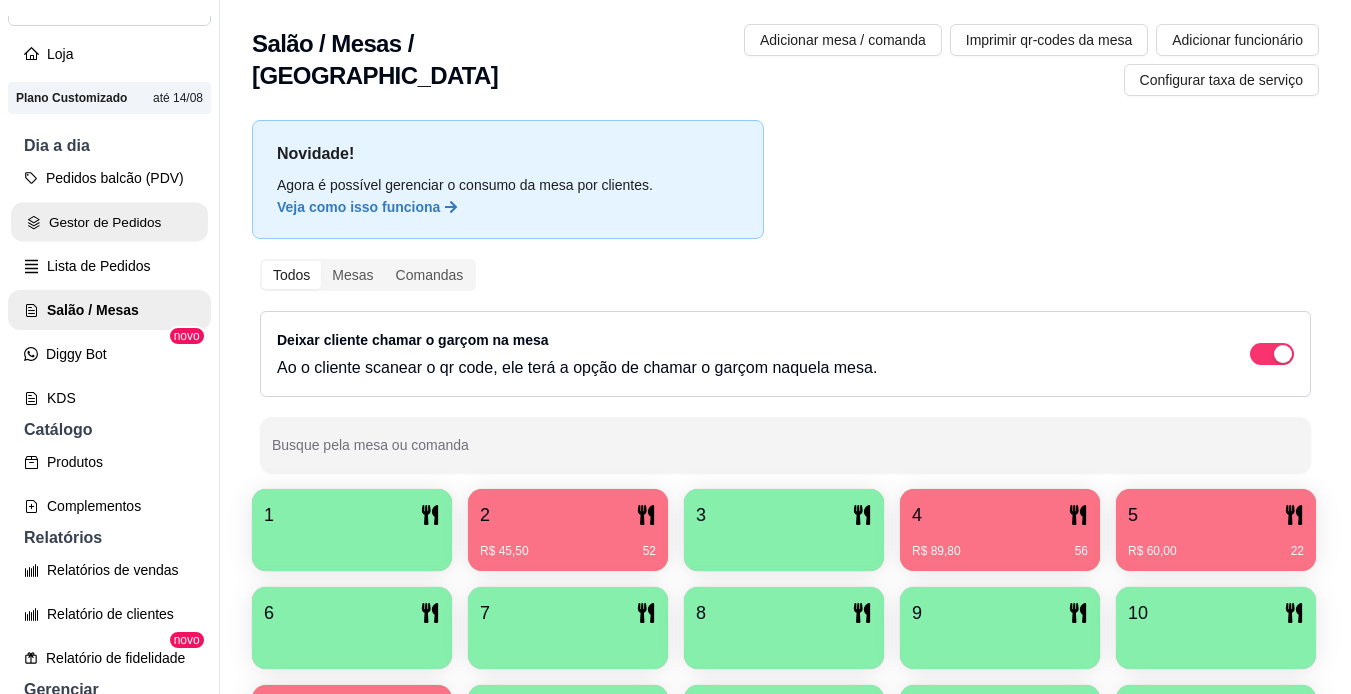 click on "Gestor de Pedidos" at bounding box center [109, 222] 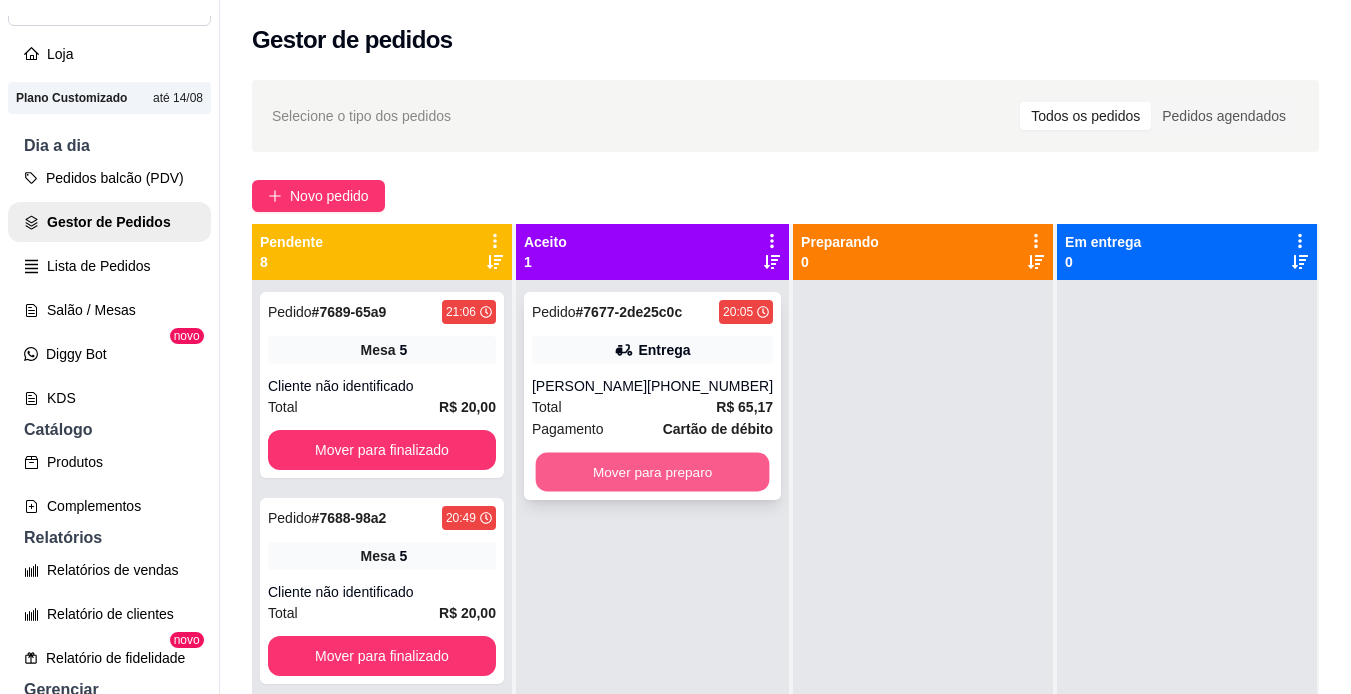 click on "Mover para preparo" at bounding box center (653, 472) 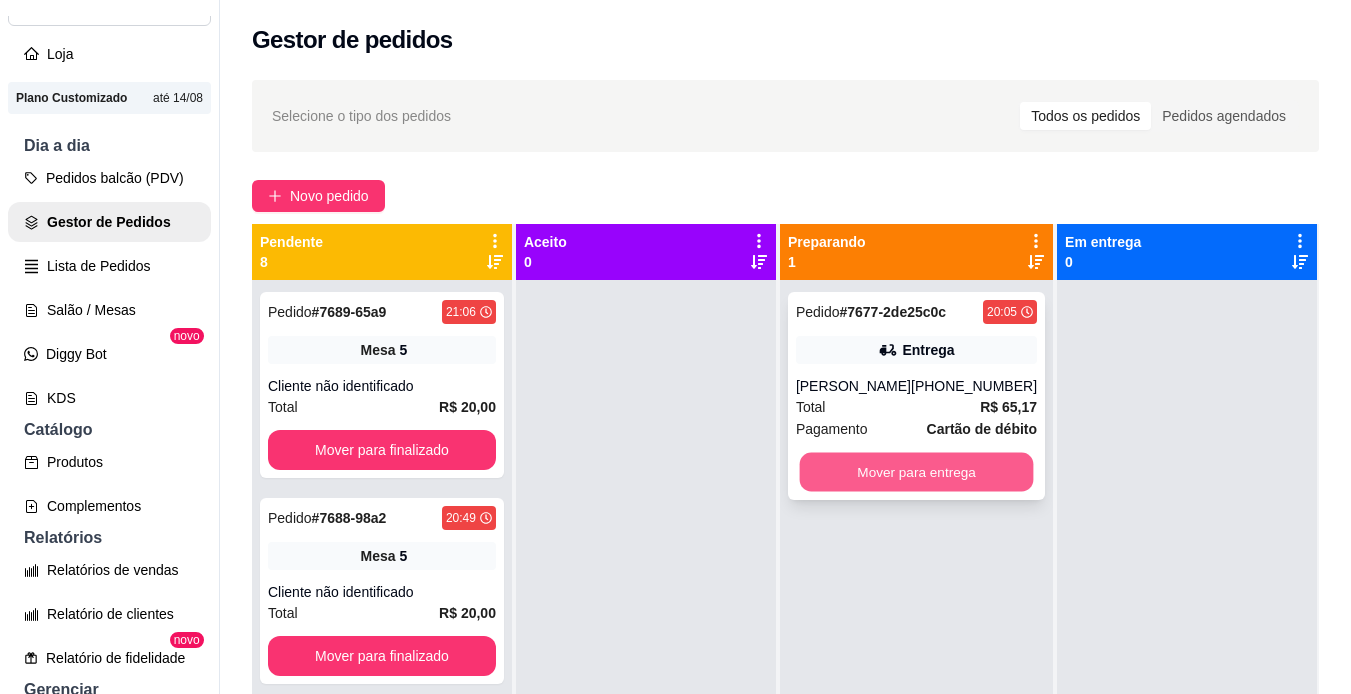 click on "Mover para entrega" at bounding box center [916, 472] 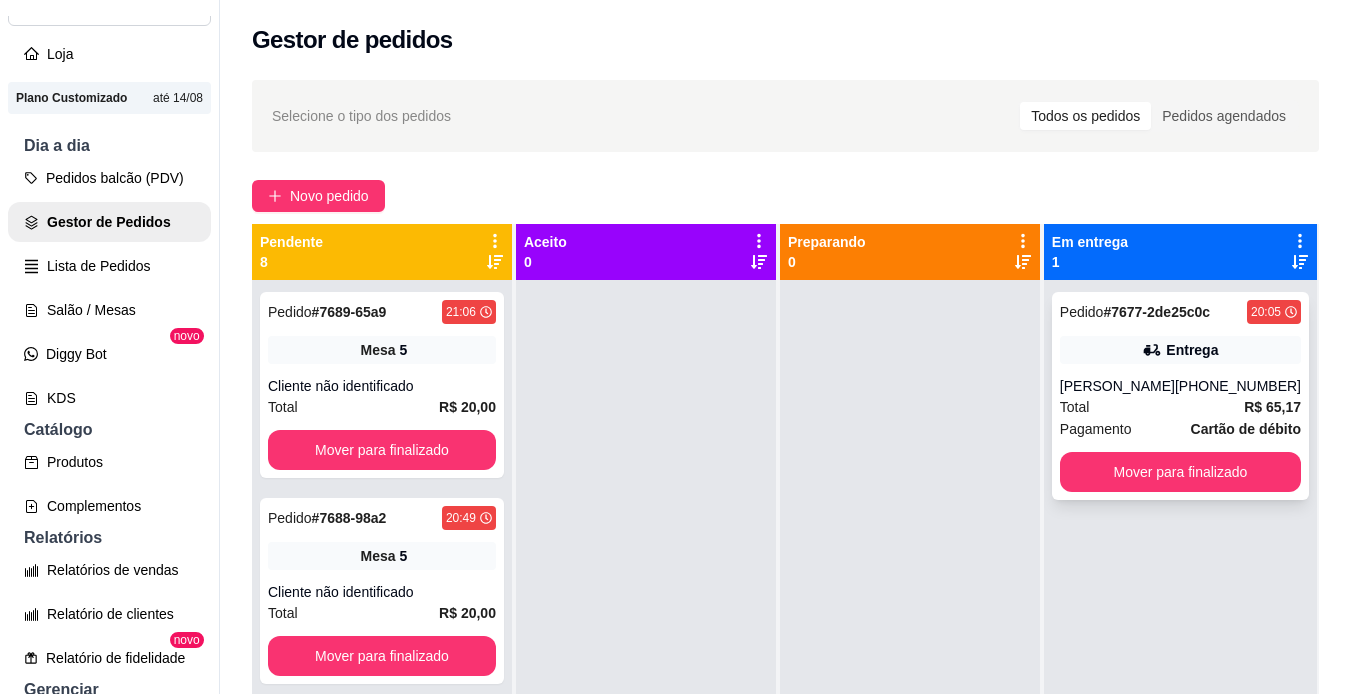 click on "Pedido  # 7677-2de25c0c 20:05 Entrega Luis [PHONE_NUMBER] Total R$ 65,17 Pagamento Cartão de débito Mover para finalizado" at bounding box center (1180, 396) 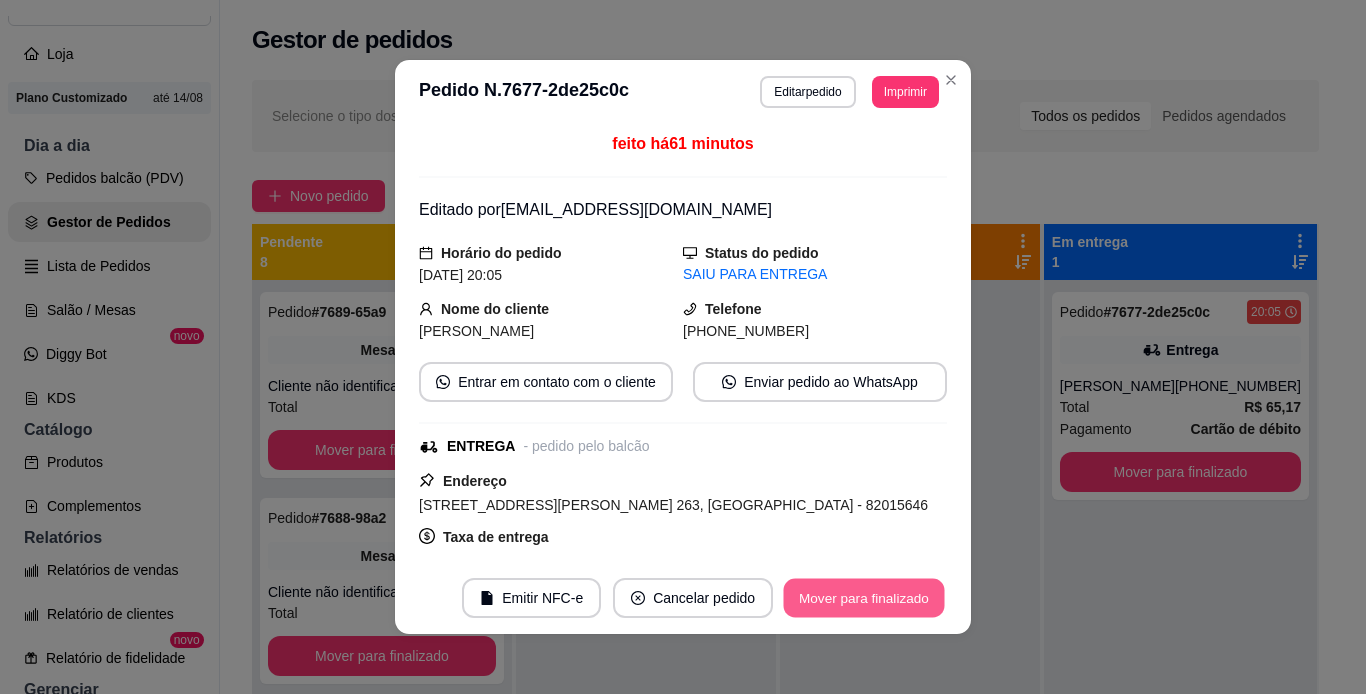 click on "Mover para finalizado" at bounding box center [864, 598] 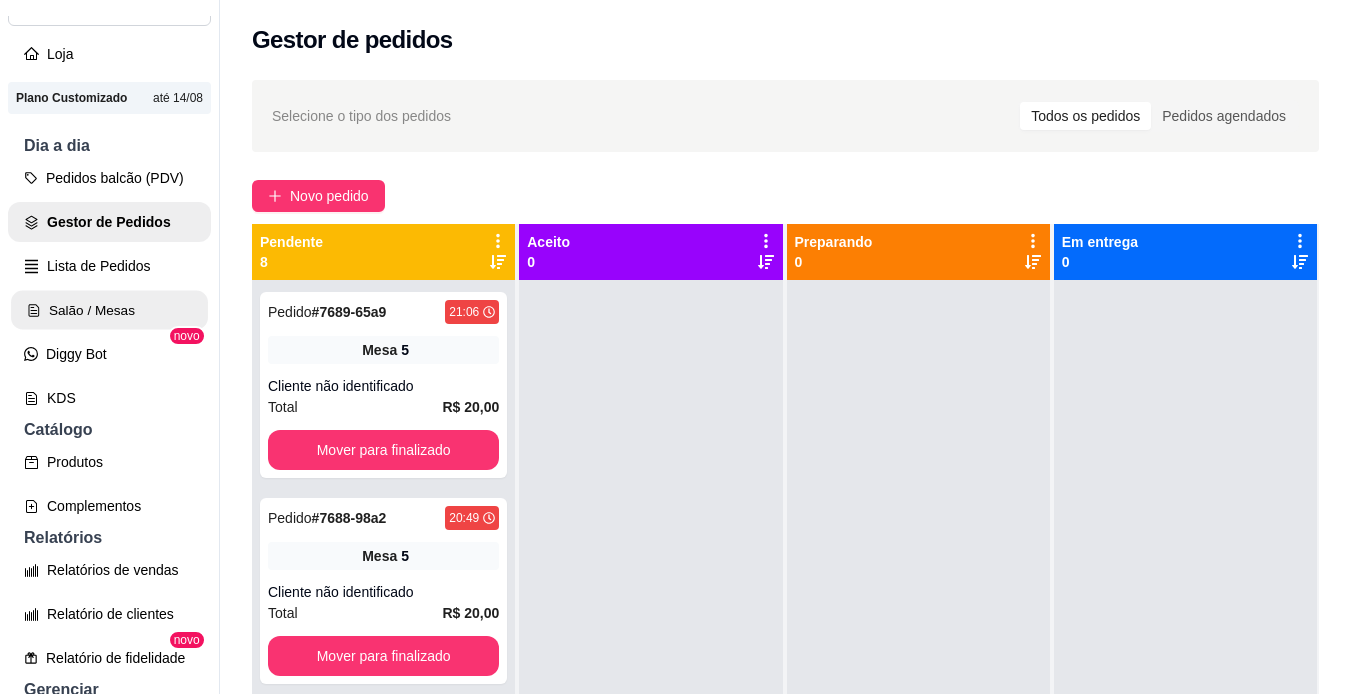 click on "Salão / Mesas" at bounding box center (109, 310) 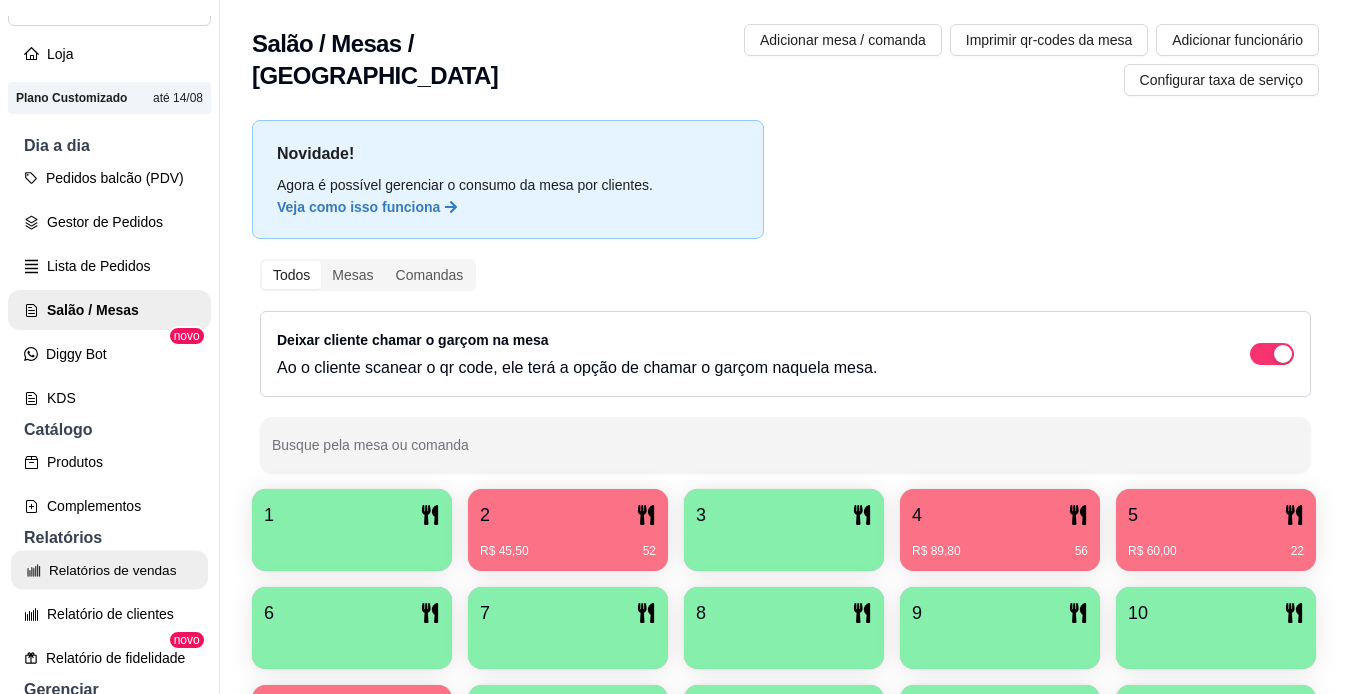 click on "Relatórios de vendas" at bounding box center [109, 570] 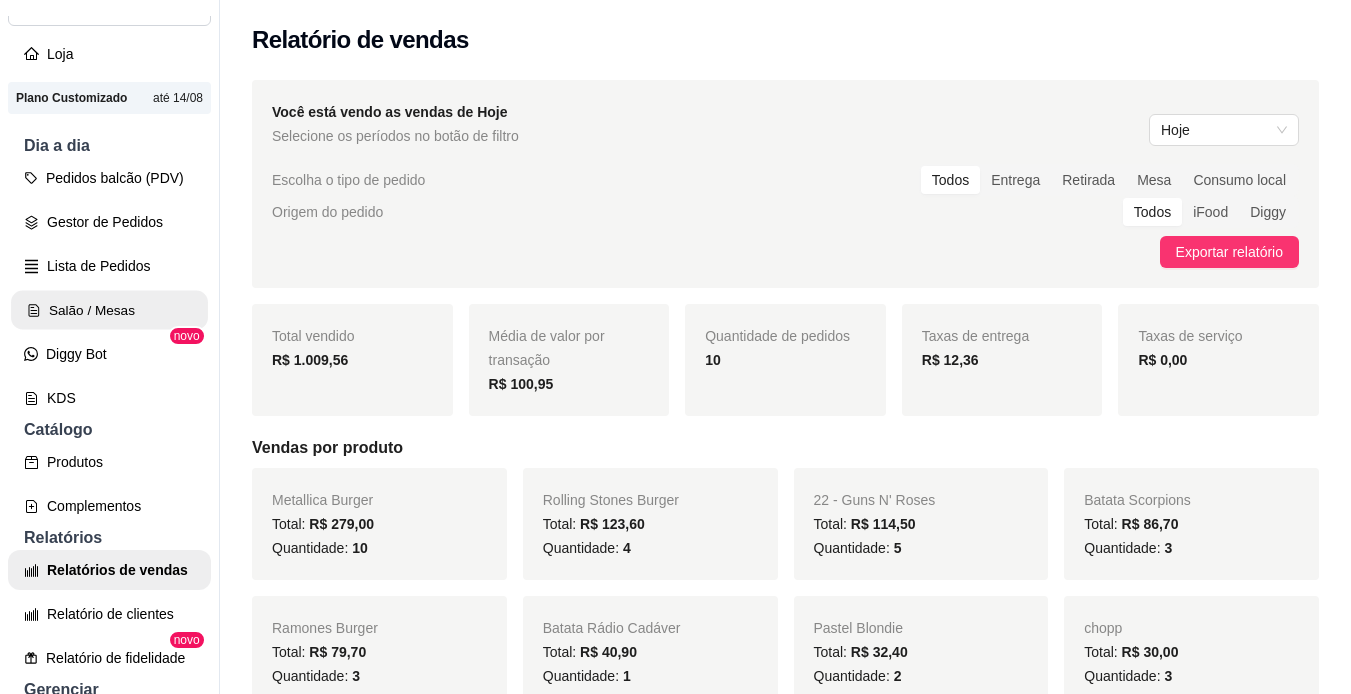 click on "Salão / Mesas" at bounding box center (109, 310) 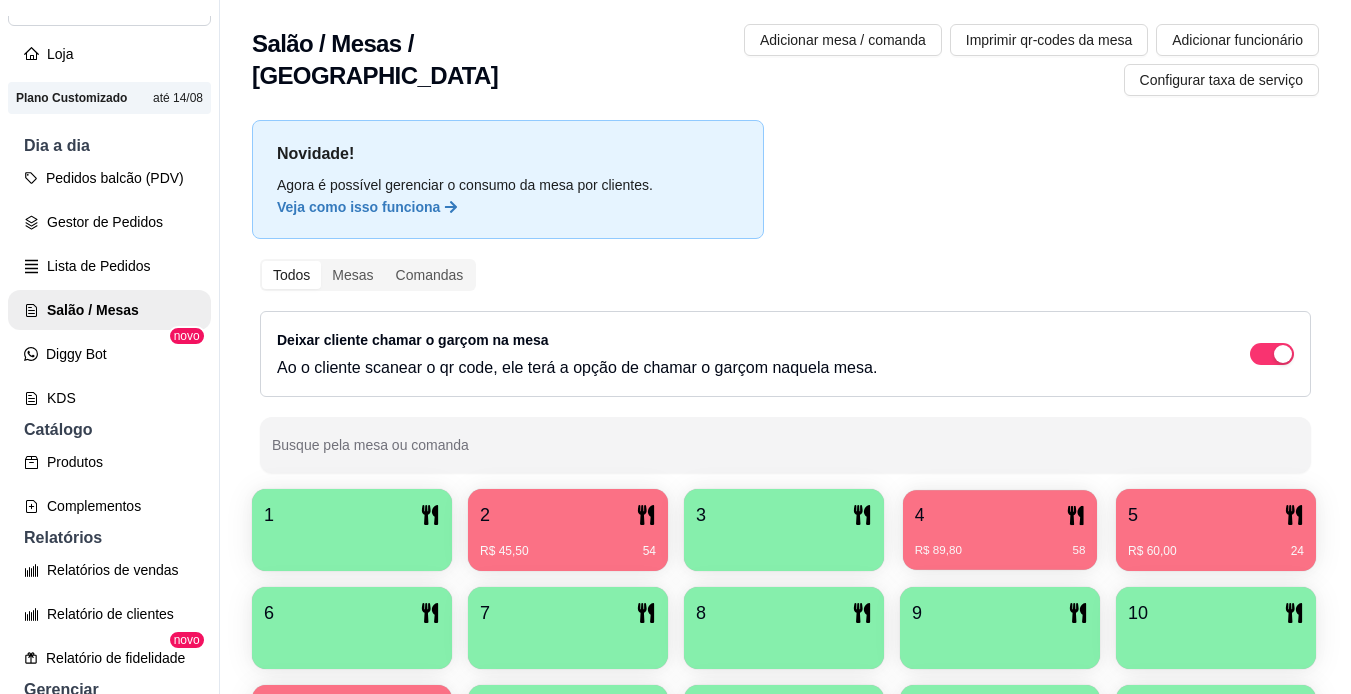 click on "4" at bounding box center [1000, 515] 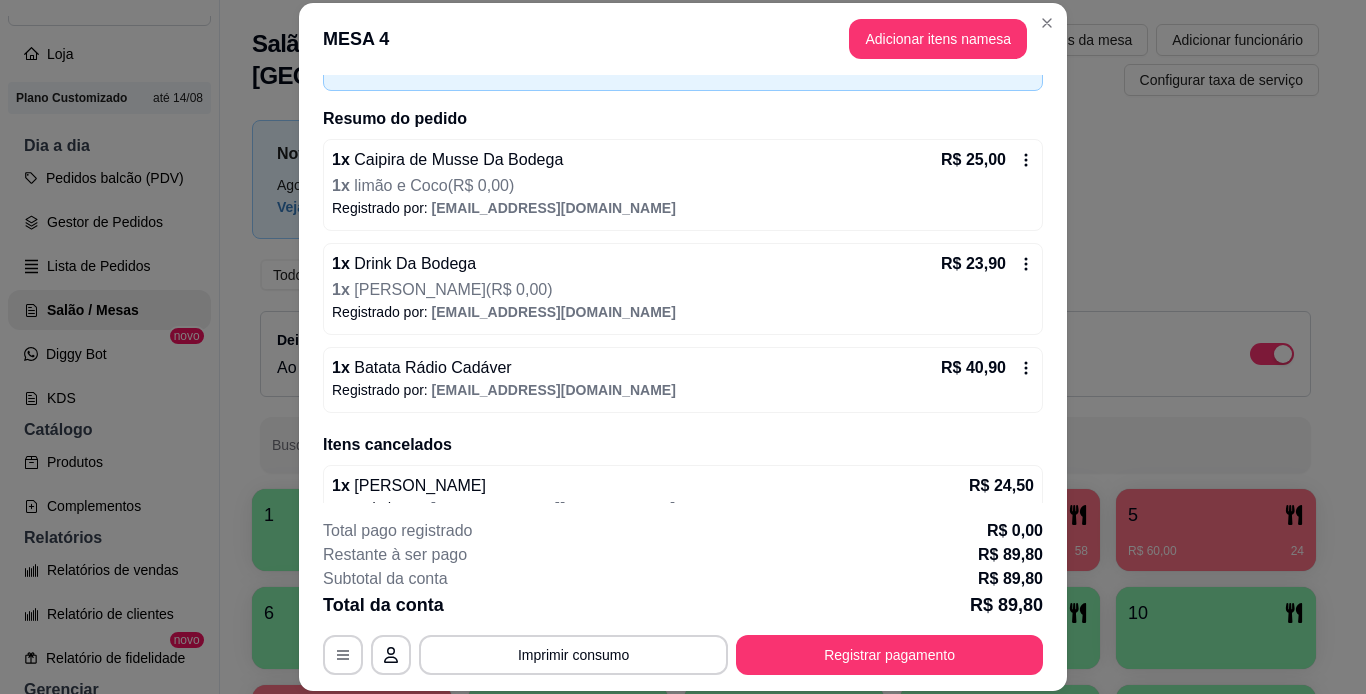 scroll, scrollTop: 158, scrollLeft: 0, axis: vertical 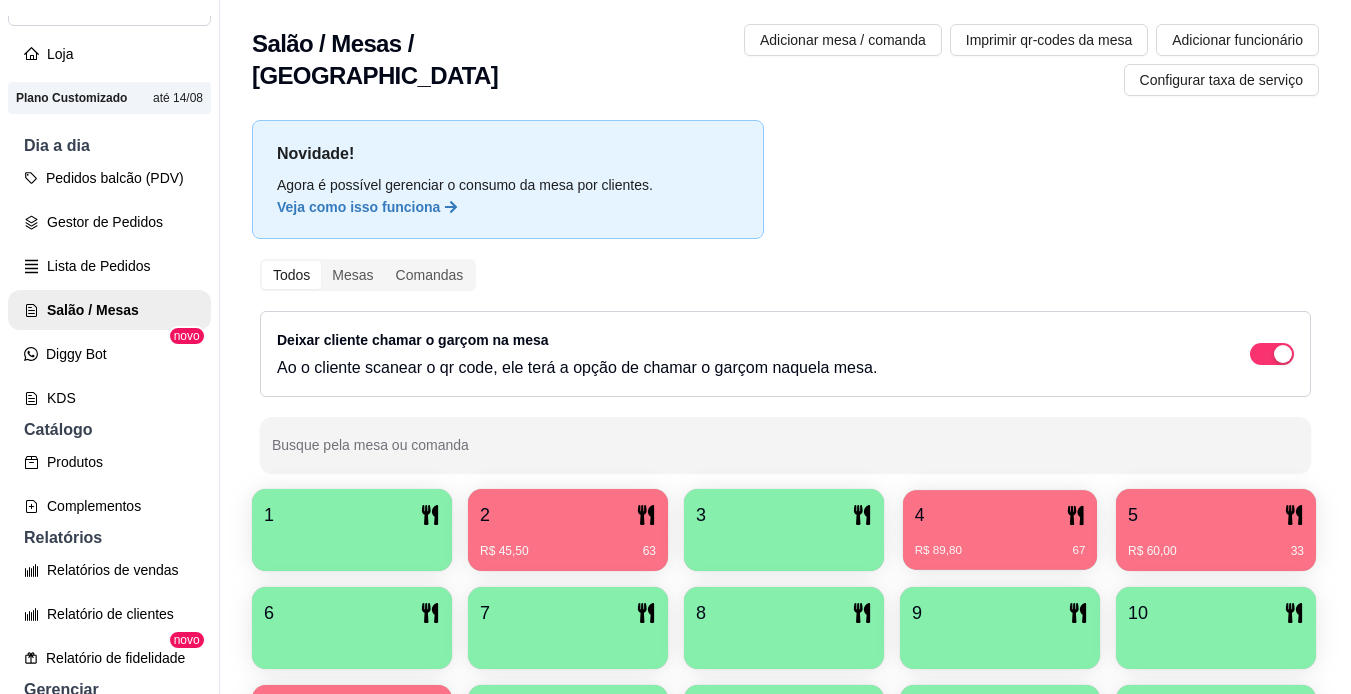 click on "4" at bounding box center [1000, 515] 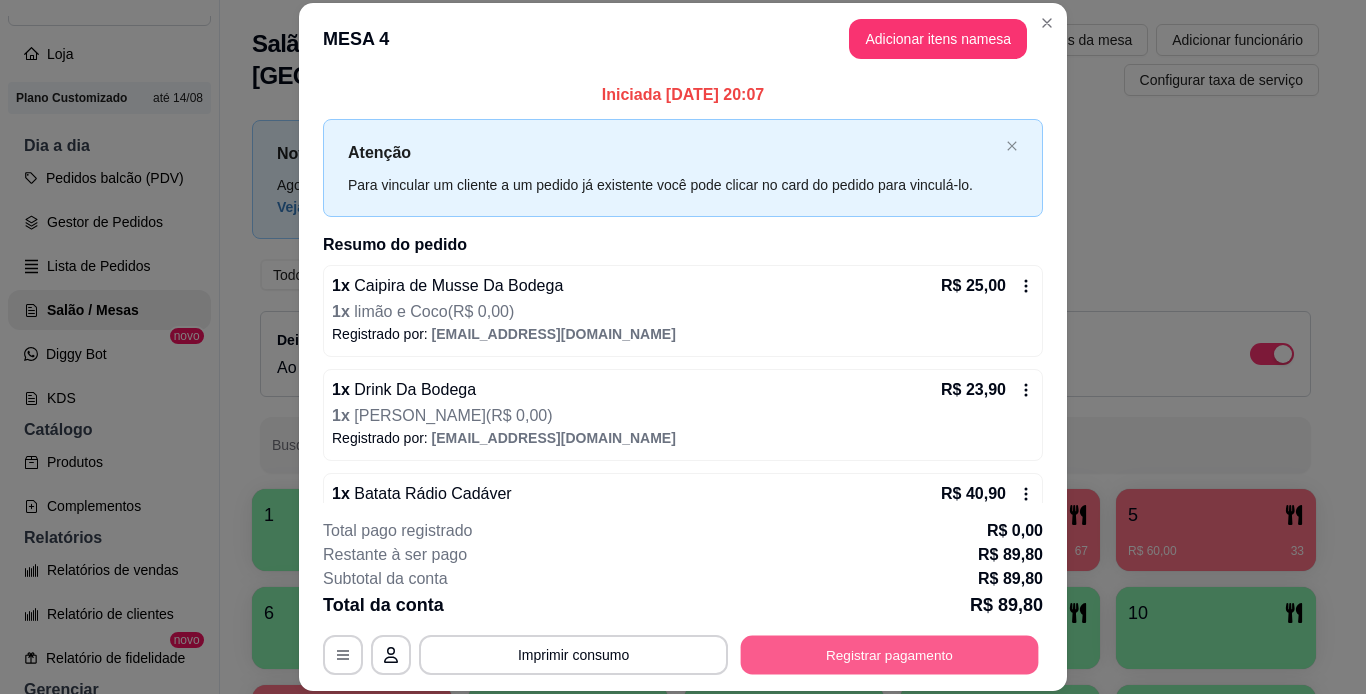 click on "Registrar pagamento" at bounding box center [890, 654] 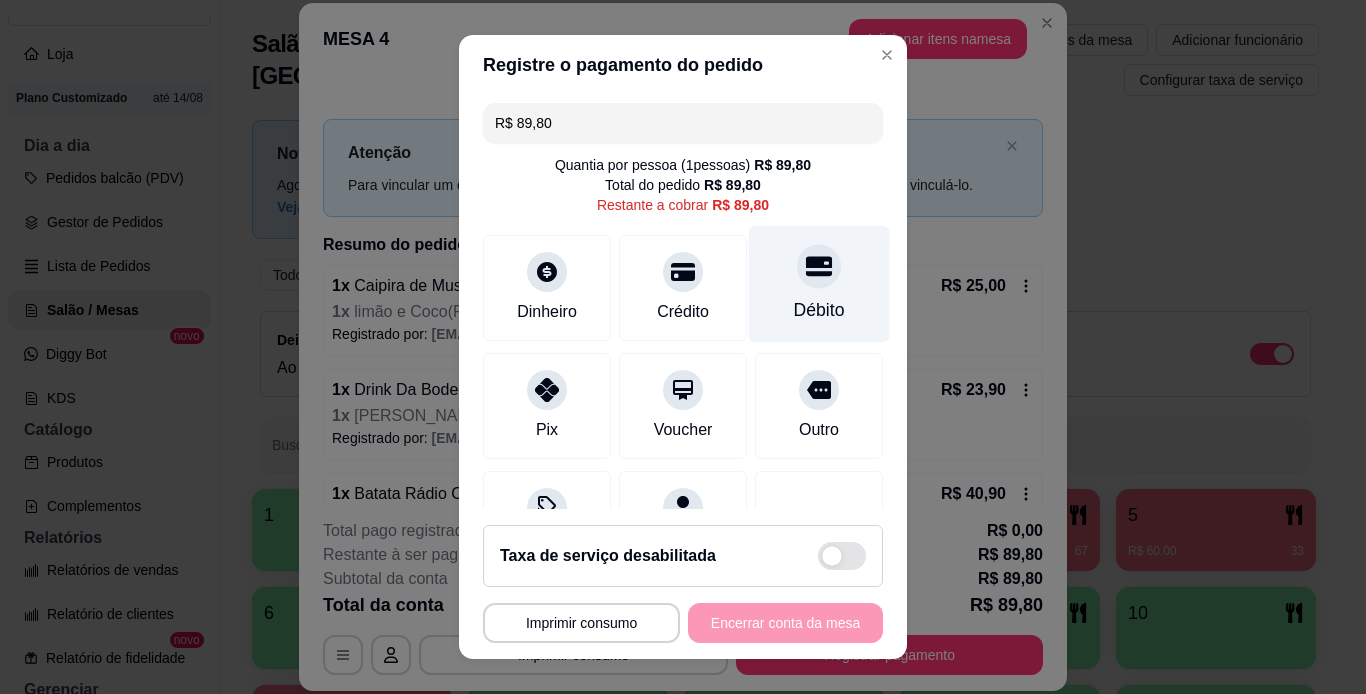 click on "Débito" at bounding box center (819, 283) 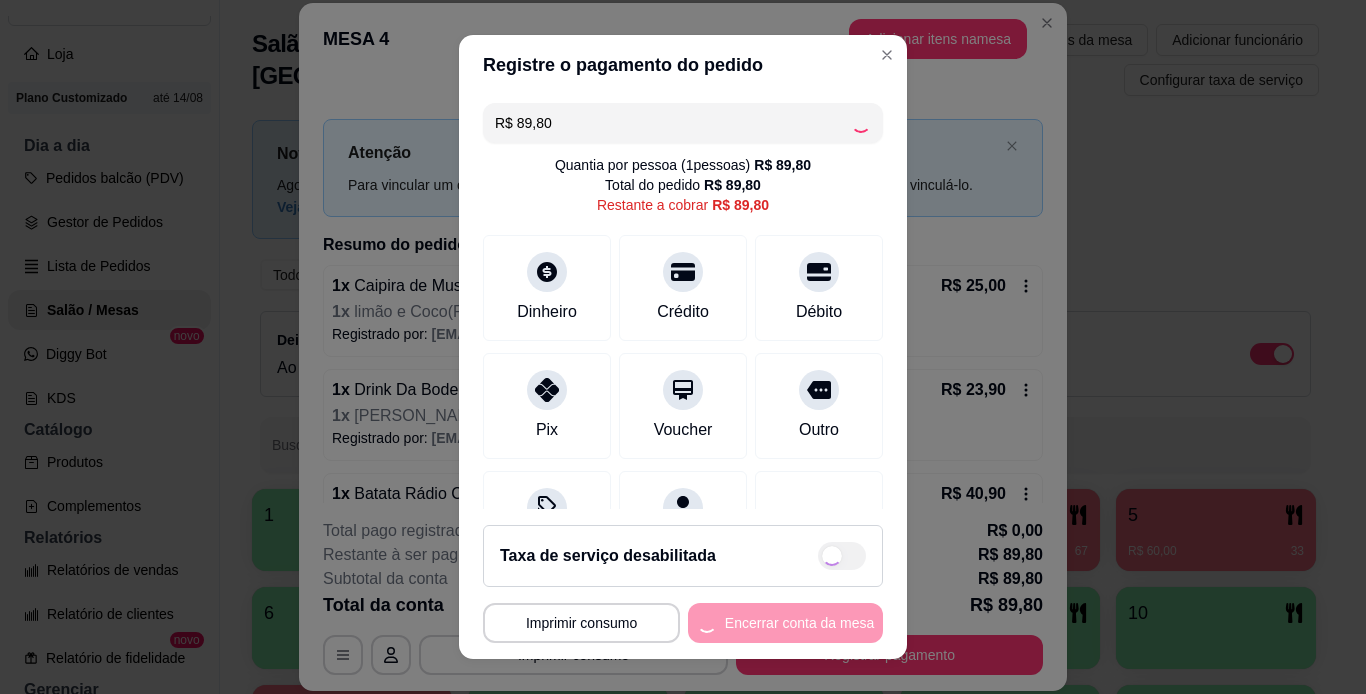 click on "**********" at bounding box center (683, 623) 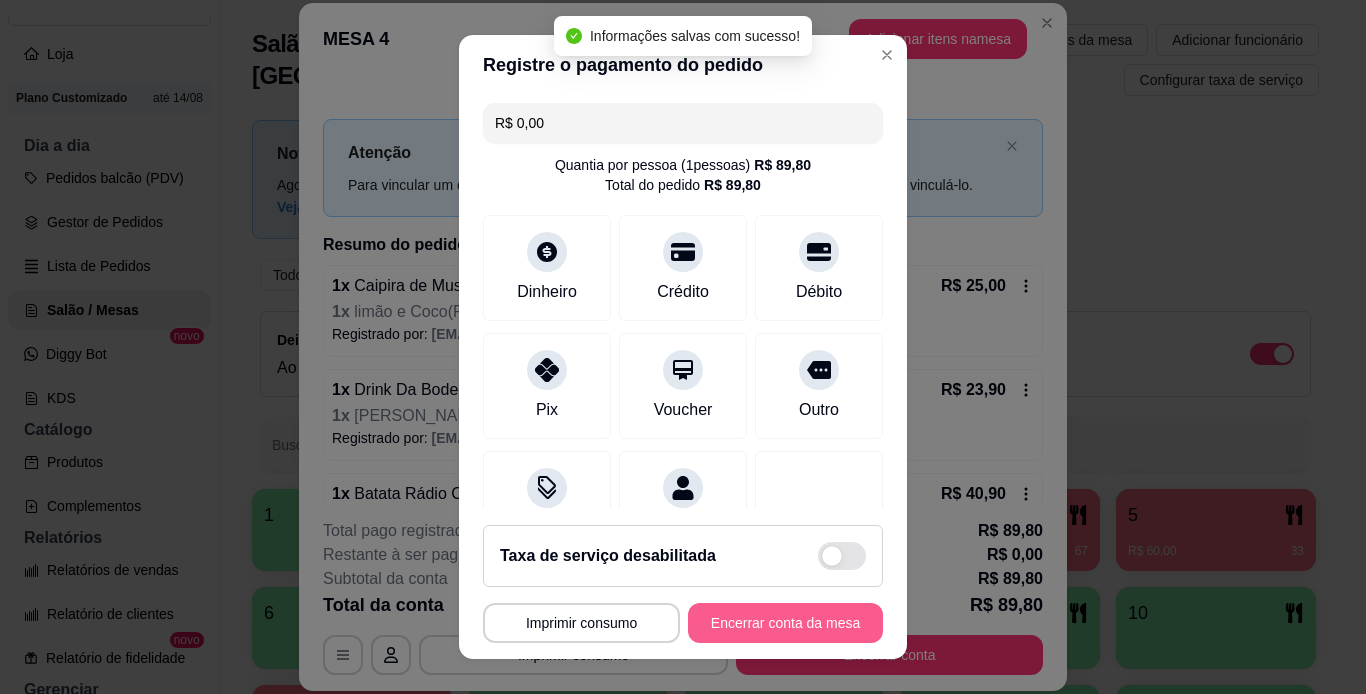 type on "R$ 0,00" 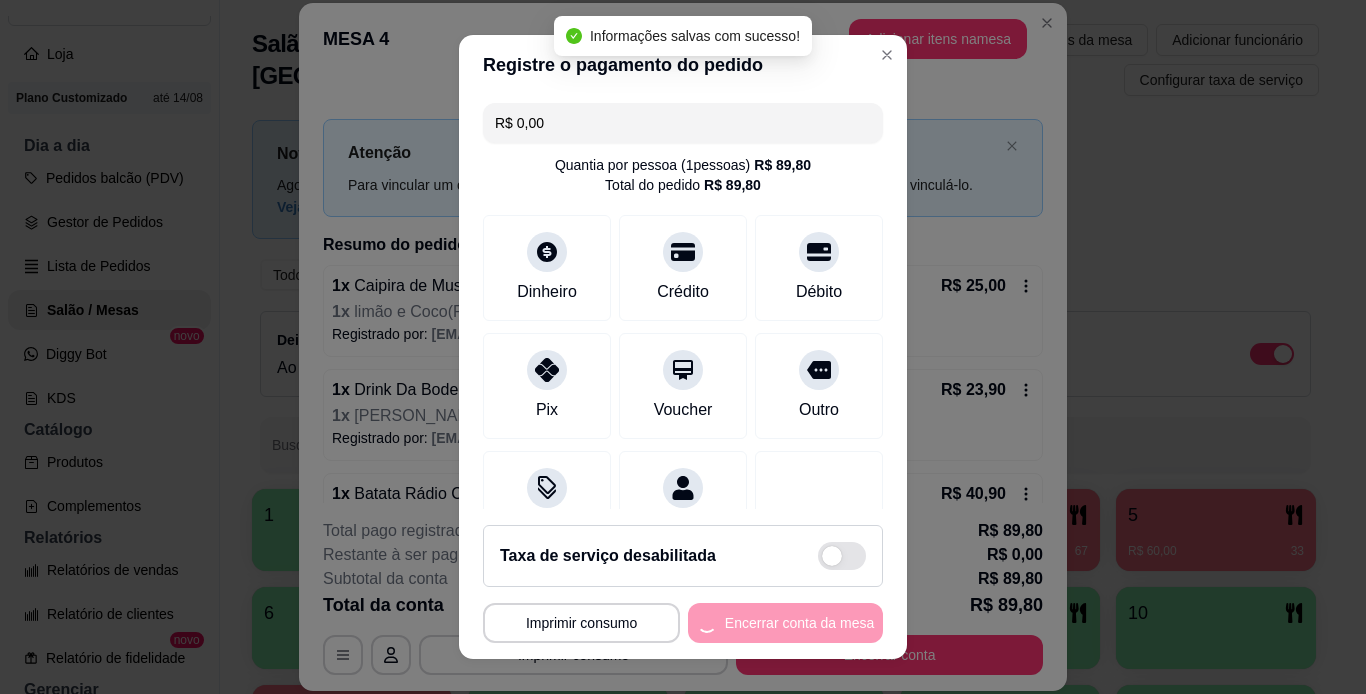 click on "**********" at bounding box center (683, 623) 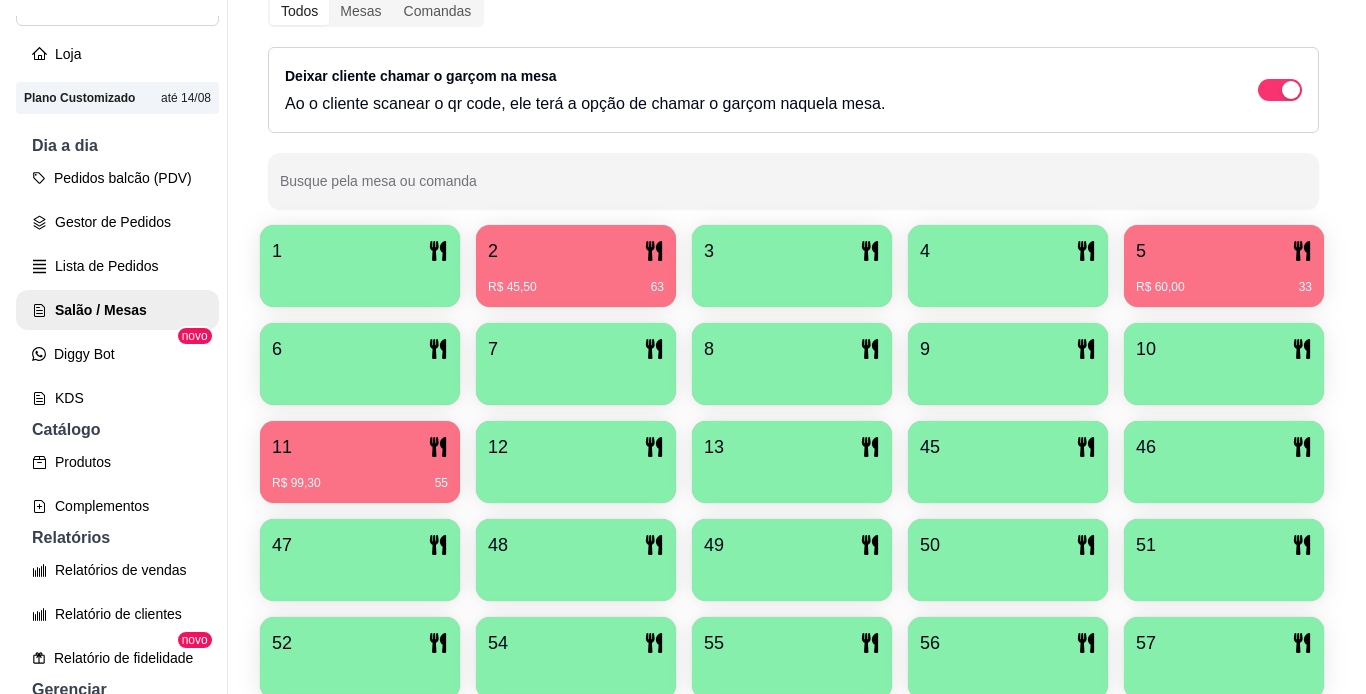 scroll, scrollTop: 294, scrollLeft: 0, axis: vertical 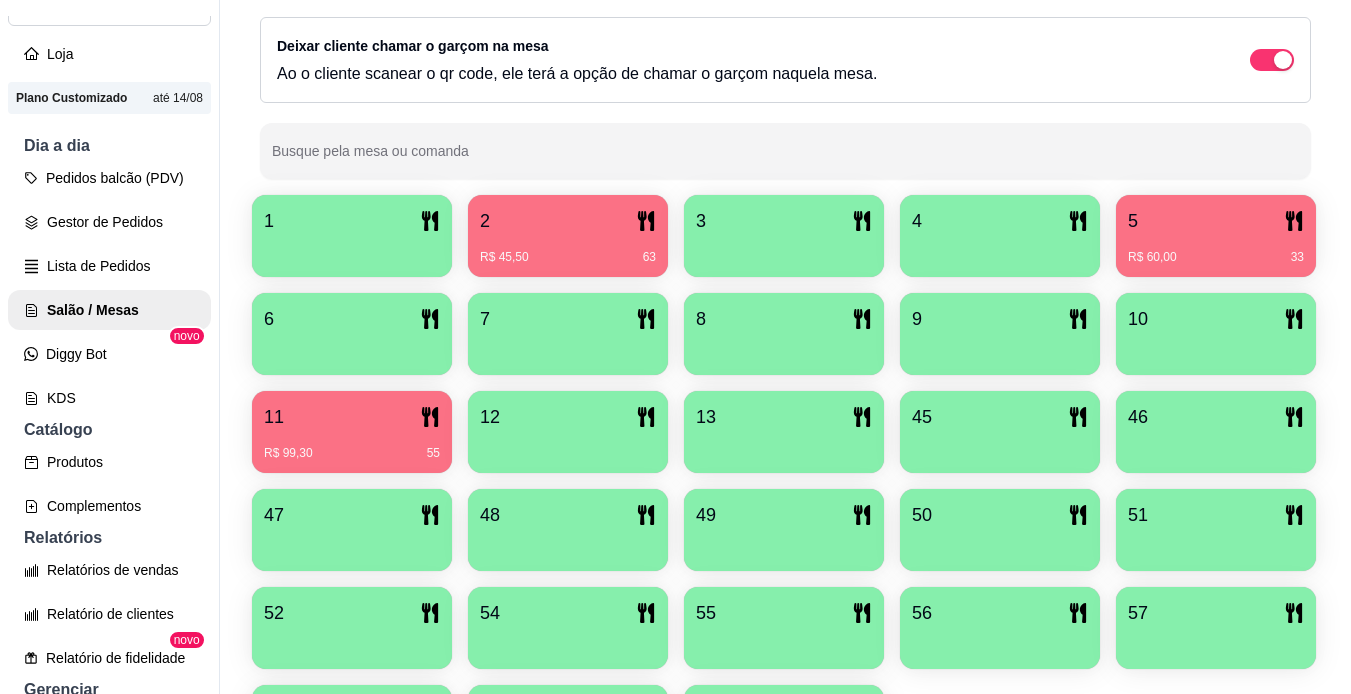 click on "Novidade! Agora é possível gerenciar o consumo da mesa por clientes.   Veja como isso funciona Todos Mesas Comandas Deixar cliente chamar o garçom na mesa Ao o cliente scanear o qr code, ele terá a opção de chamar o garçom naquela mesa. Busque pela mesa ou comanda
1 2 R$ 45,50 63 3 4 5 R$ 60,00 33 6 7 8 9 10 11 R$ 99,30 55 12 13 45 46 47 48 49 50 51 52 54 55 56 57 58 59 60" at bounding box center [785, 302] 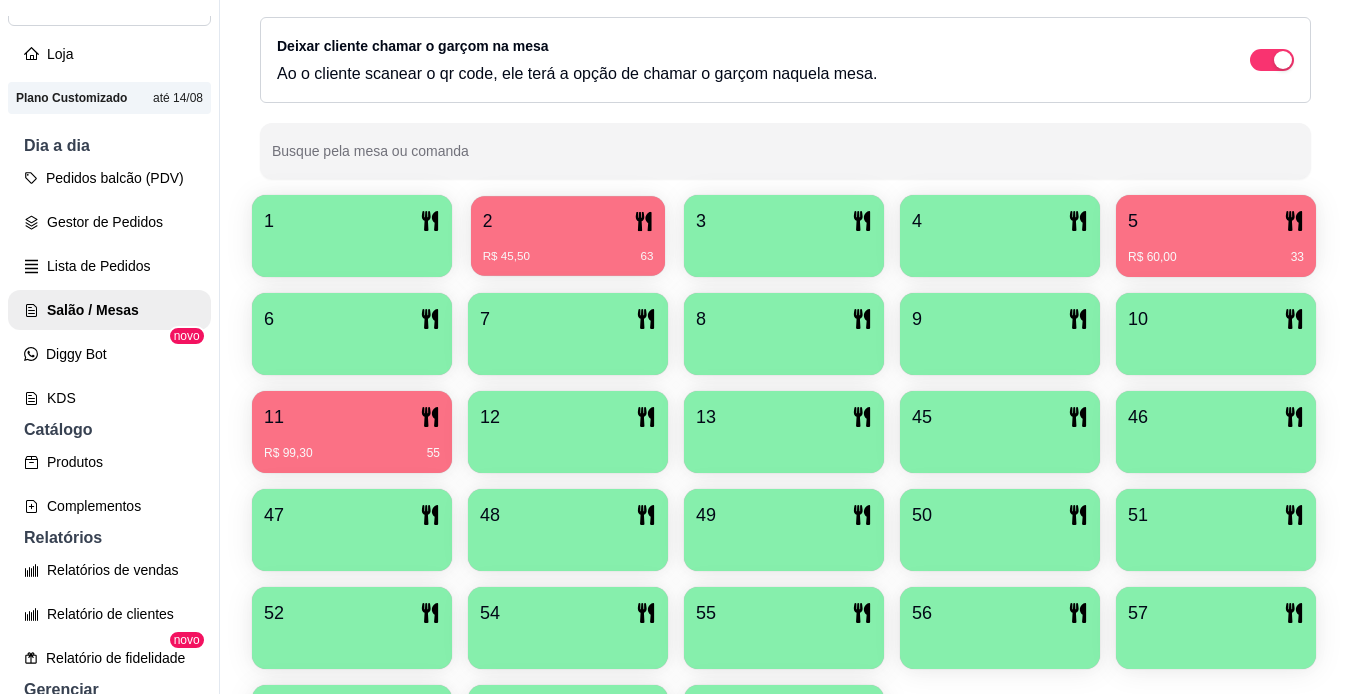 click on "2" at bounding box center (568, 221) 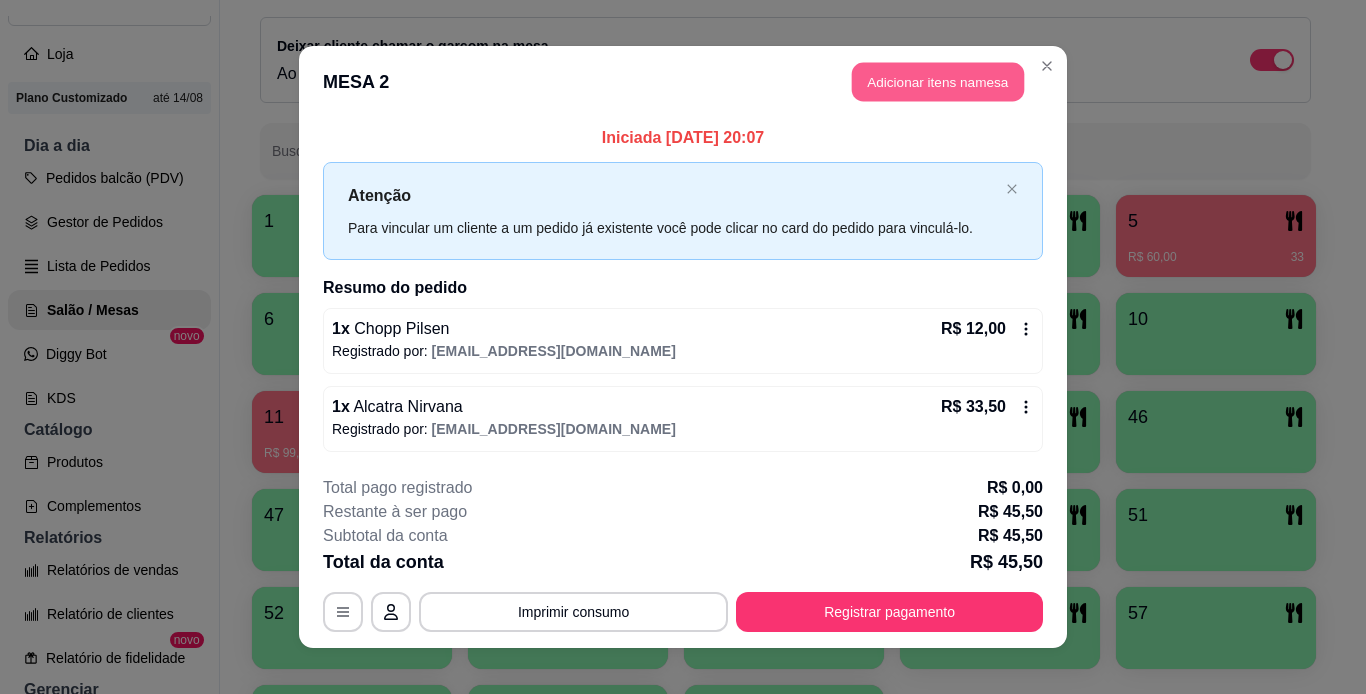 click on "Adicionar itens na  mesa" at bounding box center (938, 82) 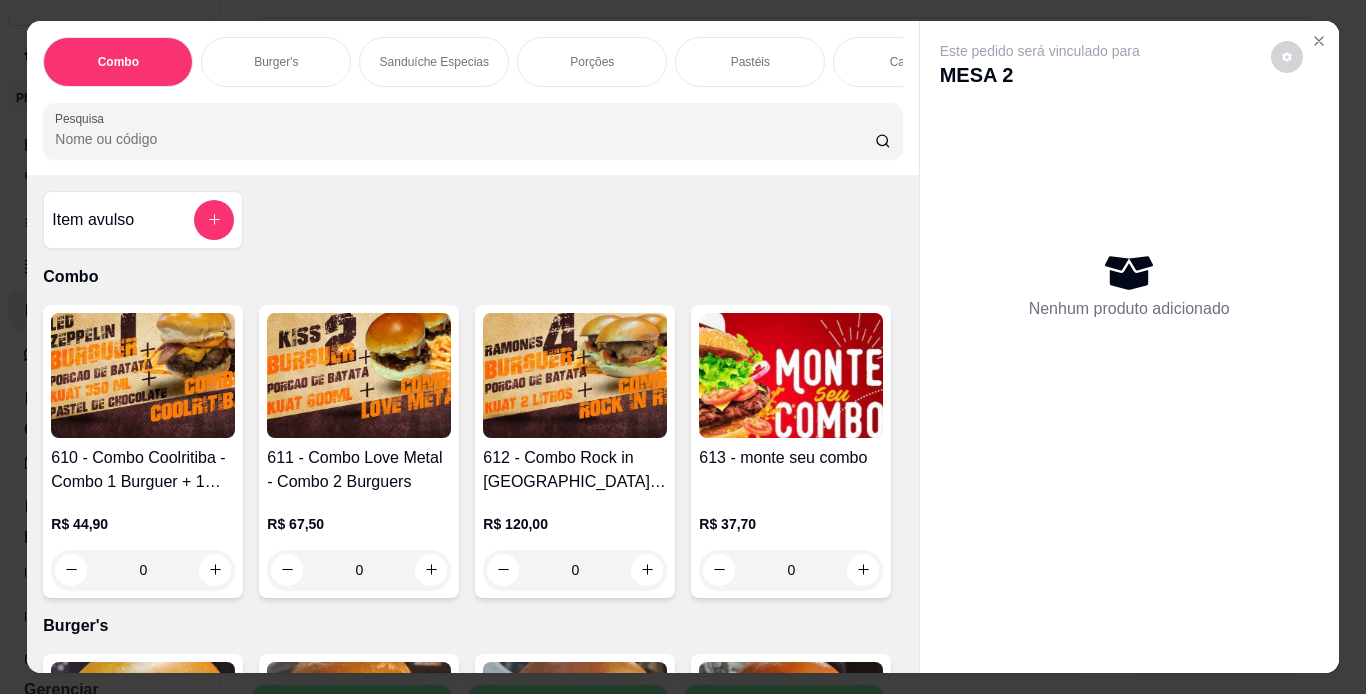 scroll, scrollTop: 0, scrollLeft: 752, axis: horizontal 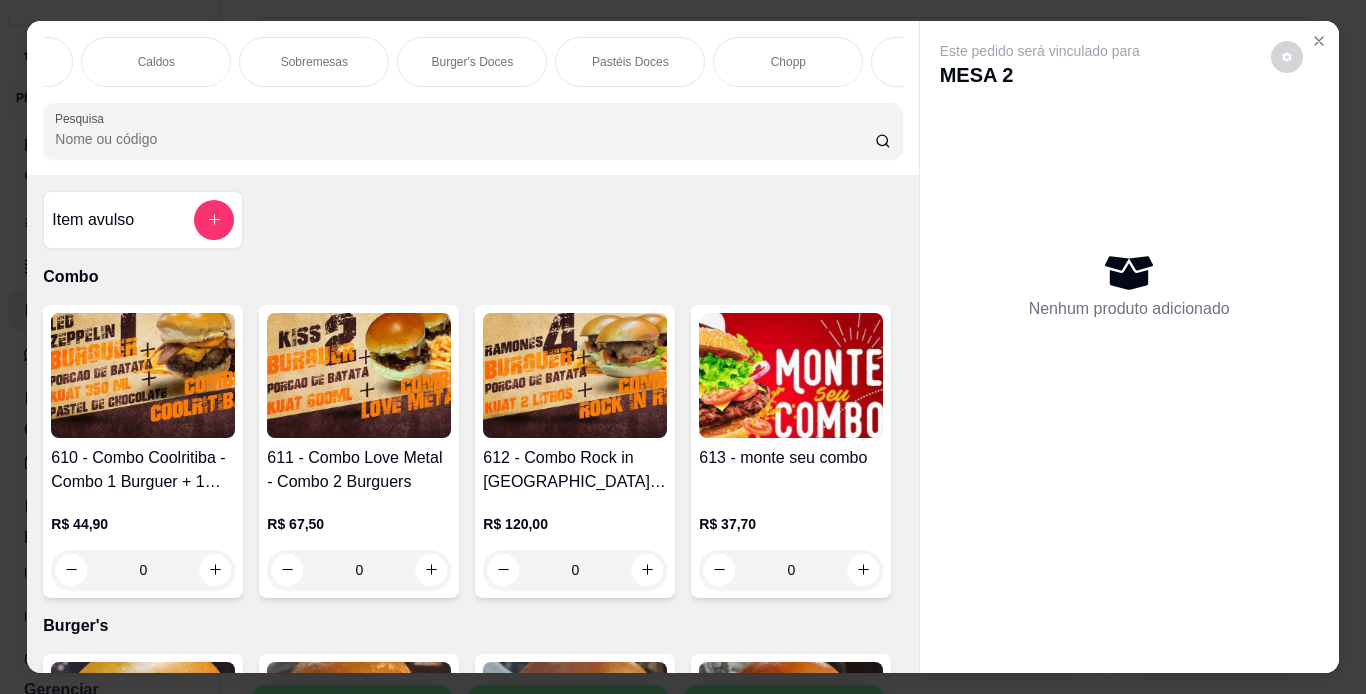 click on "Chopp" at bounding box center [788, 62] 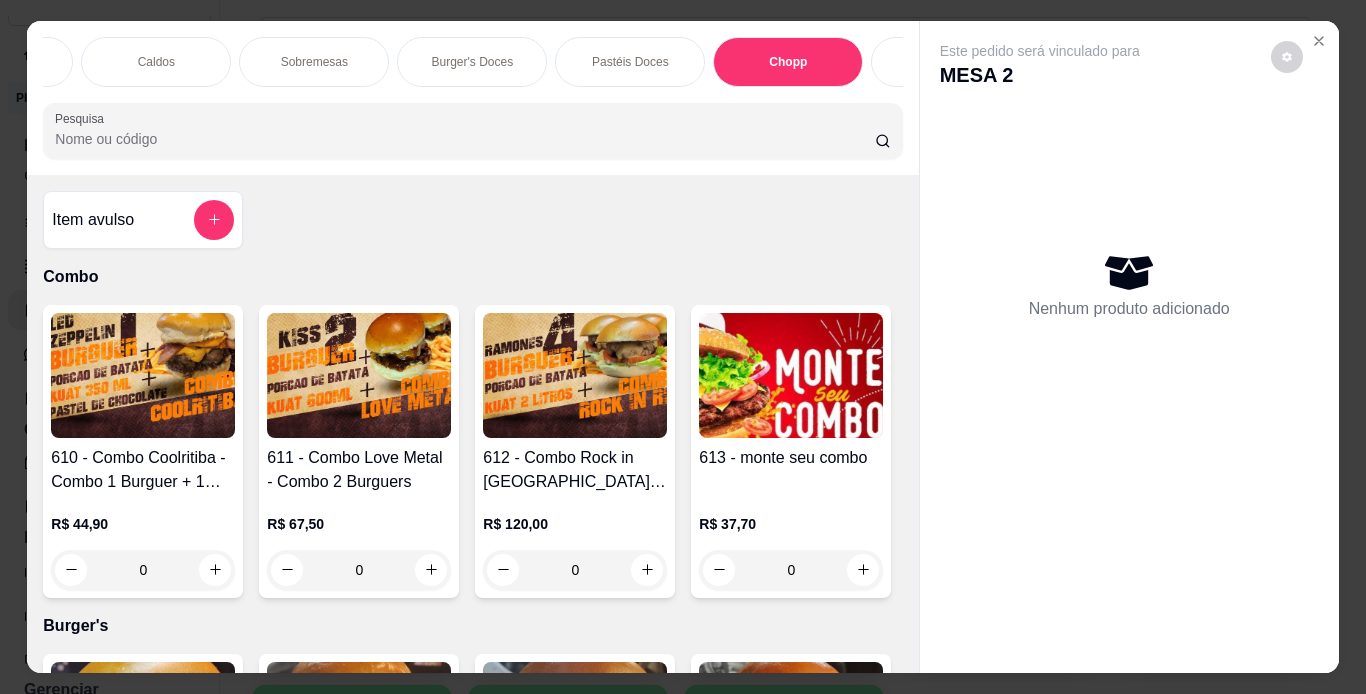 scroll, scrollTop: 7887, scrollLeft: 0, axis: vertical 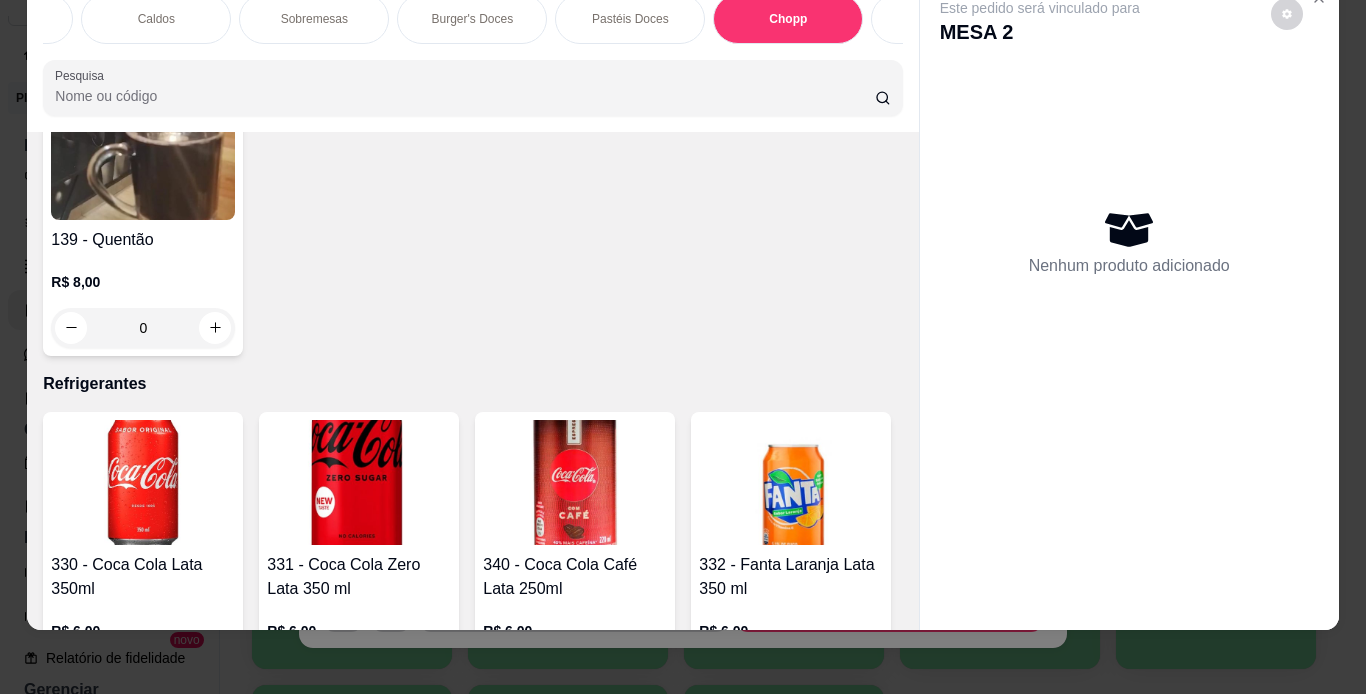 click at bounding box center [215, -916] 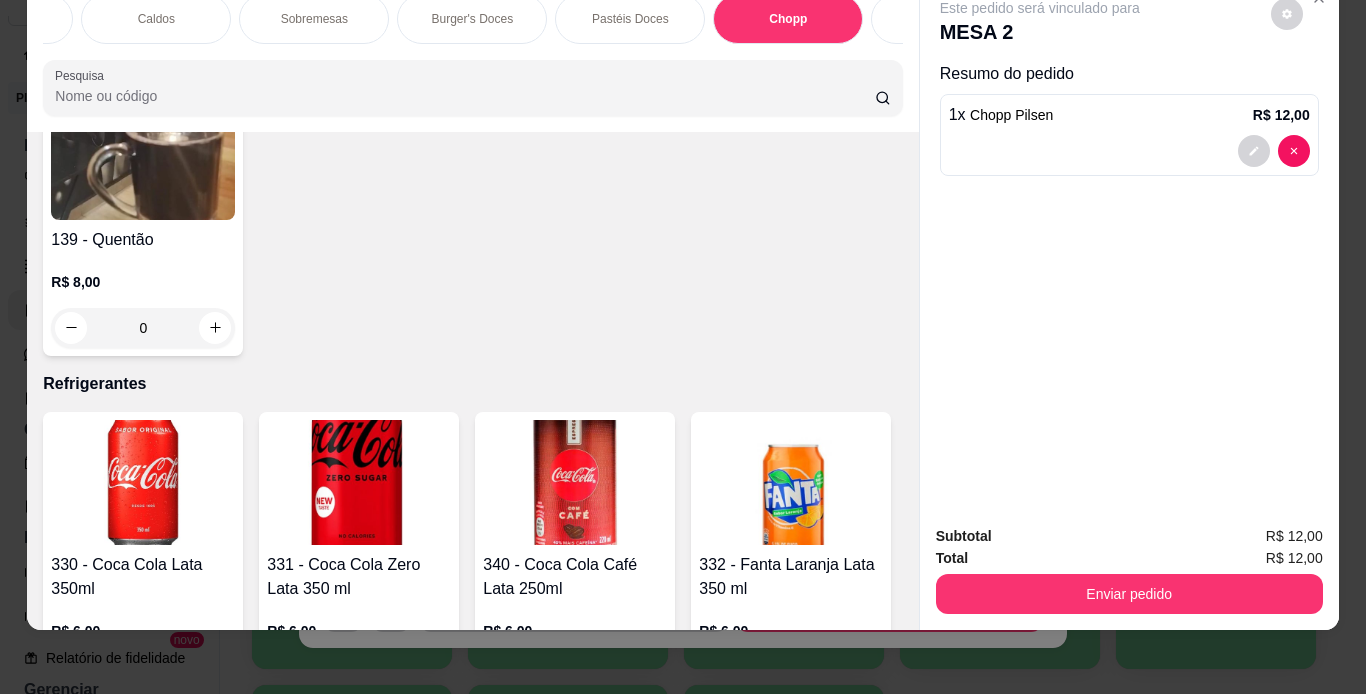 click 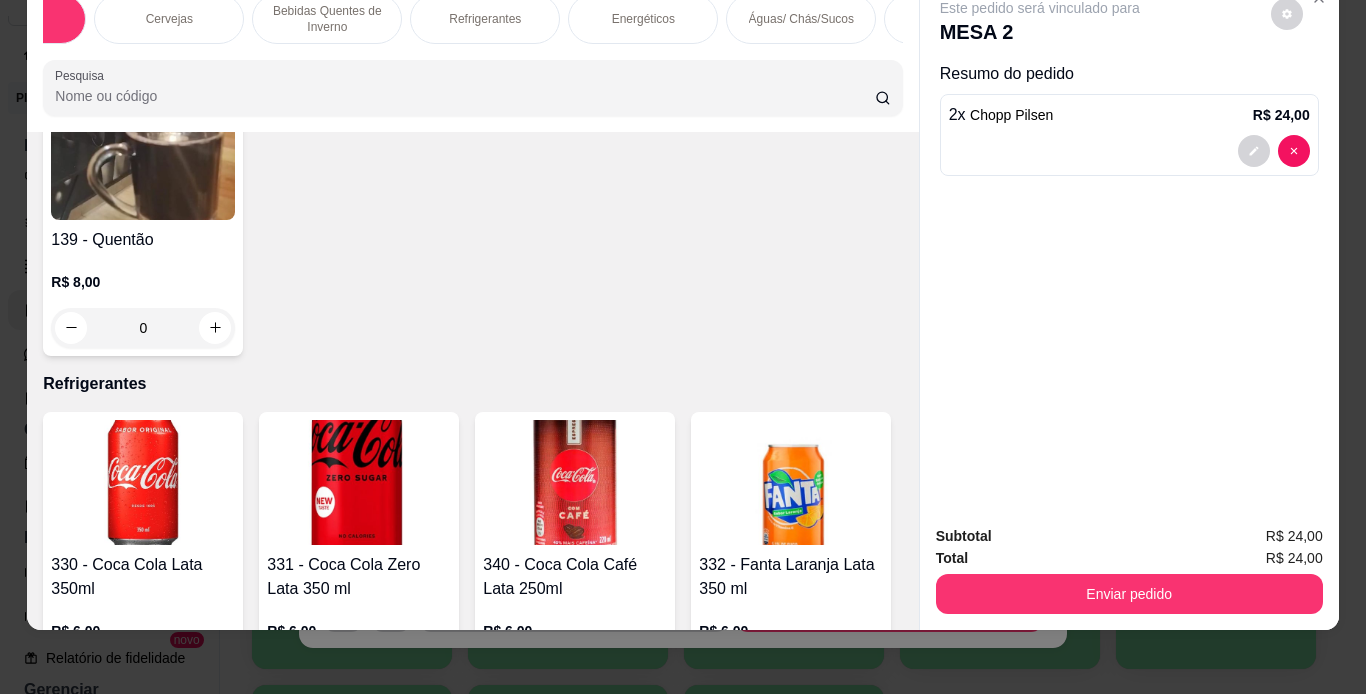 scroll, scrollTop: 0, scrollLeft: 1538, axis: horizontal 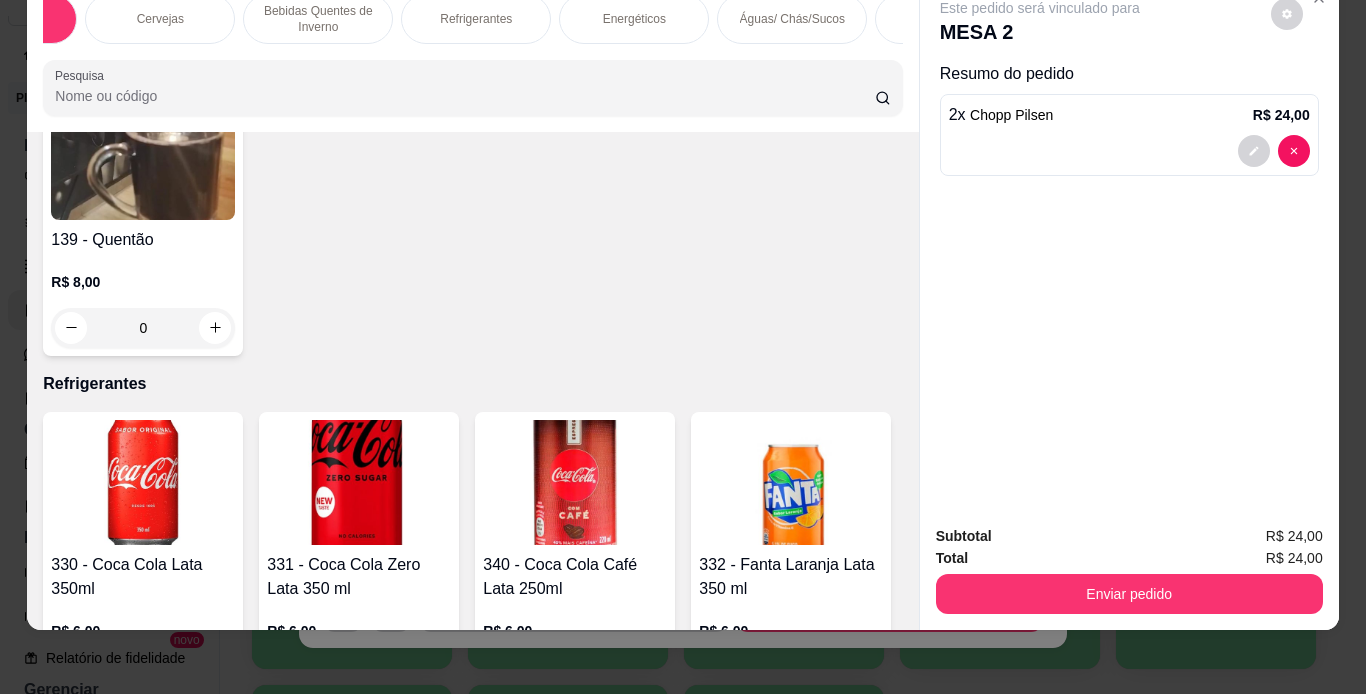 click on "Águas/ Chás/Sucos" at bounding box center [792, 19] 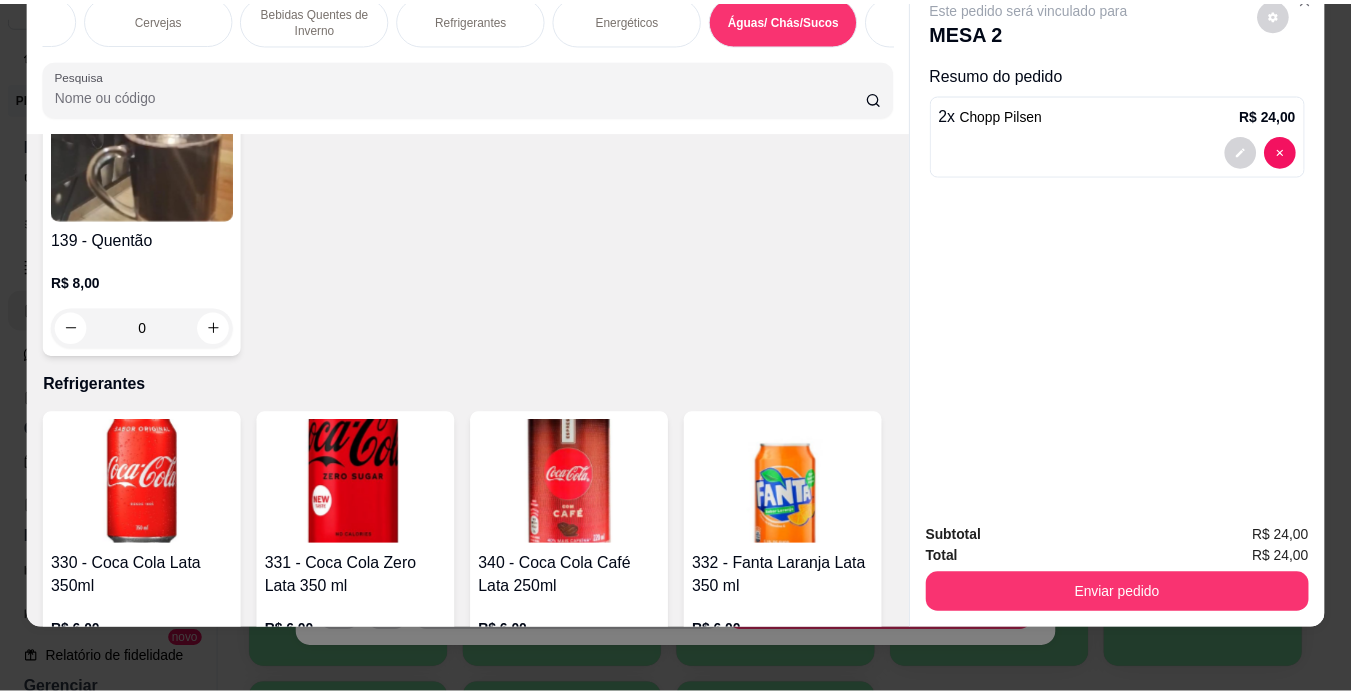 scroll, scrollTop: 12293, scrollLeft: 0, axis: vertical 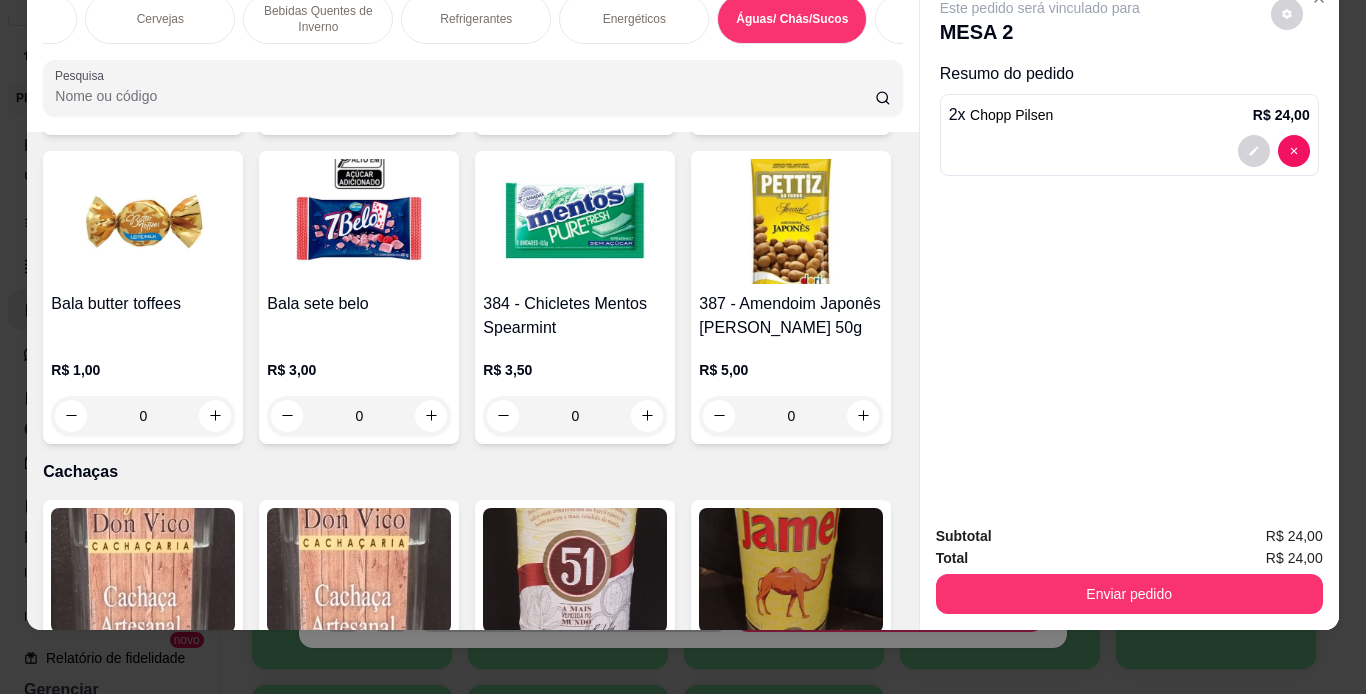 click at bounding box center [359, -1705] 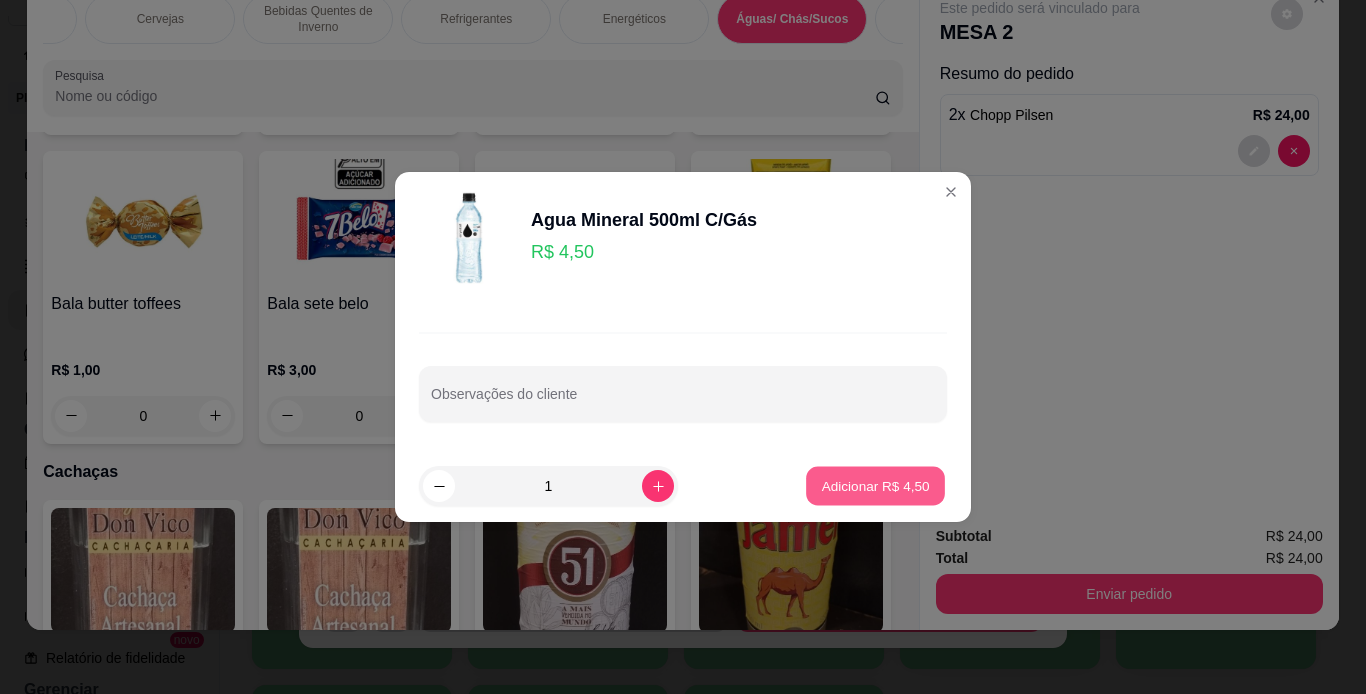 click on "Adicionar   R$ 4,50" at bounding box center [875, 485] 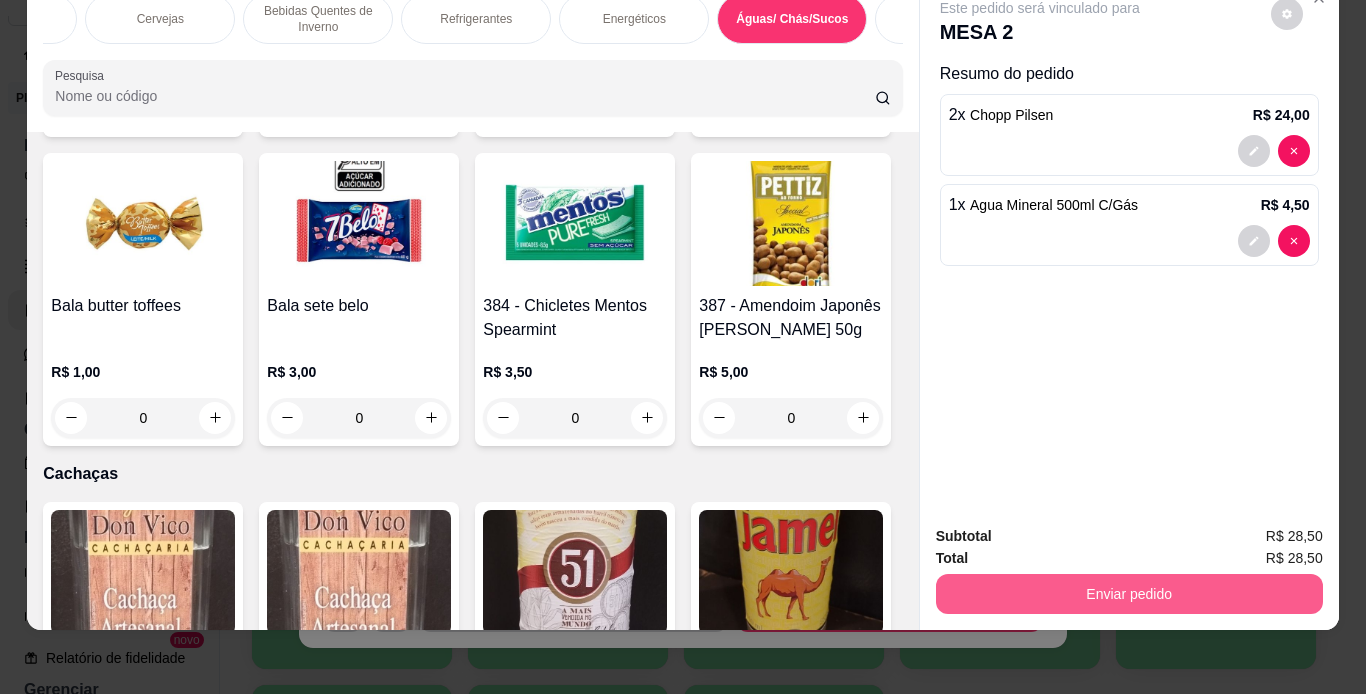 click on "Enviar pedido" at bounding box center [1129, 594] 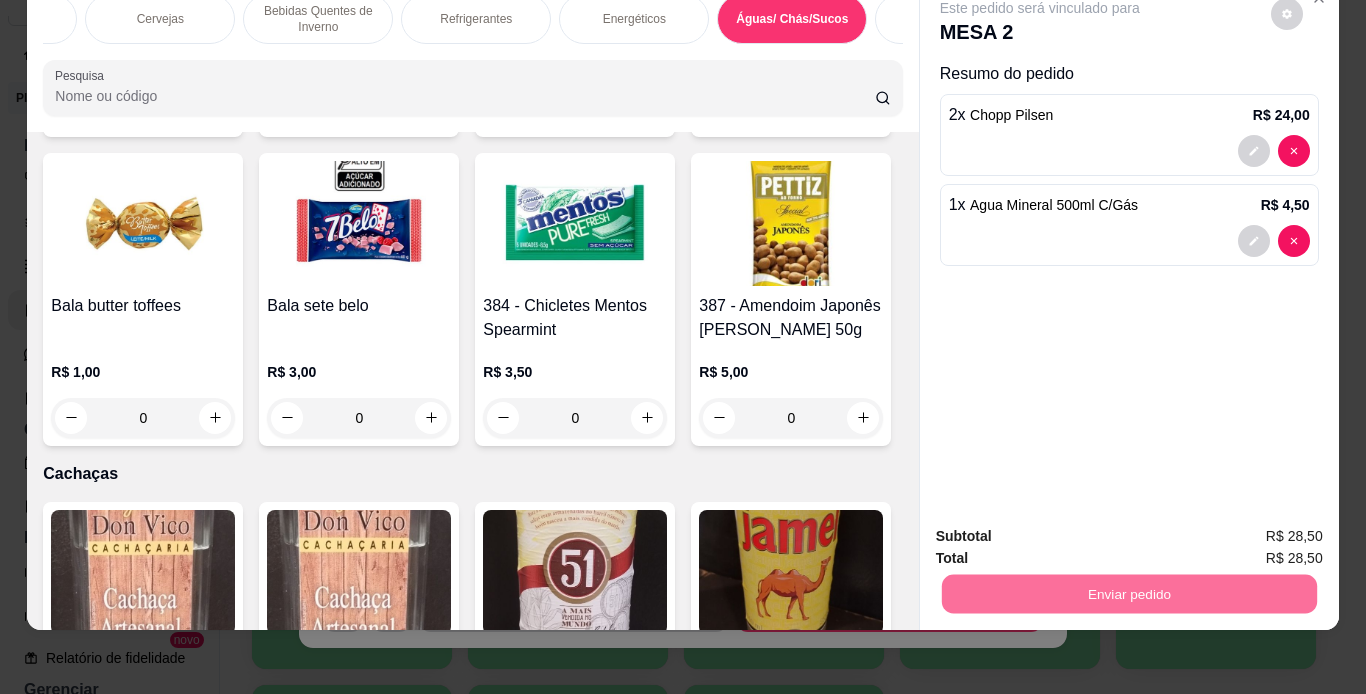 click on "Não registrar e enviar pedido" at bounding box center [1063, 529] 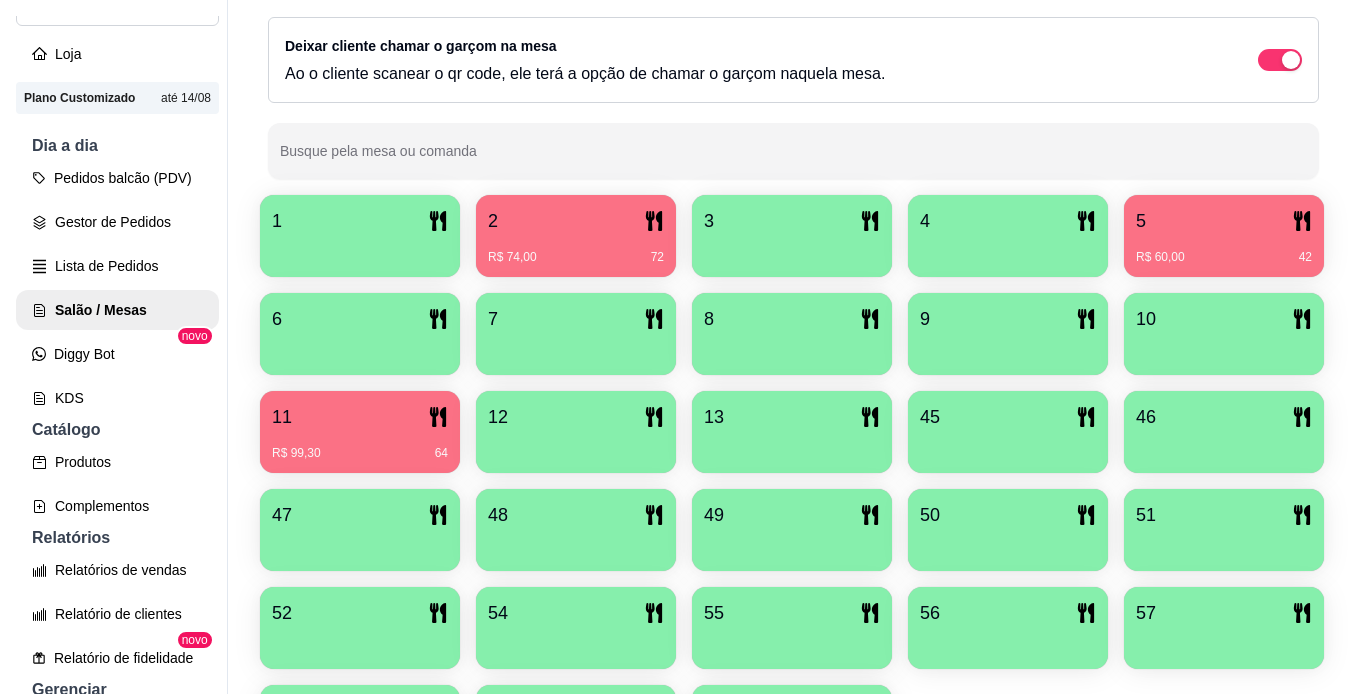 scroll, scrollTop: 560, scrollLeft: 0, axis: vertical 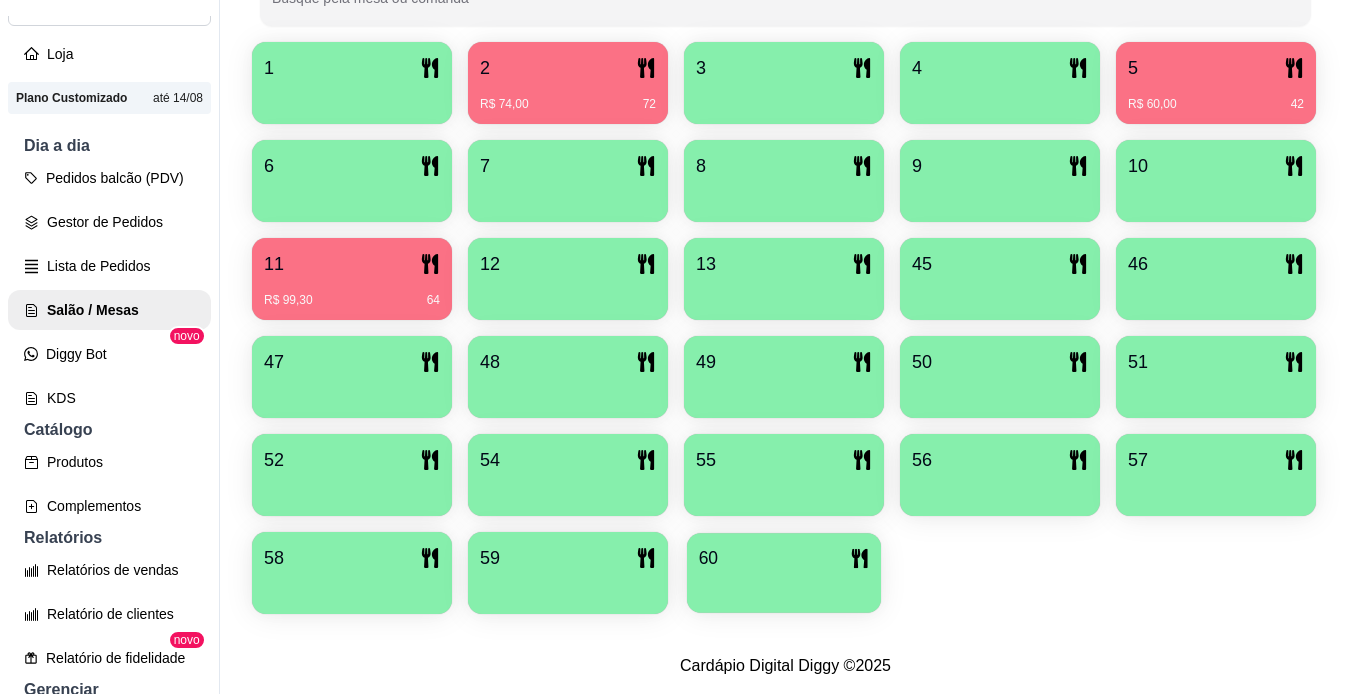 click on "60" at bounding box center [784, 558] 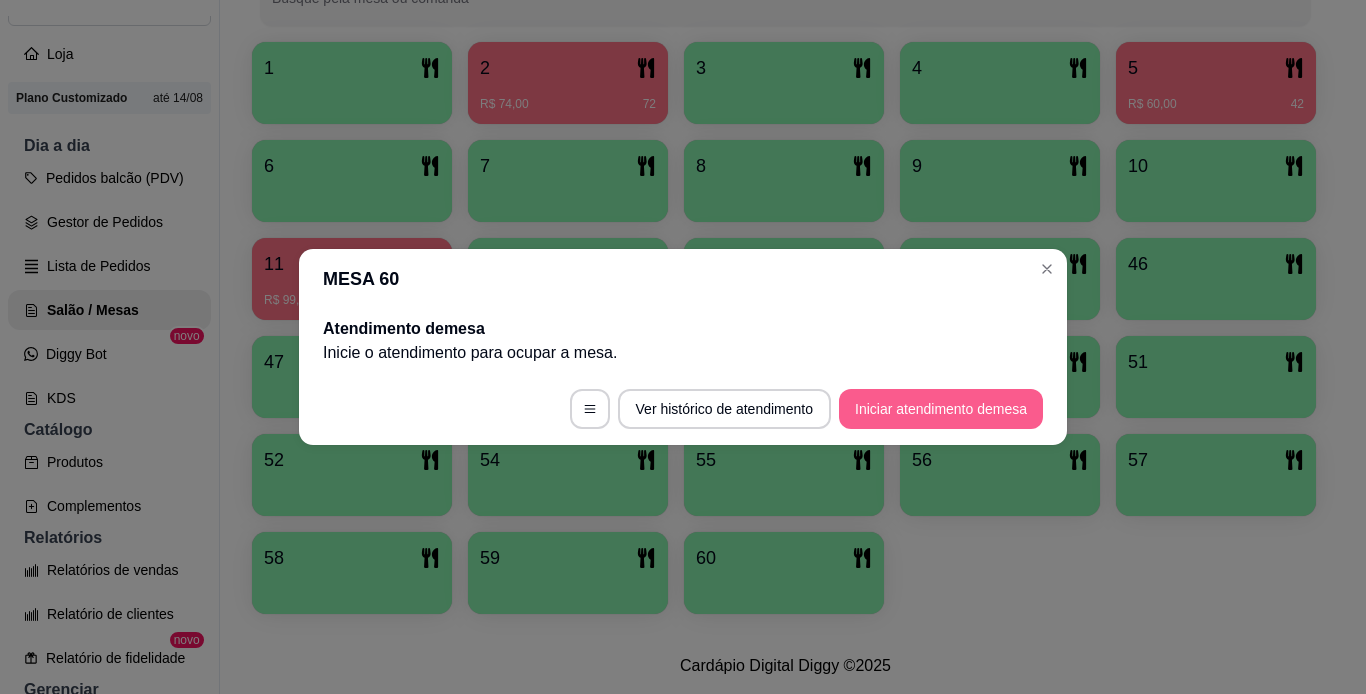 click on "Iniciar atendimento de  mesa" at bounding box center (941, 409) 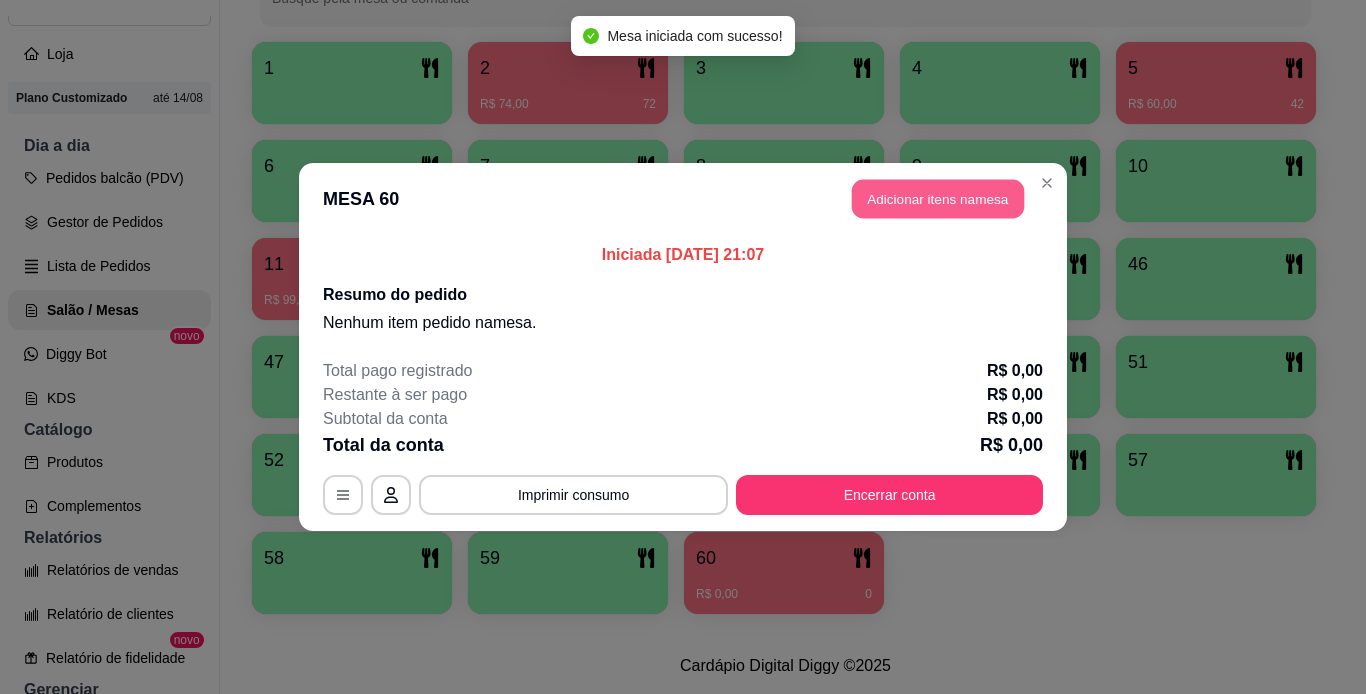 click on "Adicionar itens na  mesa" at bounding box center [938, 199] 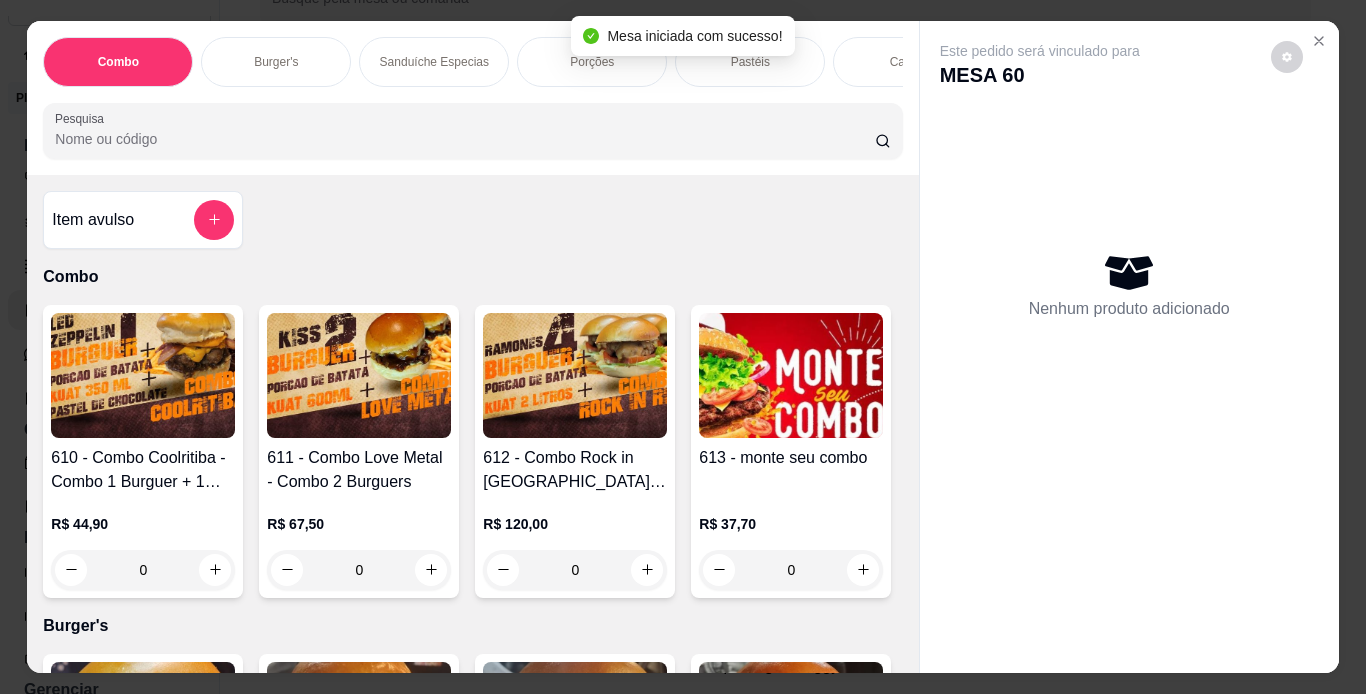 click on "Burger's" at bounding box center (276, 62) 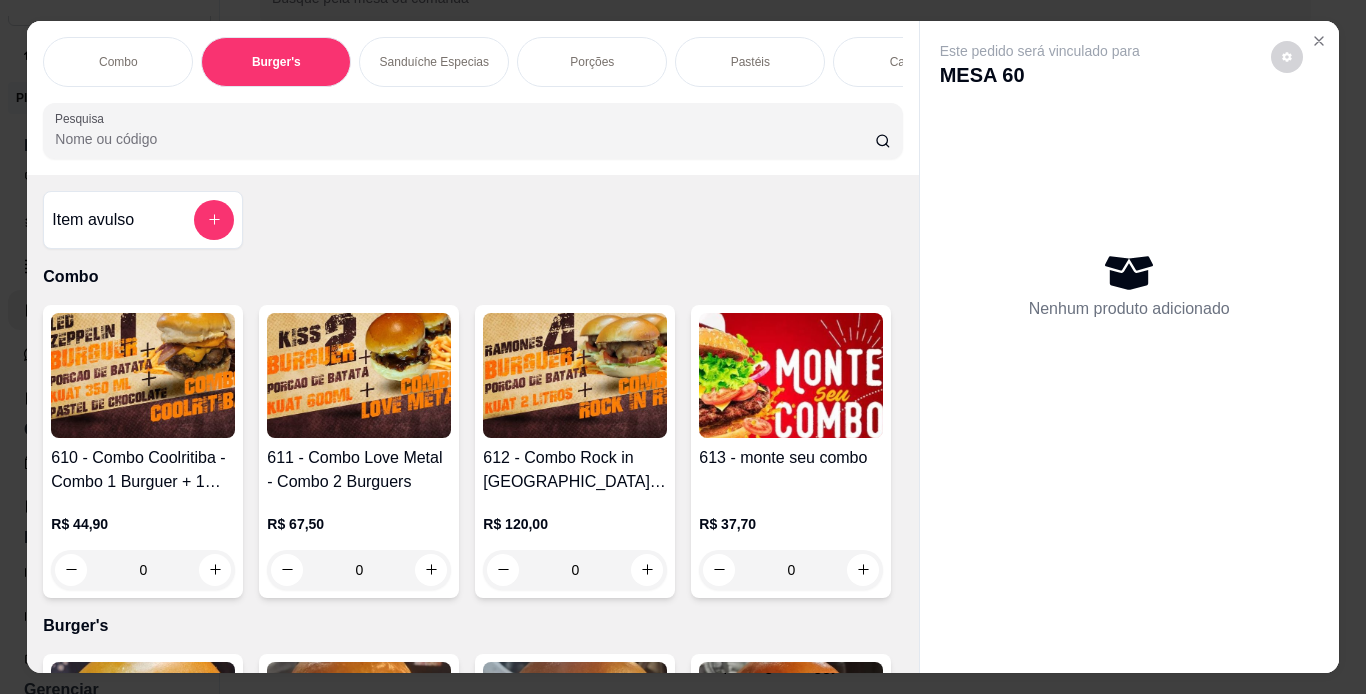 scroll, scrollTop: 724, scrollLeft: 0, axis: vertical 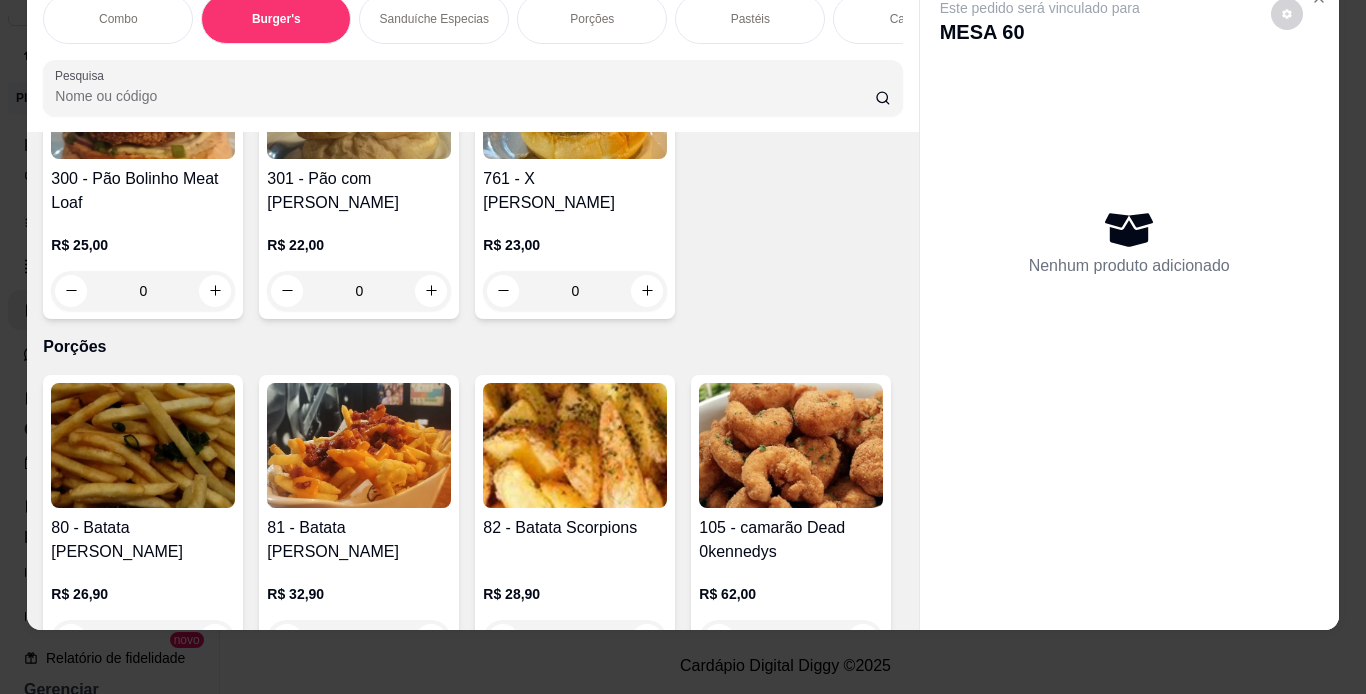 click on "R$ 33,90" at bounding box center (359, -389) 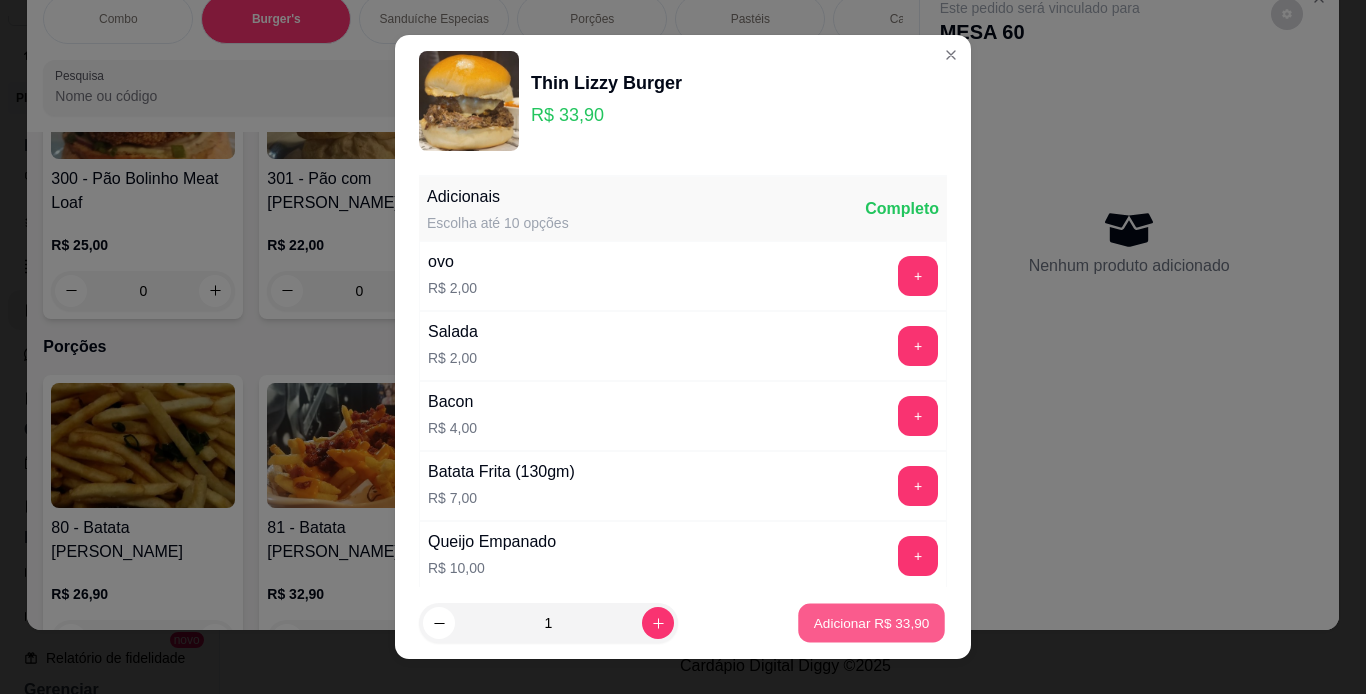click on "Adicionar   R$ 33,90" at bounding box center (871, 623) 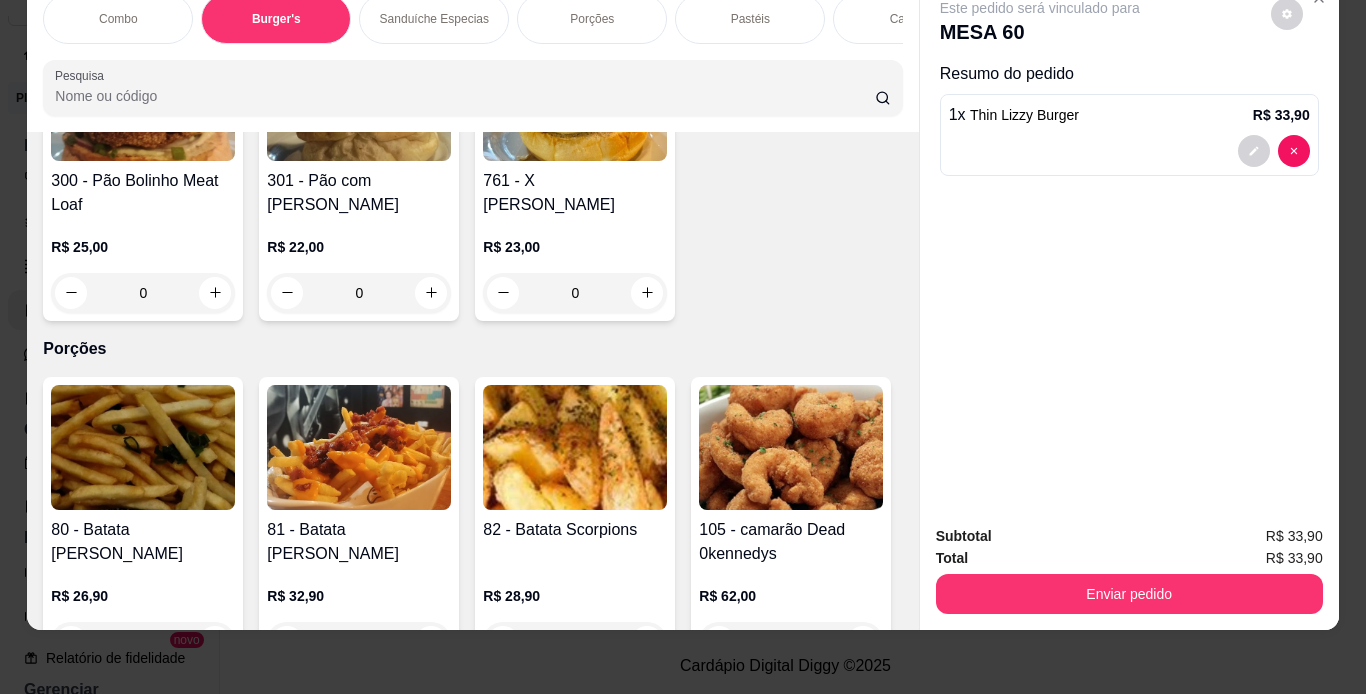 scroll, scrollTop: 2409, scrollLeft: 0, axis: vertical 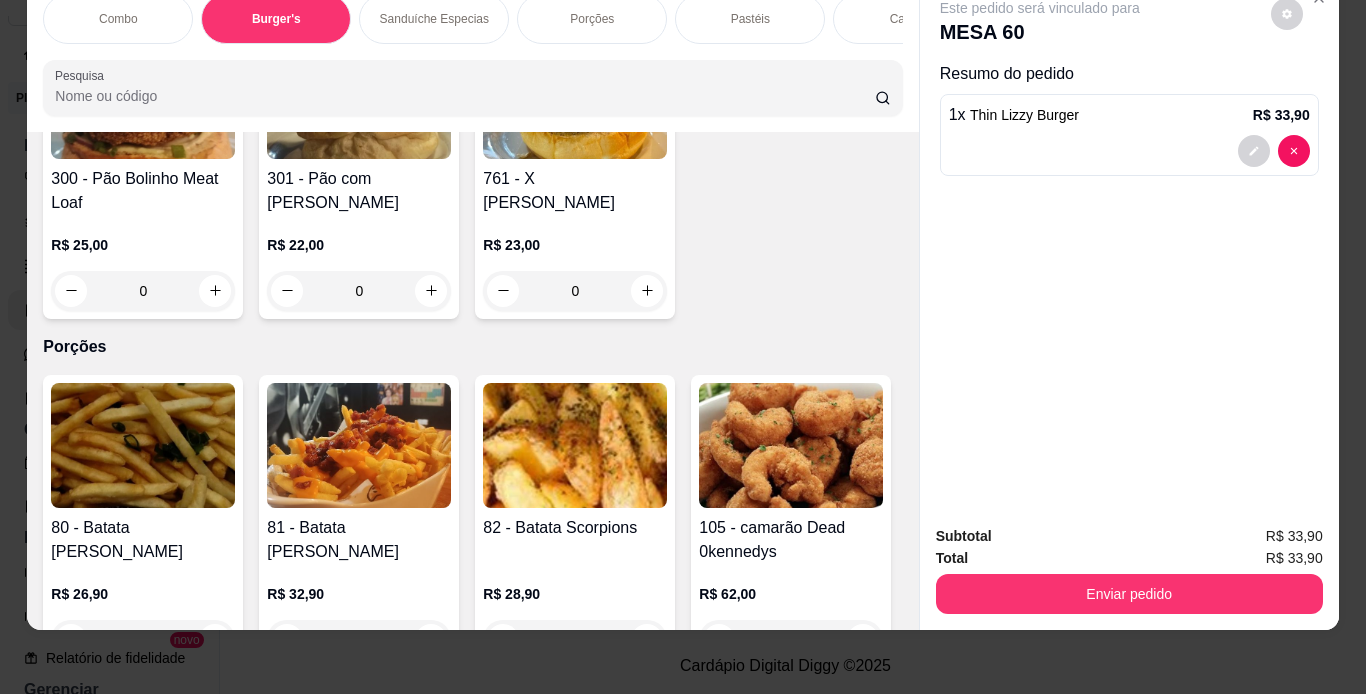 click on "Porções" at bounding box center (592, 19) 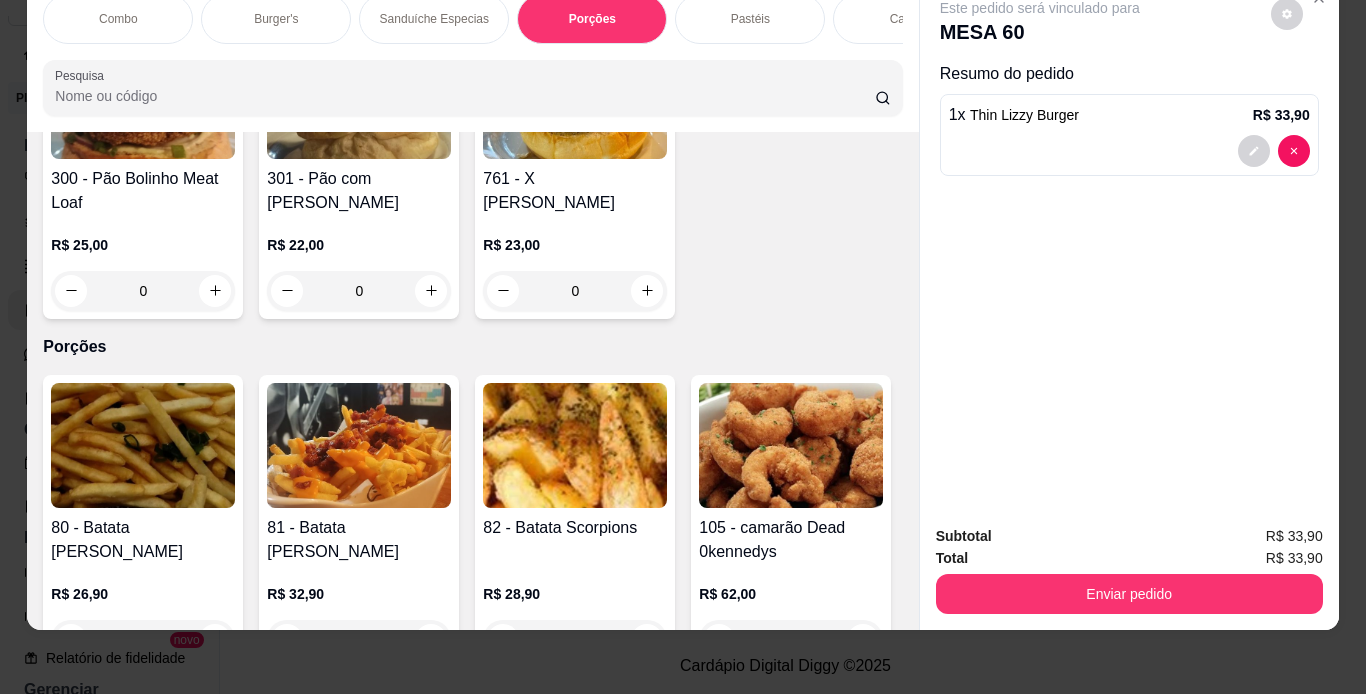 scroll, scrollTop: 3443, scrollLeft: 0, axis: vertical 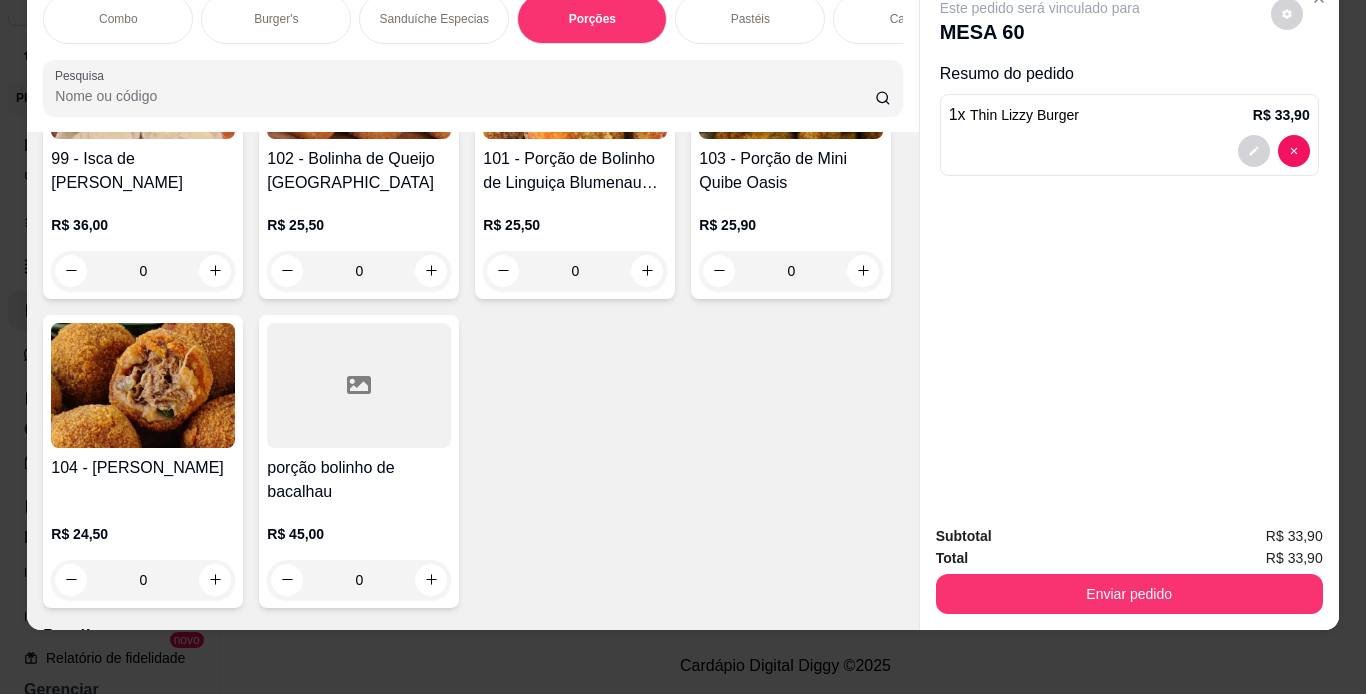 click at bounding box center [359, -851] 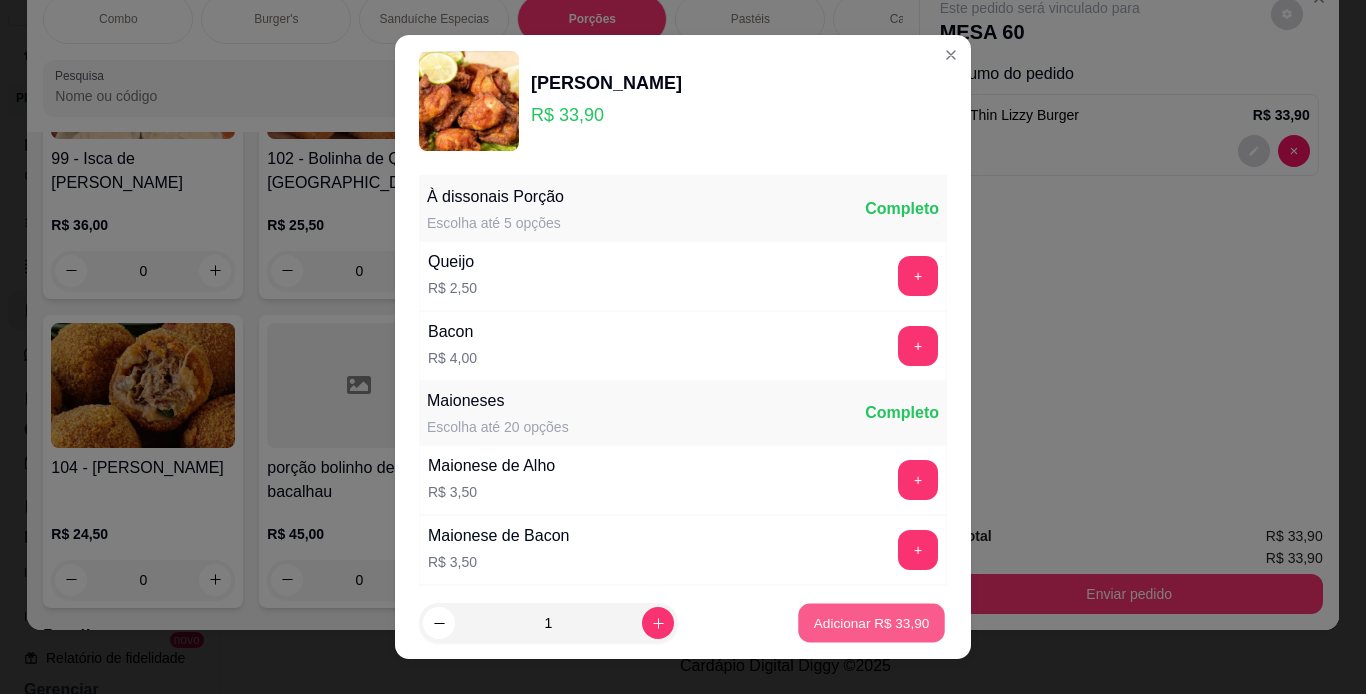 click on "Adicionar   R$ 33,90" at bounding box center (872, 623) 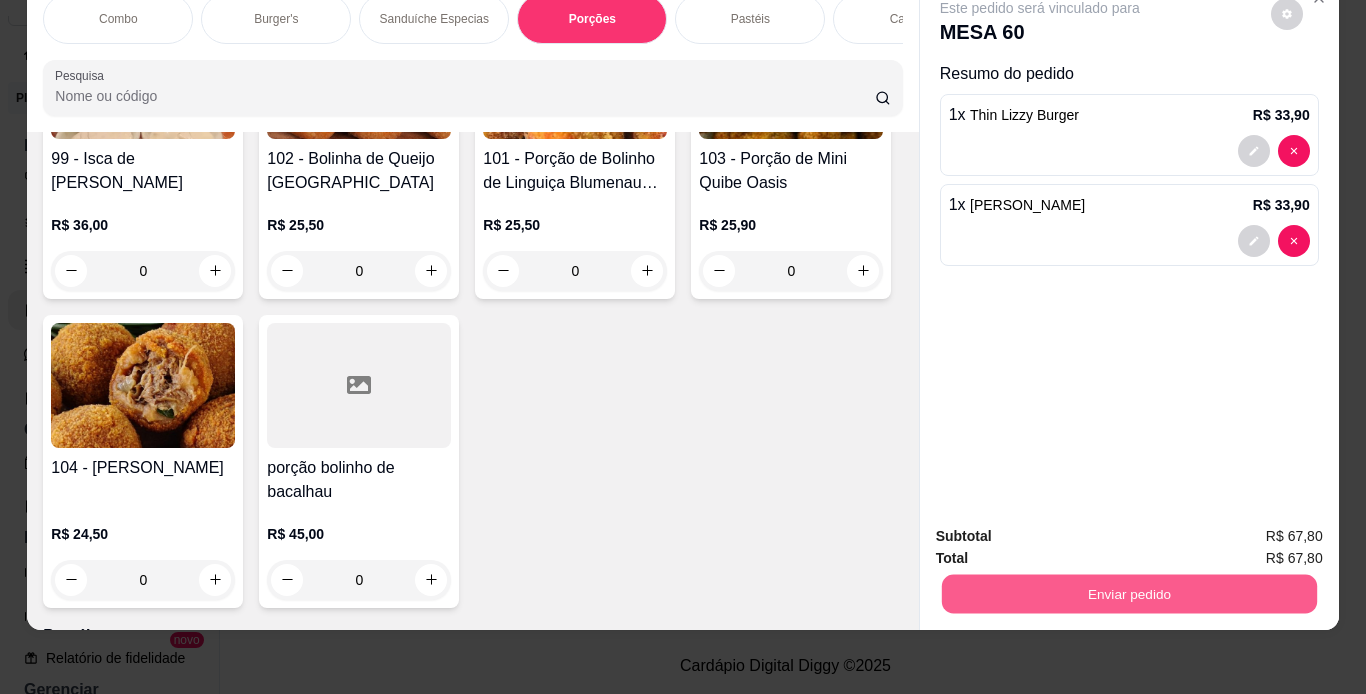click on "Enviar pedido" at bounding box center (1128, 594) 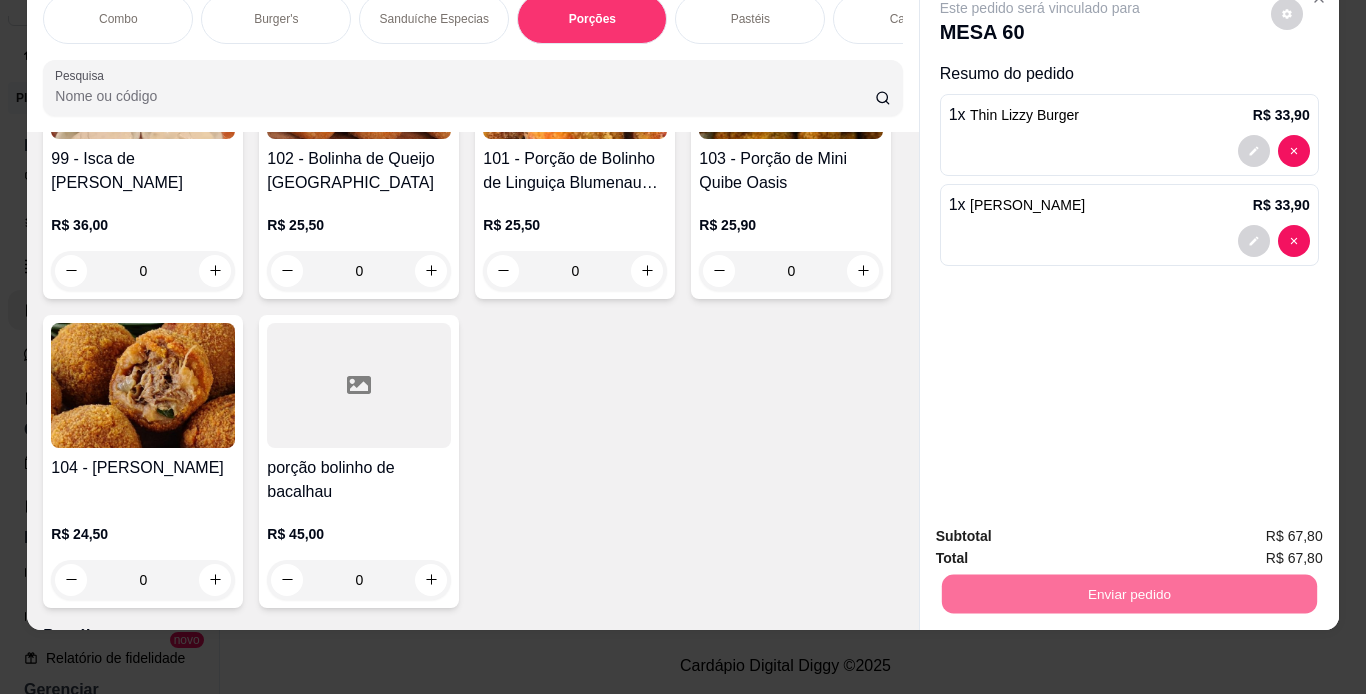click on "Não registrar e enviar pedido" at bounding box center (1063, 529) 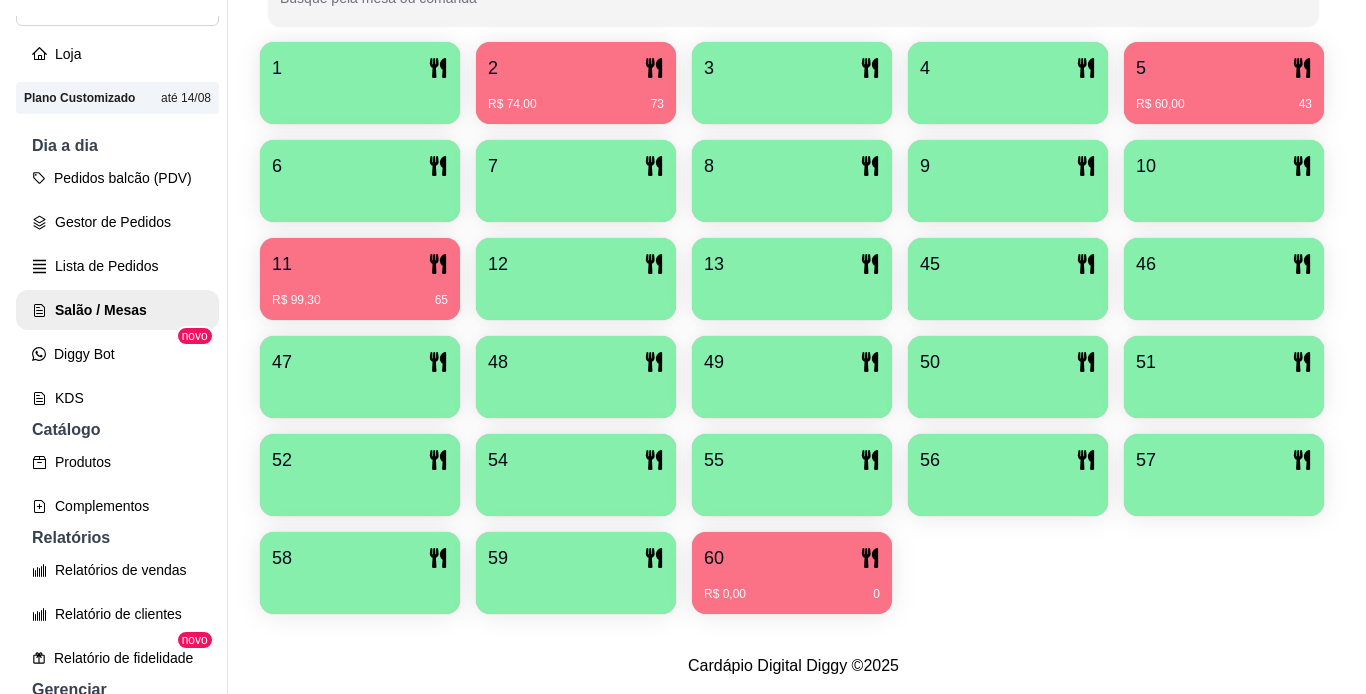 scroll, scrollTop: 420, scrollLeft: 0, axis: vertical 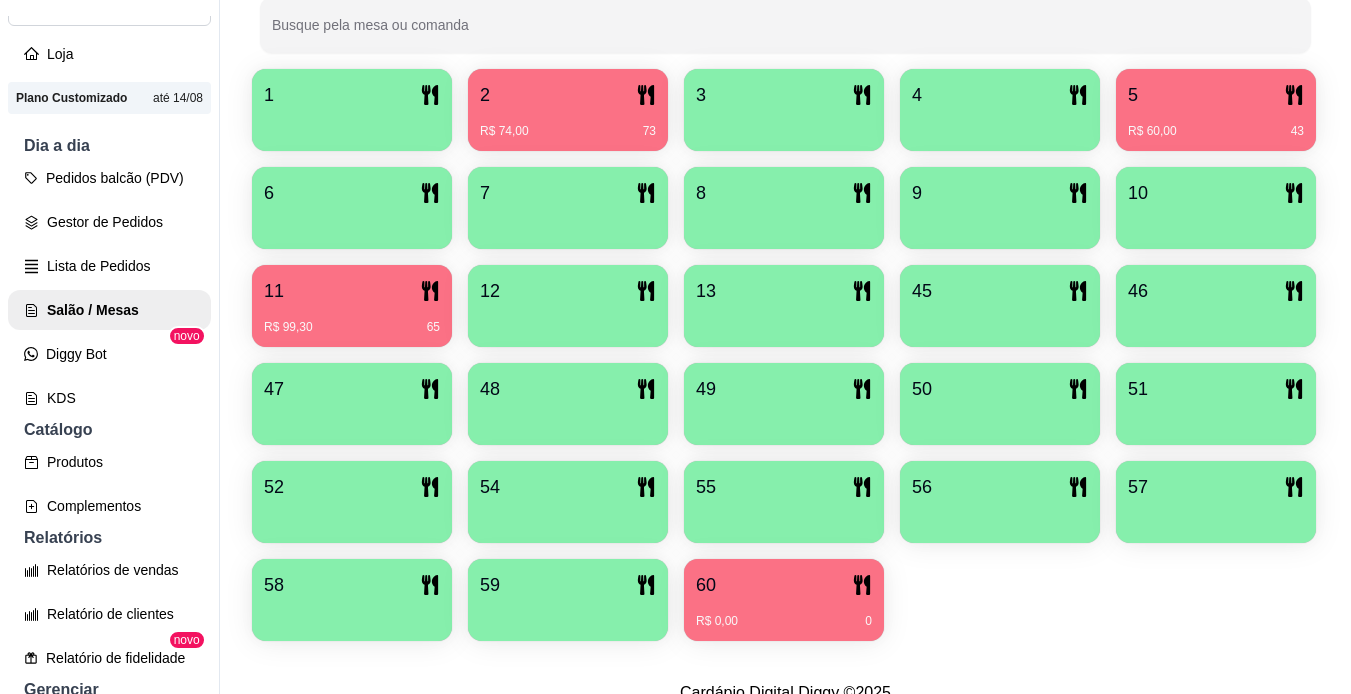 click 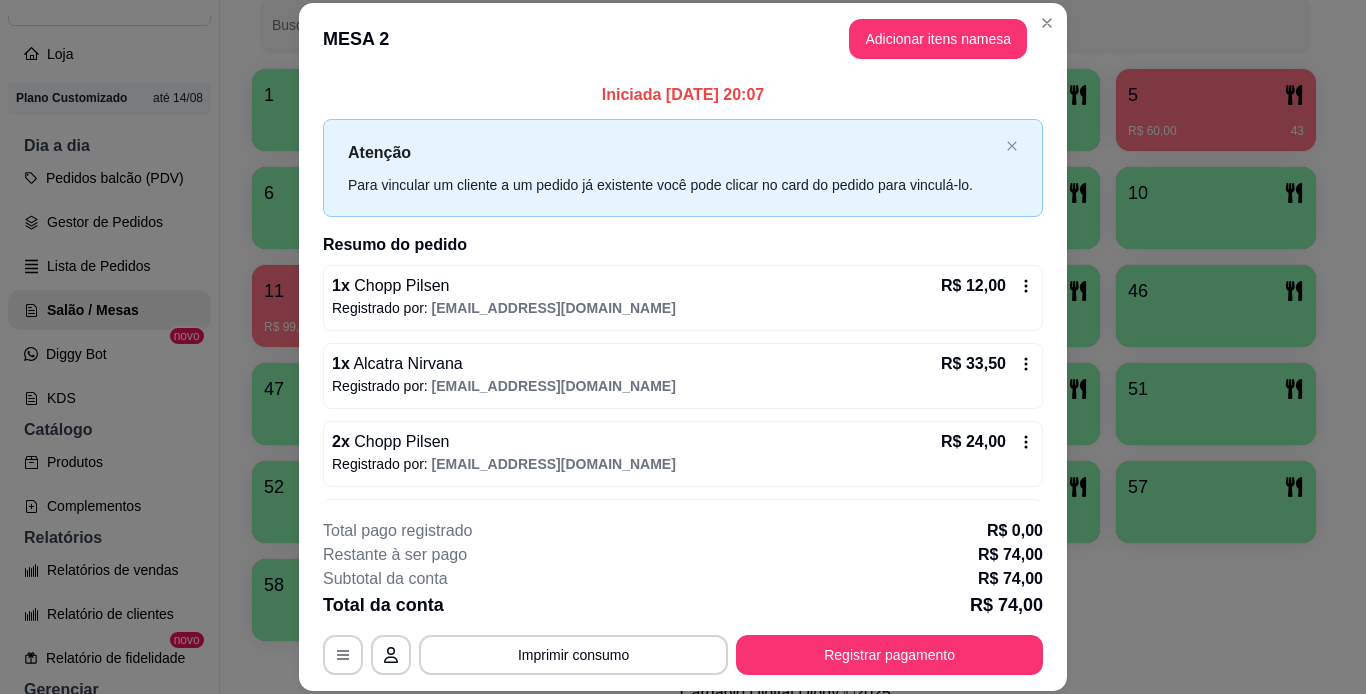 scroll, scrollTop: 70, scrollLeft: 0, axis: vertical 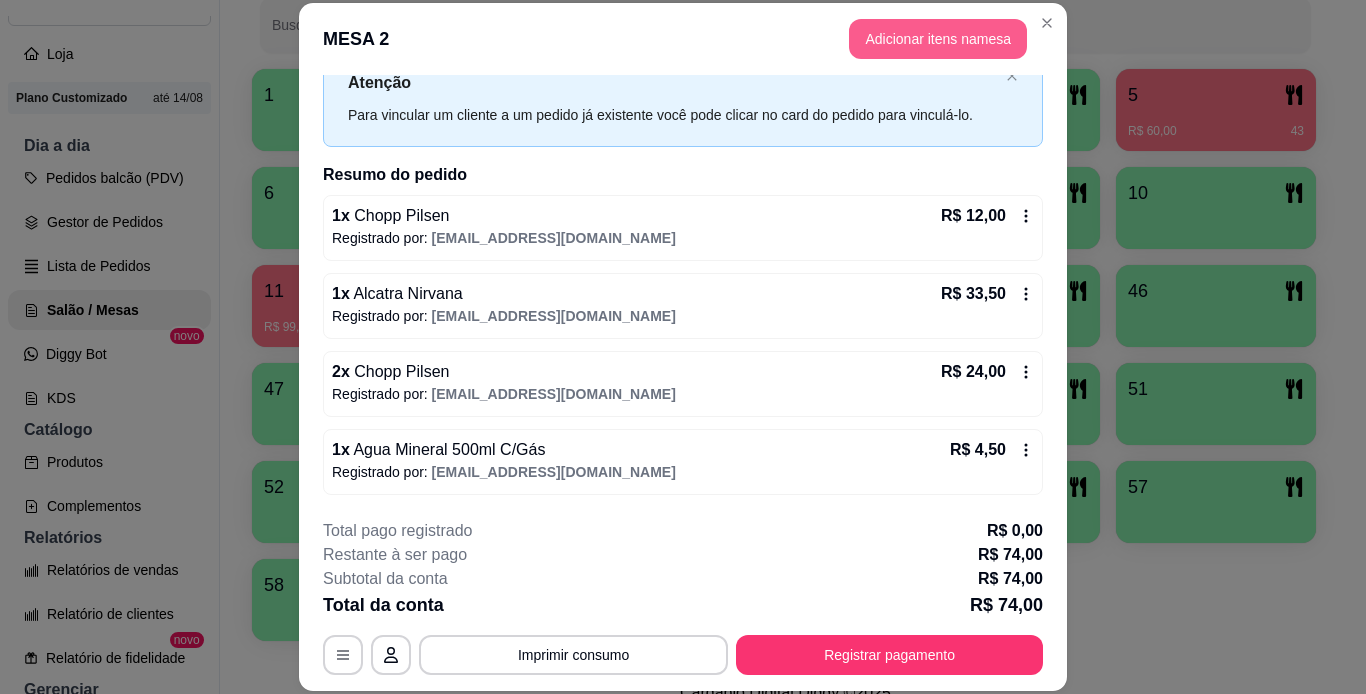 click on "Adicionar itens na  mesa" at bounding box center (938, 39) 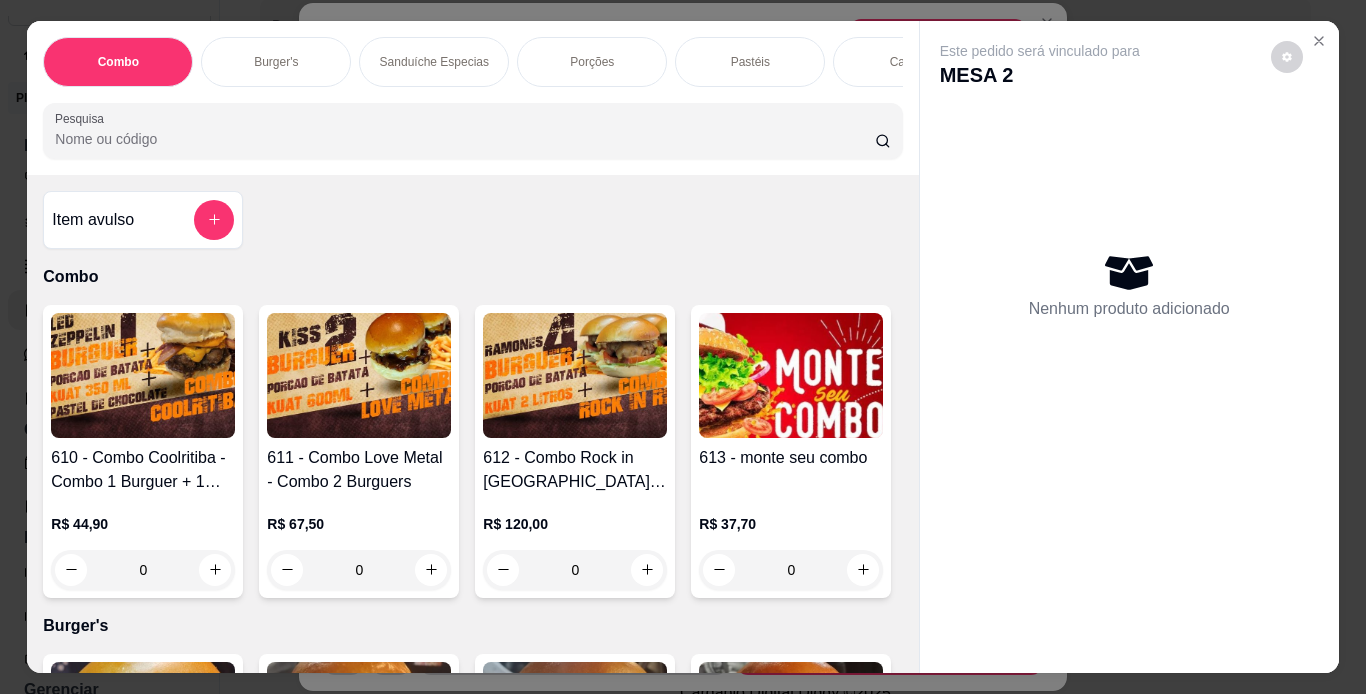 click on "Porções" at bounding box center (592, 62) 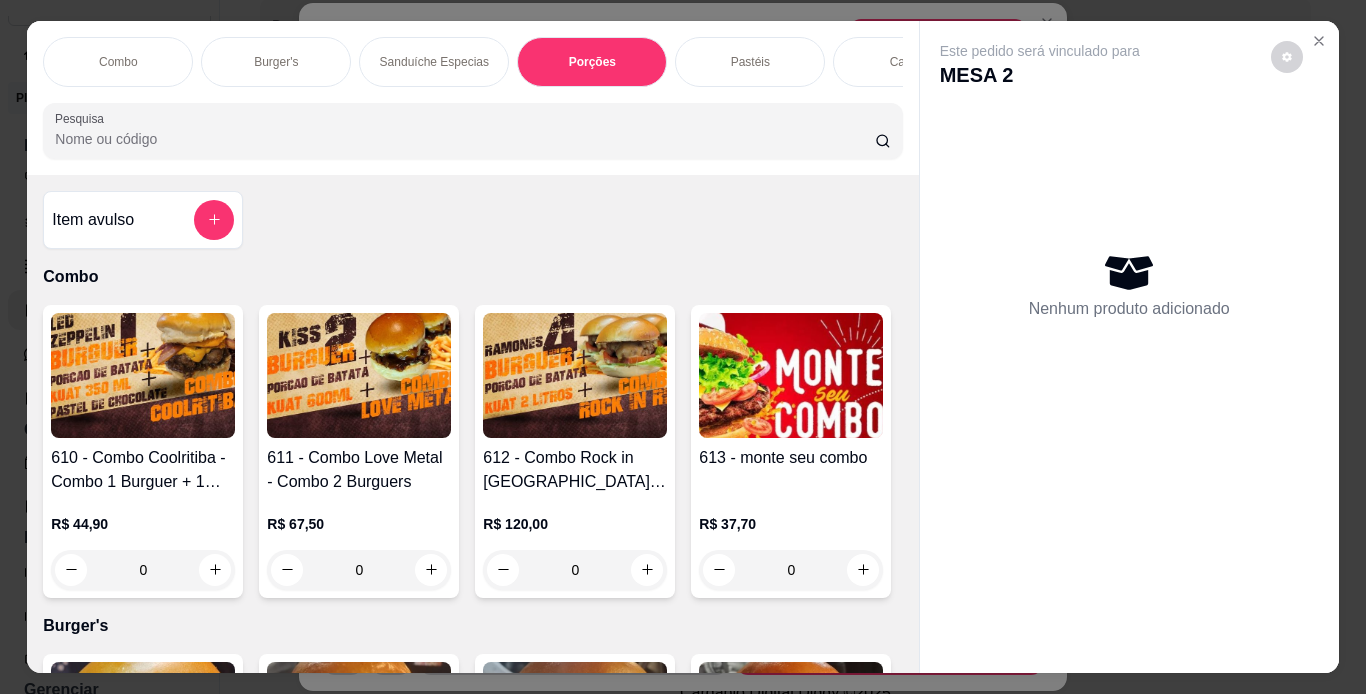scroll, scrollTop: 3441, scrollLeft: 0, axis: vertical 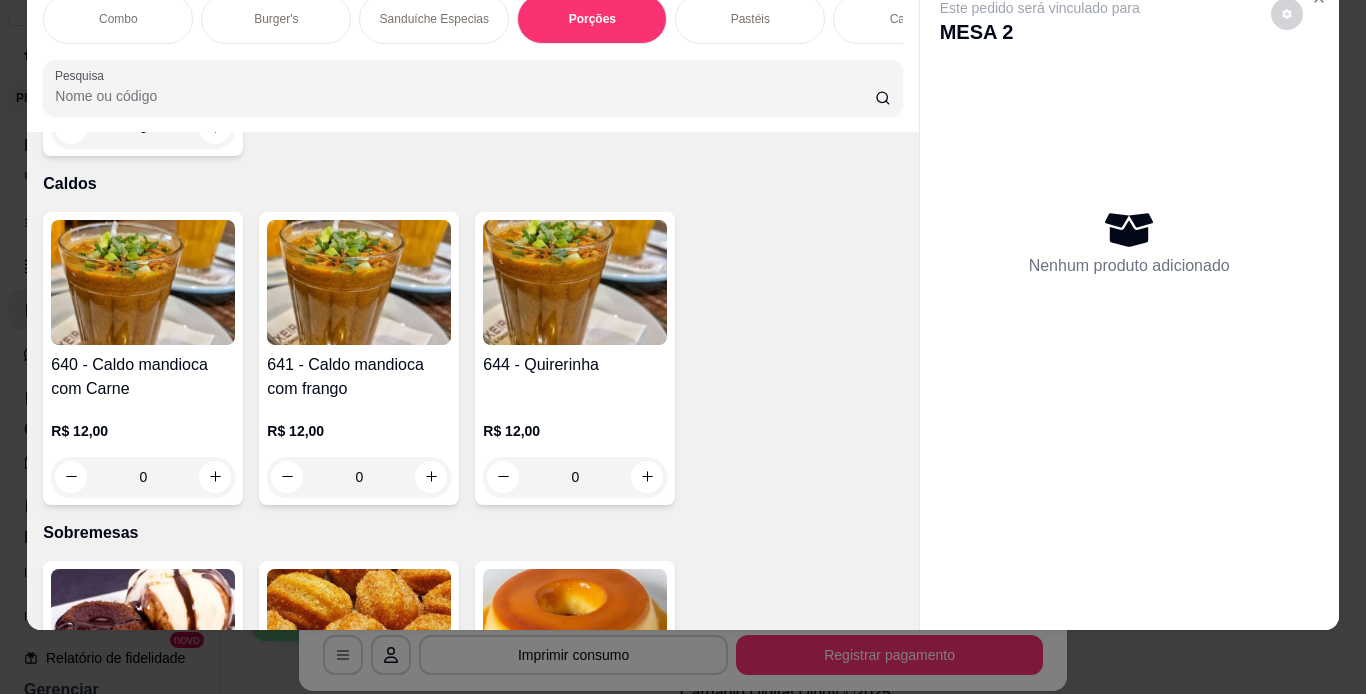 click at bounding box center [575, -1010] 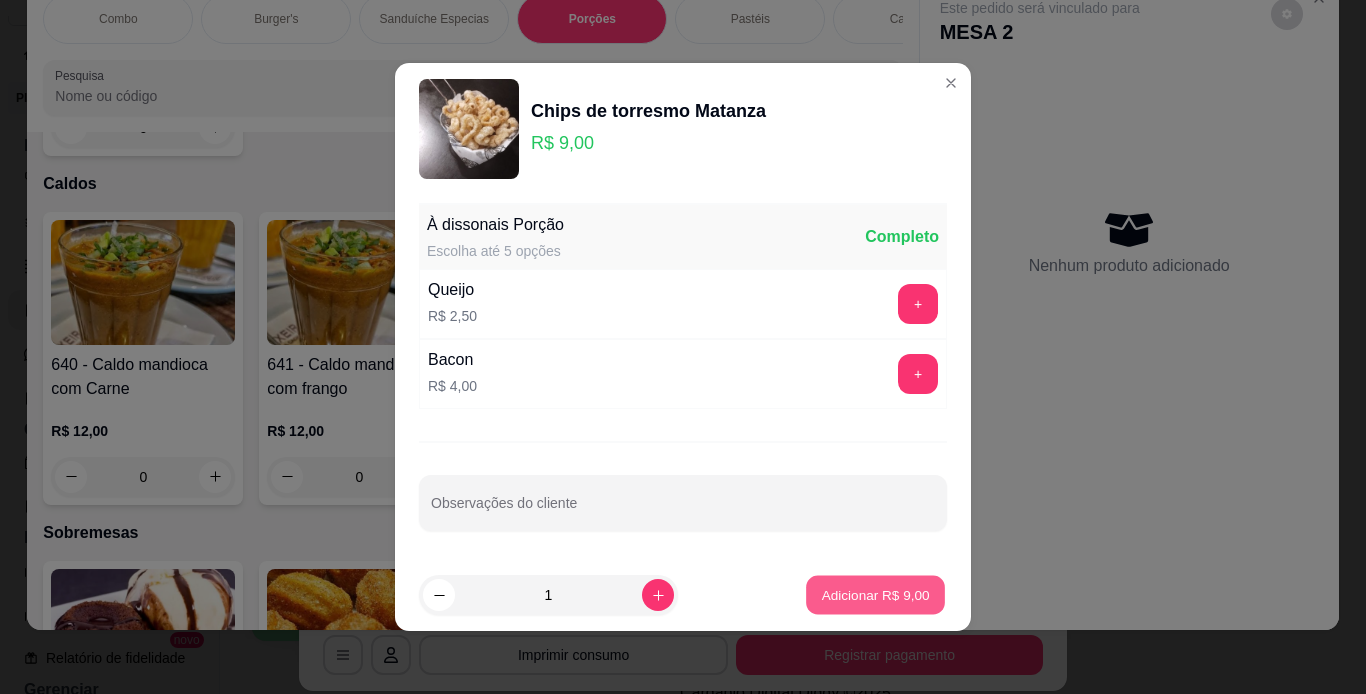 click on "Adicionar   R$ 9,00" at bounding box center [875, 594] 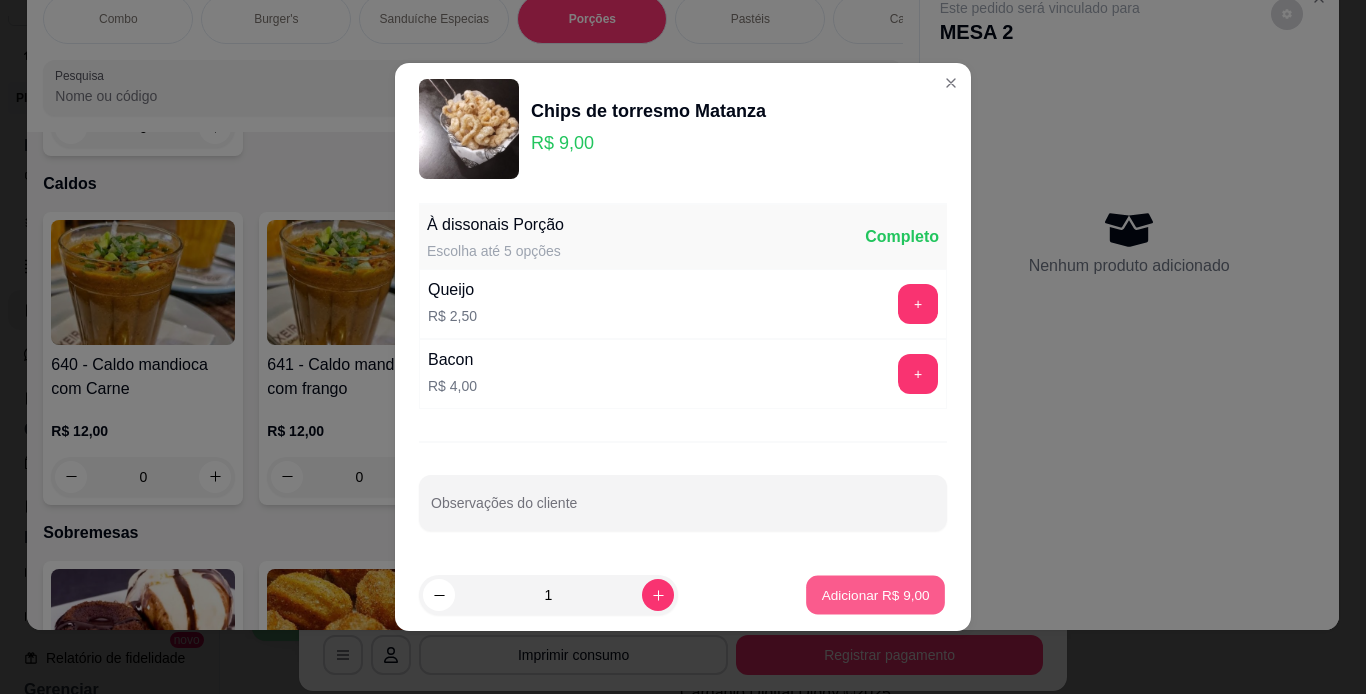 type on "1" 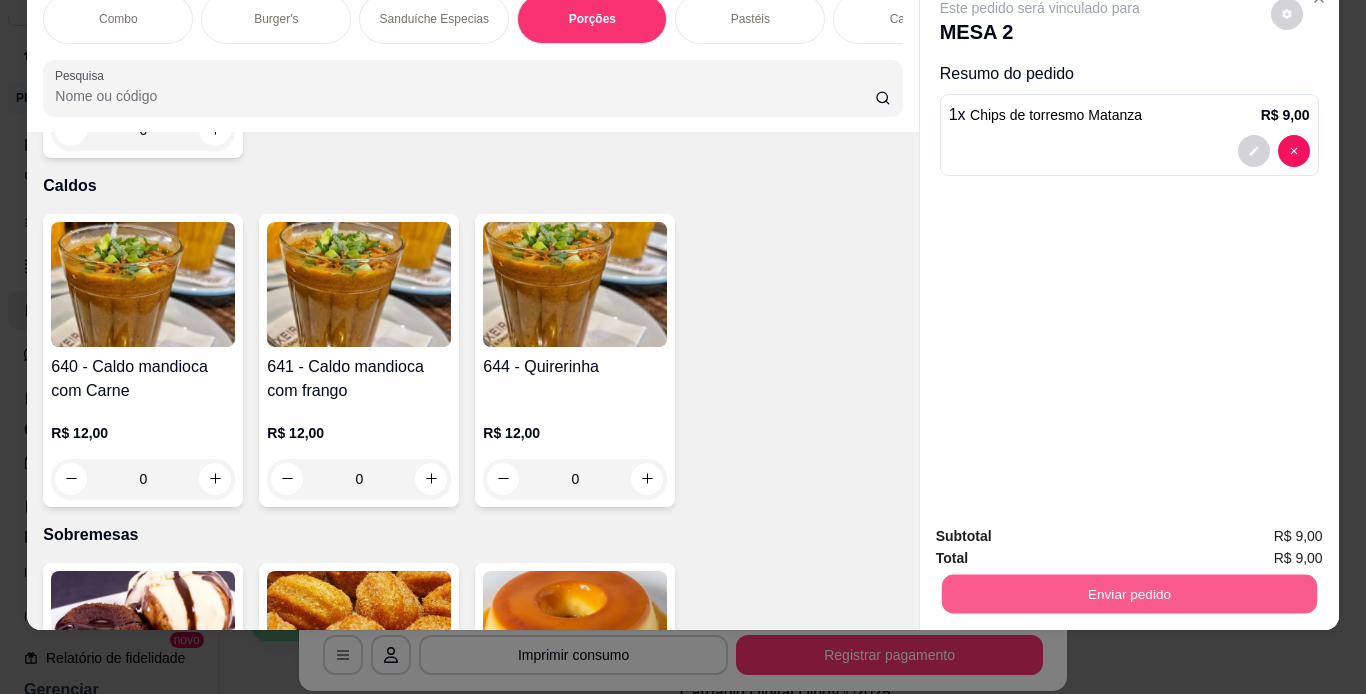 click on "Enviar pedido" at bounding box center (1128, 594) 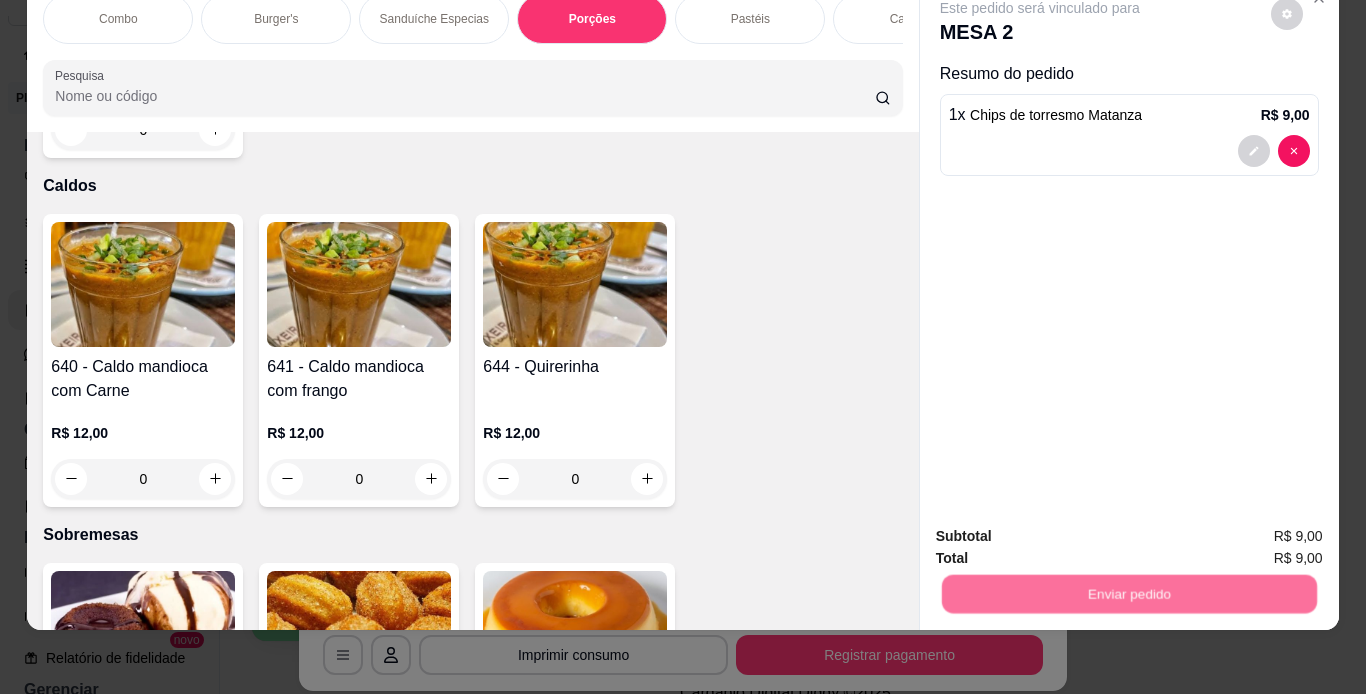 click on "Não registrar e enviar pedido" at bounding box center (1063, 529) 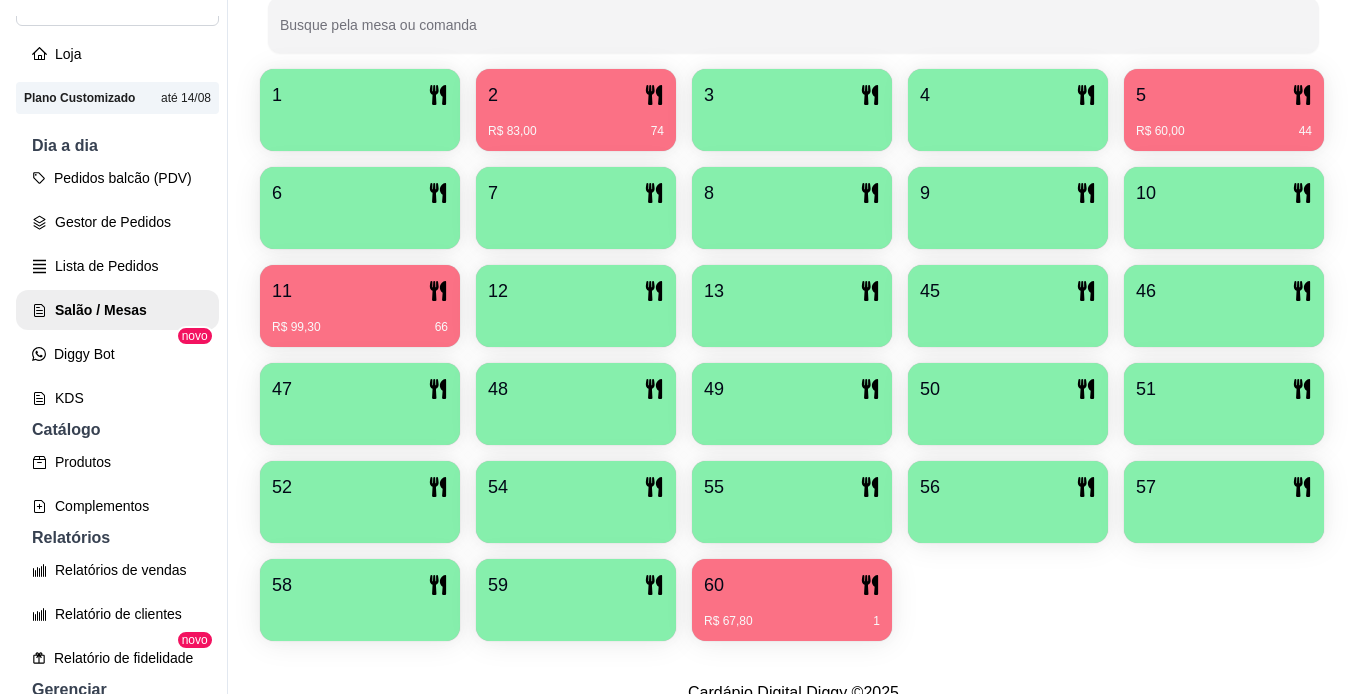 scroll, scrollTop: 560, scrollLeft: 0, axis: vertical 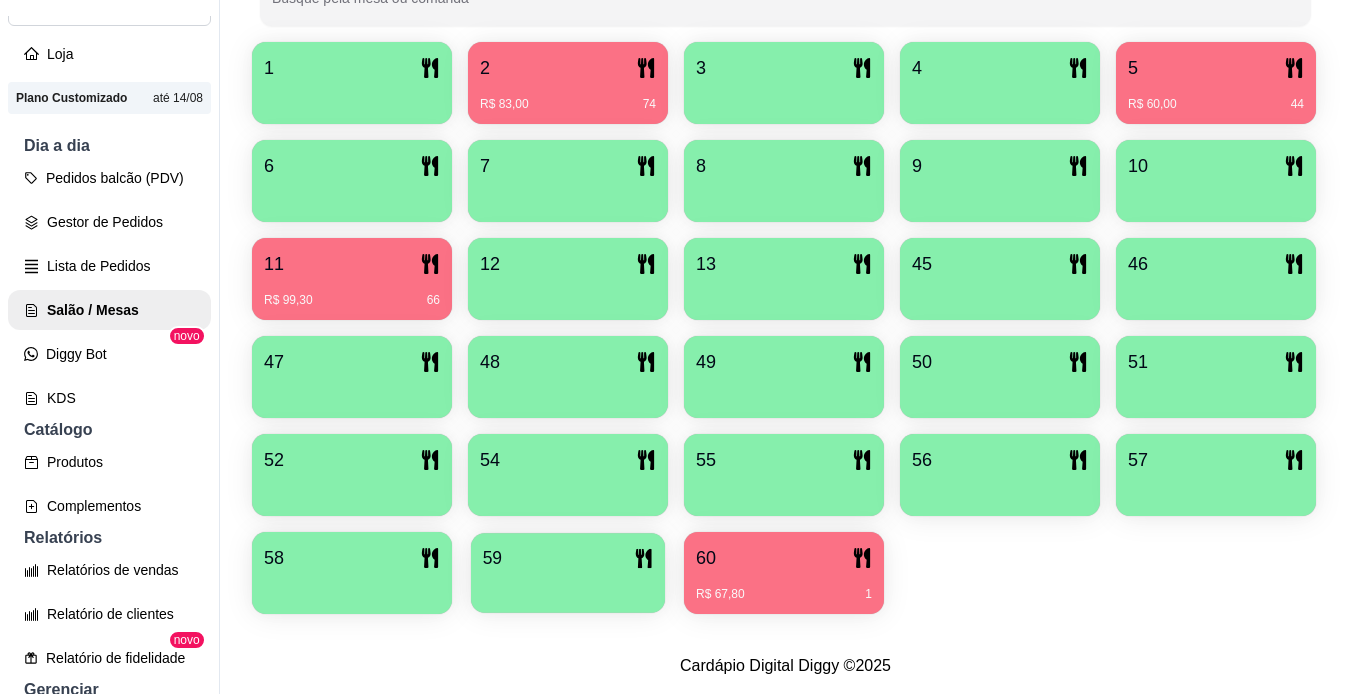 click on "59" at bounding box center [568, 558] 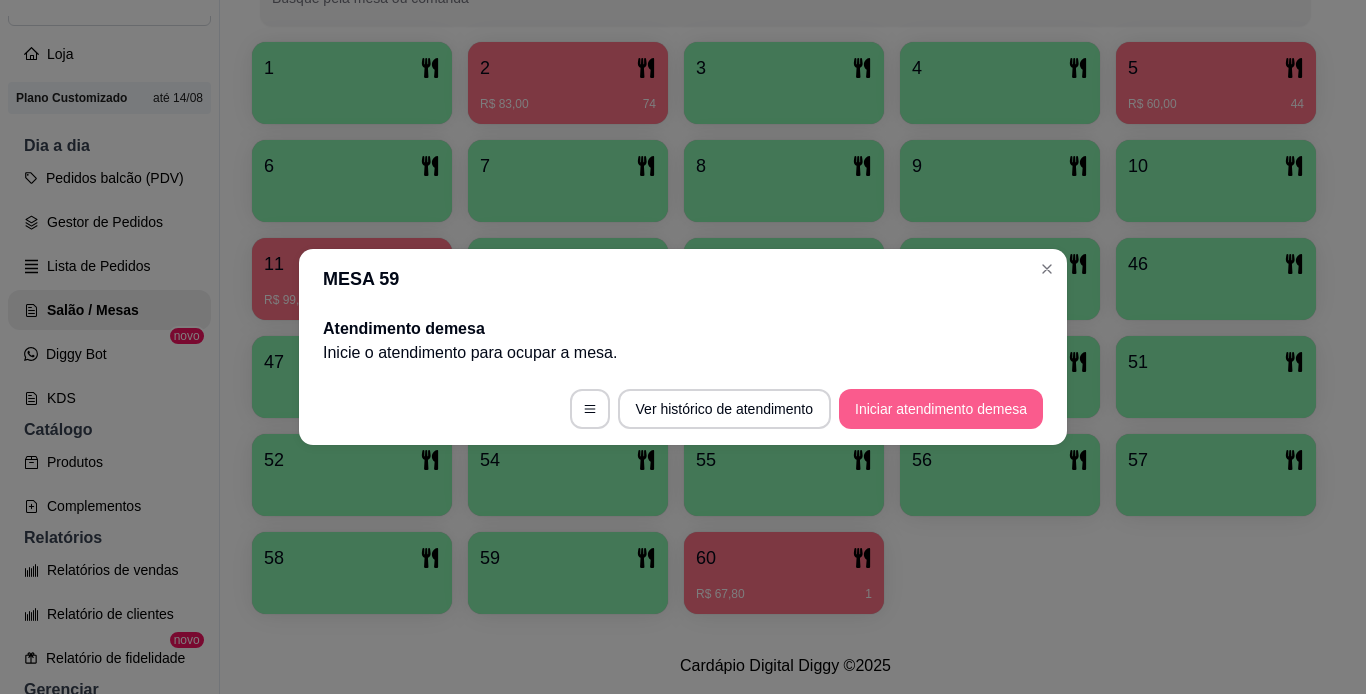click on "Iniciar atendimento de  mesa" at bounding box center [941, 409] 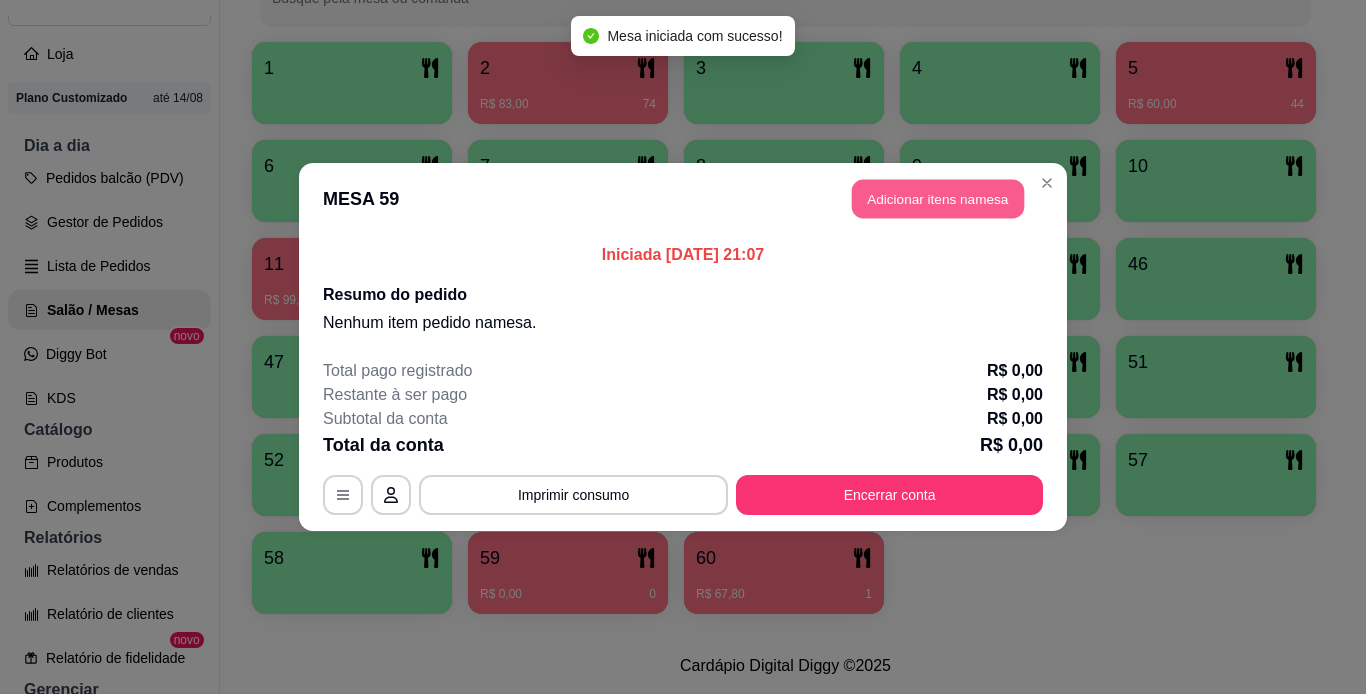 click on "Adicionar itens na  mesa" at bounding box center (938, 199) 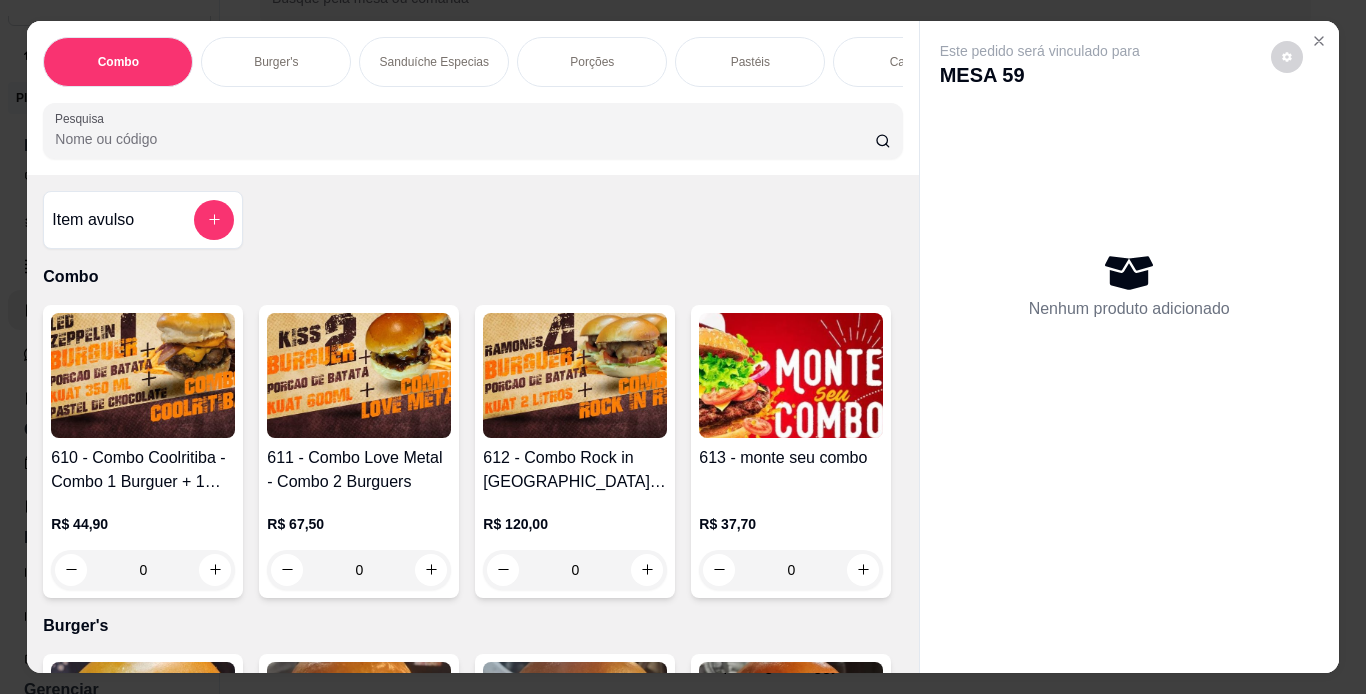 click on "Burger's" at bounding box center [276, 62] 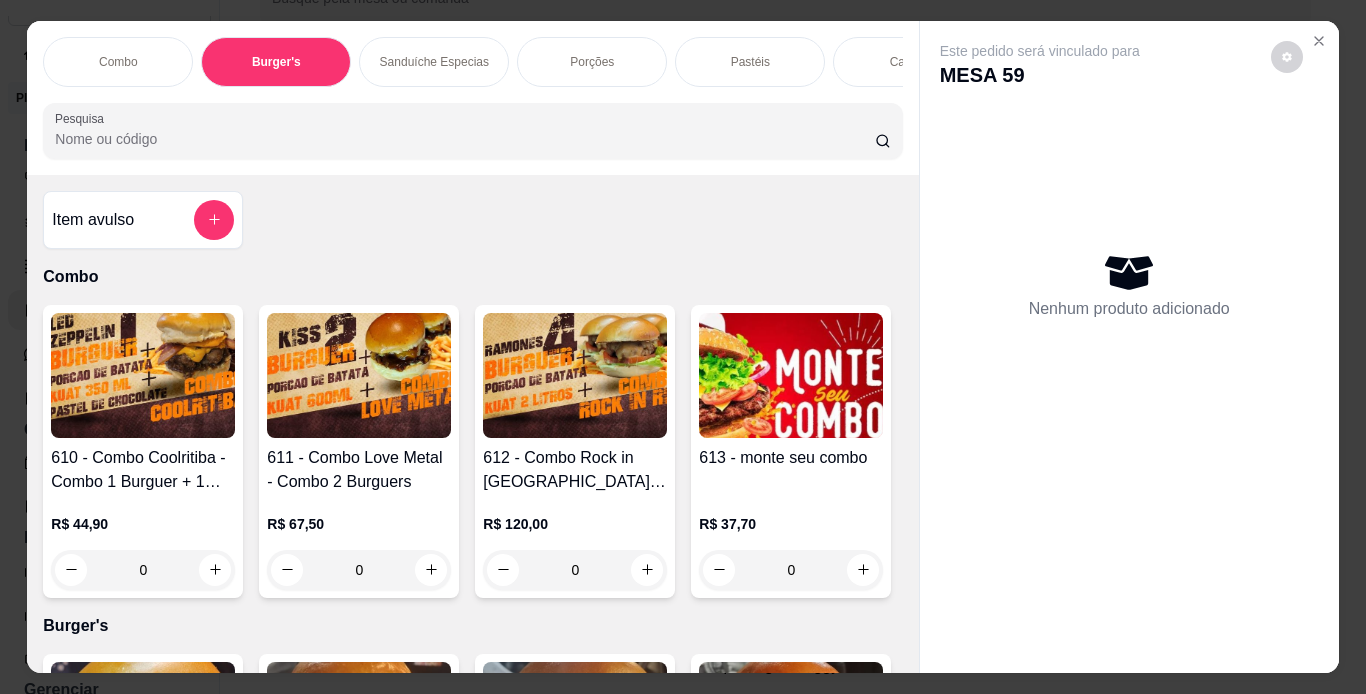 scroll, scrollTop: 724, scrollLeft: 0, axis: vertical 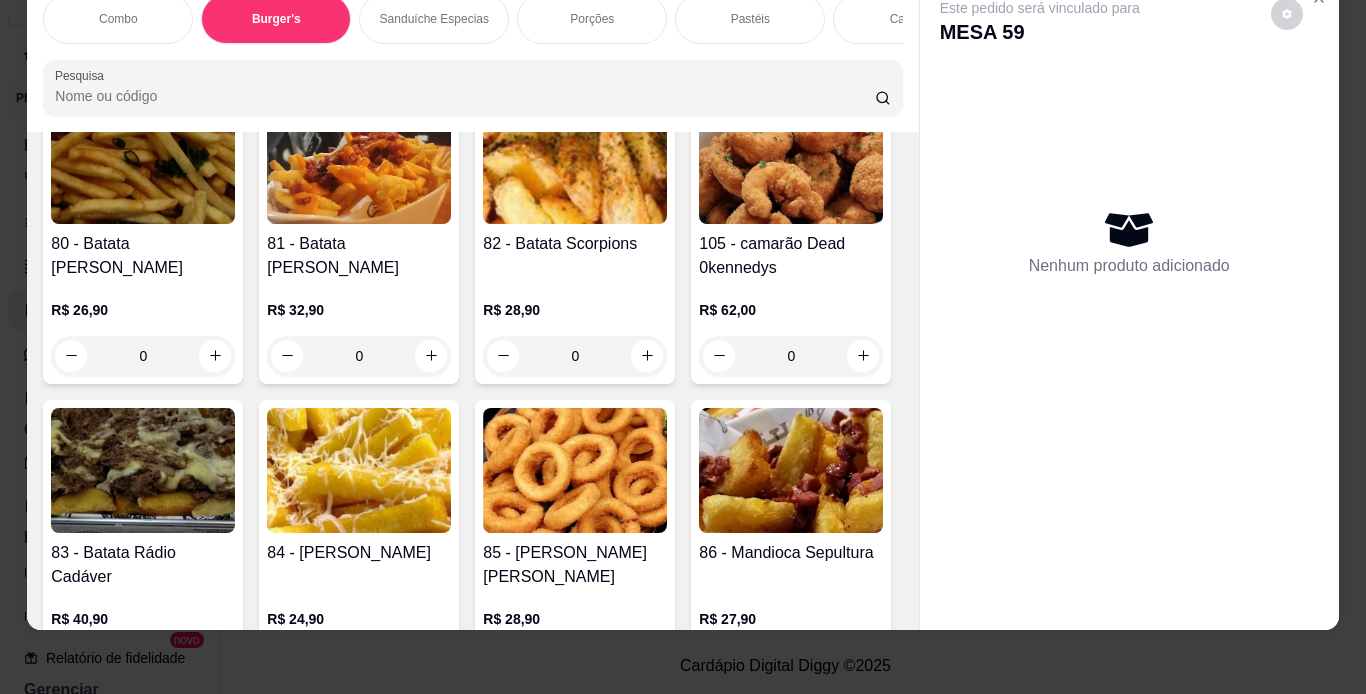 click on "0" at bounding box center [791, -627] 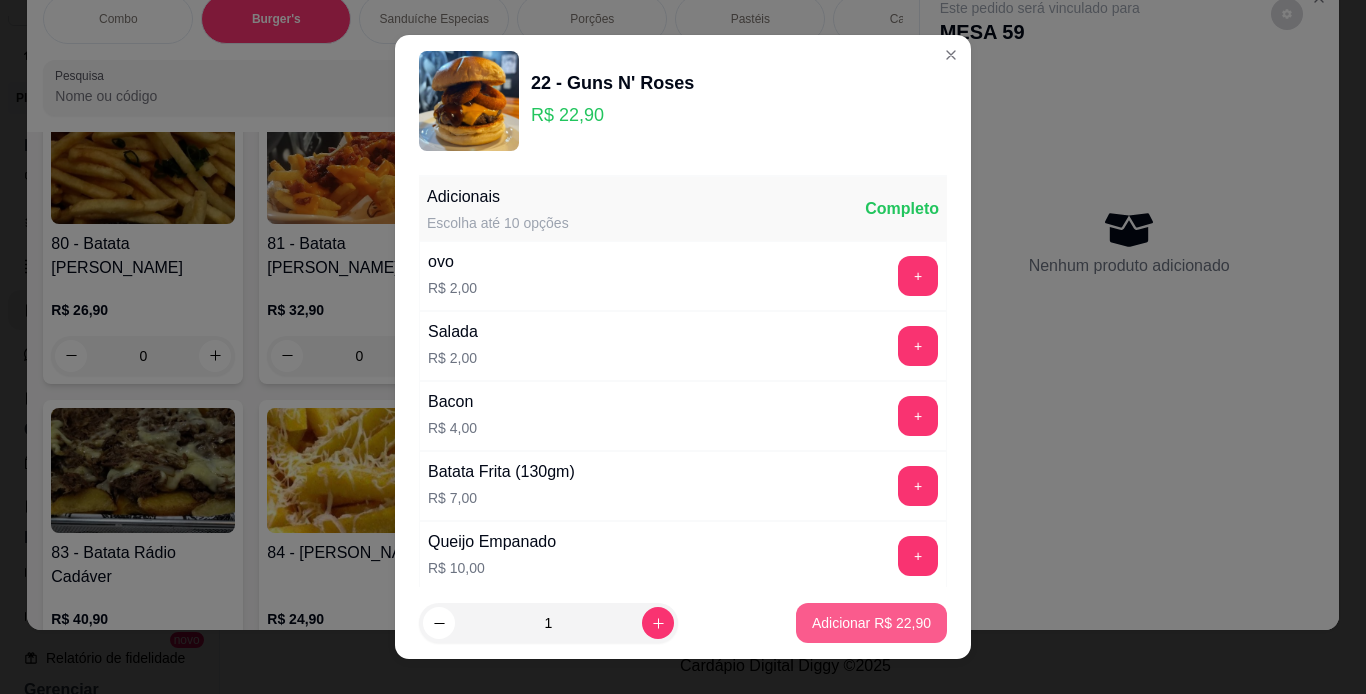 click on "Adicionar   R$ 22,90" at bounding box center [871, 623] 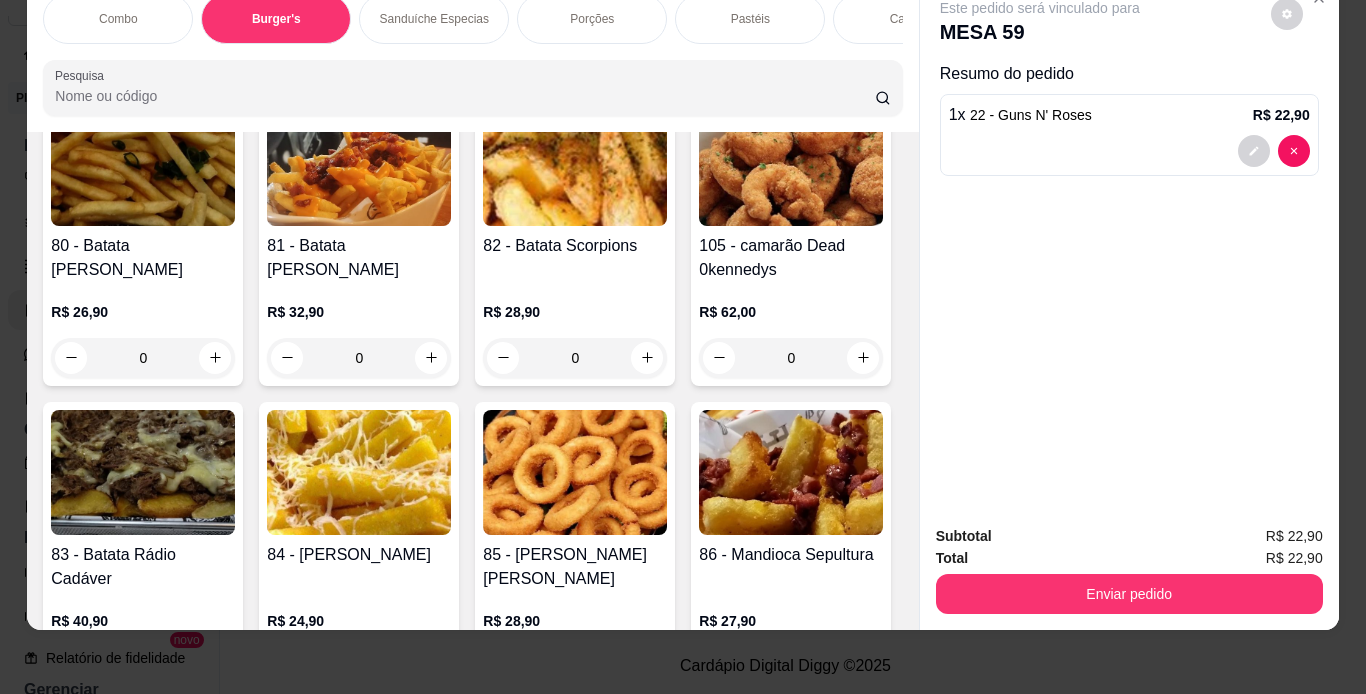 scroll, scrollTop: 2693, scrollLeft: 0, axis: vertical 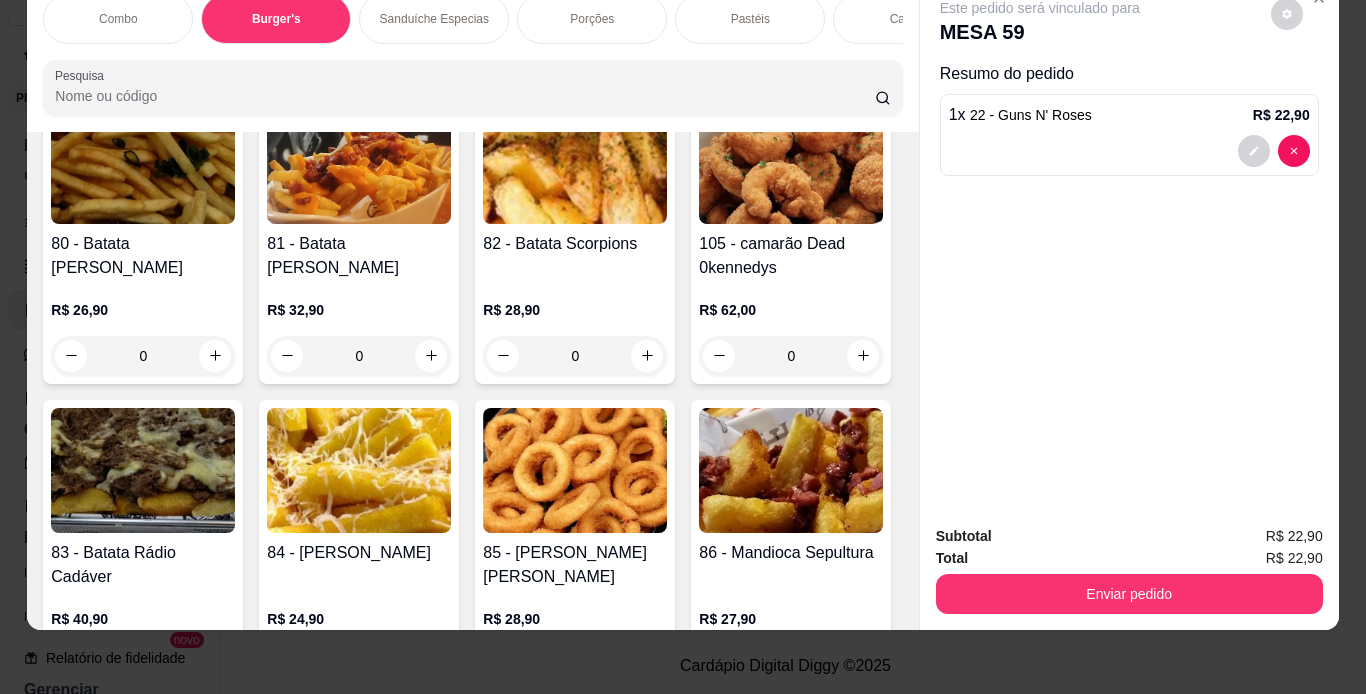 click on "R$ 22,90" at bounding box center (791, -674) 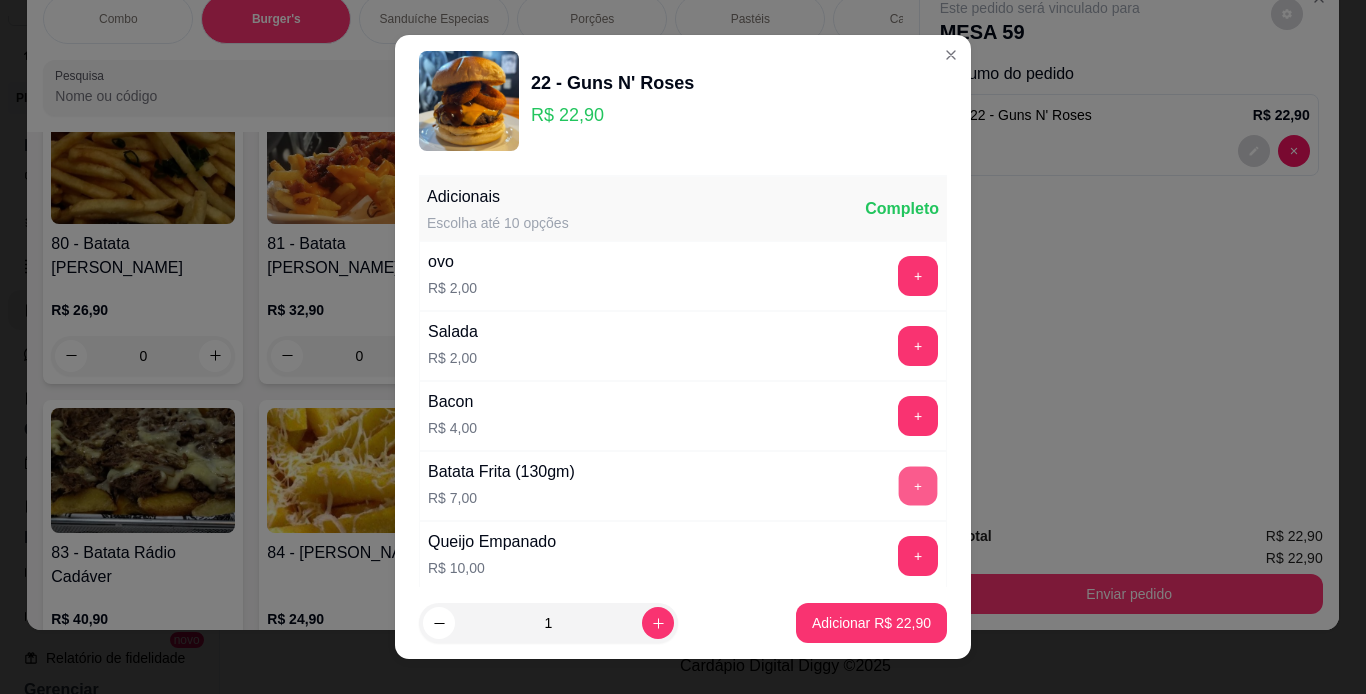 click on "+" at bounding box center [918, 485] 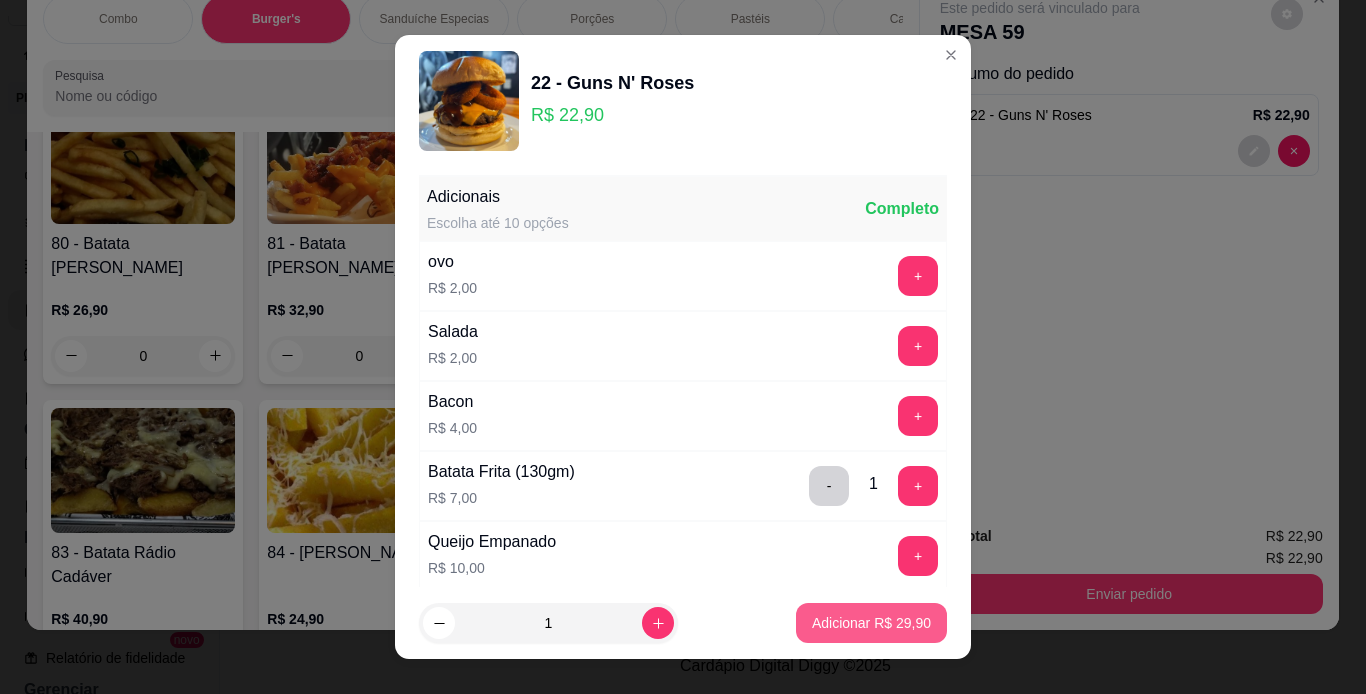click on "Adicionar   R$ 29,90" at bounding box center [871, 623] 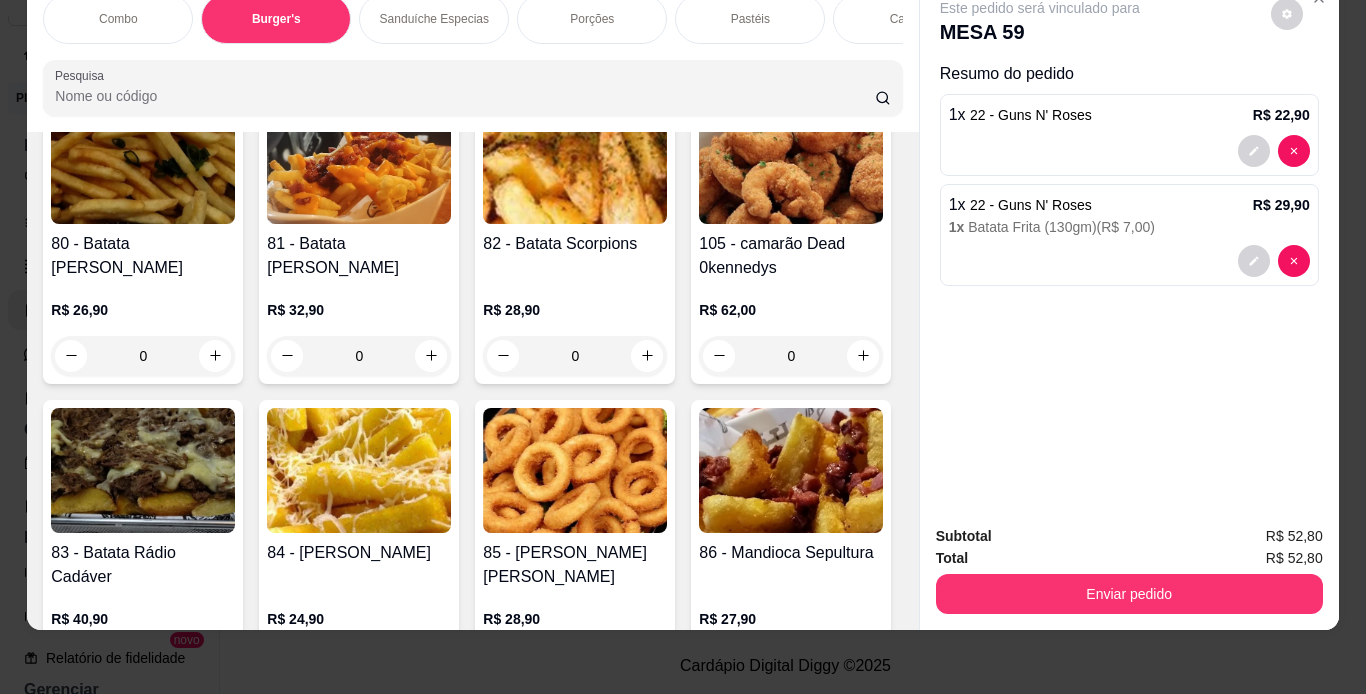click on "0" at bounding box center [575, -342] 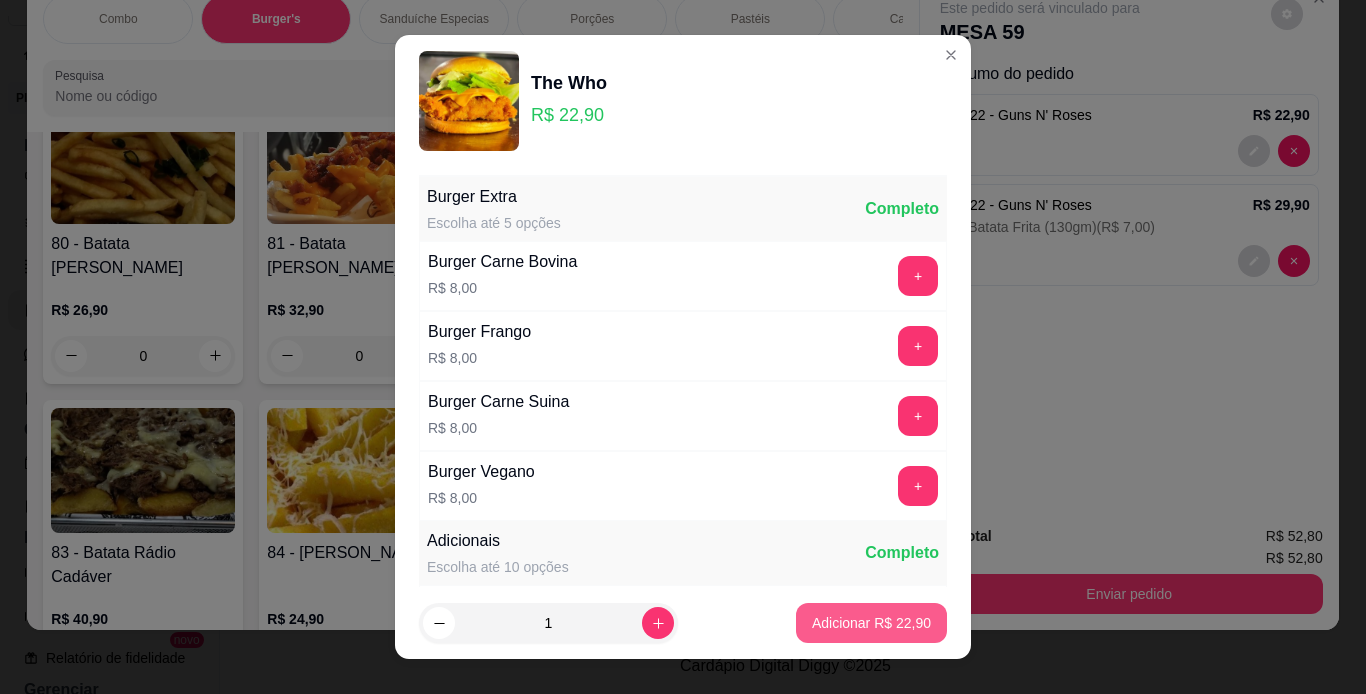 click on "Adicionar   R$ 22,90" at bounding box center (871, 623) 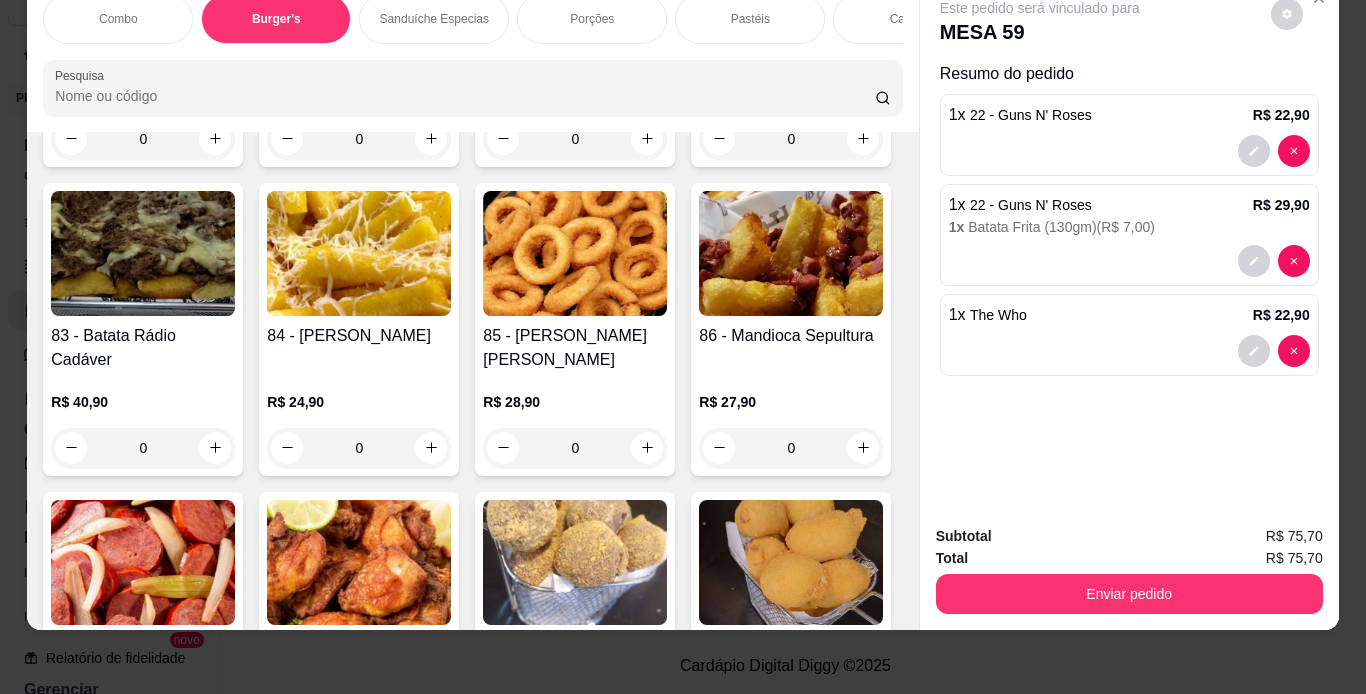 scroll, scrollTop: 2933, scrollLeft: 0, axis: vertical 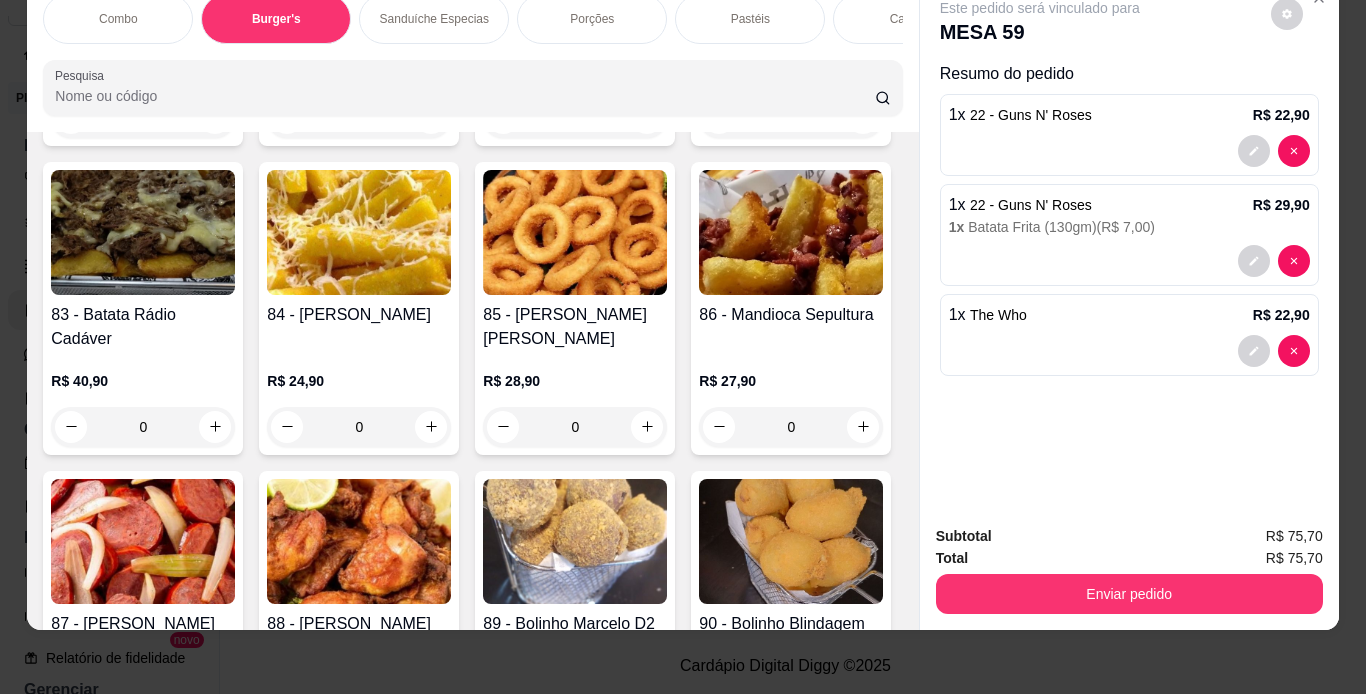 click at bounding box center (575, -426) 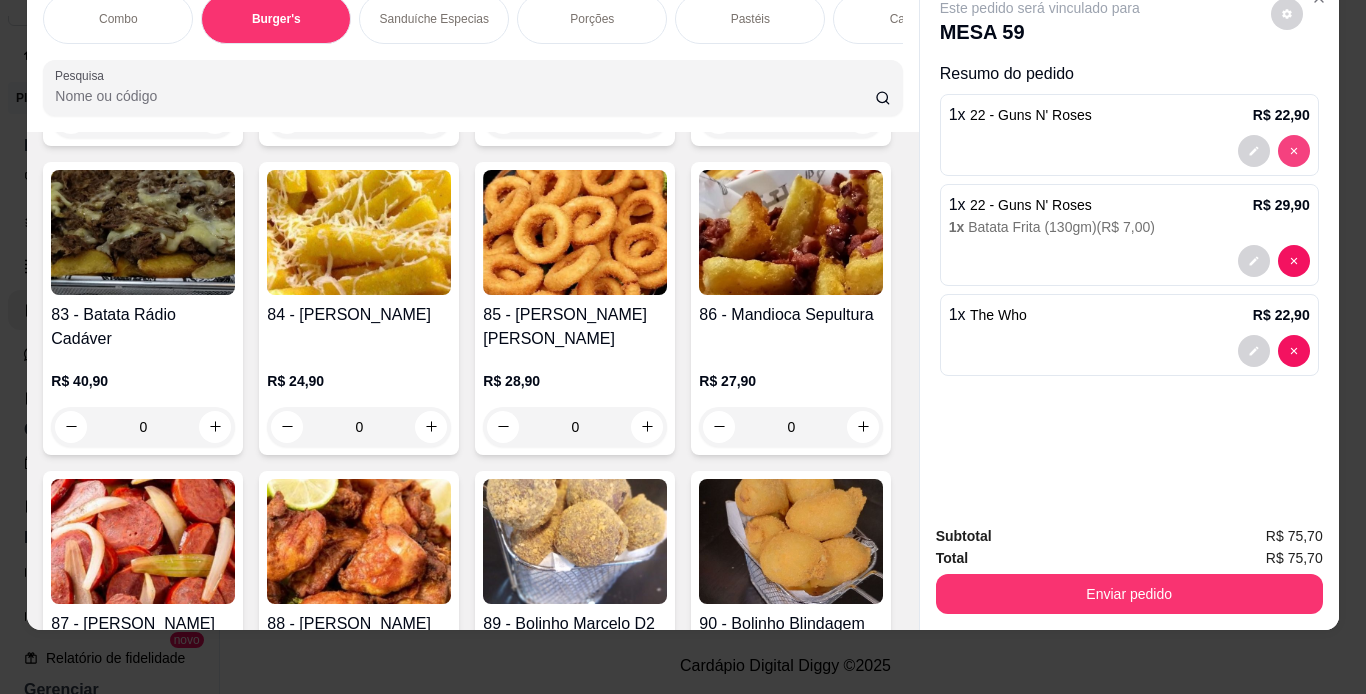 type on "0" 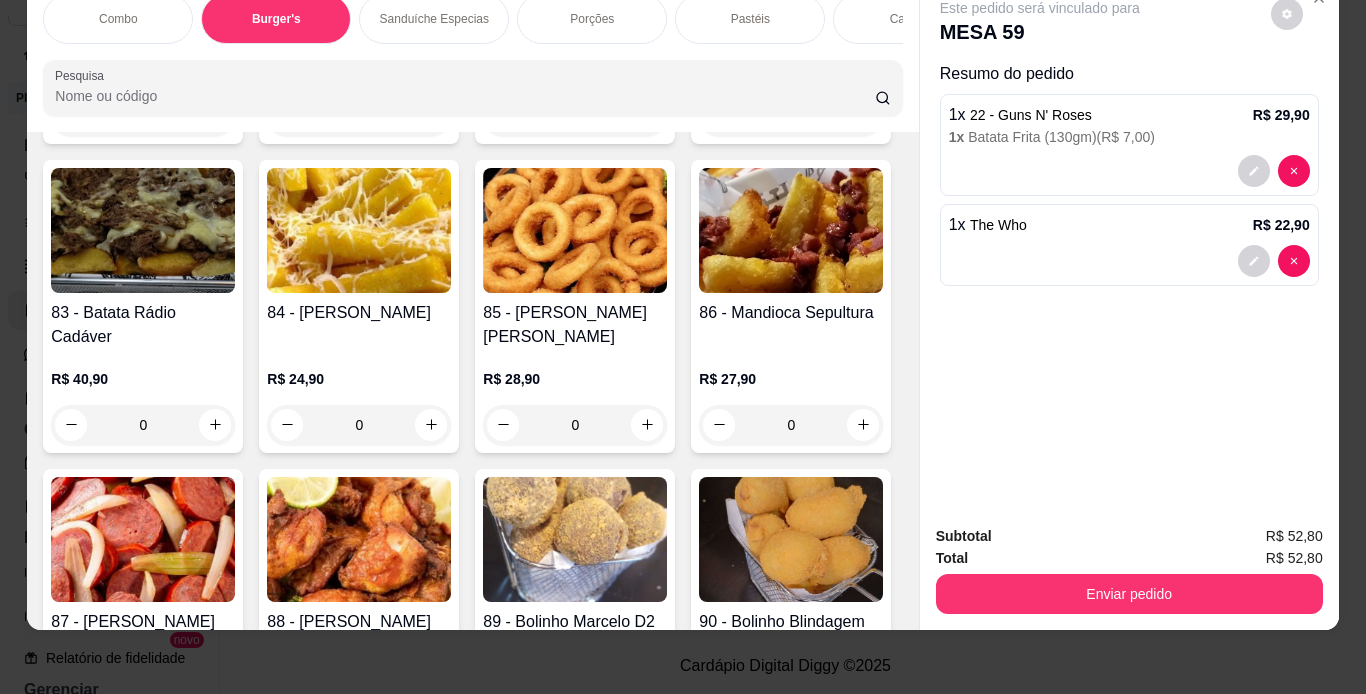scroll, scrollTop: 2931, scrollLeft: 0, axis: vertical 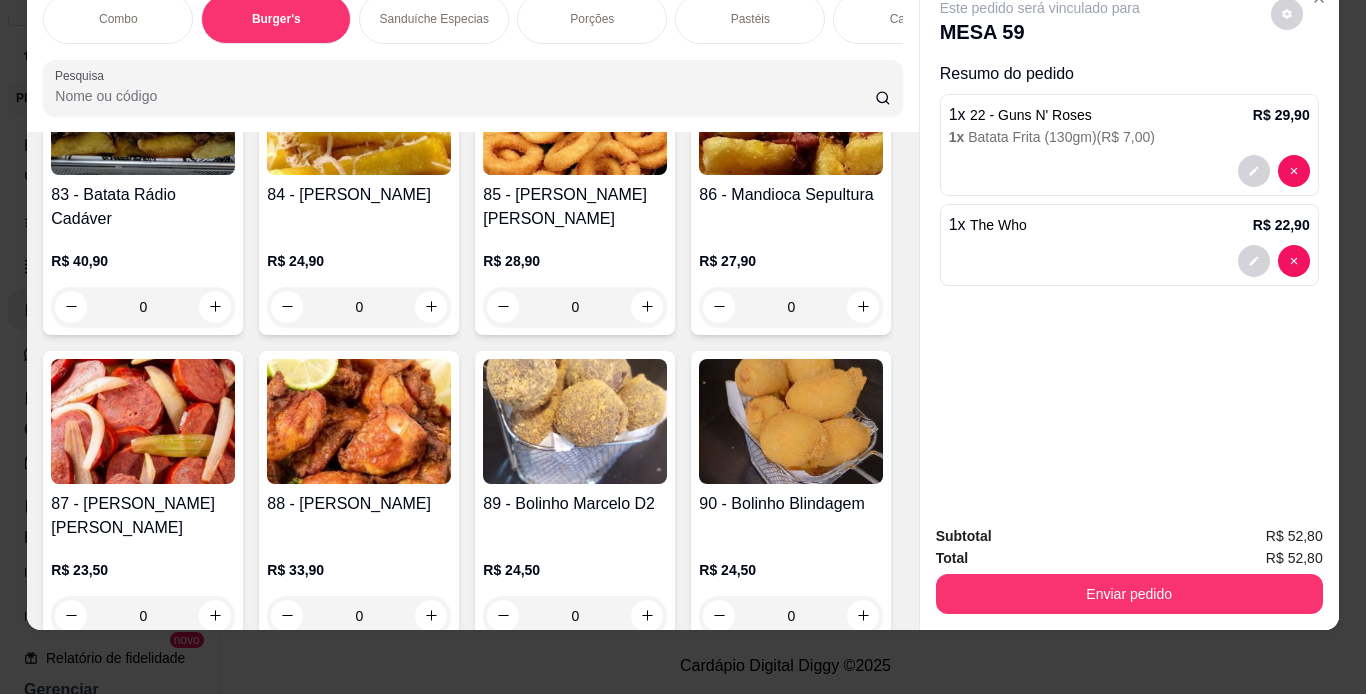 click at bounding box center (575, -546) 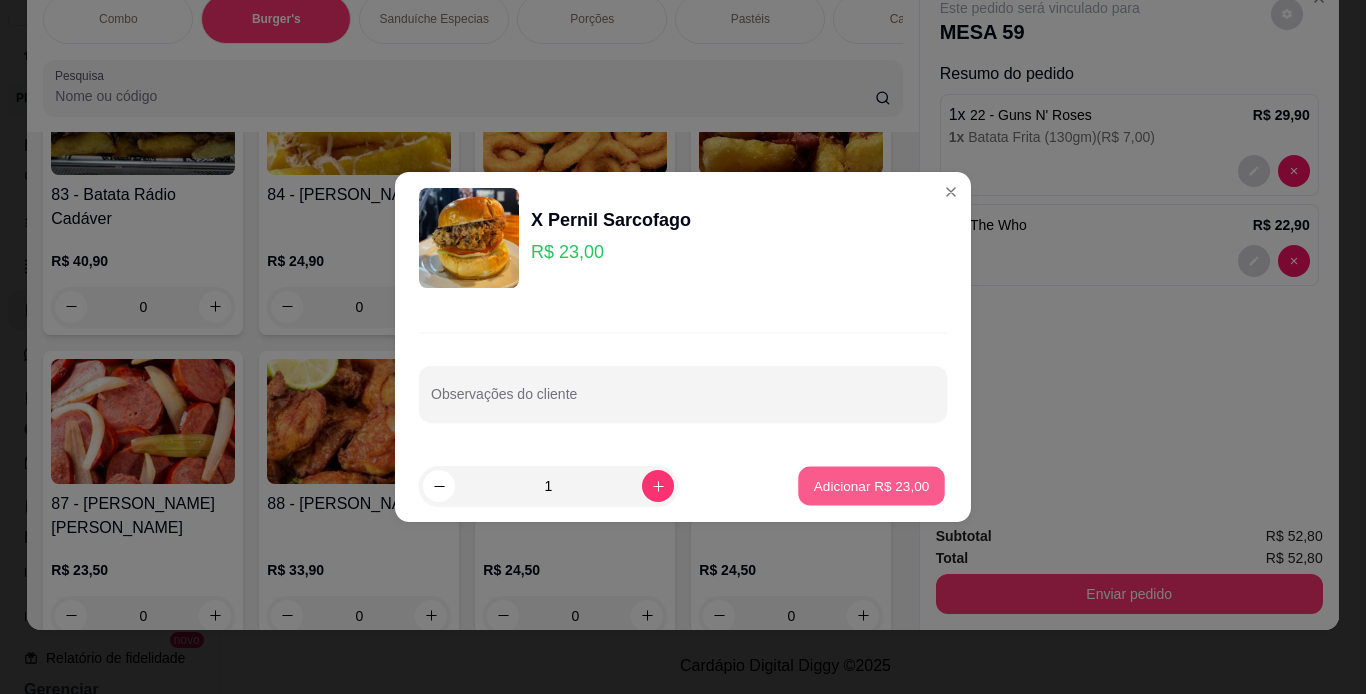 click on "Adicionar   R$ 23,00" at bounding box center (872, 485) 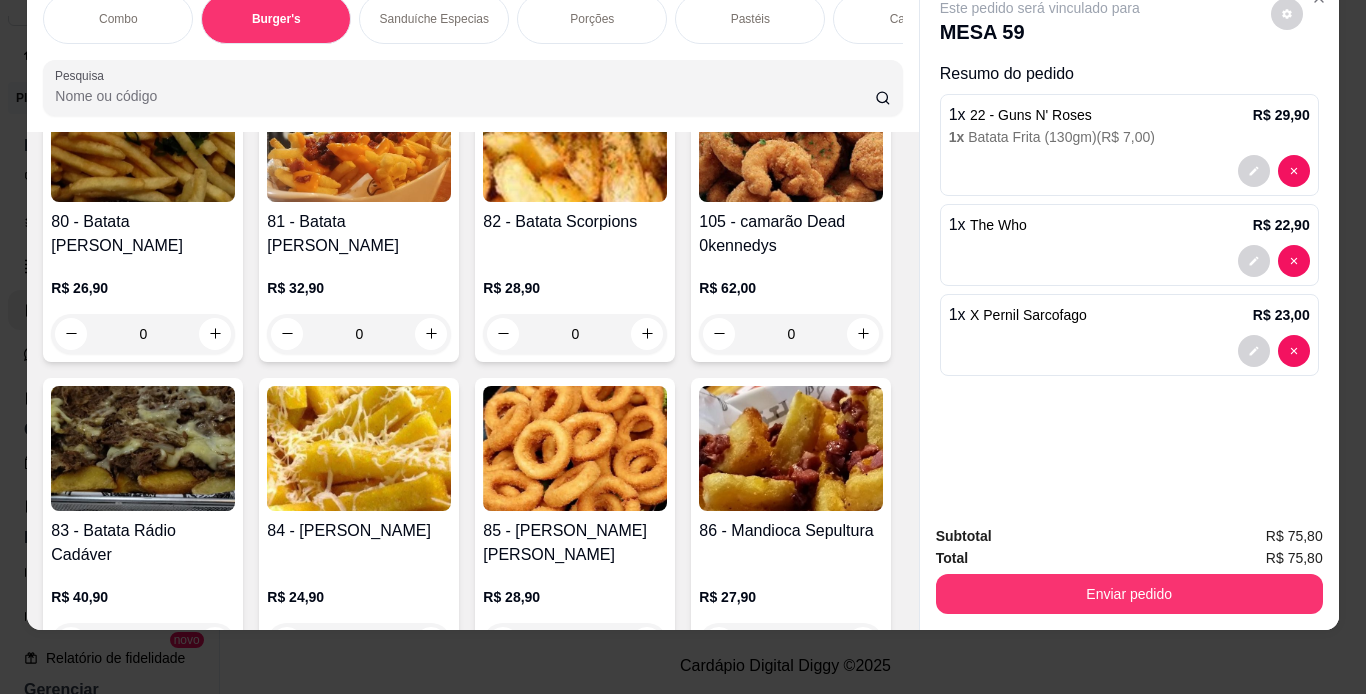 scroll, scrollTop: 2611, scrollLeft: 0, axis: vertical 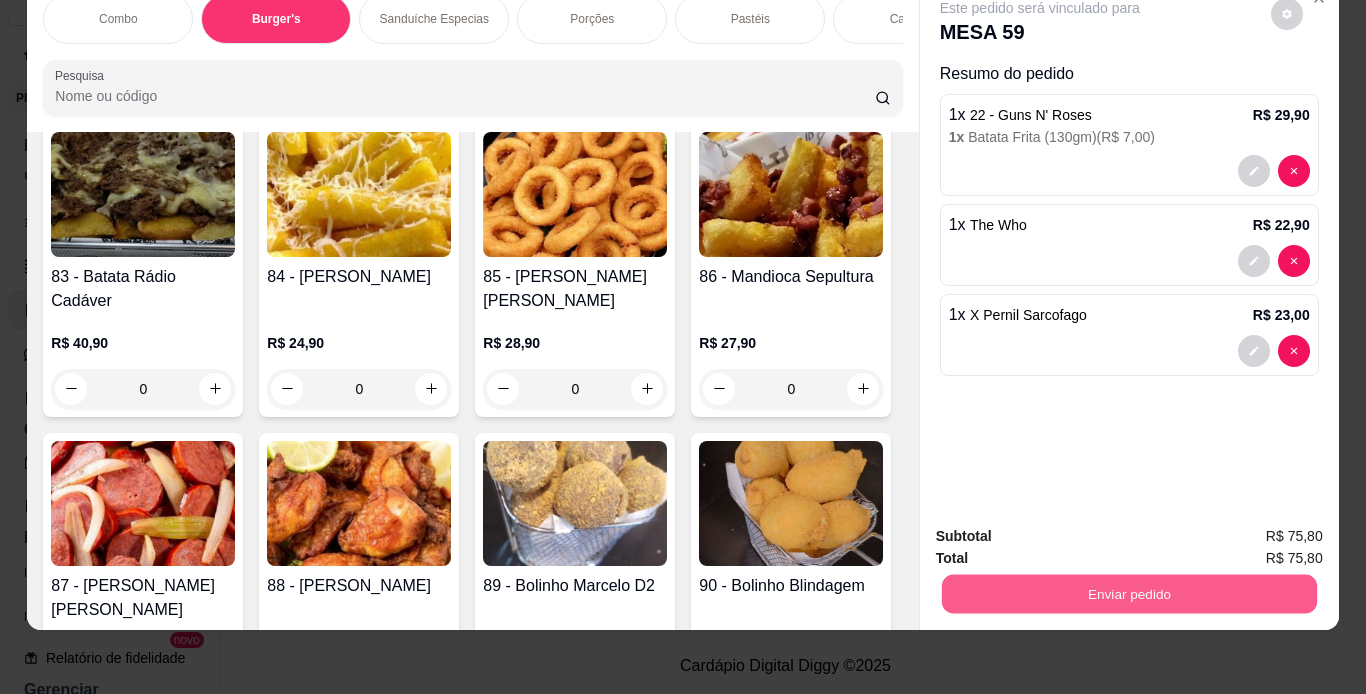 click on "Enviar pedido" at bounding box center (1128, 594) 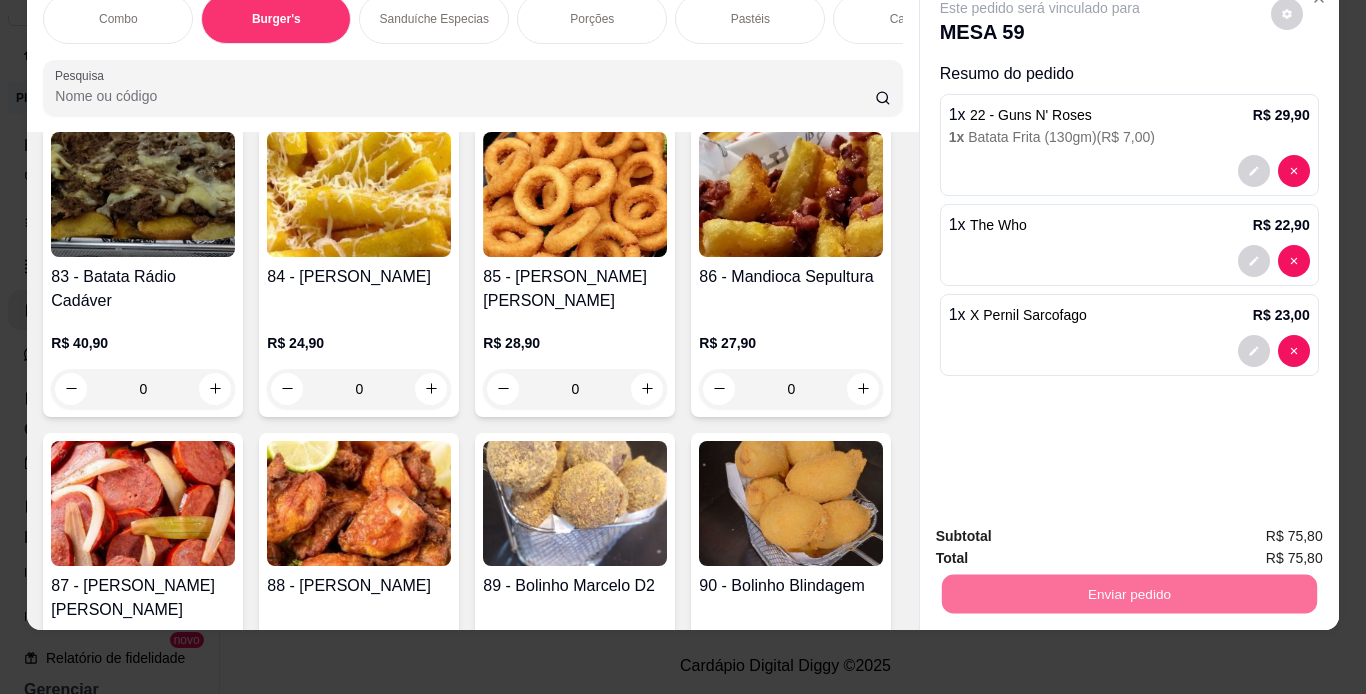 click on "Não registrar e enviar pedido" at bounding box center [1063, 530] 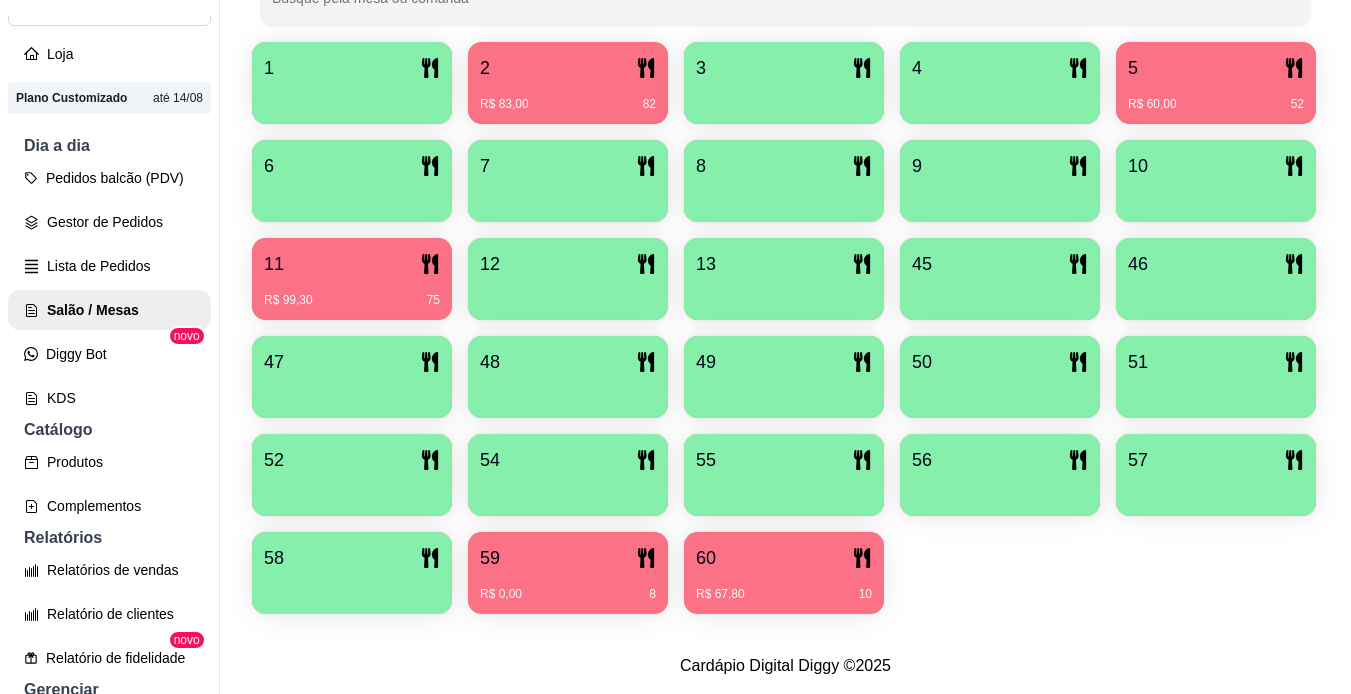 scroll, scrollTop: 400, scrollLeft: 0, axis: vertical 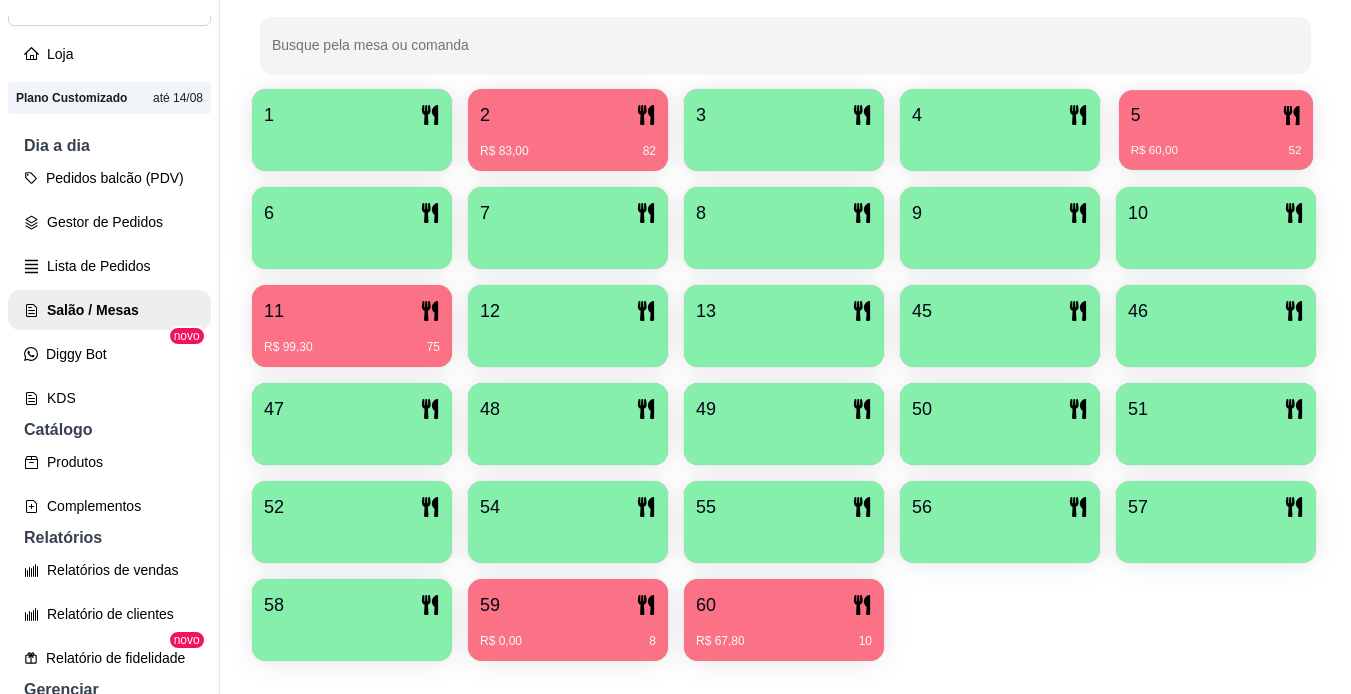 click on "R$ 60,00" at bounding box center (1154, 151) 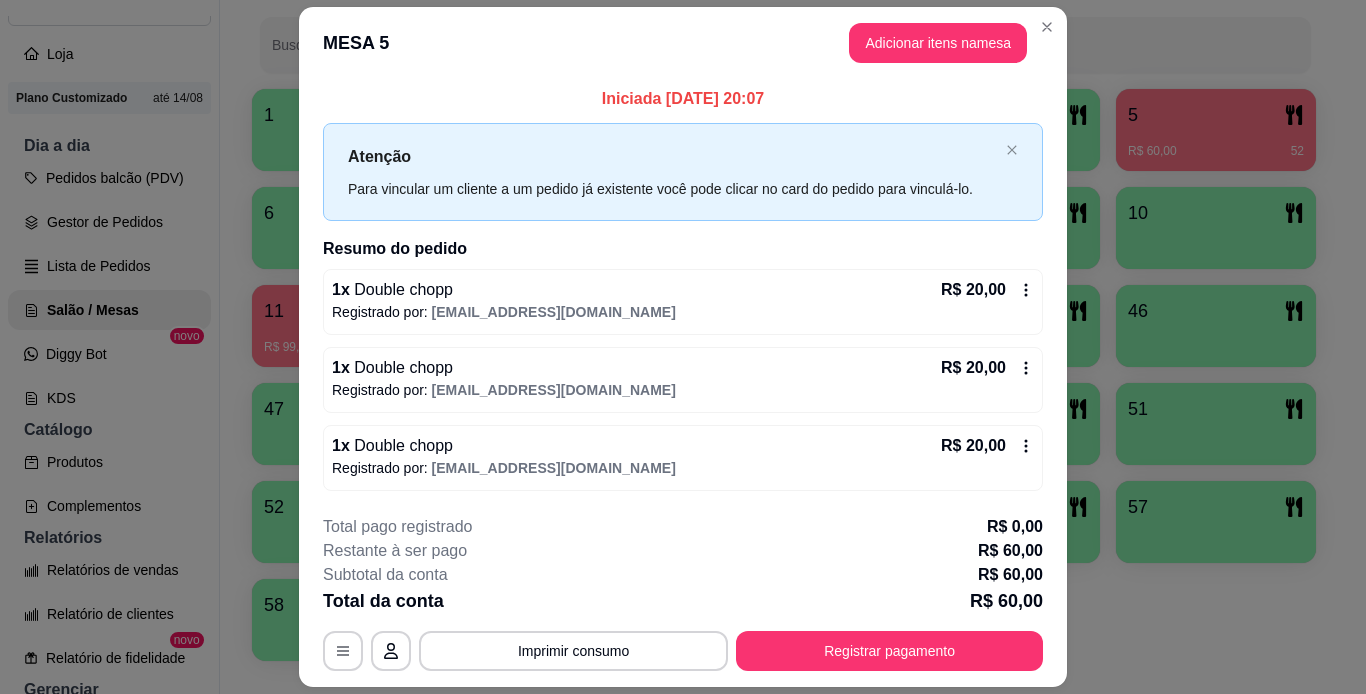 click on "Atenção Para vincular um cliente a um pedido já existente você pode clicar no card do pedido para vinculá-lo." at bounding box center (683, 171) 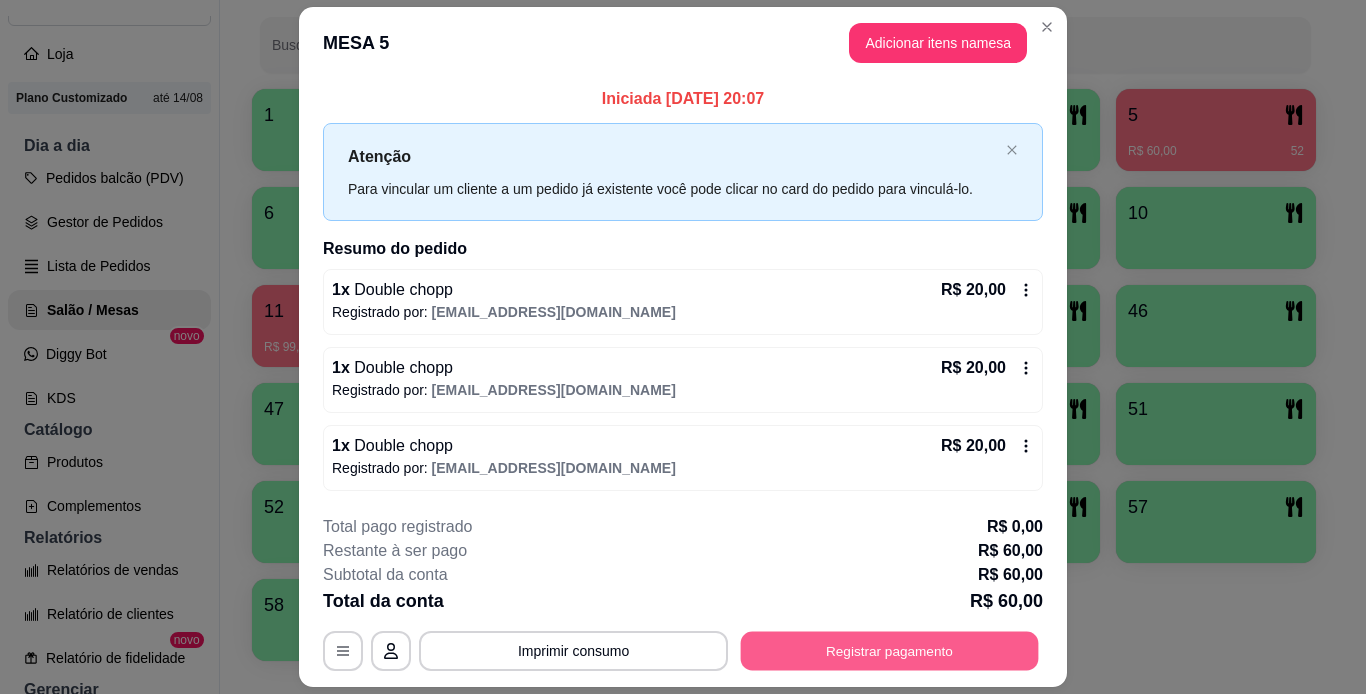 click on "Registrar pagamento" at bounding box center (890, 650) 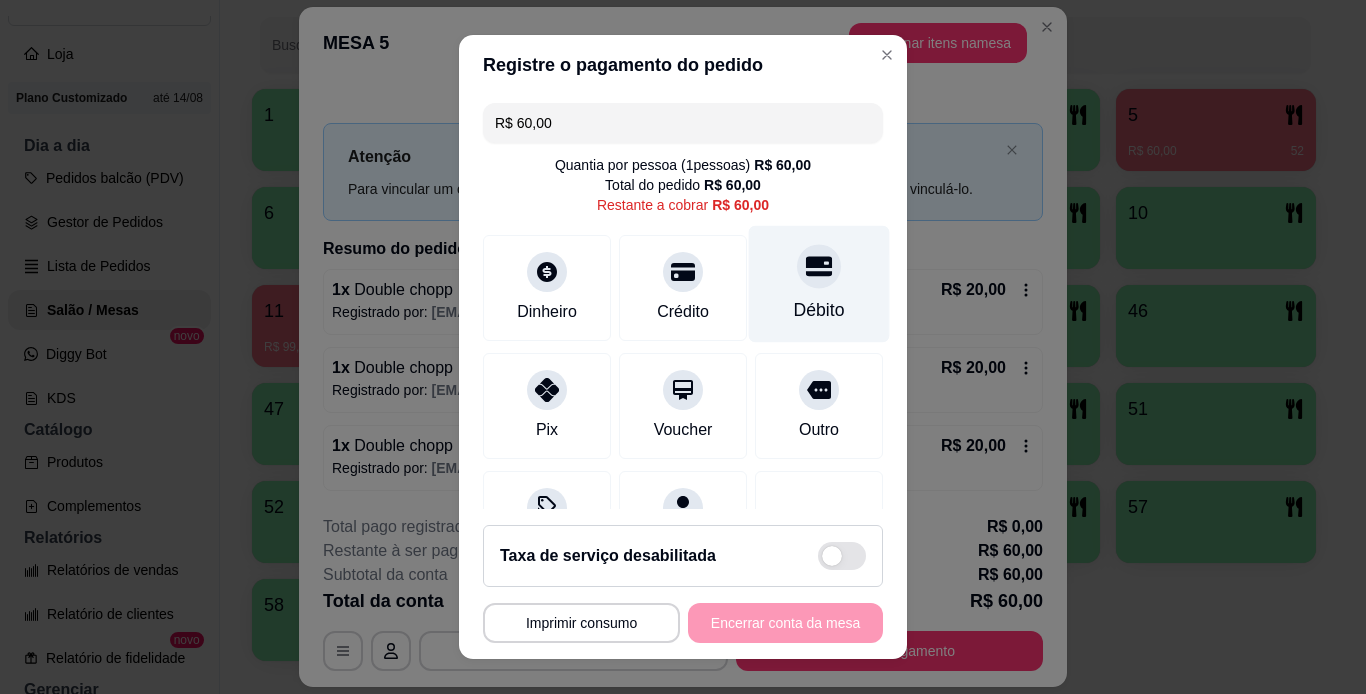 click at bounding box center [819, 266] 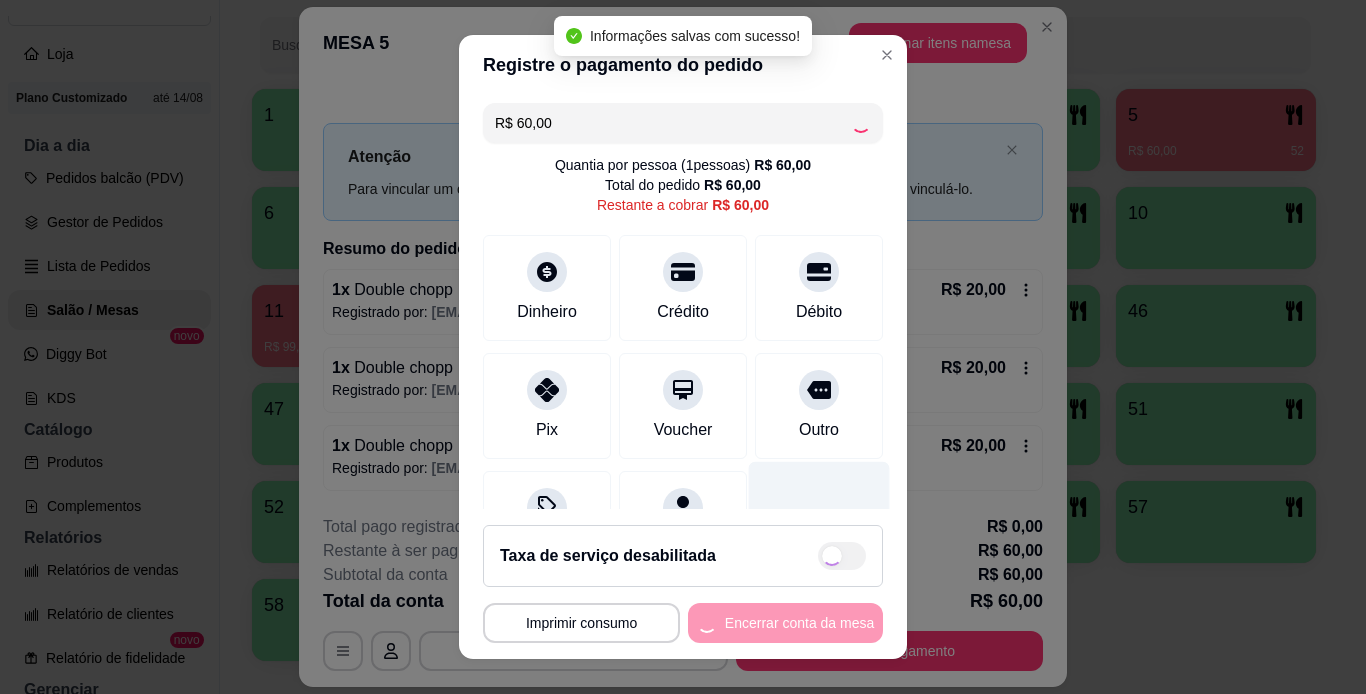 type on "R$ 0,00" 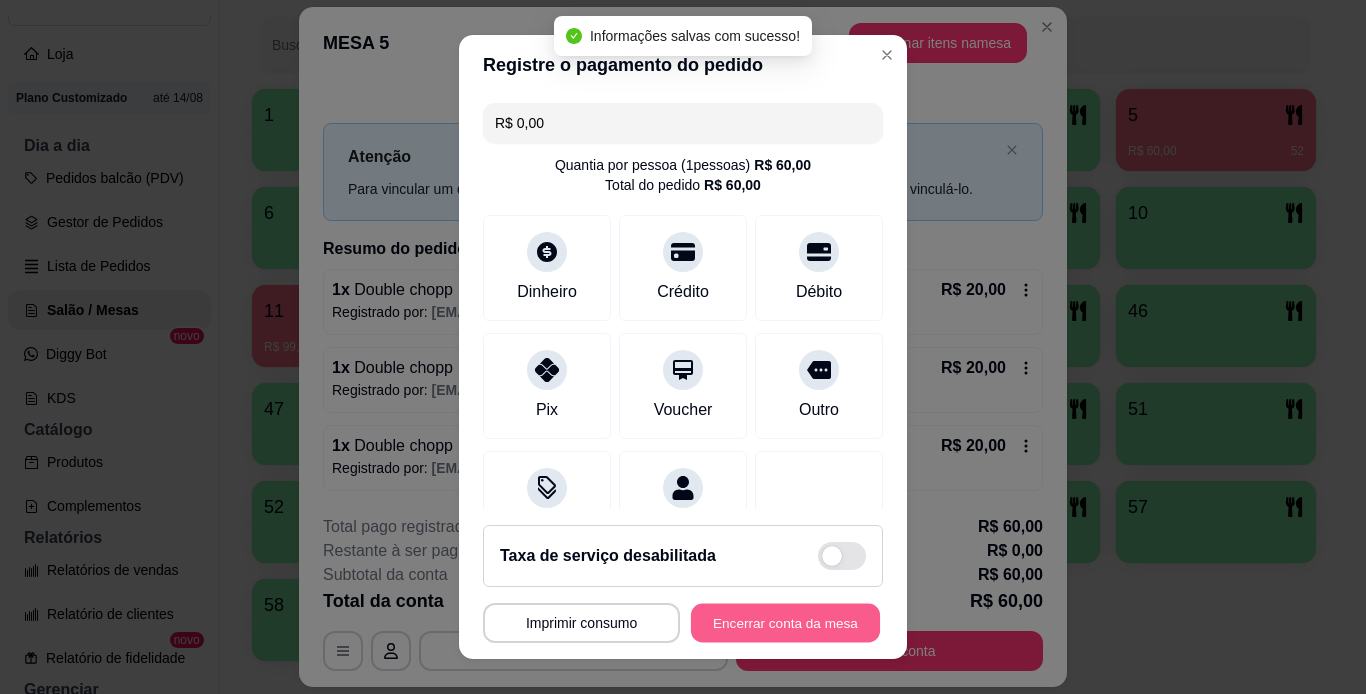 click on "Encerrar conta da mesa" at bounding box center (785, 623) 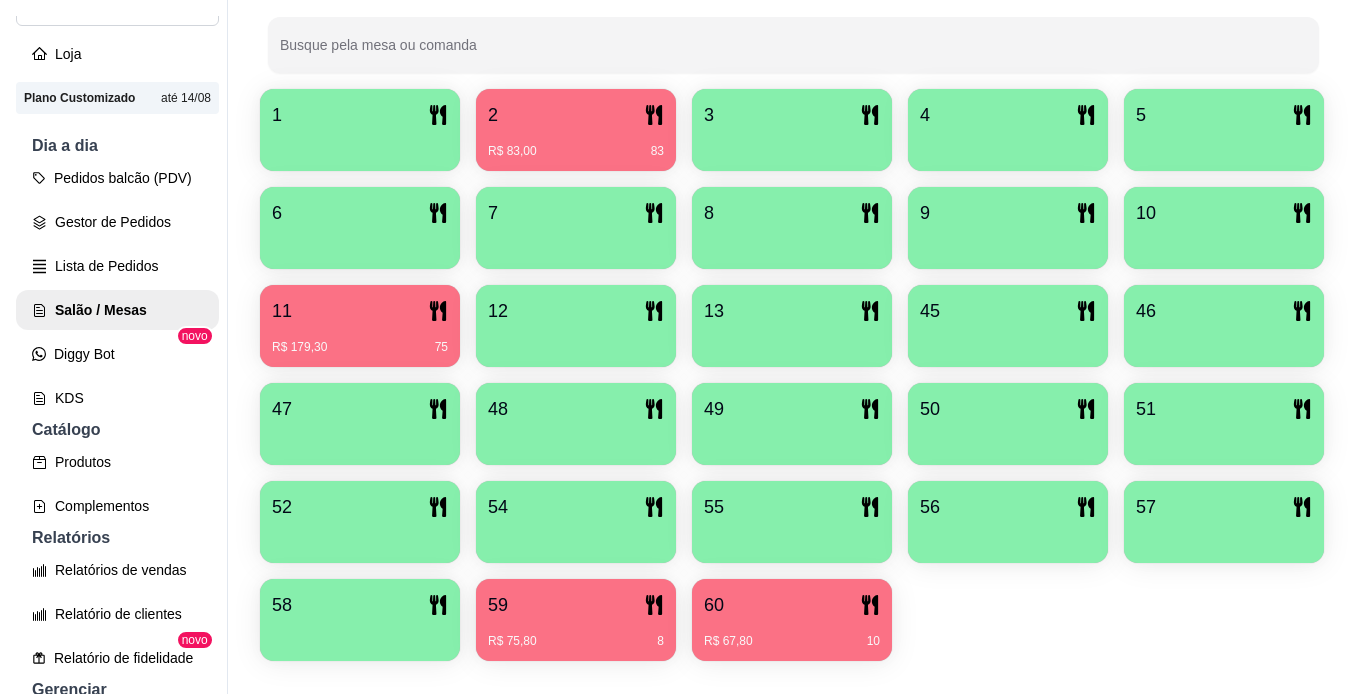 scroll, scrollTop: 560, scrollLeft: 0, axis: vertical 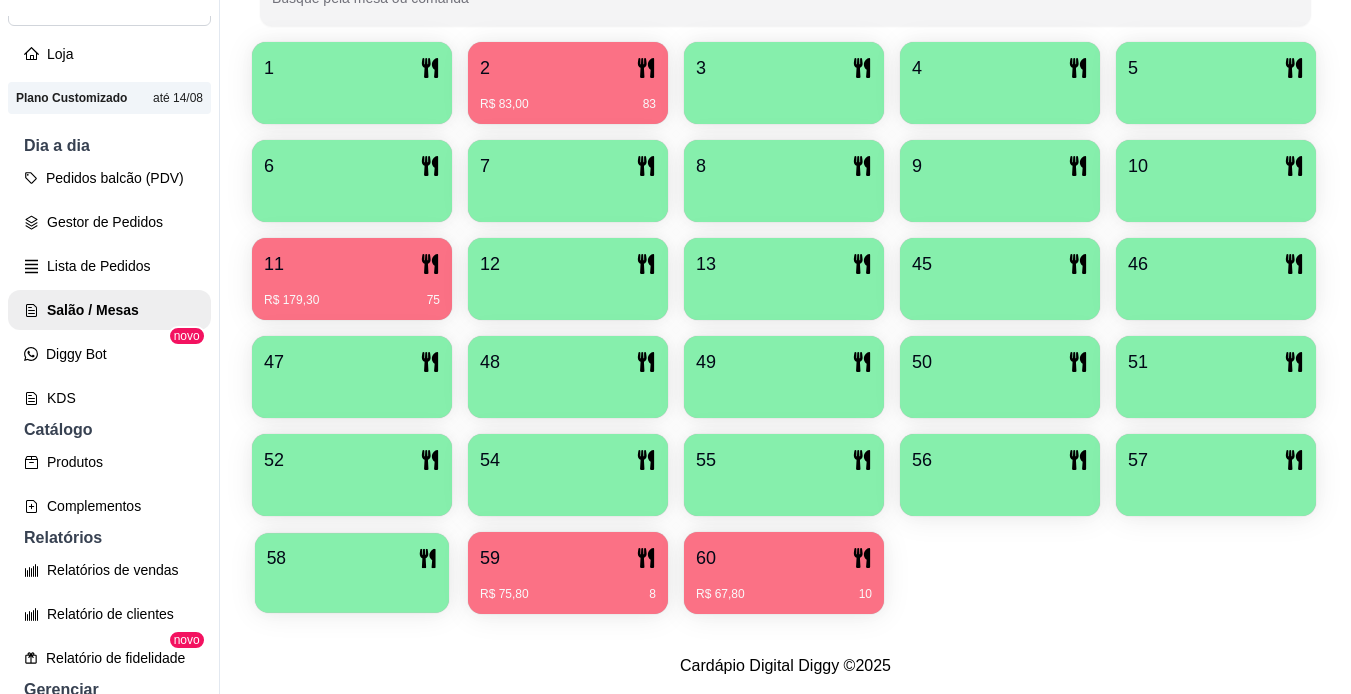 click on "58" at bounding box center [352, 558] 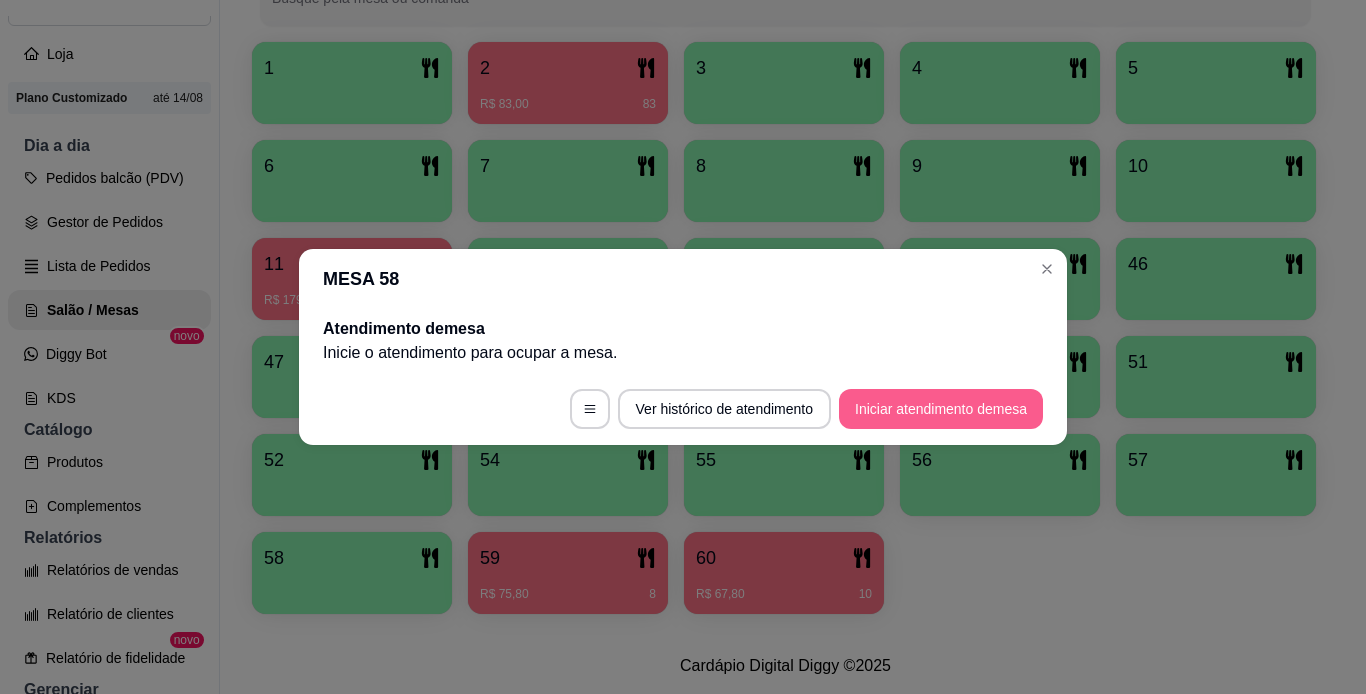 click on "Iniciar atendimento de  mesa" at bounding box center (941, 409) 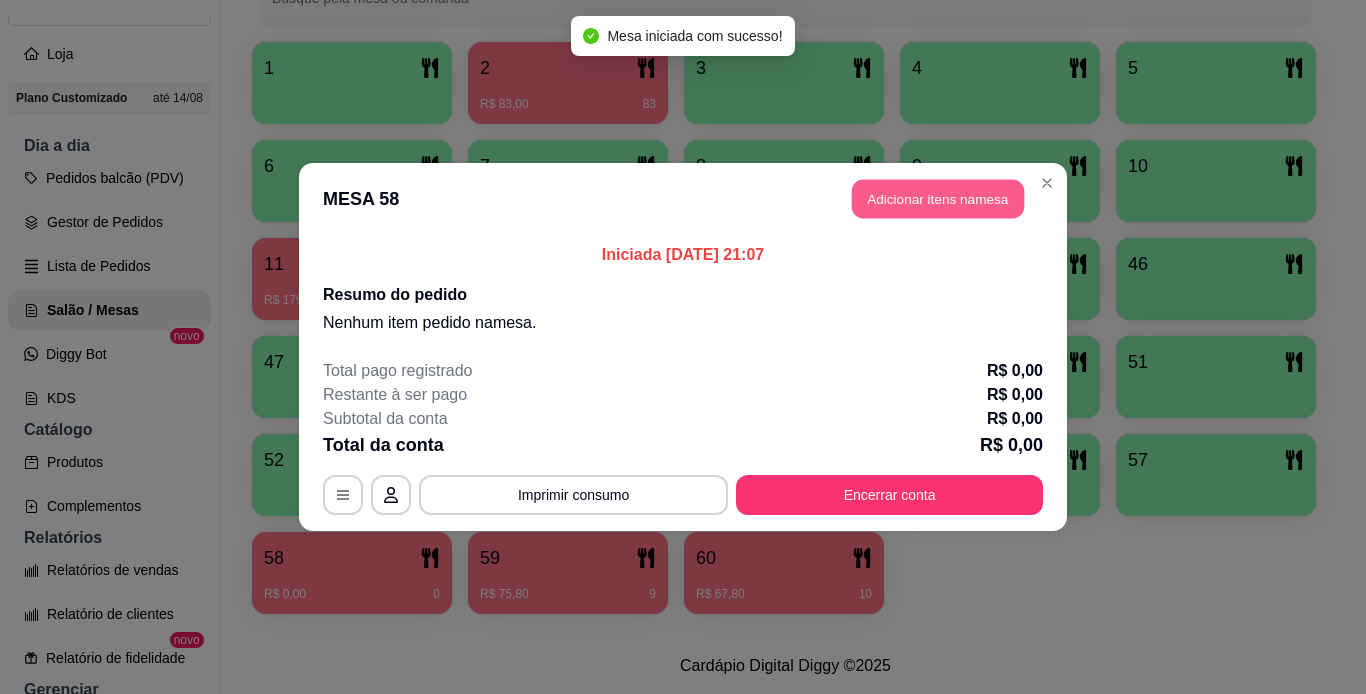 click on "Adicionar itens na  mesa" at bounding box center (938, 199) 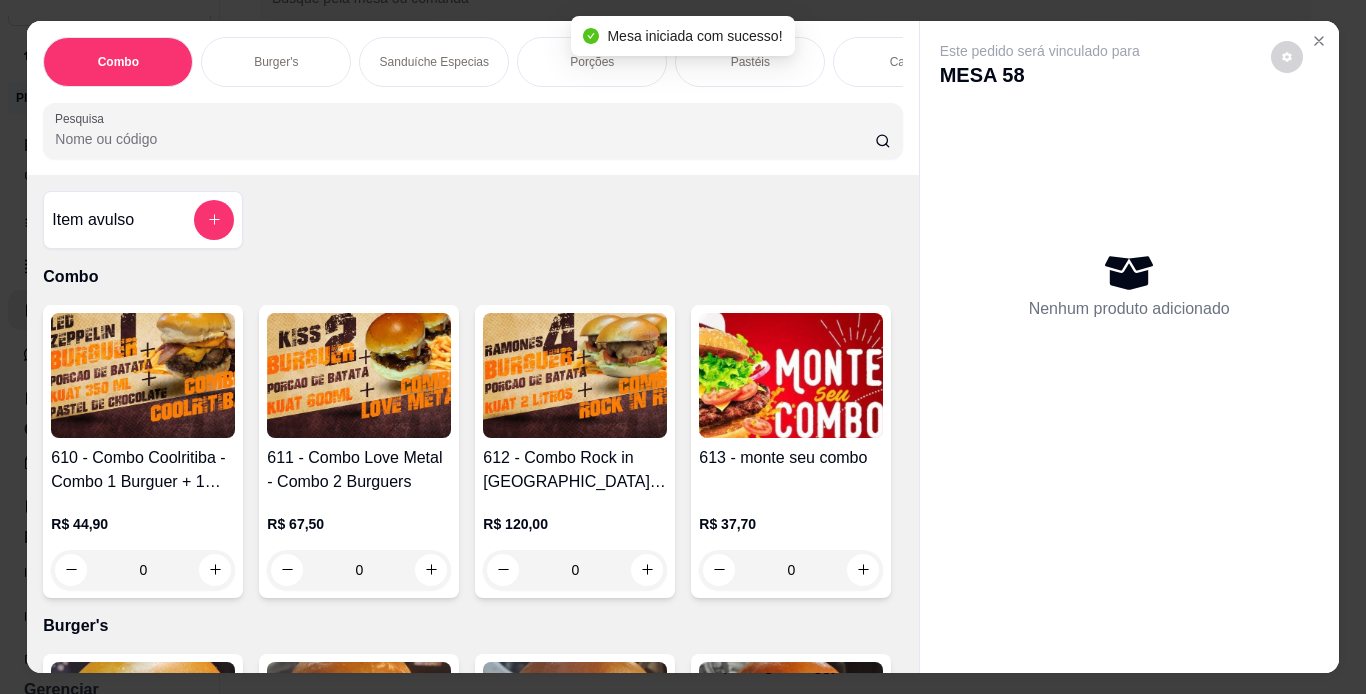 click on "Burger's" at bounding box center [276, 62] 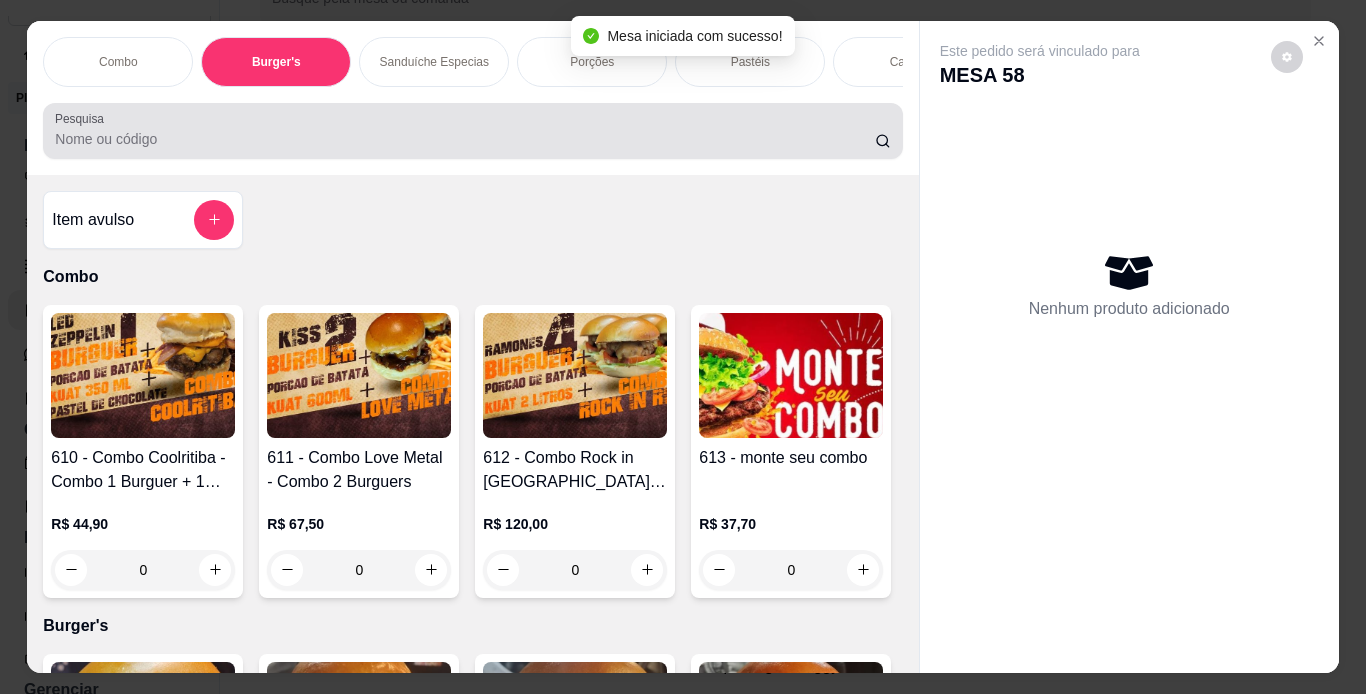 scroll, scrollTop: 724, scrollLeft: 0, axis: vertical 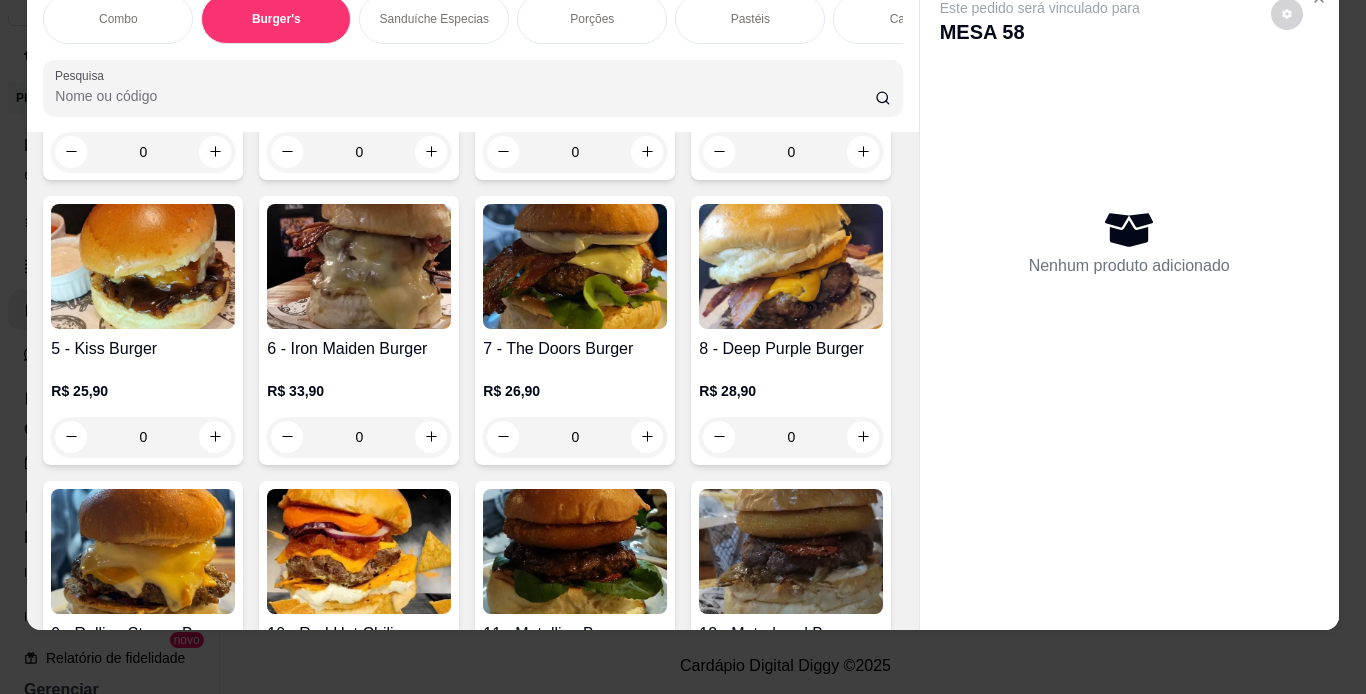 click on "0" at bounding box center (143, 152) 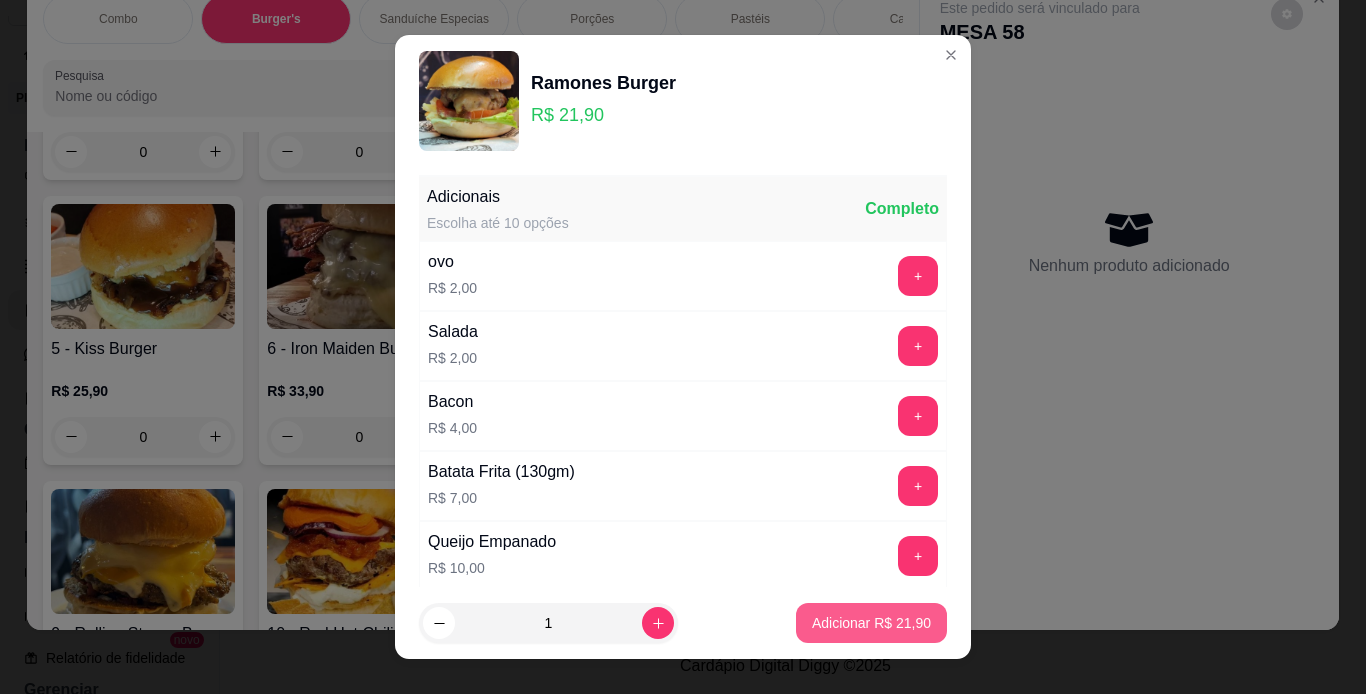 click on "Adicionar   R$ 21,90" at bounding box center (871, 623) 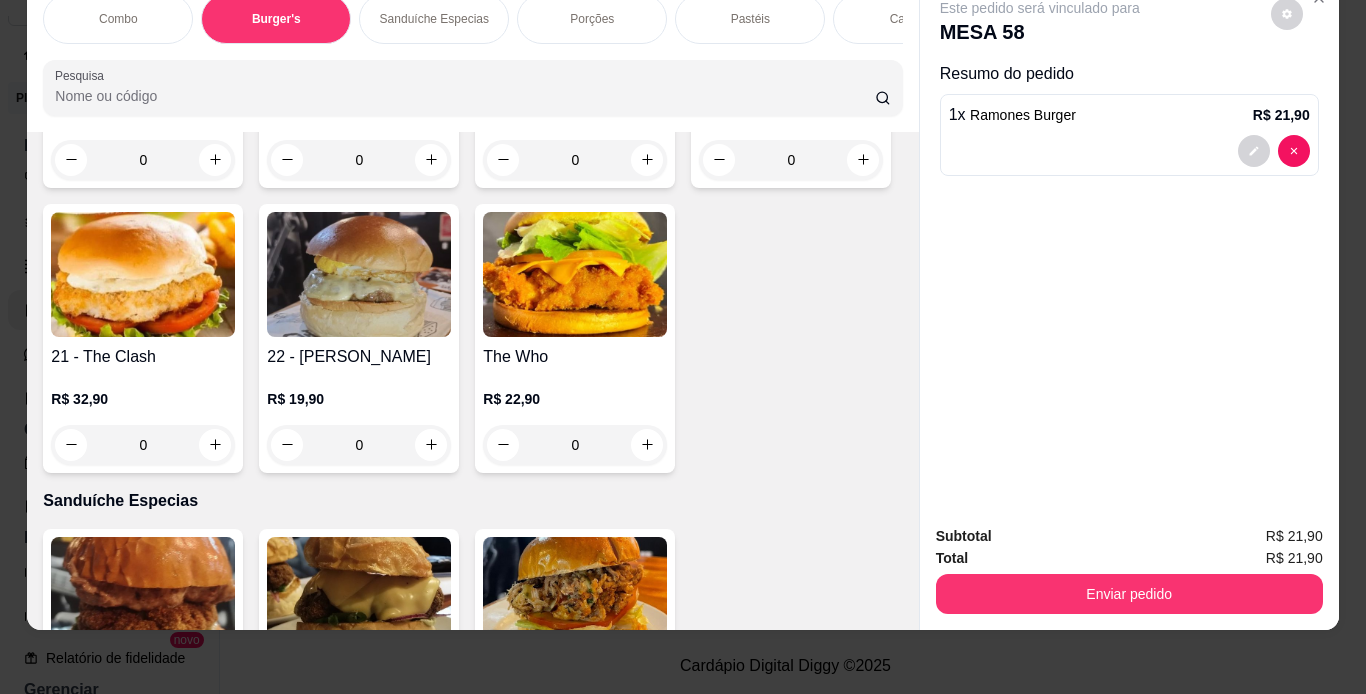scroll, scrollTop: 1964, scrollLeft: 0, axis: vertical 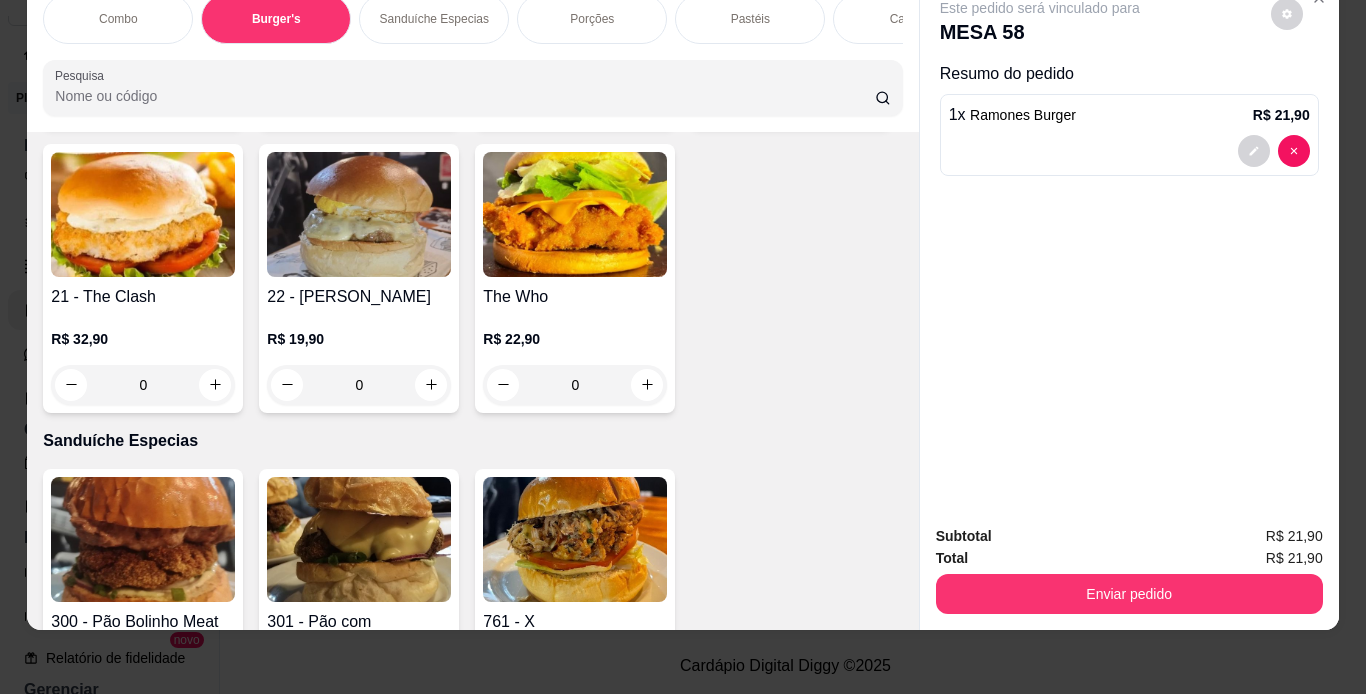 click at bounding box center (359, -380) 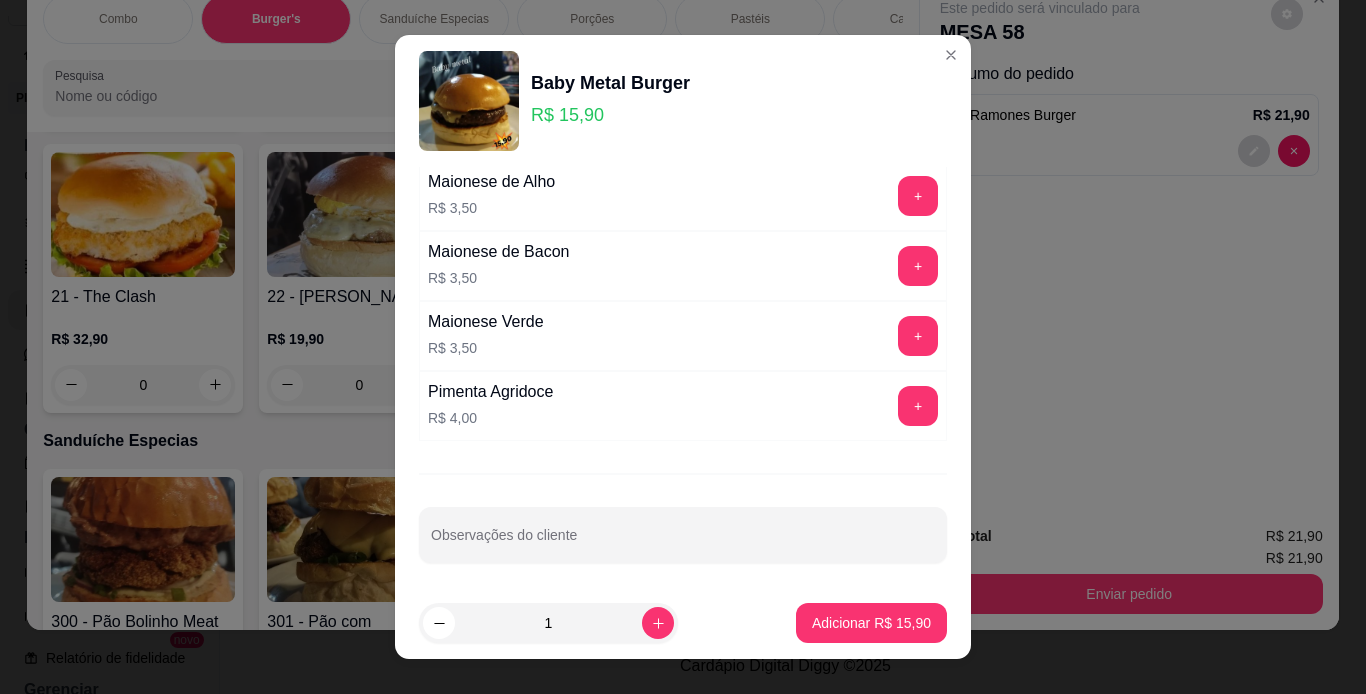 scroll, scrollTop: 841, scrollLeft: 0, axis: vertical 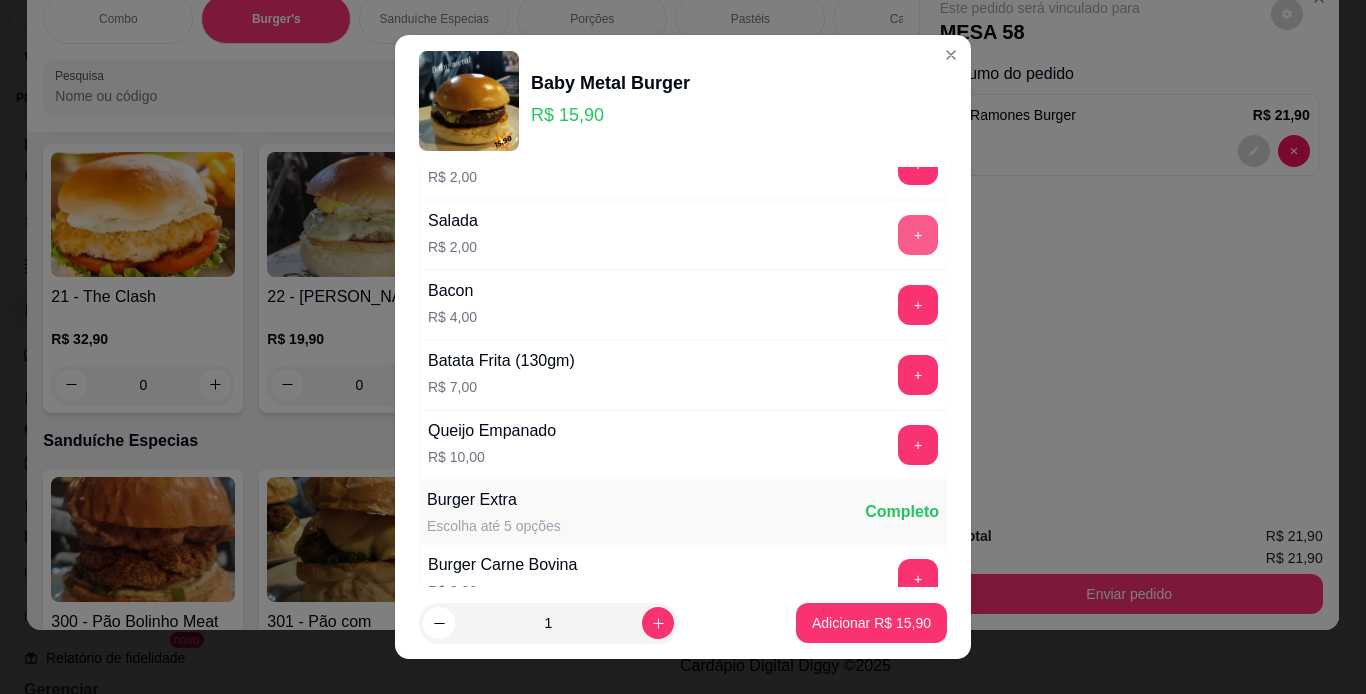 click on "+" at bounding box center (918, 235) 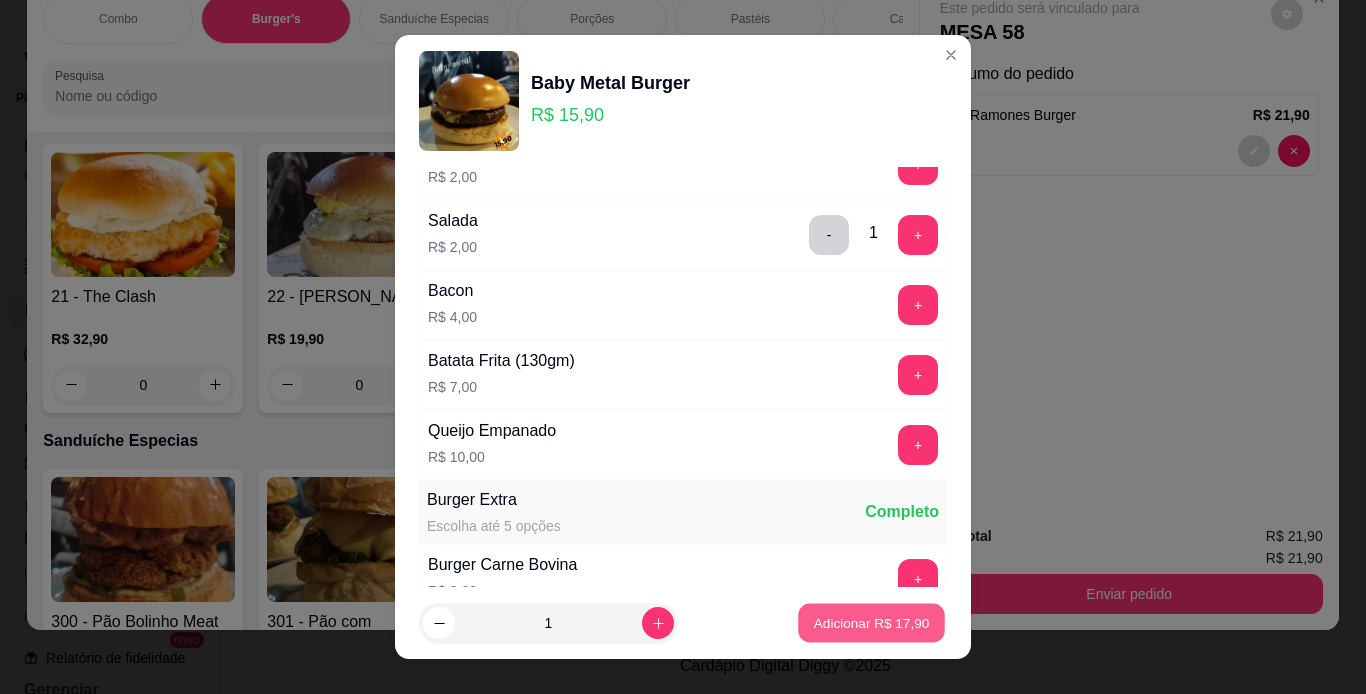 click on "Adicionar   R$ 17,90" at bounding box center (871, 623) 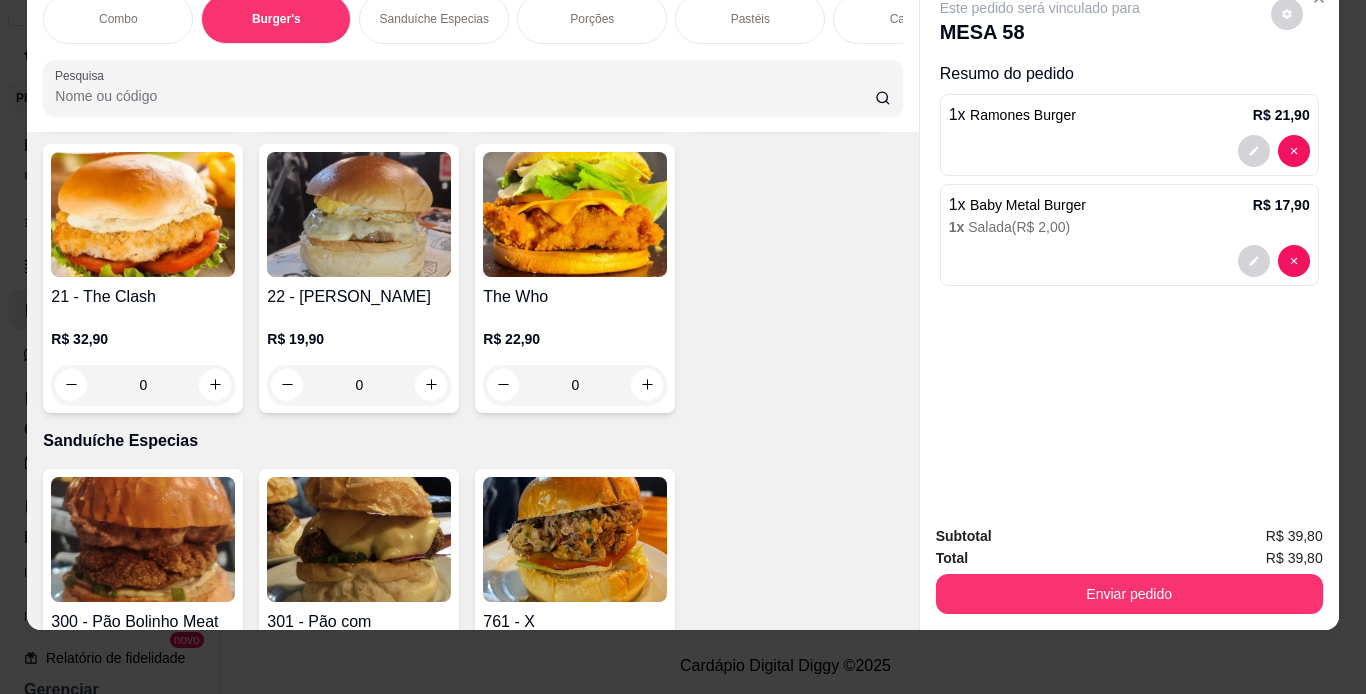 scroll, scrollTop: 0, scrollLeft: 0, axis: both 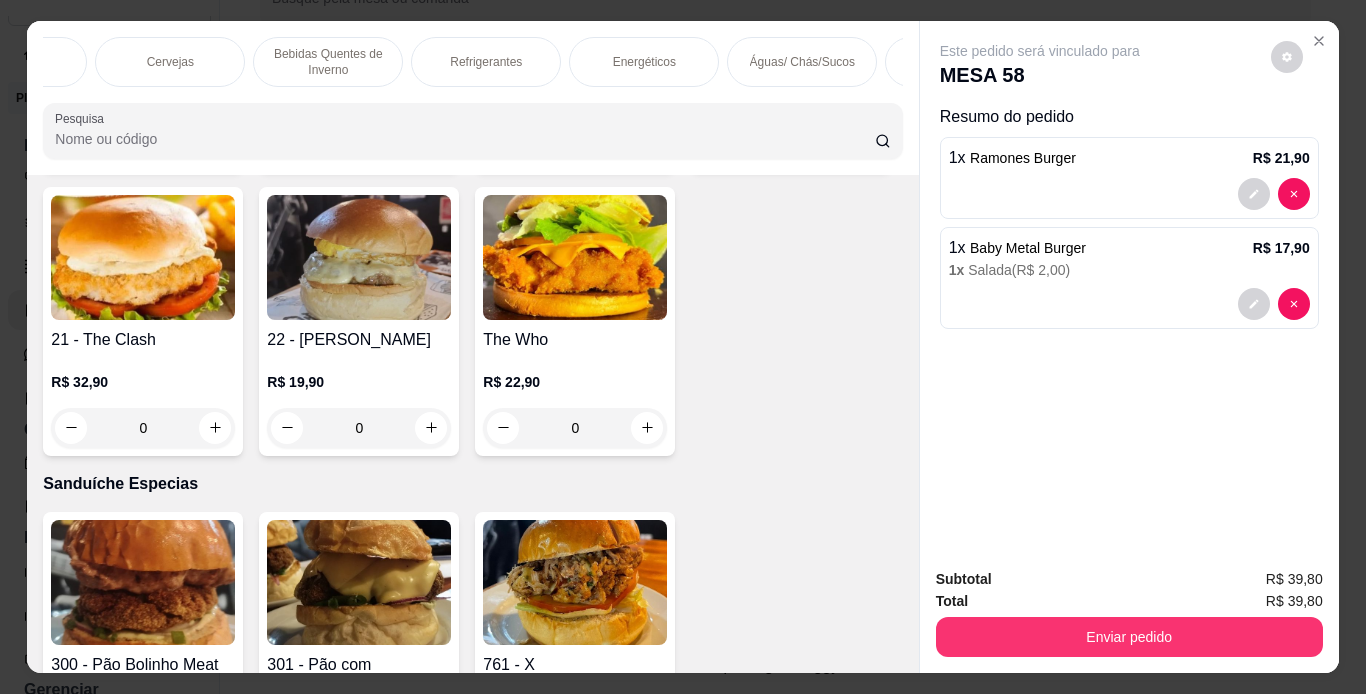 click on "Drinks Clássicos" at bounding box center [960, 62] 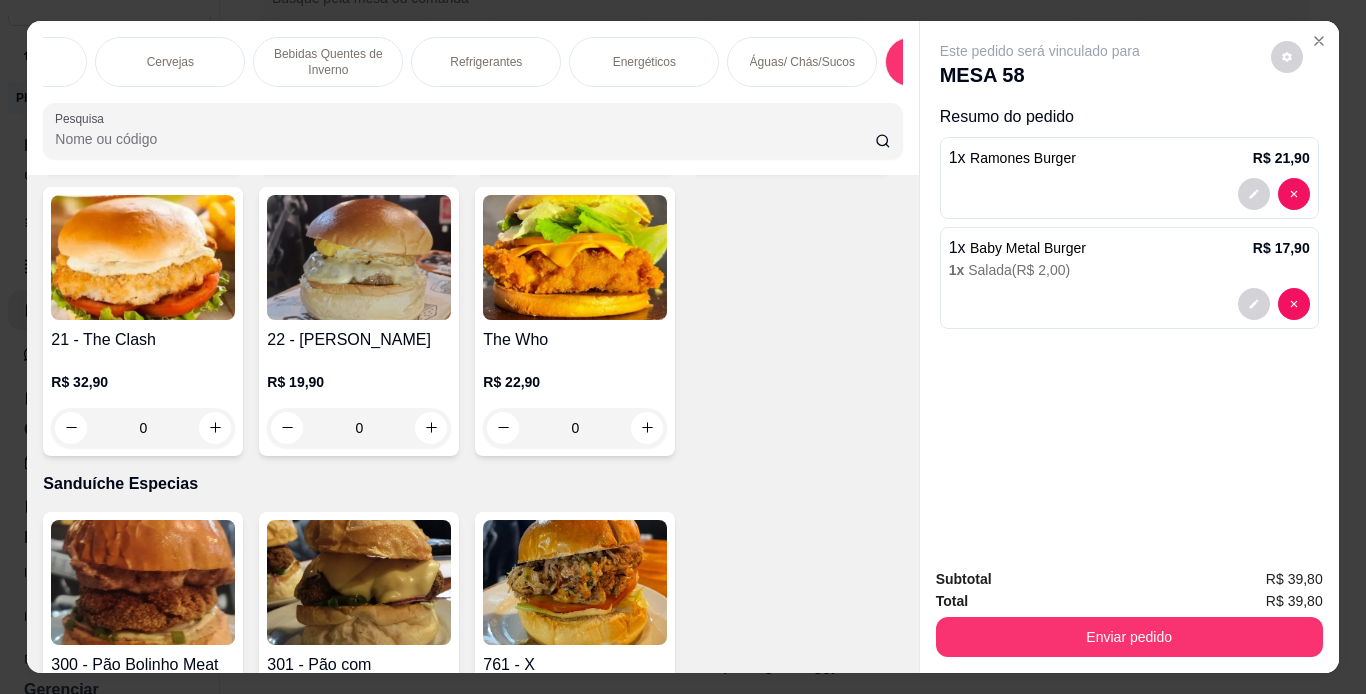 scroll, scrollTop: 13262, scrollLeft: 0, axis: vertical 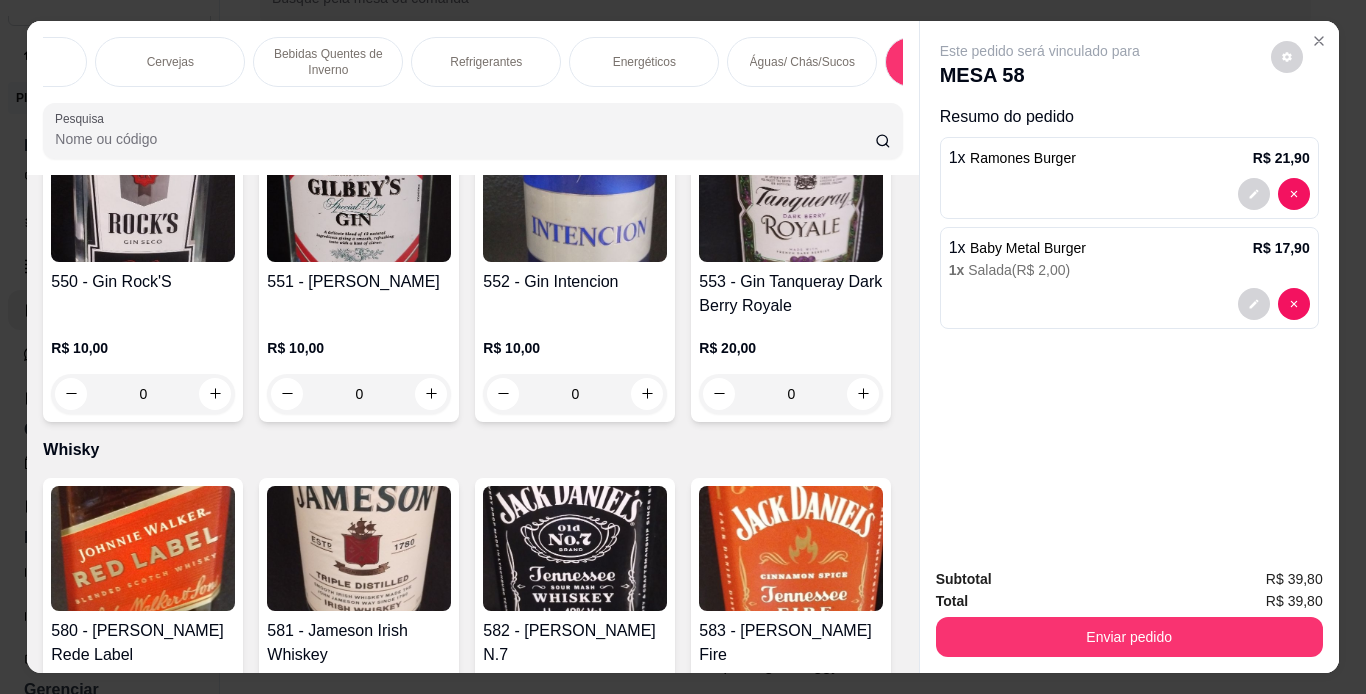 click on "Refrigerantes" at bounding box center (486, 62) 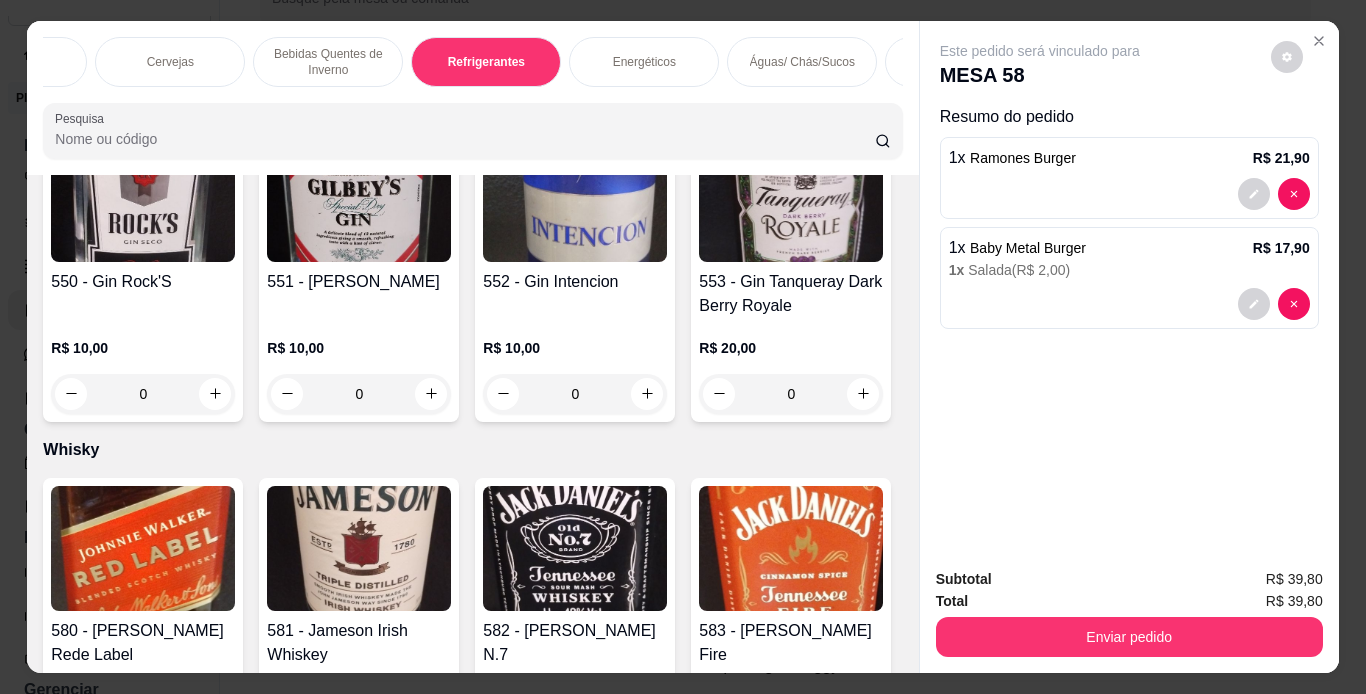 scroll, scrollTop: 9767, scrollLeft: 0, axis: vertical 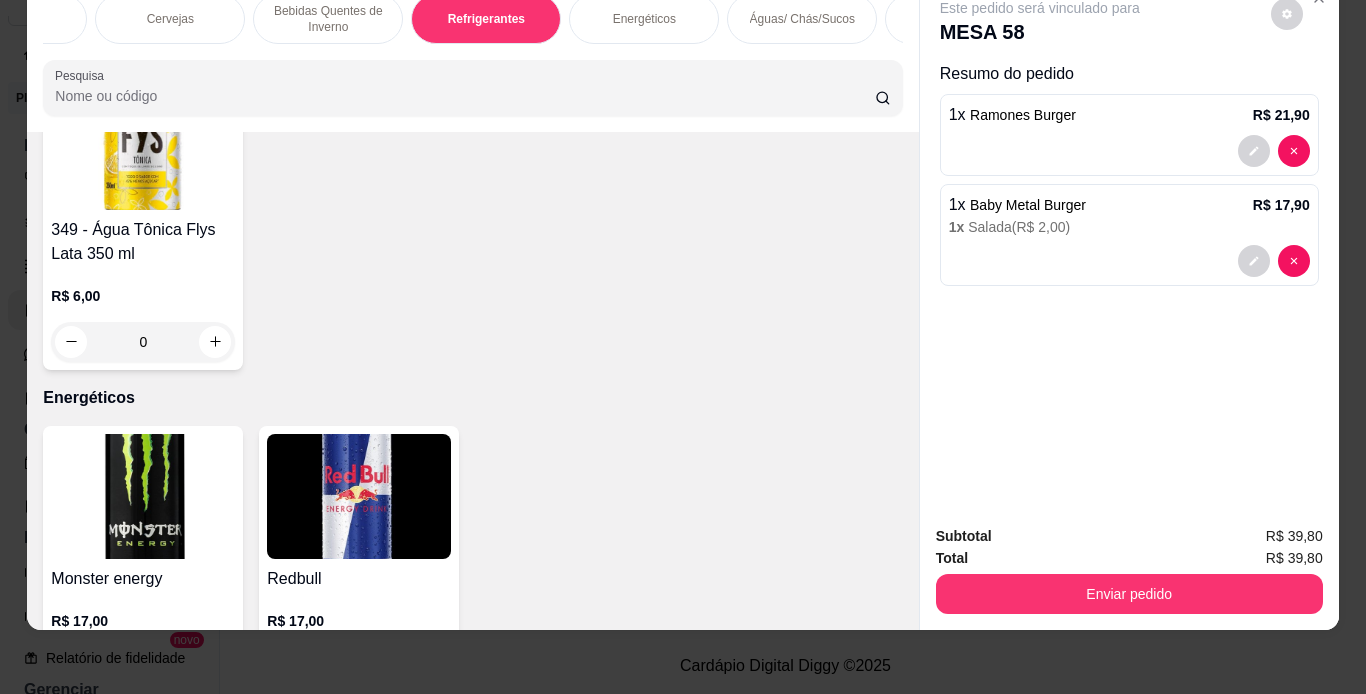 click at bounding box center (143, -1398) 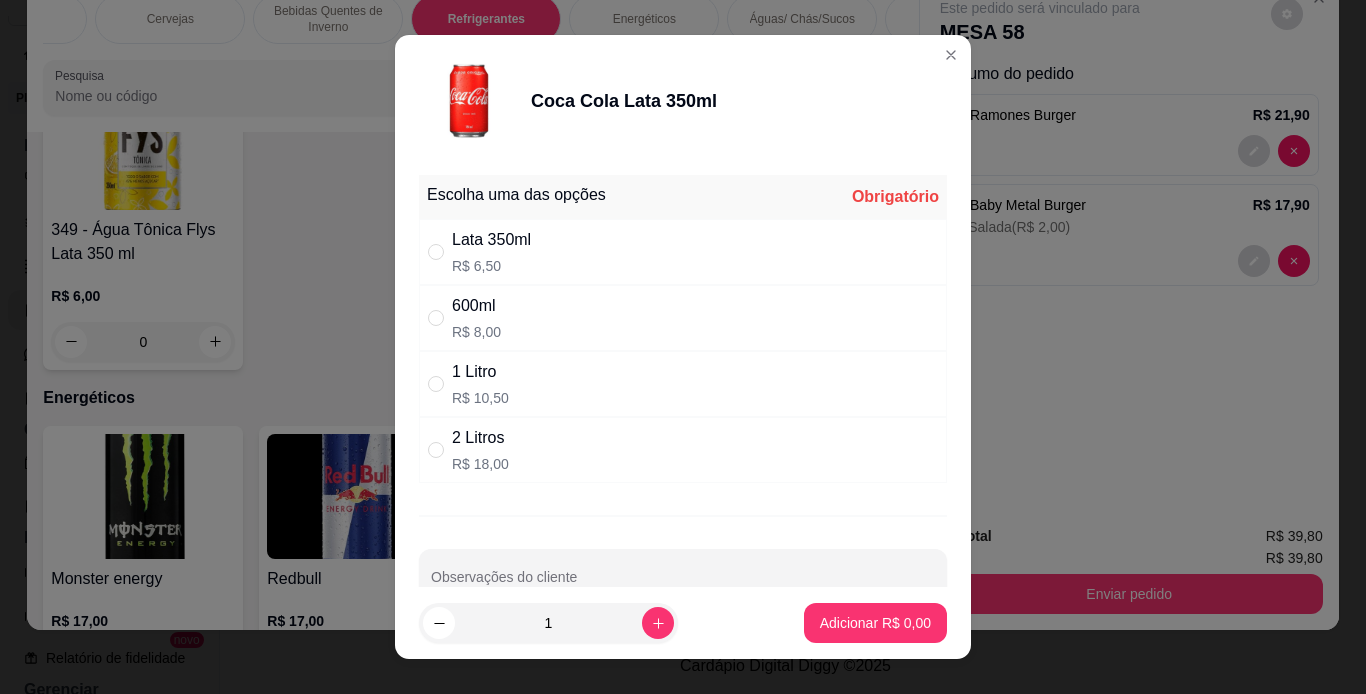 click on "Lata 350ml R$ 6,50" at bounding box center [683, 252] 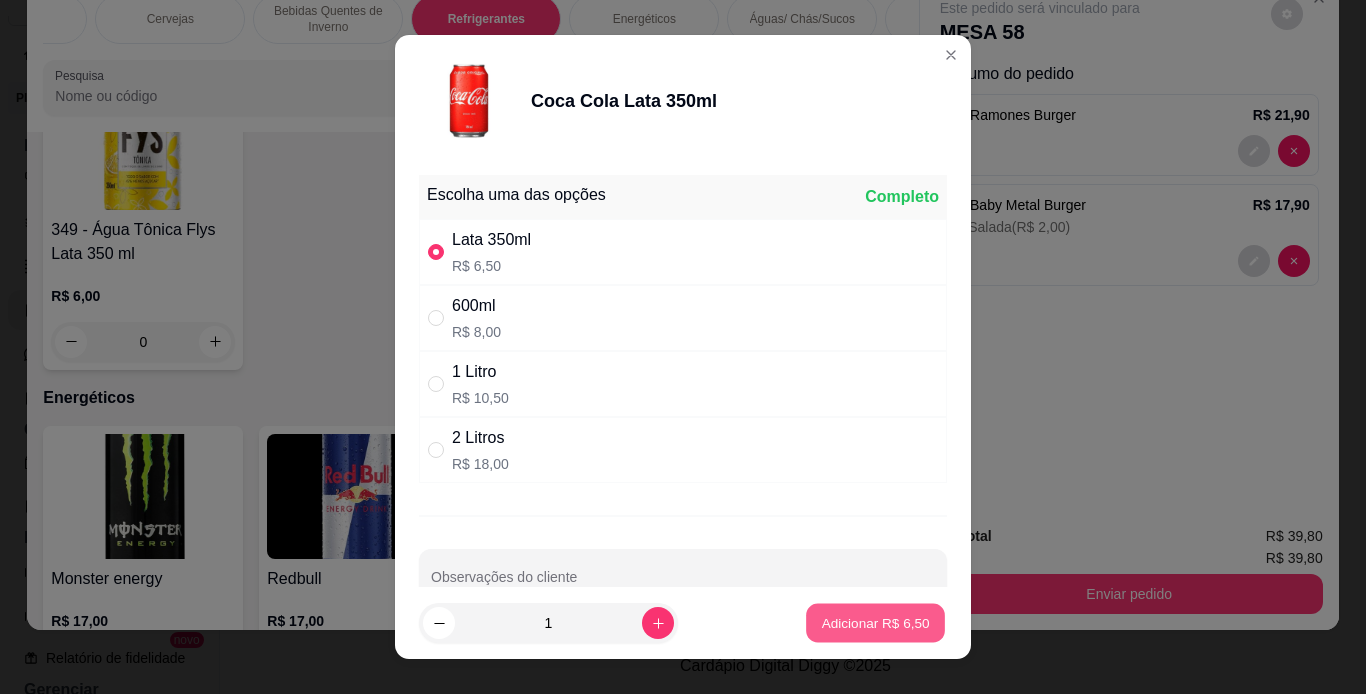 click on "Adicionar   R$ 6,50" at bounding box center [875, 623] 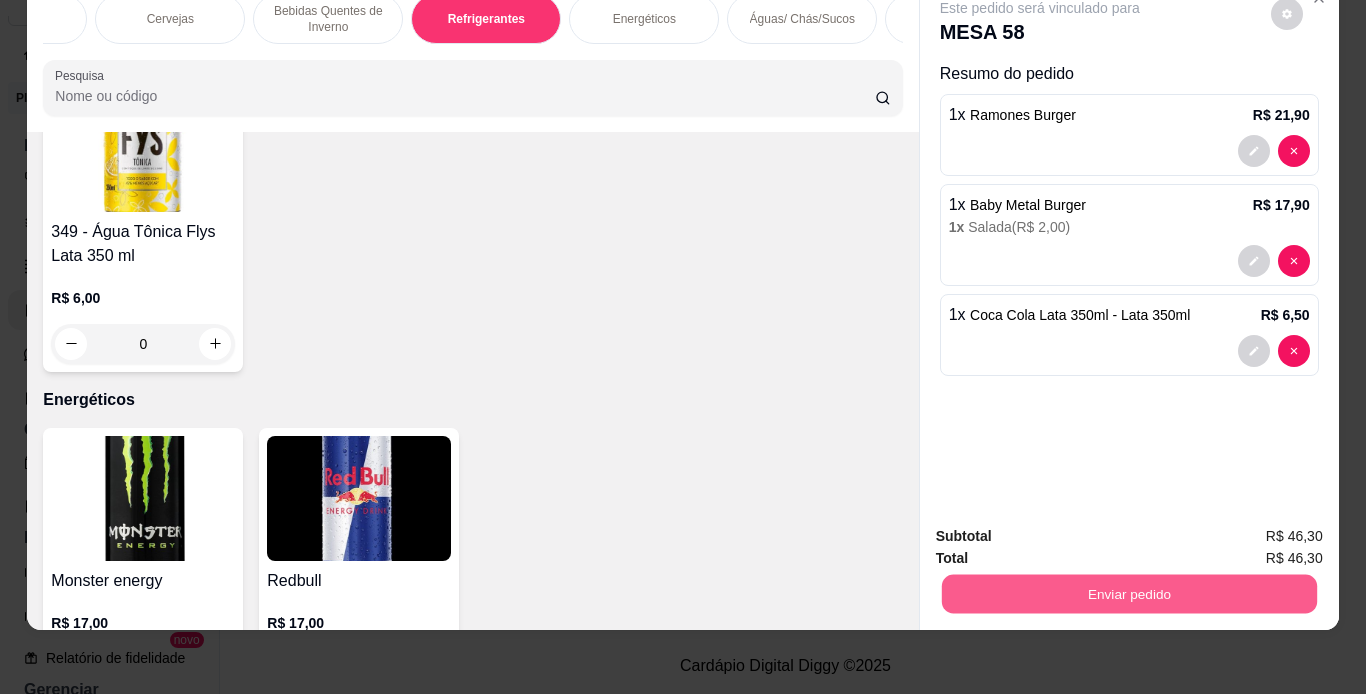 click on "Enviar pedido" at bounding box center (1128, 594) 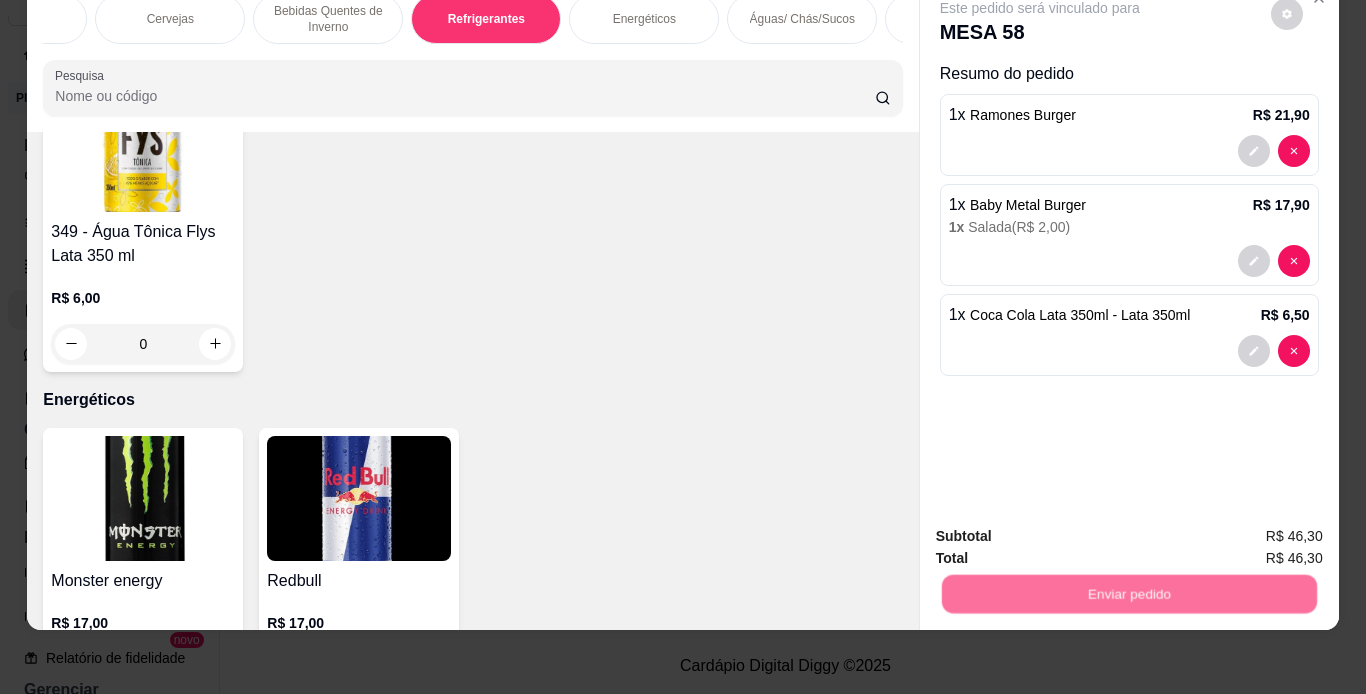 click on "Não registrar e enviar pedido" at bounding box center (1063, 529) 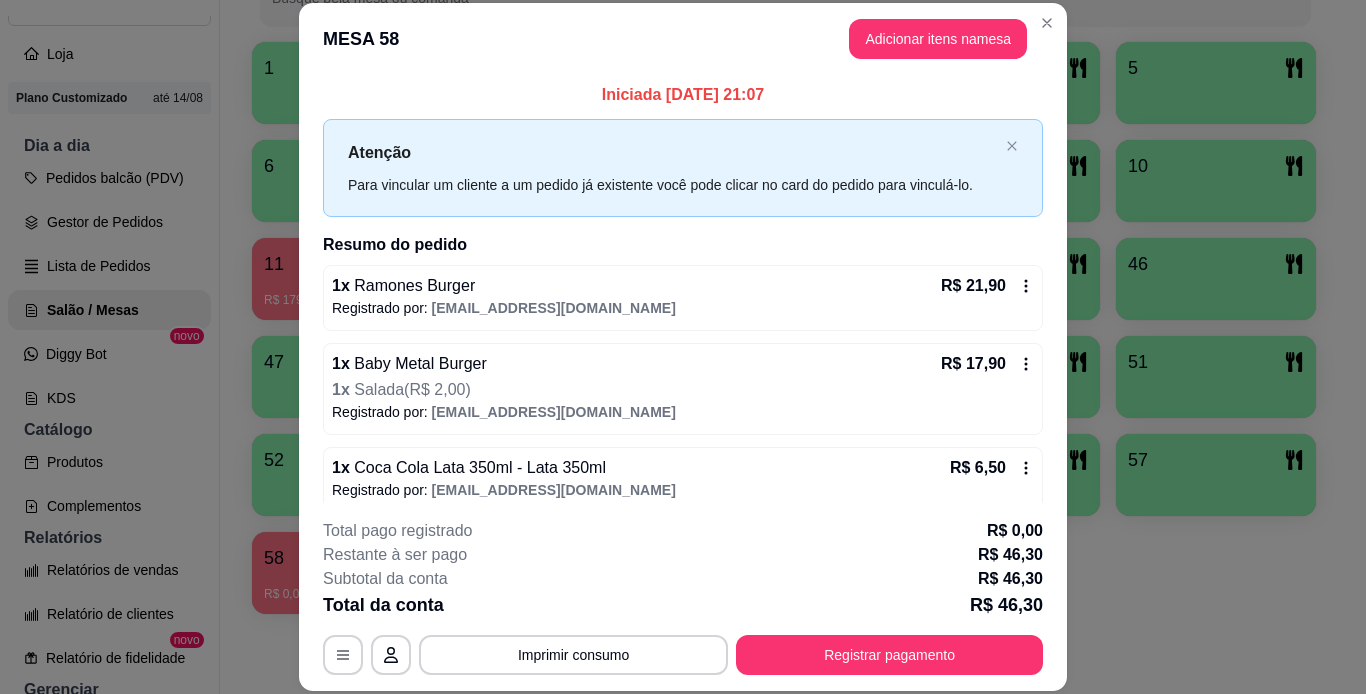 click on "**********" at bounding box center [683, 597] 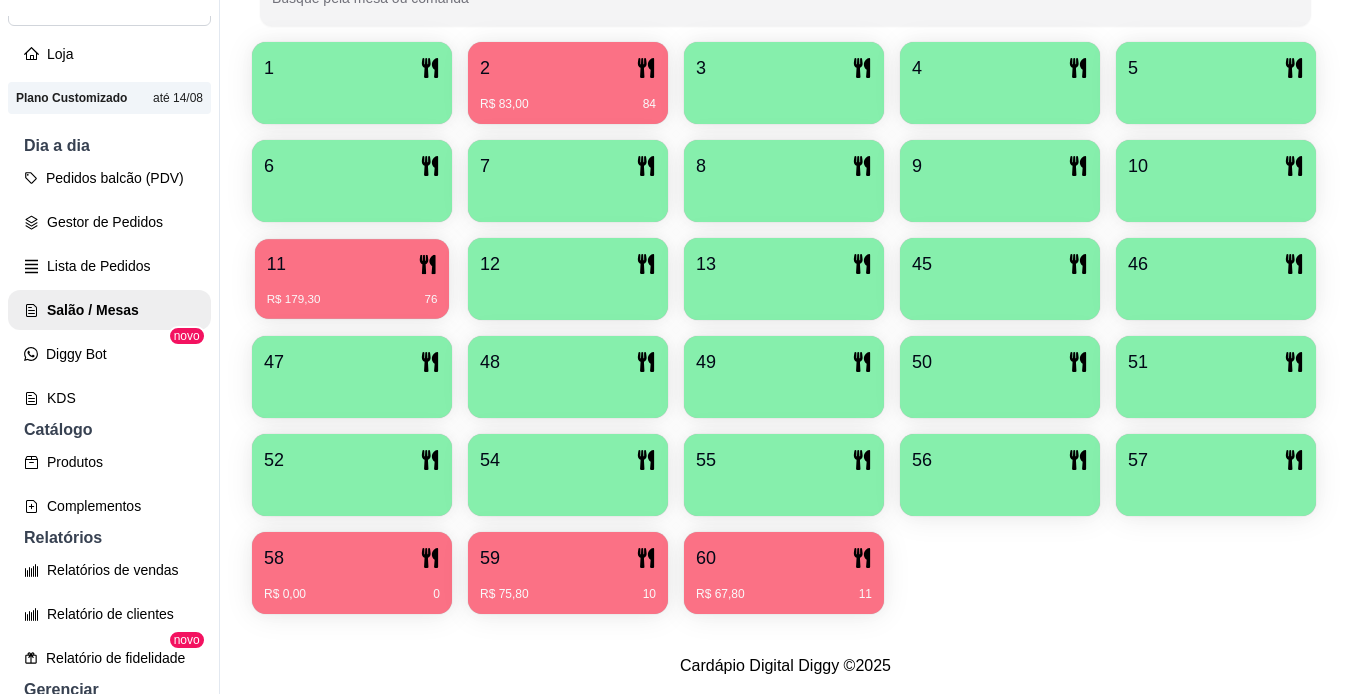 click on "11" at bounding box center (352, 264) 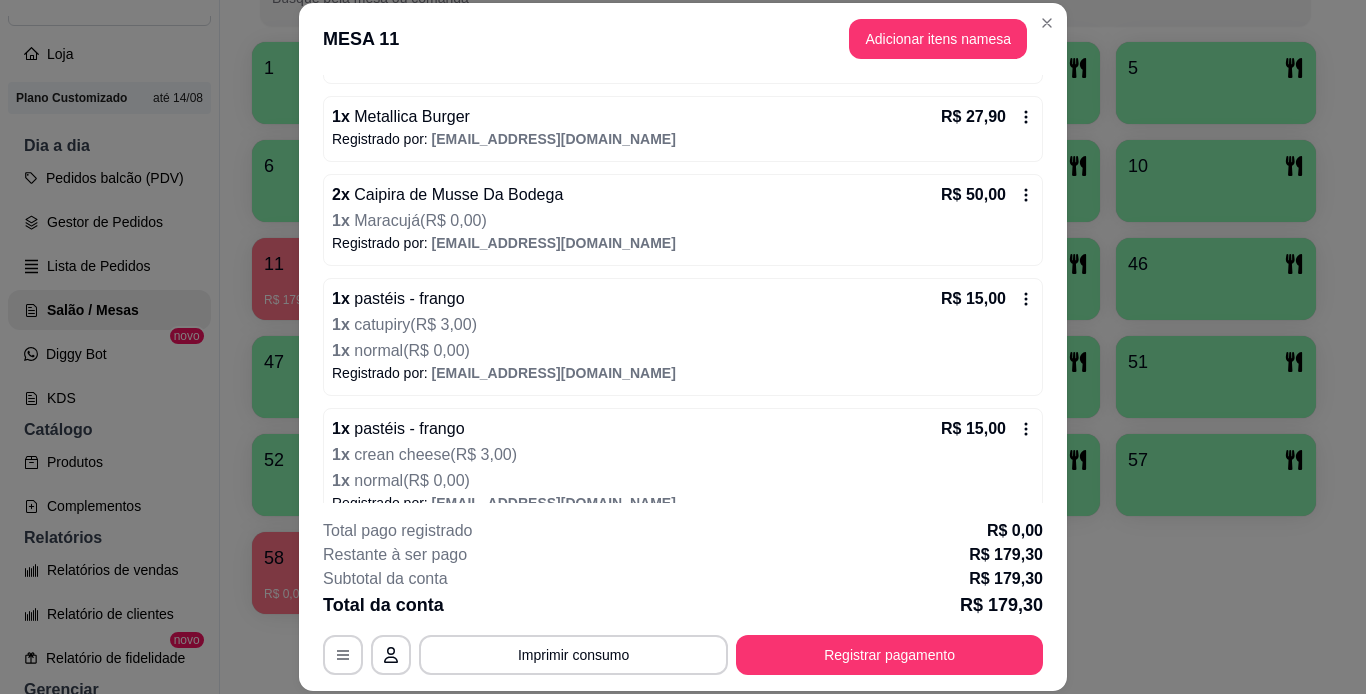 scroll, scrollTop: 434, scrollLeft: 0, axis: vertical 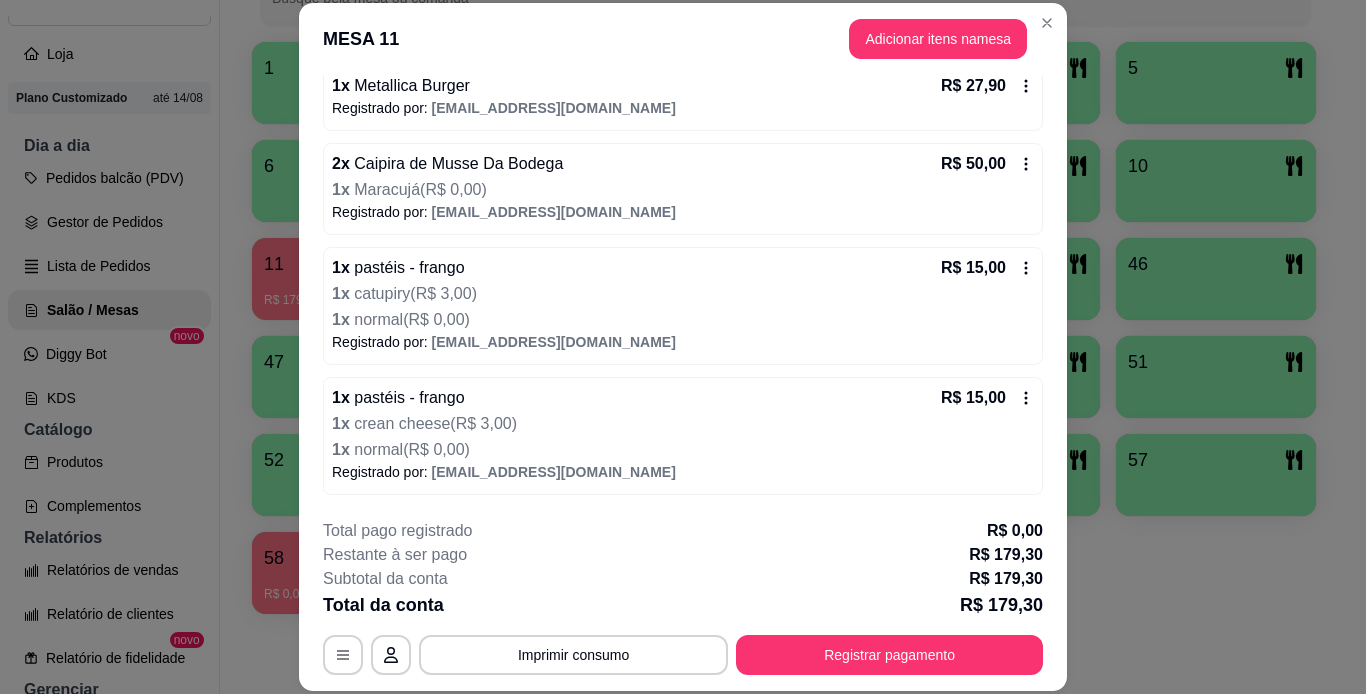click on "R$ 50,00" at bounding box center (987, 164) 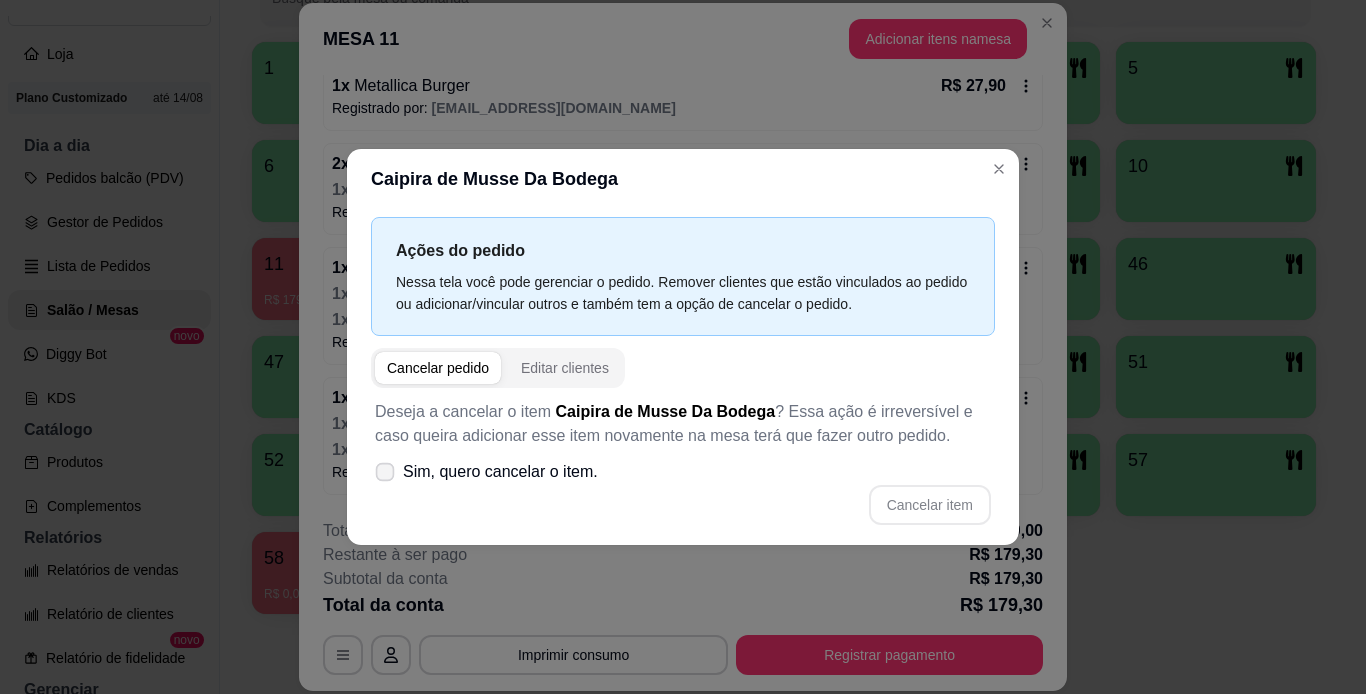 click on "Sim, quero cancelar o item." at bounding box center [500, 472] 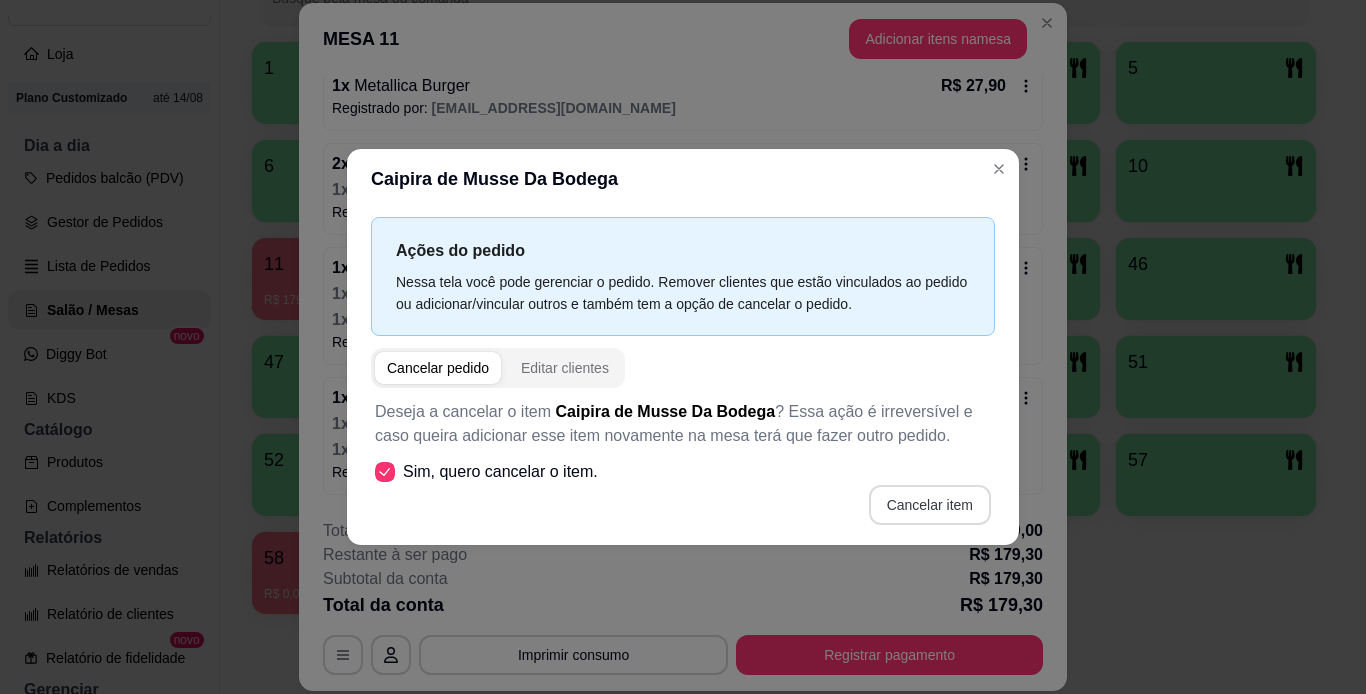 click on "Cancelar item" at bounding box center [930, 505] 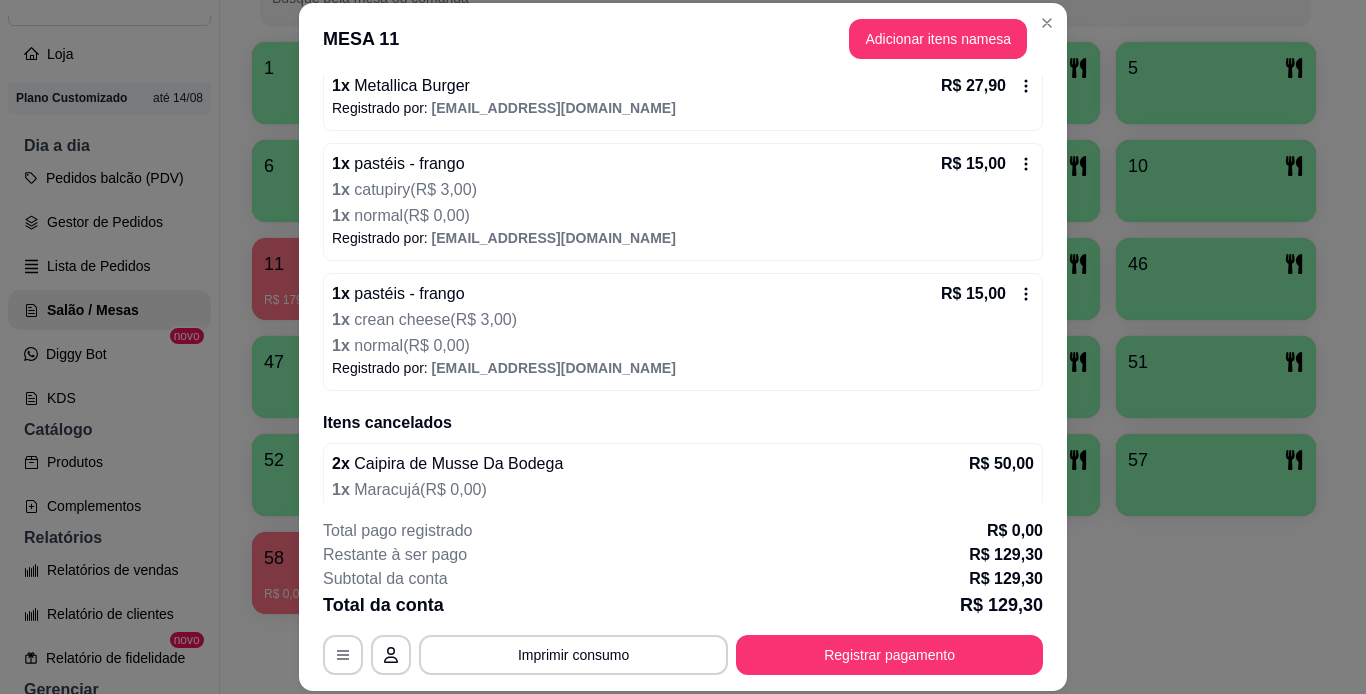 click 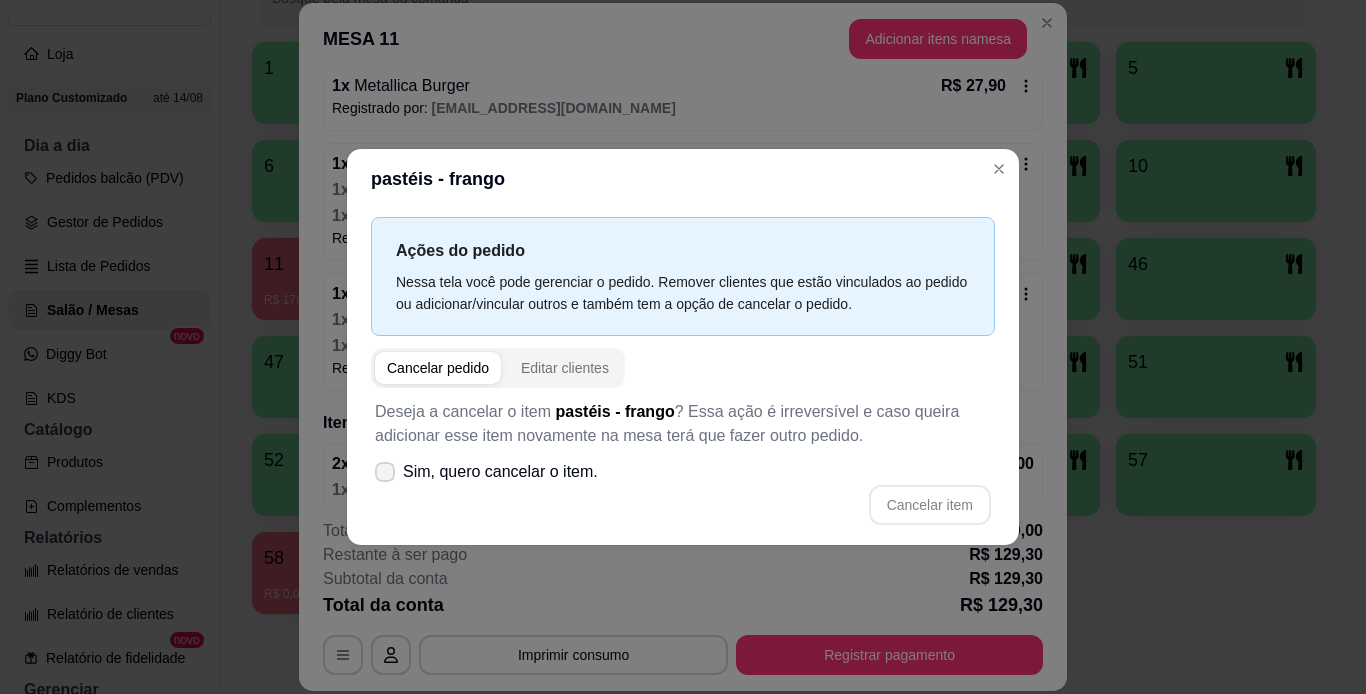 click on "Sim, quero cancelar o item." at bounding box center [500, 472] 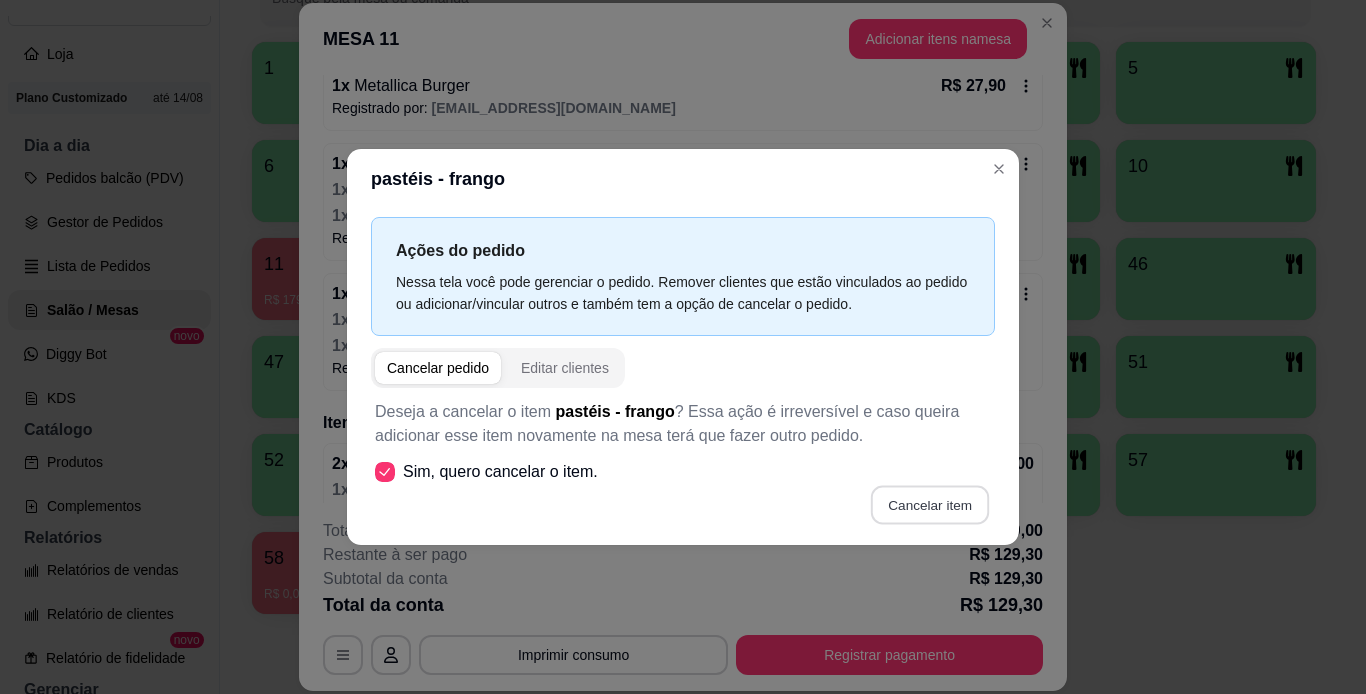 click on "Cancelar item" at bounding box center [929, 505] 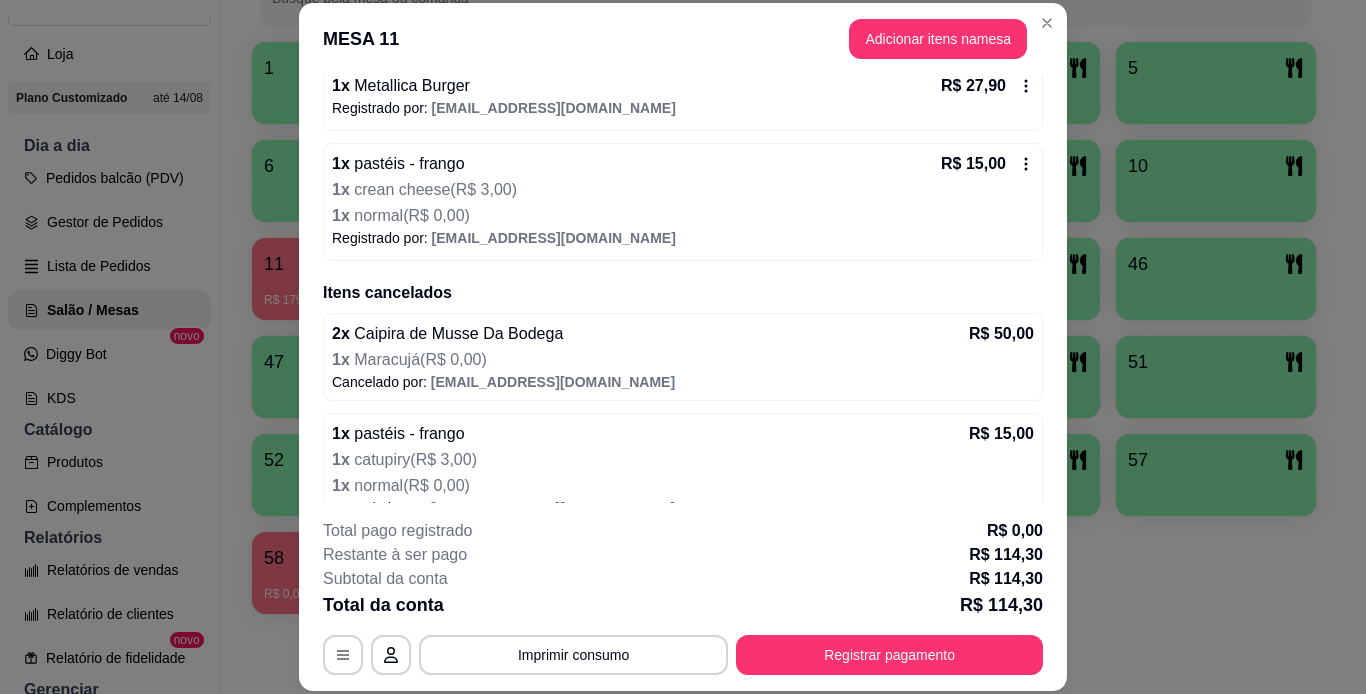 click 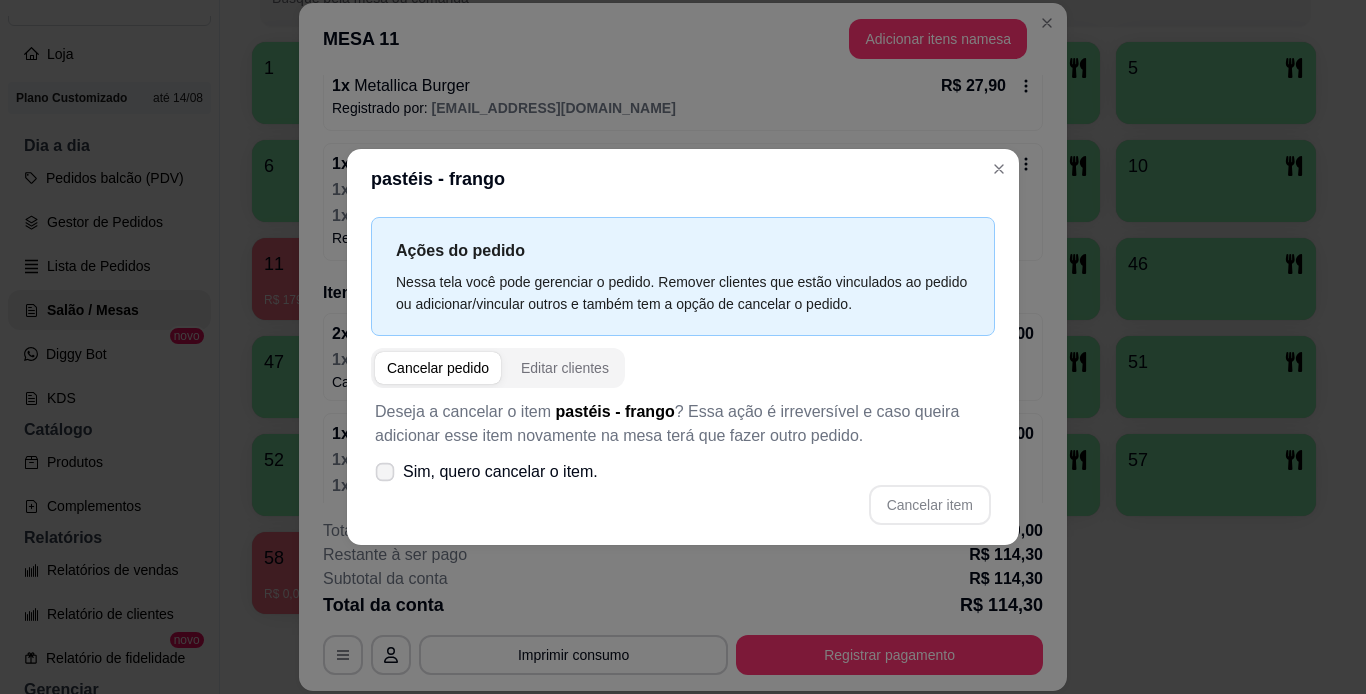 click on "Sim, quero cancelar o item." at bounding box center (500, 472) 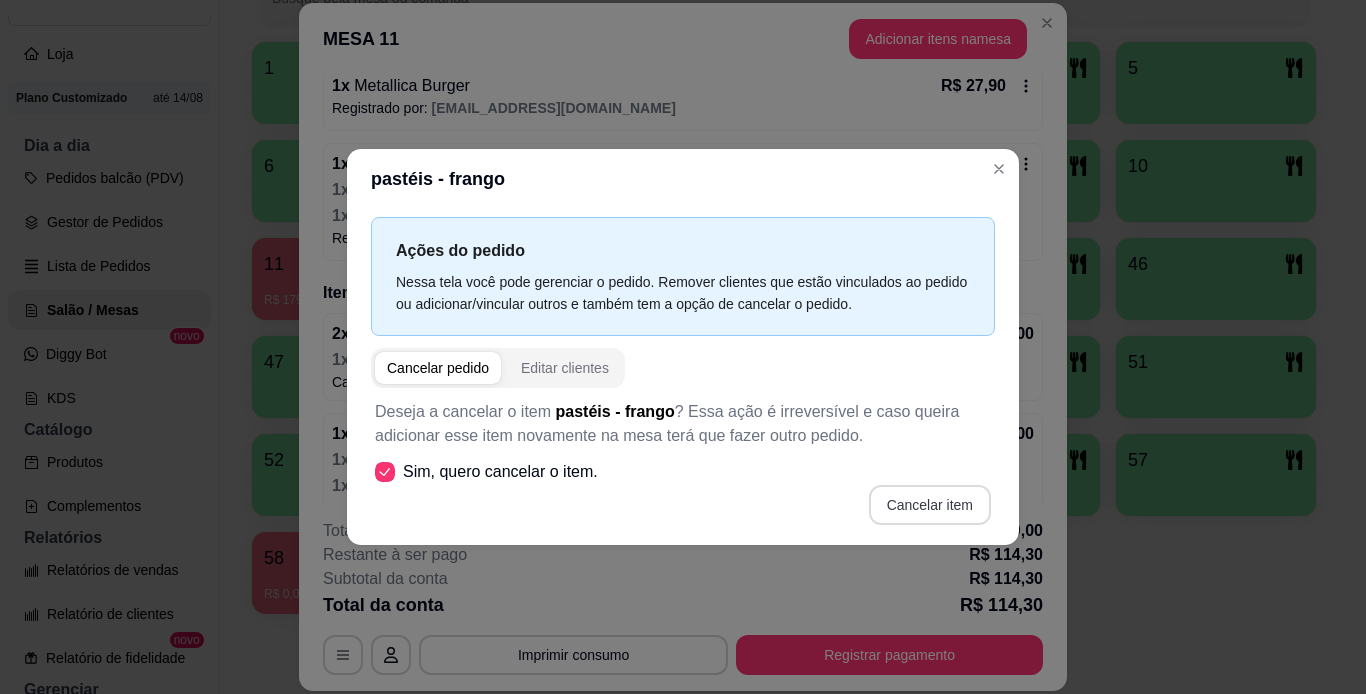 click on "Cancelar item" at bounding box center (930, 505) 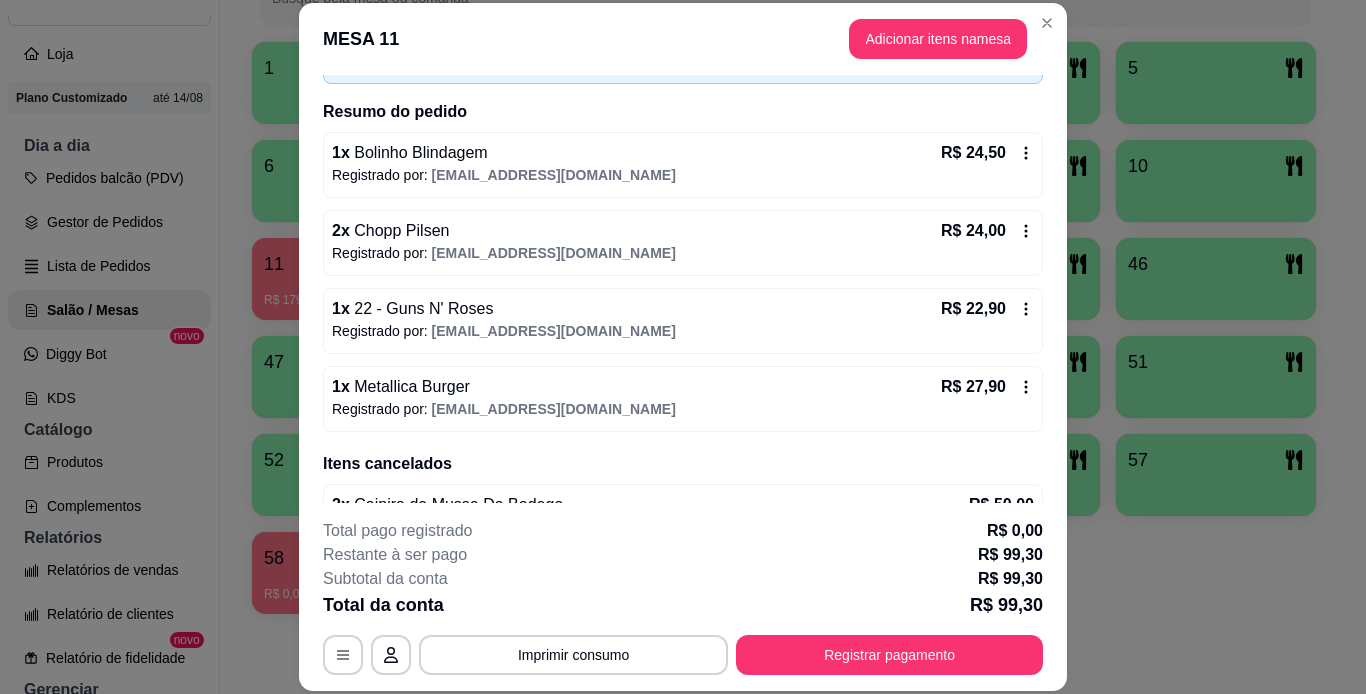 scroll, scrollTop: 148, scrollLeft: 0, axis: vertical 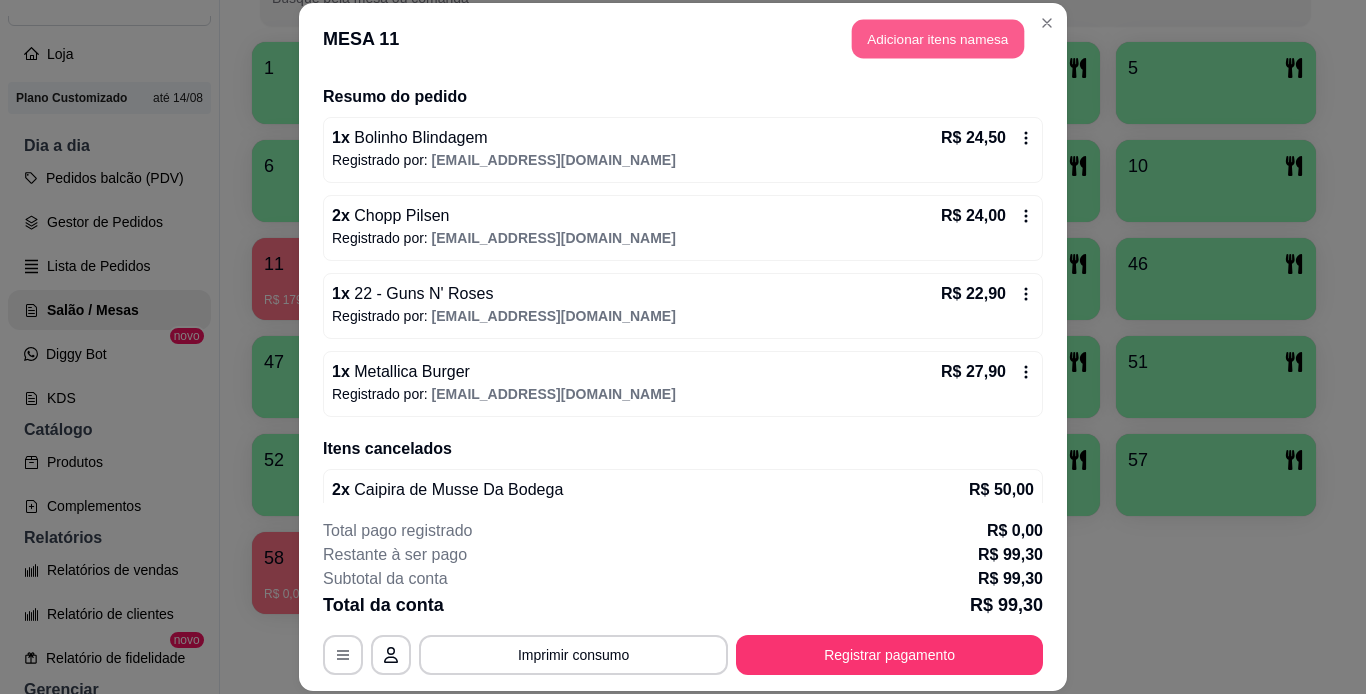 click on "MESA 11 Adicionar itens na  mesa" at bounding box center [683, 39] 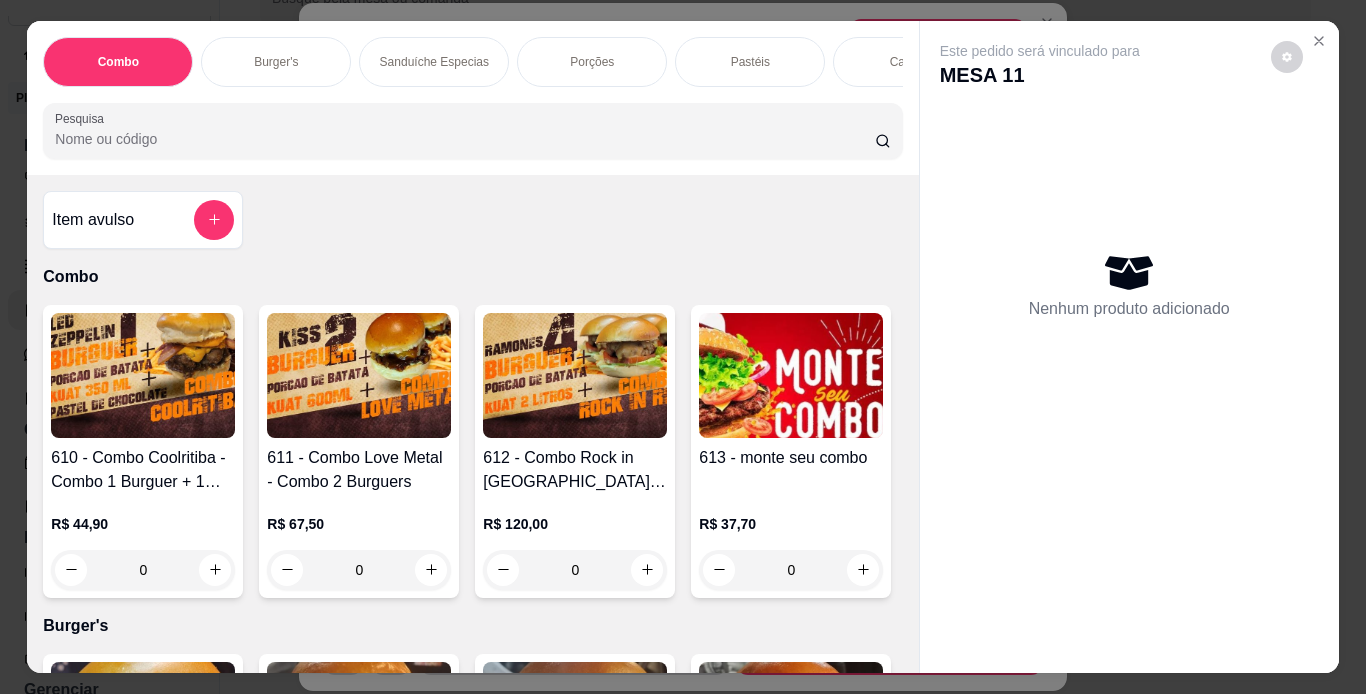 click on "Sanduíche Especias" at bounding box center (434, 62) 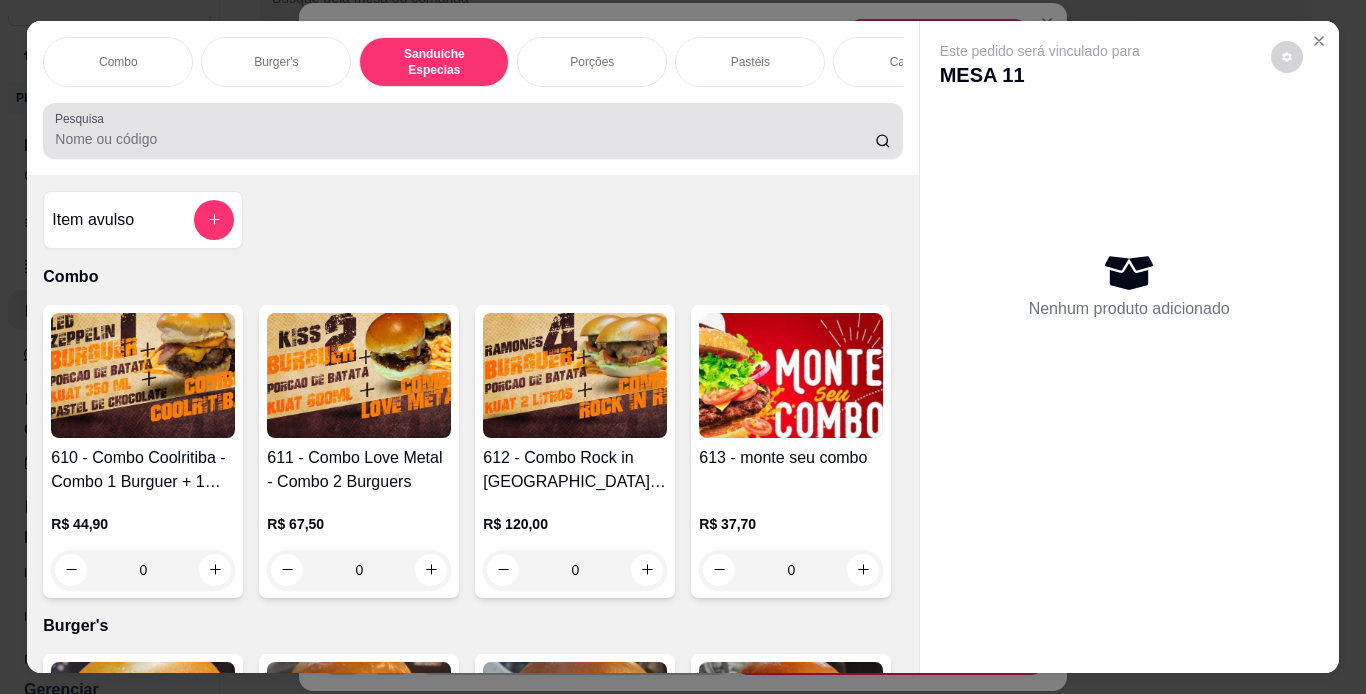 scroll, scrollTop: 3092, scrollLeft: 0, axis: vertical 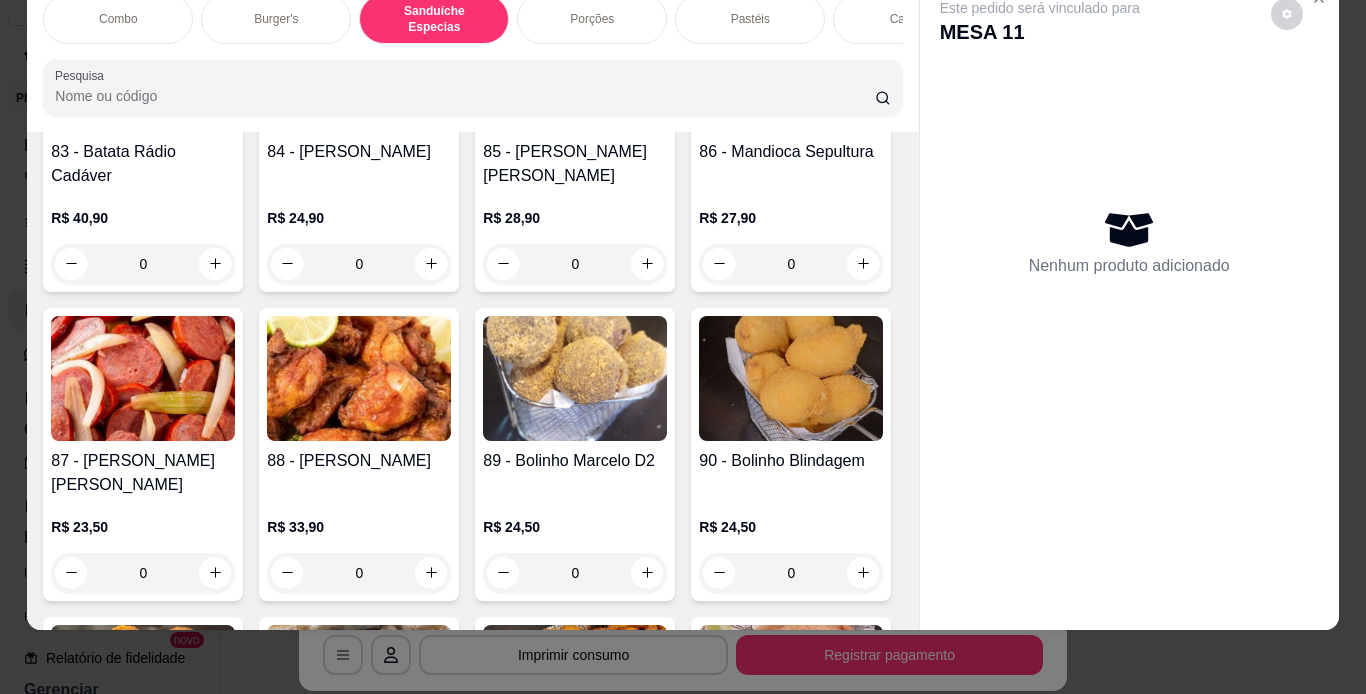 click on "Combo  Burger's  Sanduíche Especias Porções  Pastéis  Caldos  Sobremesas  Burger's Doces Pastéis Doces Chopp  Cervejas  Bebidas Quentes de Inverno  Refrigerantes Energéticos Águas/ Chás/Sucos Drinks Clássicos Drinks da Casa Doces Diversos  Cachaças Bitter's Licores  Gin Whisky  vodka conhaque Steinhaeger  Pesquisa" at bounding box center [472, 55] 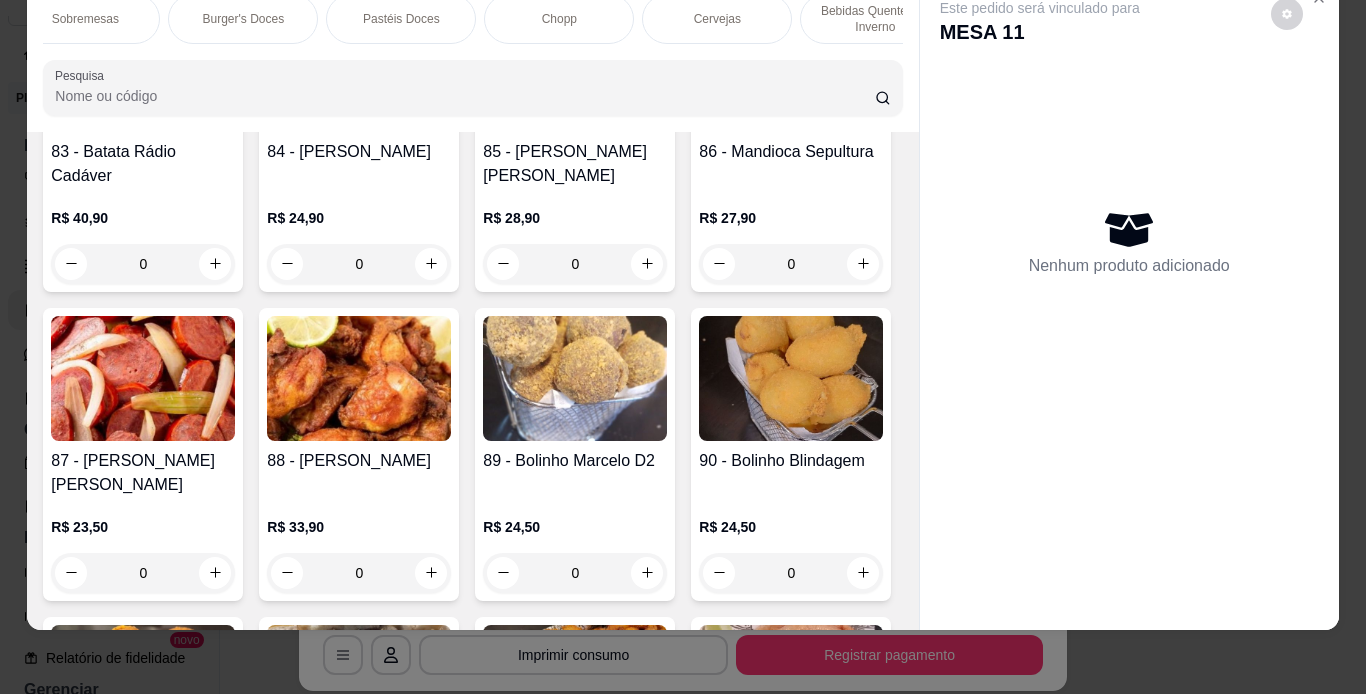 scroll, scrollTop: 0, scrollLeft: 1050, axis: horizontal 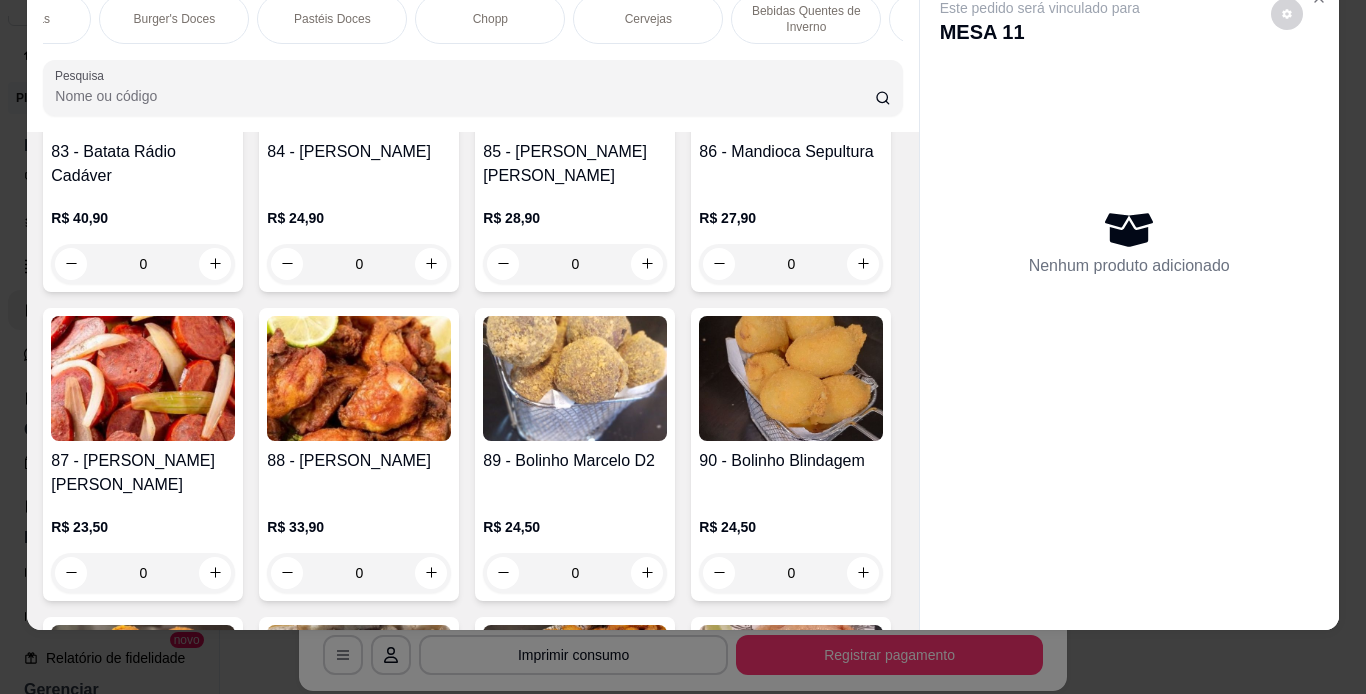 click on "Chopp" at bounding box center (490, 19) 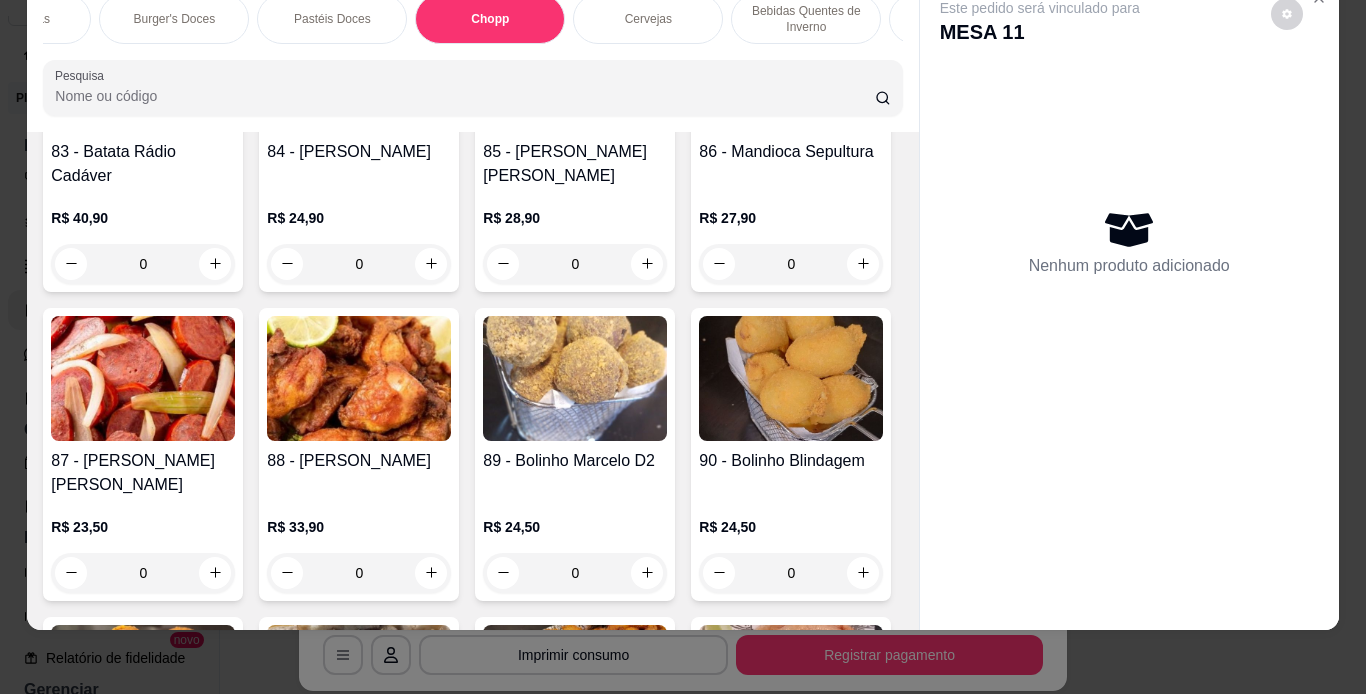 scroll, scrollTop: 7887, scrollLeft: 0, axis: vertical 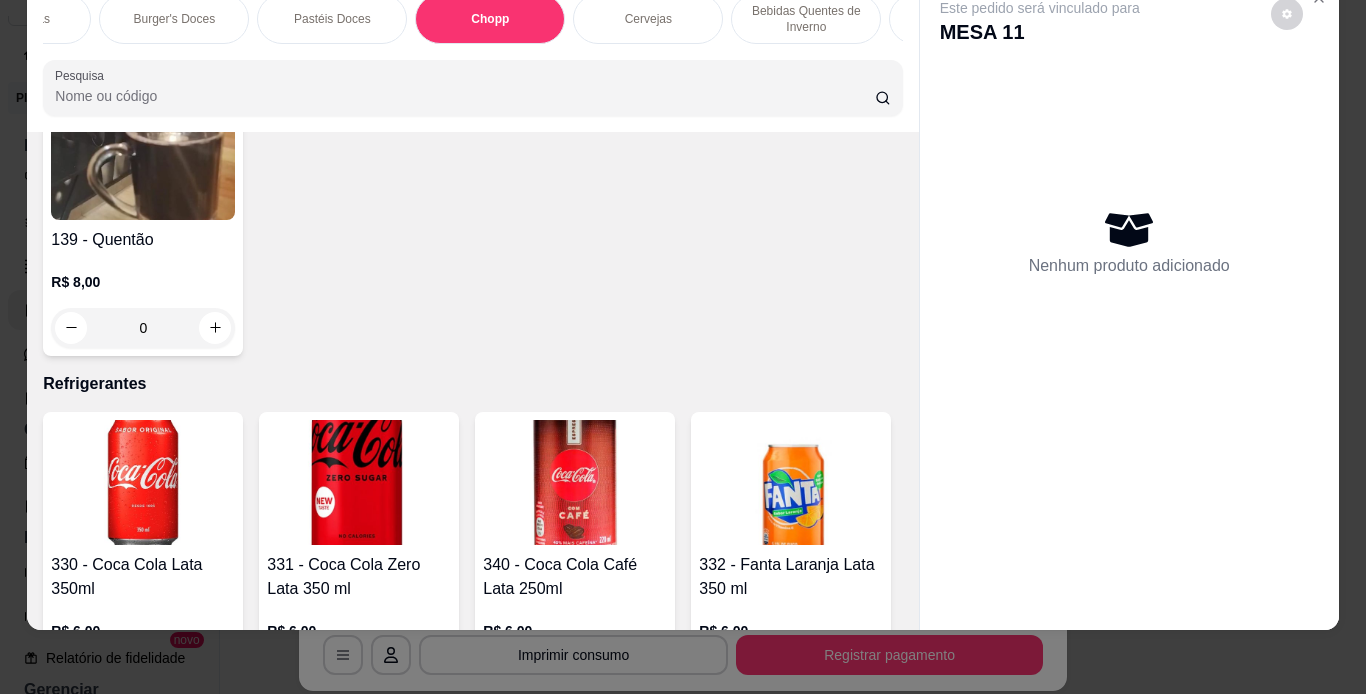 click at bounding box center [143, -1111] 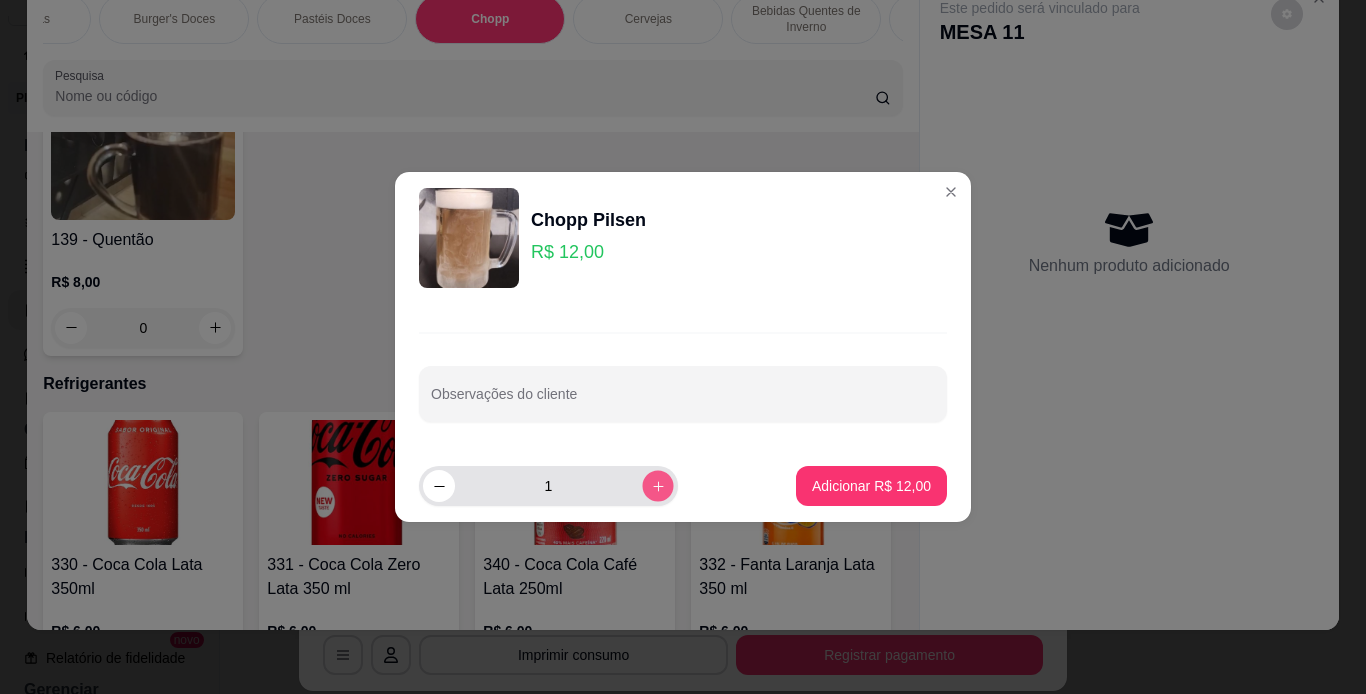 click 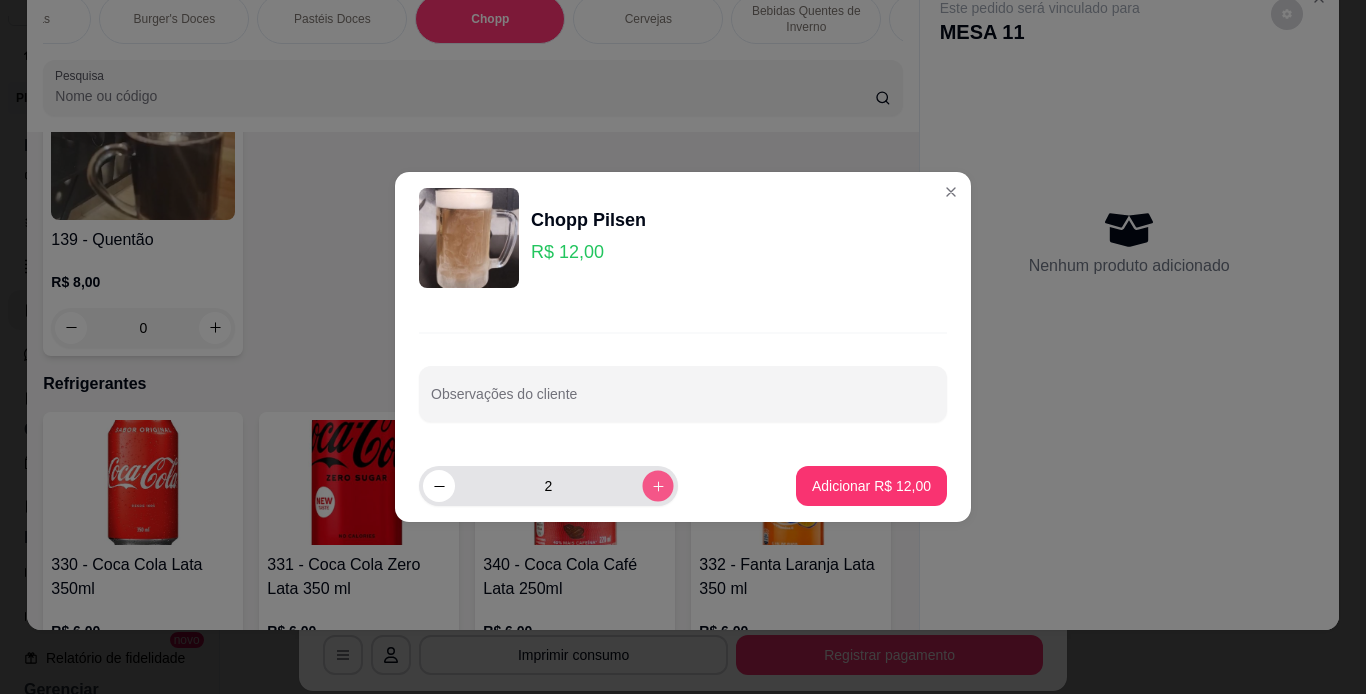 click 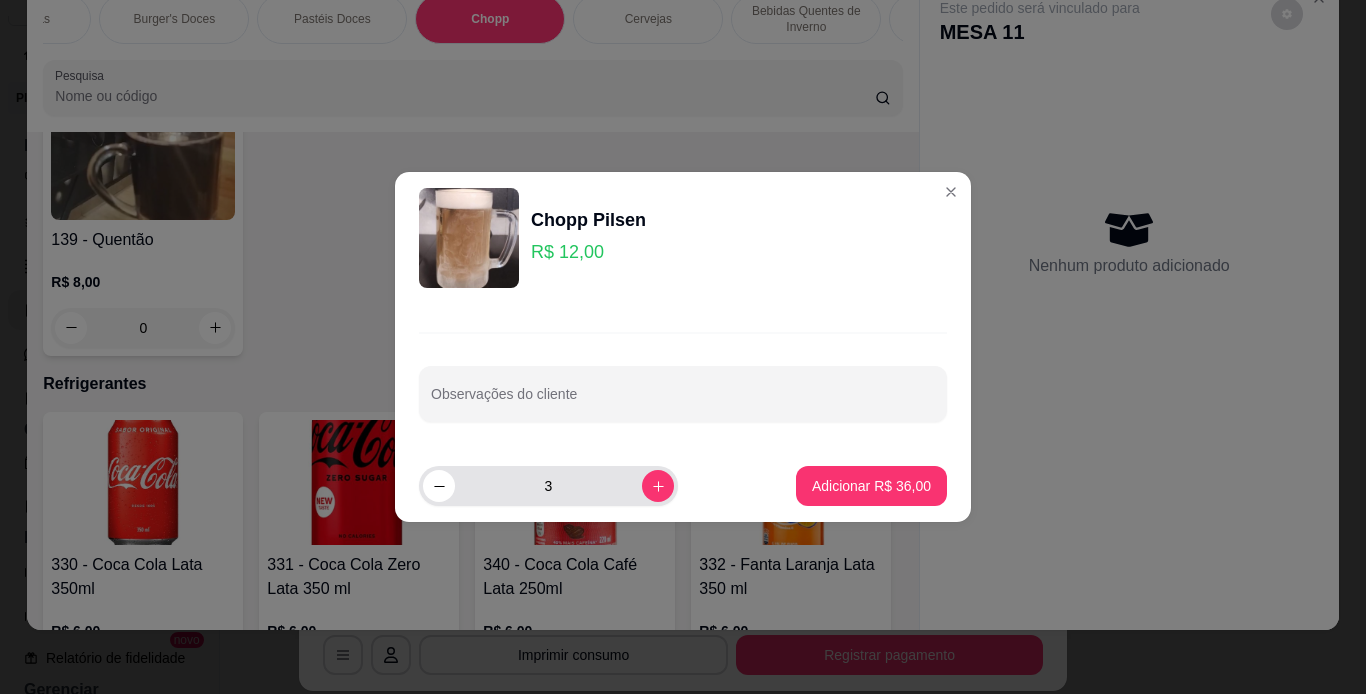 click at bounding box center (439, 486) 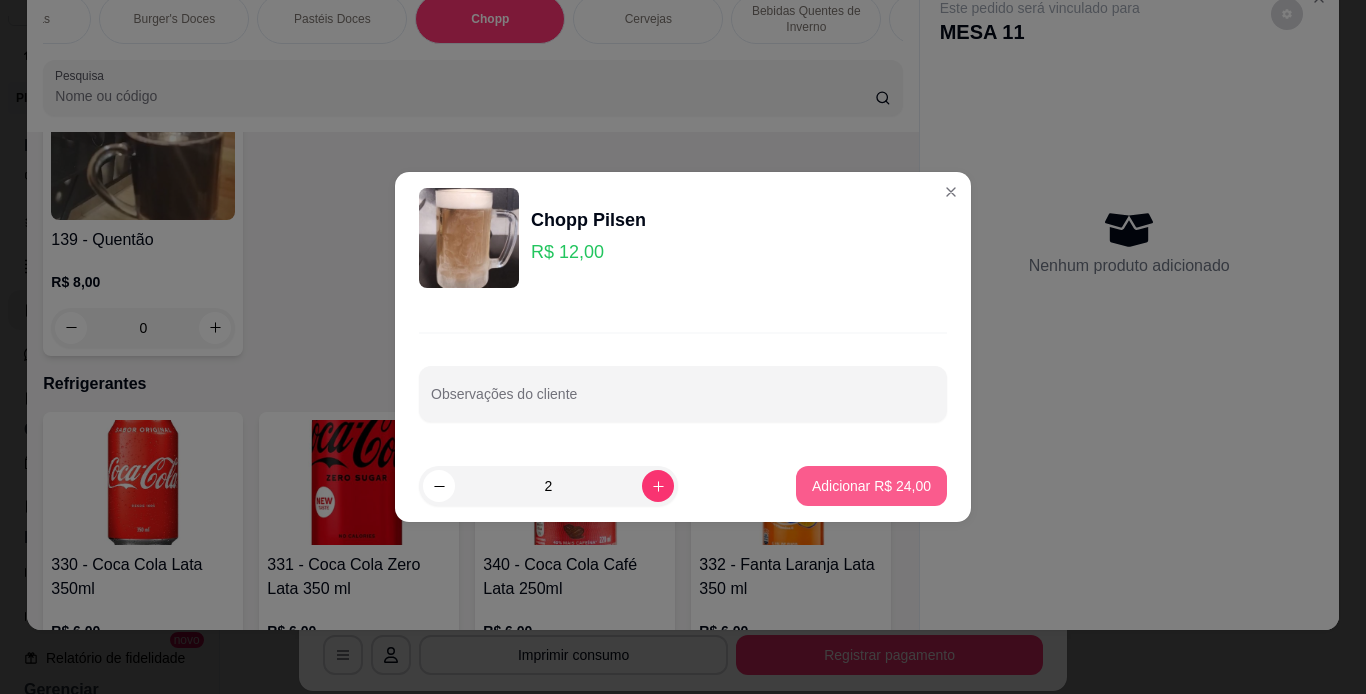 click on "Adicionar   R$ 24,00" at bounding box center [871, 486] 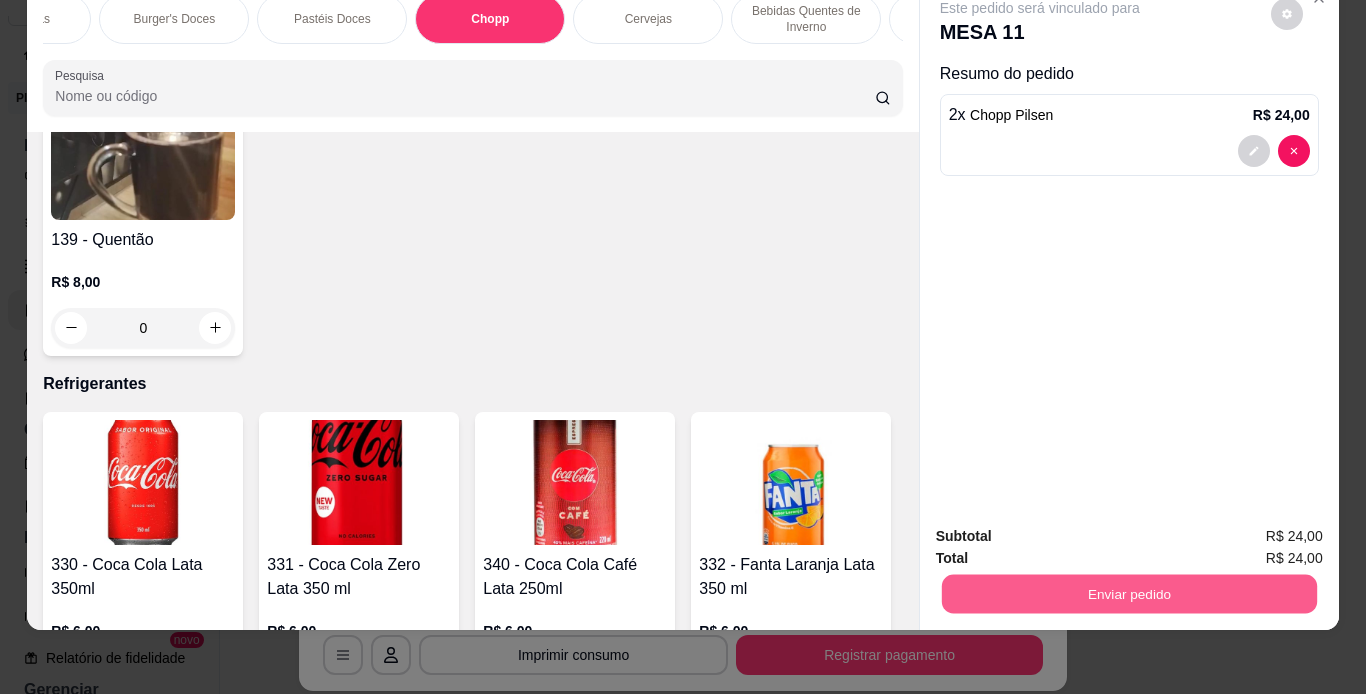 click on "Enviar pedido" at bounding box center (1128, 594) 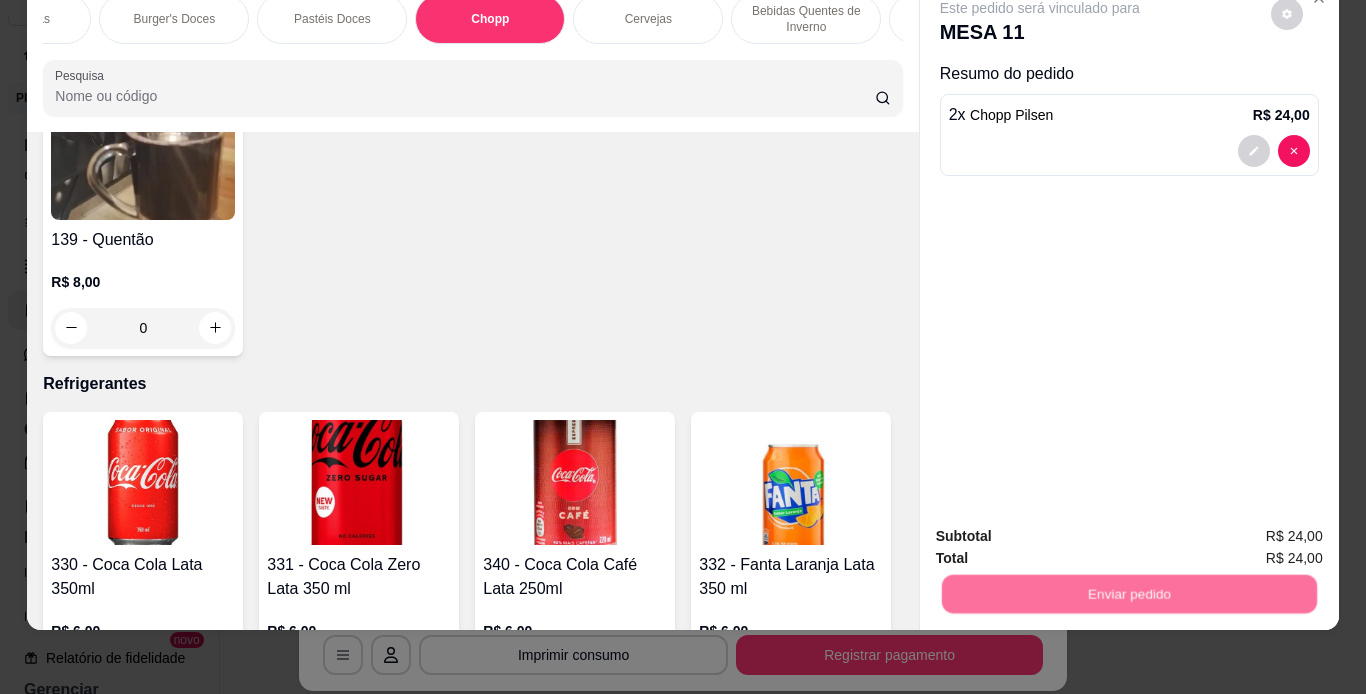 click on "Não registrar e enviar pedido" at bounding box center (1063, 529) 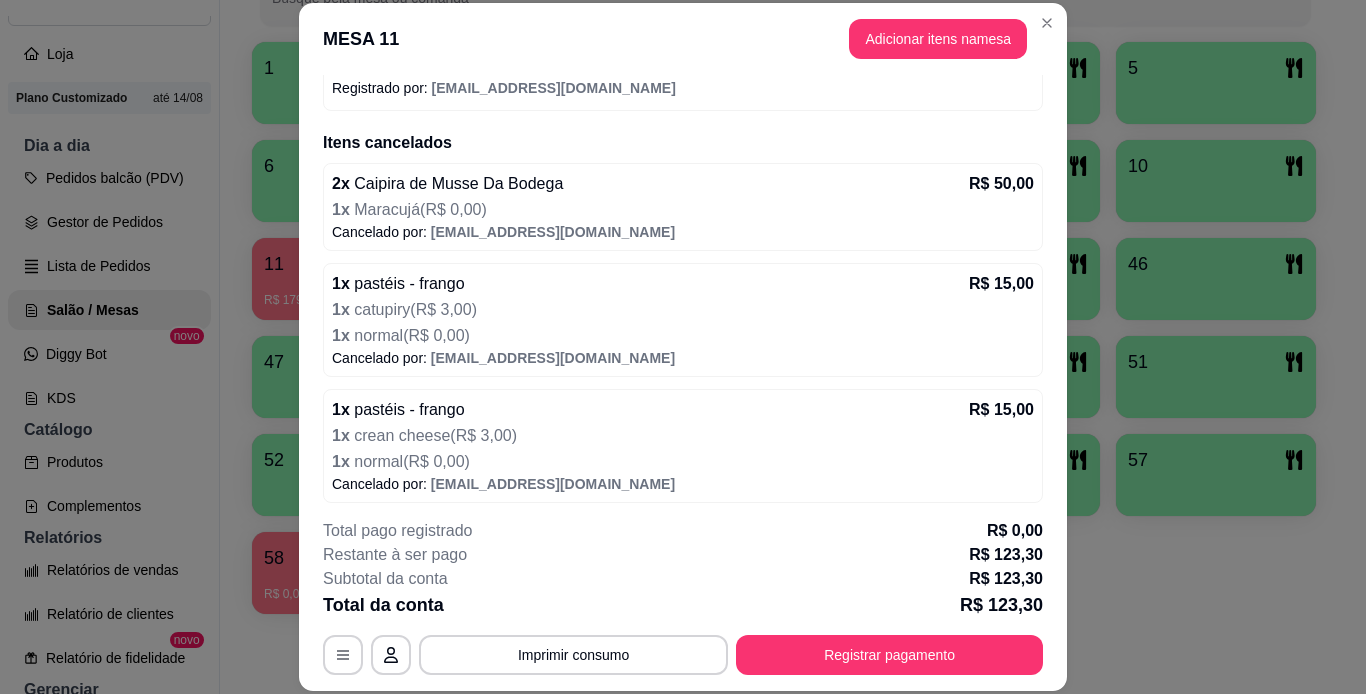 scroll, scrollTop: 540, scrollLeft: 0, axis: vertical 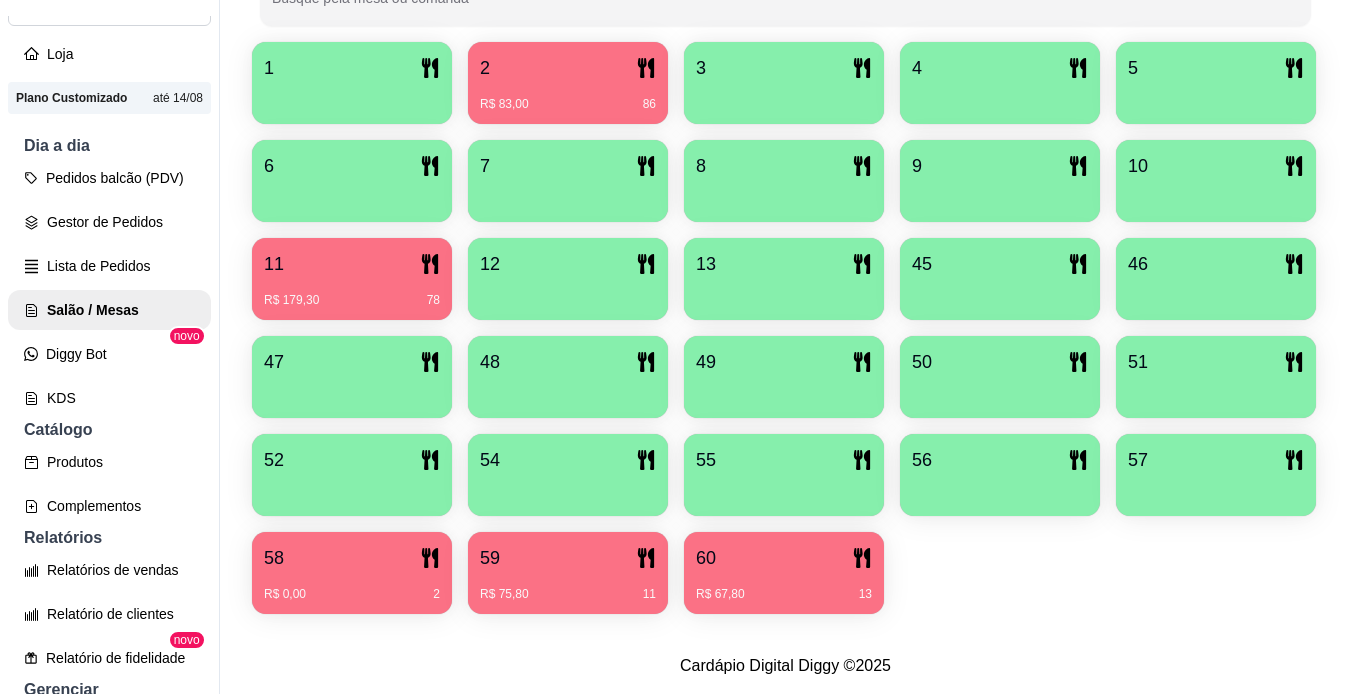 click on "1 2 R$ 83,00 86 3 4 5 6 7 8 9 10 11 R$ 179,30 78 12 13 45 46 47 48 49 50 51 52 54 55 56 57 58 R$ 0,00 2 59 R$ 75,80 11 60 R$ 67,80 13" at bounding box center [785, 328] 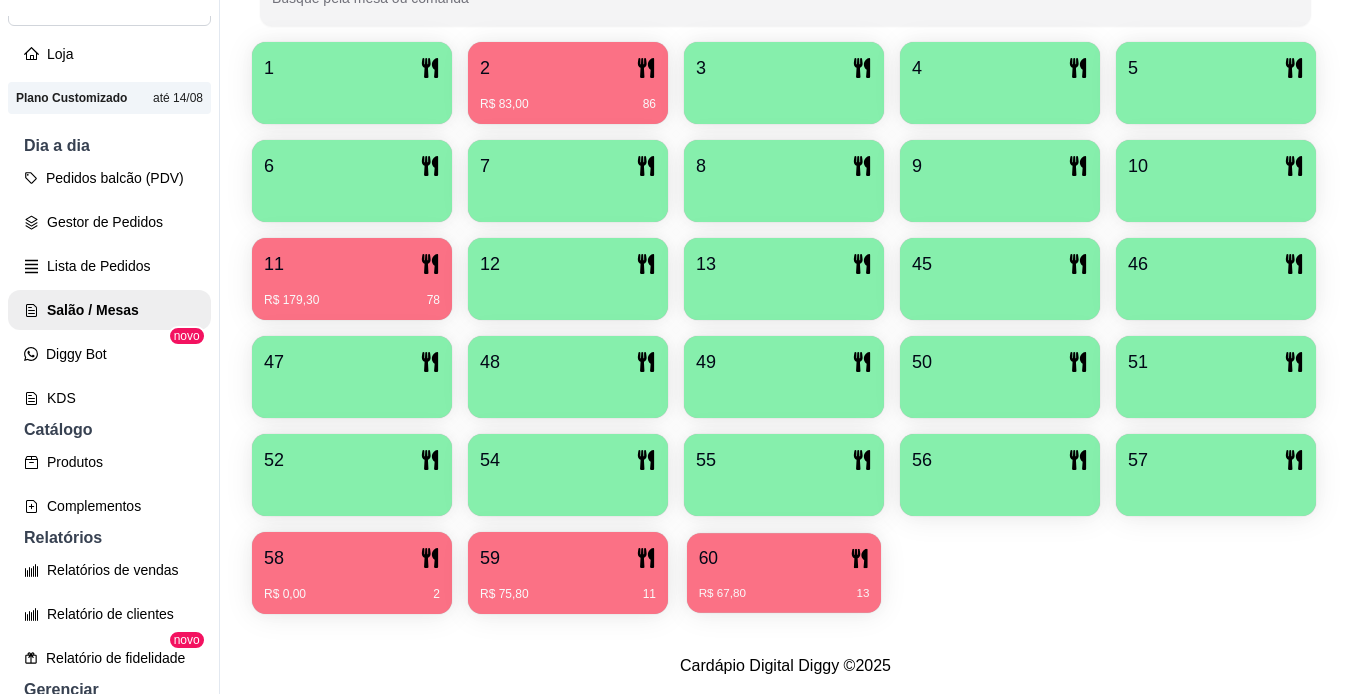 click on "R$ 67,80 13" at bounding box center (784, 586) 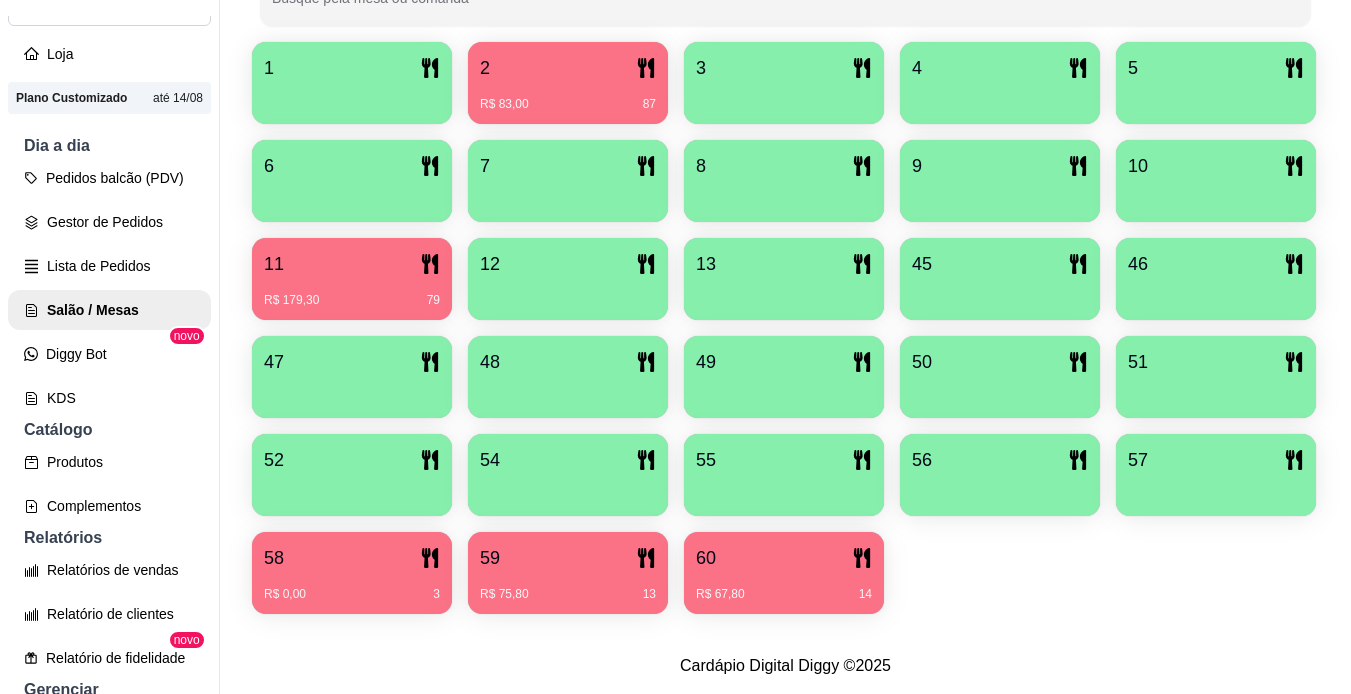 click on "1 2 R$ 83,00 87 3 4 5 6 7 8 9 10 11 R$ 179,30 79 12 13 45 46 47 48 49 50 51 52 54 55 56 57 58 R$ 0,00 3 59 R$ 75,80 13 60 R$ 67,80 14" at bounding box center (785, 328) 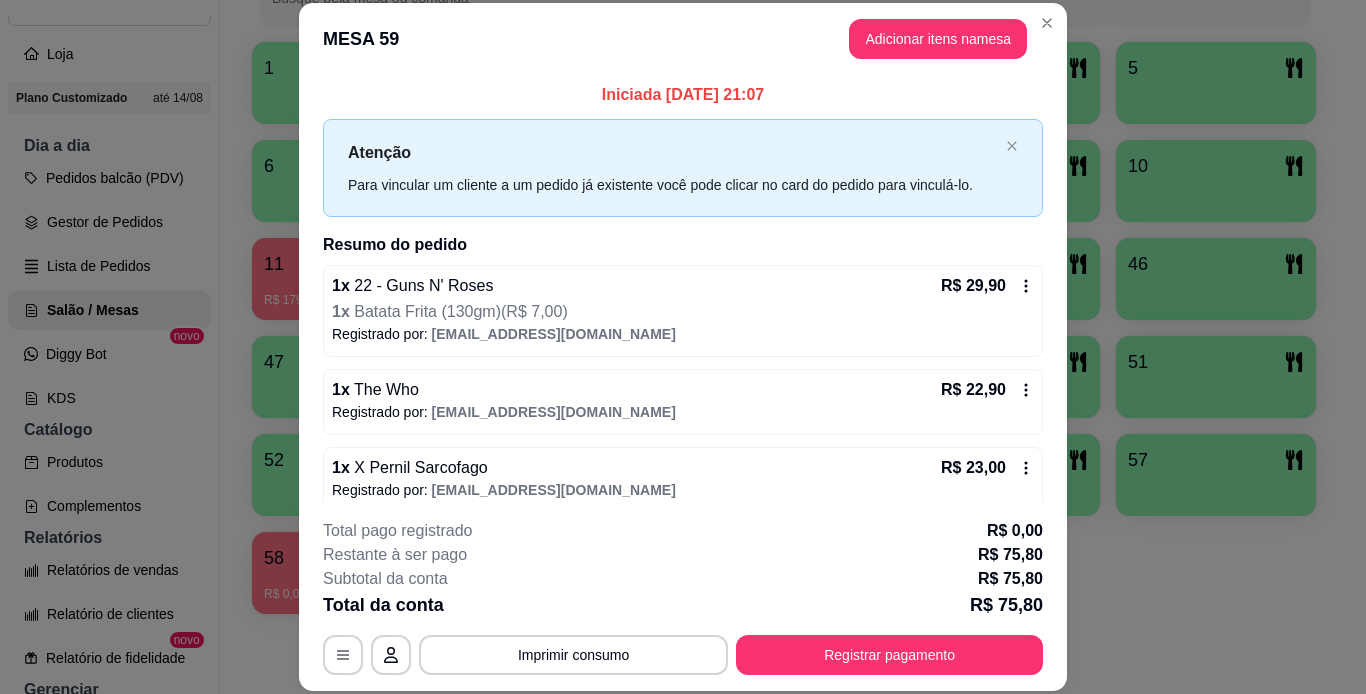 scroll, scrollTop: 18, scrollLeft: 0, axis: vertical 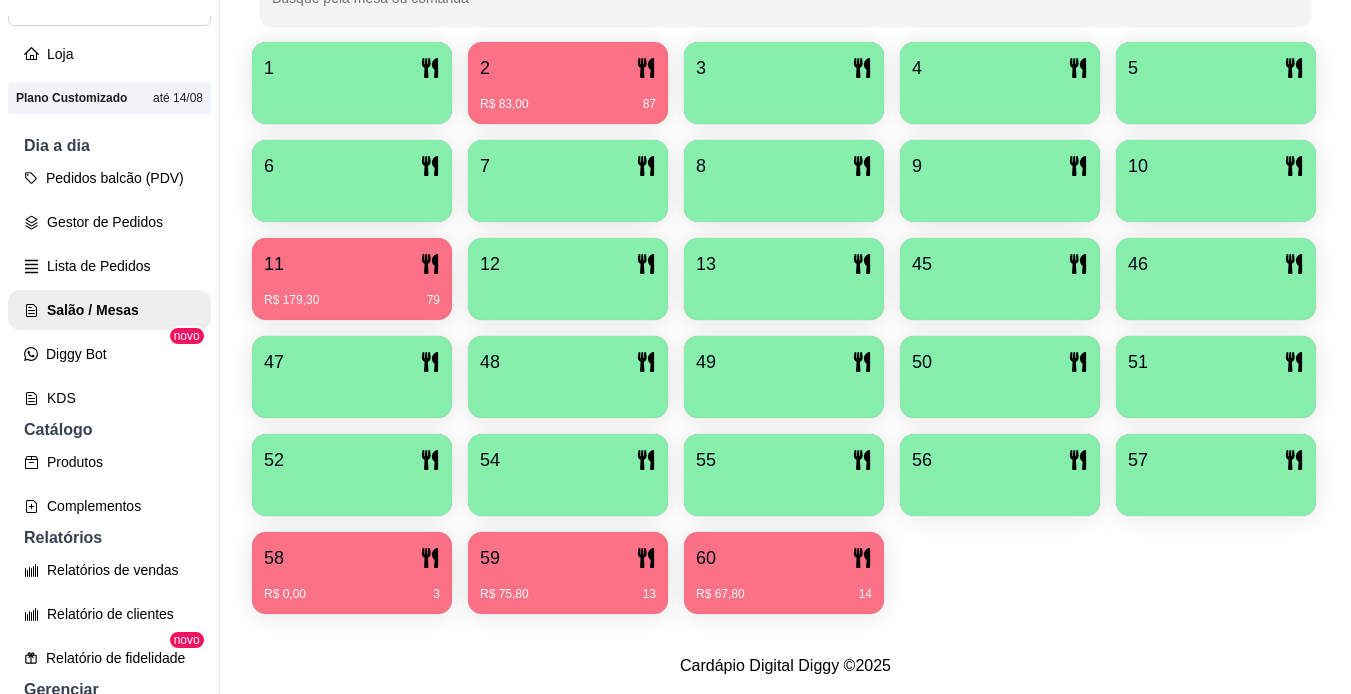 click on "58 R$ 0,00 3" at bounding box center [352, 573] 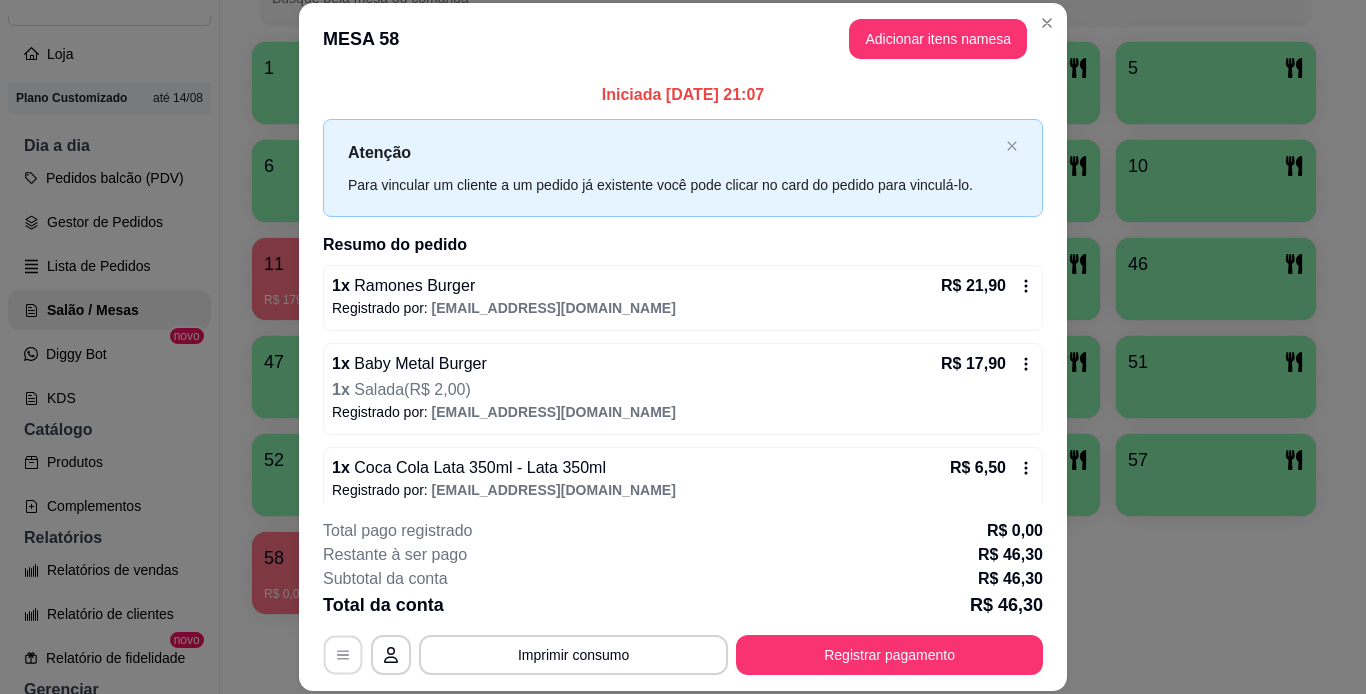 click 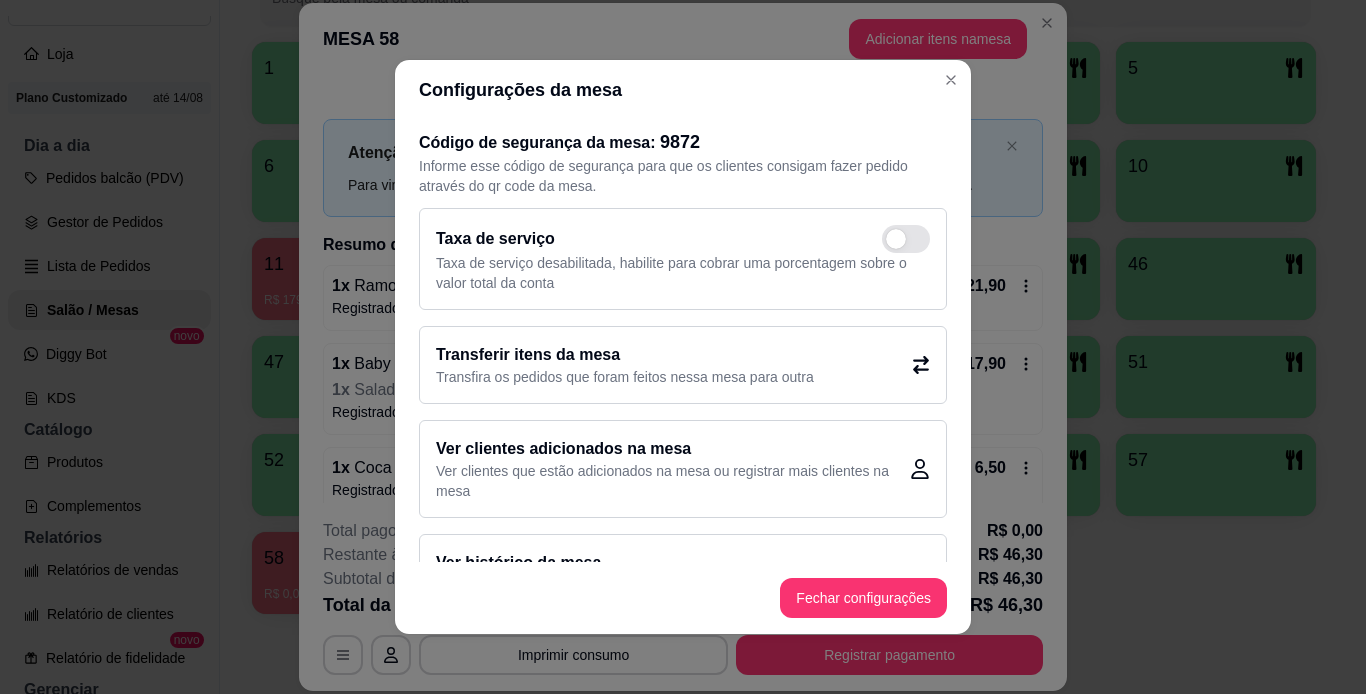 click on "Transferir itens da mesa Transfira os pedidos que foram feitos nessa mesa para outra" at bounding box center [683, 365] 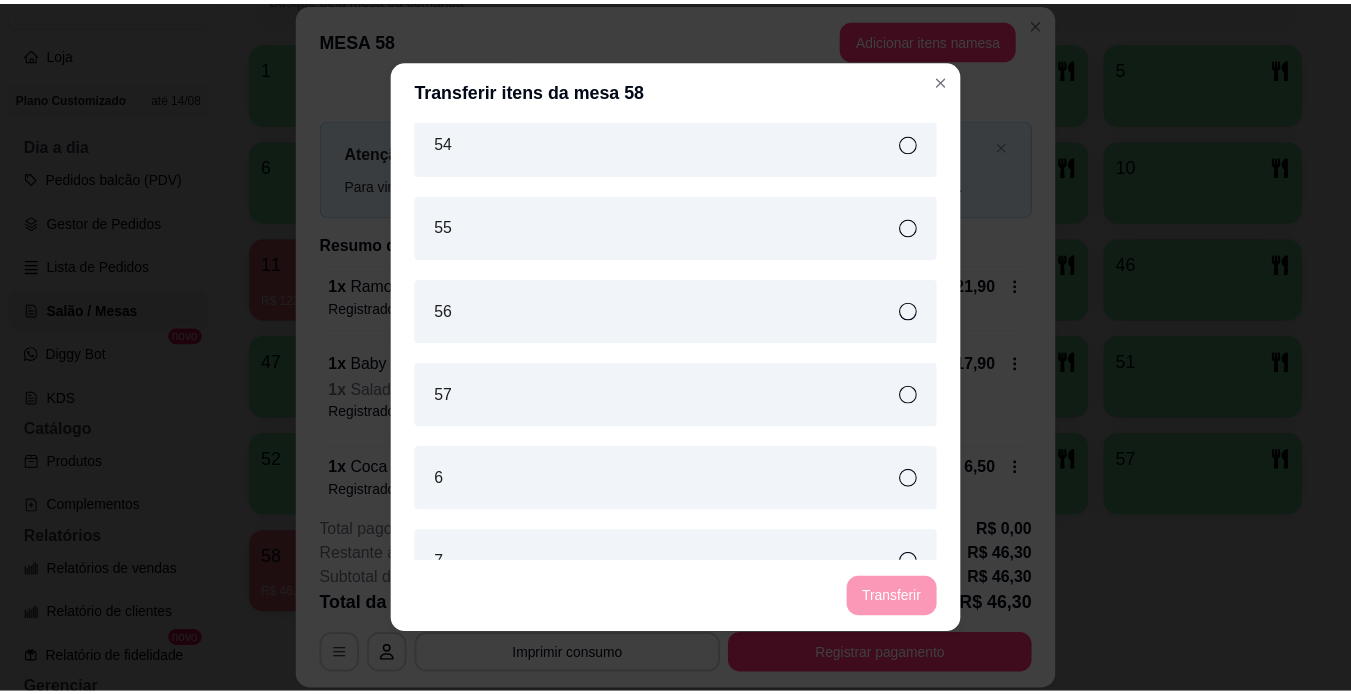 scroll, scrollTop: 1320, scrollLeft: 0, axis: vertical 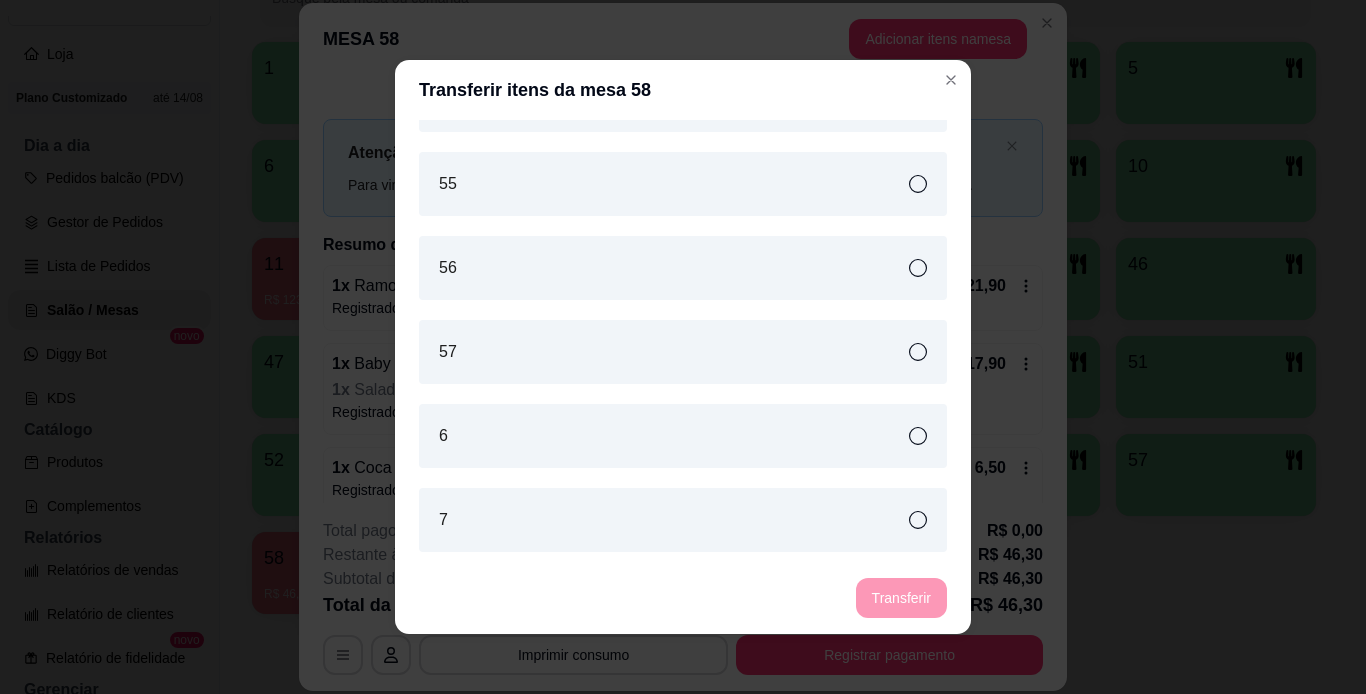click 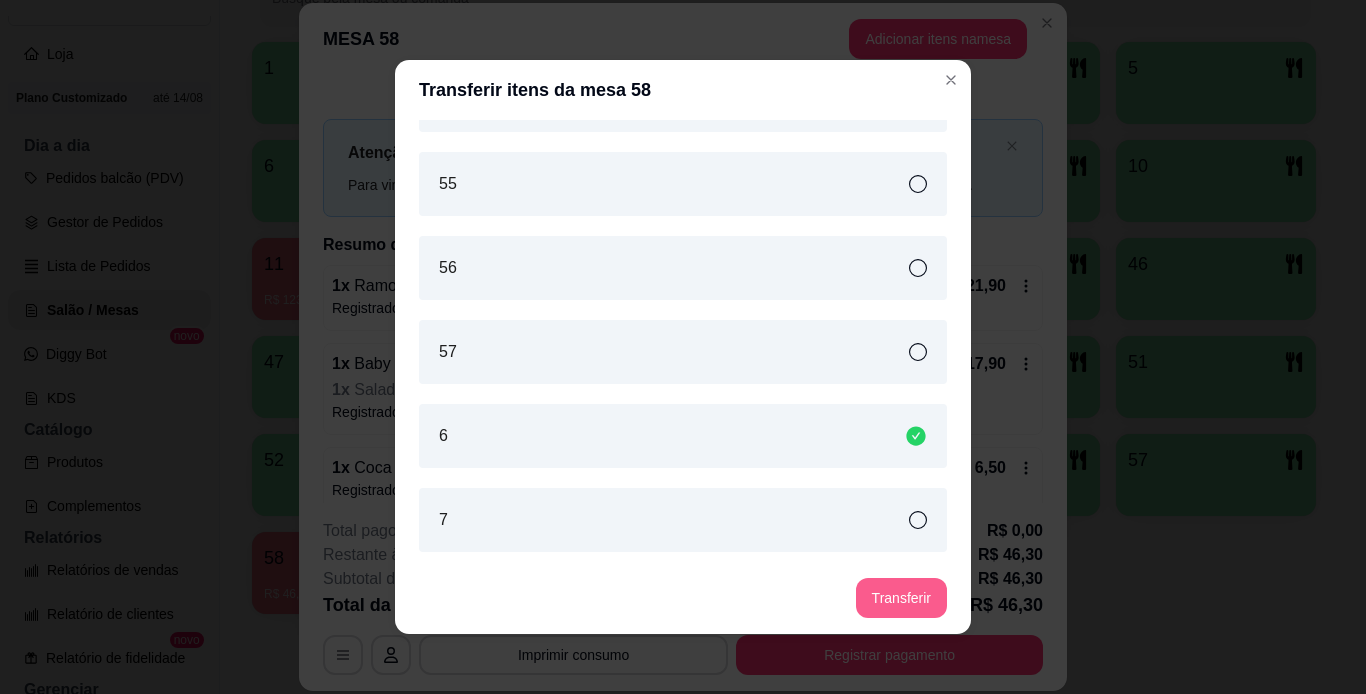 click on "Transferir" at bounding box center (901, 598) 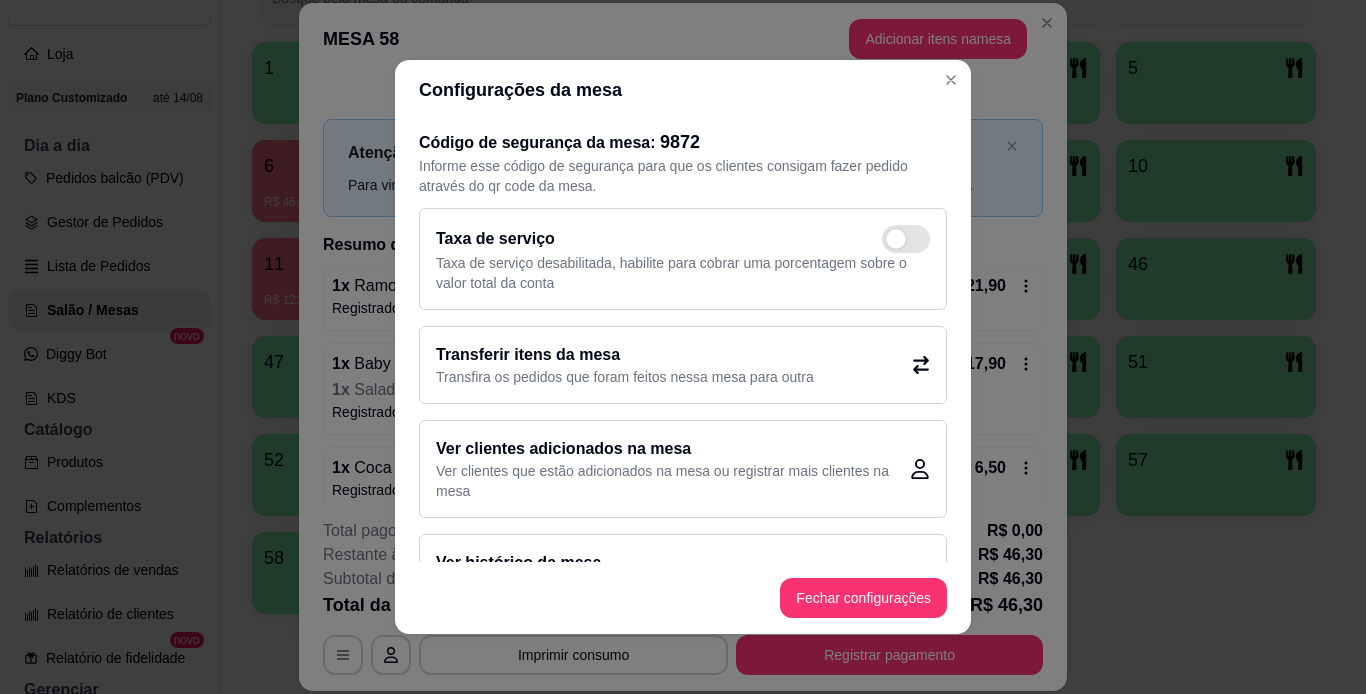 click on "Transferir itens da mesa Transfira os pedidos que foram feitos nessa mesa para outra" at bounding box center (683, 365) 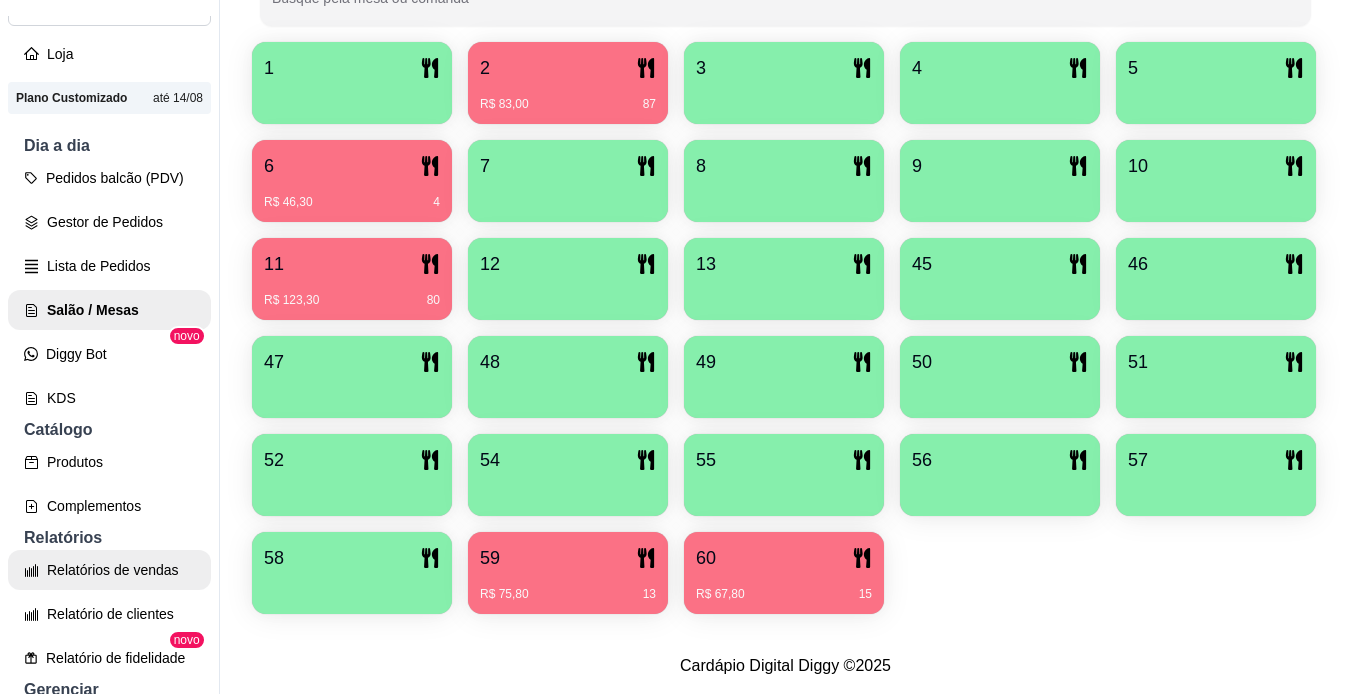 click on "Relatórios de vendas" at bounding box center [109, 570] 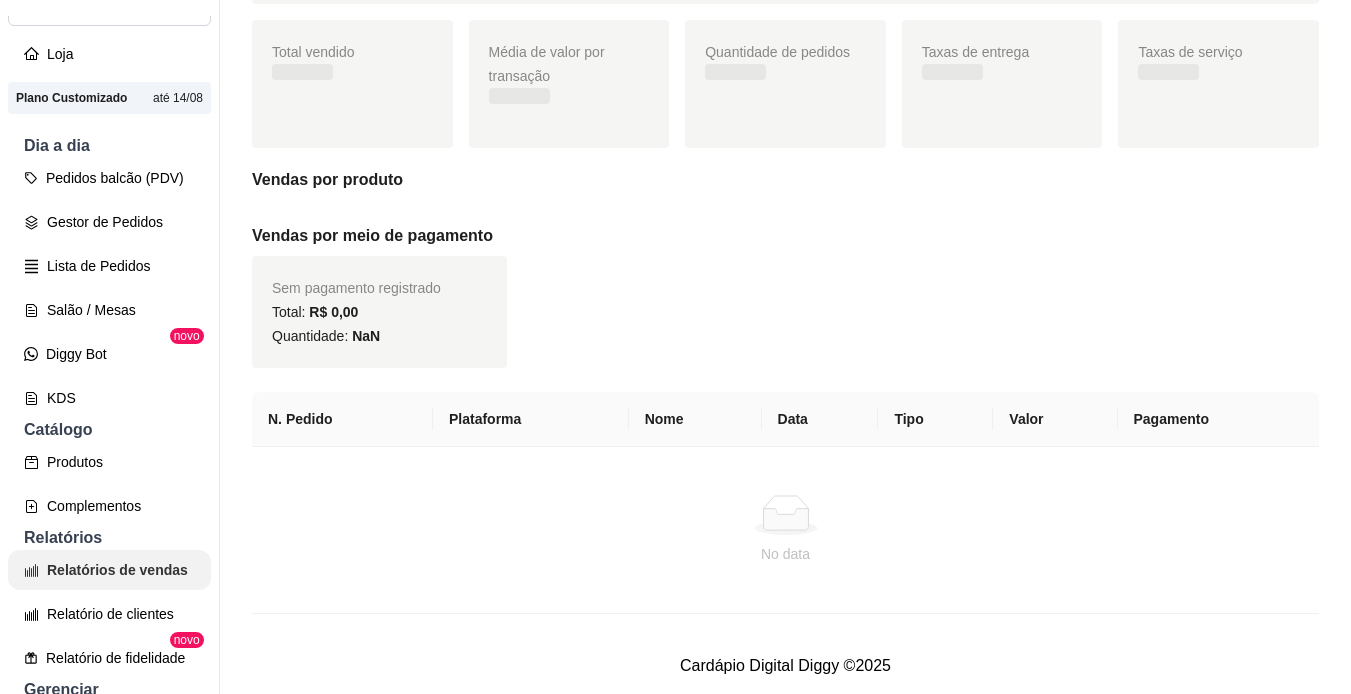scroll, scrollTop: 0, scrollLeft: 0, axis: both 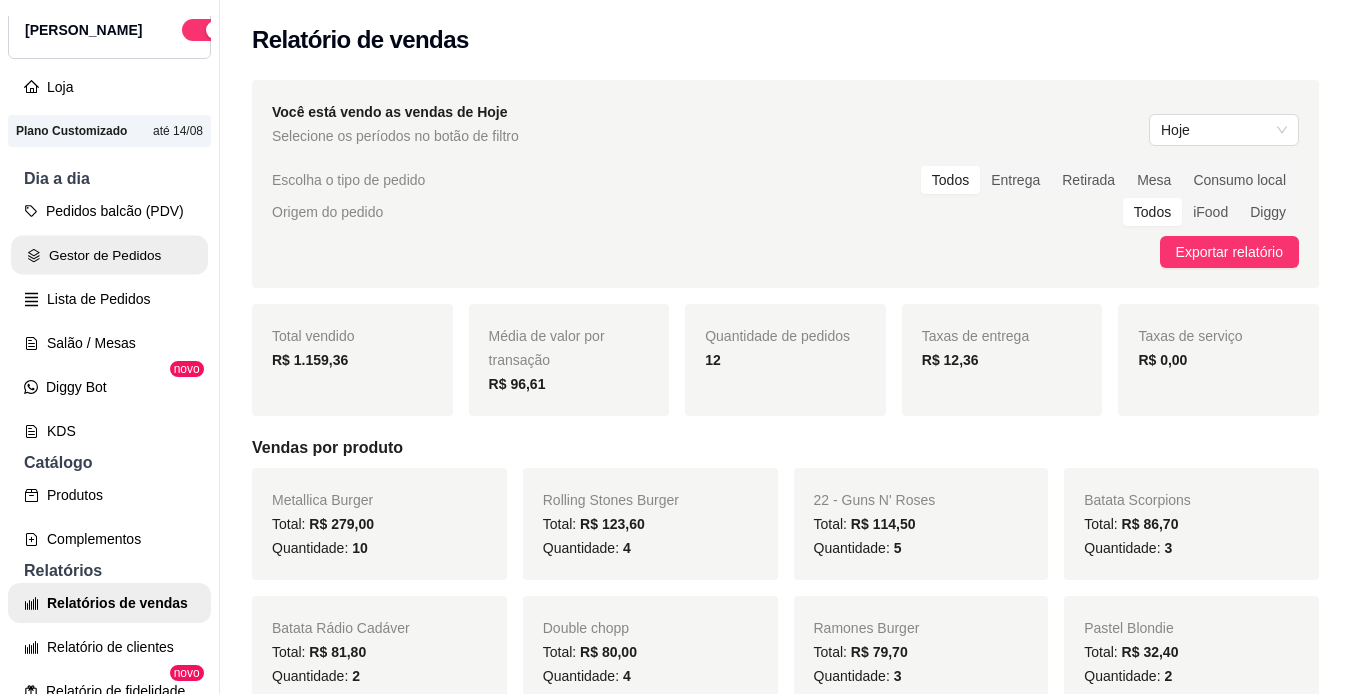click on "Gestor de Pedidos" at bounding box center (109, 255) 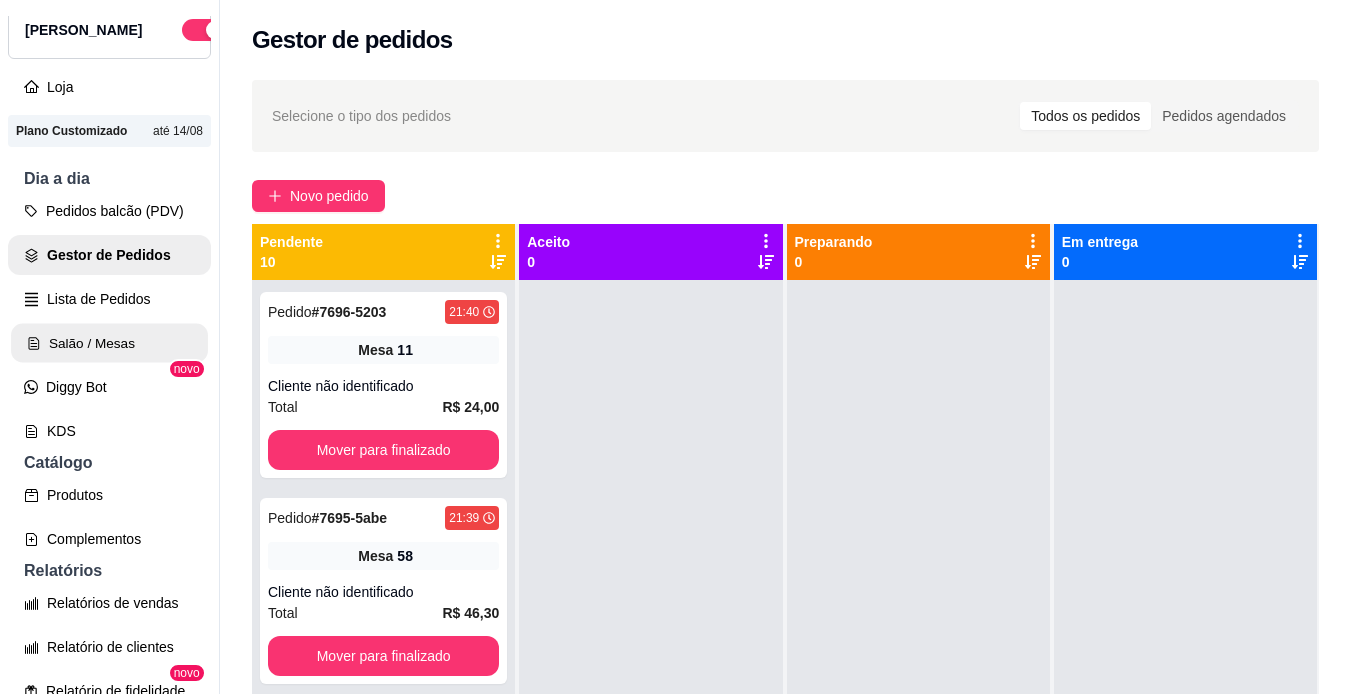 click on "Salão / Mesas" at bounding box center (109, 343) 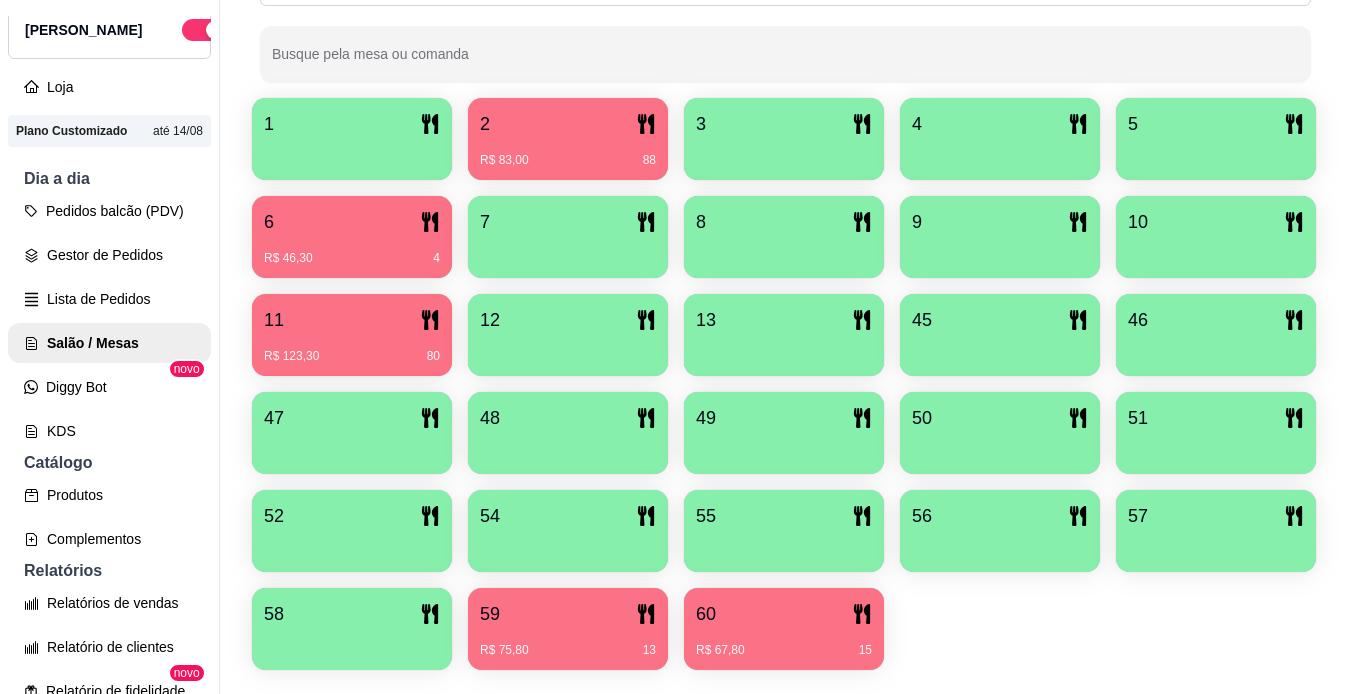 scroll, scrollTop: 396, scrollLeft: 0, axis: vertical 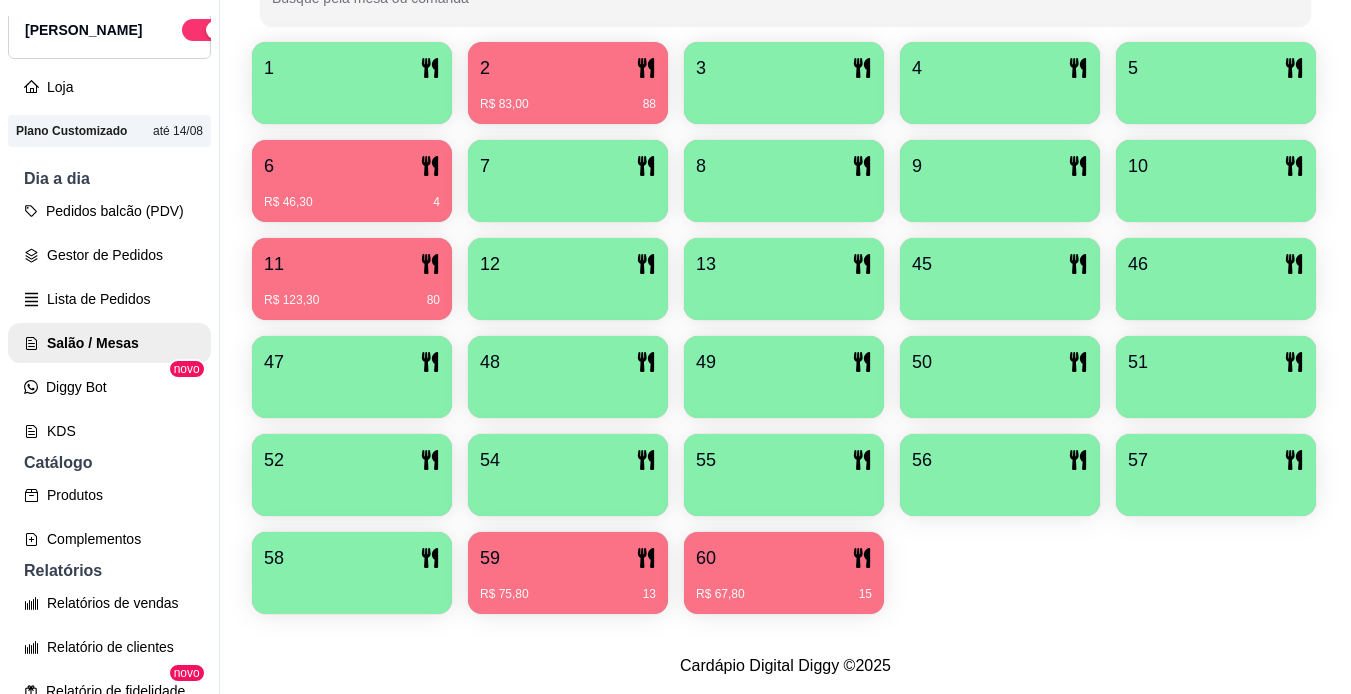 click on "58" at bounding box center [352, 558] 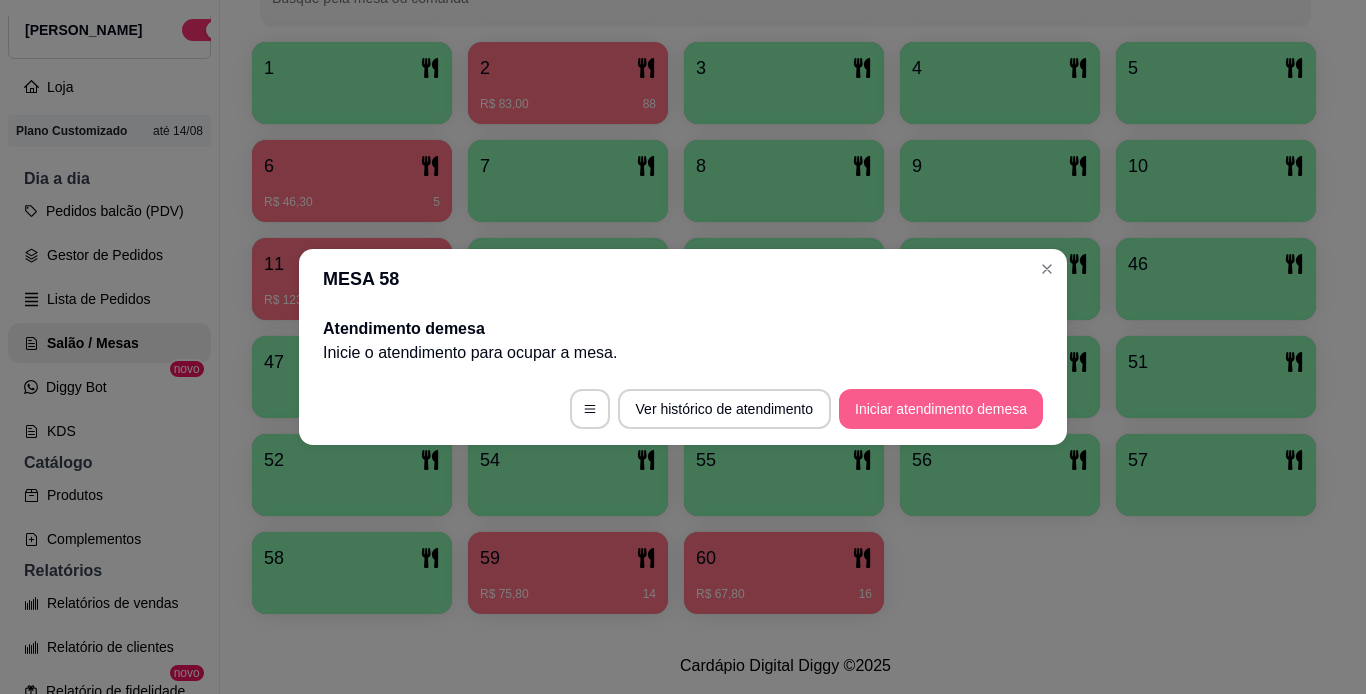 click on "Iniciar atendimento de  mesa" at bounding box center (941, 409) 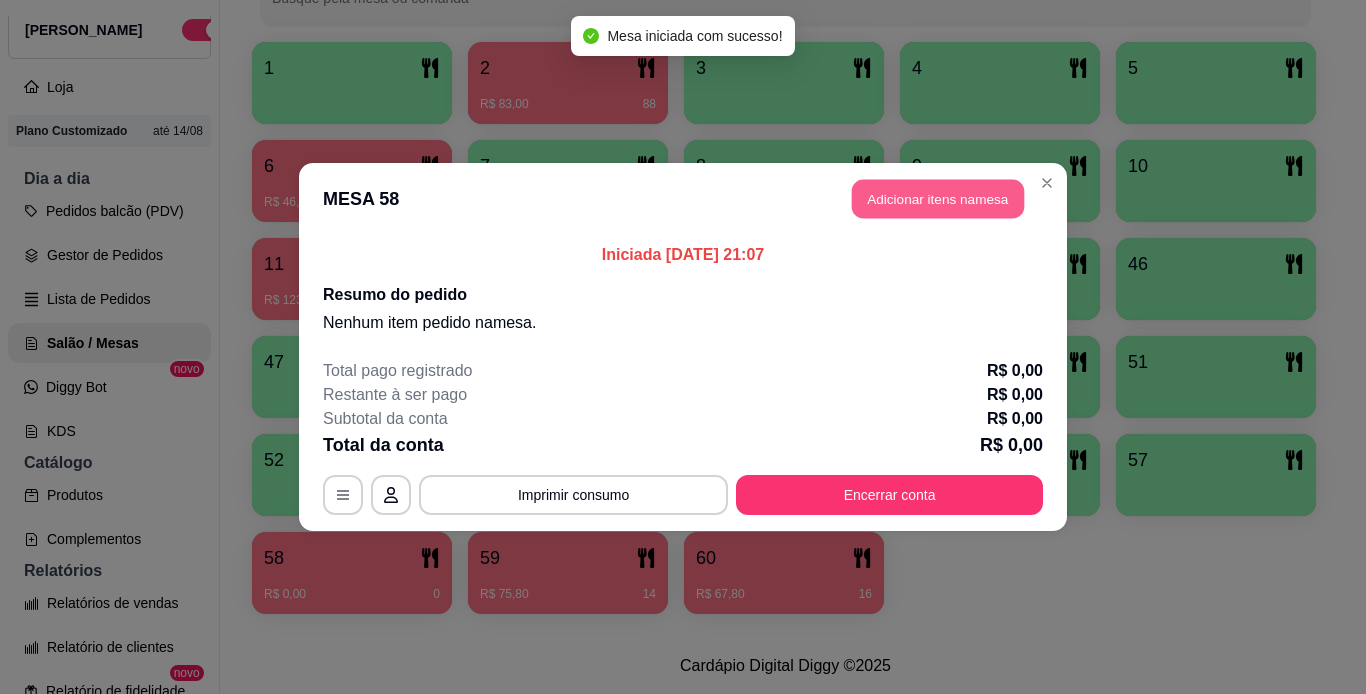 click on "Adicionar itens na  mesa" at bounding box center (938, 199) 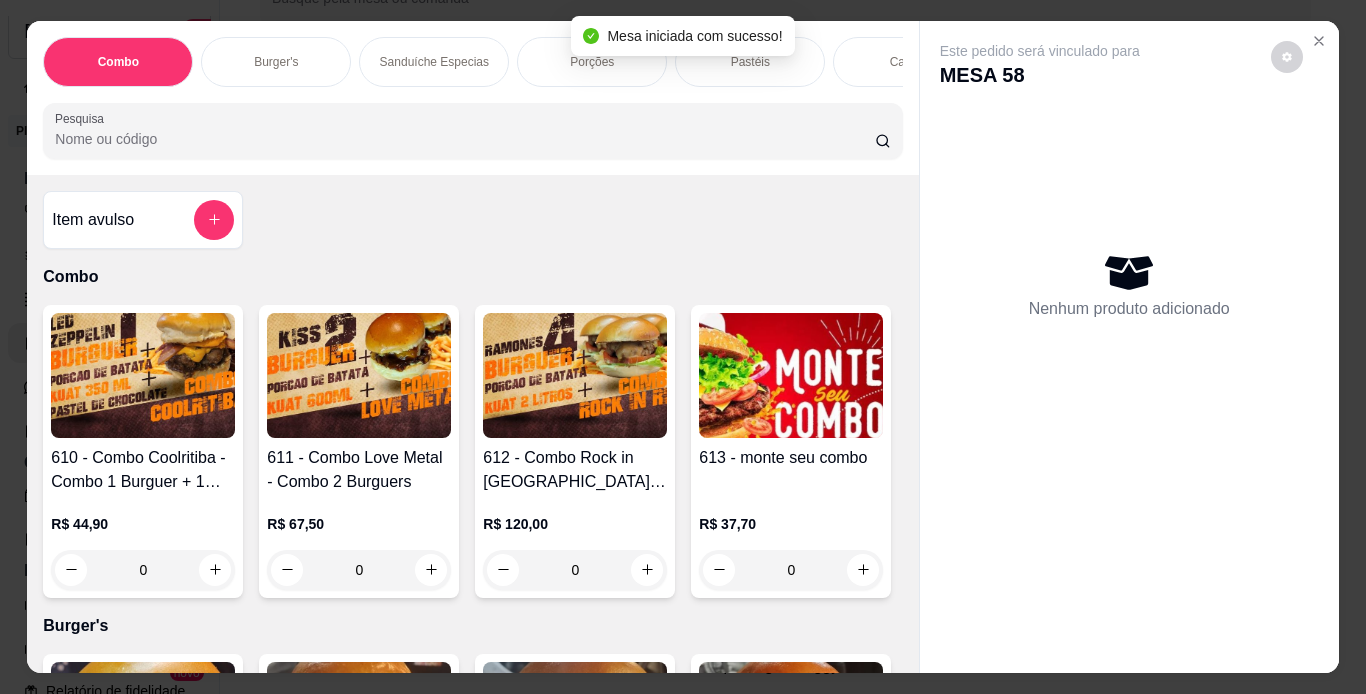 click on "Porções" at bounding box center [592, 62] 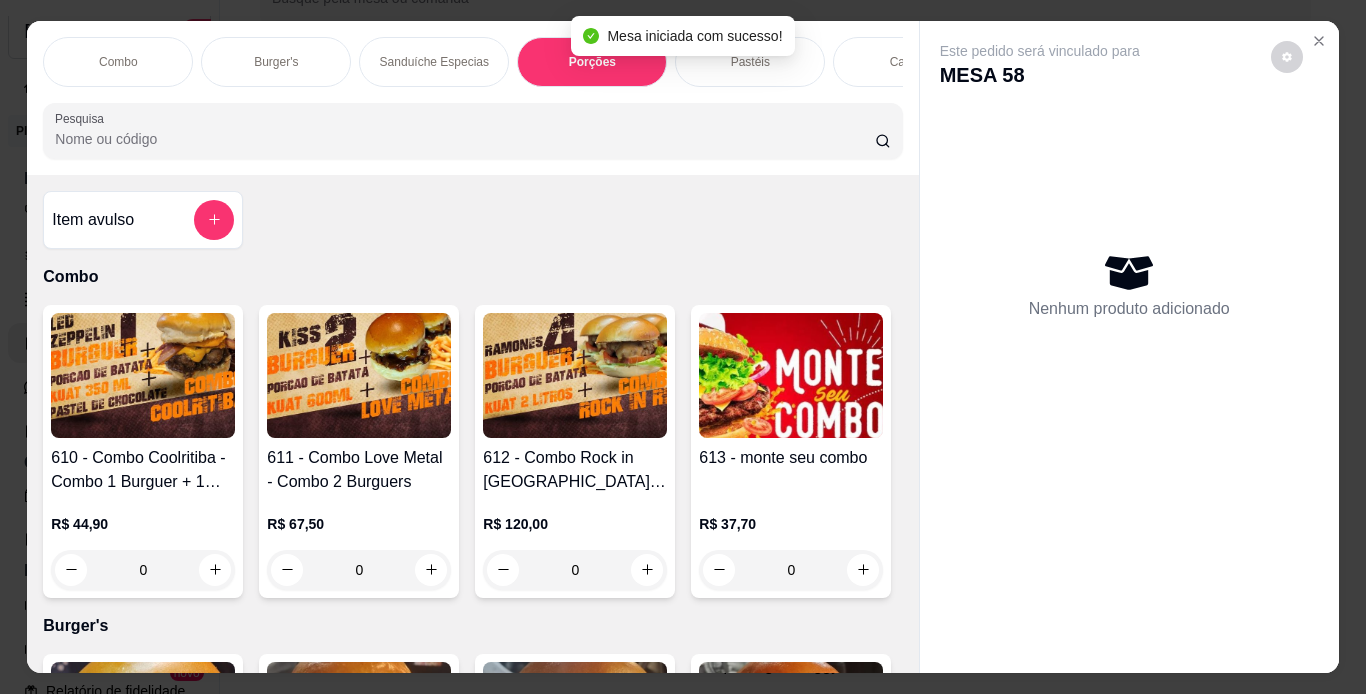 scroll, scrollTop: 3441, scrollLeft: 0, axis: vertical 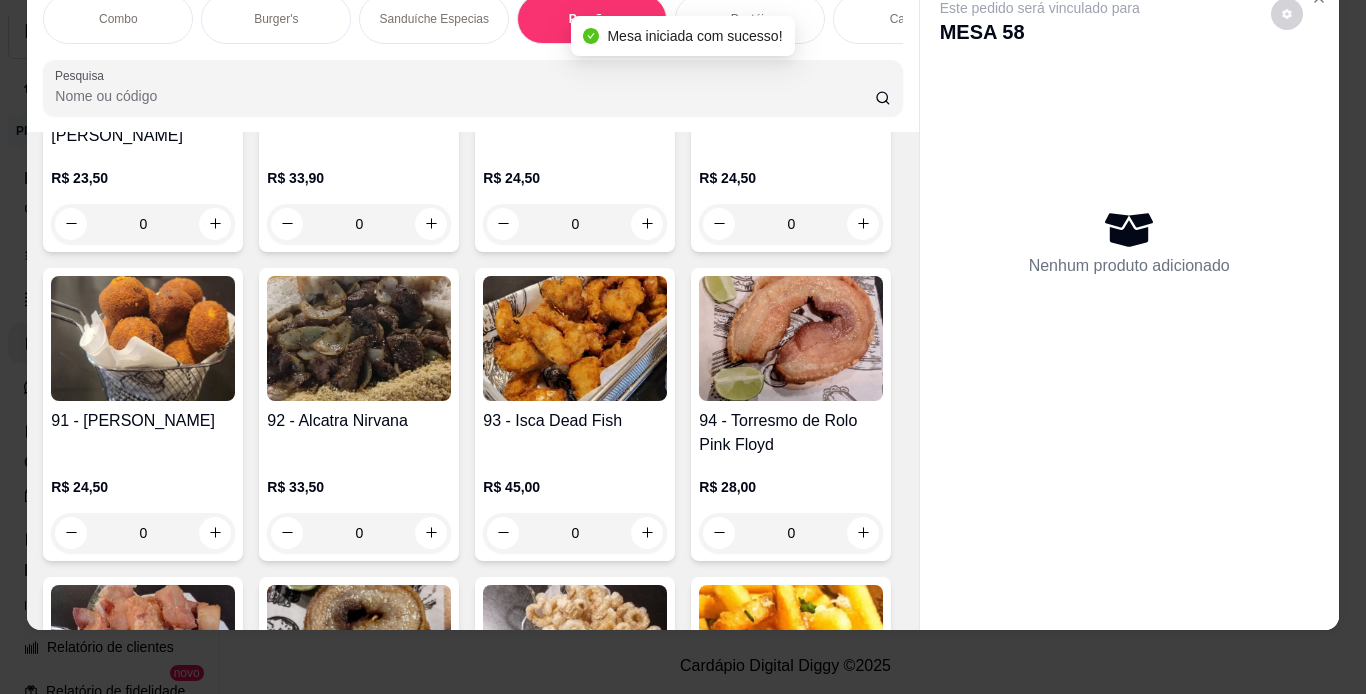 click at bounding box center (359, -589) 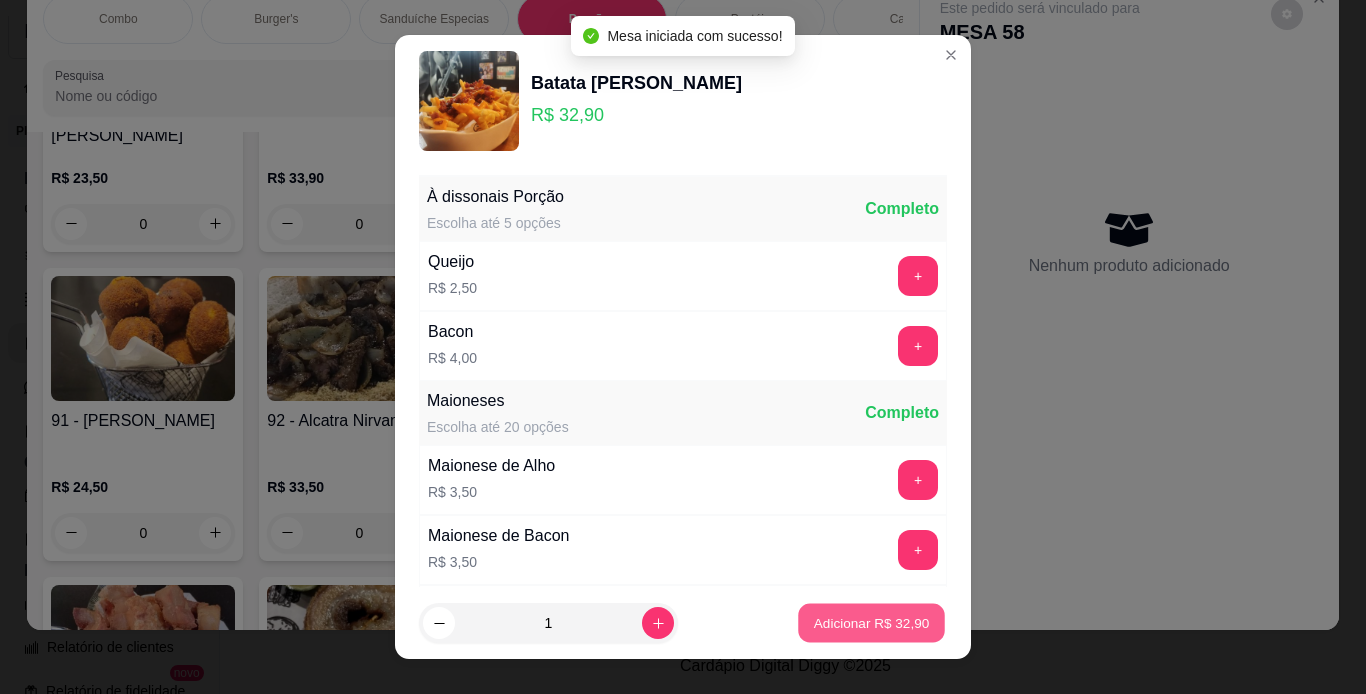 click on "Adicionar   R$ 32,90" at bounding box center (872, 623) 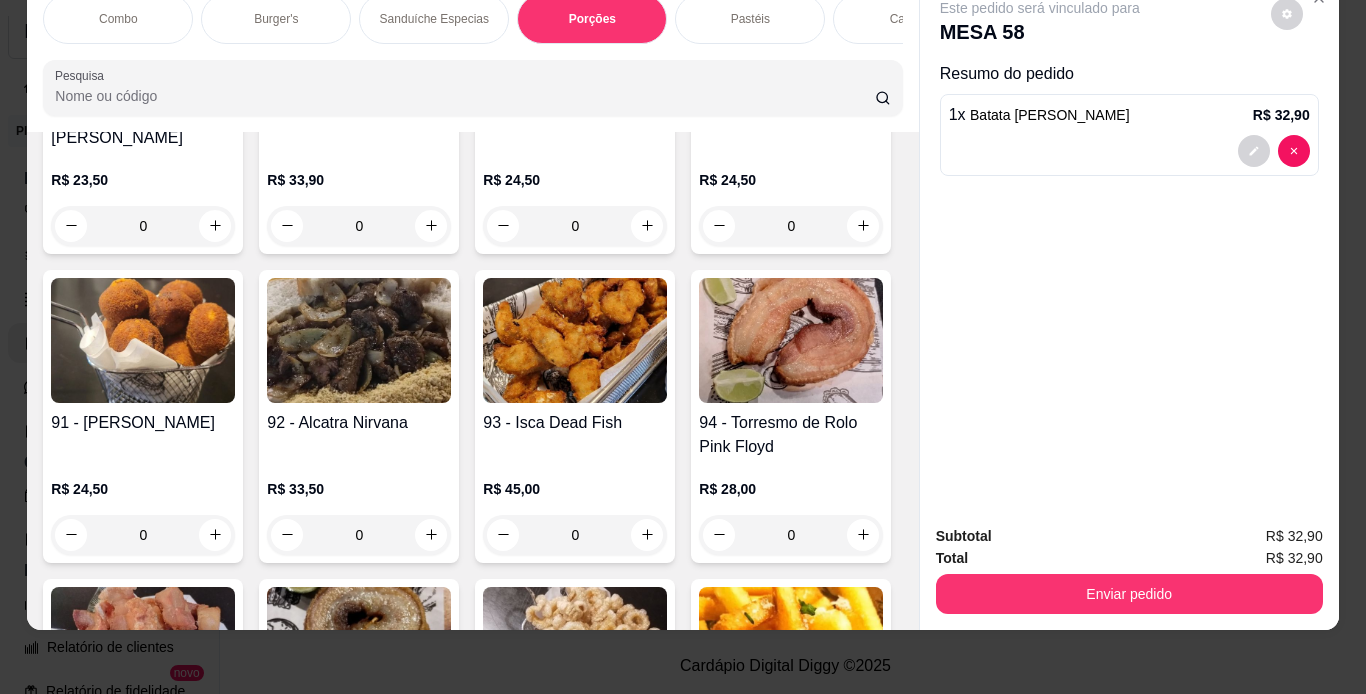 scroll, scrollTop: 0, scrollLeft: 0, axis: both 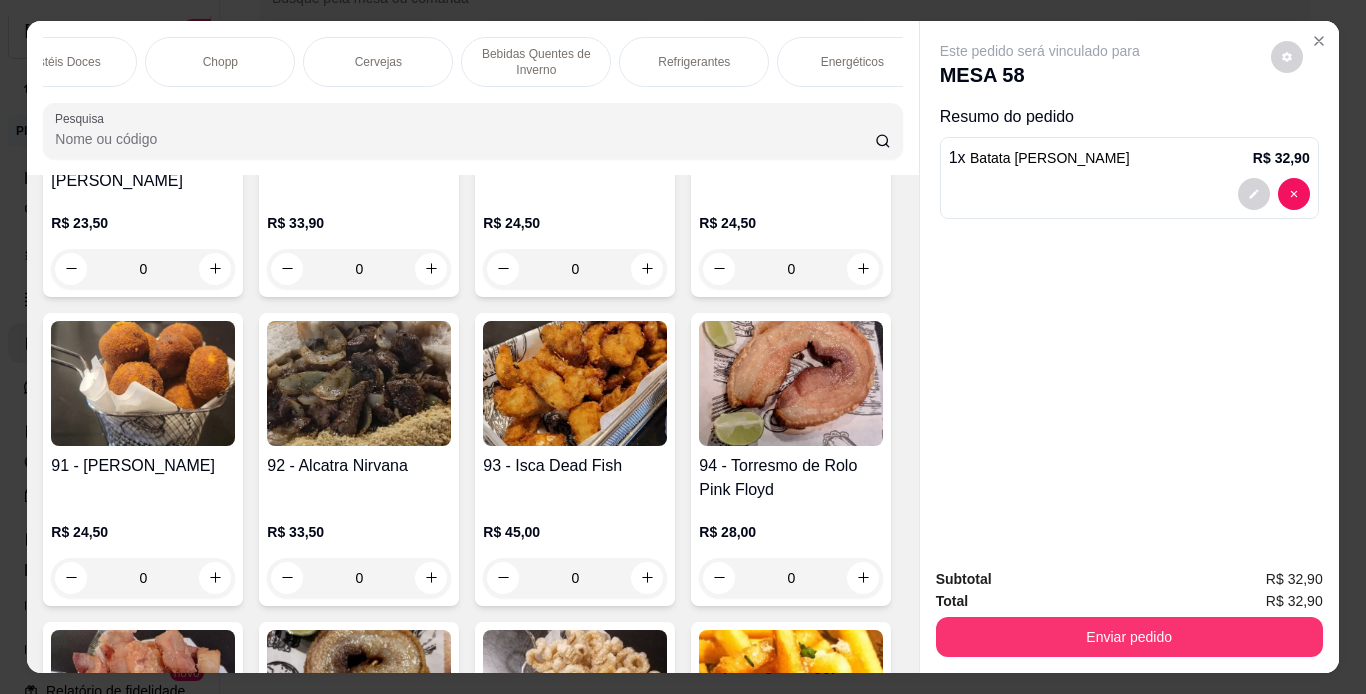 click on "Refrigerantes" at bounding box center (694, 62) 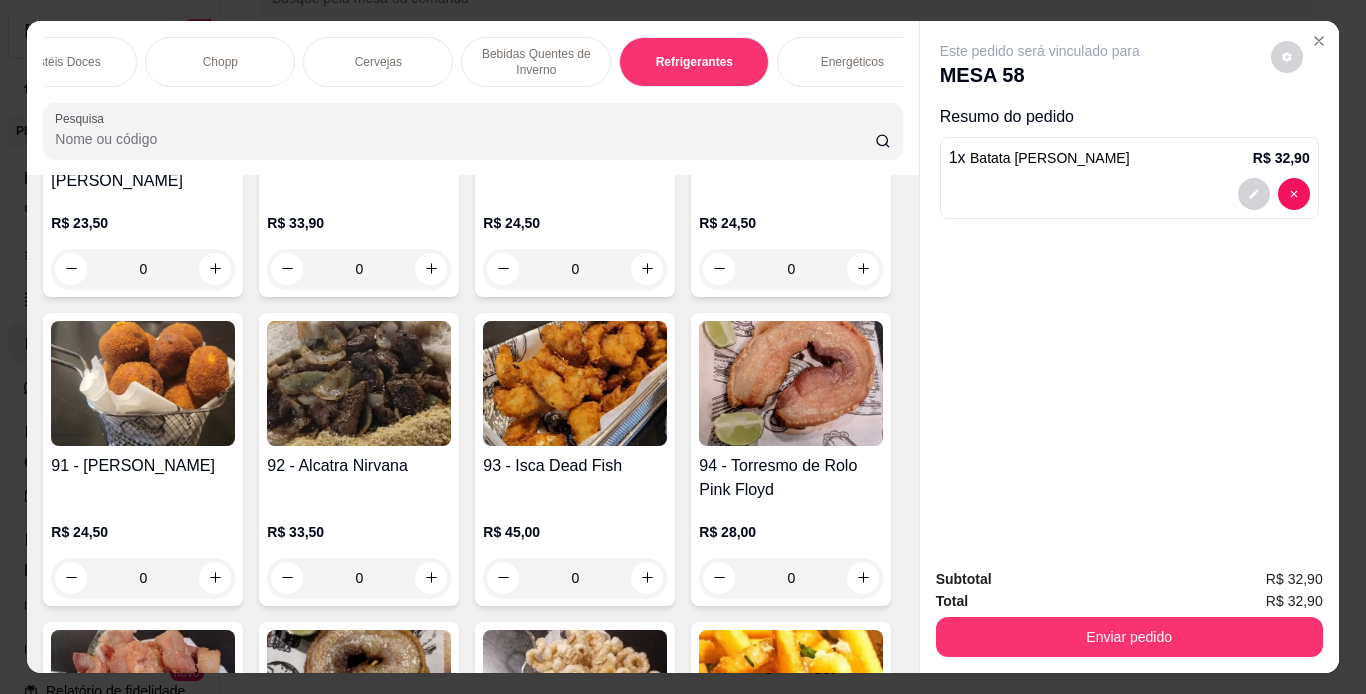 scroll, scrollTop: 9767, scrollLeft: 0, axis: vertical 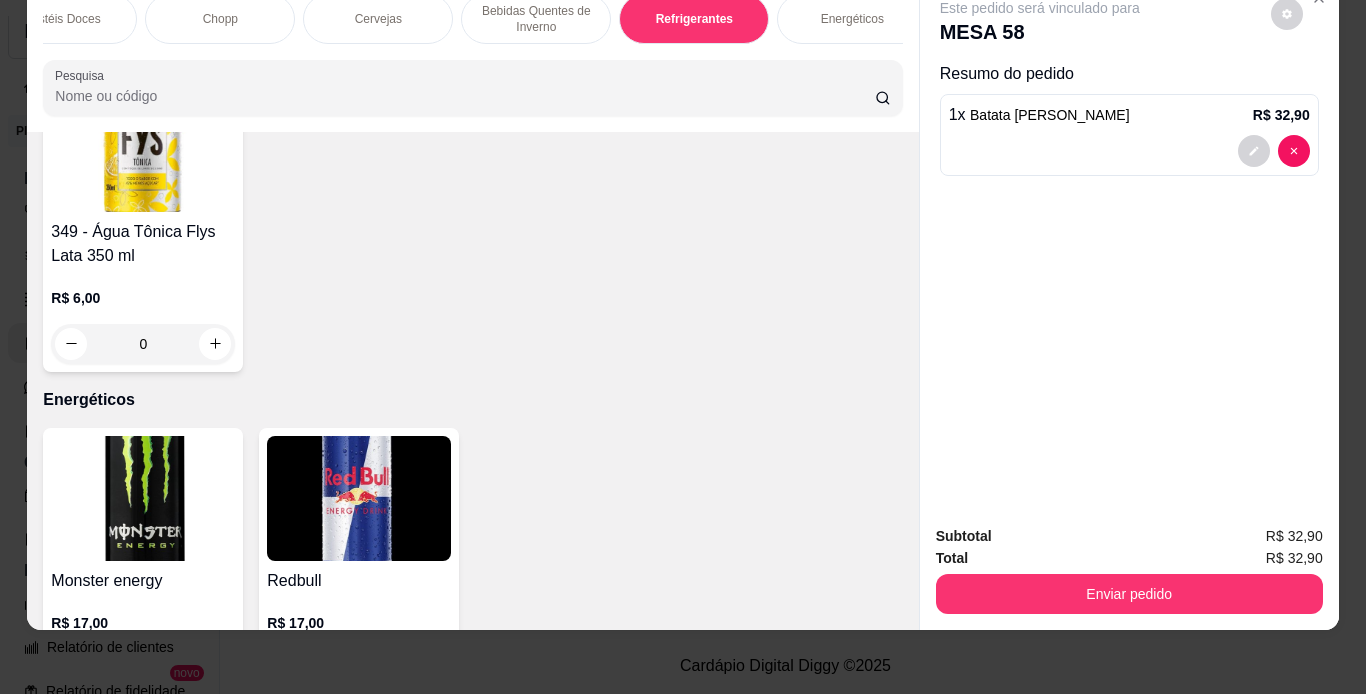 drag, startPoint x: 146, startPoint y: 262, endPoint x: 151, endPoint y: 215, distance: 47.26521 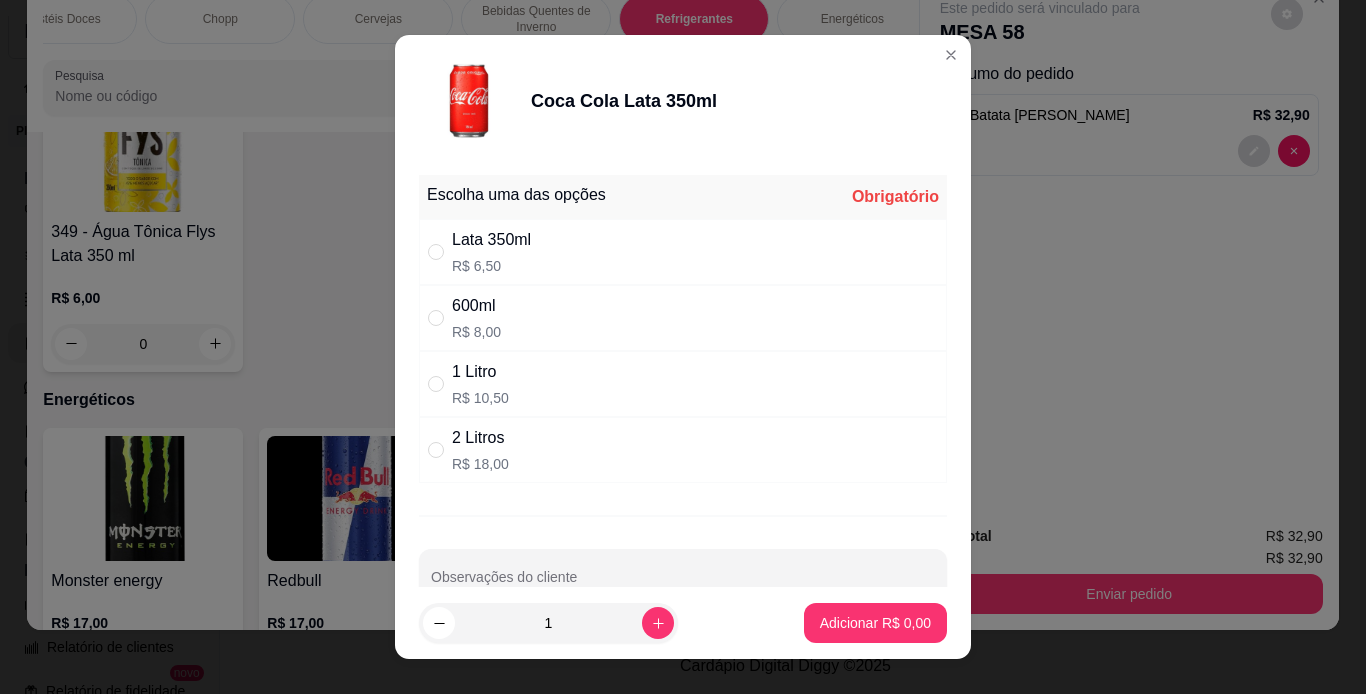 click on "600ml R$ 8,00" at bounding box center [683, 318] 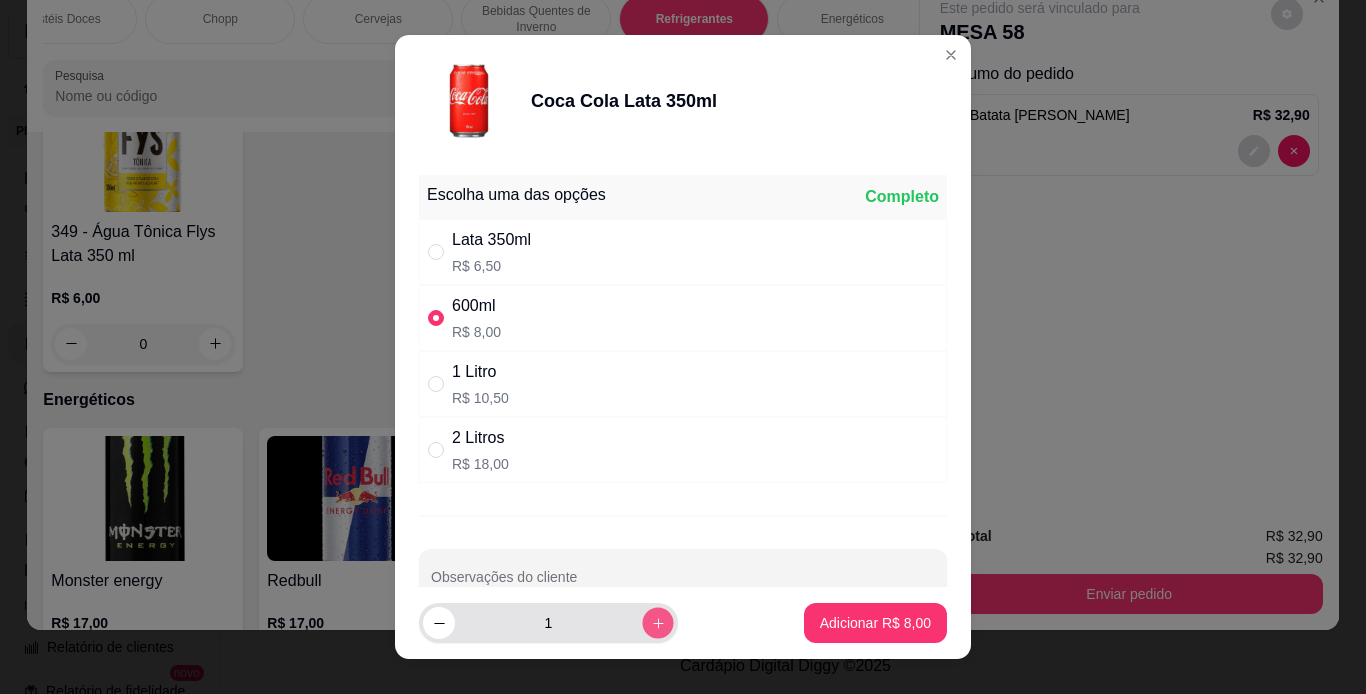 click 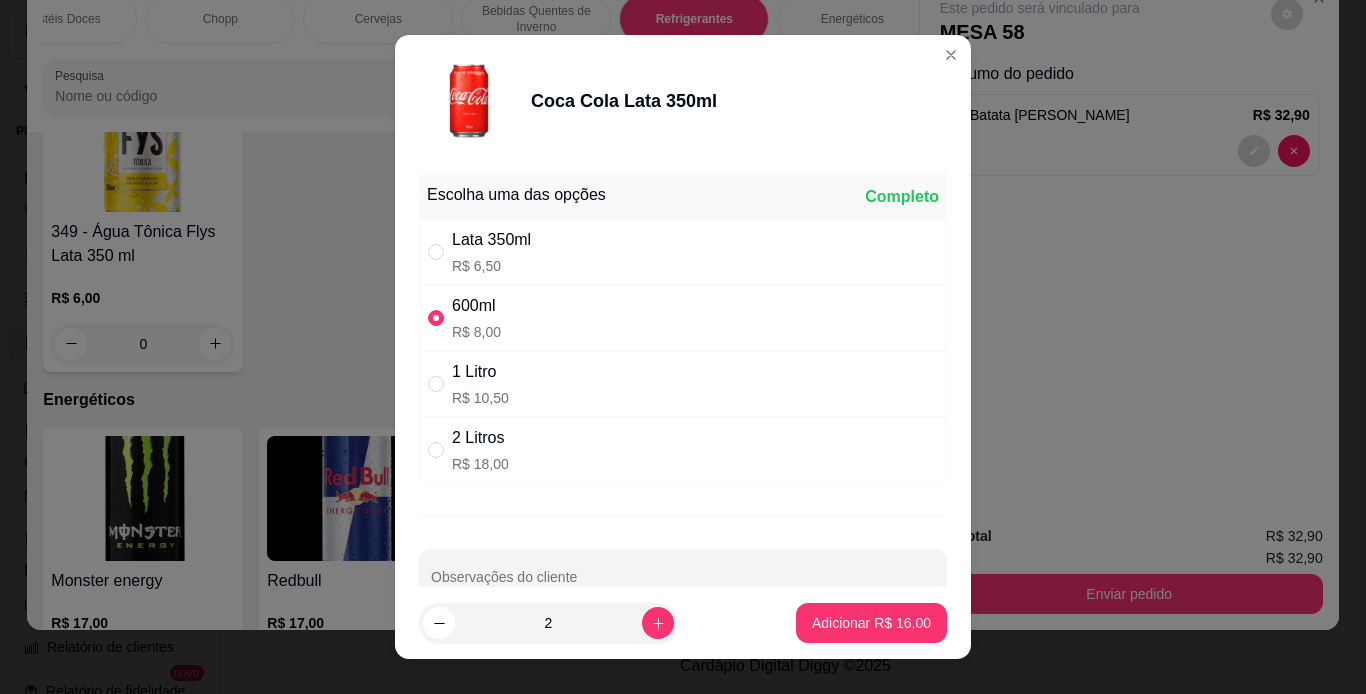 click on "2 Adicionar   R$ 16,00" at bounding box center (683, 623) 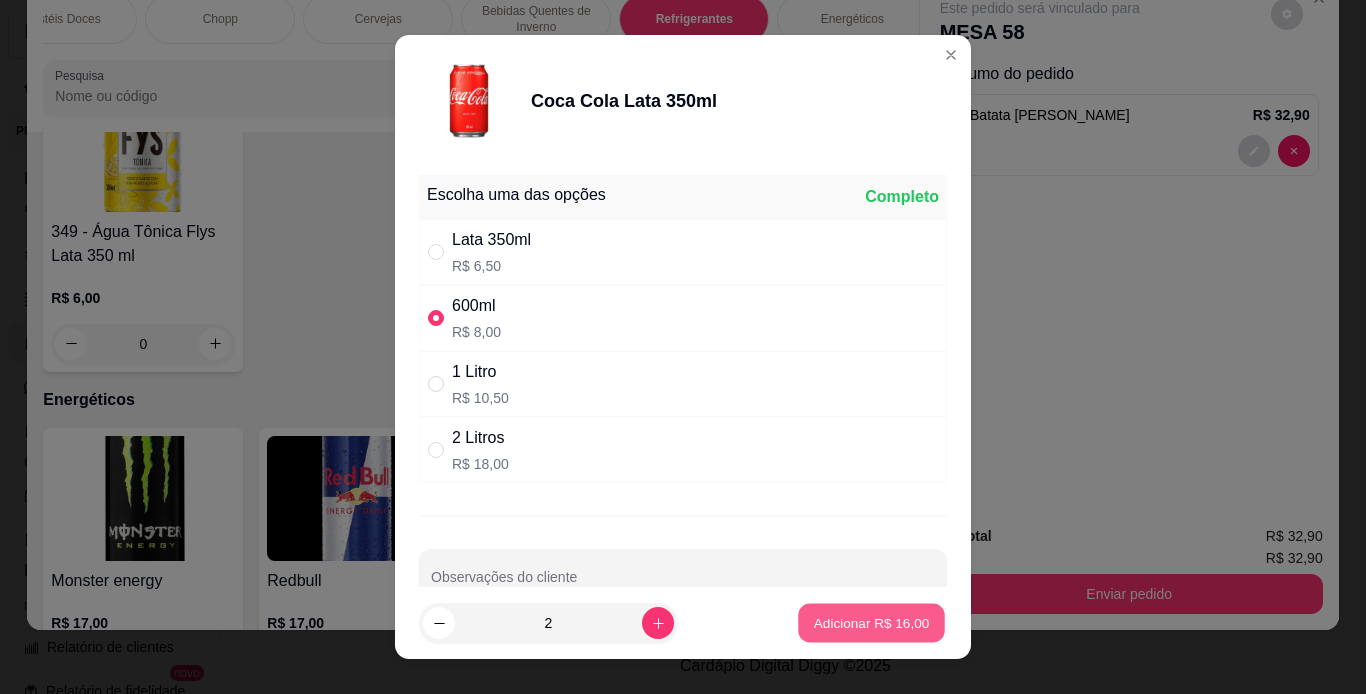 click on "Adicionar   R$ 16,00" at bounding box center [871, 623] 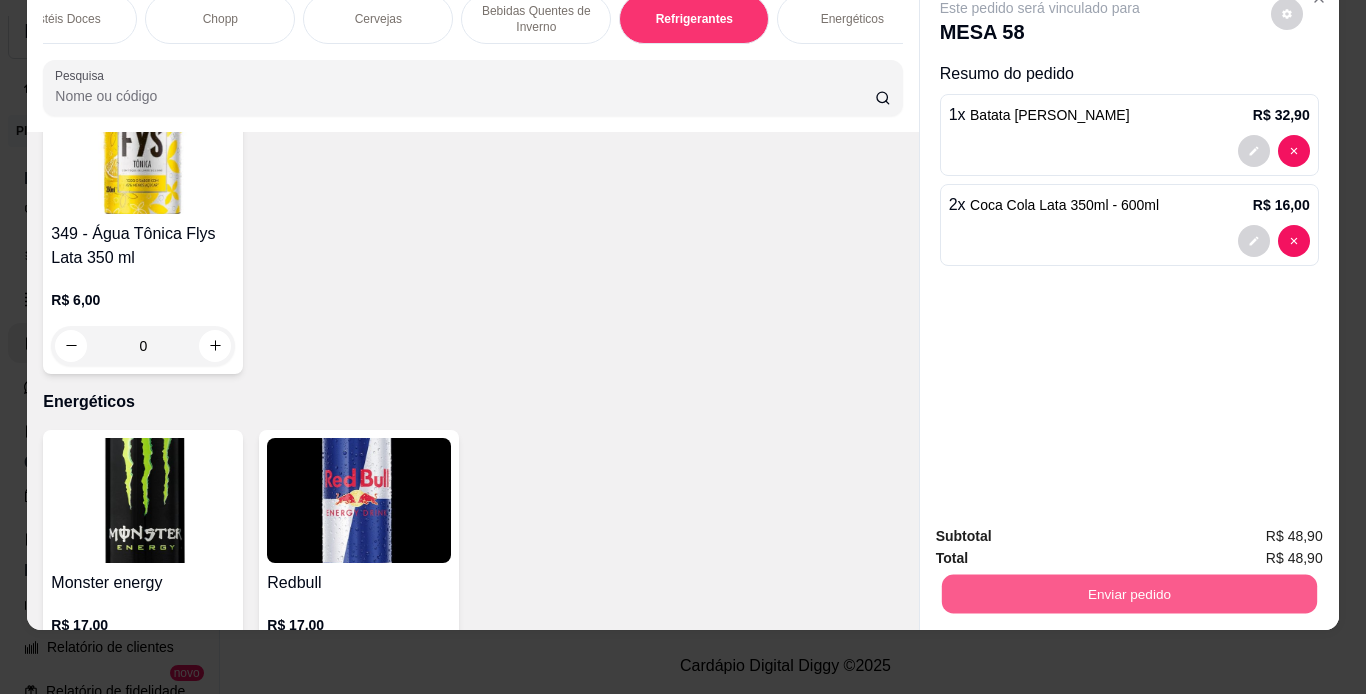 click on "Enviar pedido" at bounding box center (1128, 594) 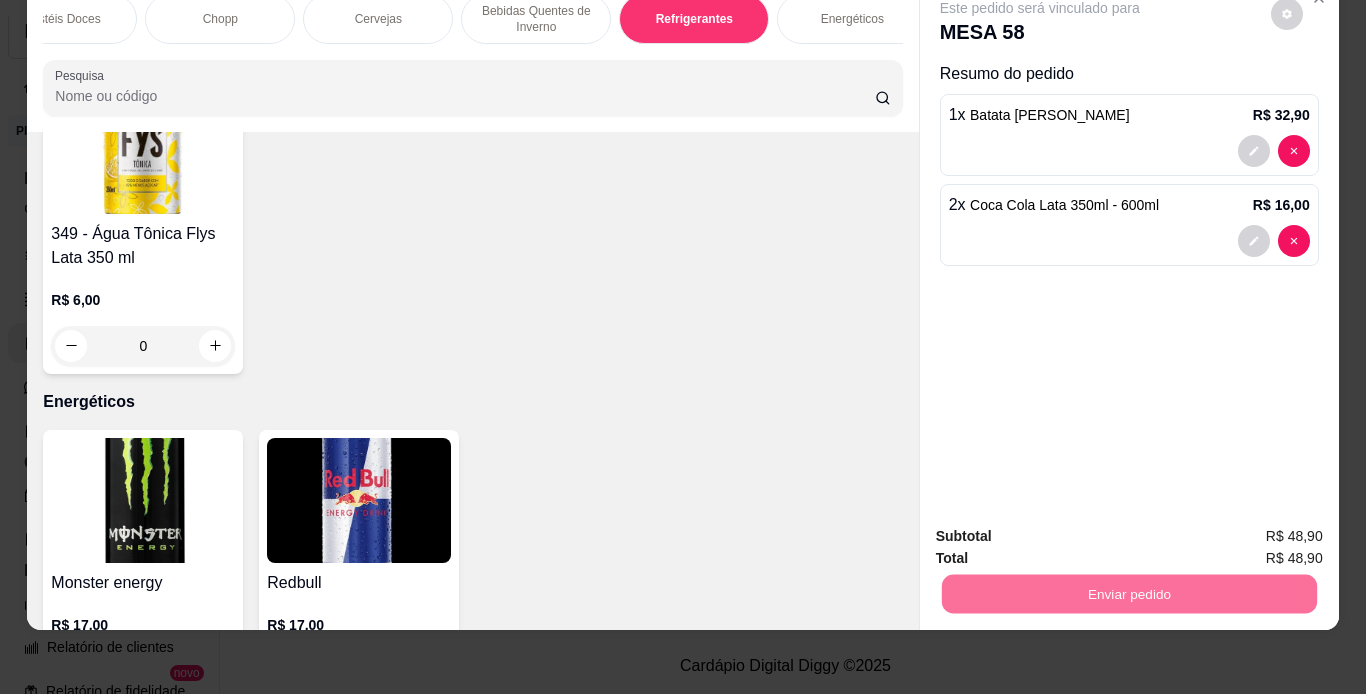 click on "Não registrar e enviar pedido" at bounding box center (1063, 529) 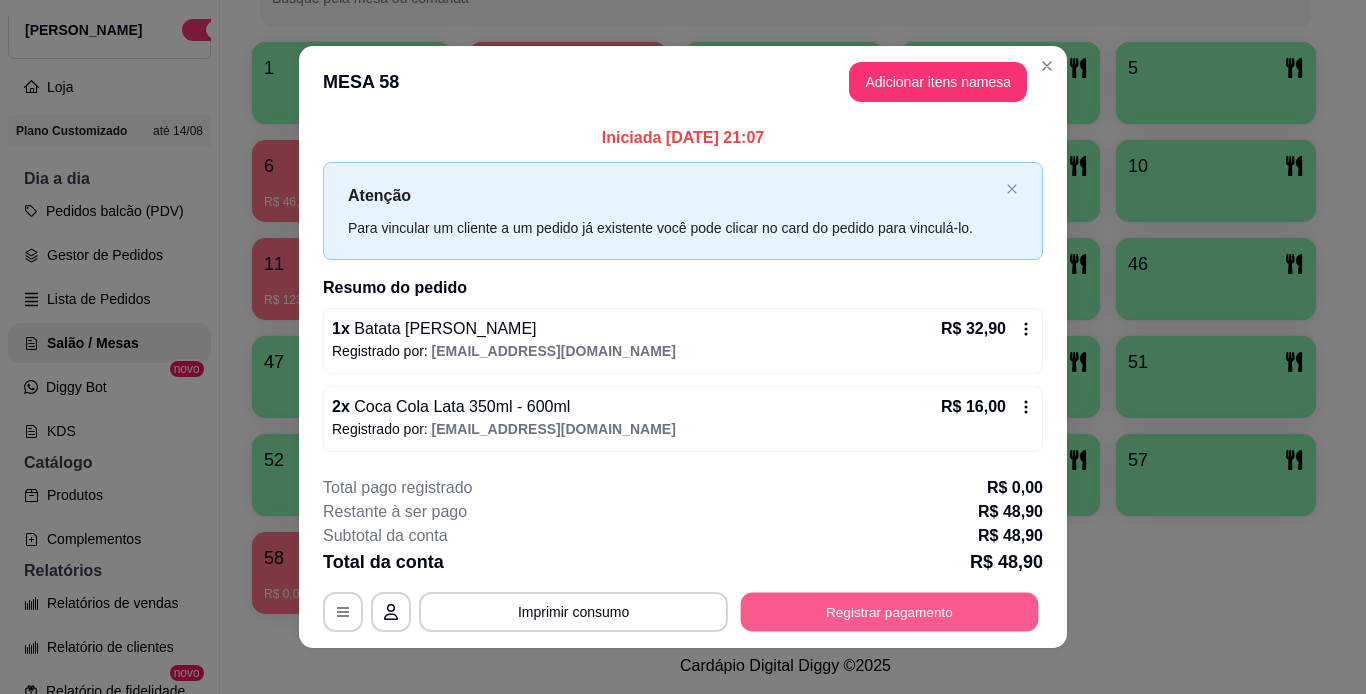 click on "Registrar pagamento" at bounding box center (890, 611) 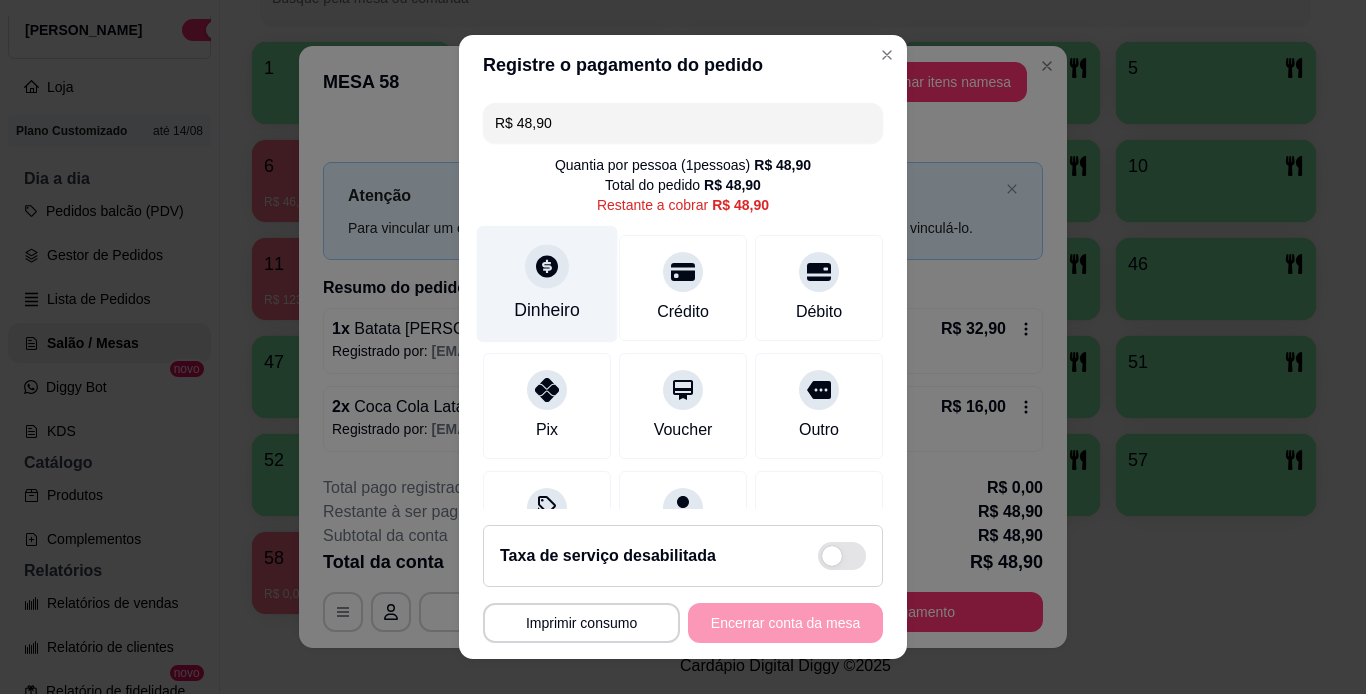click 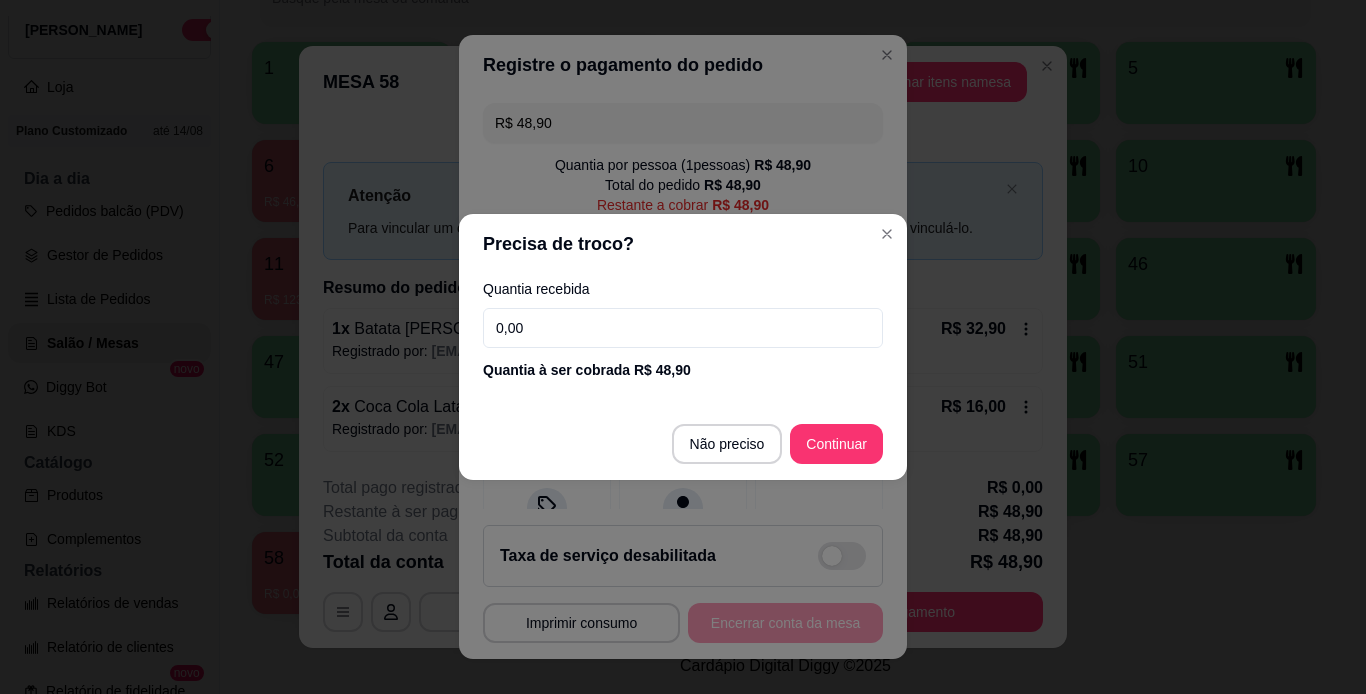 click on "0,00" at bounding box center [683, 328] 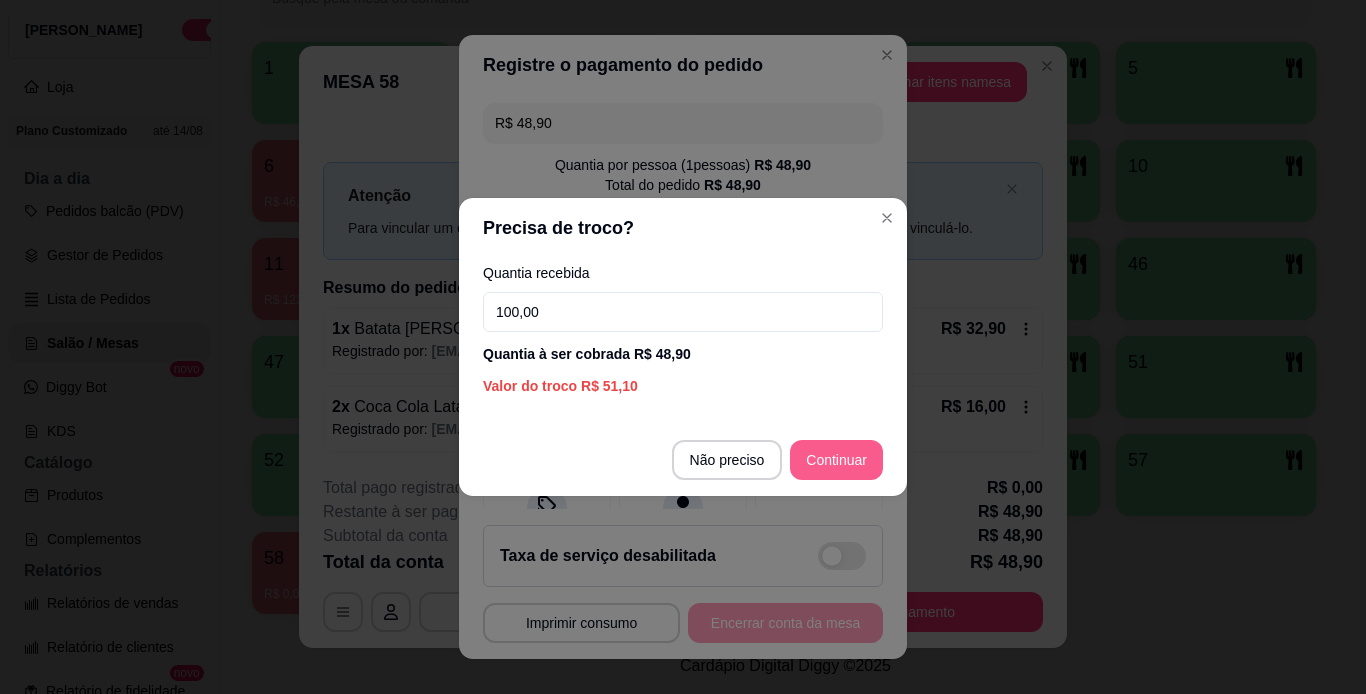 type on "100,00" 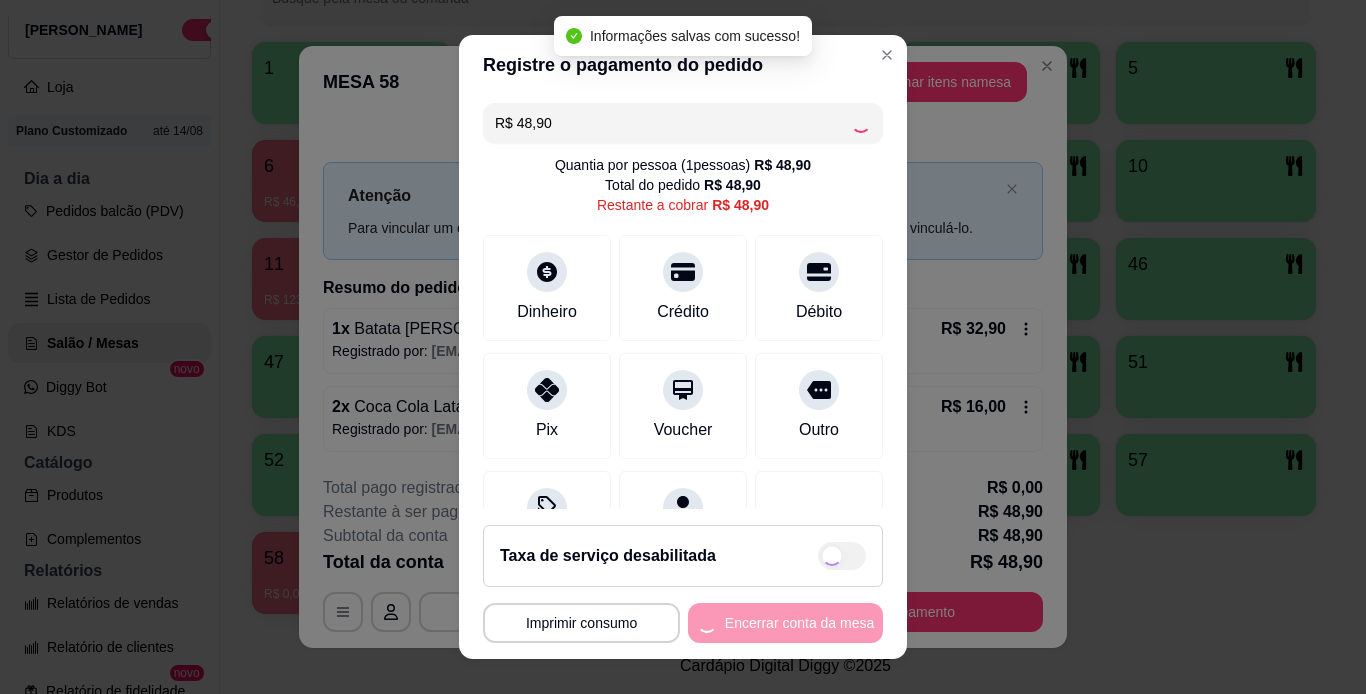type on "R$ 0,00" 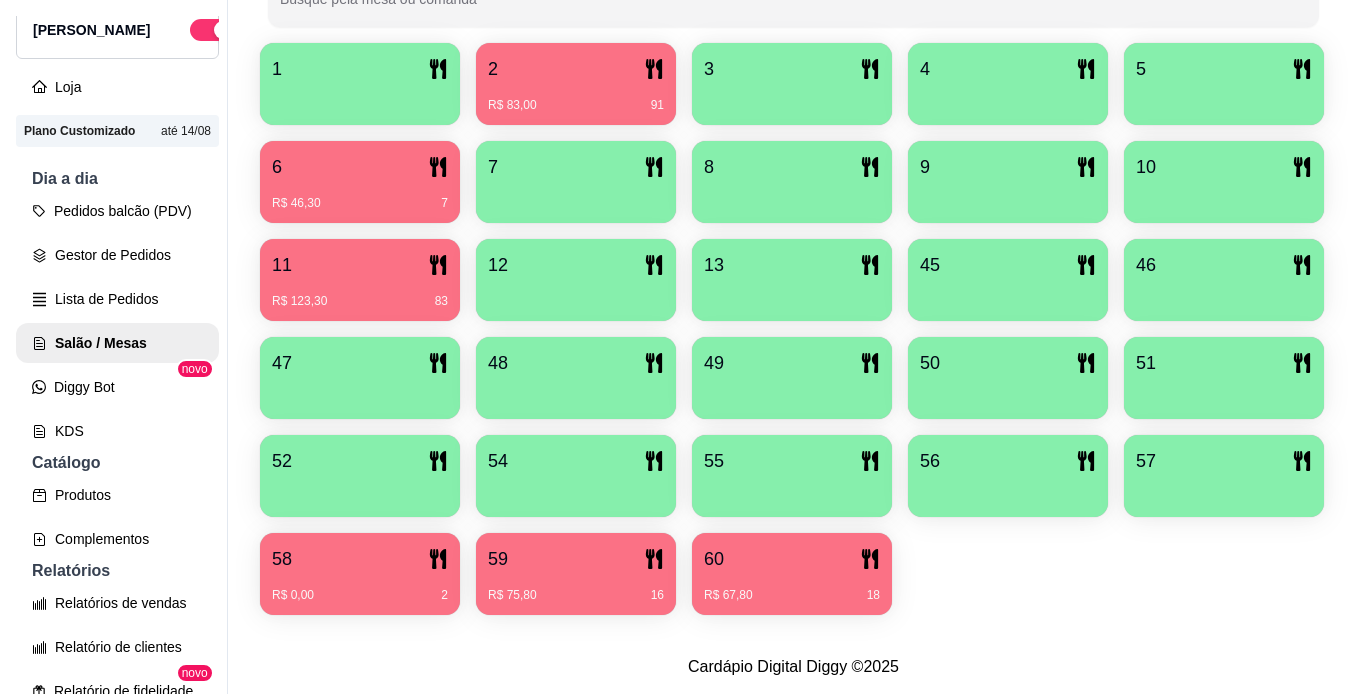 scroll, scrollTop: 448, scrollLeft: 0, axis: vertical 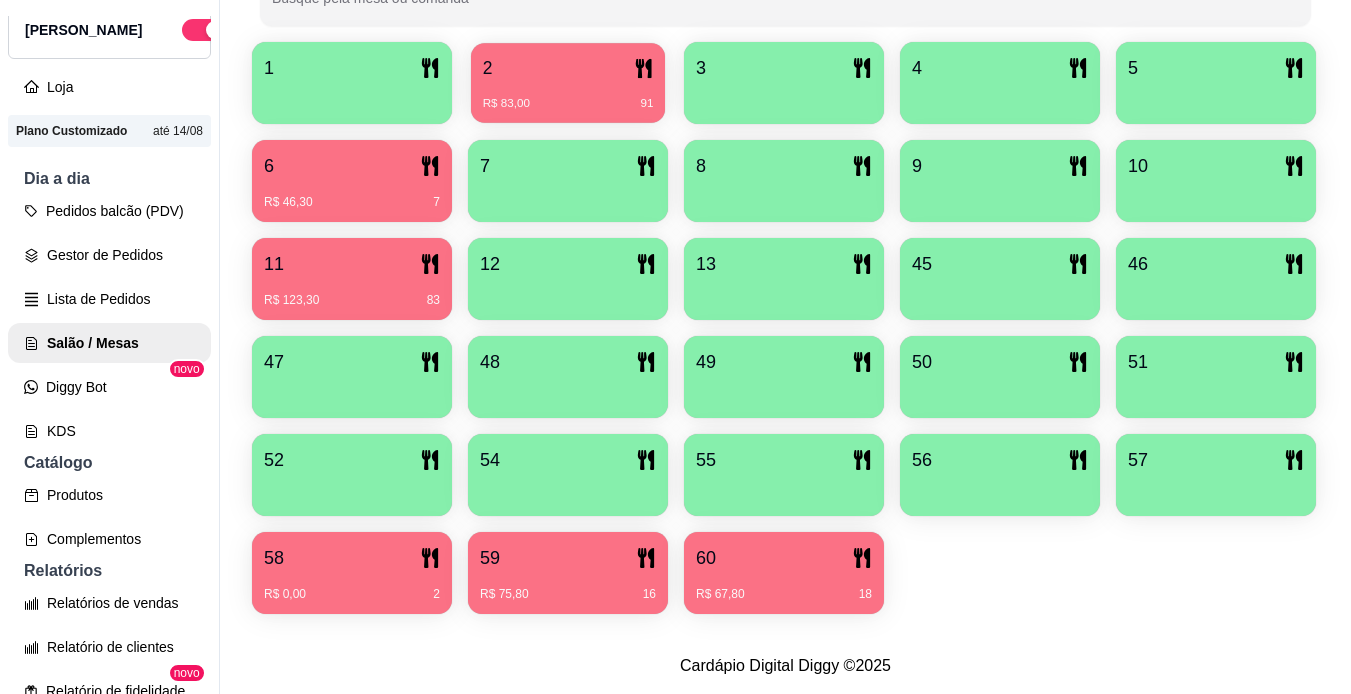 click on "R$ 83,00 91" at bounding box center [568, 104] 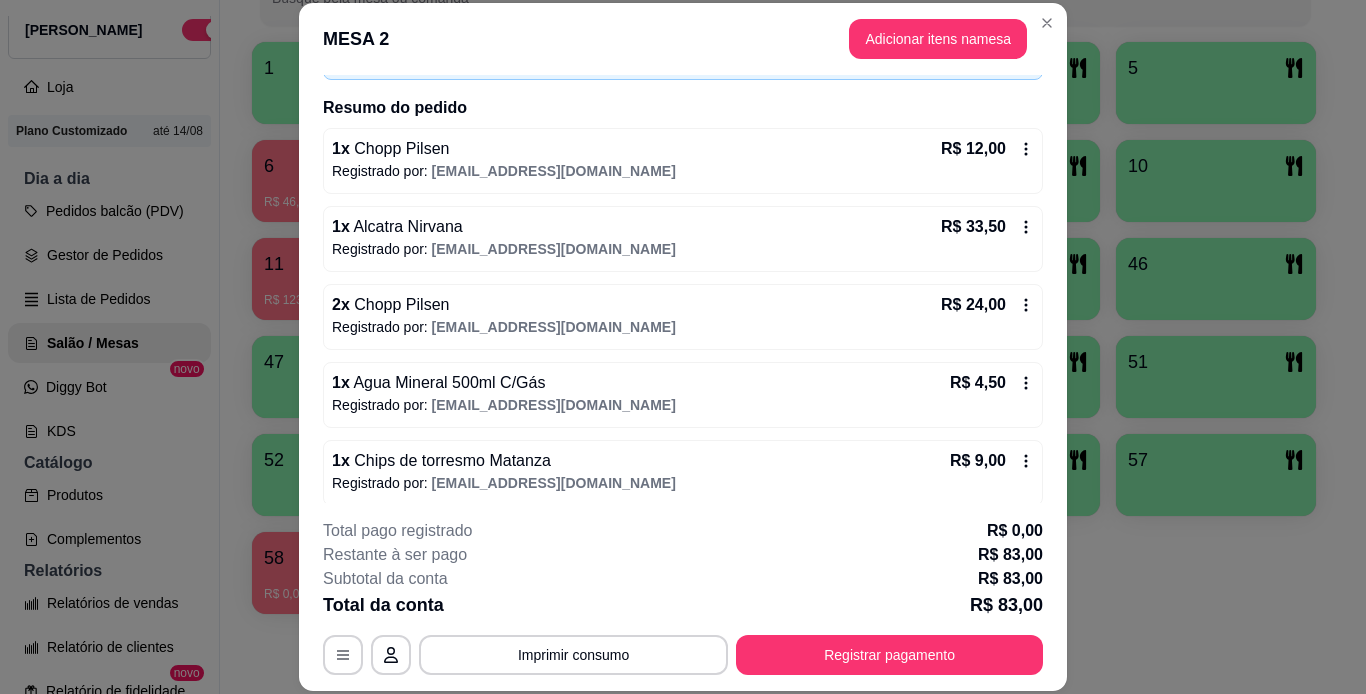 scroll, scrollTop: 148, scrollLeft: 0, axis: vertical 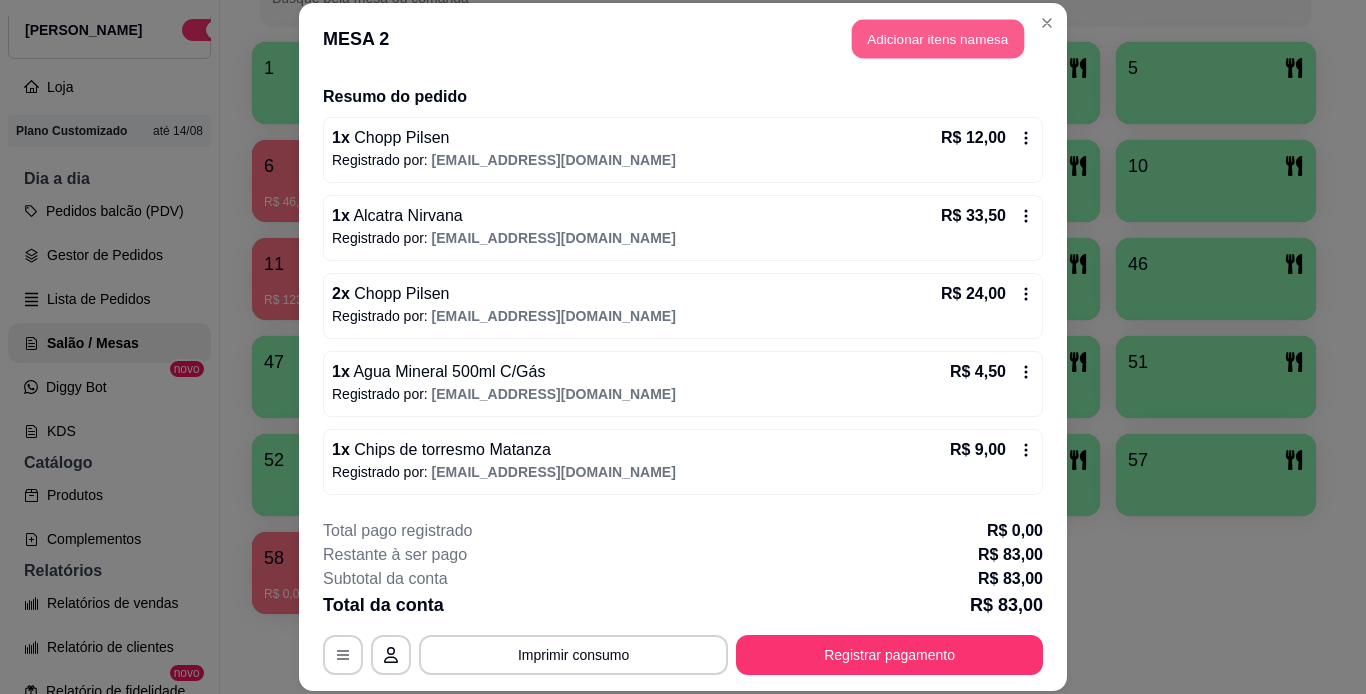 click on "Adicionar itens na  mesa" at bounding box center [938, 39] 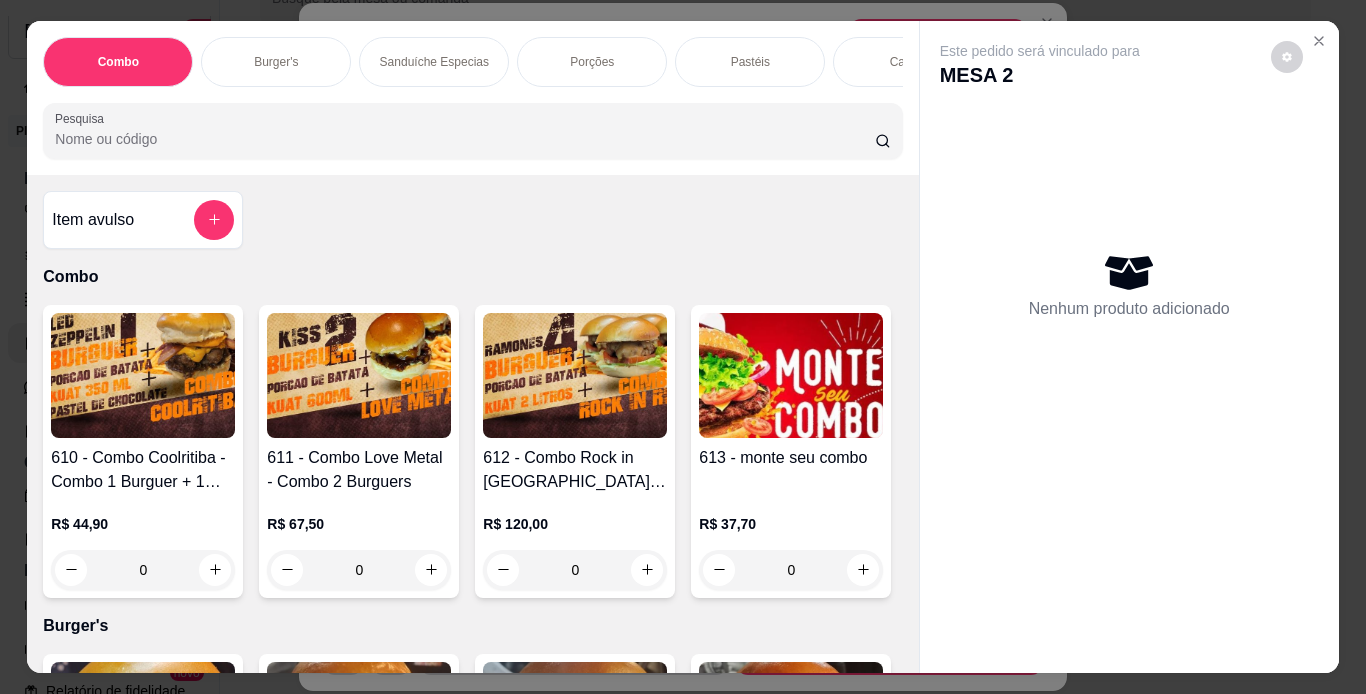 scroll, scrollTop: 0, scrollLeft: 752, axis: horizontal 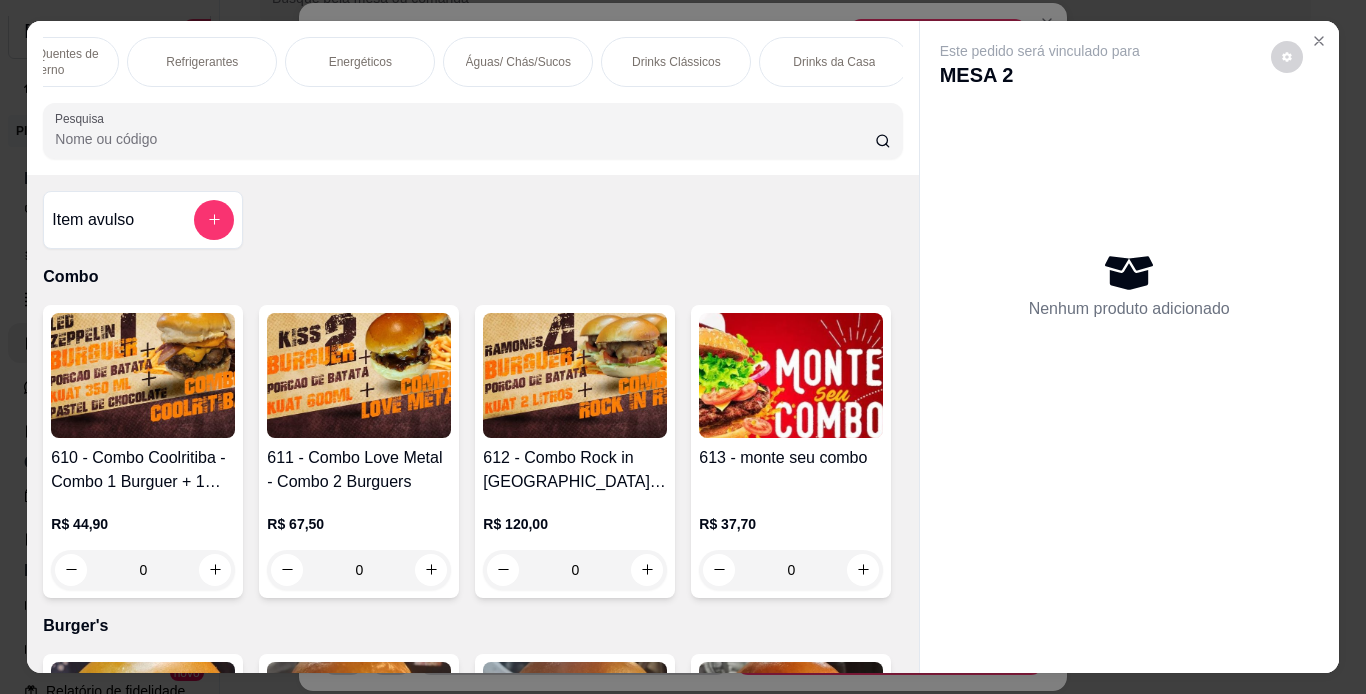 click on "Drinks Clássicos" at bounding box center (676, 62) 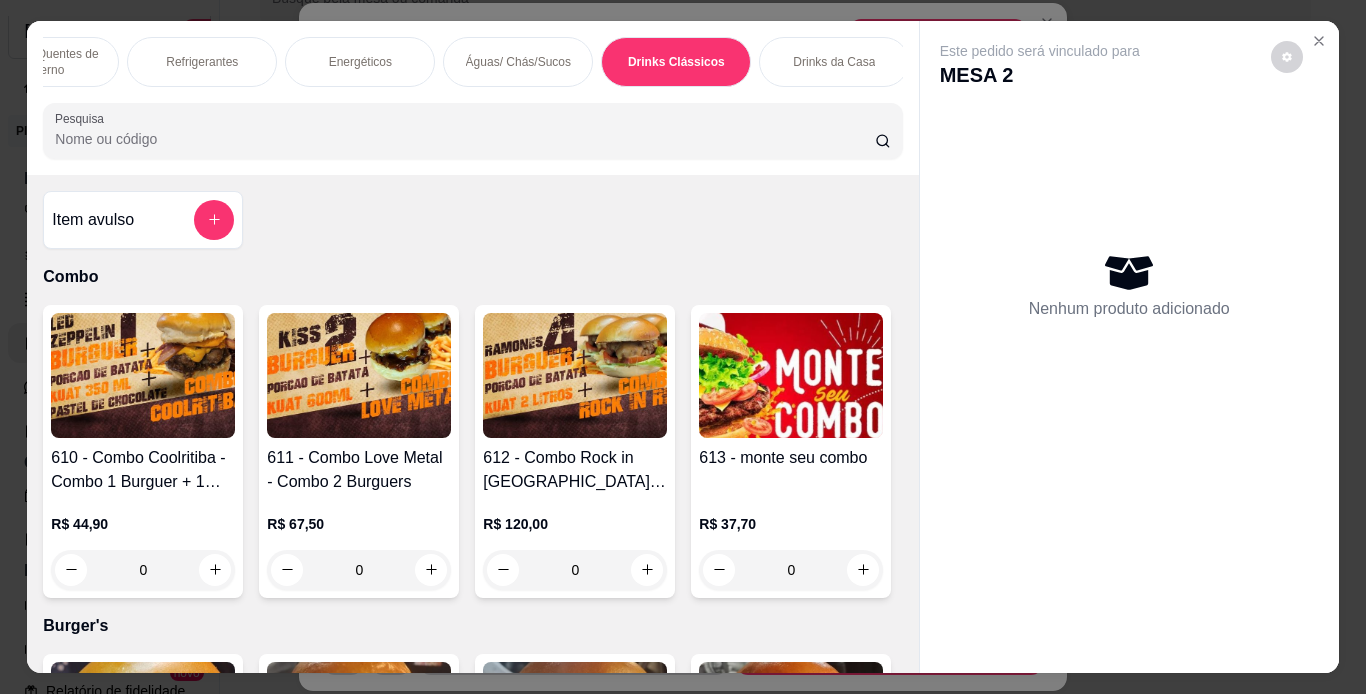 scroll, scrollTop: 13260, scrollLeft: 0, axis: vertical 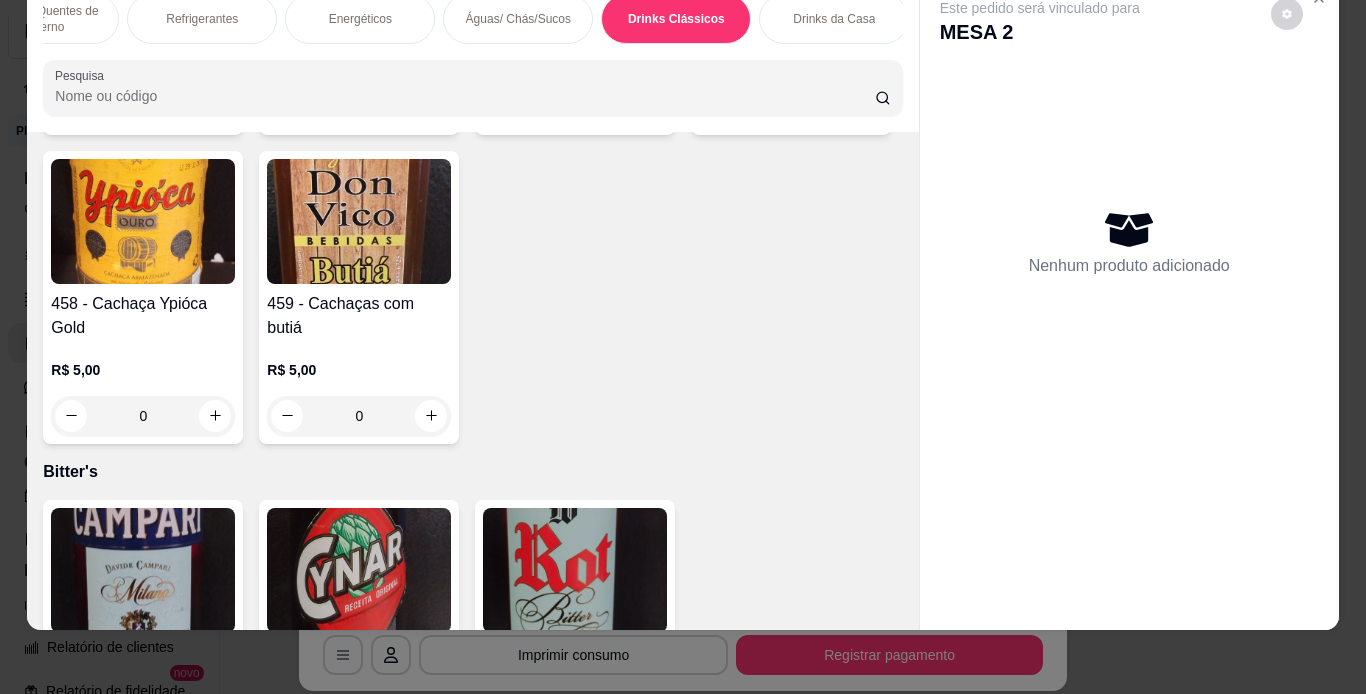 click on "170 - Cuba Libre   R$ 12,00 0 171 - Gin Tônica    R$ 12,00 0 172 - Mojito   R$ 15,00 0 173 - Michelada   R$ 15,00 0 178 - Caipirinhas ( Vodka ou Cachaça)   R$ 20,00 0 179 - Caipira de Musse Da Bodega   R$ 25,00 0 180 - Caipira Da Bodega   R$ 25,00 0 181 - Drink Da Bodega    R$ 23,90 0" at bounding box center [472, -1795] 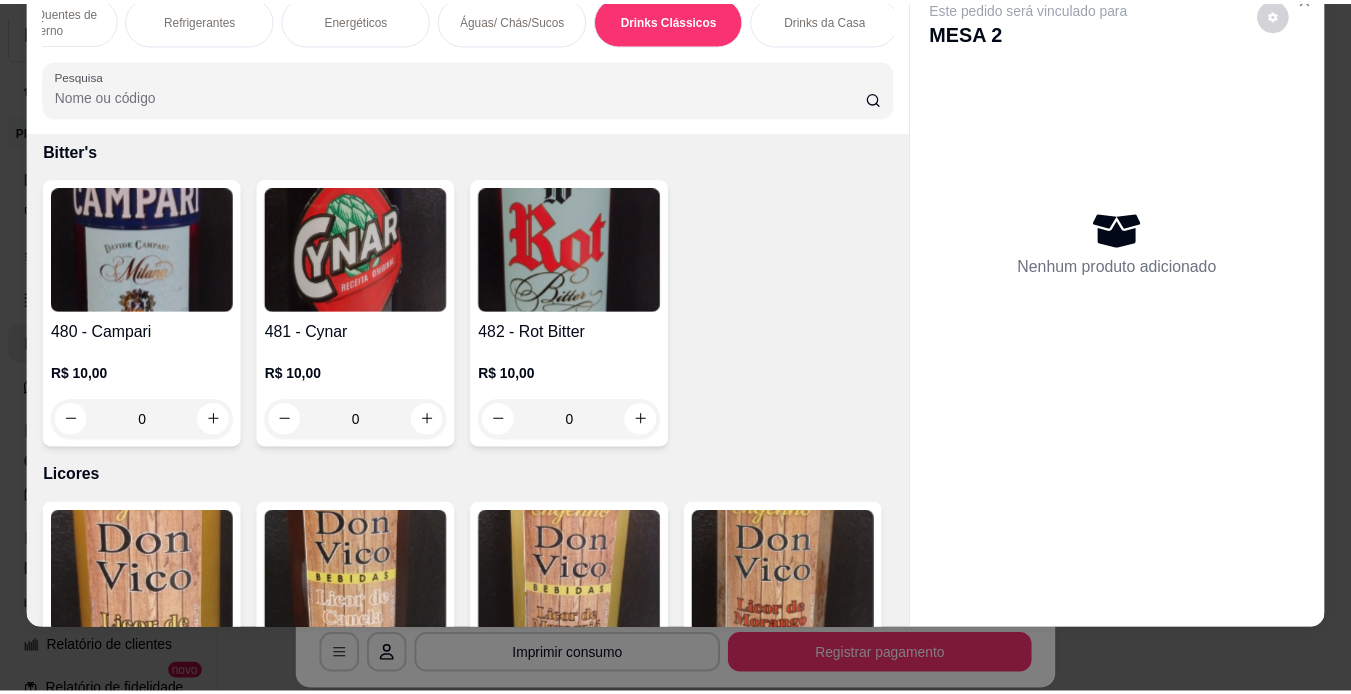 scroll, scrollTop: 13620, scrollLeft: 0, axis: vertical 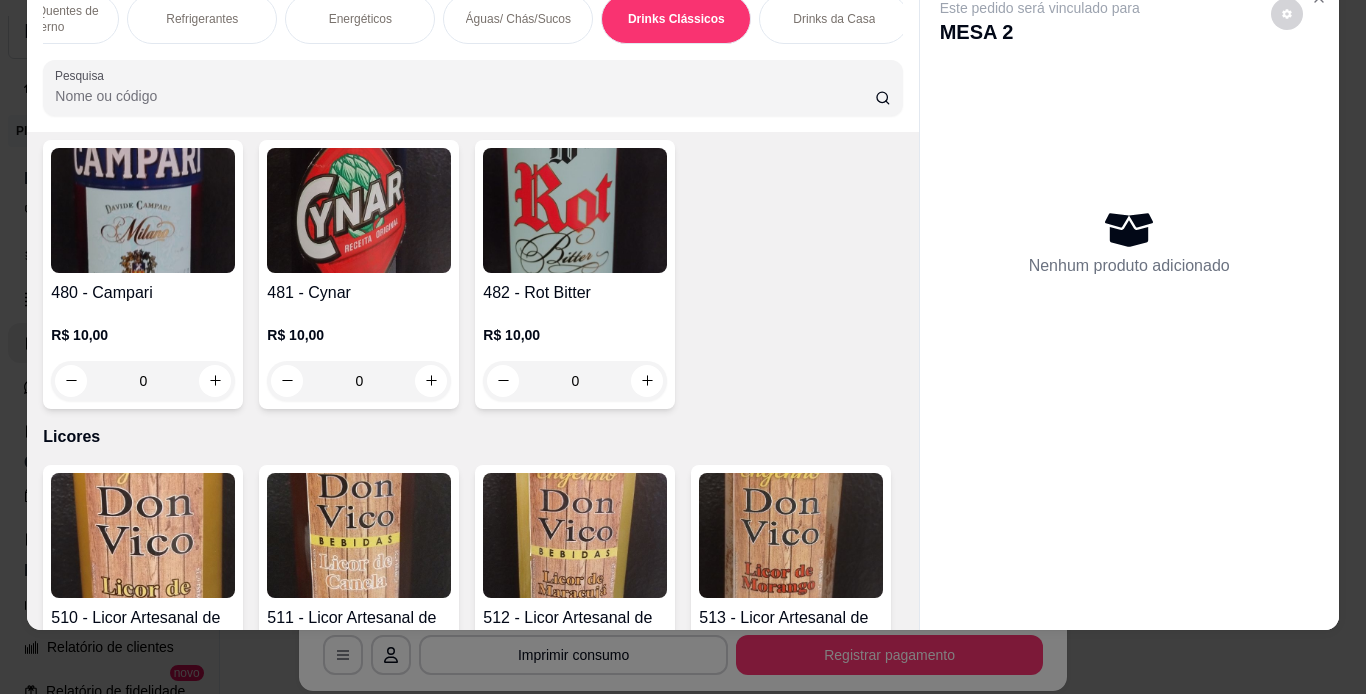 click at bounding box center [575, -2089] 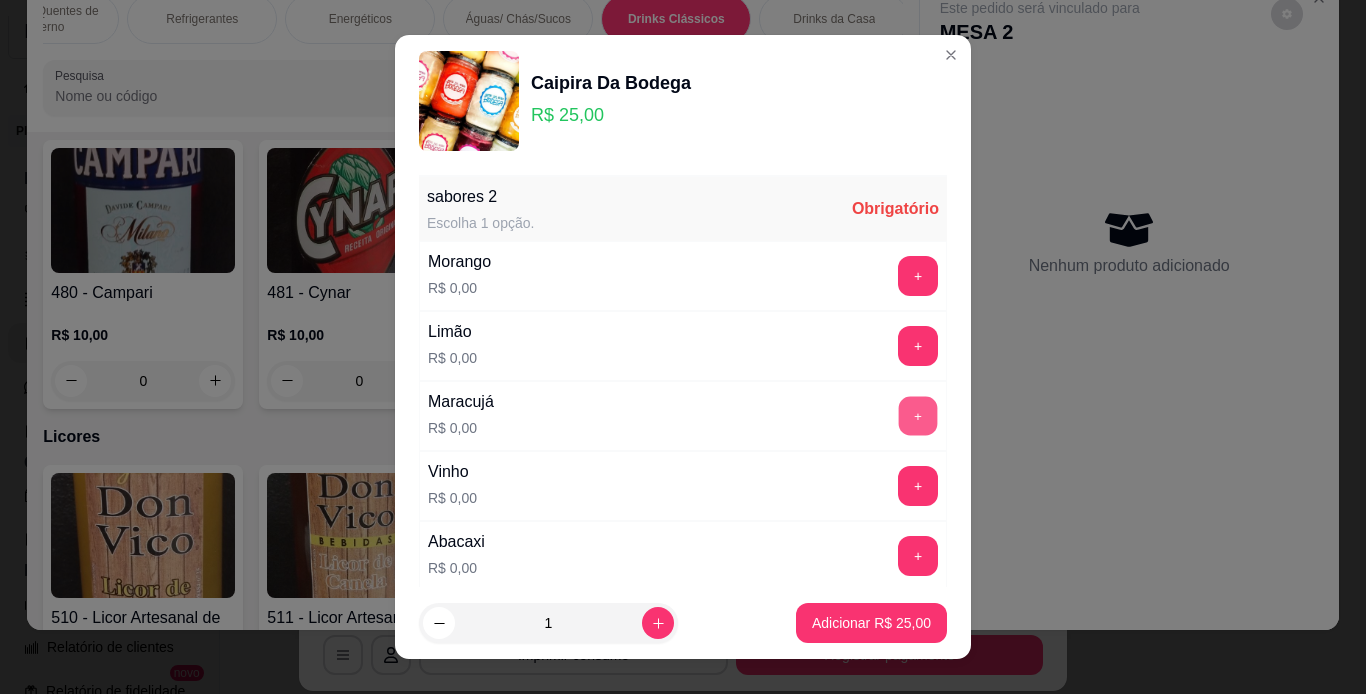 click on "+" at bounding box center (918, 415) 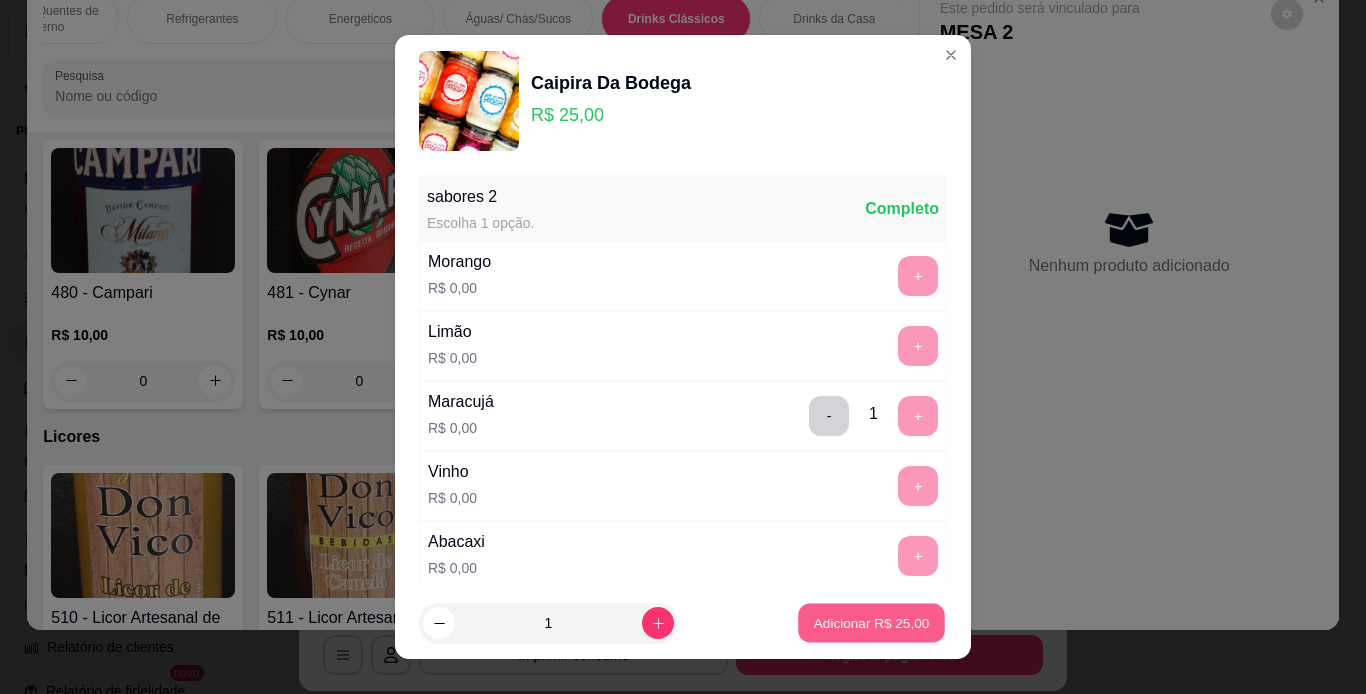 click on "Adicionar   R$ 25,00" at bounding box center [872, 623] 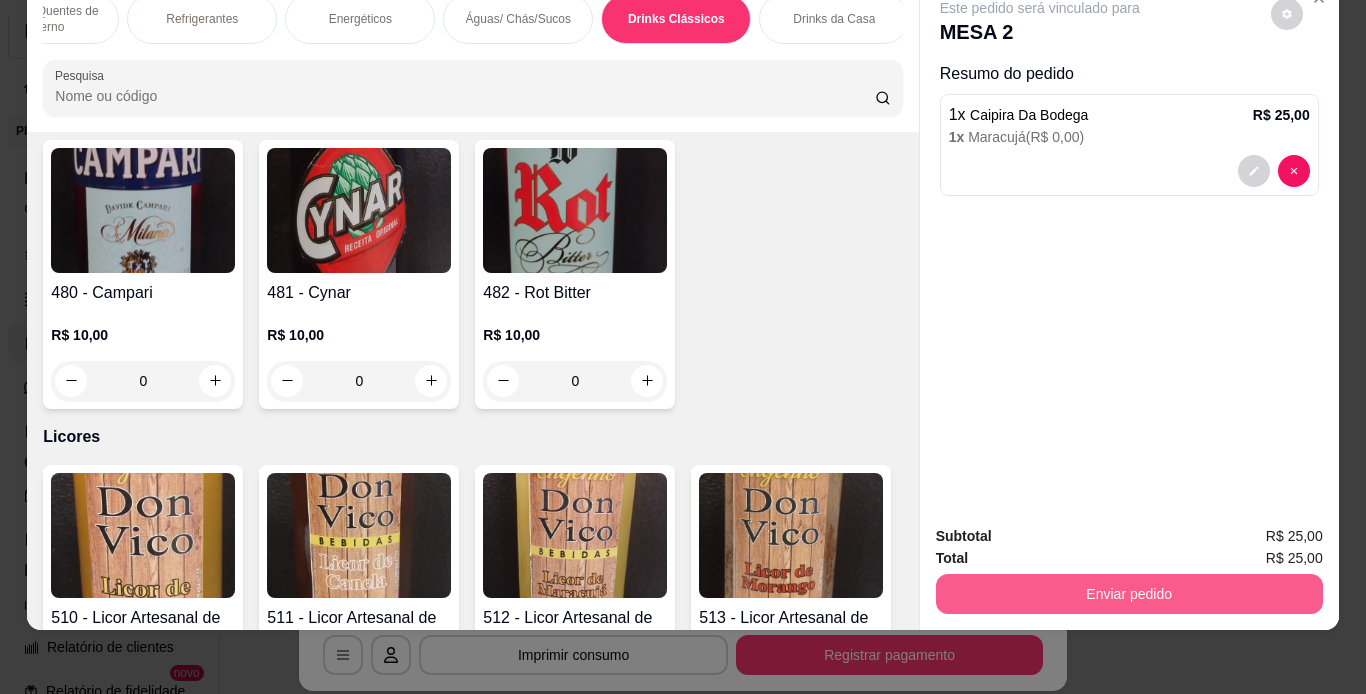 click on "Enviar pedido" at bounding box center (1129, 594) 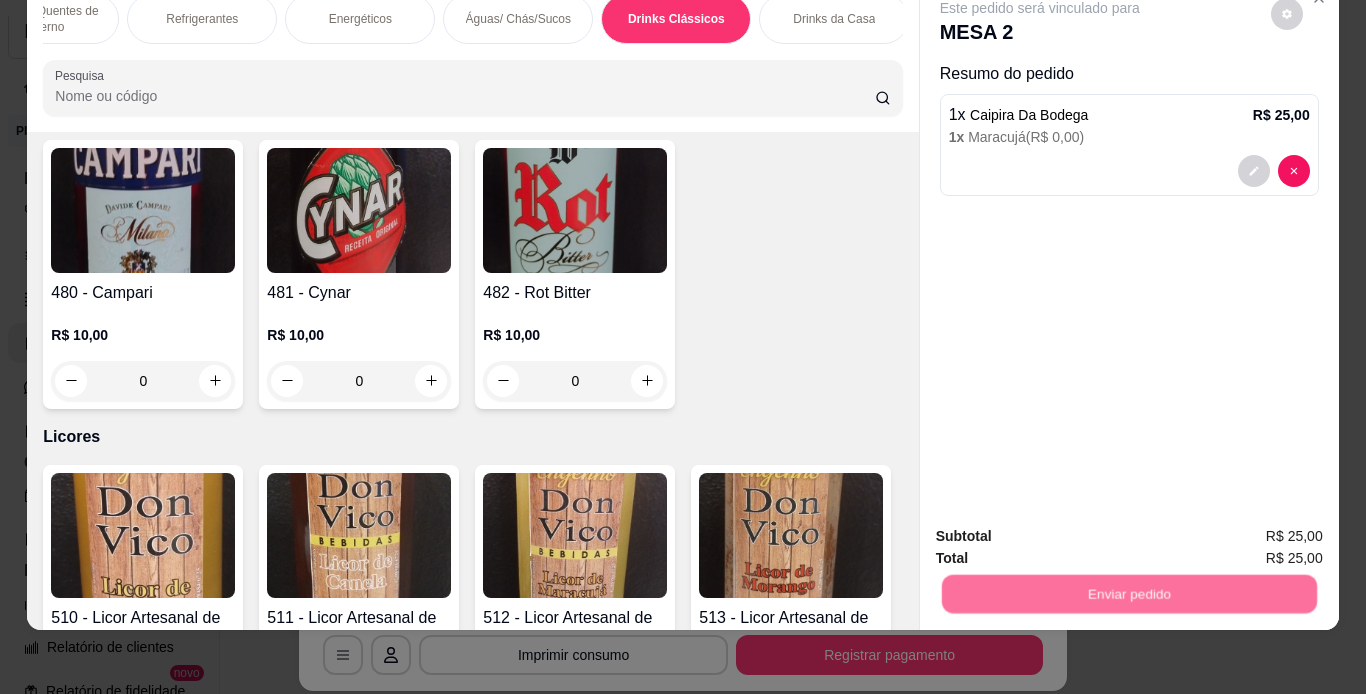 click on "Não registrar e enviar pedido" at bounding box center (1063, 530) 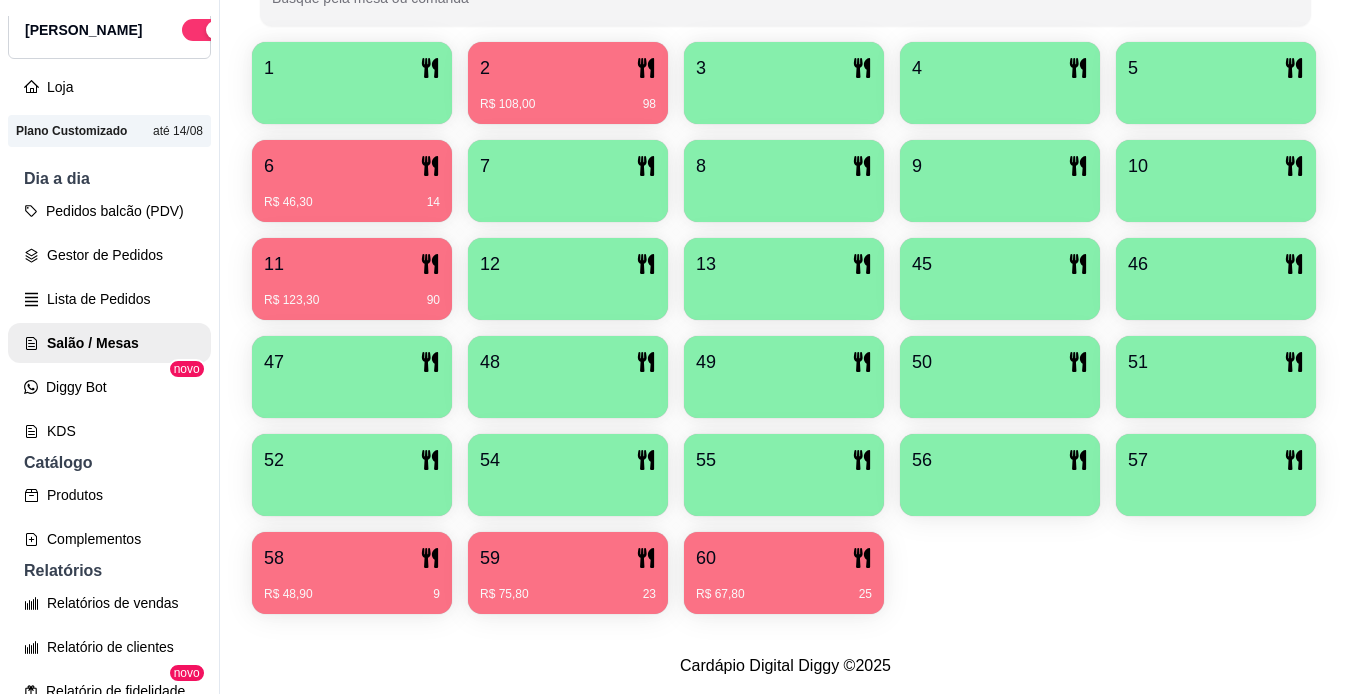 scroll, scrollTop: 560, scrollLeft: 0, axis: vertical 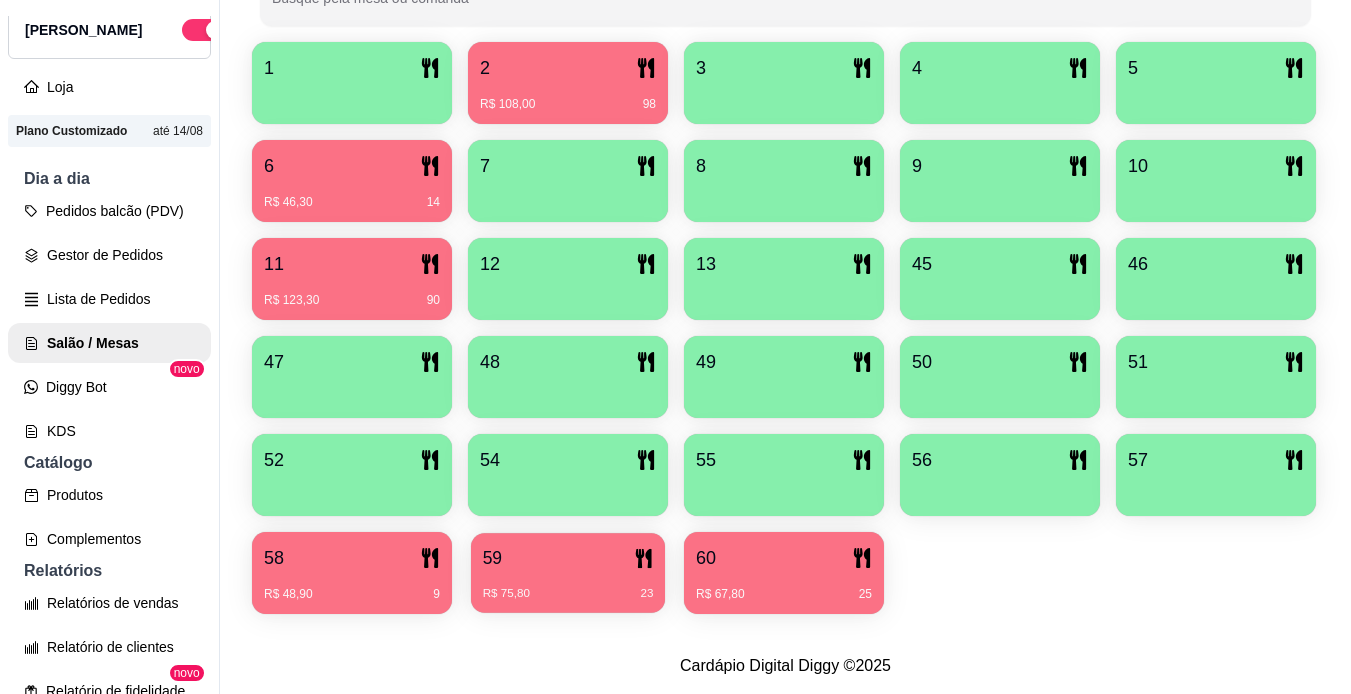 click on "R$ 75,80 23" at bounding box center [568, 586] 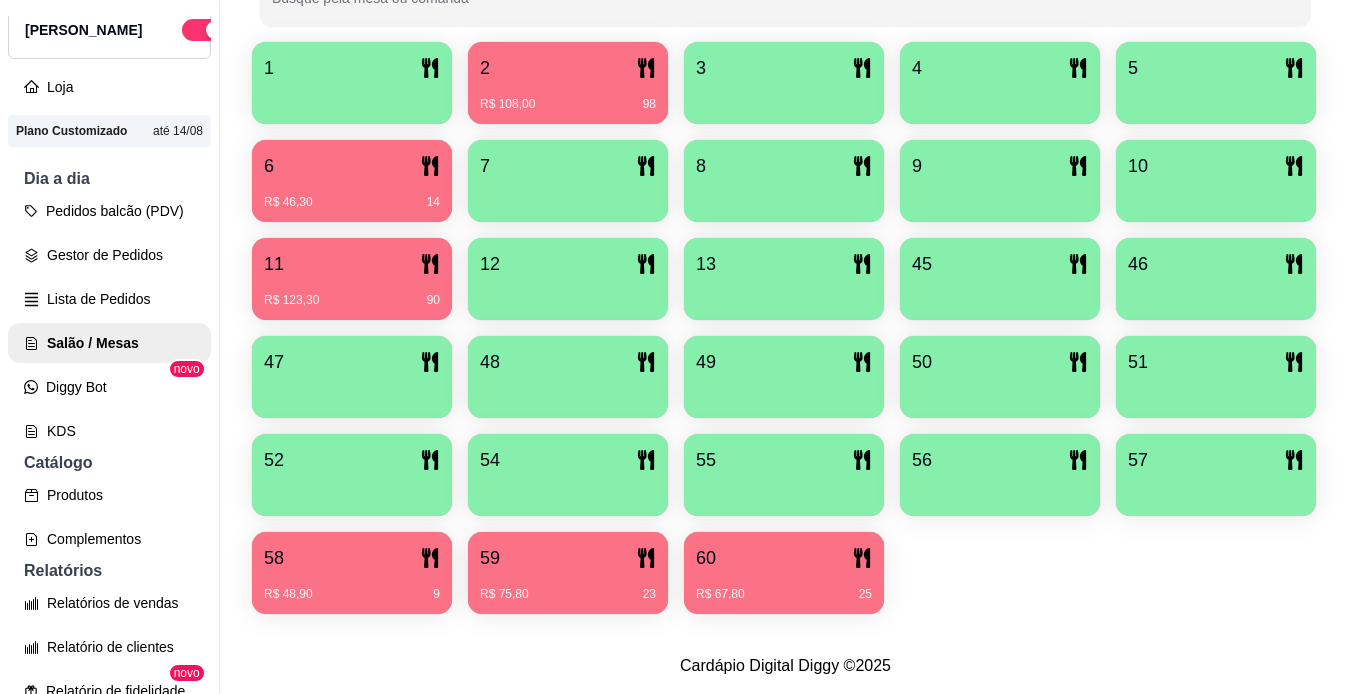 click on "58" at bounding box center (352, 558) 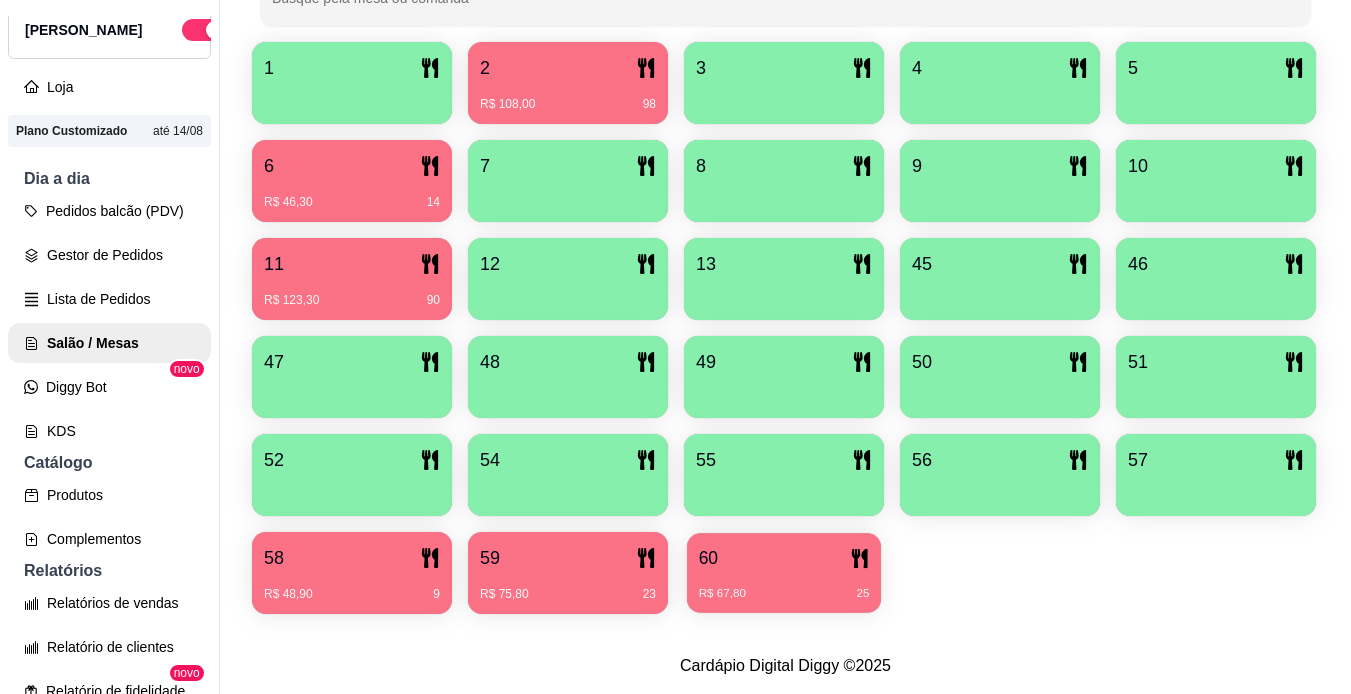click on "60" at bounding box center [784, 558] 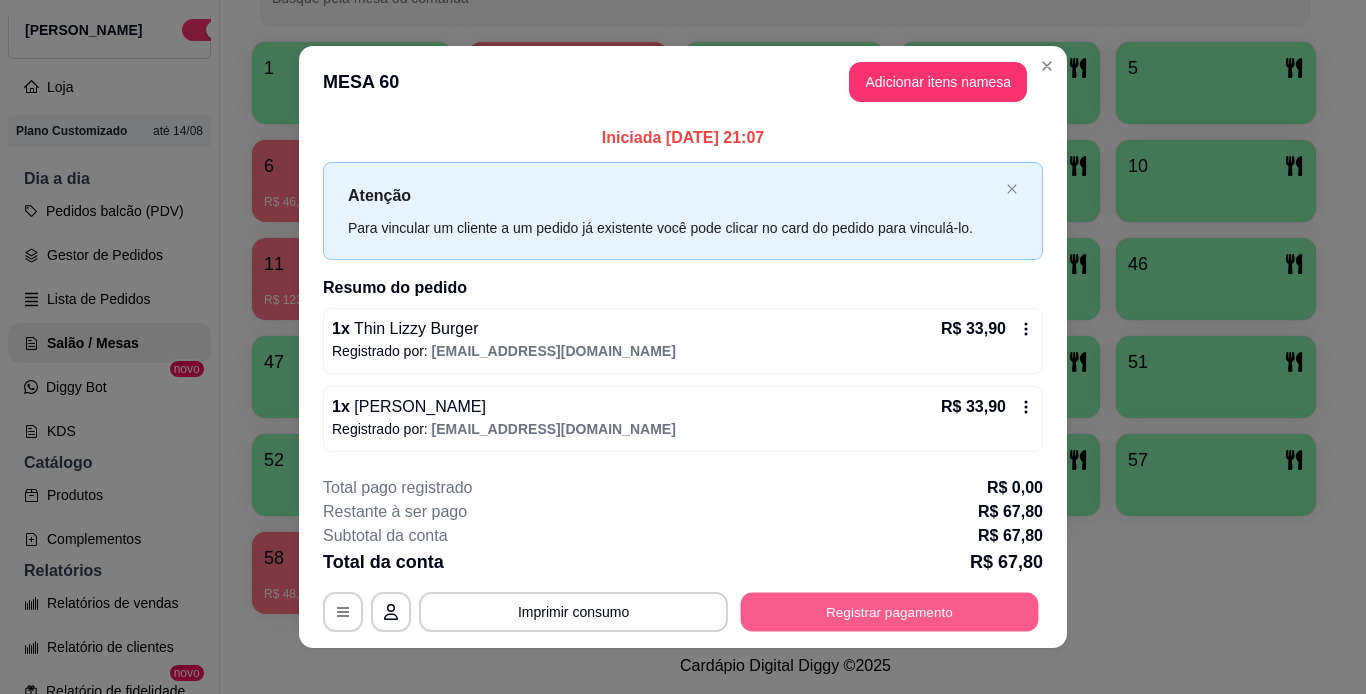 click on "Registrar pagamento" at bounding box center (890, 611) 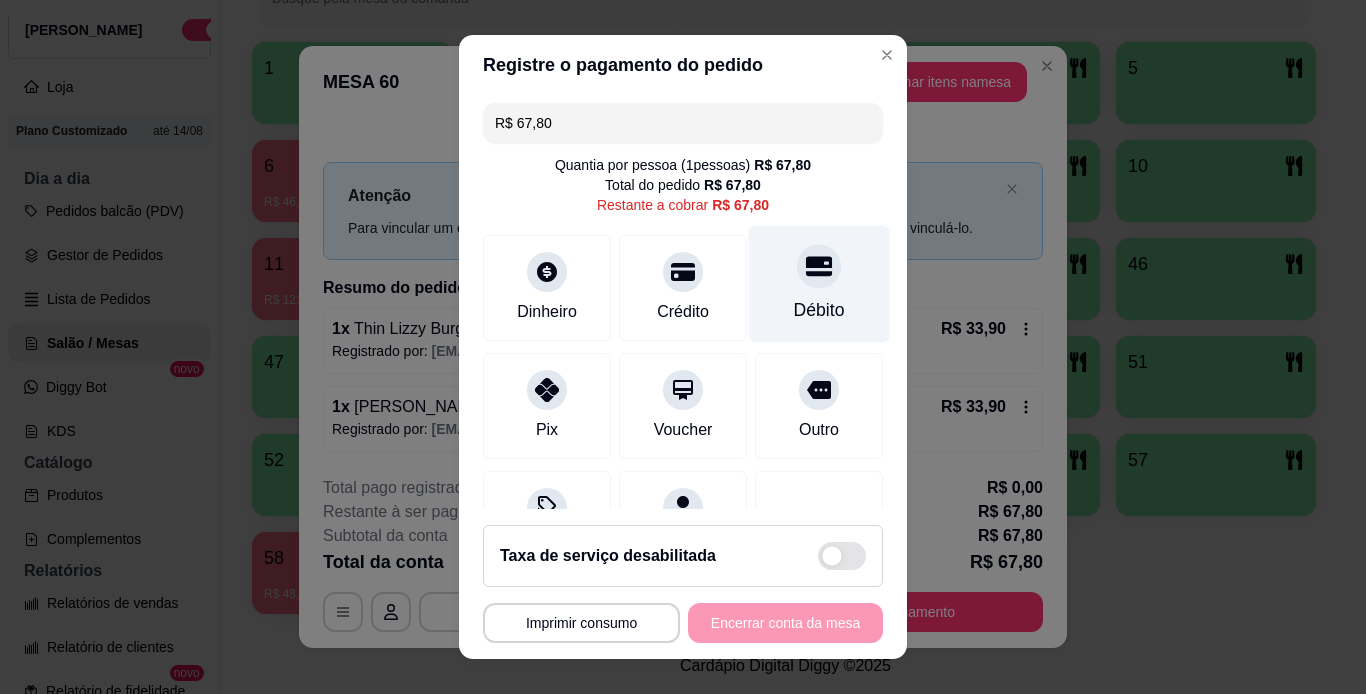 click on "Débito" at bounding box center (819, 283) 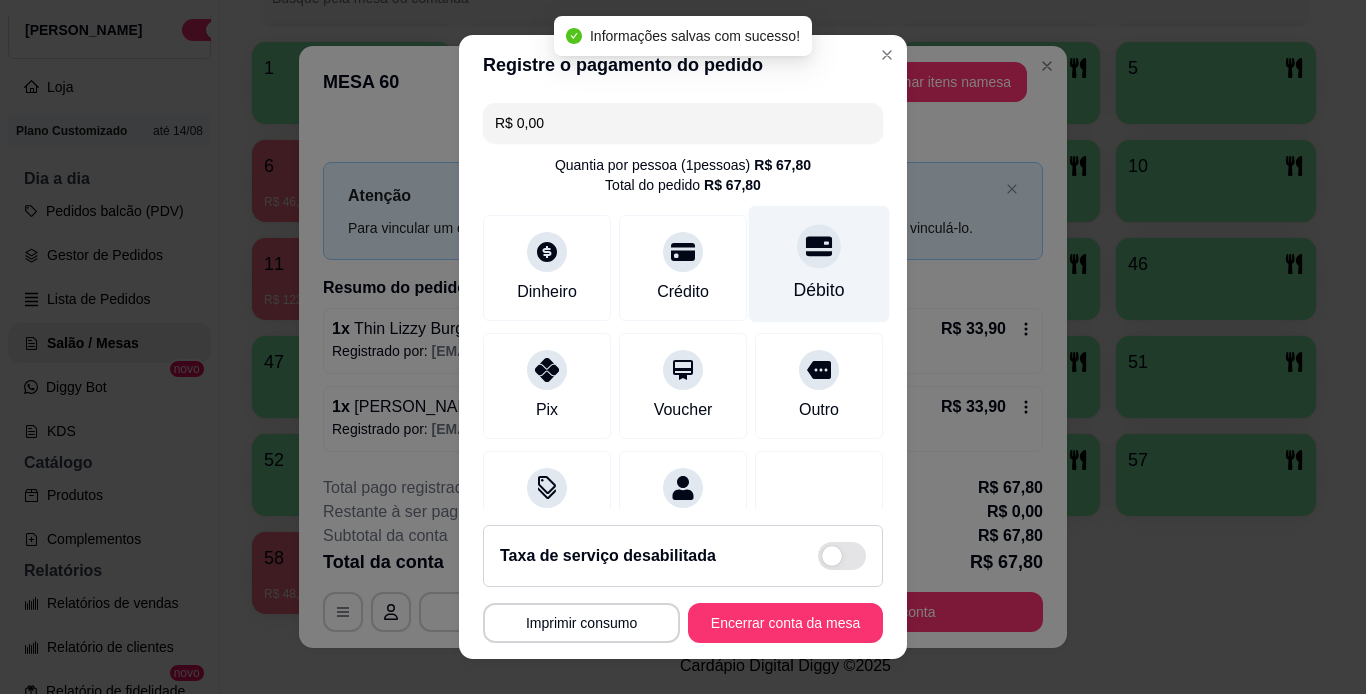 type on "R$ 0,00" 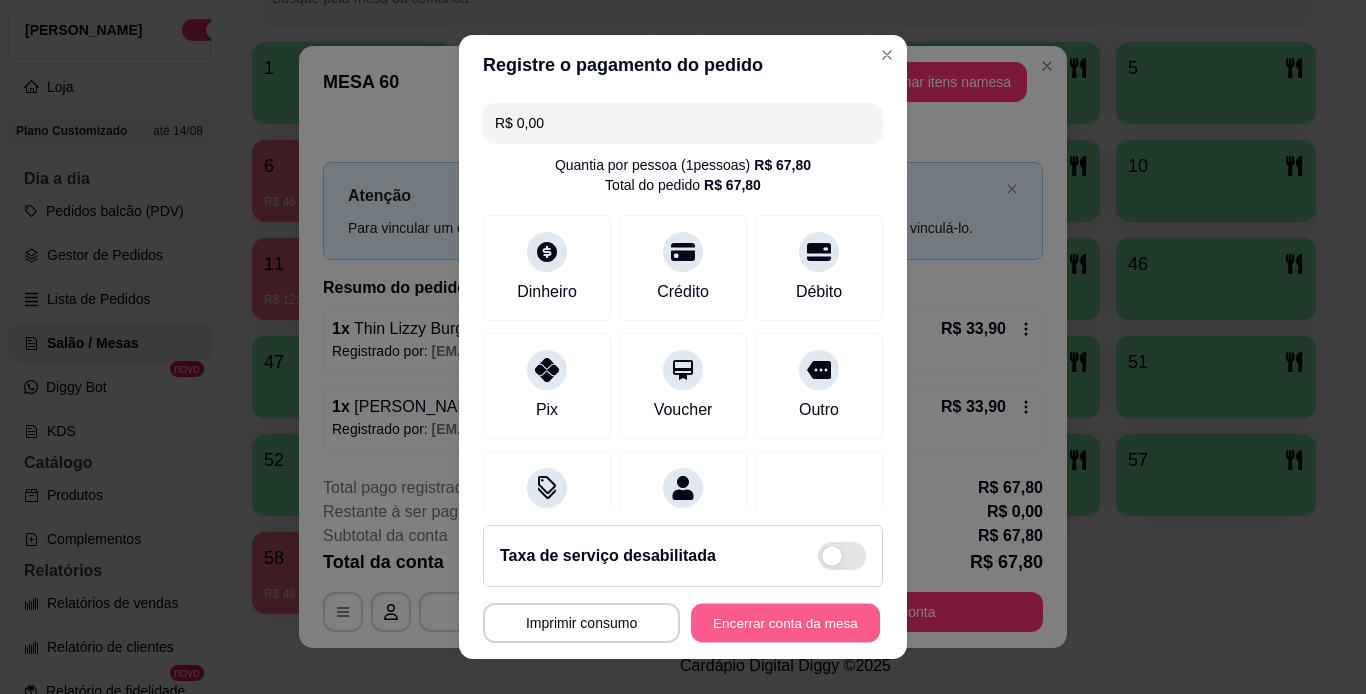 click on "Encerrar conta da mesa" at bounding box center (785, 623) 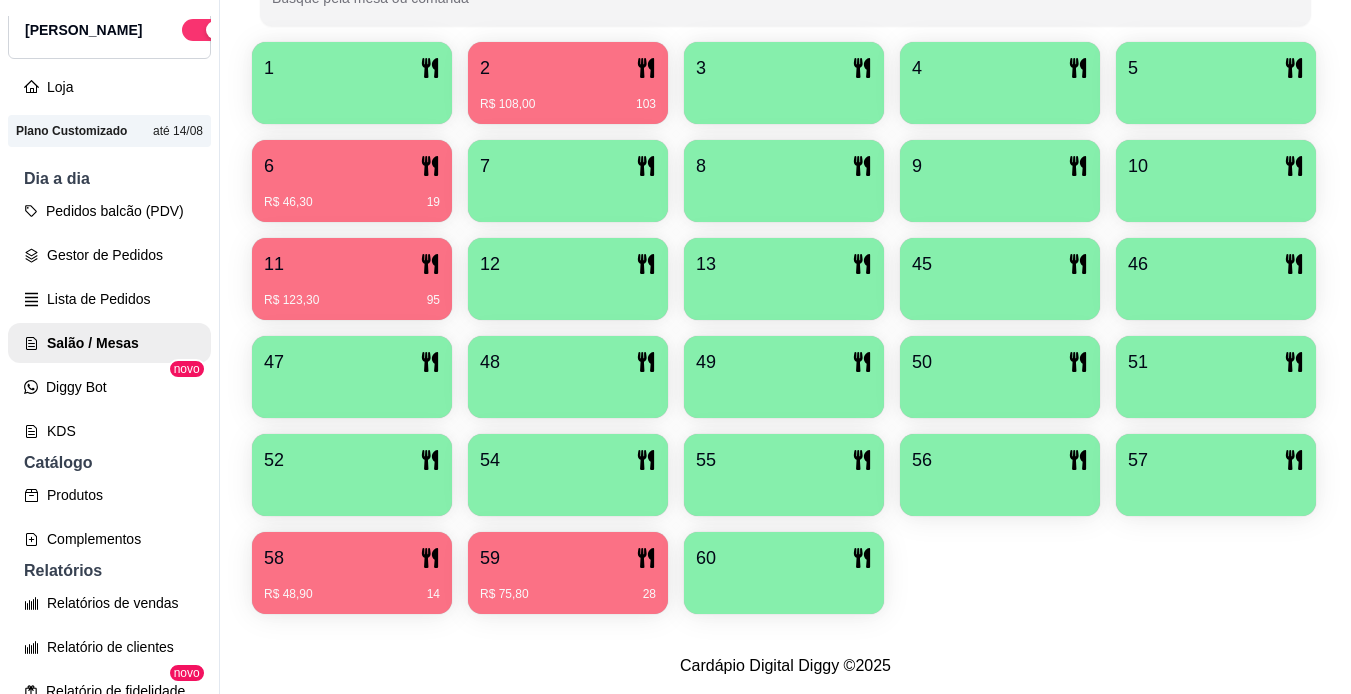 click on "1 2 R$ 108,00 103 3 4 5 6 R$ 46,30 19 7 8 9 10 11 R$ 123,30 95 12 13 45 46 47 48 49 50 51 52 54 55 56 57 58 R$ 48,90 14 59 R$ 75,80 28 60" at bounding box center (785, 328) 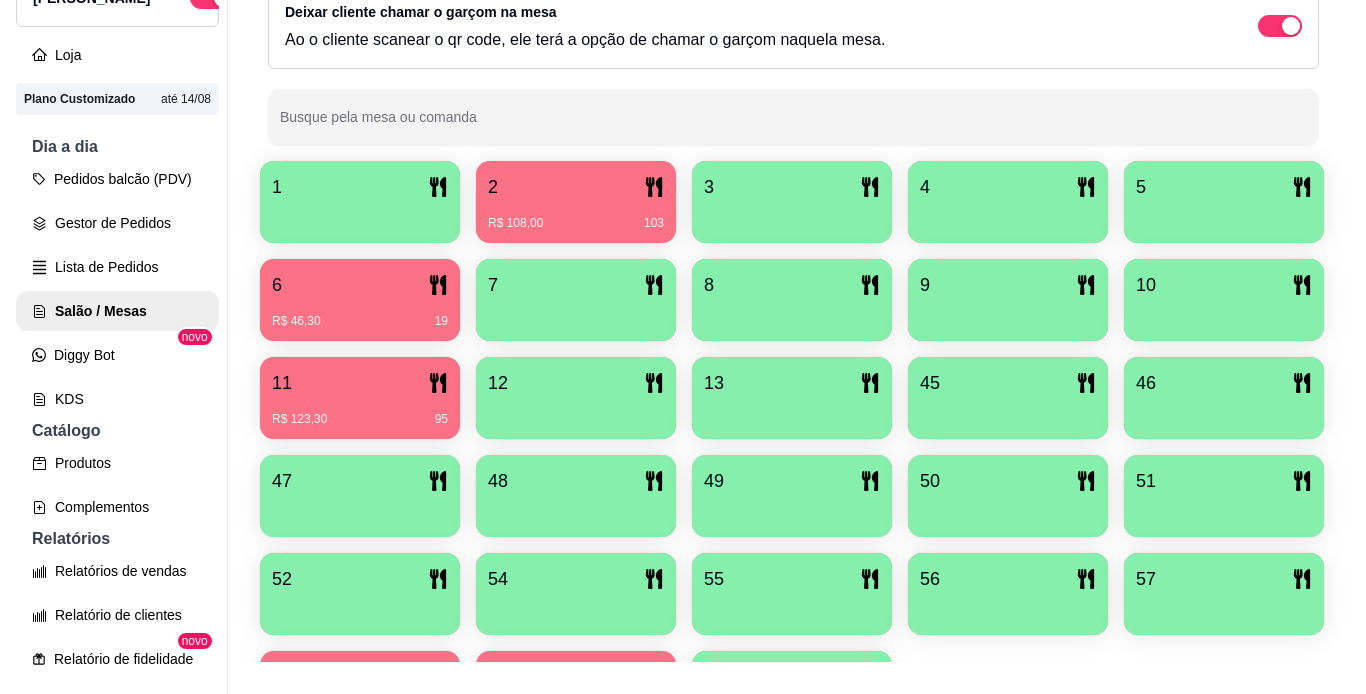 scroll, scrollTop: 293, scrollLeft: 0, axis: vertical 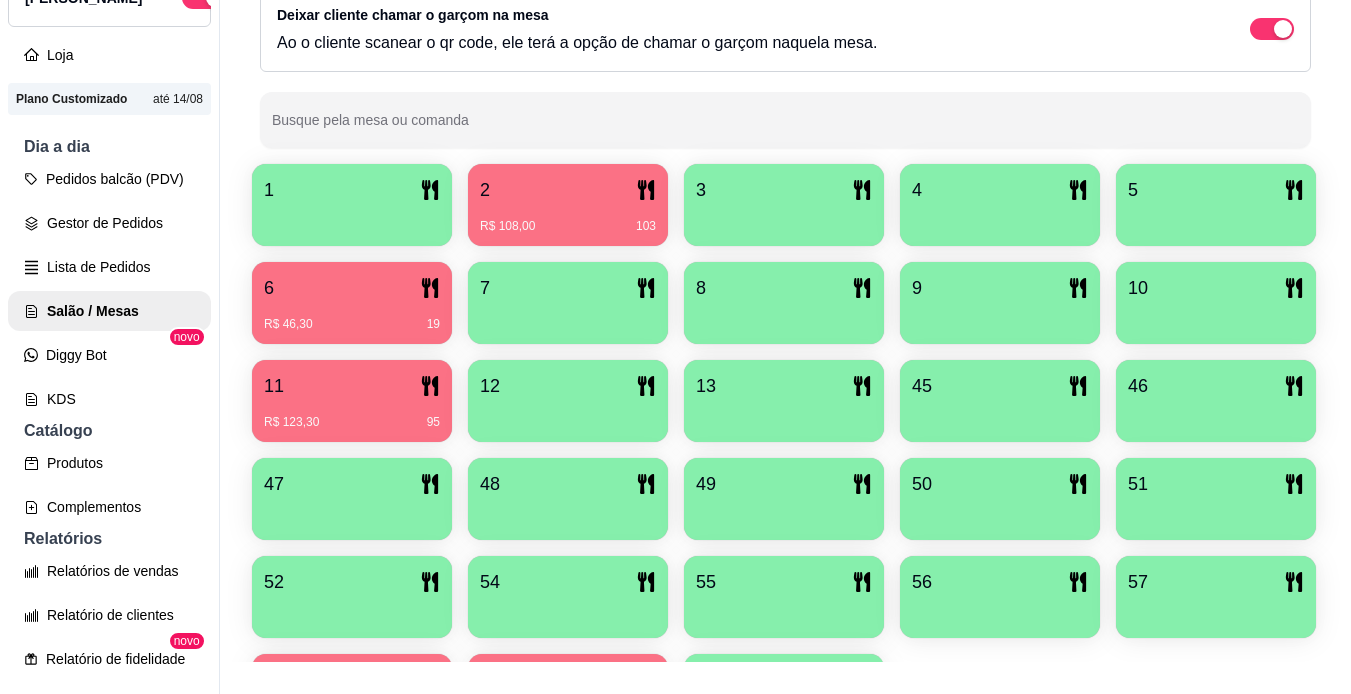 click on "R$ 46,30 19" at bounding box center [352, 317] 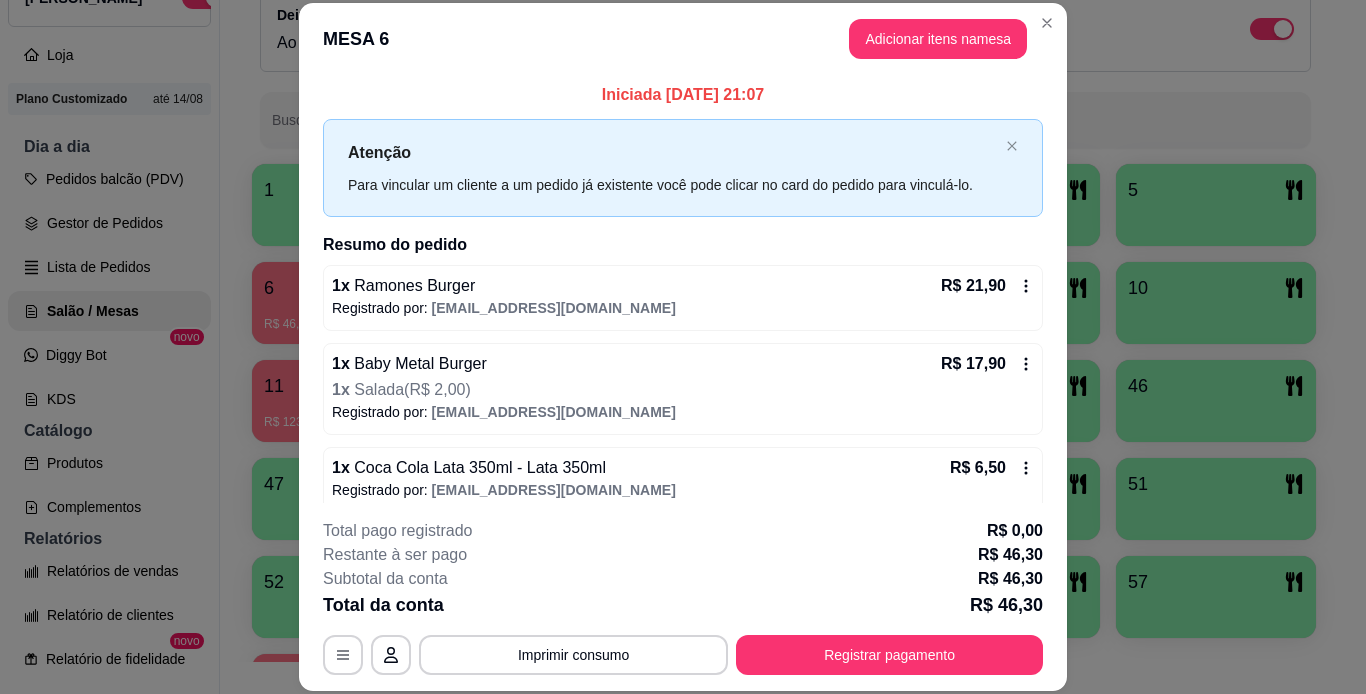 scroll, scrollTop: 18, scrollLeft: 0, axis: vertical 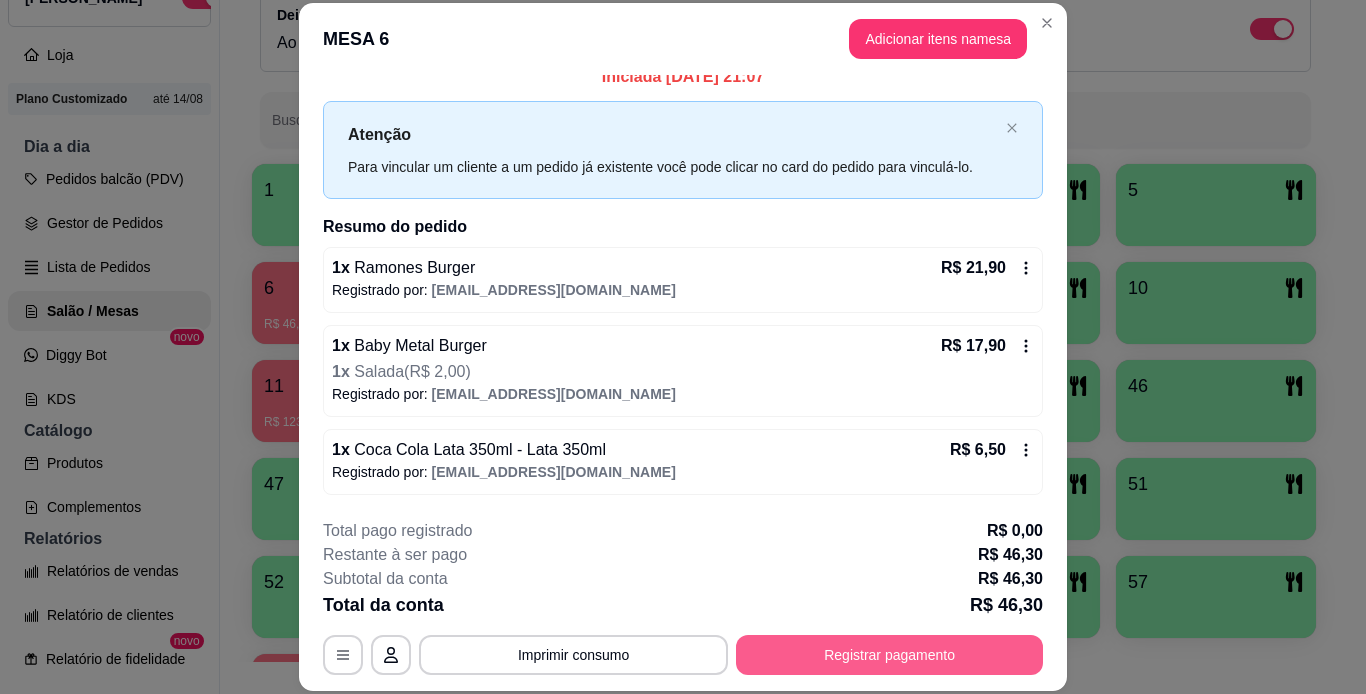click on "Registrar pagamento" at bounding box center (889, 655) 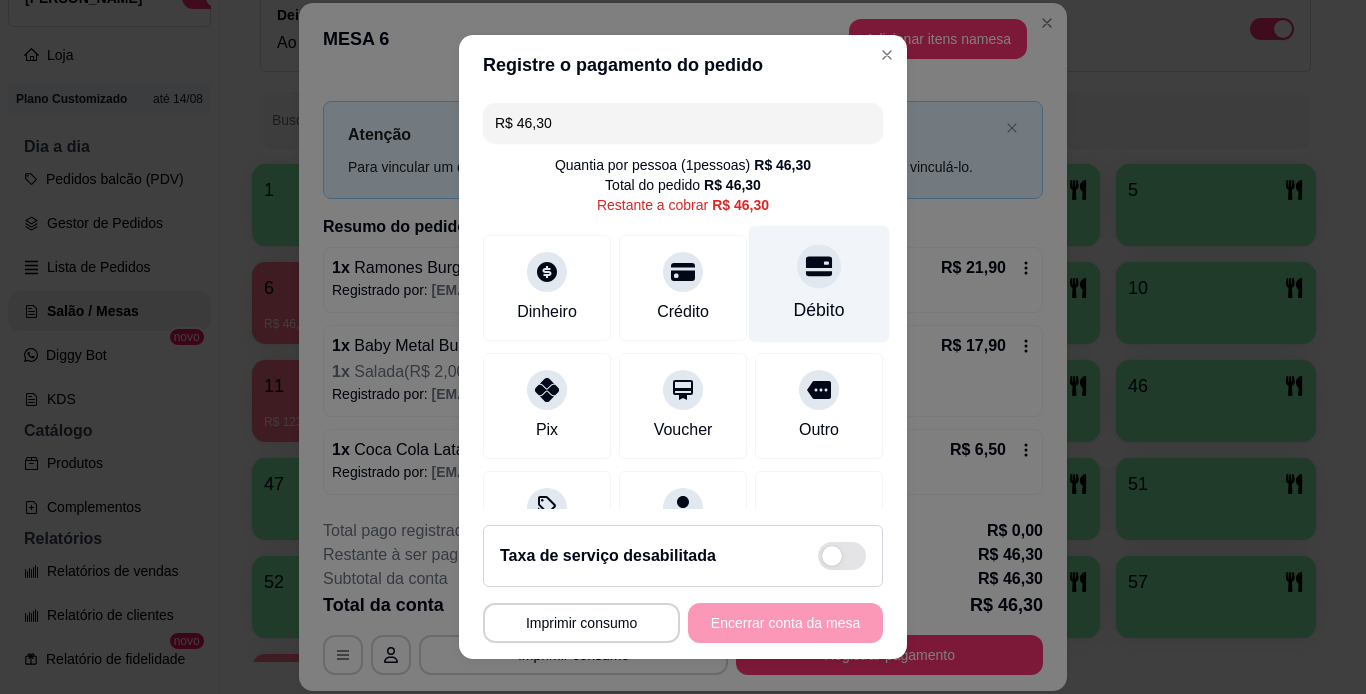 click 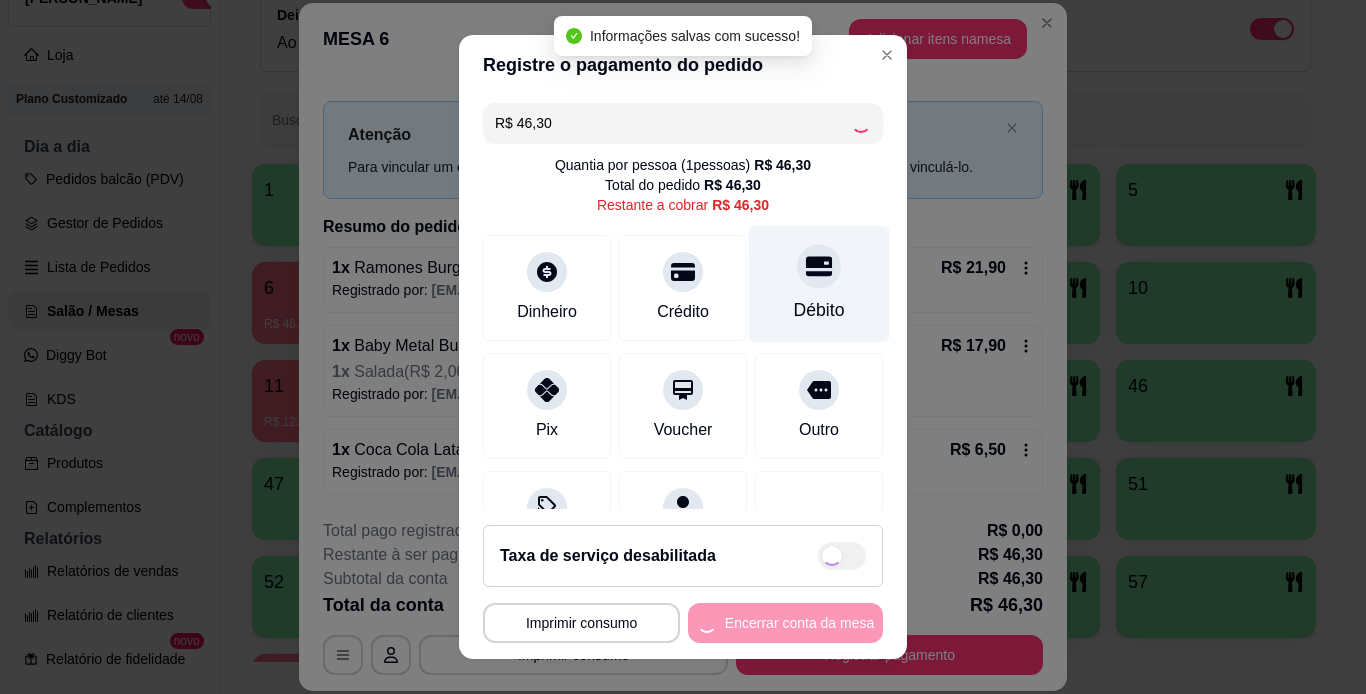 type on "R$ 0,00" 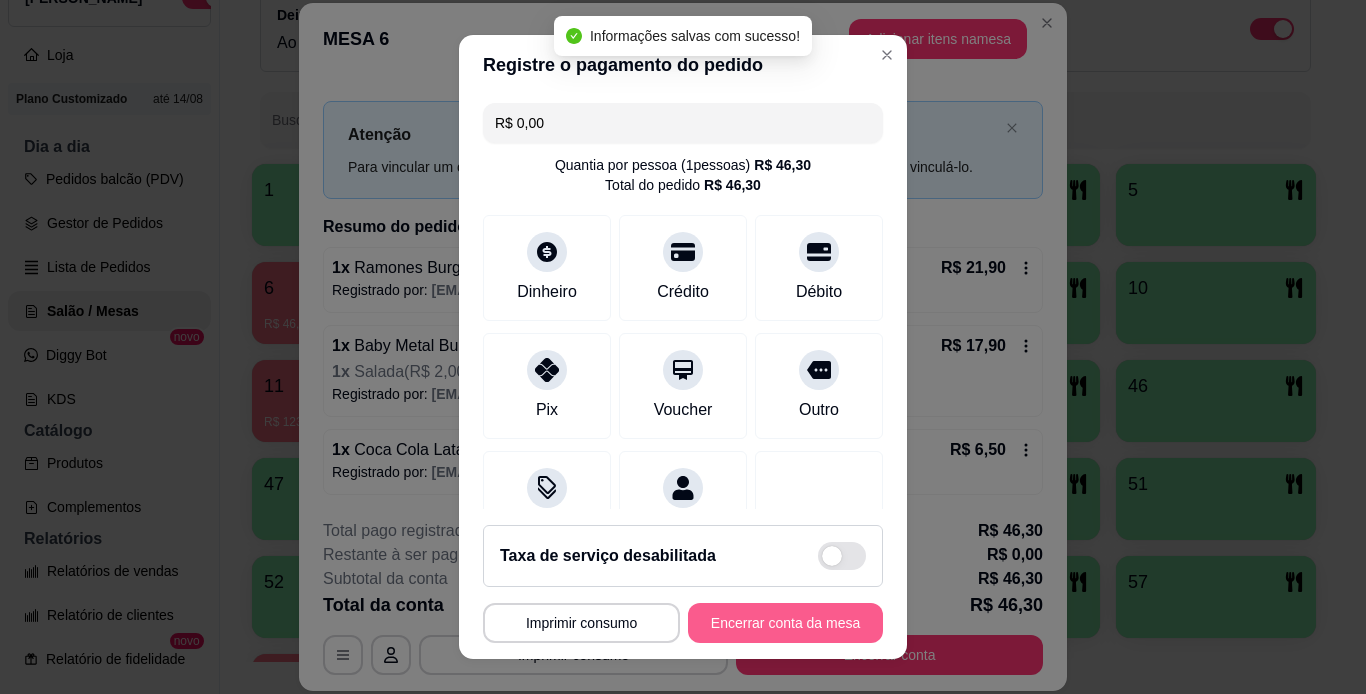 click on "Encerrar conta da mesa" at bounding box center [785, 623] 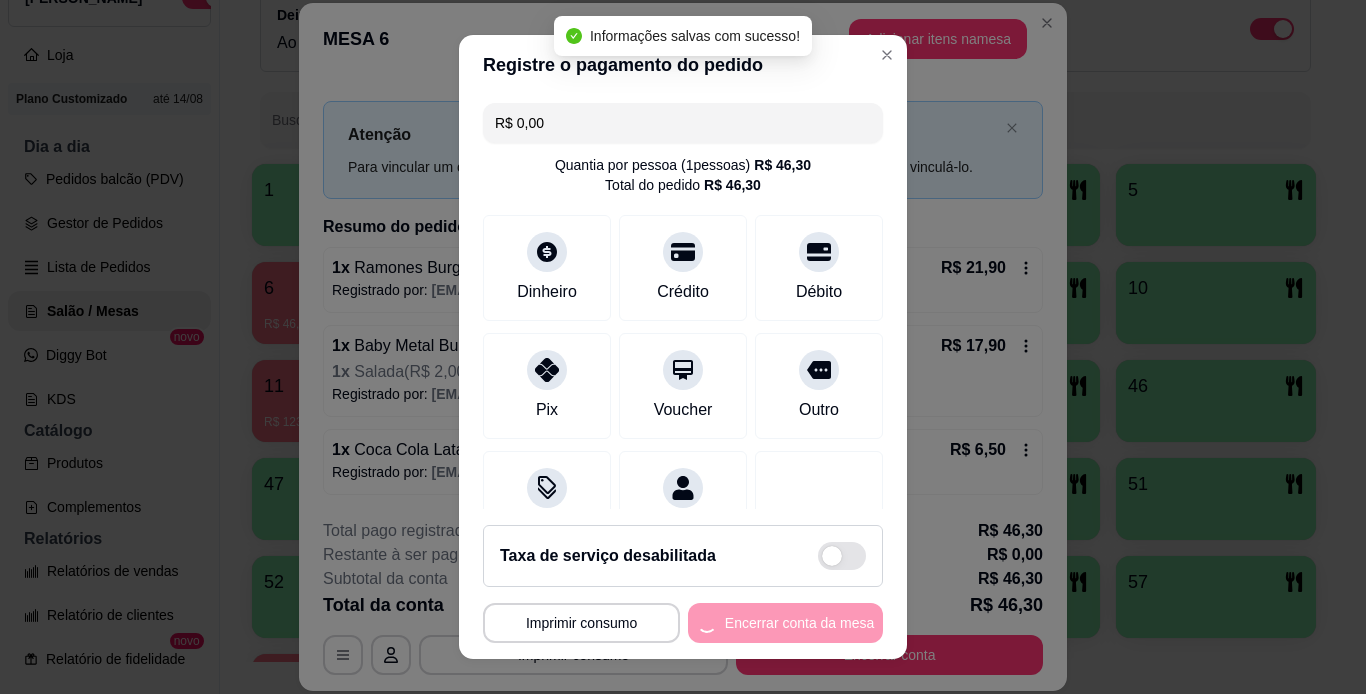 scroll, scrollTop: 0, scrollLeft: 0, axis: both 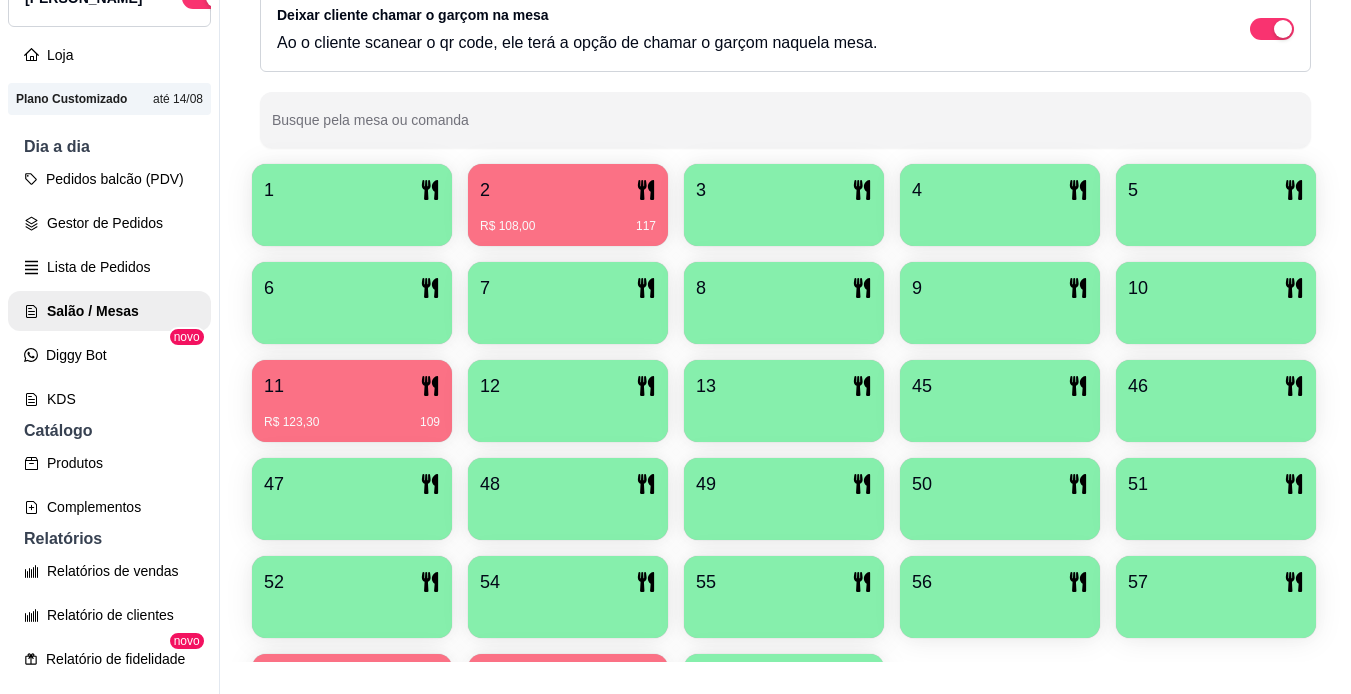 click on "1 2 R$ 108,00 117 3 4 5 6 7 8 9 10 11 R$ 123,30 109 12 13 45 46 47 48 49 50 51 52 54 55 56 57 58 R$ 48,90 28 59 R$ 75,80 43 60" at bounding box center (785, 450) 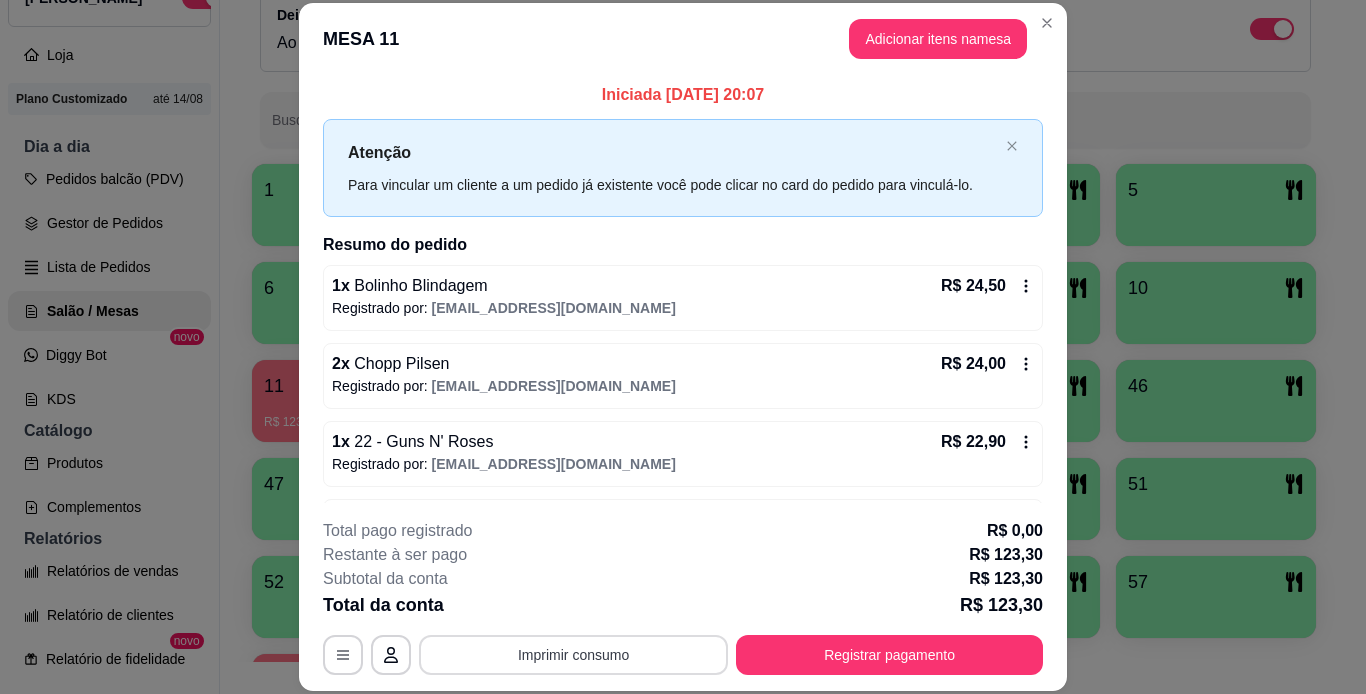 click on "Imprimir consumo" at bounding box center (573, 655) 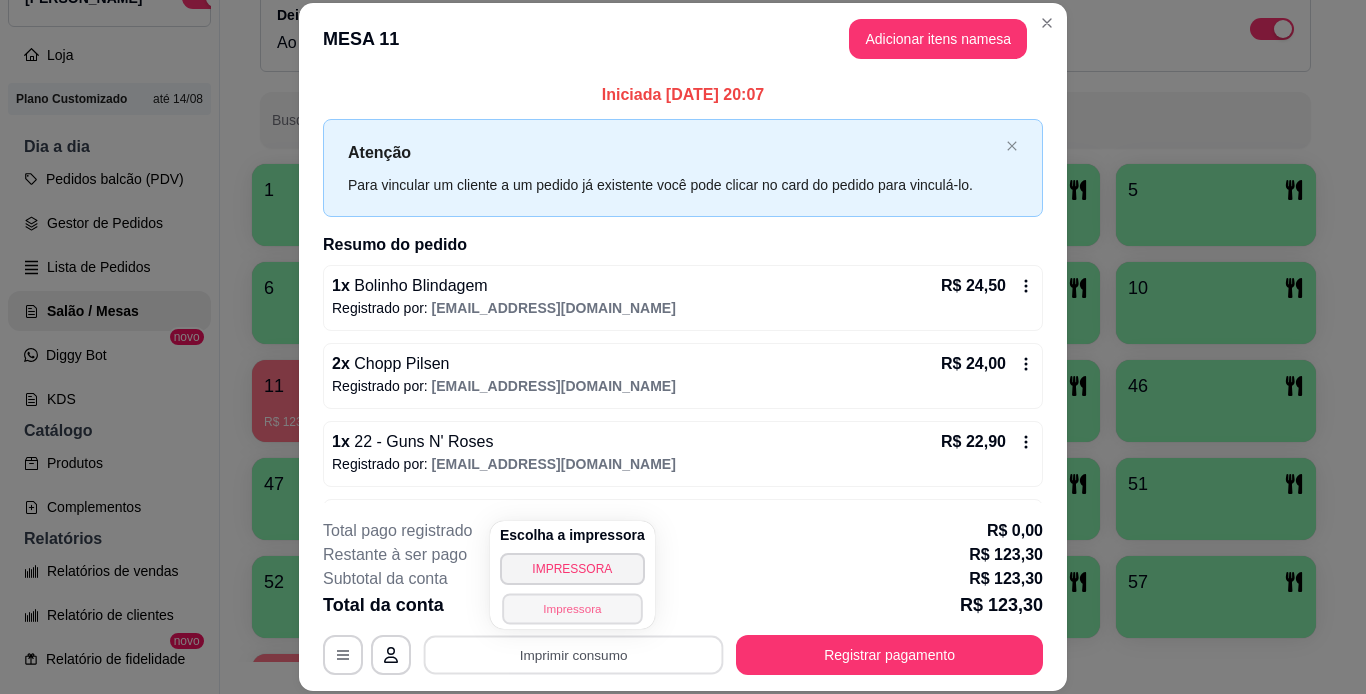 click on "Impressora" at bounding box center [572, 608] 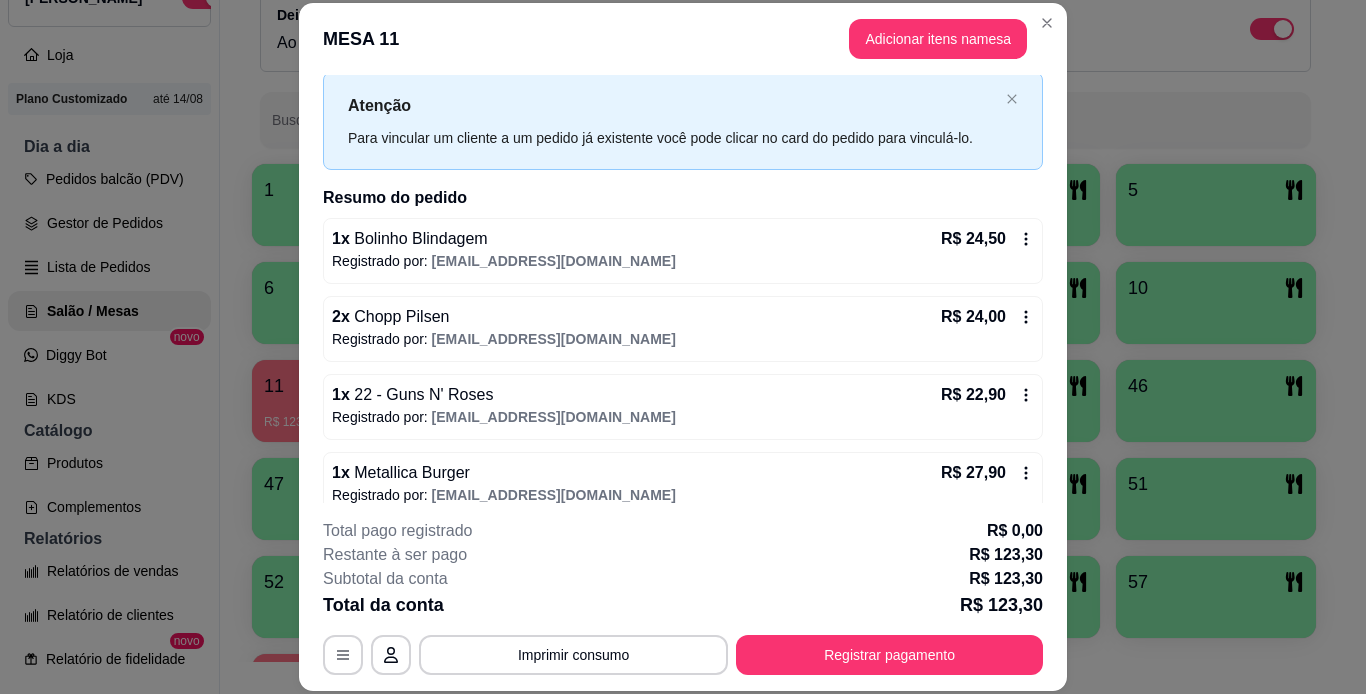 scroll, scrollTop: 0, scrollLeft: 0, axis: both 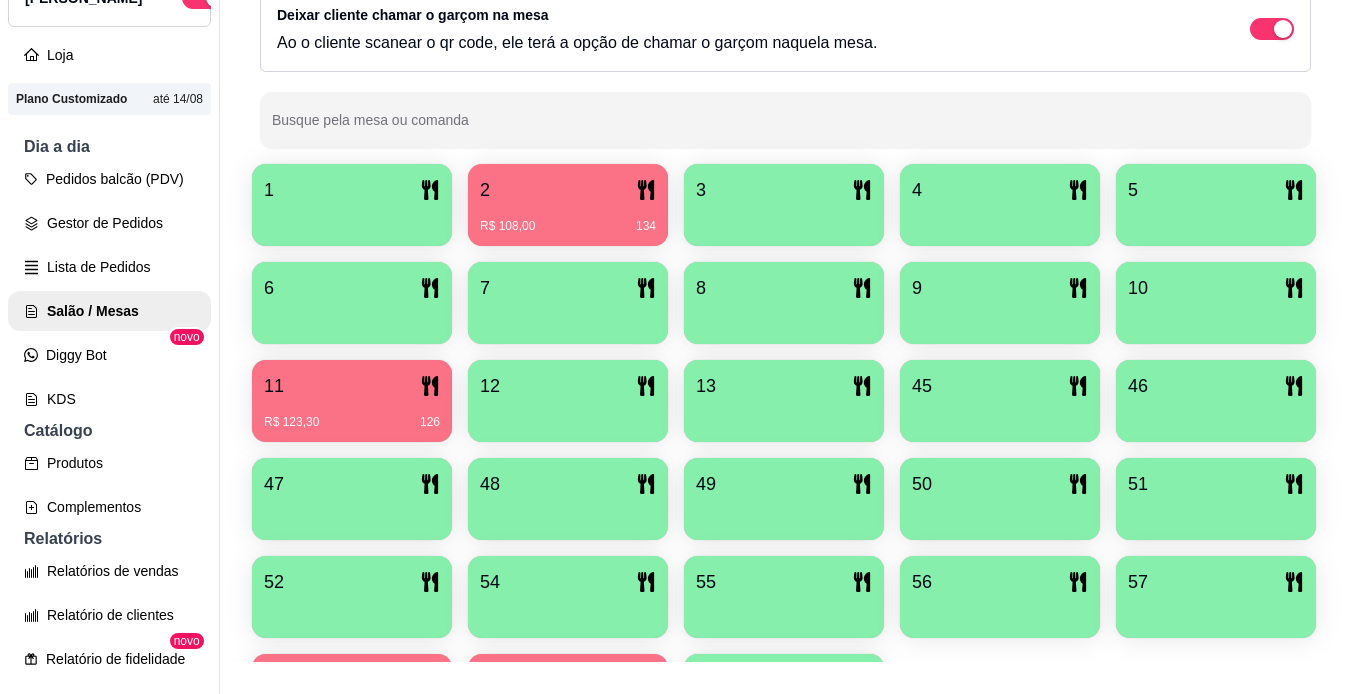 click on "11" at bounding box center [352, 386] 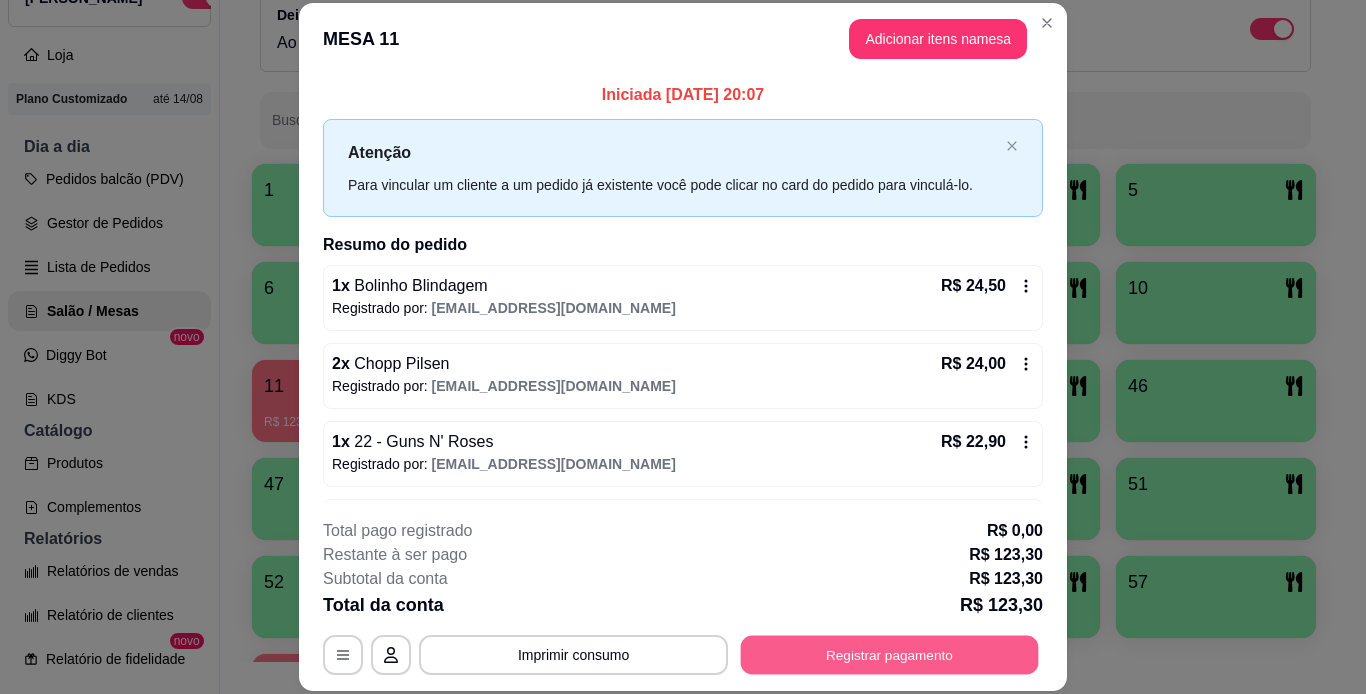 click on "Registrar pagamento" at bounding box center [890, 654] 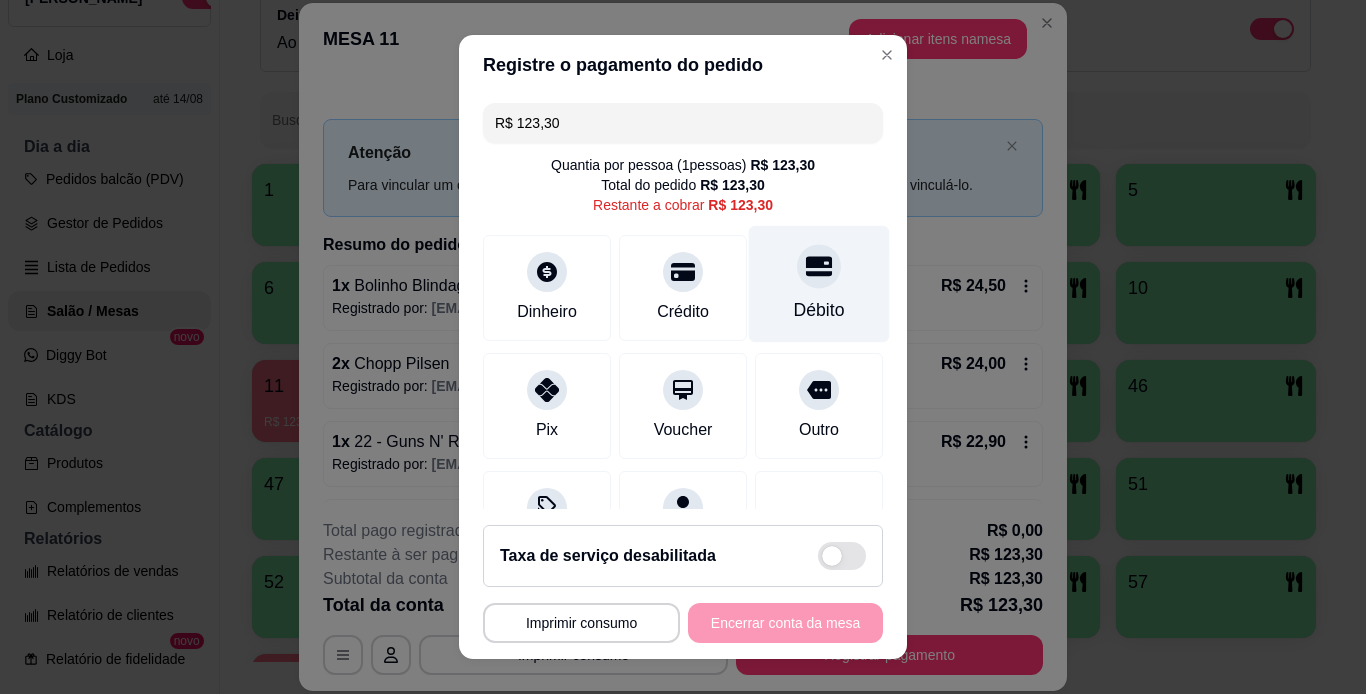 click on "Débito" at bounding box center [819, 283] 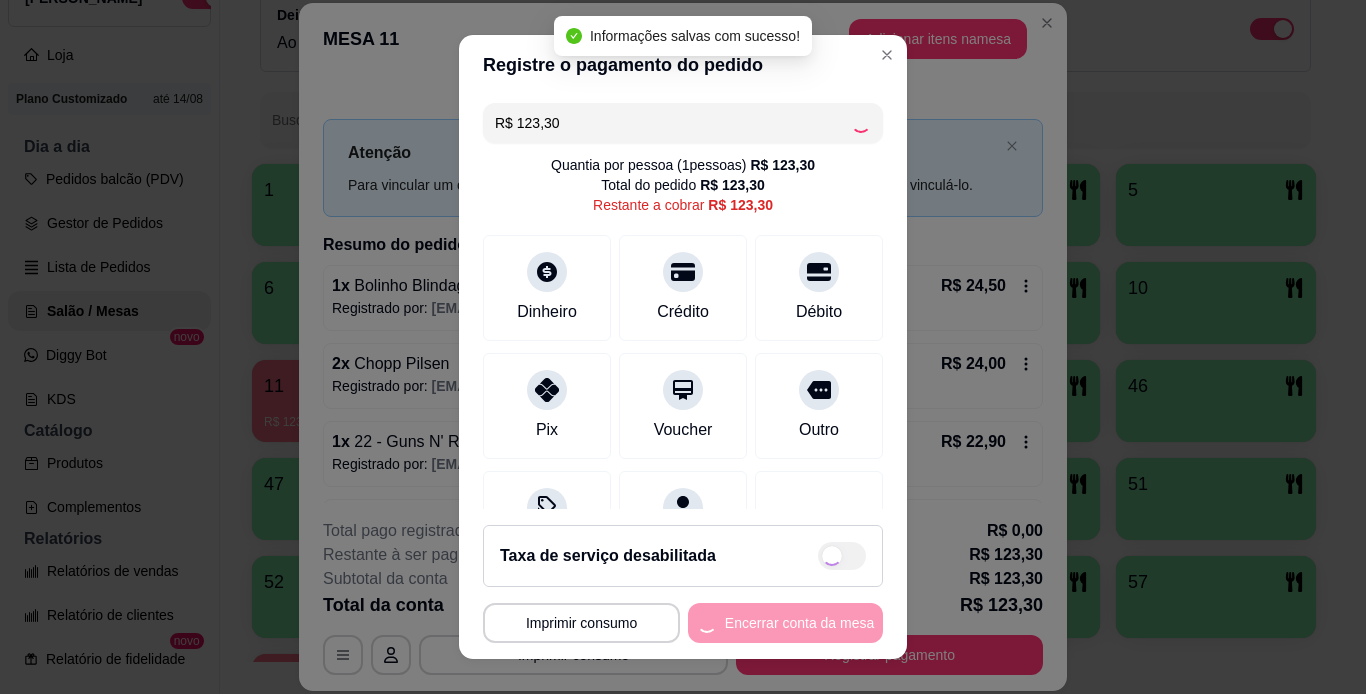 click on "**********" at bounding box center [683, 623] 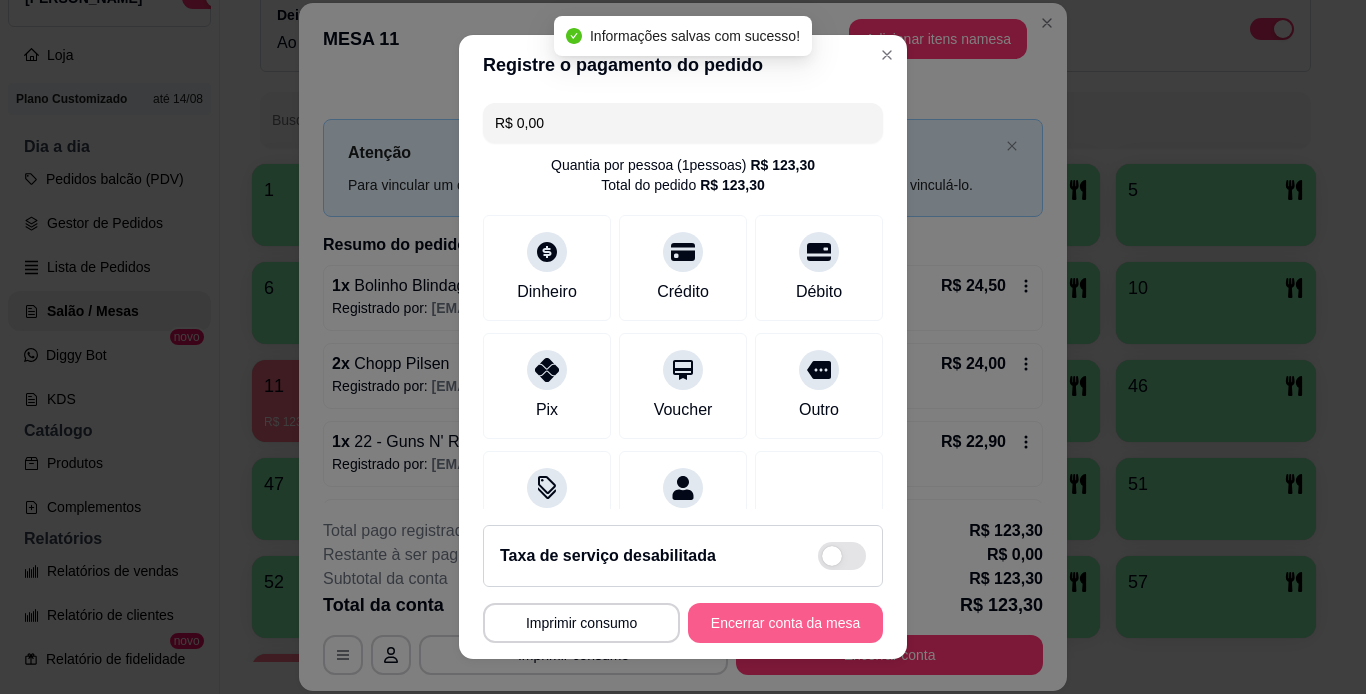 type on "R$ 0,00" 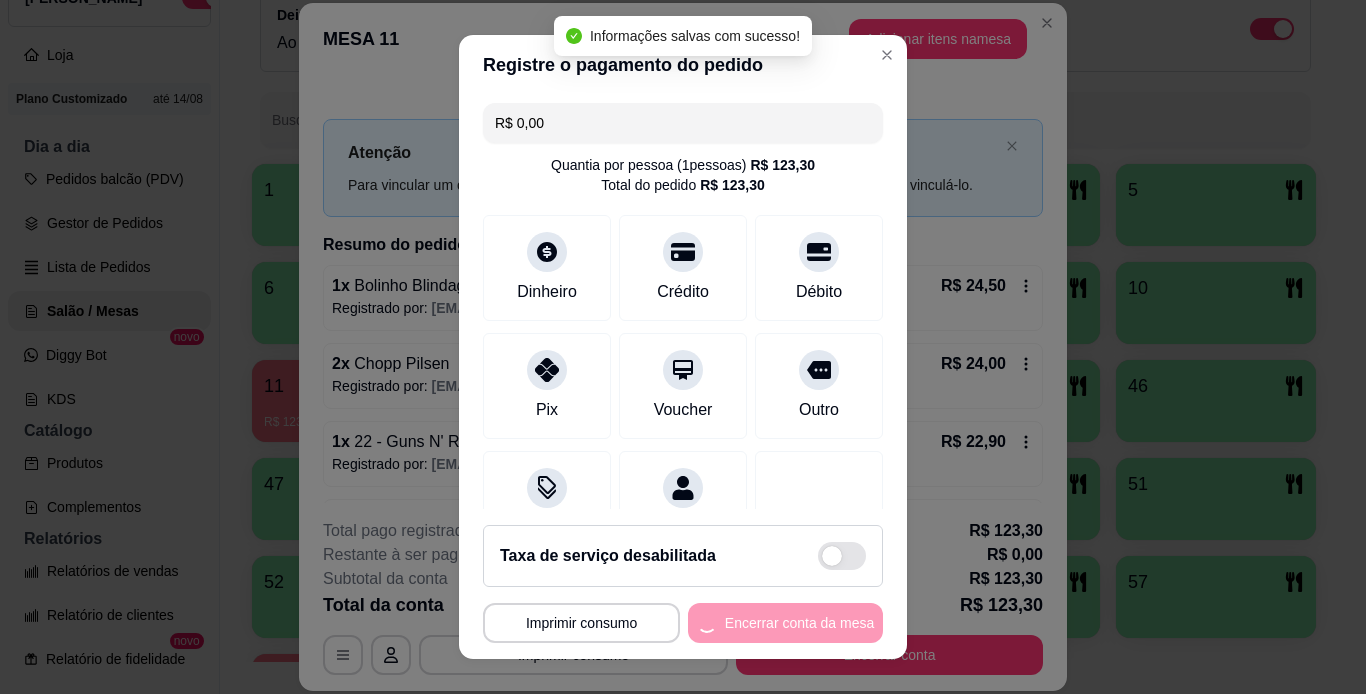 click on "**********" at bounding box center (683, 623) 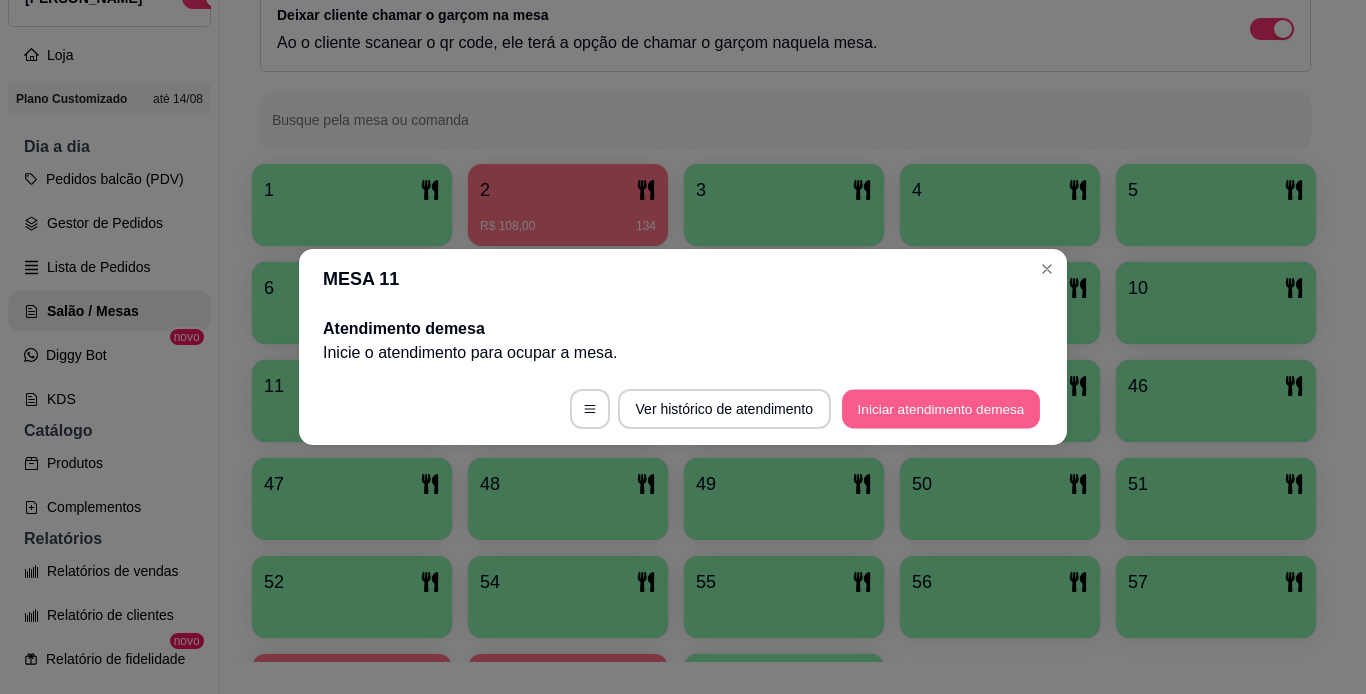 click on "Iniciar atendimento de  mesa" at bounding box center [941, 409] 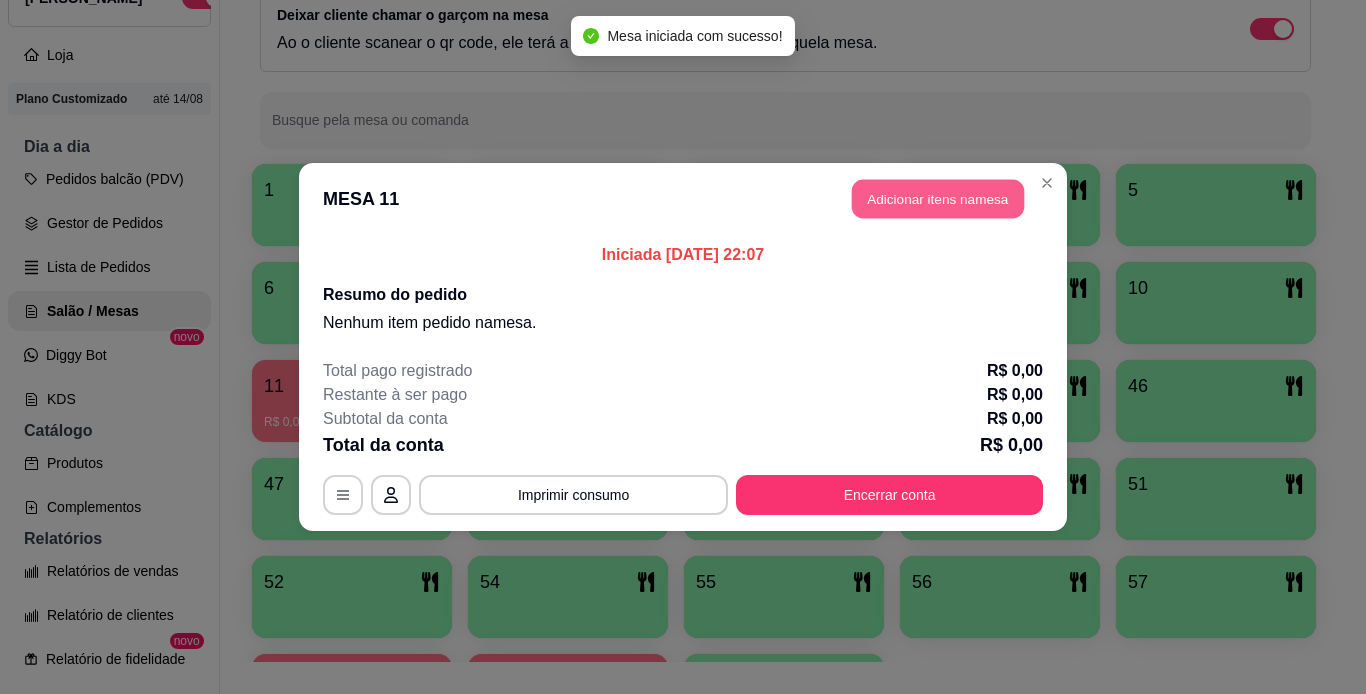 click on "Adicionar itens na  mesa" at bounding box center (938, 199) 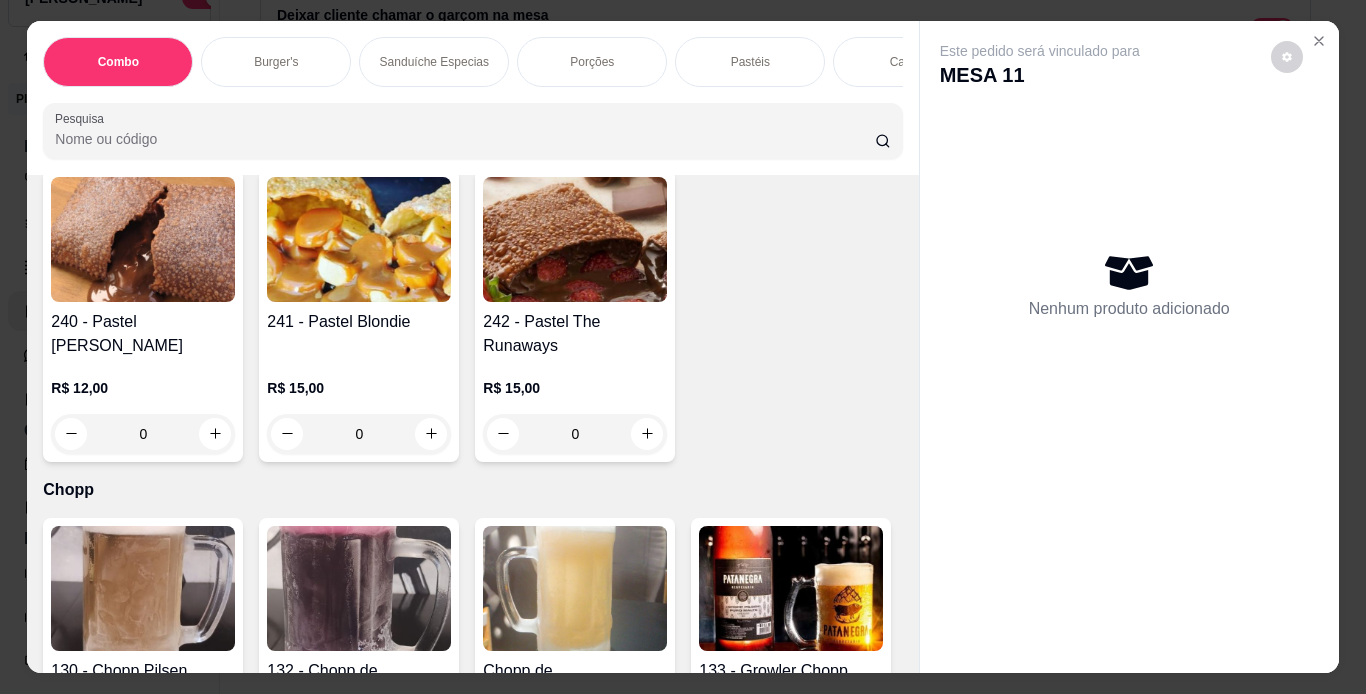scroll, scrollTop: 6279, scrollLeft: 0, axis: vertical 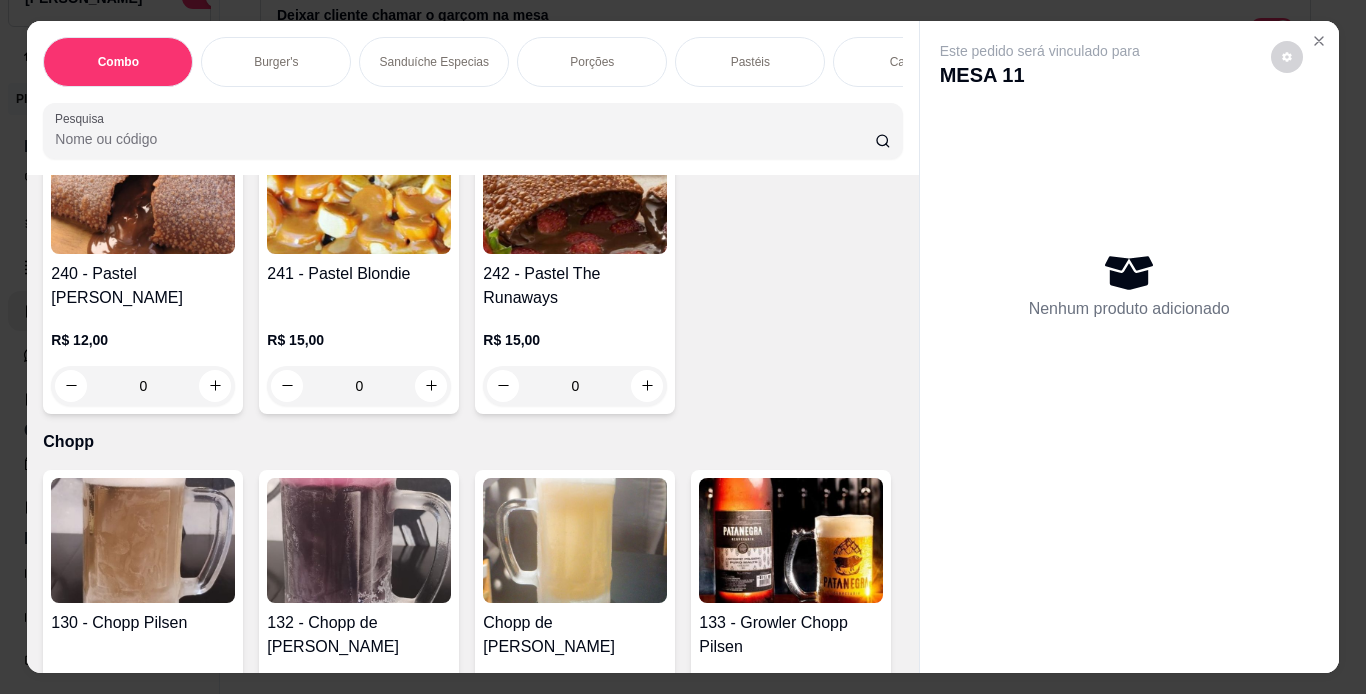 click on "0" at bounding box center (143, -1010) 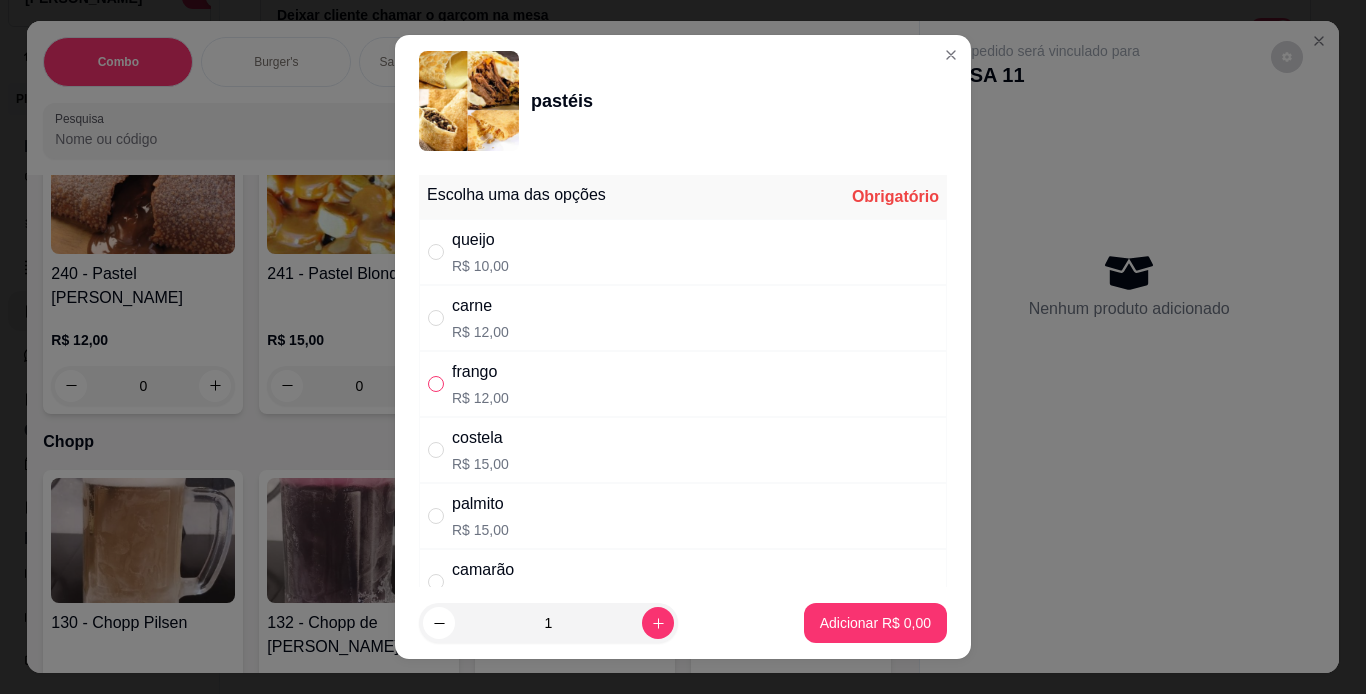 click at bounding box center [436, 384] 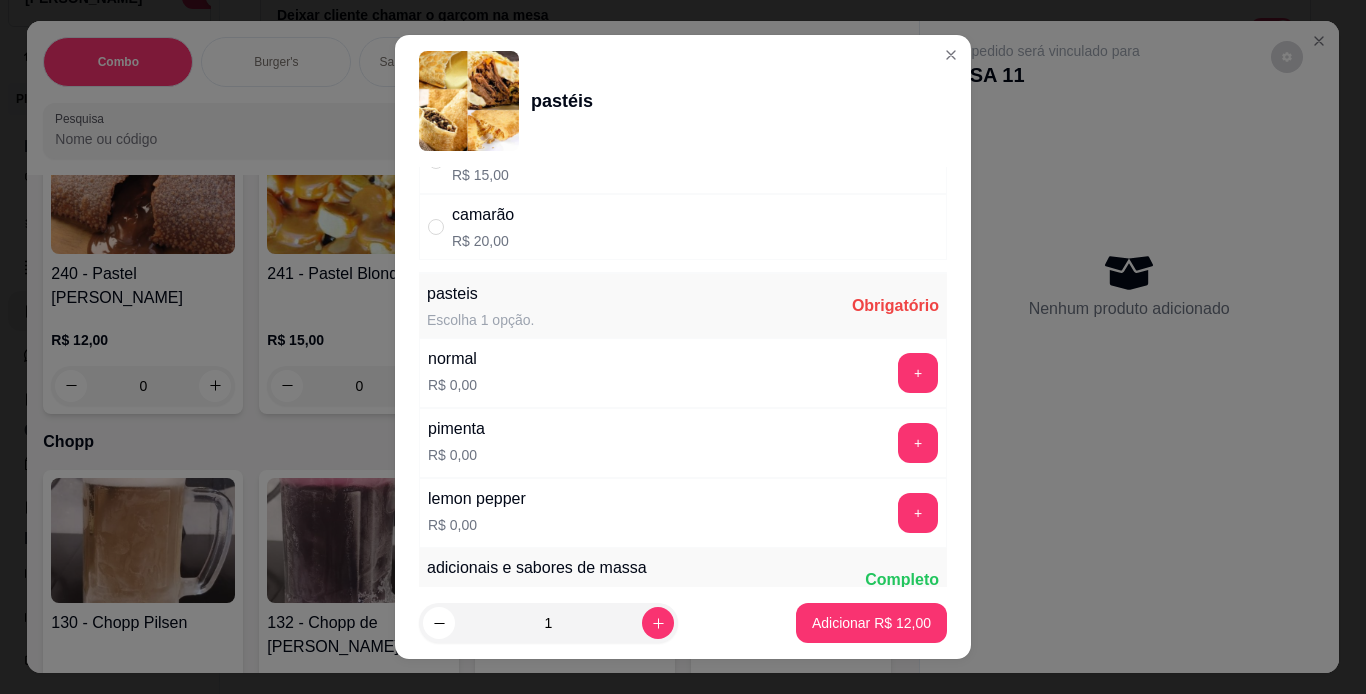 scroll, scrollTop: 360, scrollLeft: 0, axis: vertical 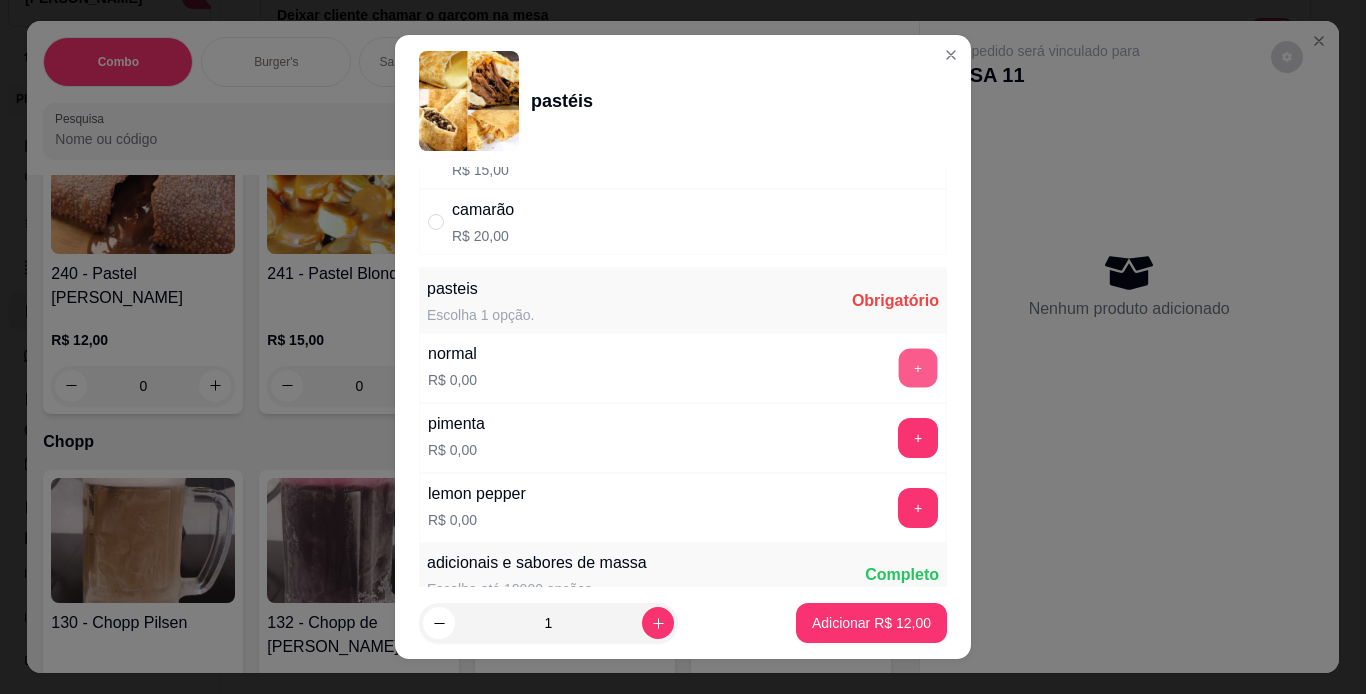 click on "+" at bounding box center (918, 367) 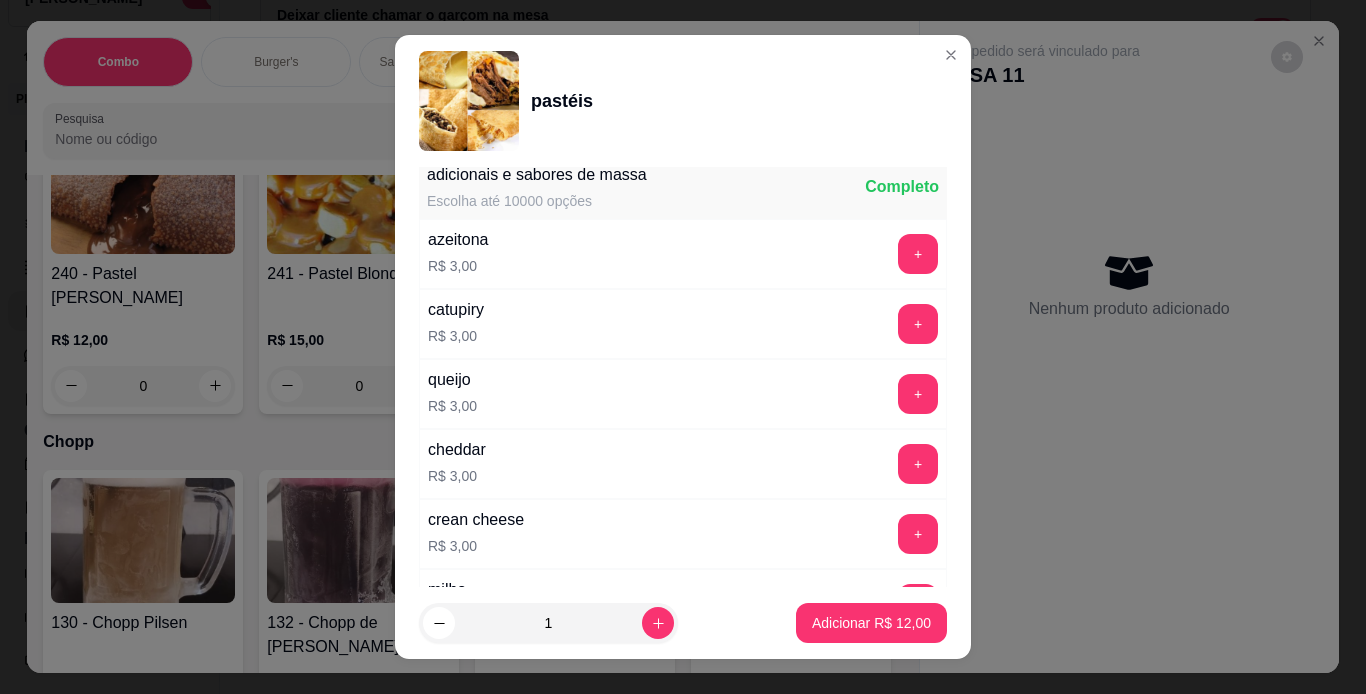scroll, scrollTop: 760, scrollLeft: 0, axis: vertical 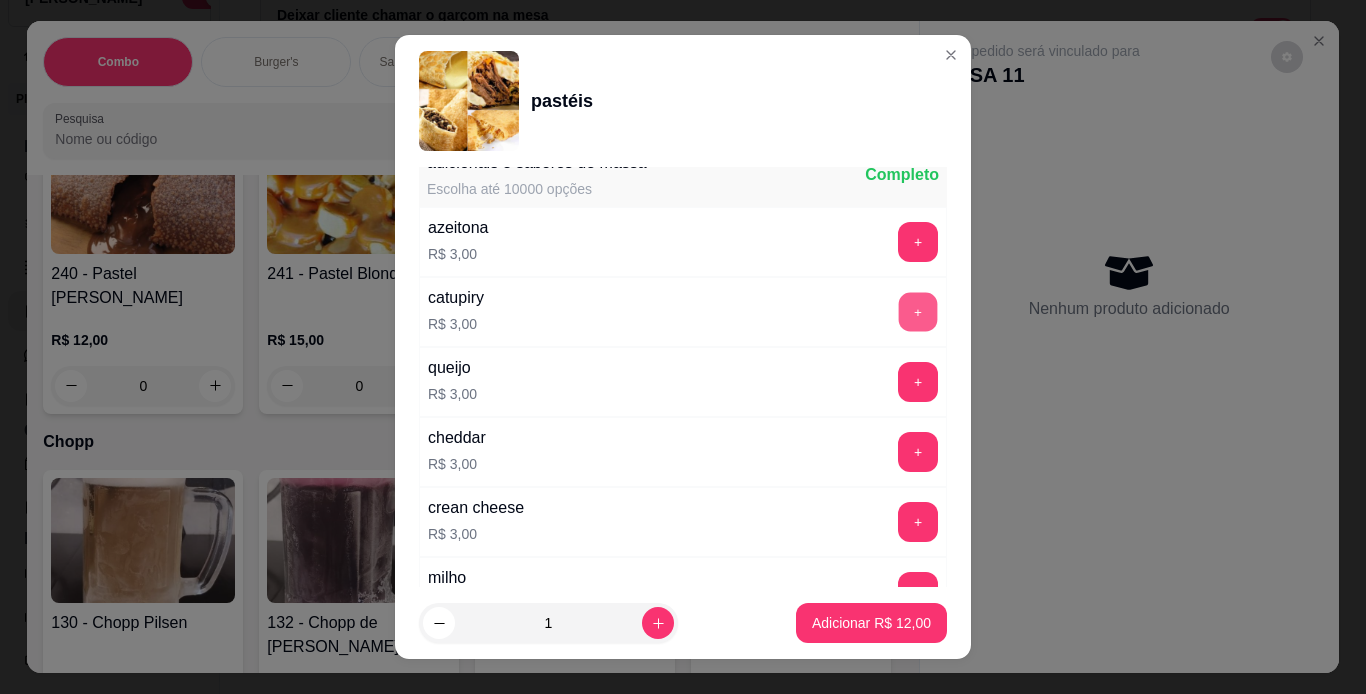 click on "+" at bounding box center [918, 311] 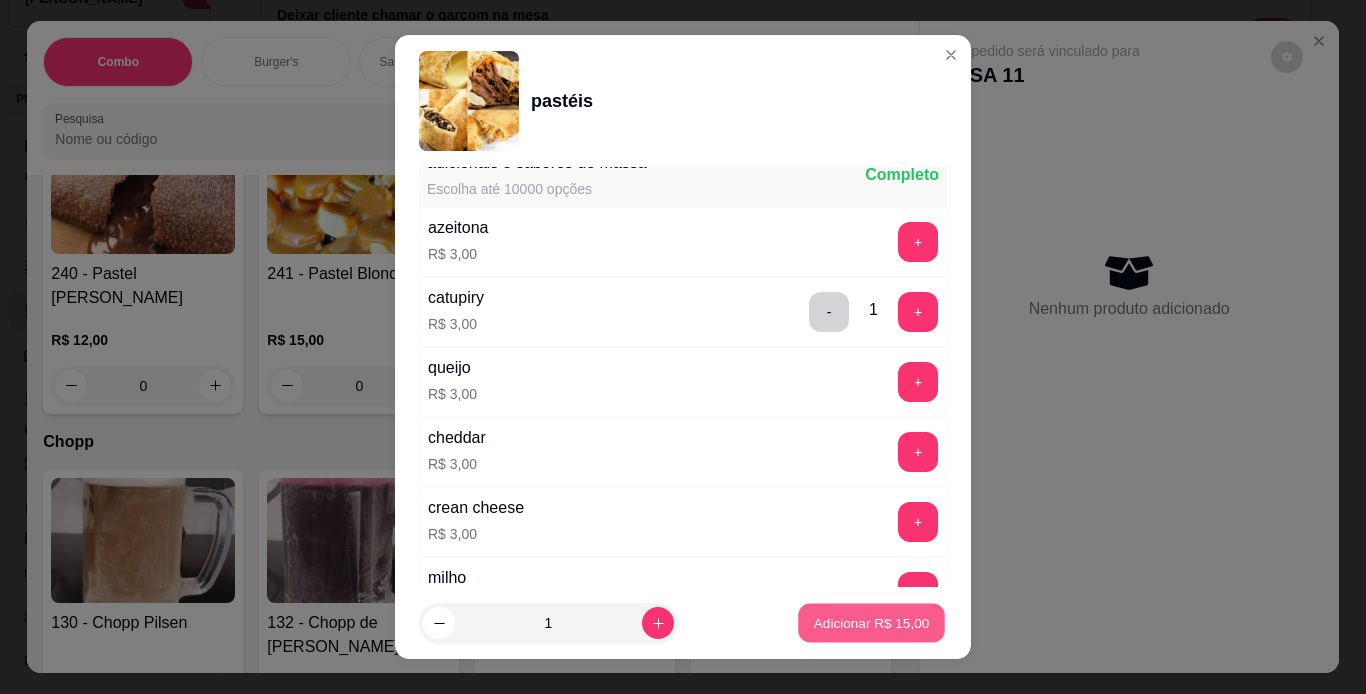click on "Adicionar   R$ 15,00" at bounding box center [871, 623] 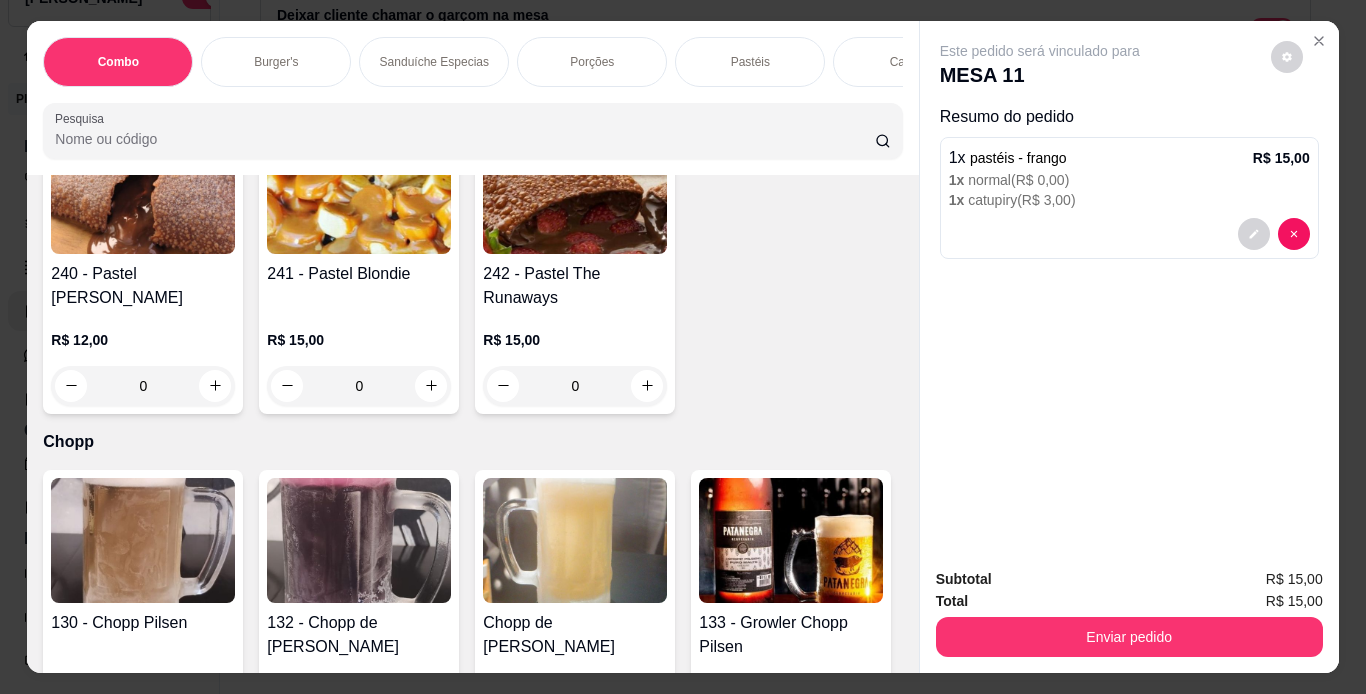 click on "0" at bounding box center [143, -1010] 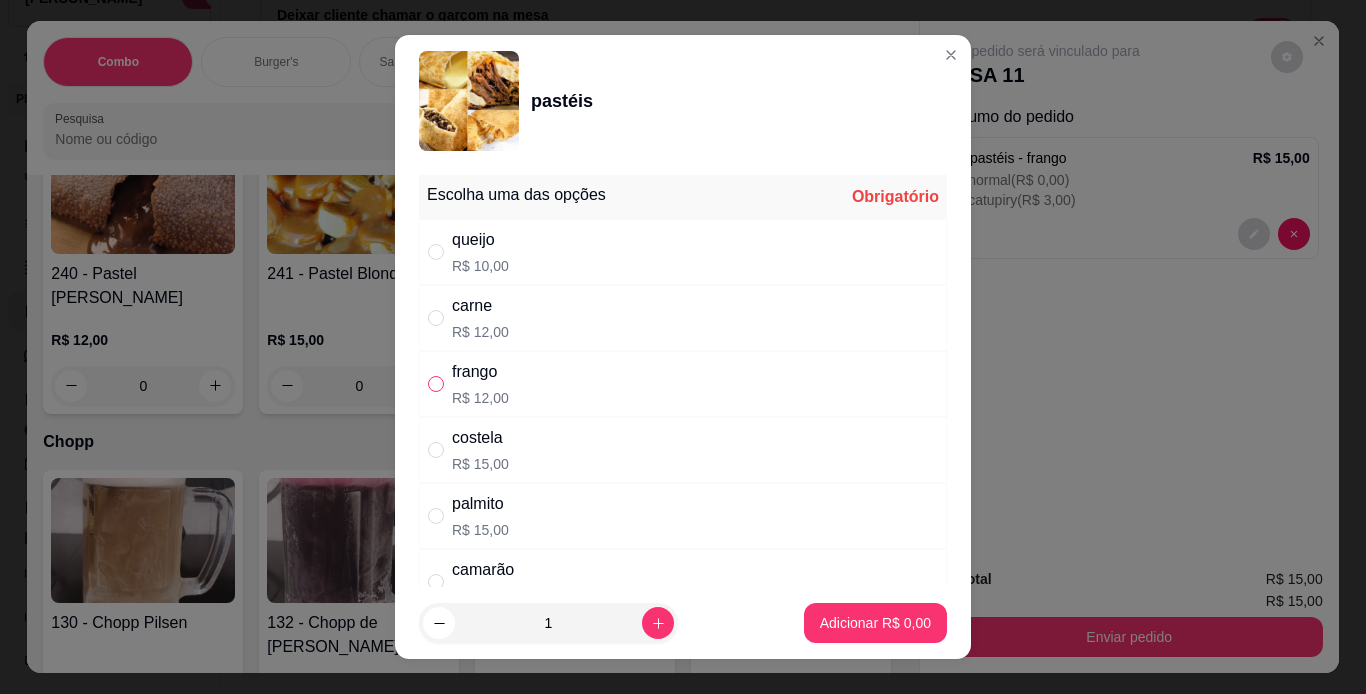 click at bounding box center [436, 384] 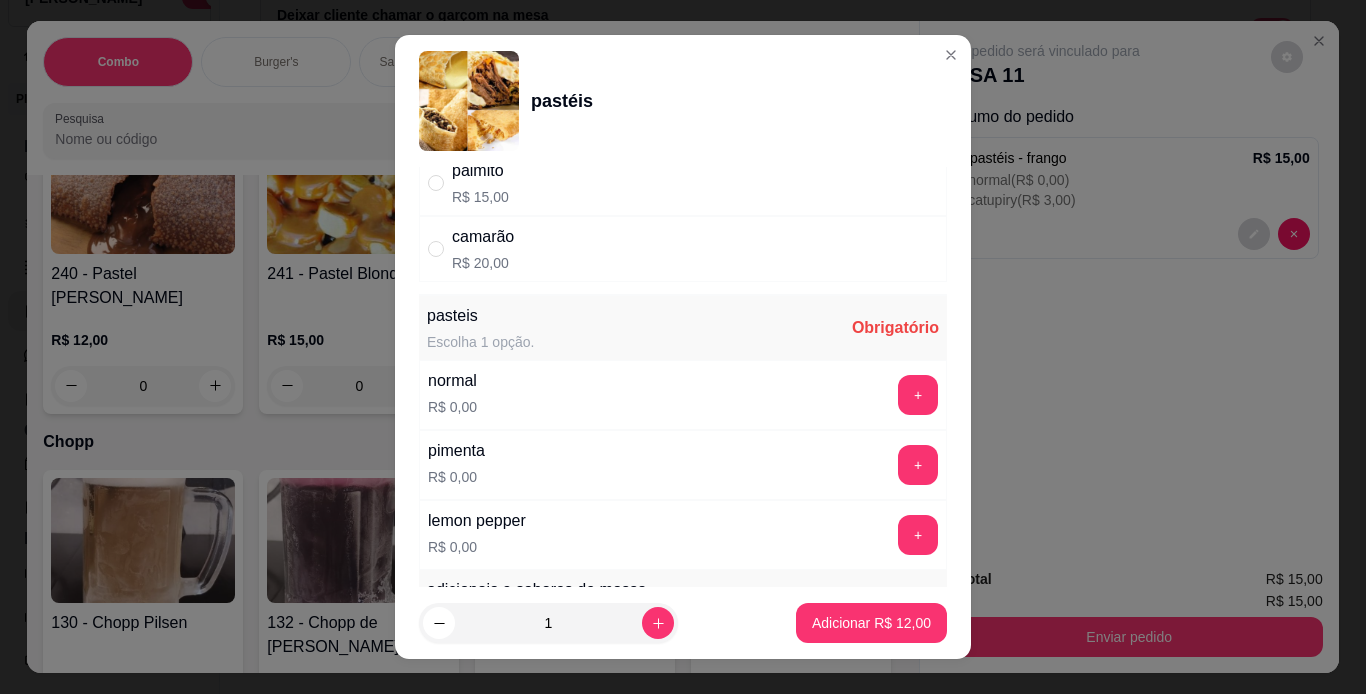 scroll, scrollTop: 360, scrollLeft: 0, axis: vertical 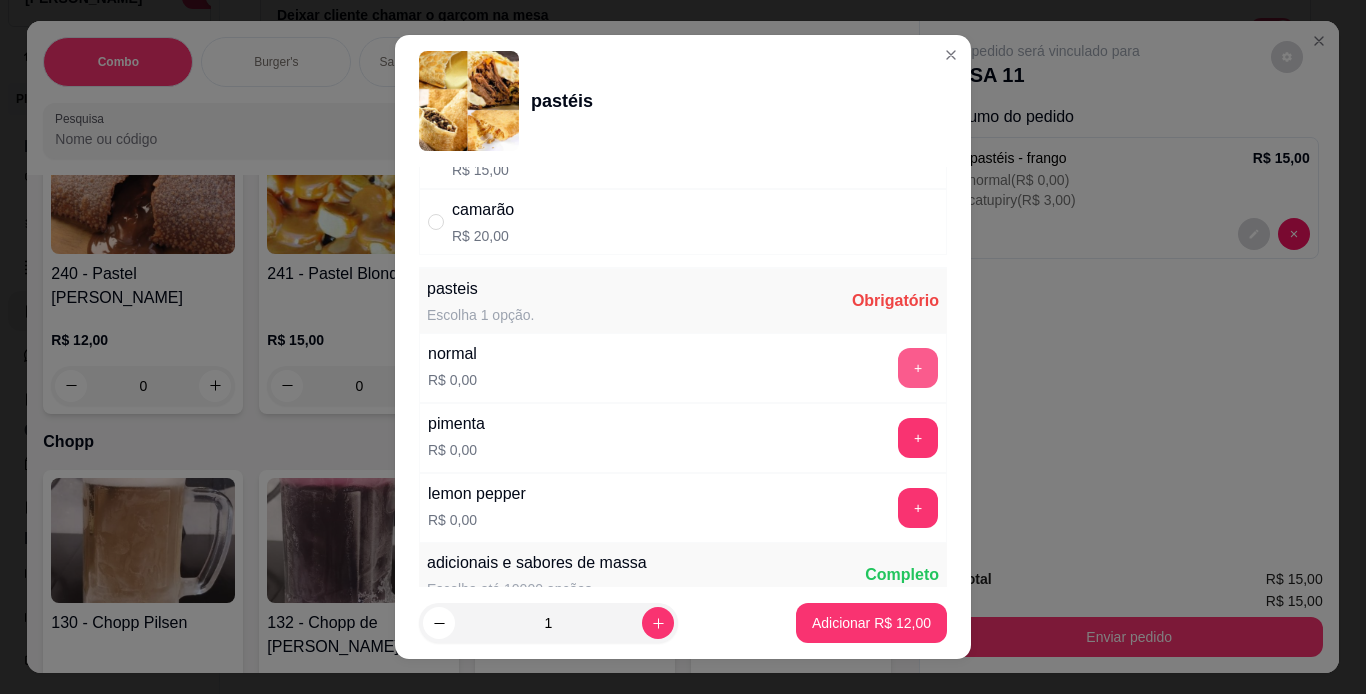 click on "+" at bounding box center (918, 368) 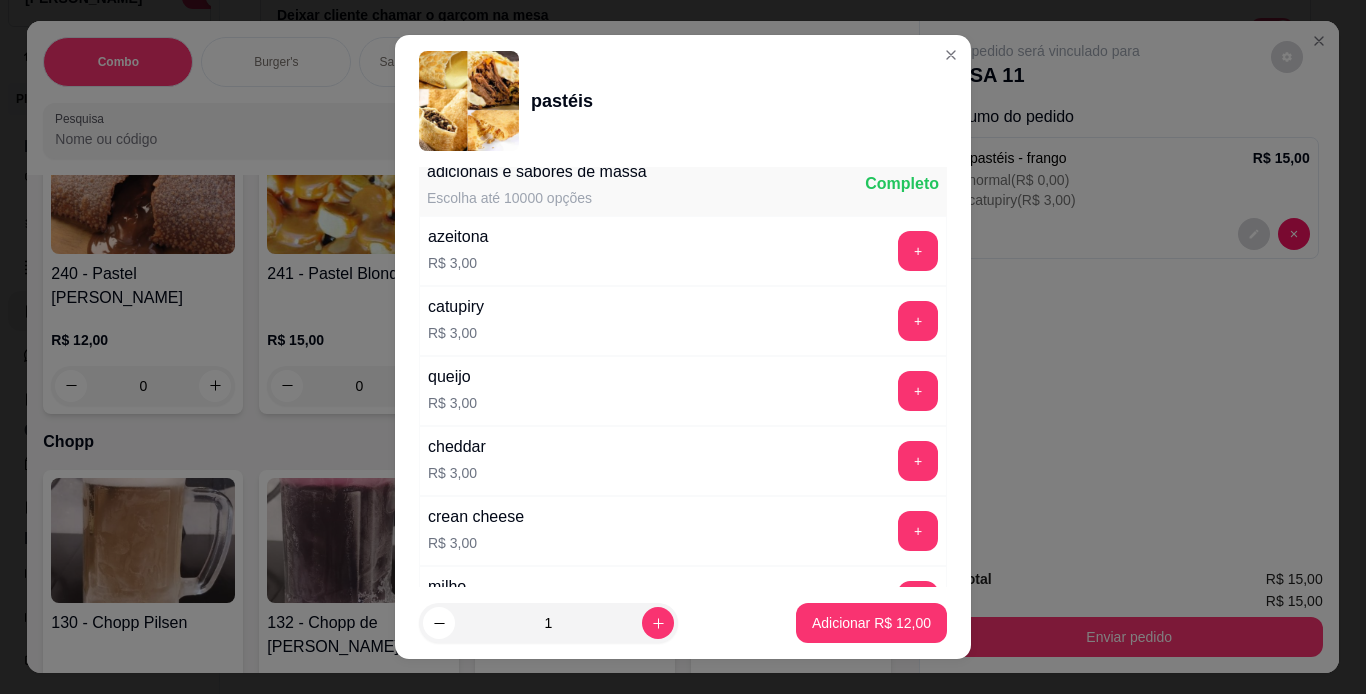 scroll, scrollTop: 760, scrollLeft: 0, axis: vertical 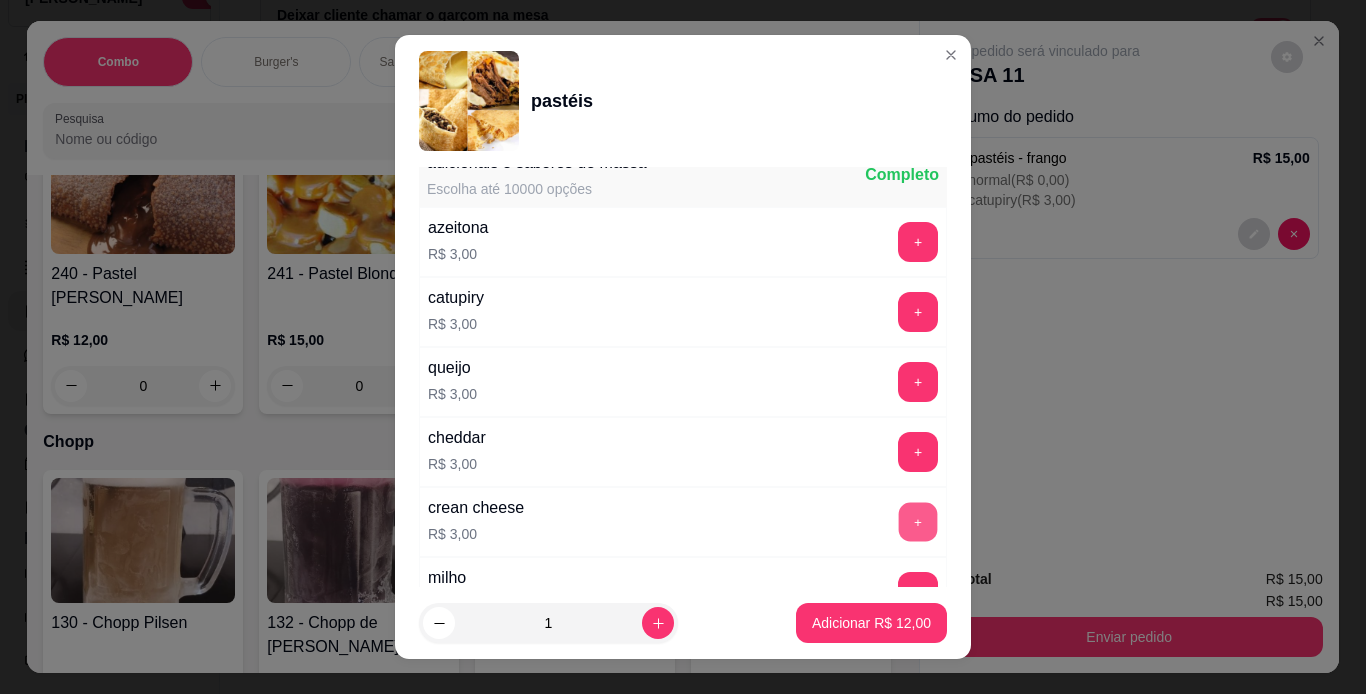 click on "+" at bounding box center (918, 521) 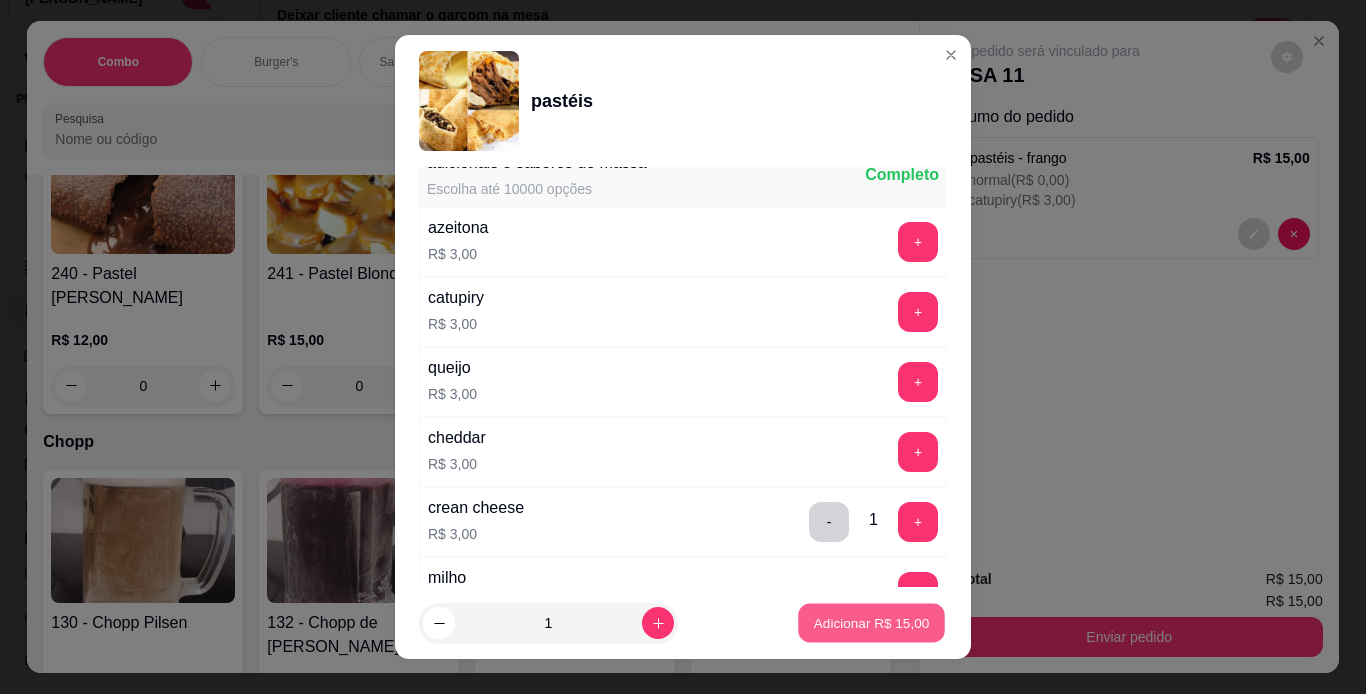 click on "Adicionar   R$ 15,00" at bounding box center [871, 623] 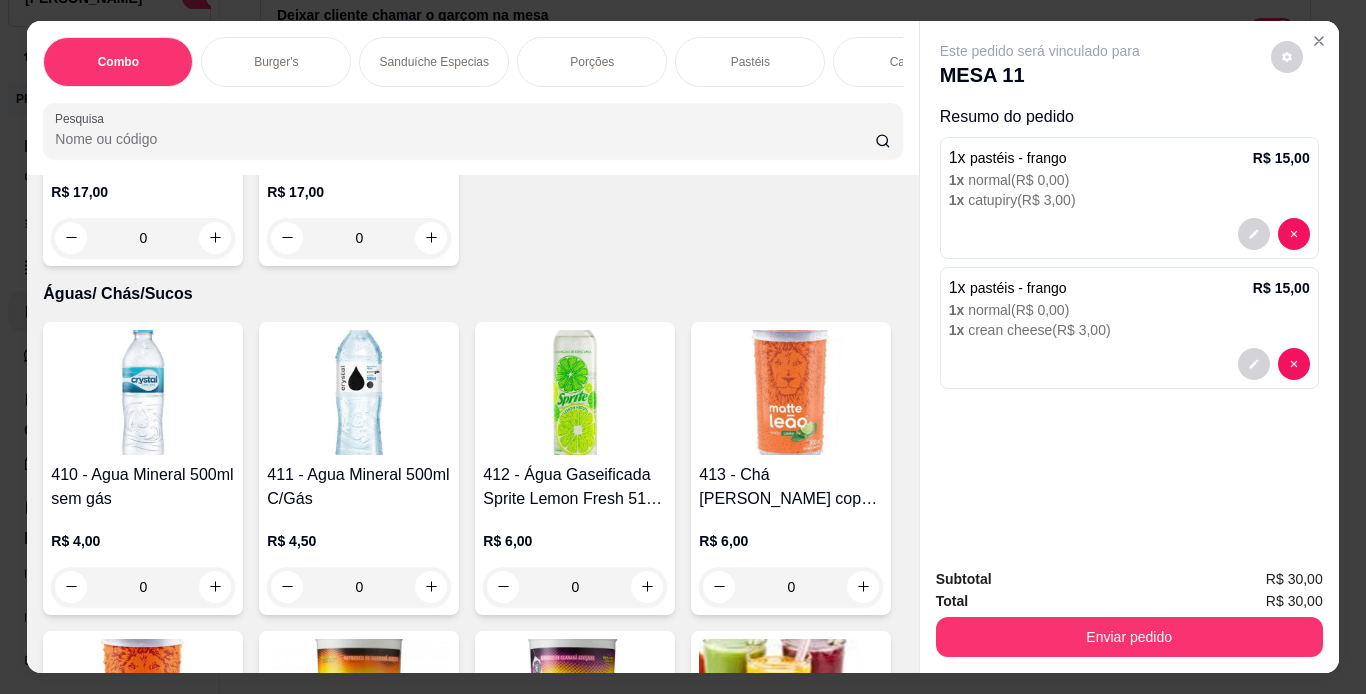 scroll, scrollTop: 10279, scrollLeft: 0, axis: vertical 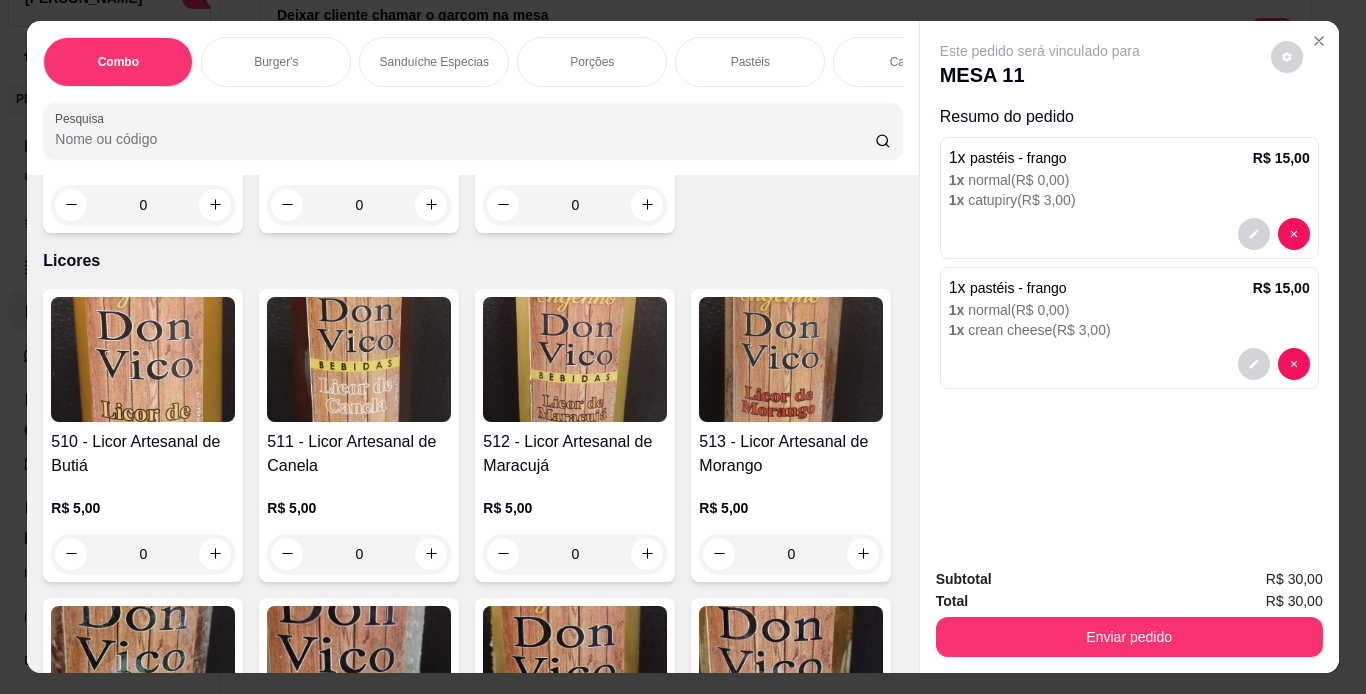 click on "0" at bounding box center (359, -2070) 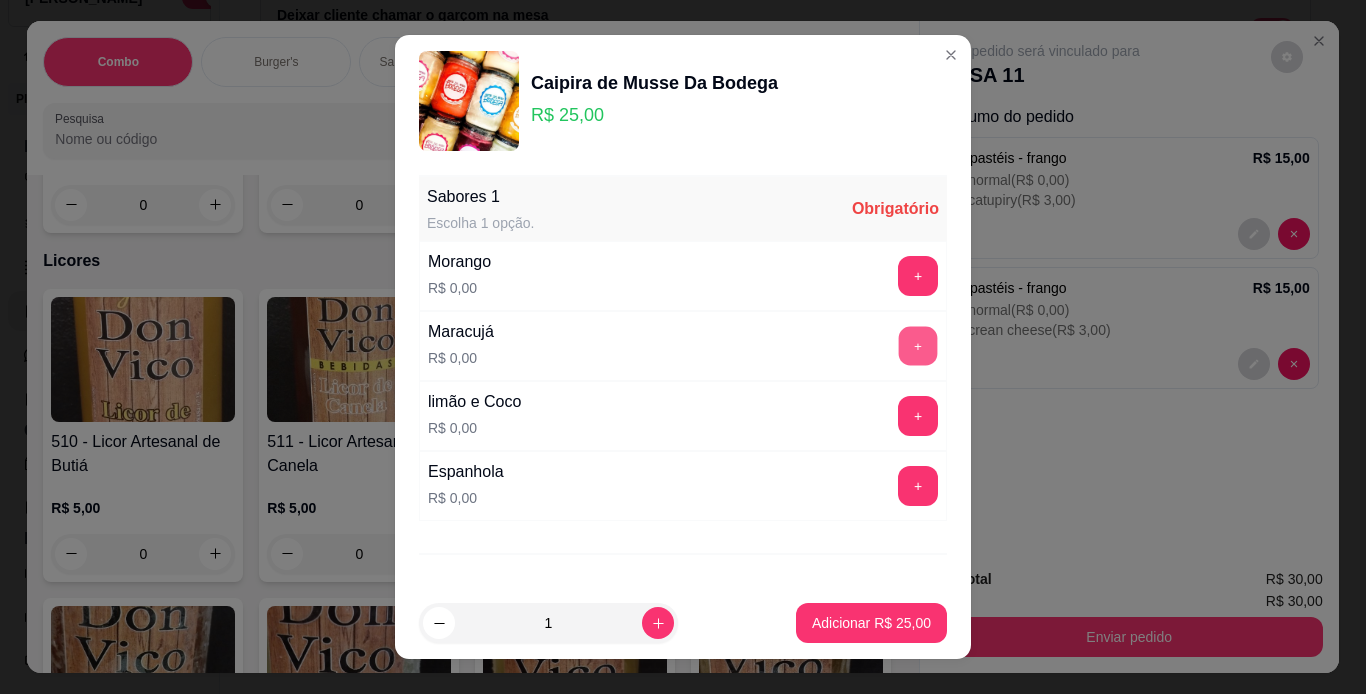 click on "+" at bounding box center (918, 345) 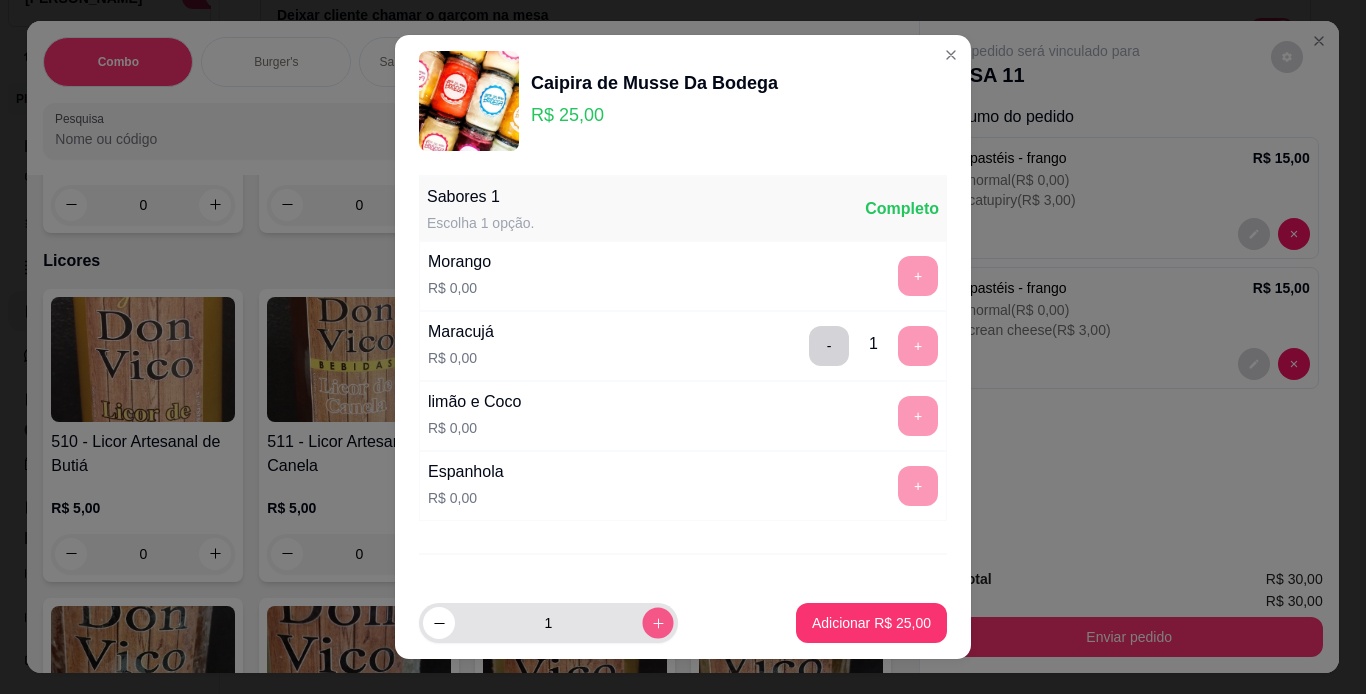 click at bounding box center [657, 623] 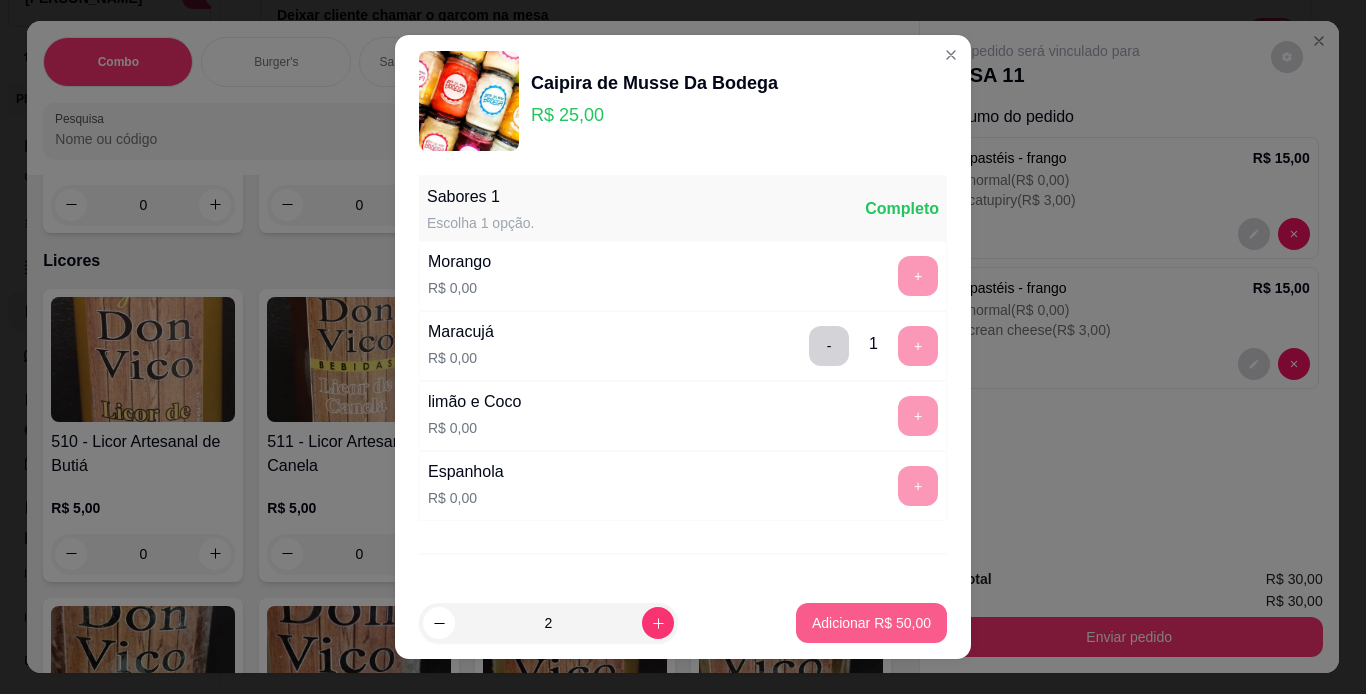 click on "Adicionar   R$ 50,00" at bounding box center (871, 623) 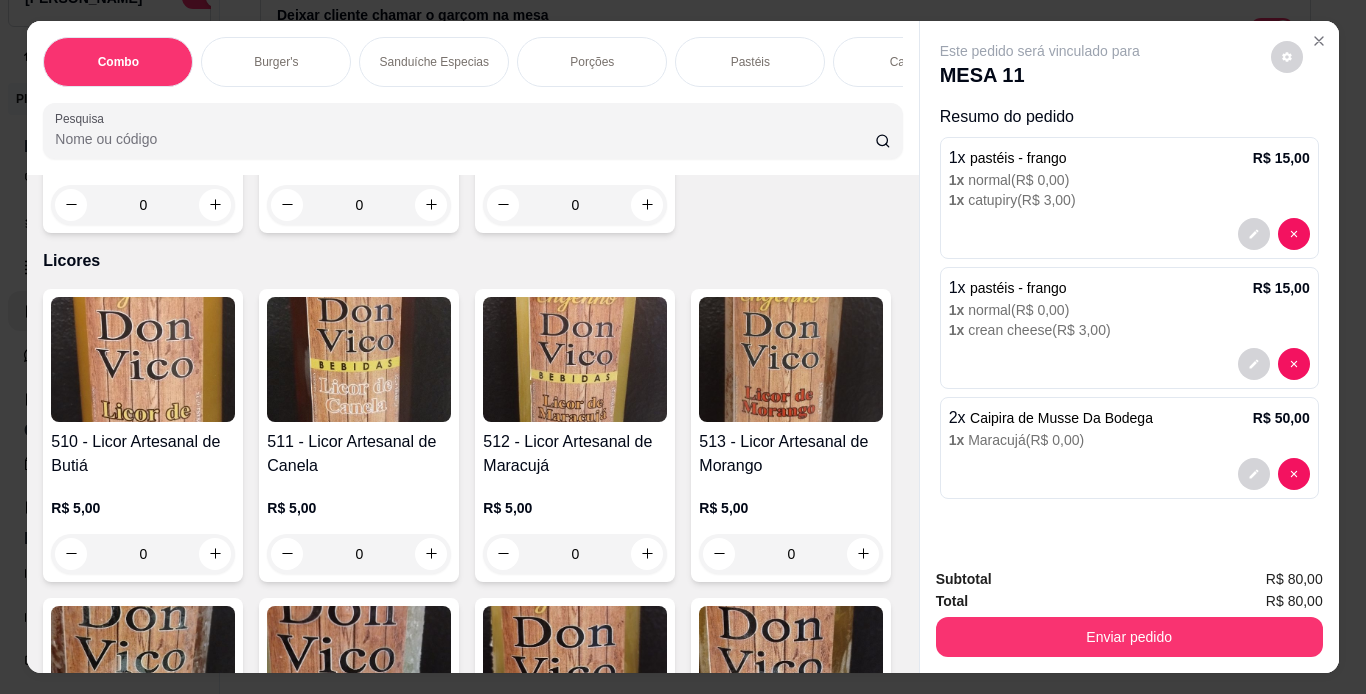 click on "Enviar pedido" at bounding box center (1129, 634) 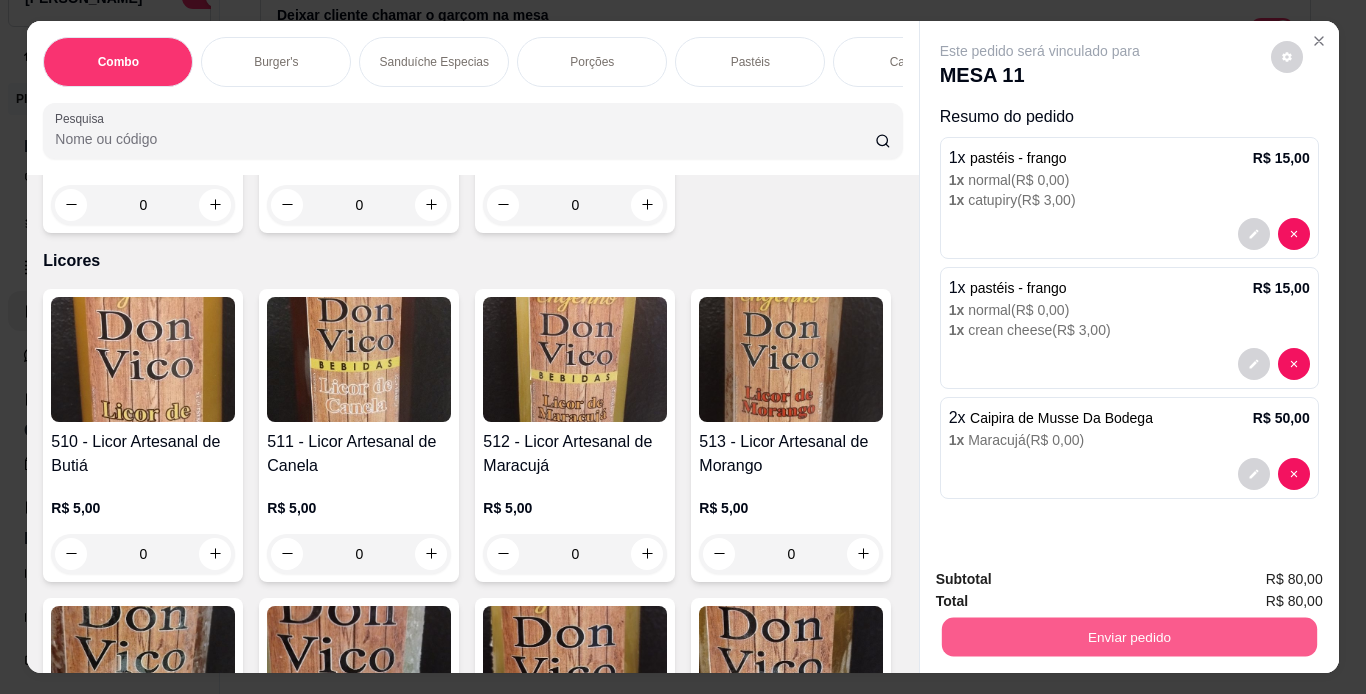 click on "Enviar pedido" at bounding box center [1128, 637] 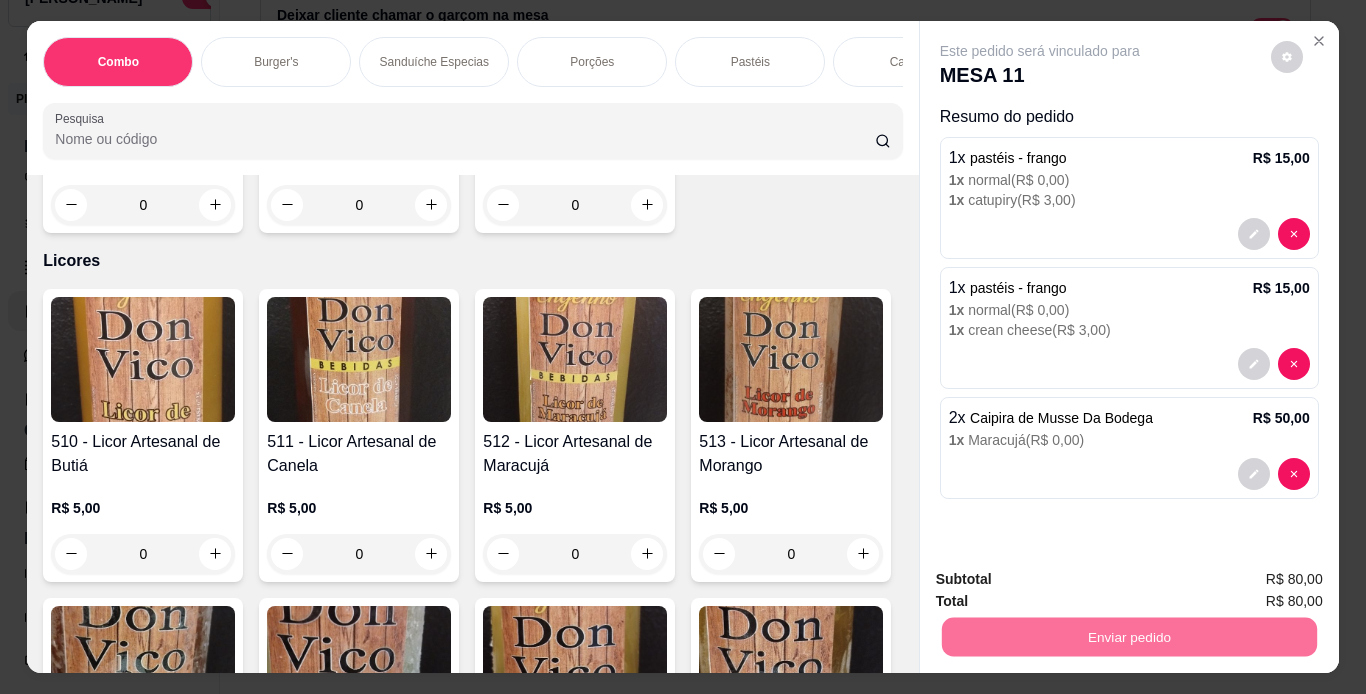 click on "Não registrar e enviar pedido" at bounding box center (1063, 580) 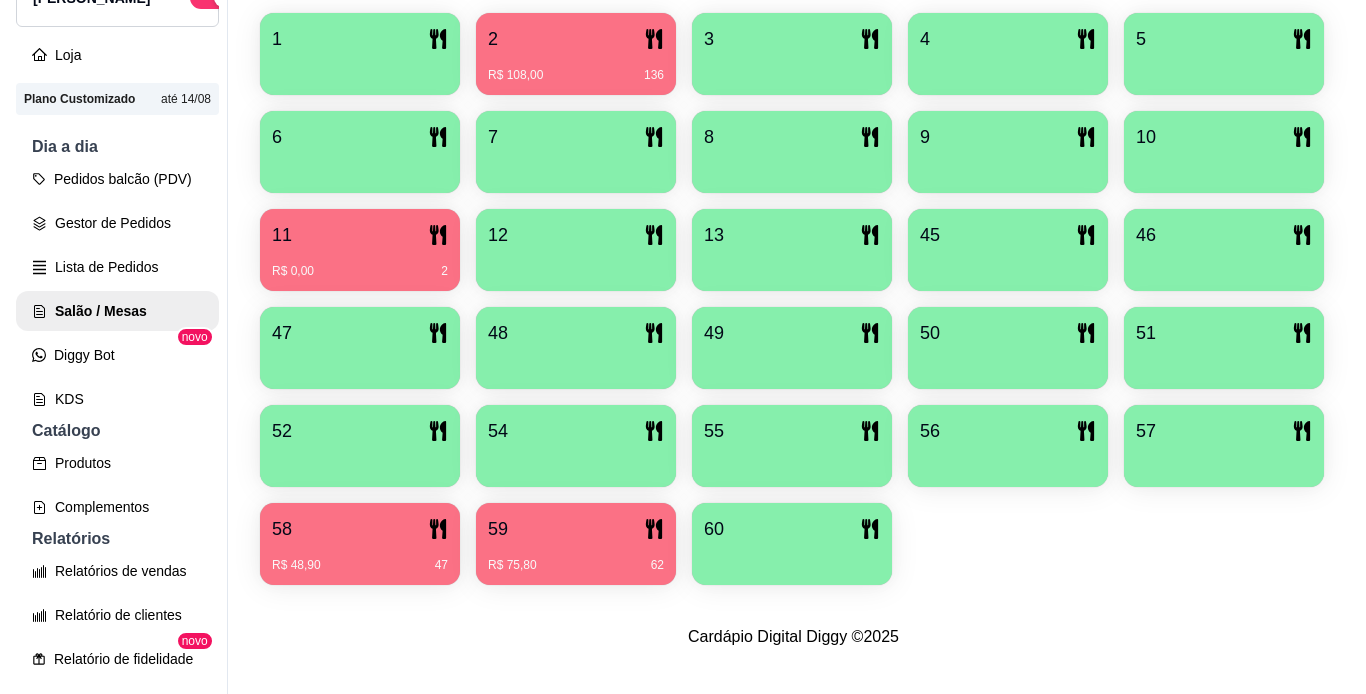 scroll, scrollTop: 453, scrollLeft: 0, axis: vertical 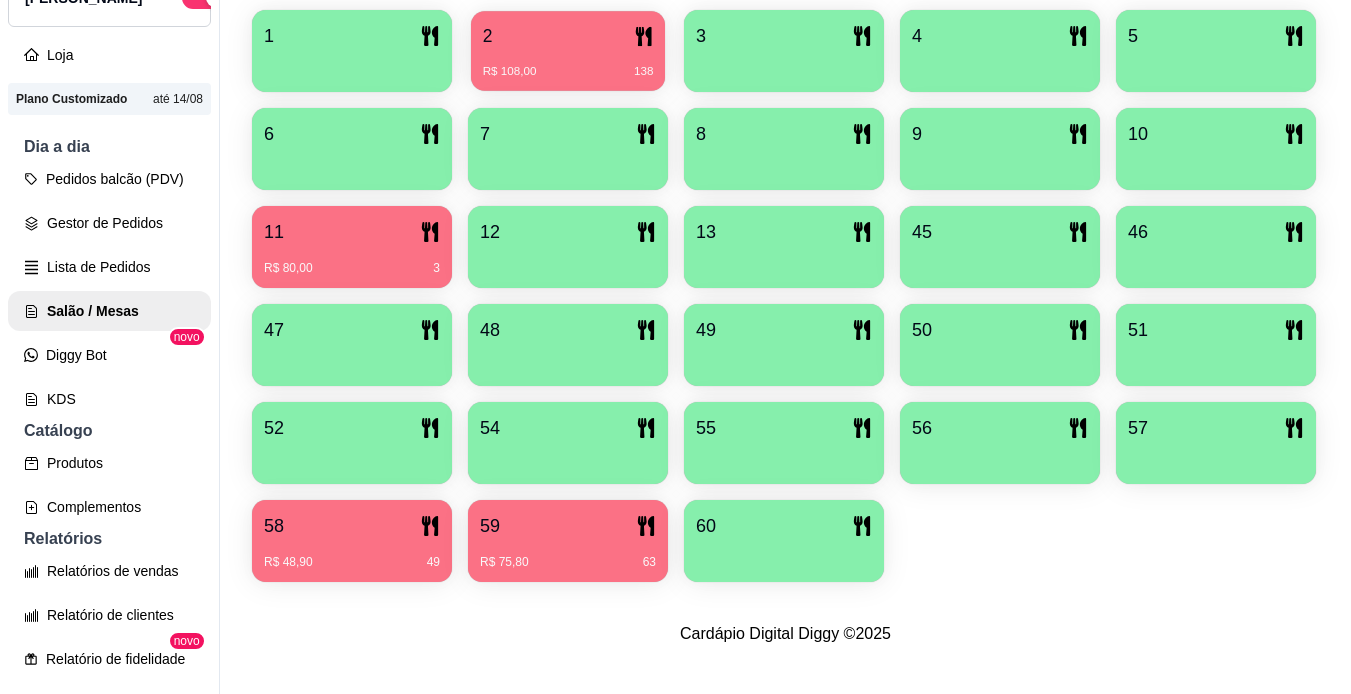 click on "R$ 108,00 138" at bounding box center (568, 72) 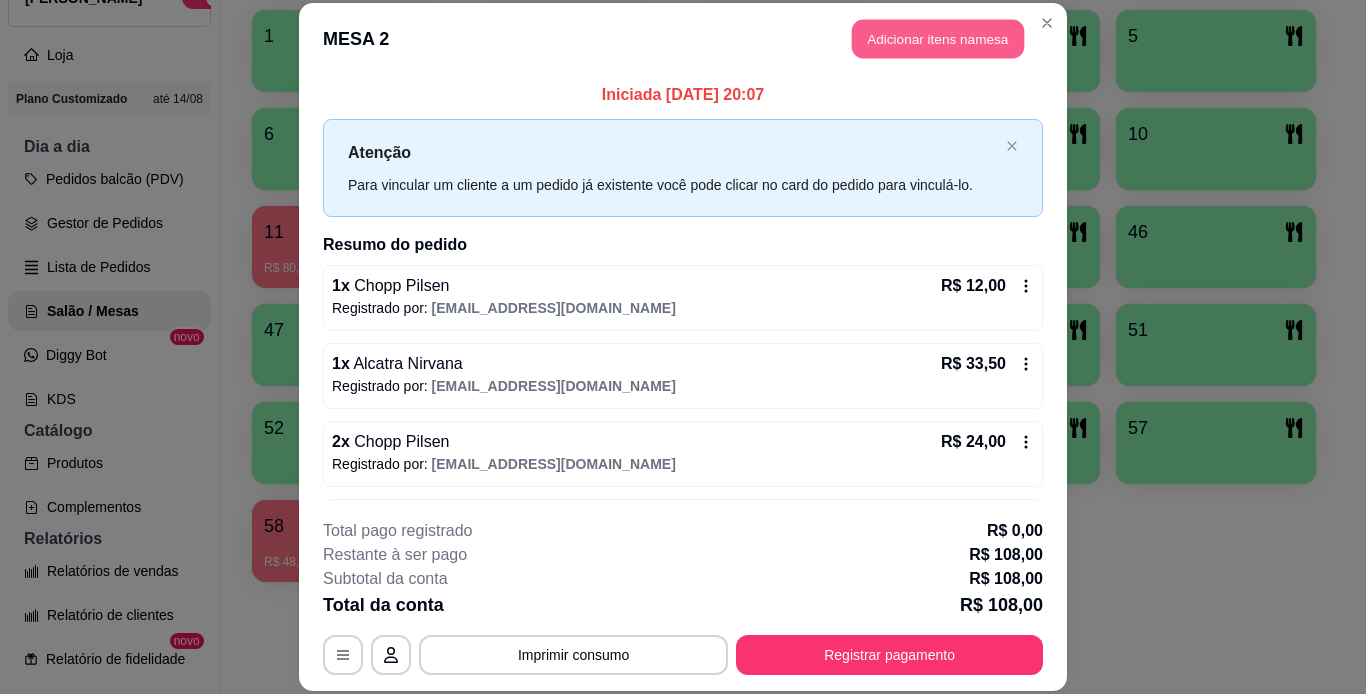 click on "Adicionar itens na  mesa" at bounding box center (938, 39) 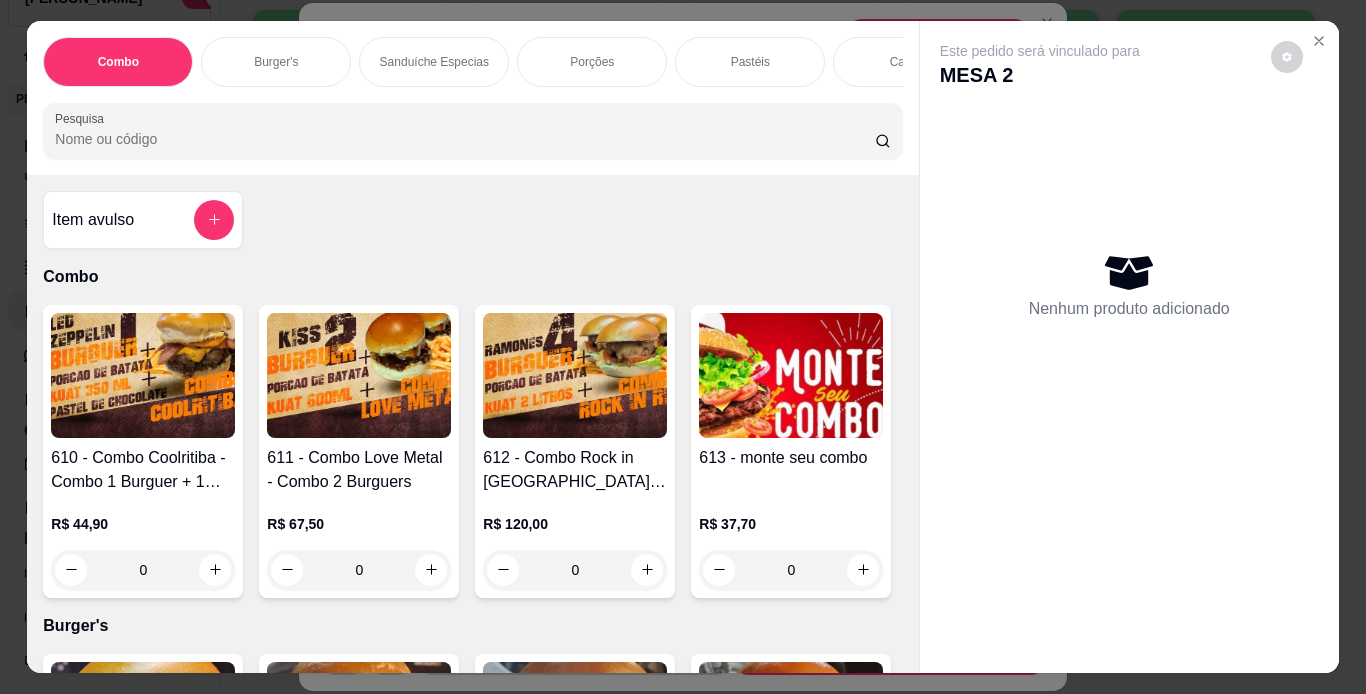 click on "Porções" at bounding box center [592, 62] 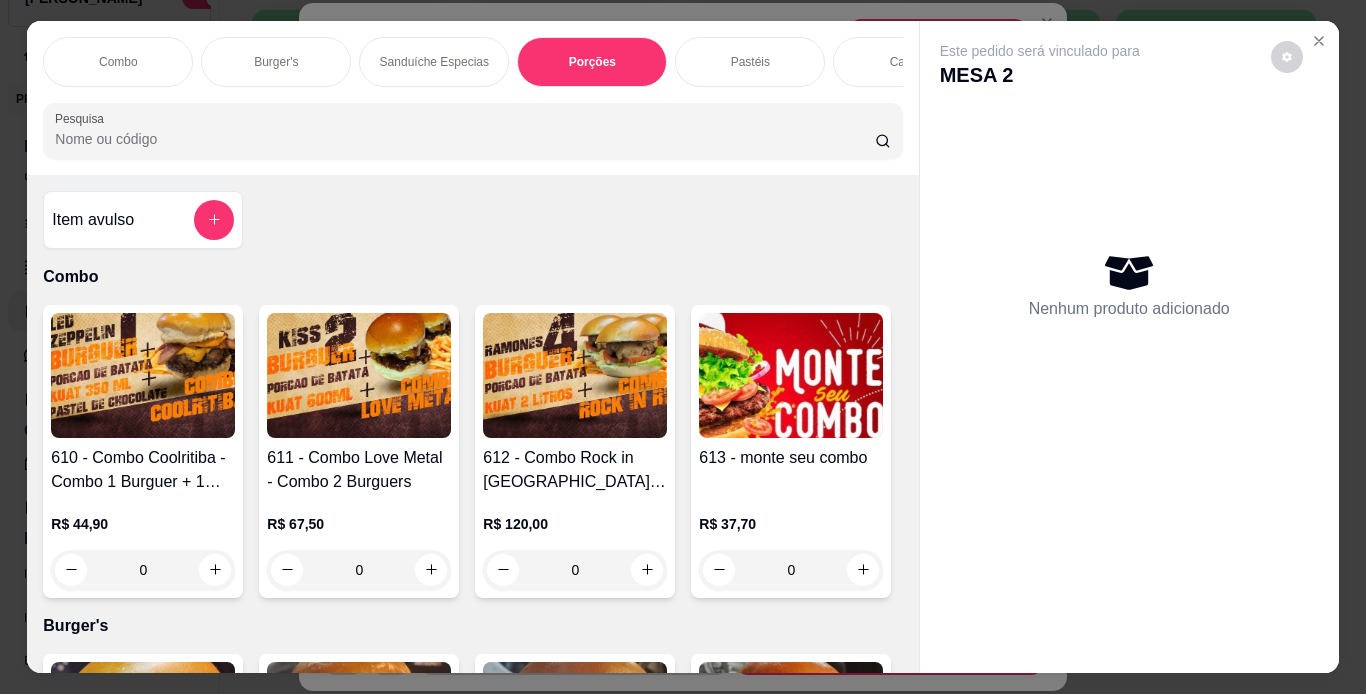 scroll, scrollTop: 3441, scrollLeft: 0, axis: vertical 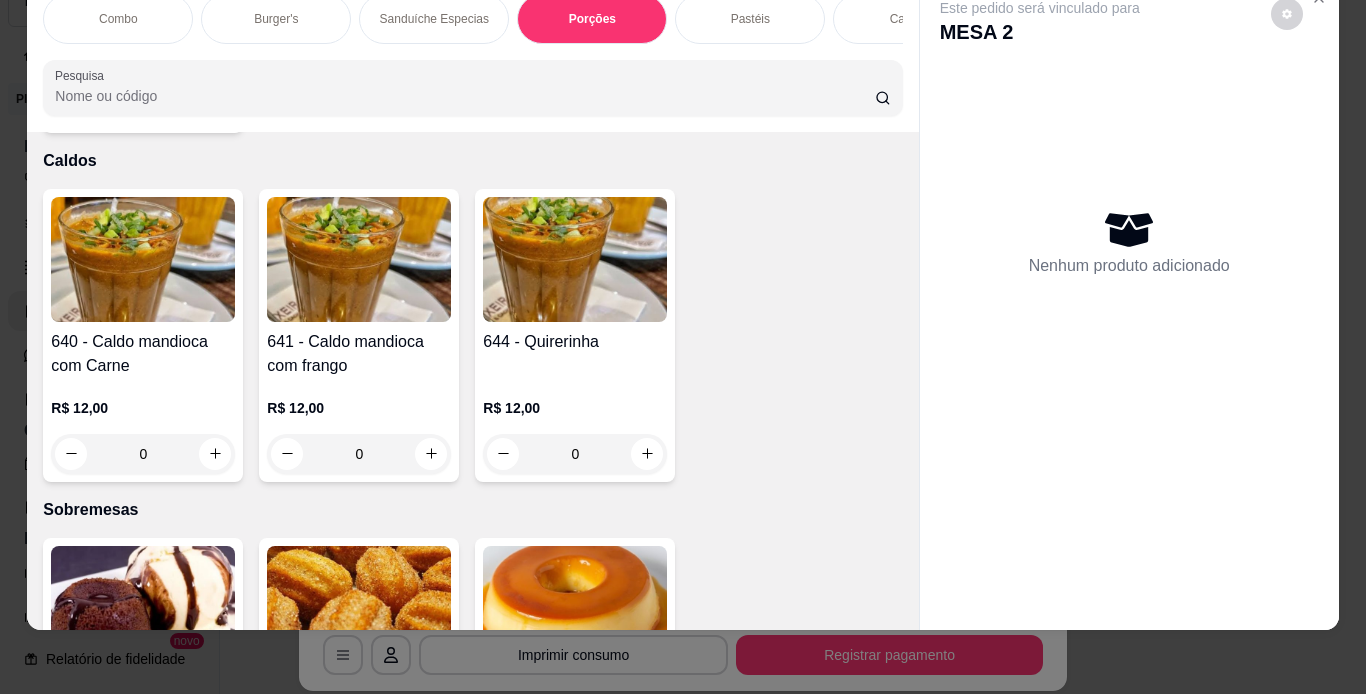 click at bounding box center (143, -724) 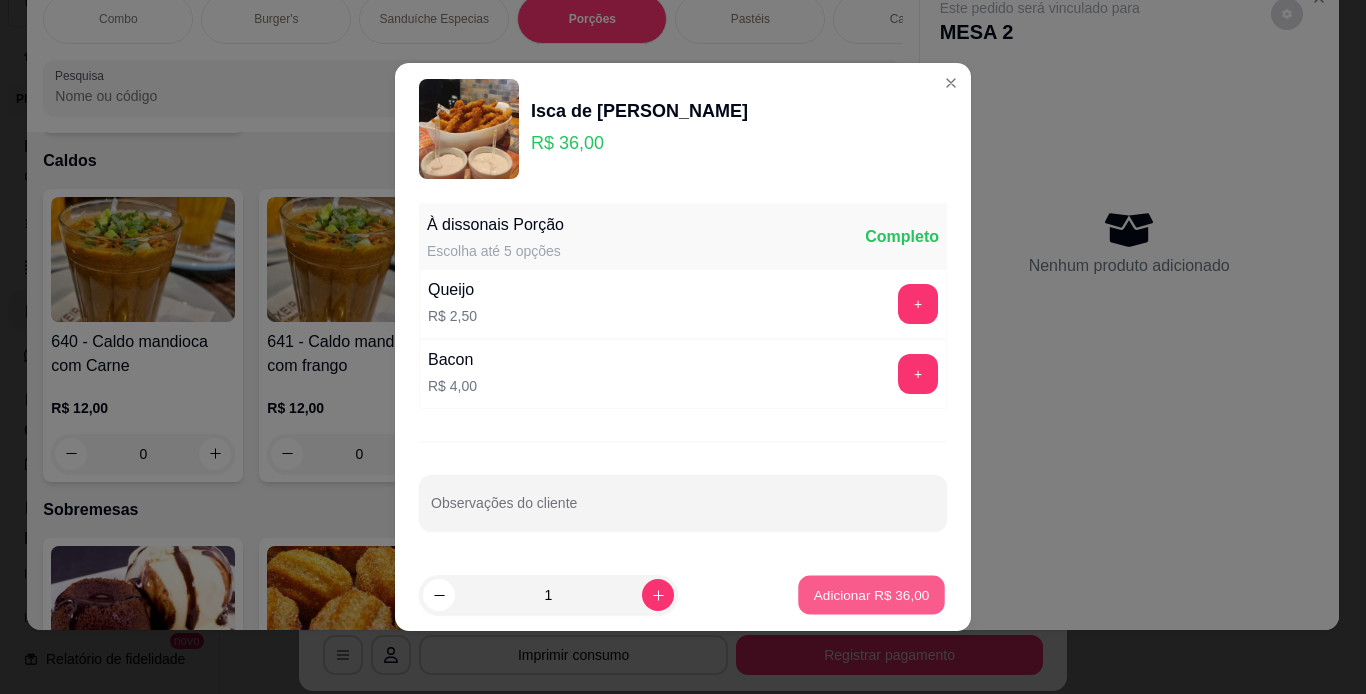 click on "Adicionar   R$ 36,00" at bounding box center [871, 595] 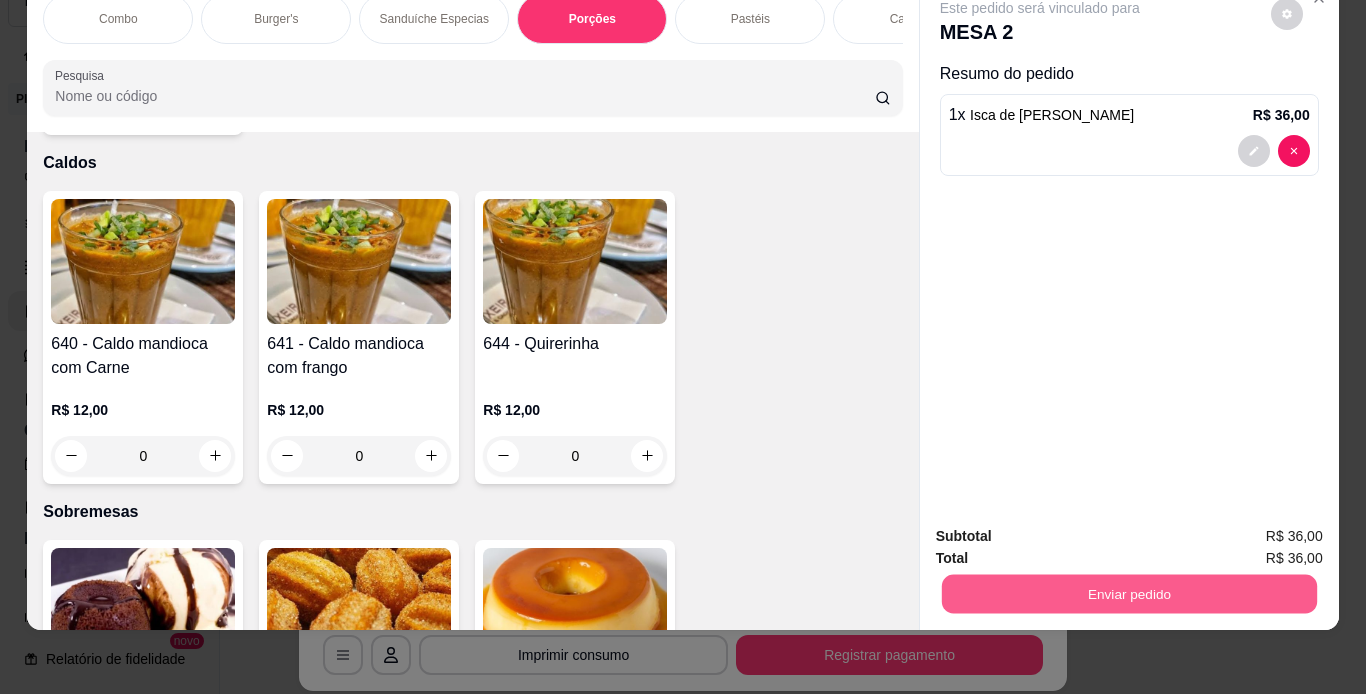 click on "Enviar pedido" at bounding box center (1128, 594) 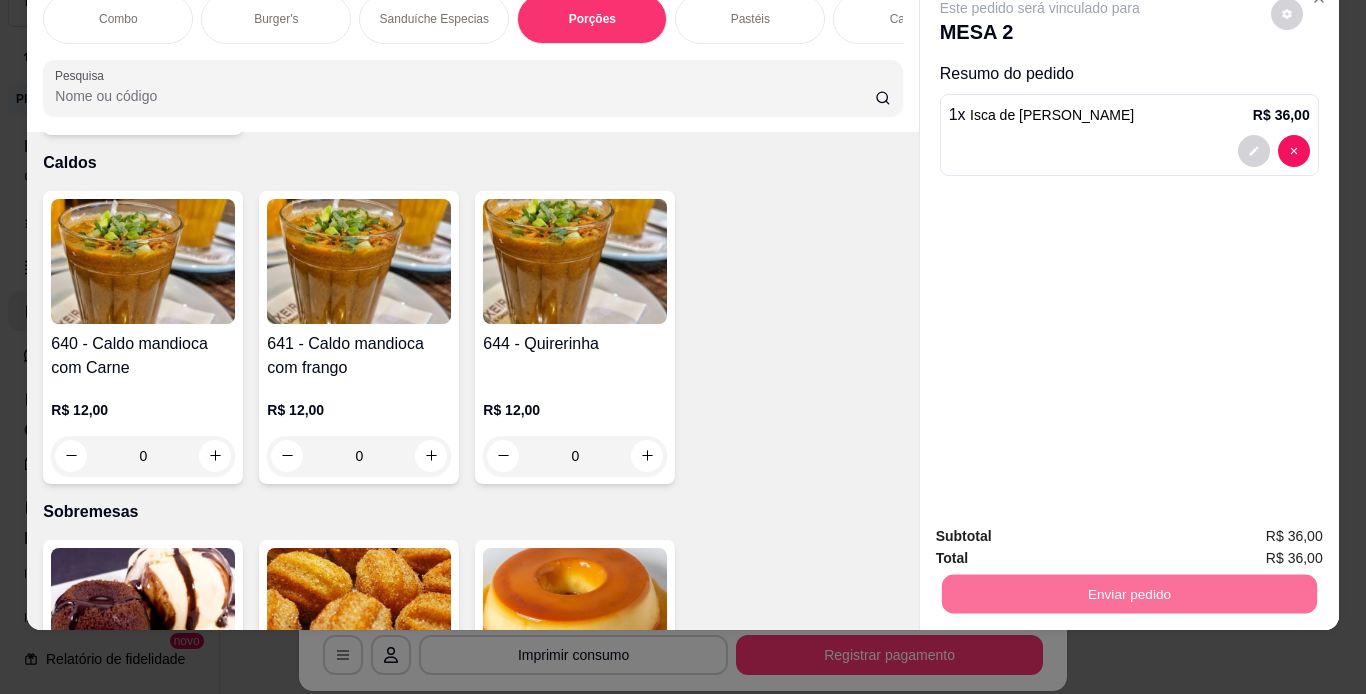 click on "Não registrar e enviar pedido" at bounding box center (1063, 529) 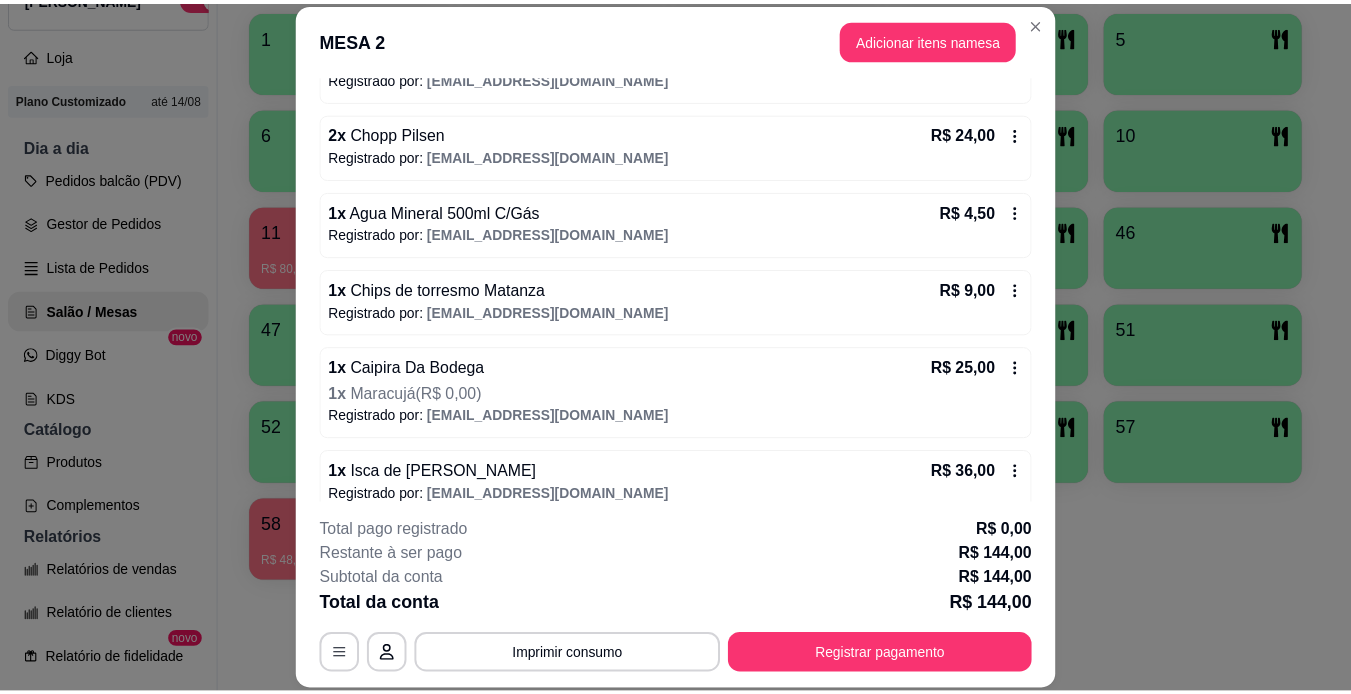 scroll, scrollTop: 330, scrollLeft: 0, axis: vertical 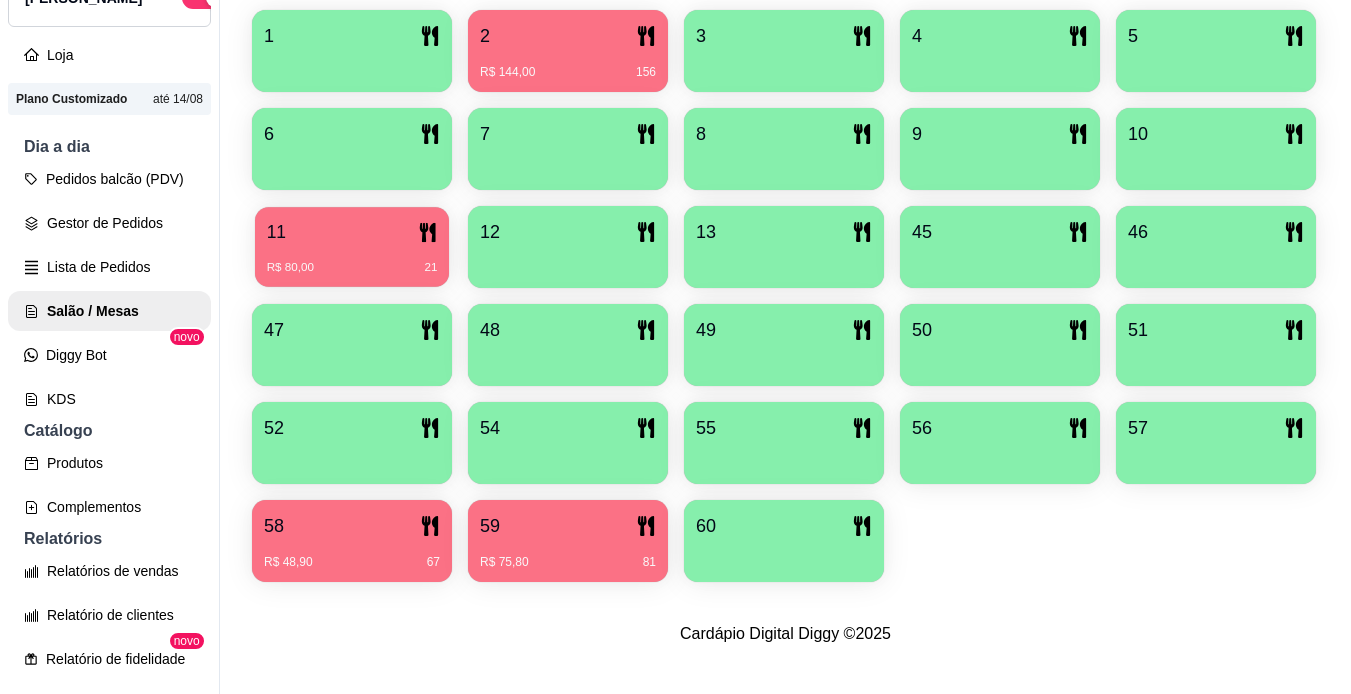 click on "R$ 80,00 21" at bounding box center [352, 268] 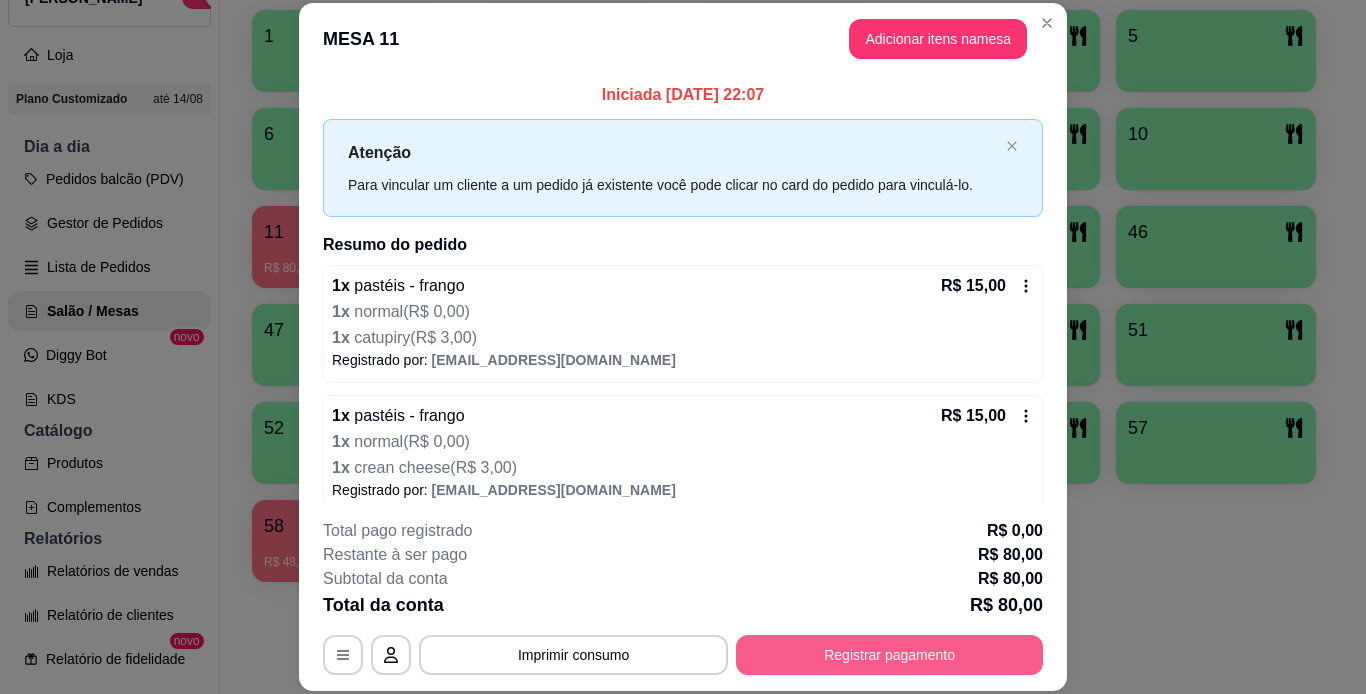 click on "Registrar pagamento" at bounding box center (889, 655) 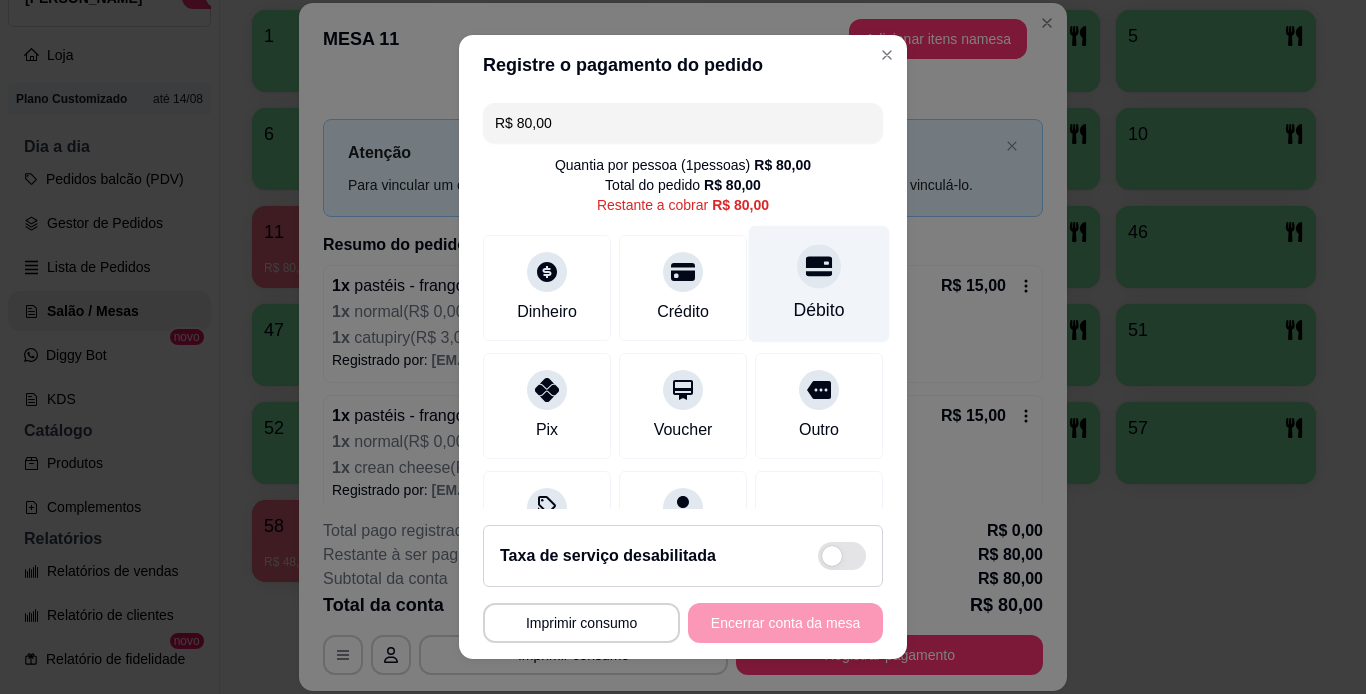 click 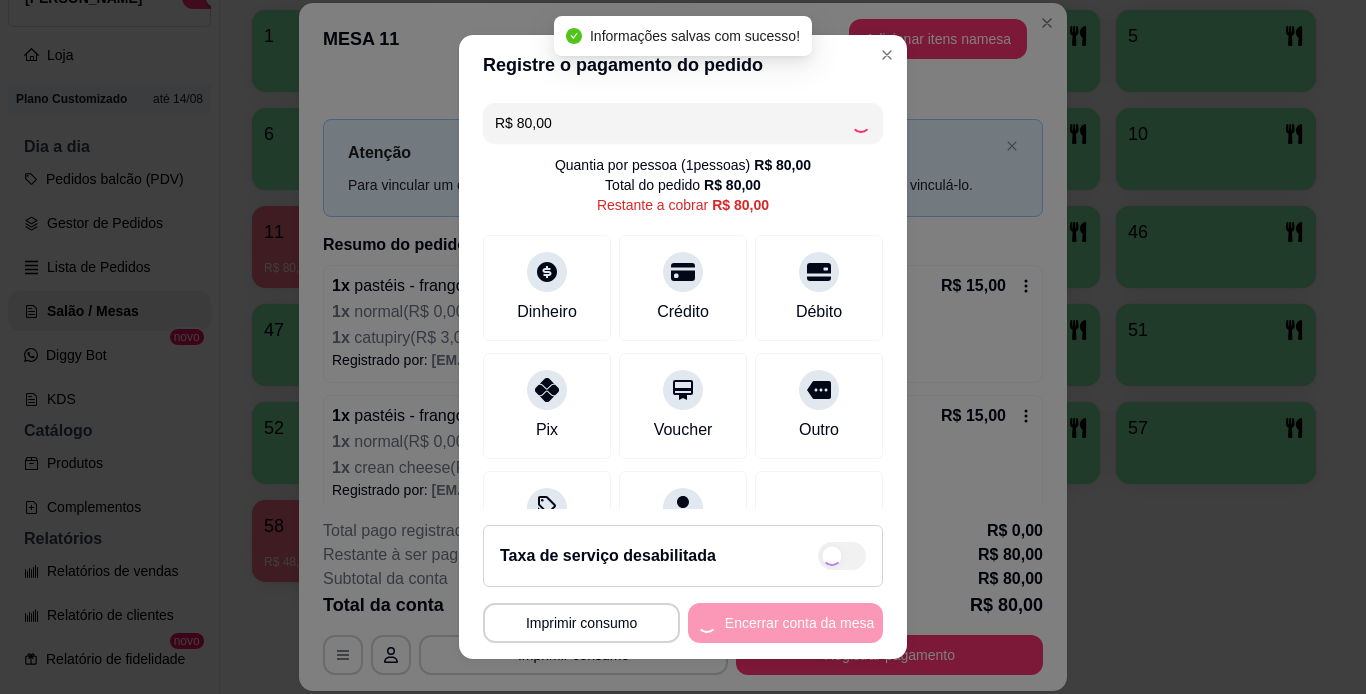 type on "R$ 0,00" 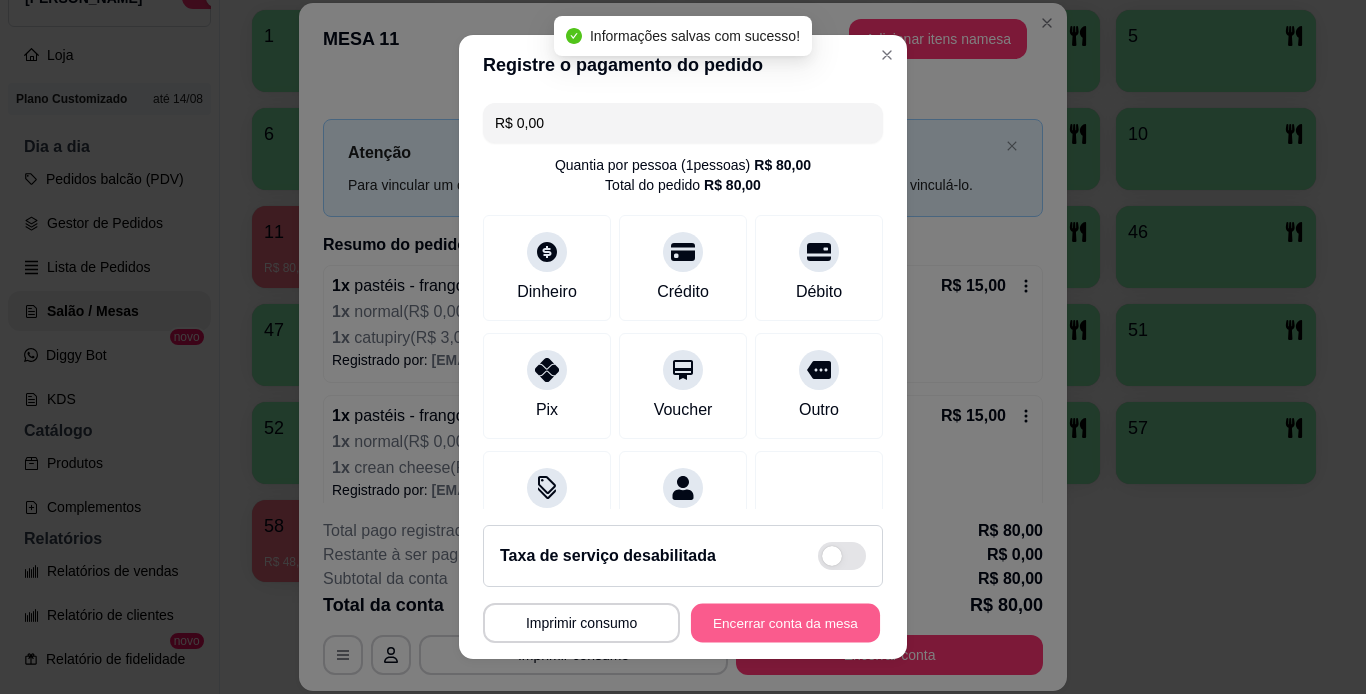 click on "Encerrar conta da mesa" at bounding box center [785, 623] 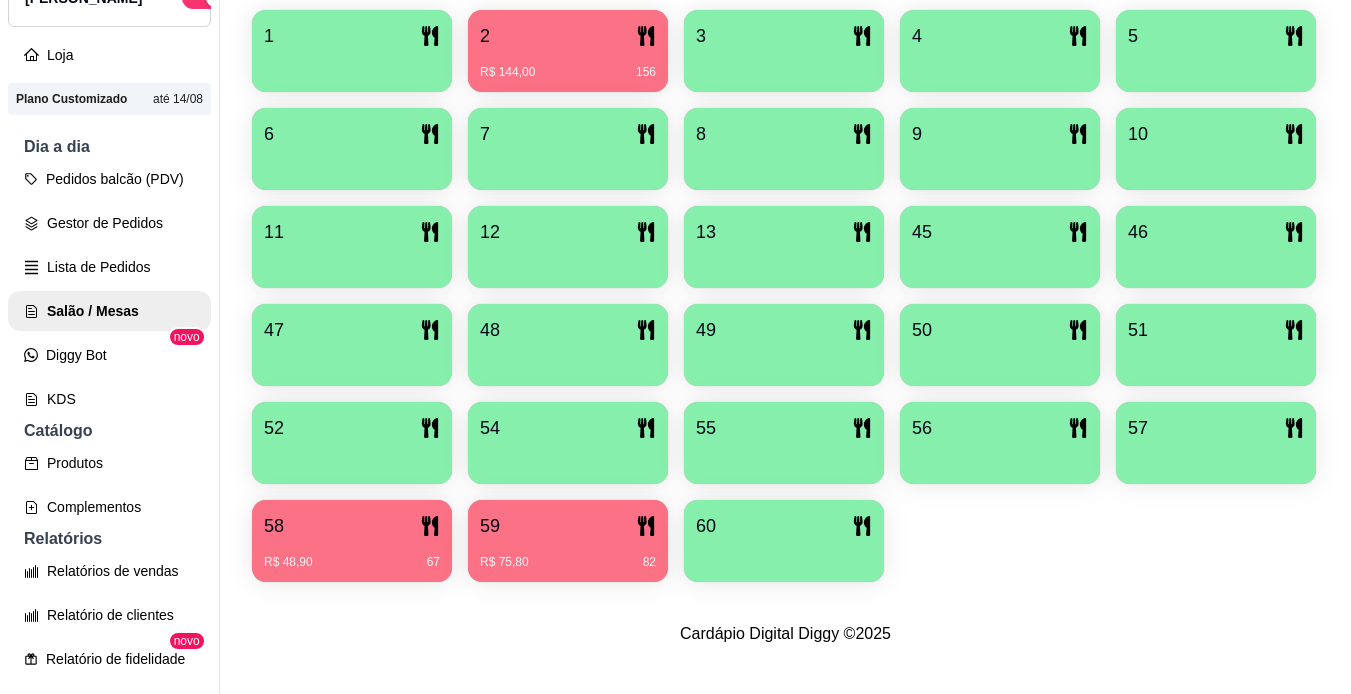 scroll, scrollTop: 560, scrollLeft: 0, axis: vertical 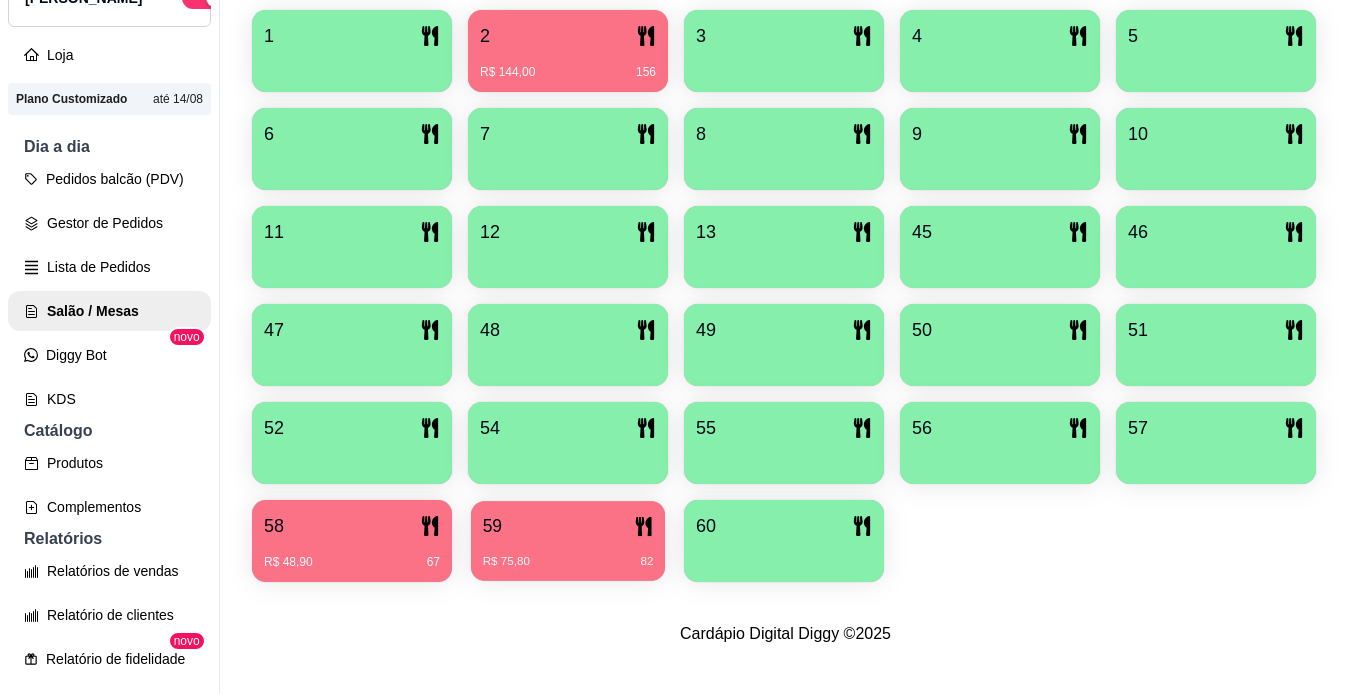 click on "59" at bounding box center (568, 526) 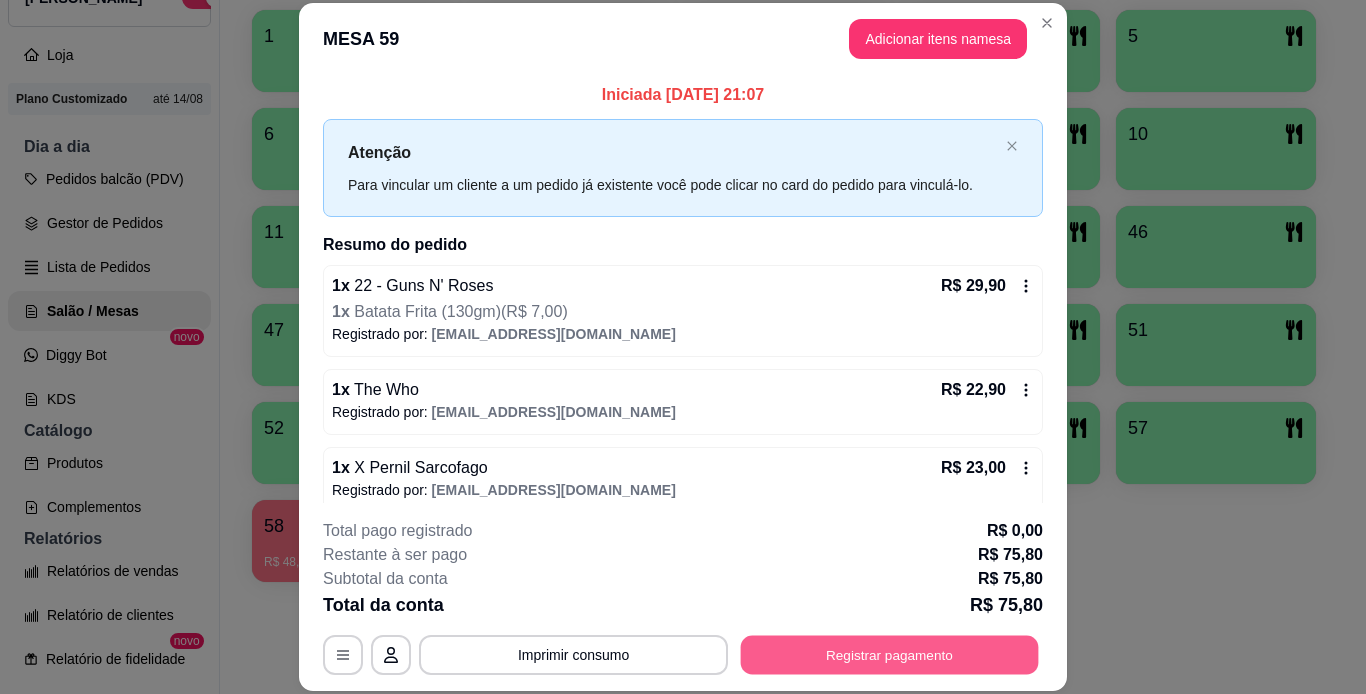 click on "Registrar pagamento" at bounding box center (890, 654) 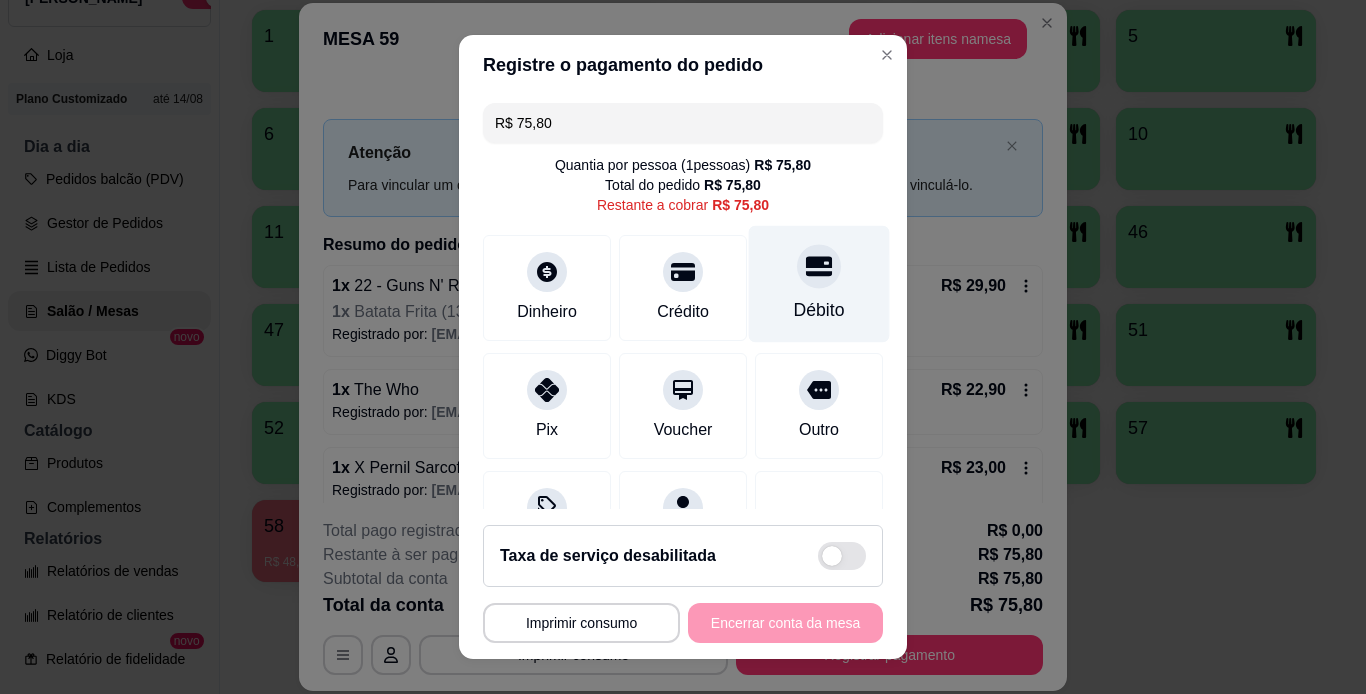 click on "Débito" at bounding box center (819, 310) 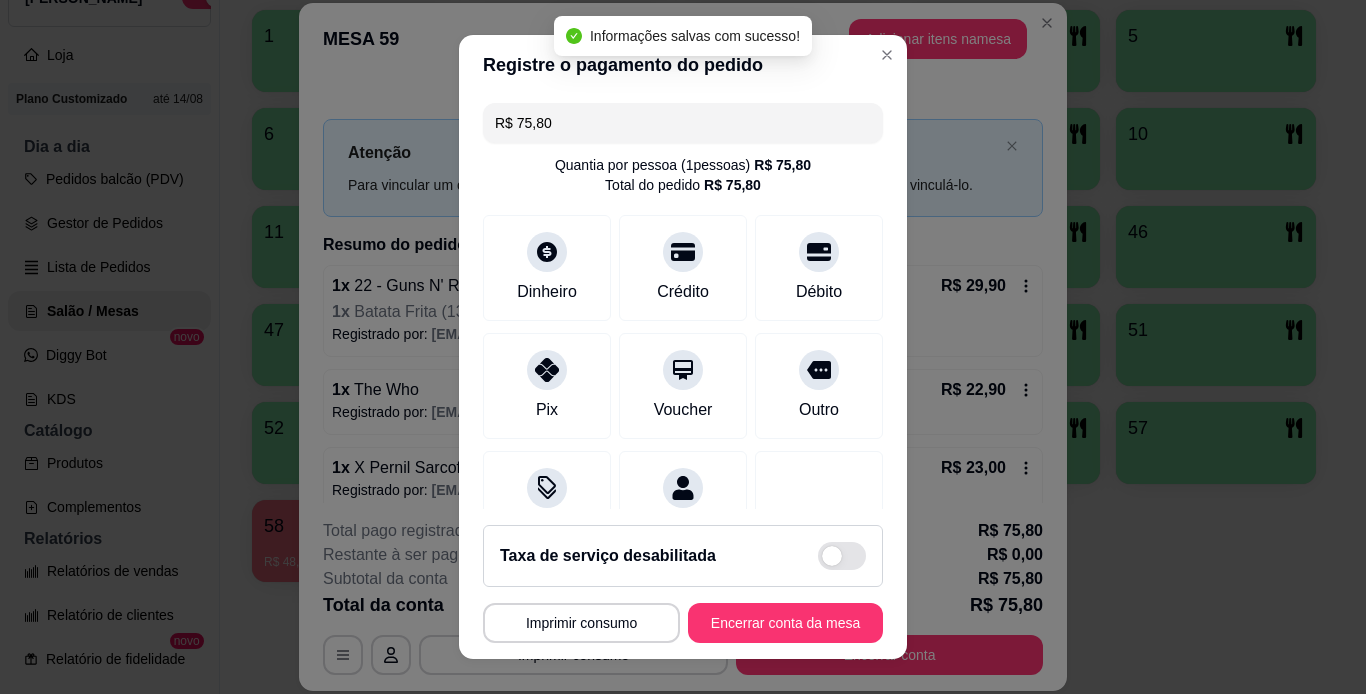 type on "R$ 0,00" 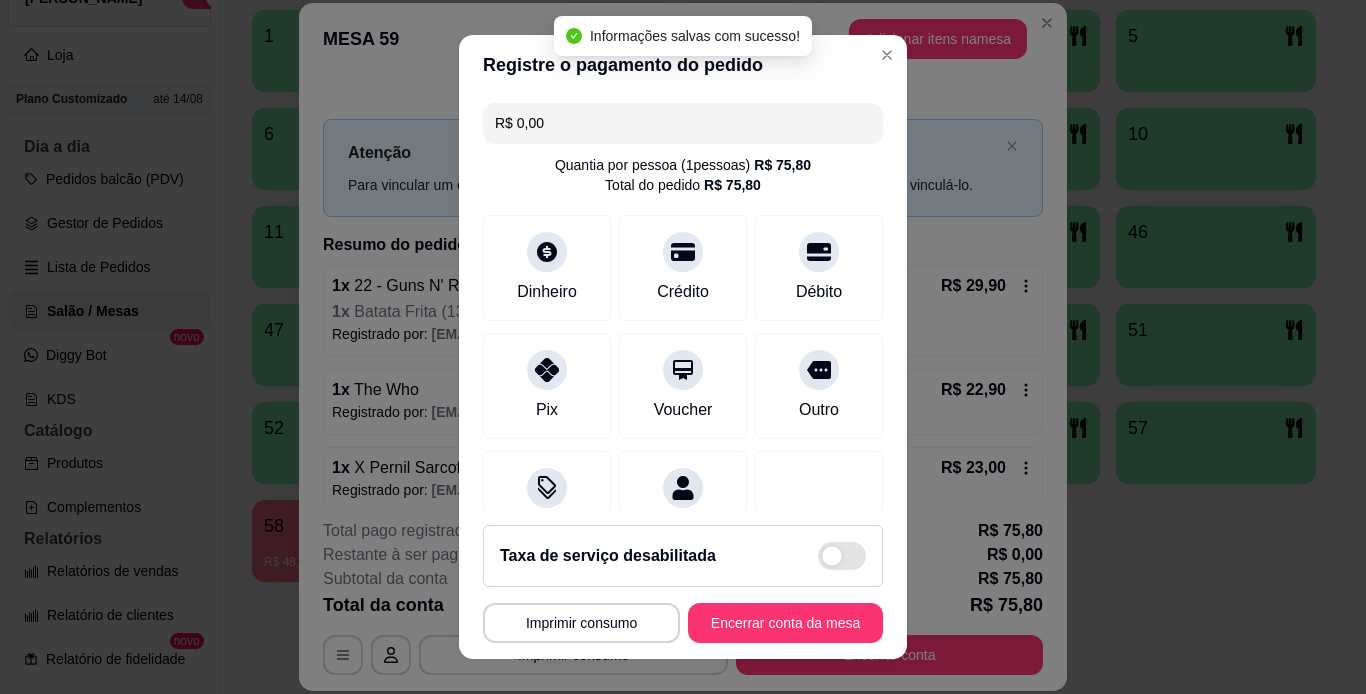 click on "Encerrar conta da mesa" at bounding box center [785, 623] 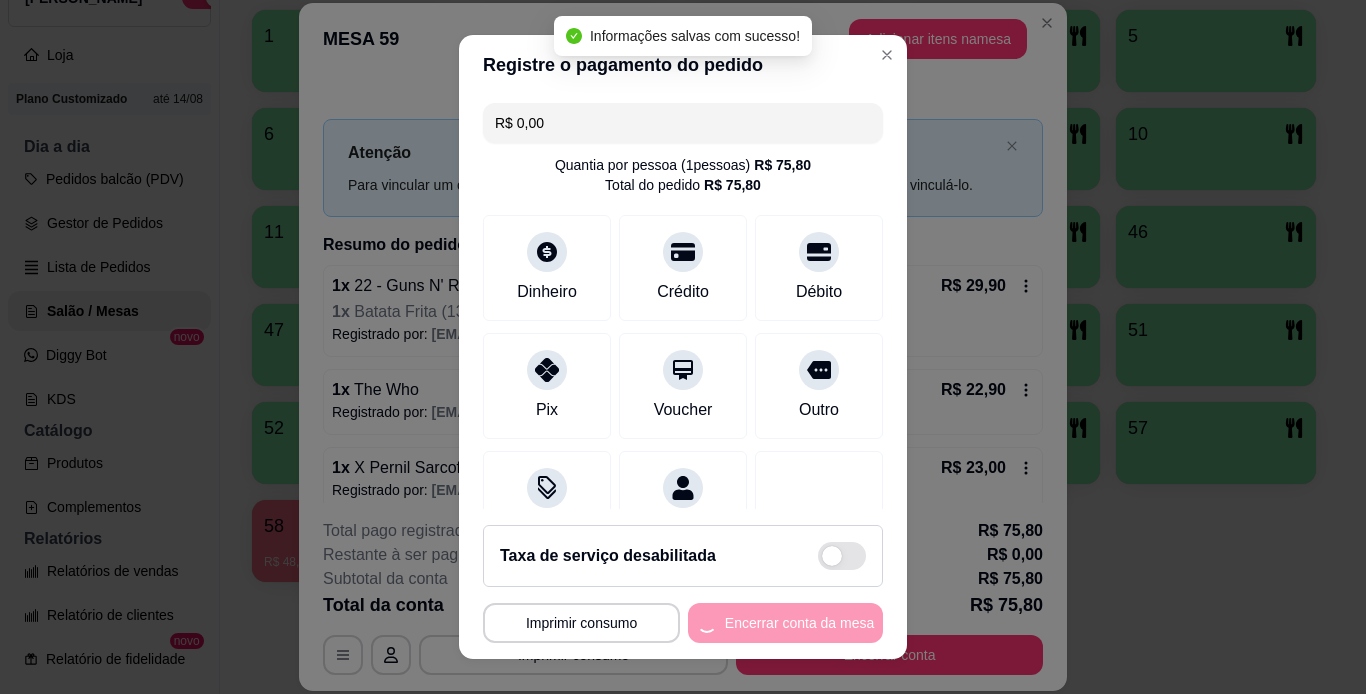click on "**********" at bounding box center [683, 623] 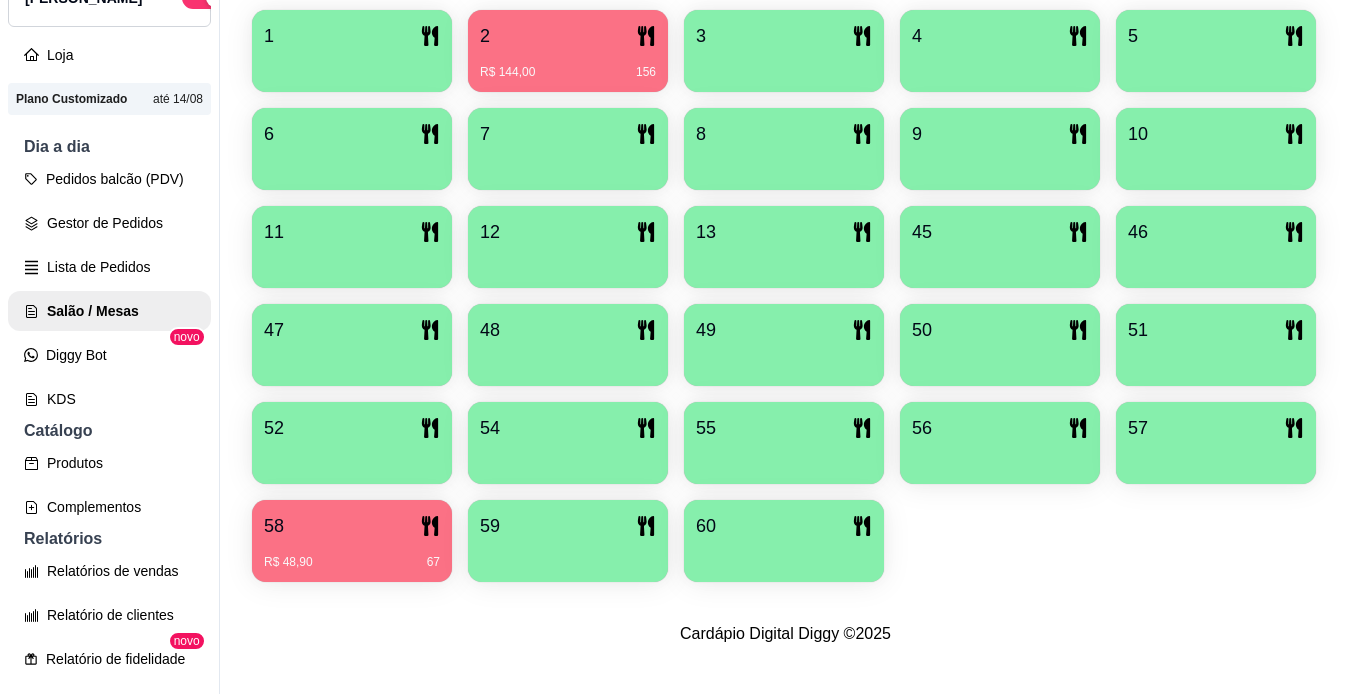 click on "R$ 48,90 67" at bounding box center (352, 555) 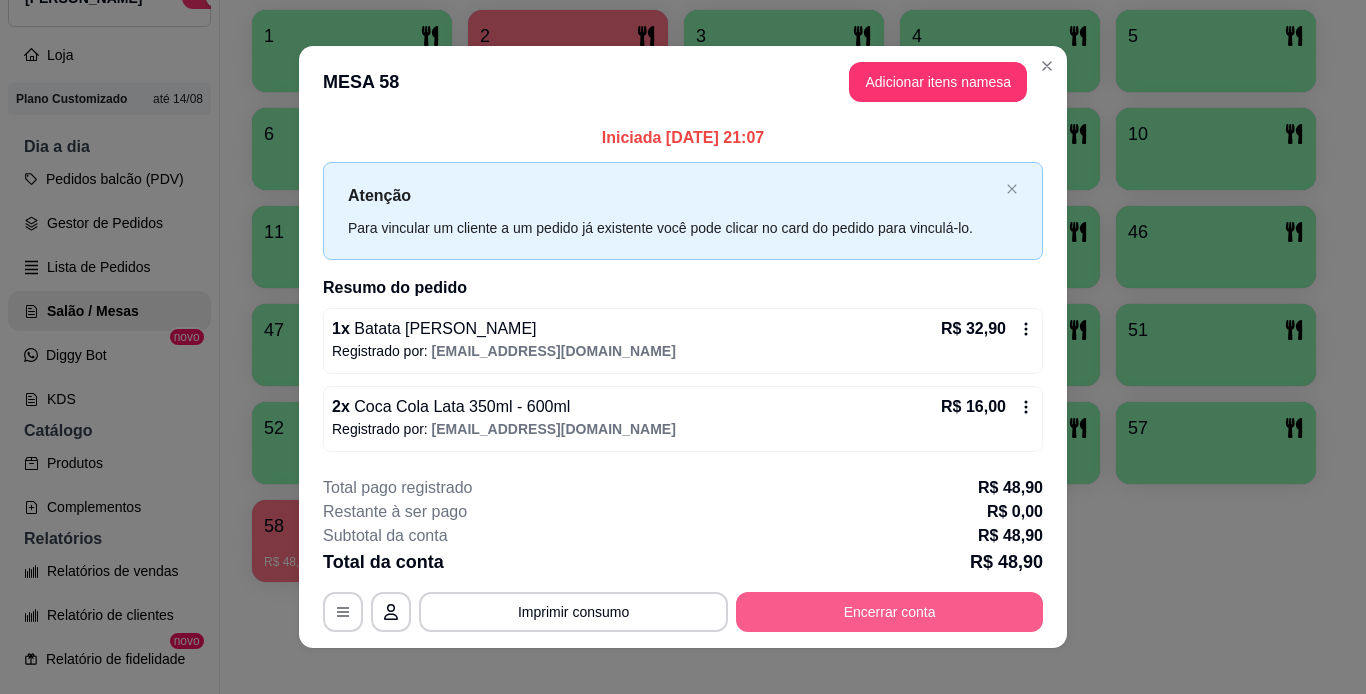 click on "Encerrar conta" at bounding box center [889, 612] 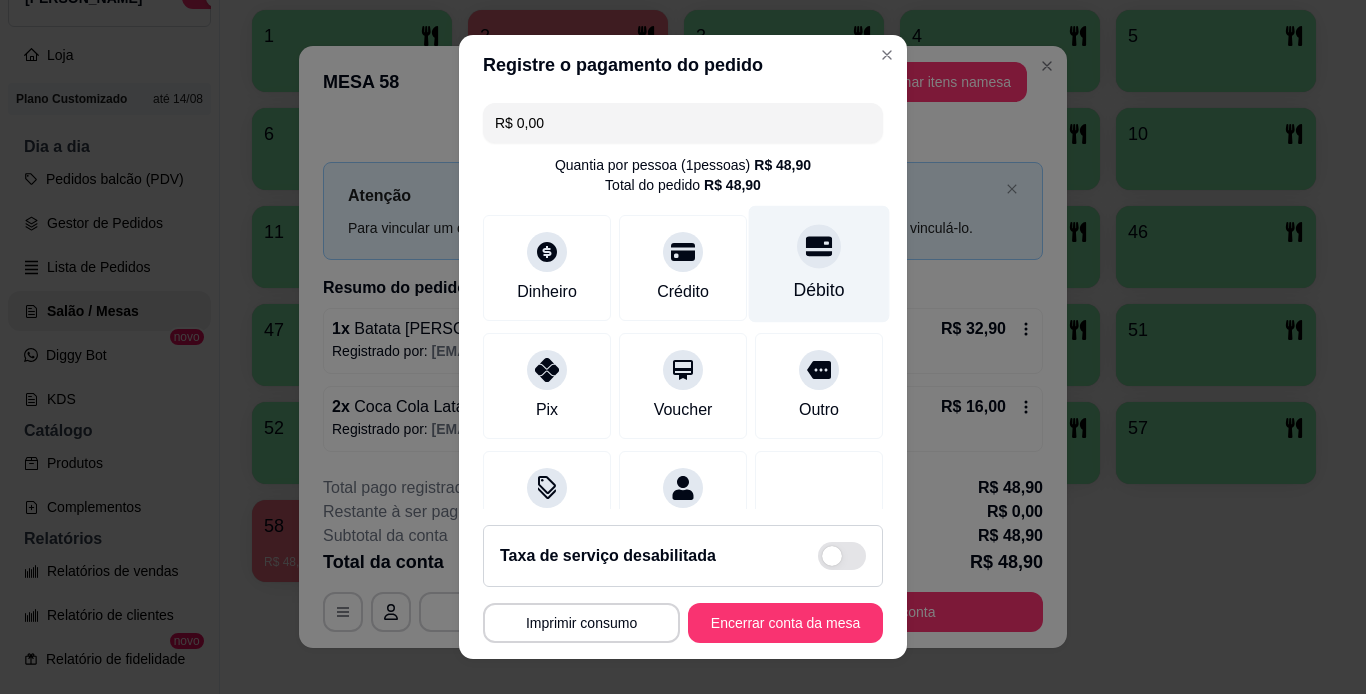 click on "Débito" at bounding box center (819, 263) 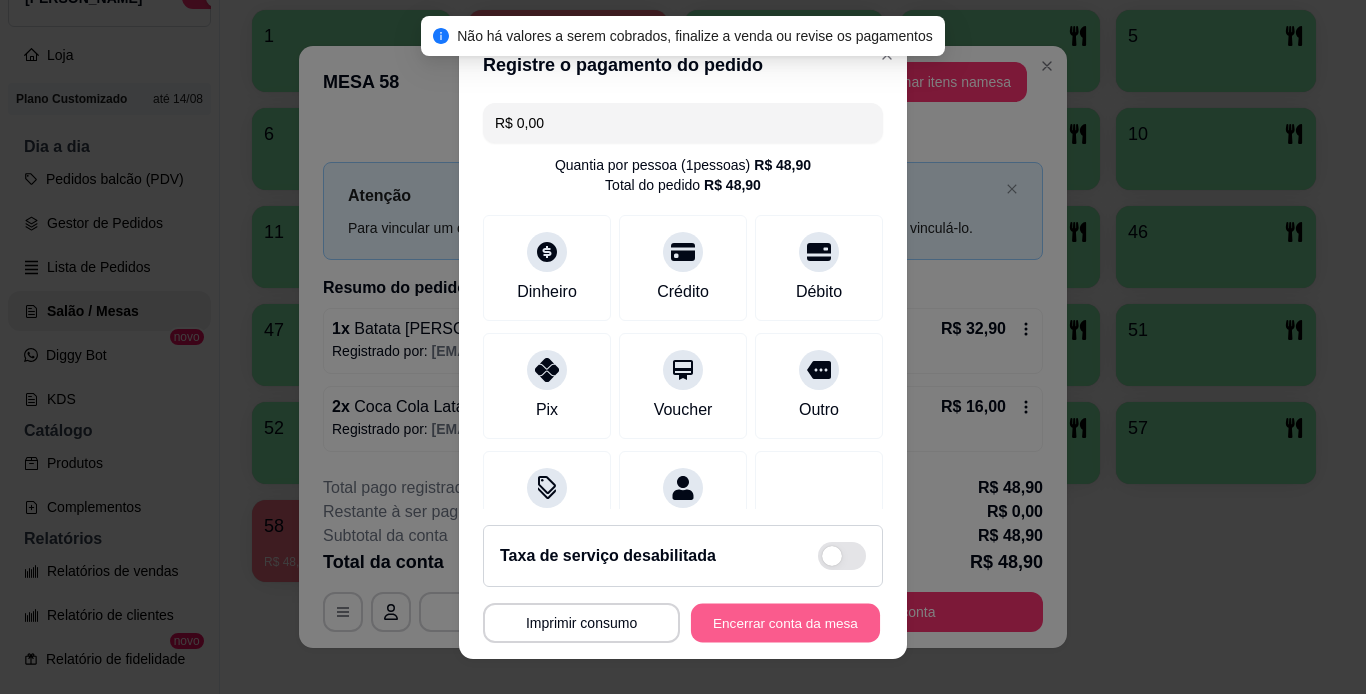 click on "Encerrar conta da mesa" at bounding box center (785, 623) 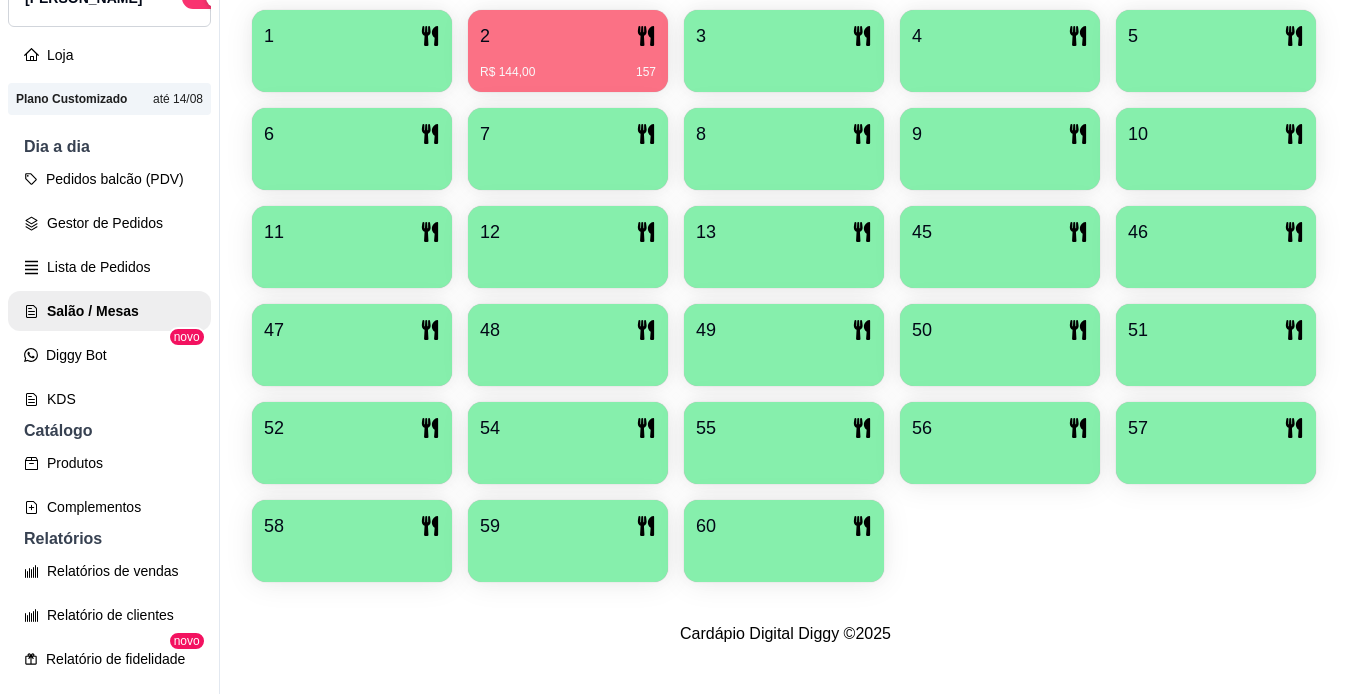 drag, startPoint x: 1335, startPoint y: 350, endPoint x: 1331, endPoint y: 281, distance: 69.115845 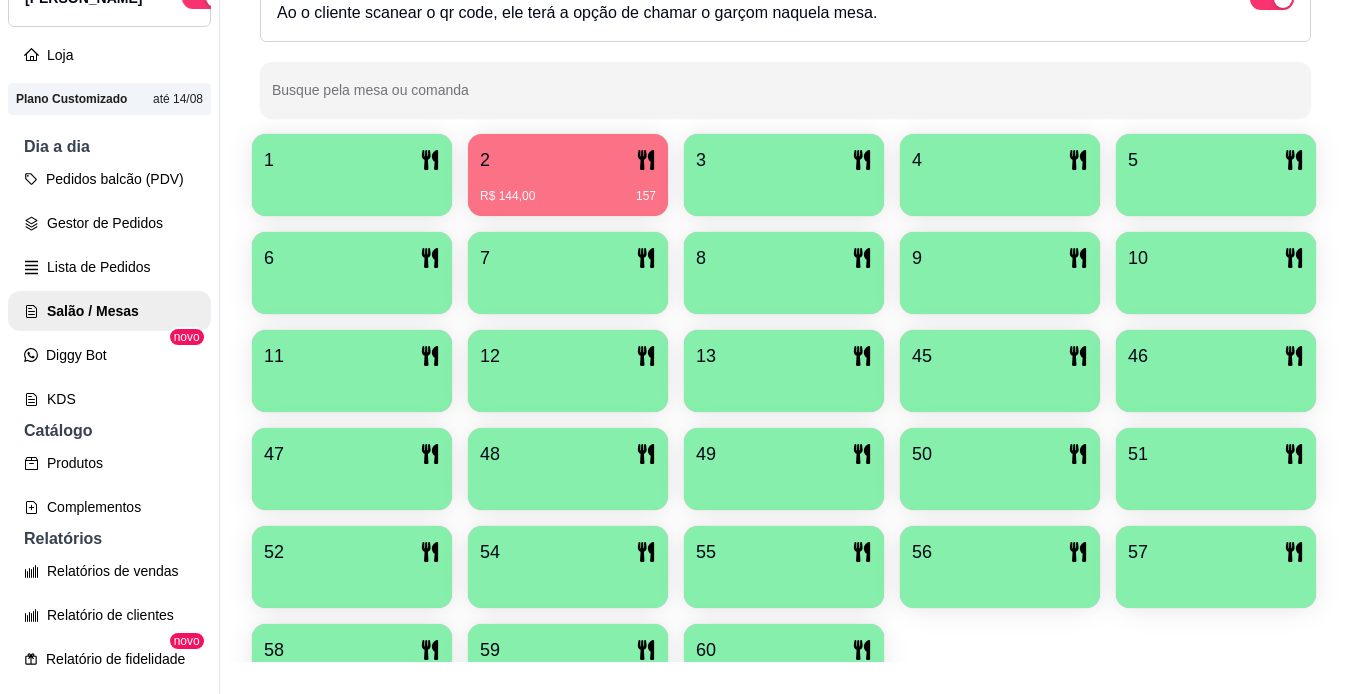 scroll, scrollTop: 321, scrollLeft: 0, axis: vertical 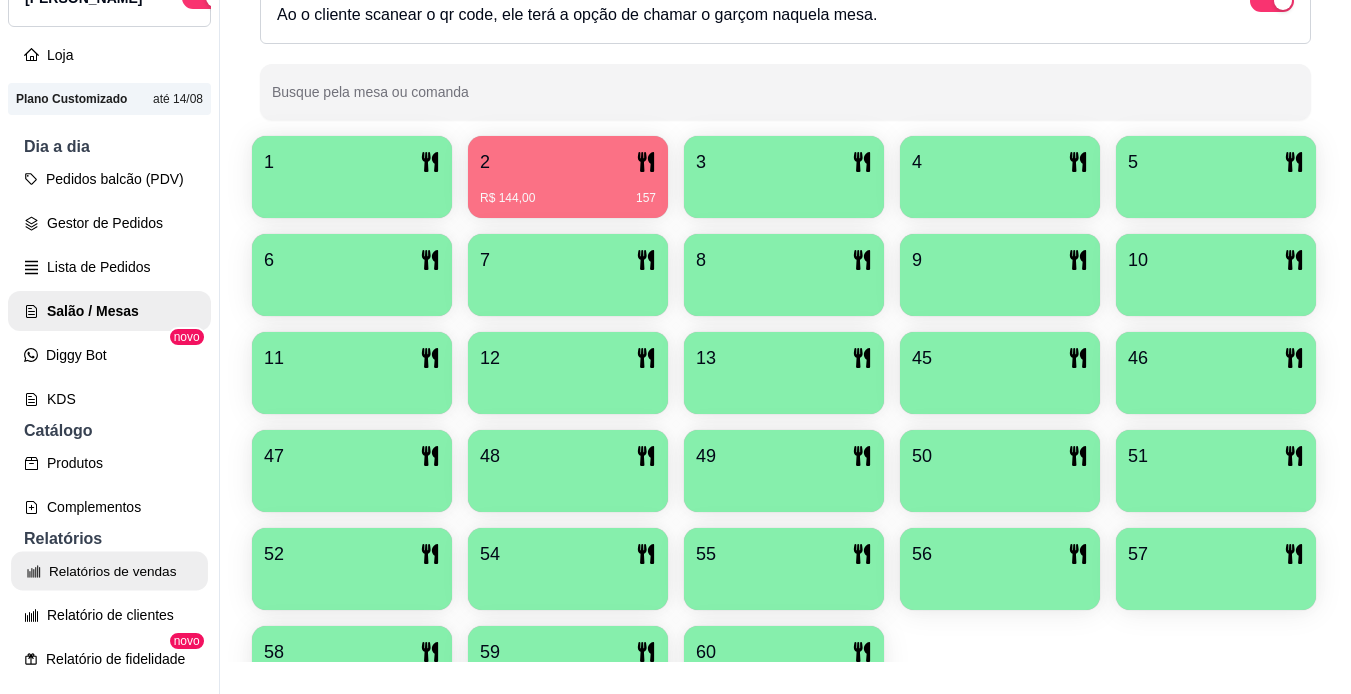 click on "Relatórios de vendas" at bounding box center (109, 571) 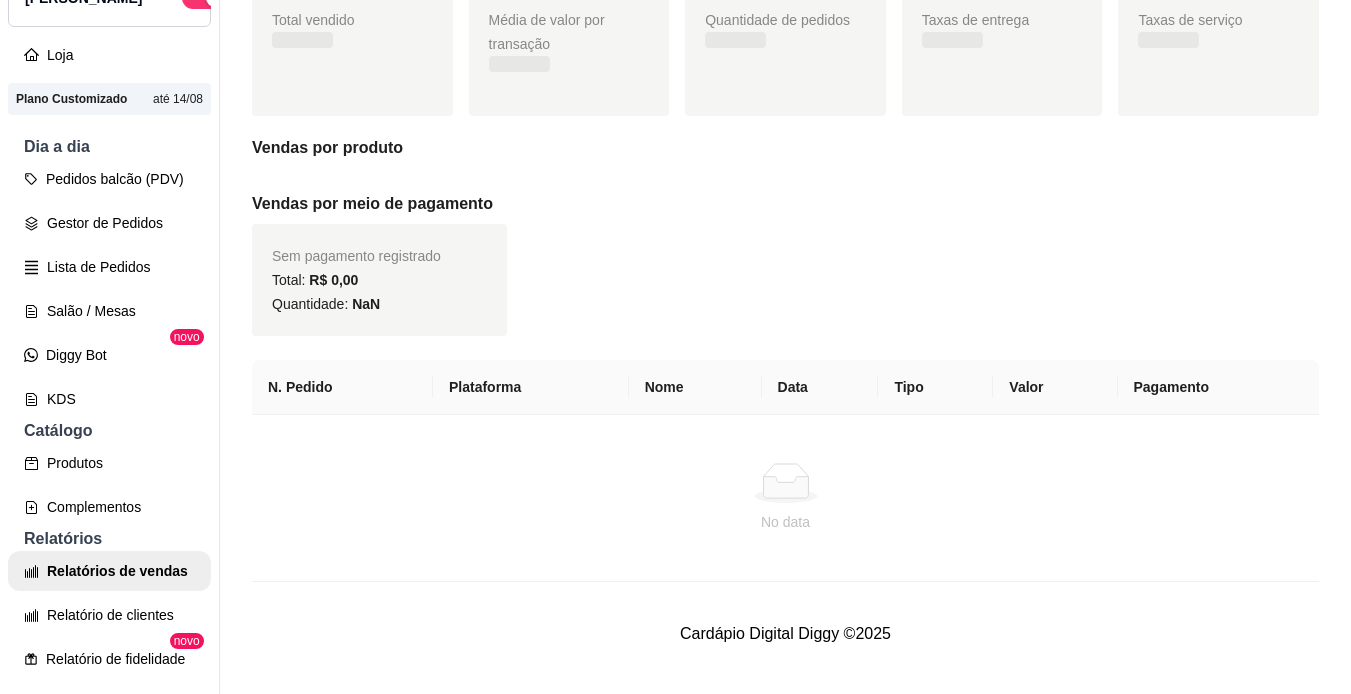 scroll, scrollTop: 0, scrollLeft: 0, axis: both 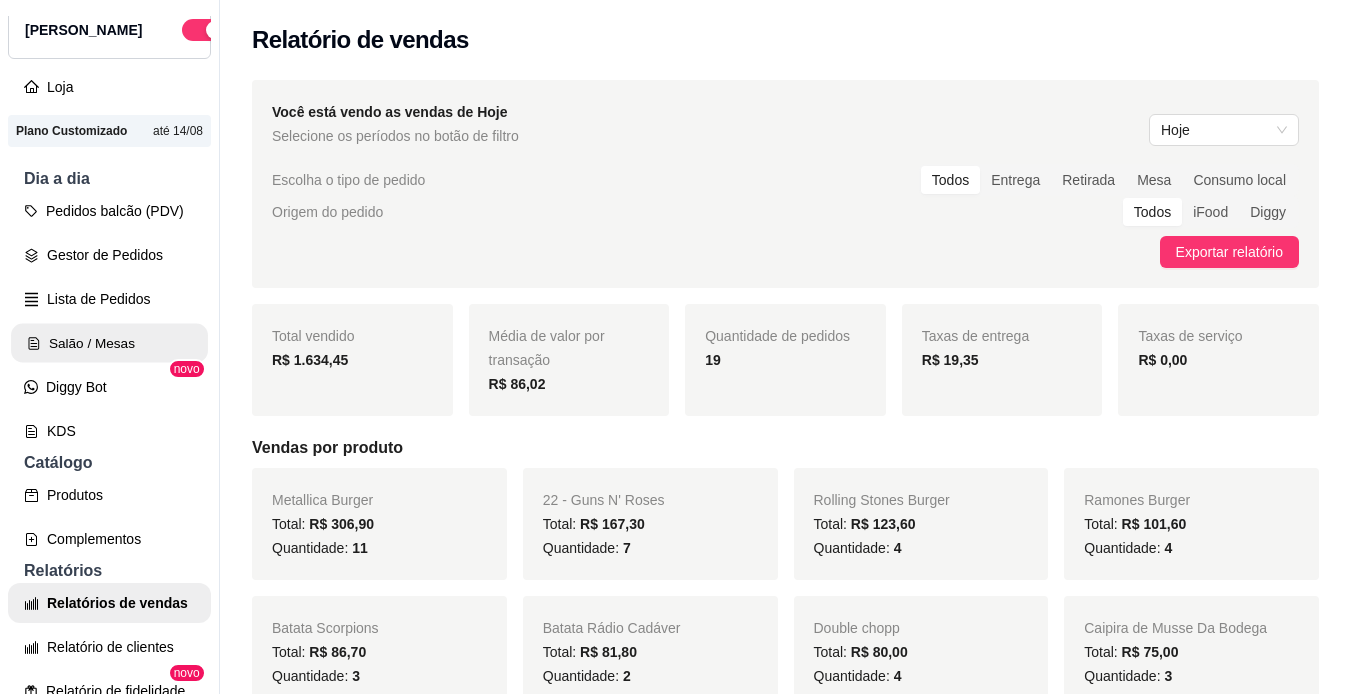 click on "Salão / Mesas" at bounding box center (109, 343) 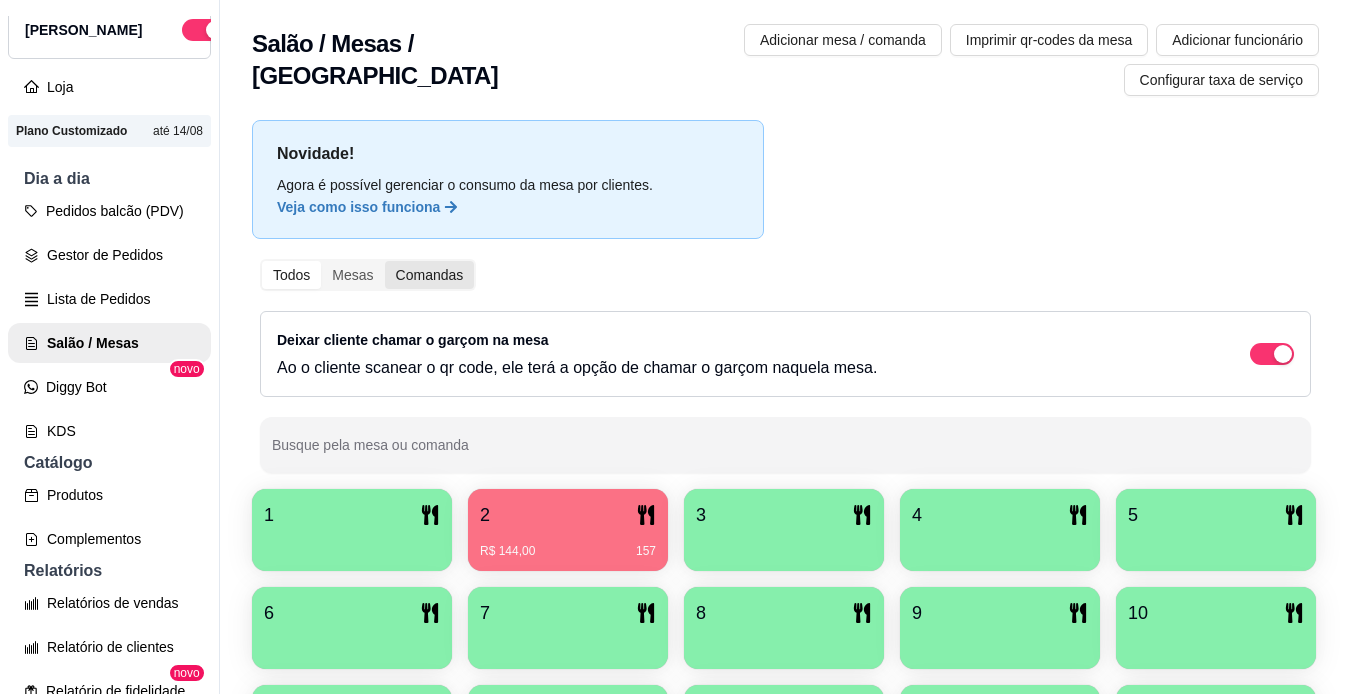 click on "Comandas" at bounding box center (430, 275) 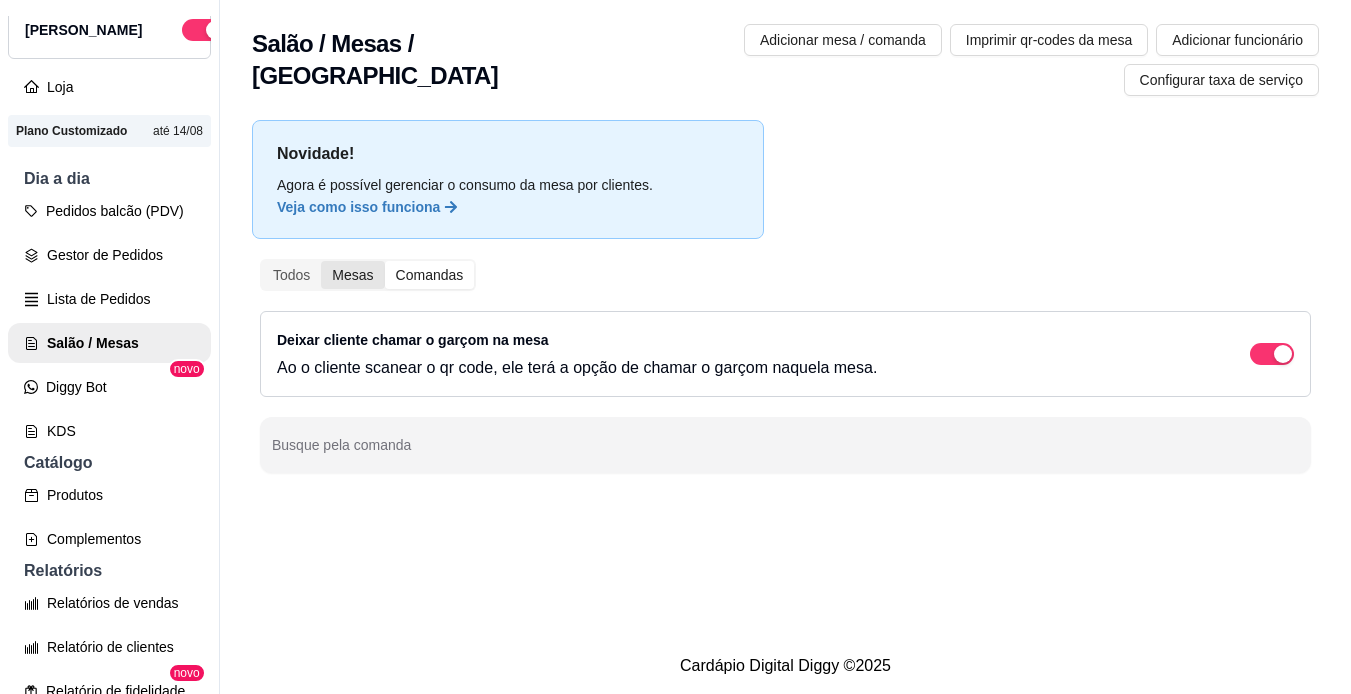 click on "Mesas" at bounding box center [352, 275] 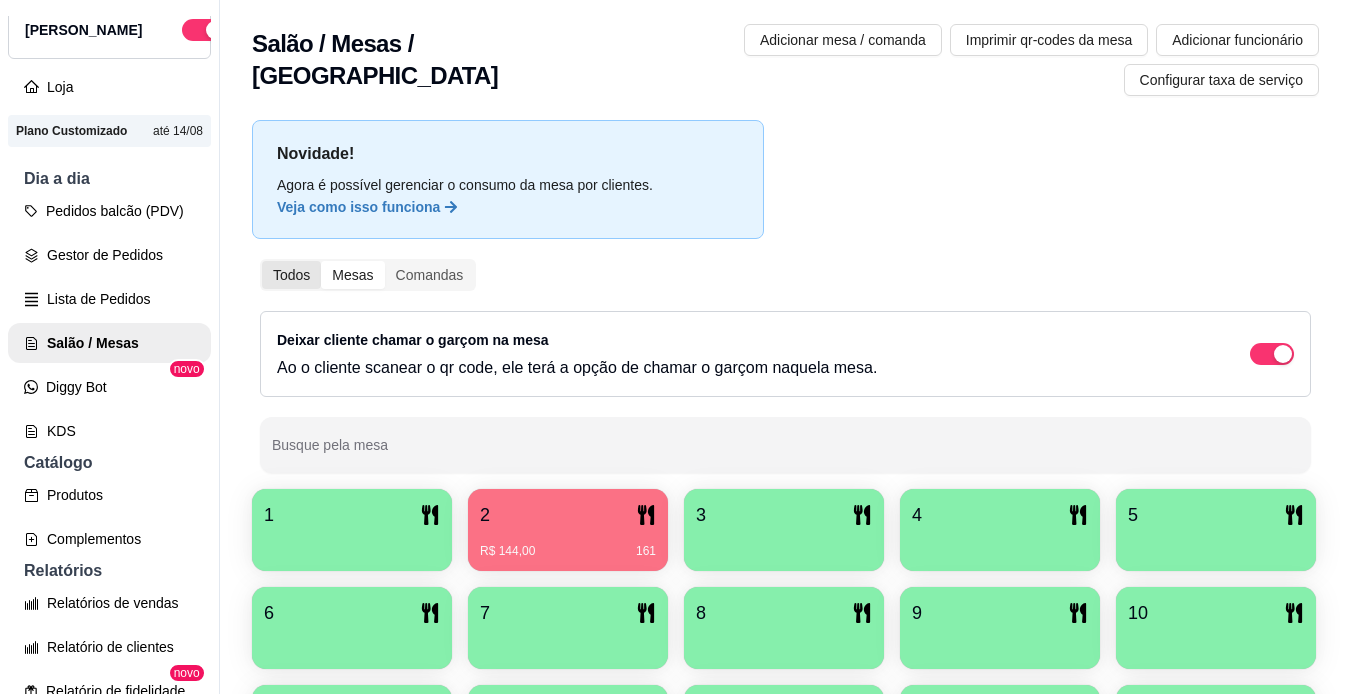 click on "Todos" at bounding box center (291, 275) 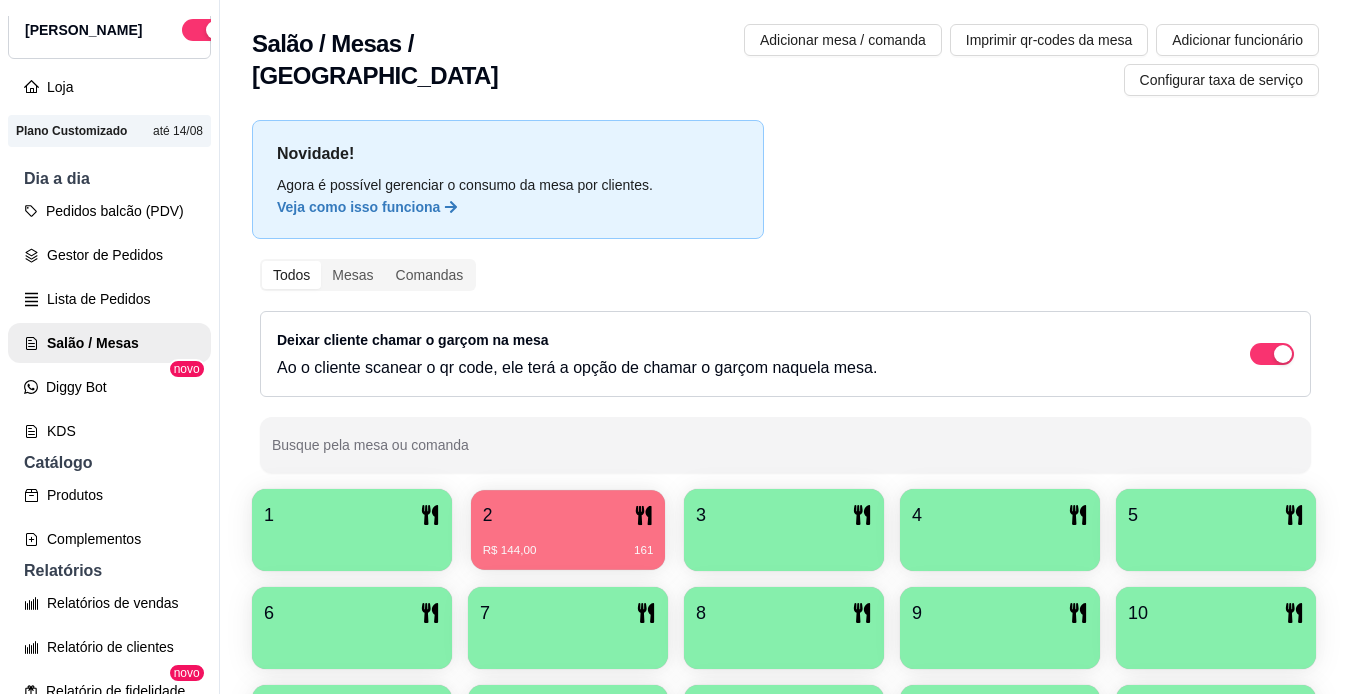 click on "R$ 144,00 161" at bounding box center (568, 543) 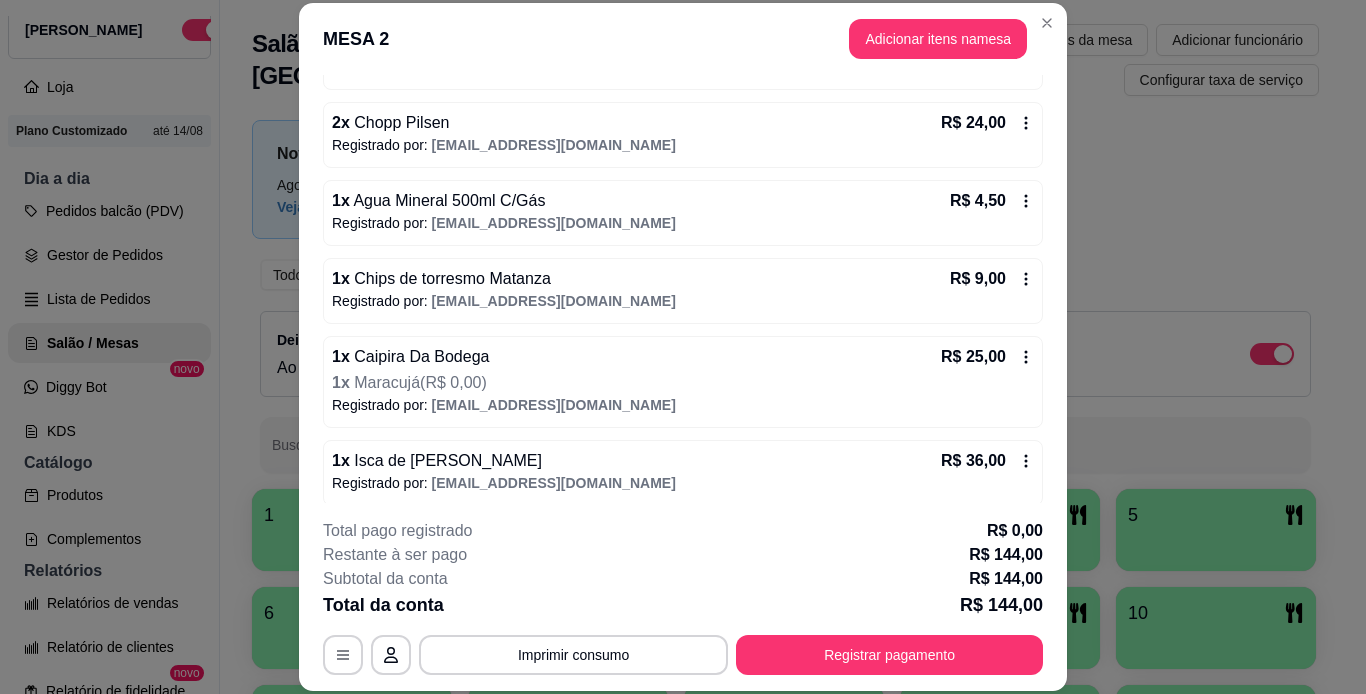 scroll, scrollTop: 330, scrollLeft: 0, axis: vertical 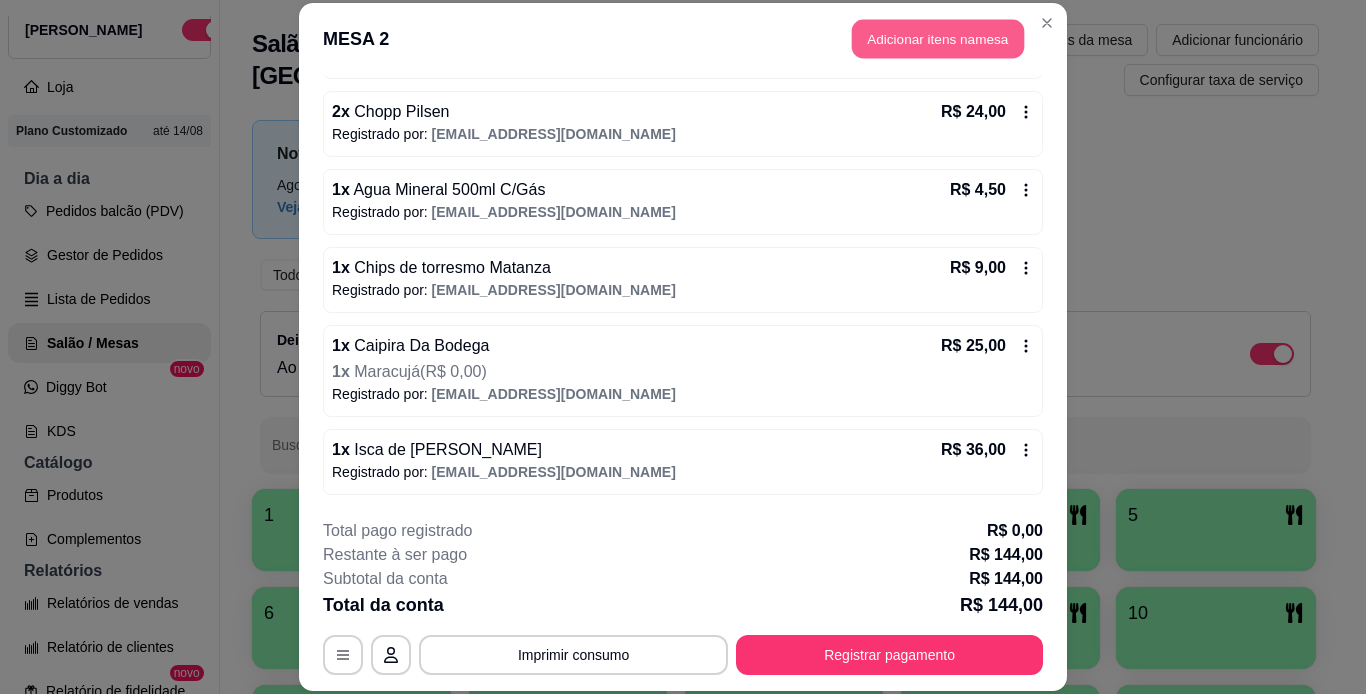 click on "Adicionar itens na  mesa" at bounding box center [938, 39] 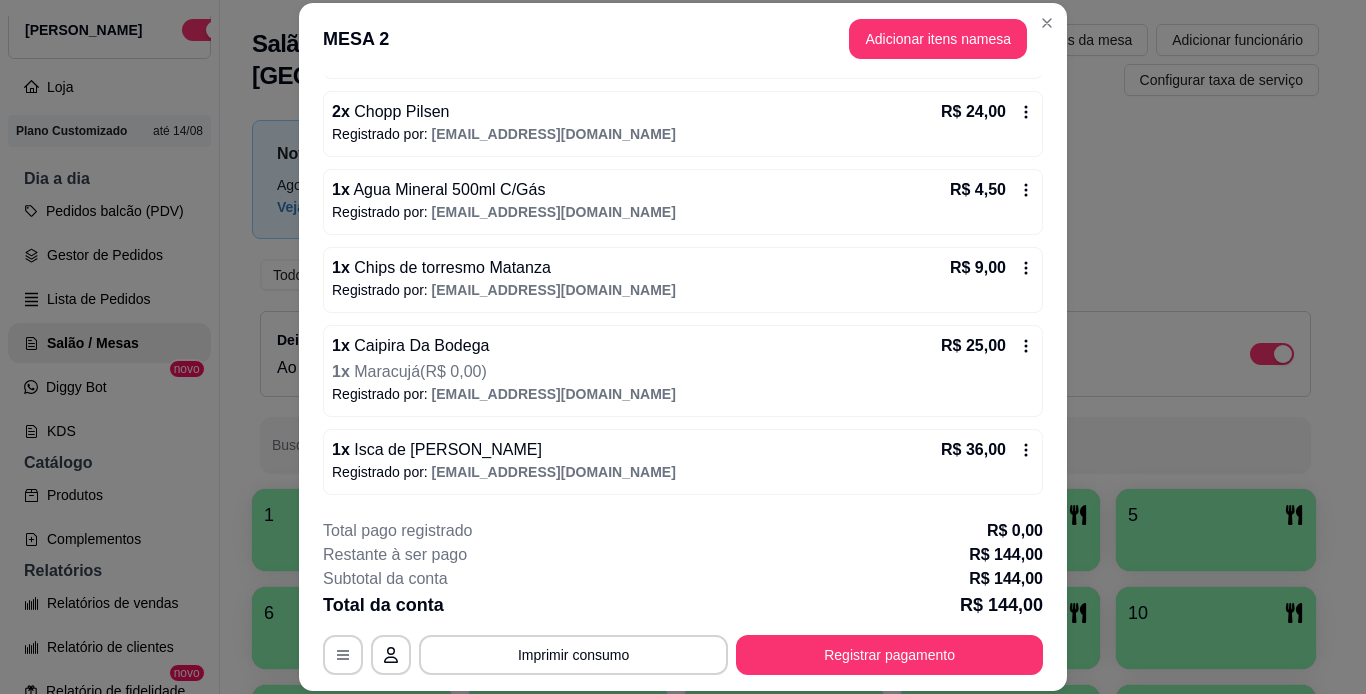 click on "Caldos" at bounding box center [908, 62] 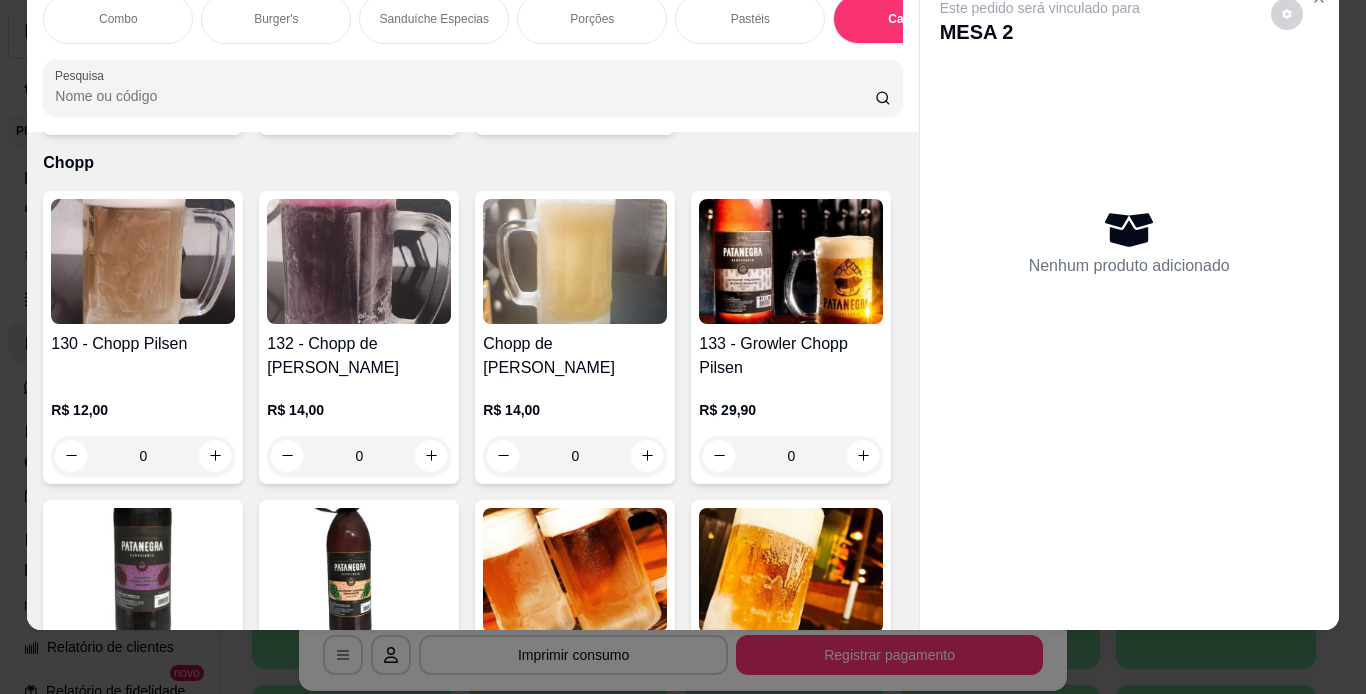 scroll, scrollTop: 0, scrollLeft: 752, axis: horizontal 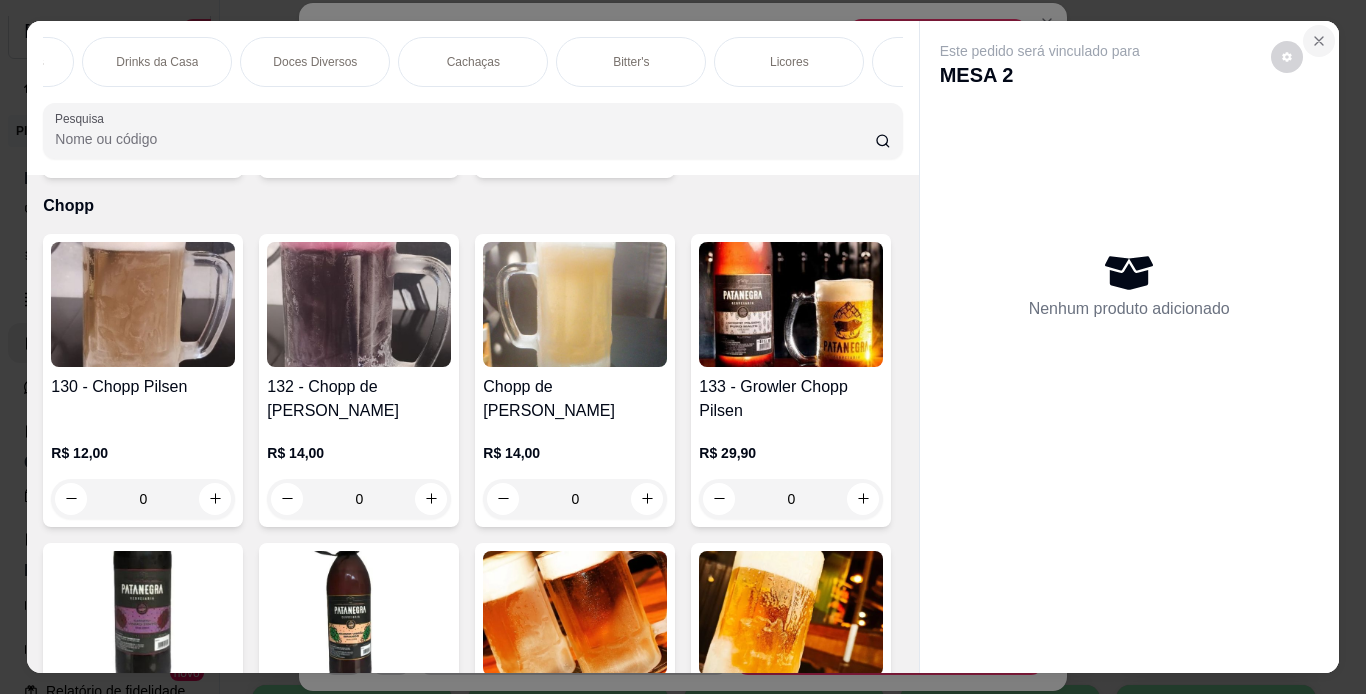 click 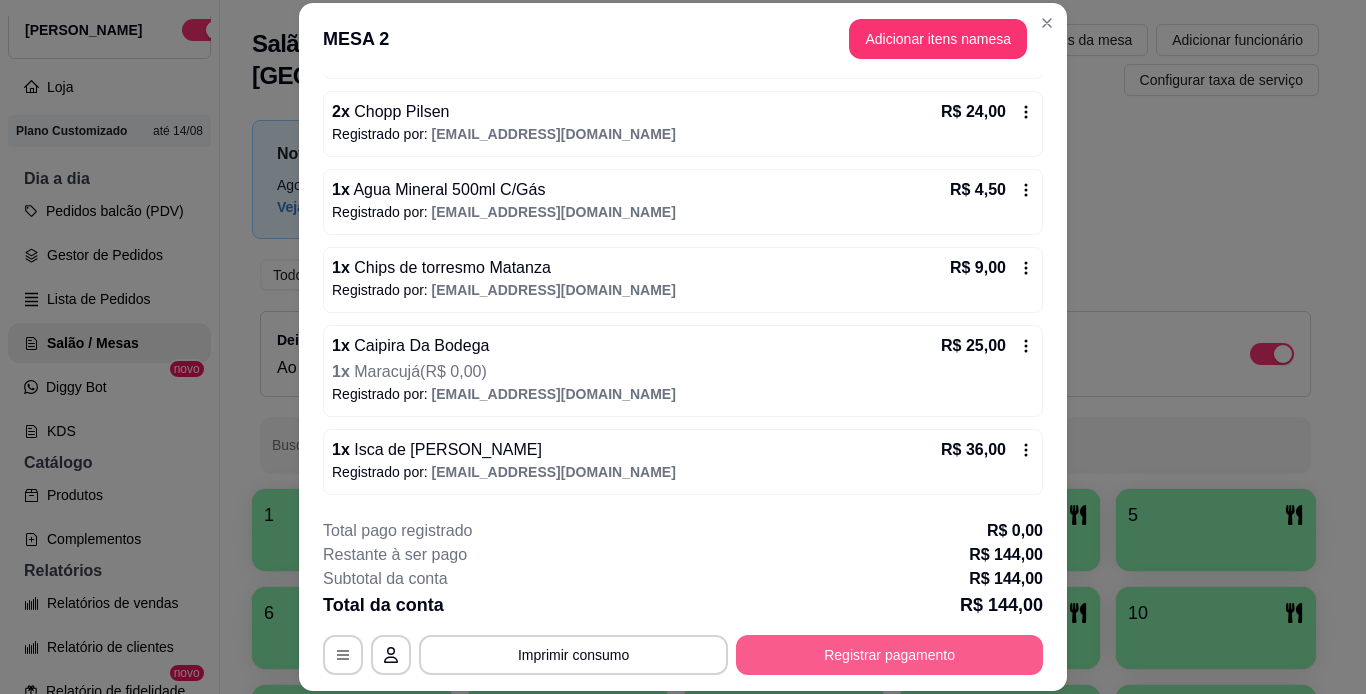 click on "Registrar pagamento" at bounding box center [889, 655] 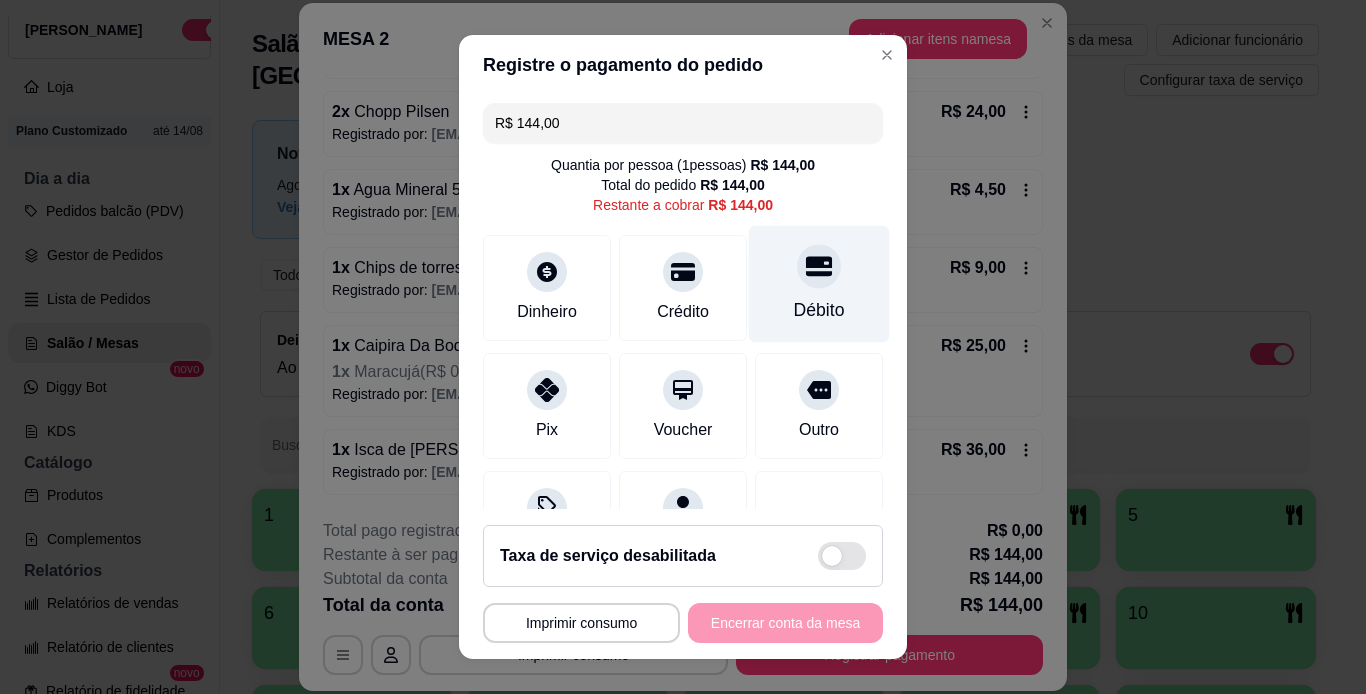 click 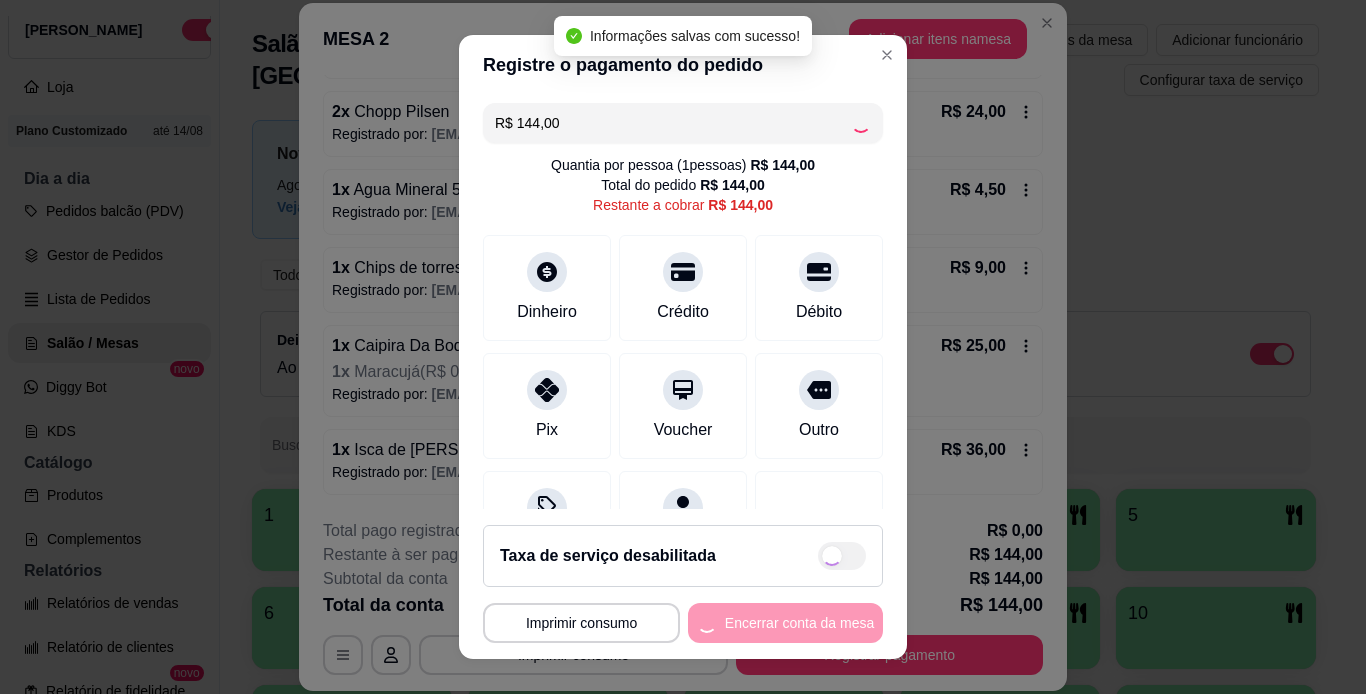 type on "R$ 0,00" 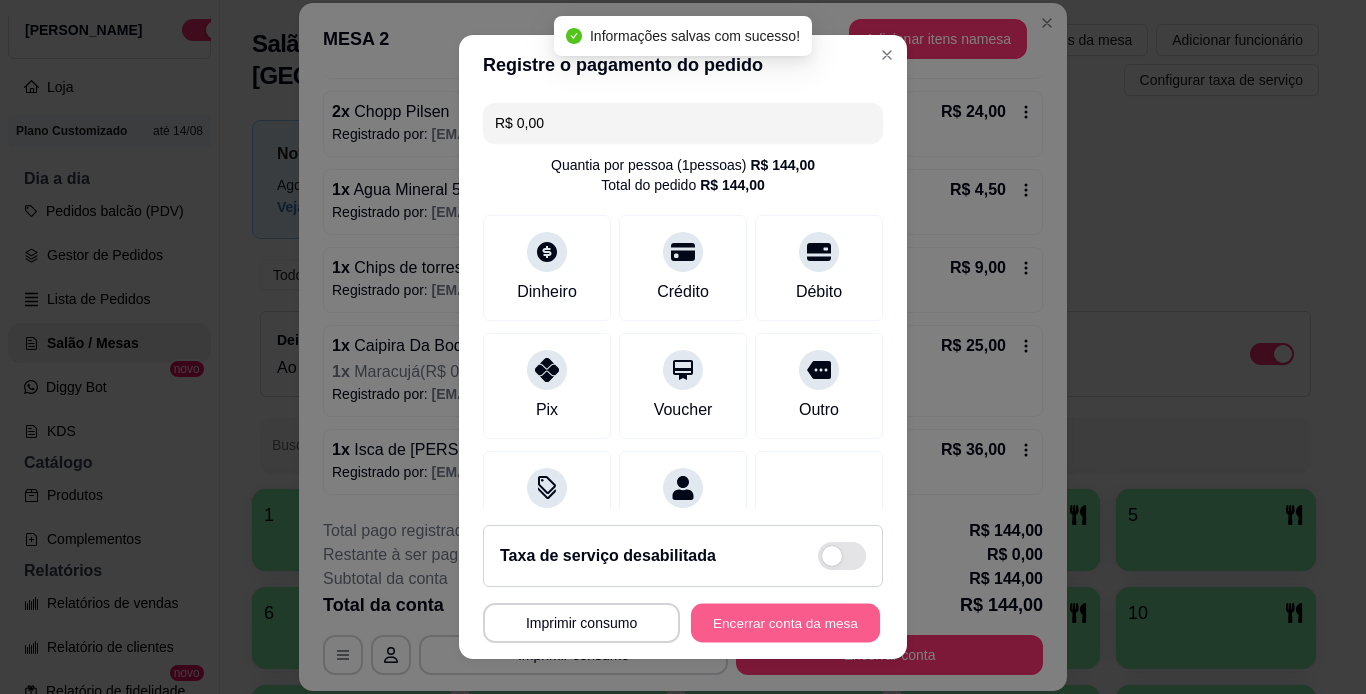 click on "Encerrar conta da mesa" at bounding box center (785, 623) 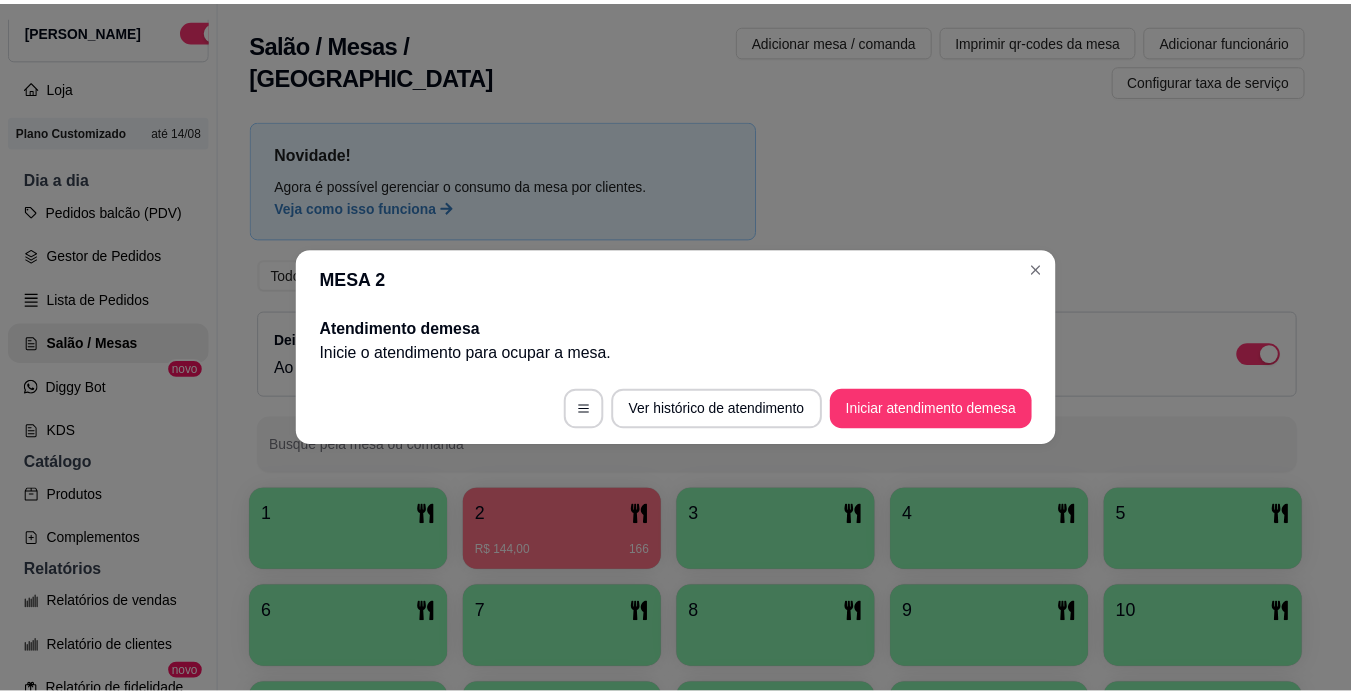 scroll, scrollTop: 0, scrollLeft: 0, axis: both 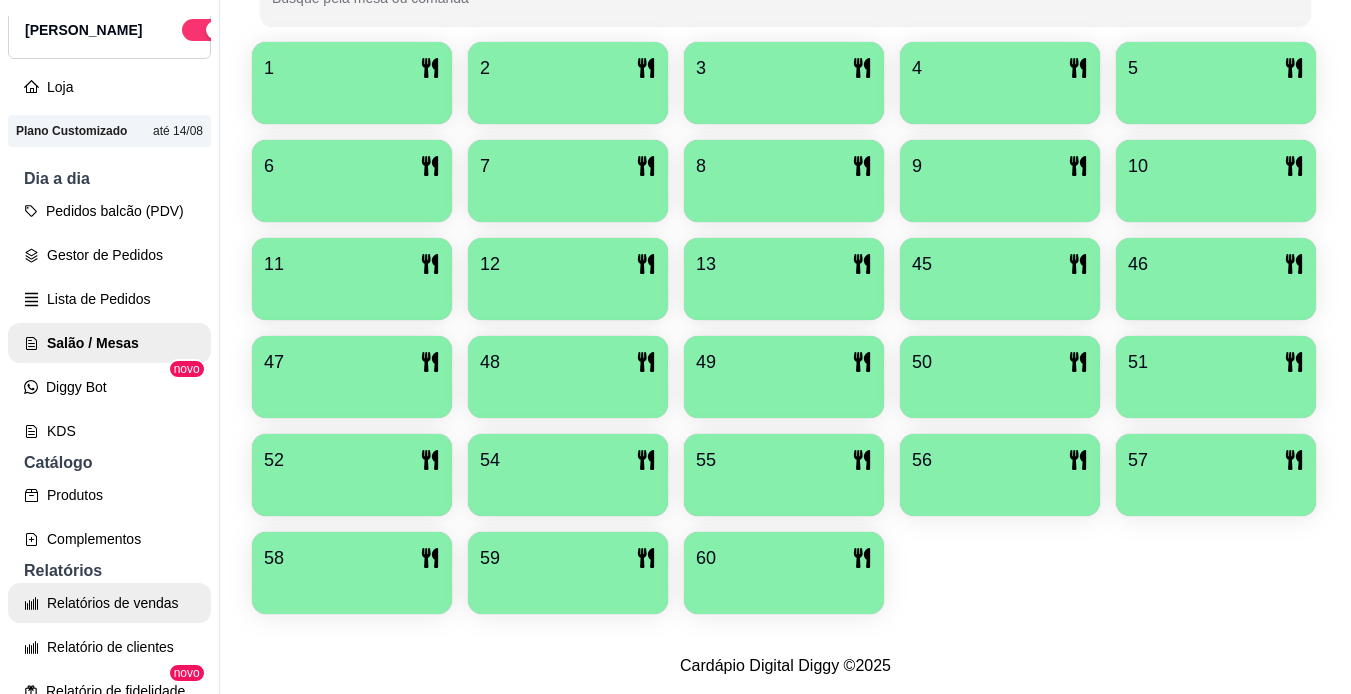 click on "Relatórios de vendas" at bounding box center [109, 603] 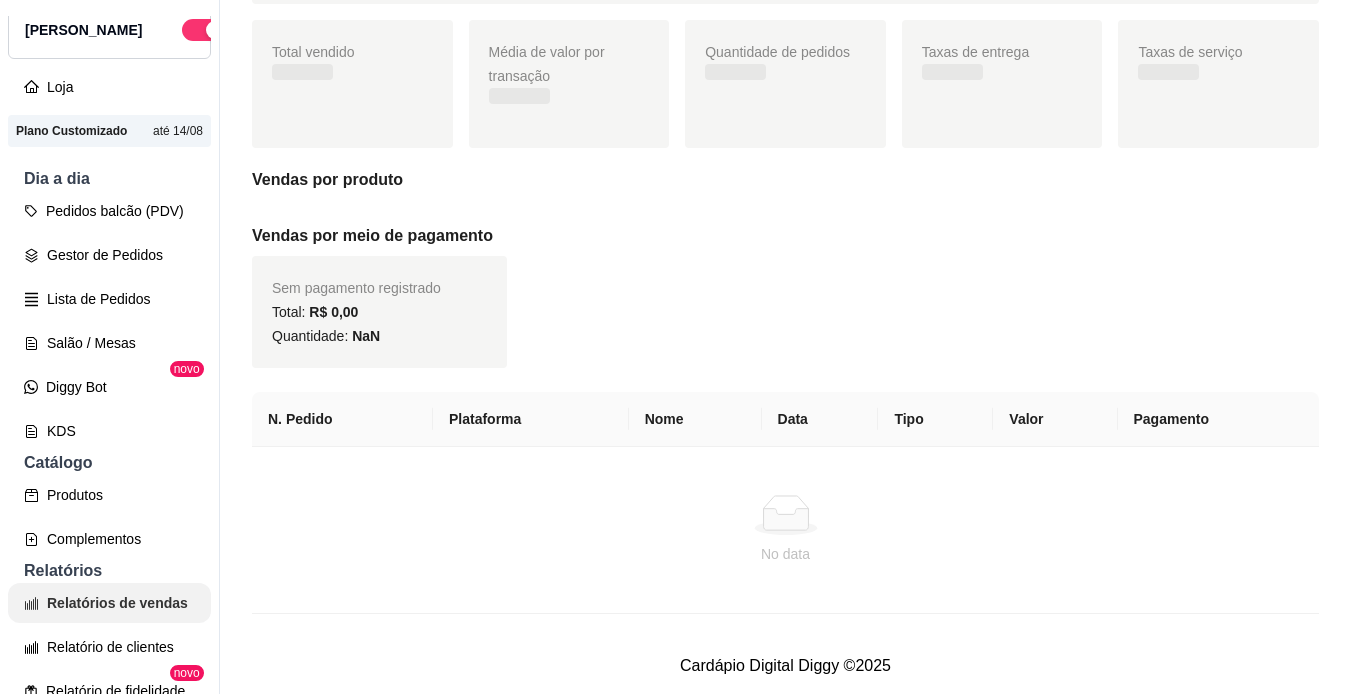 scroll, scrollTop: 0, scrollLeft: 0, axis: both 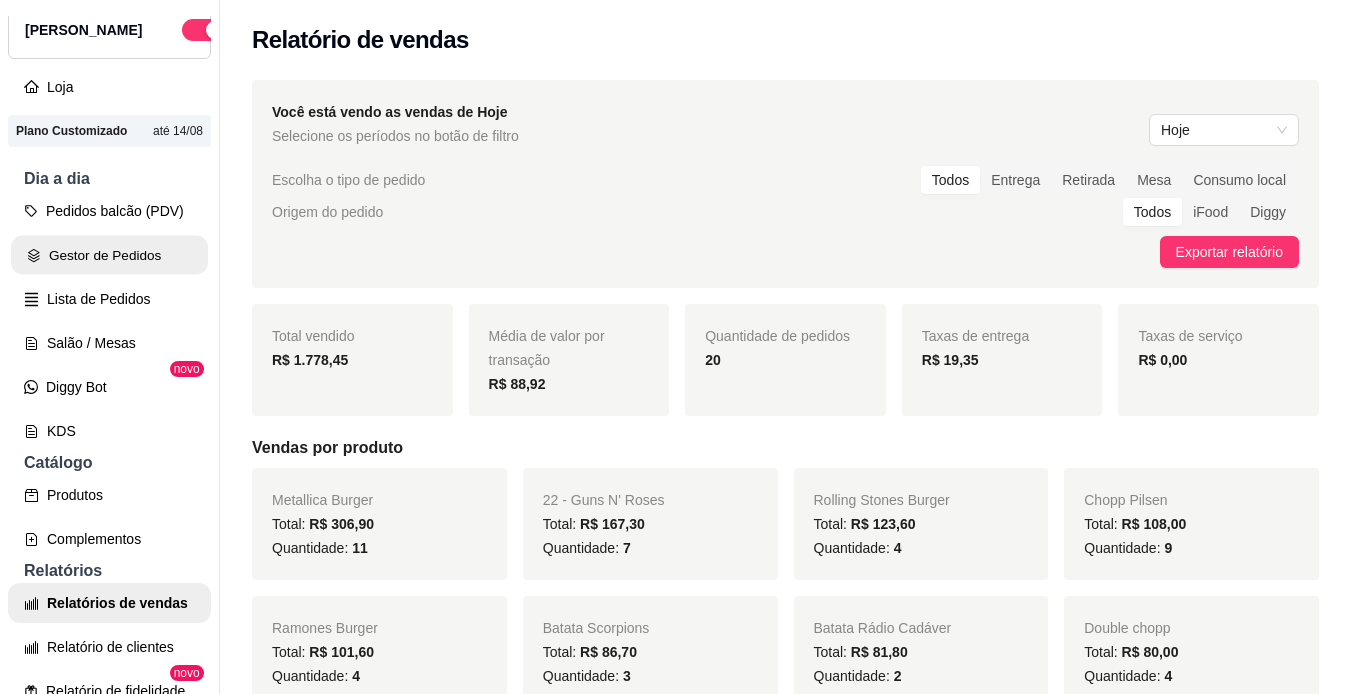 click on "Gestor de Pedidos" at bounding box center (109, 255) 